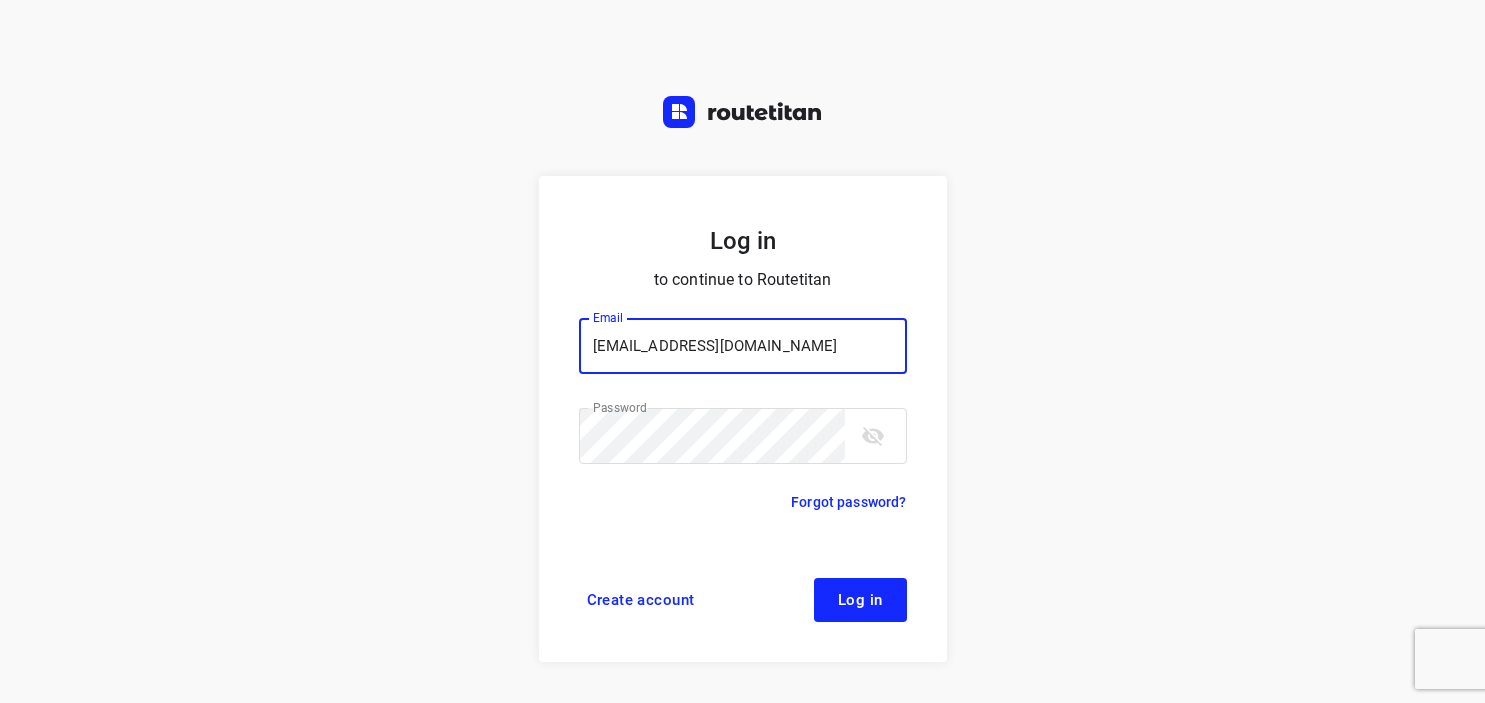 scroll, scrollTop: 0, scrollLeft: 0, axis: both 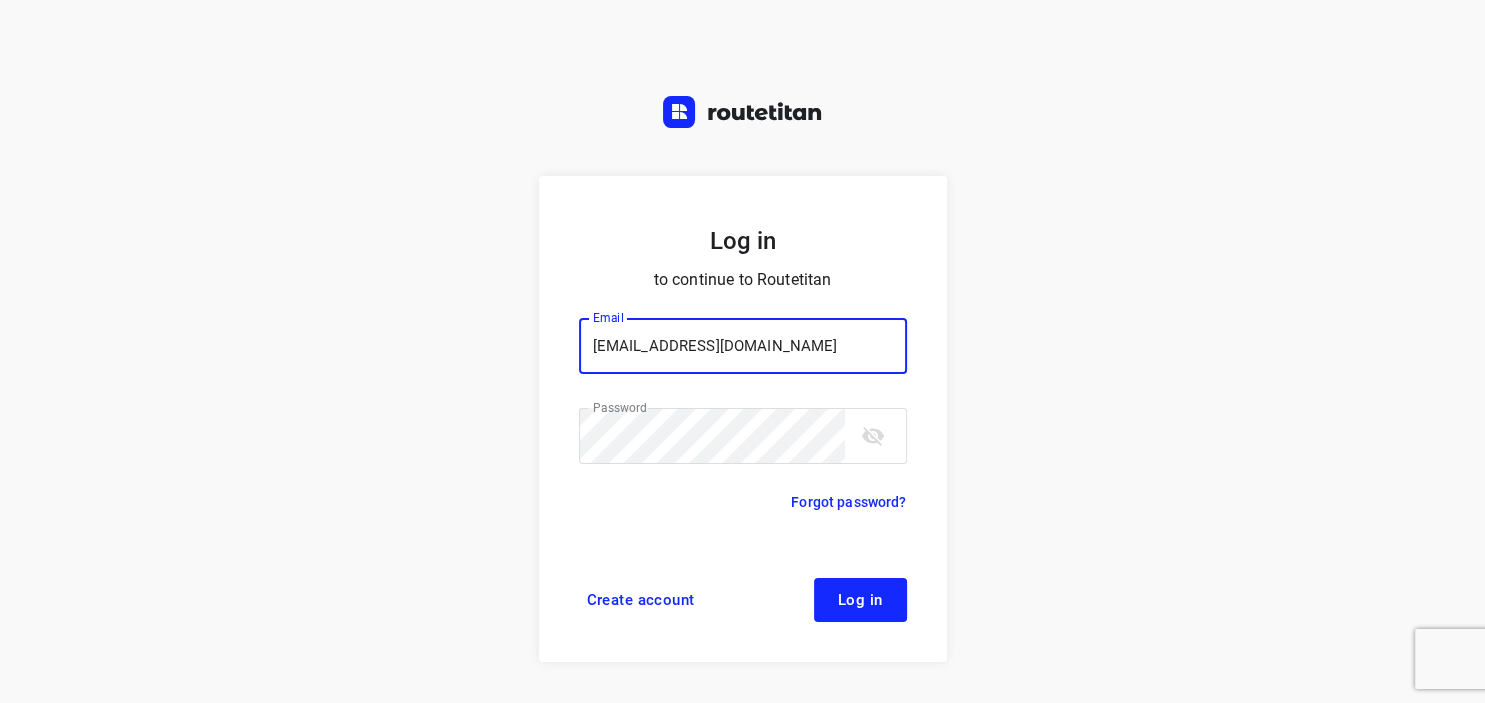 type on "[EMAIL_ADDRESS][DOMAIN_NAME]" 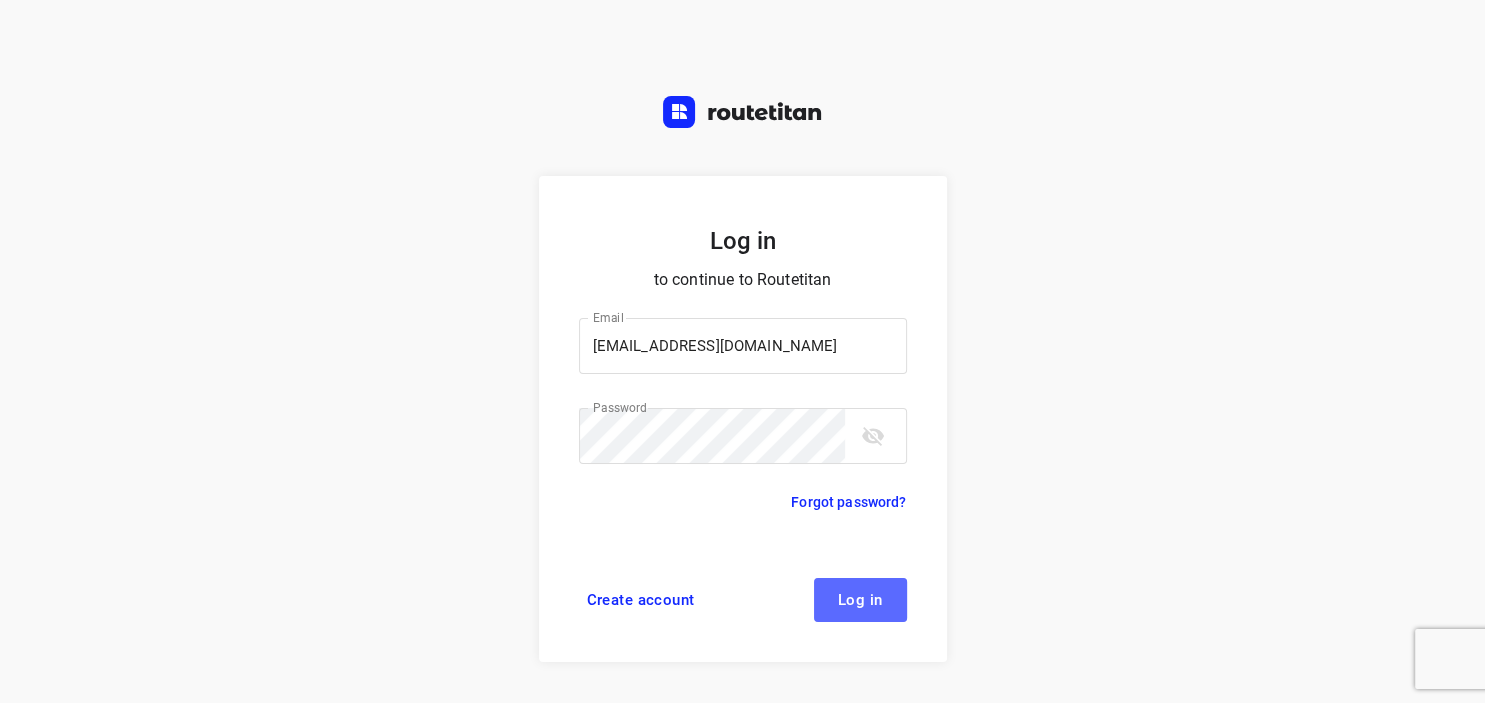 click on "Log in" at bounding box center [860, 600] 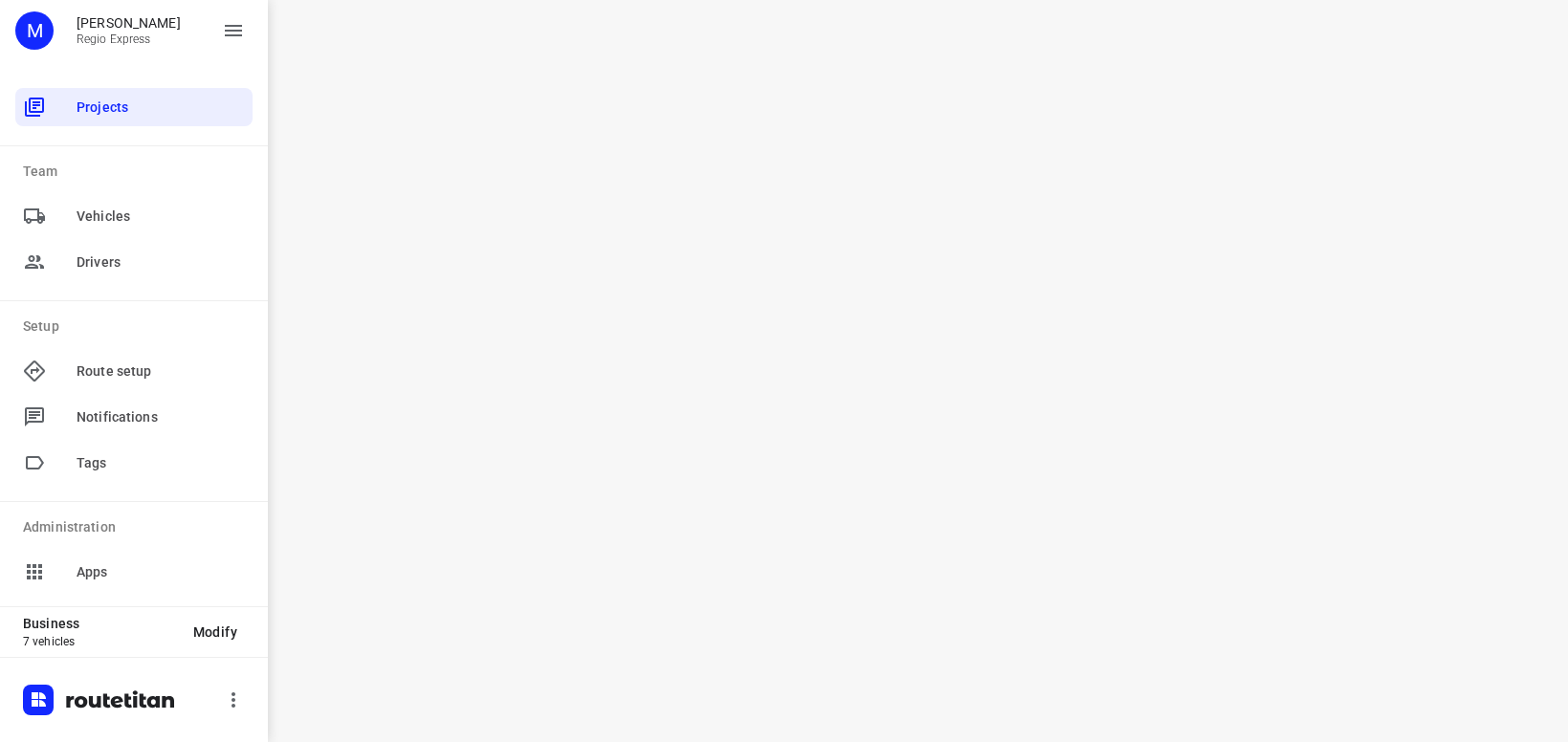 scroll, scrollTop: 0, scrollLeft: 0, axis: both 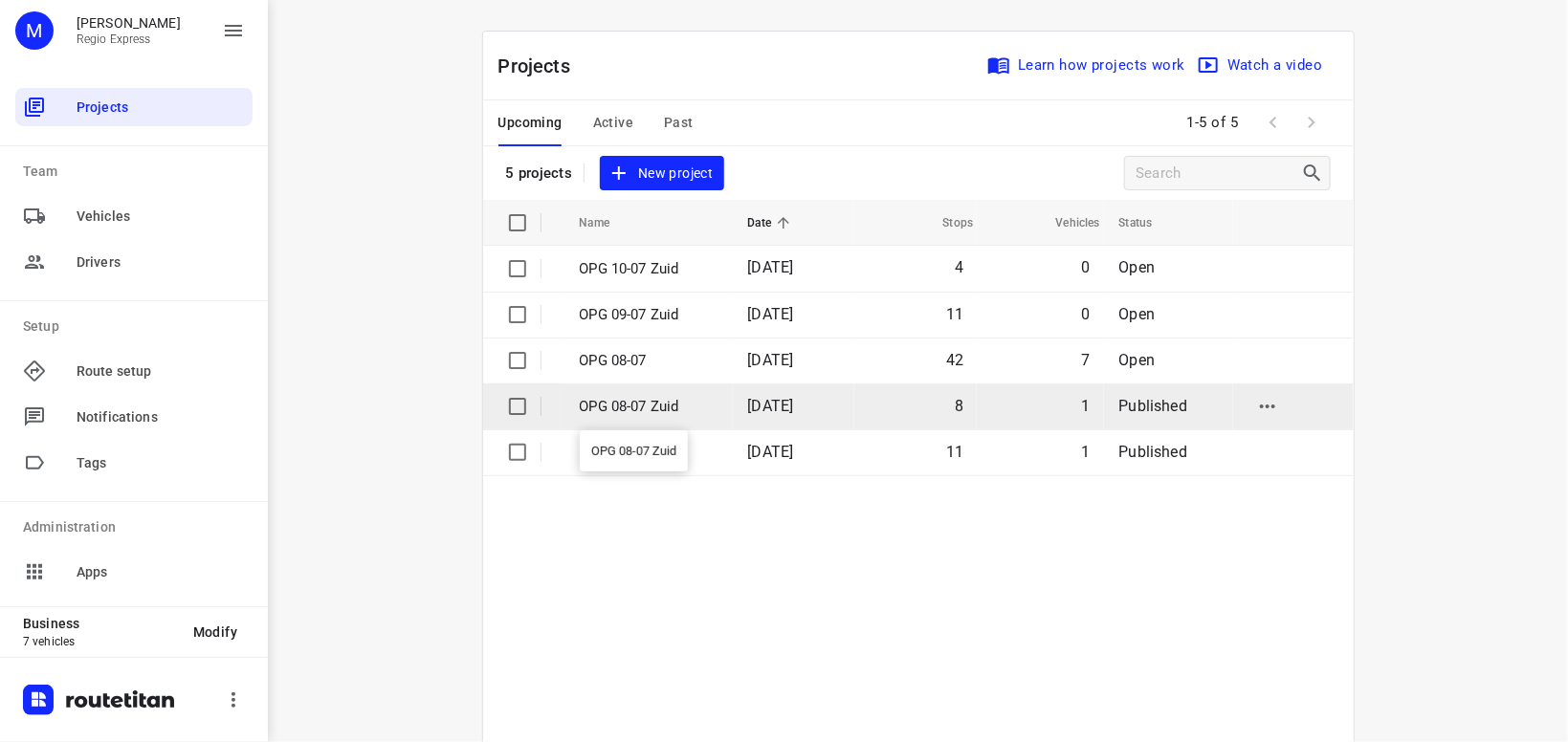 click on "OPG 08-07 Zuid" at bounding box center [650, 406] 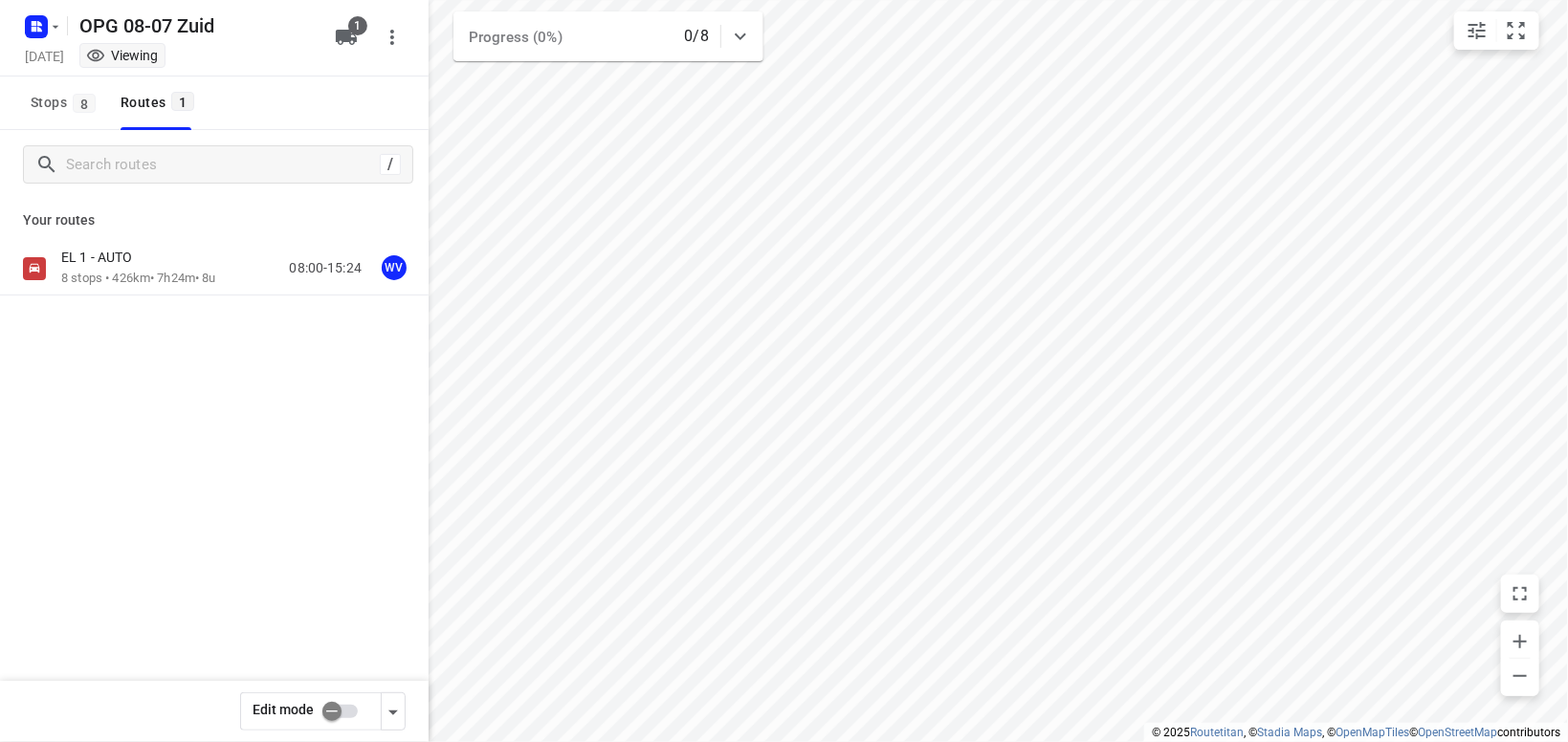 type on "distance" 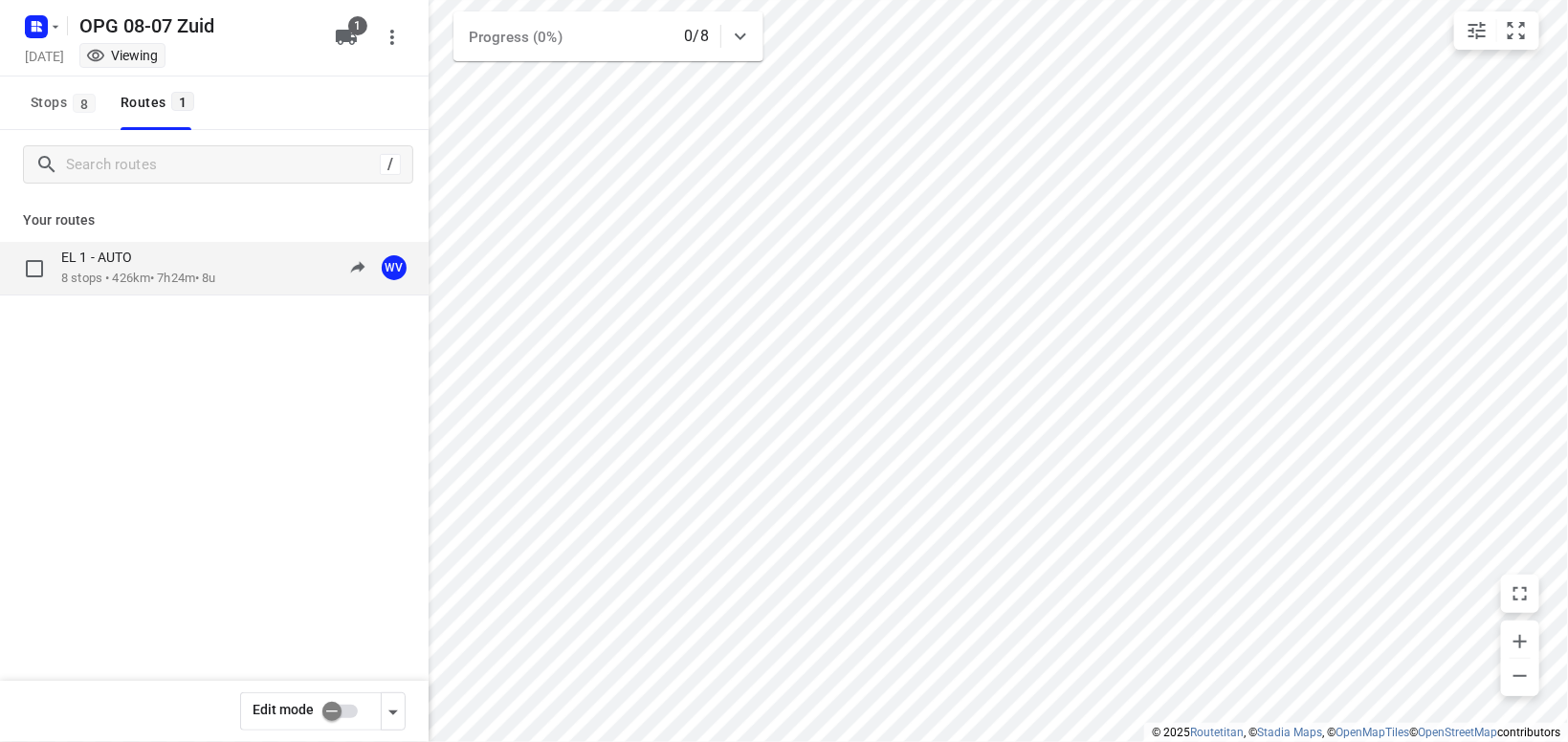 click on "EL 1 - AUTO" at bounding box center [139, 259] 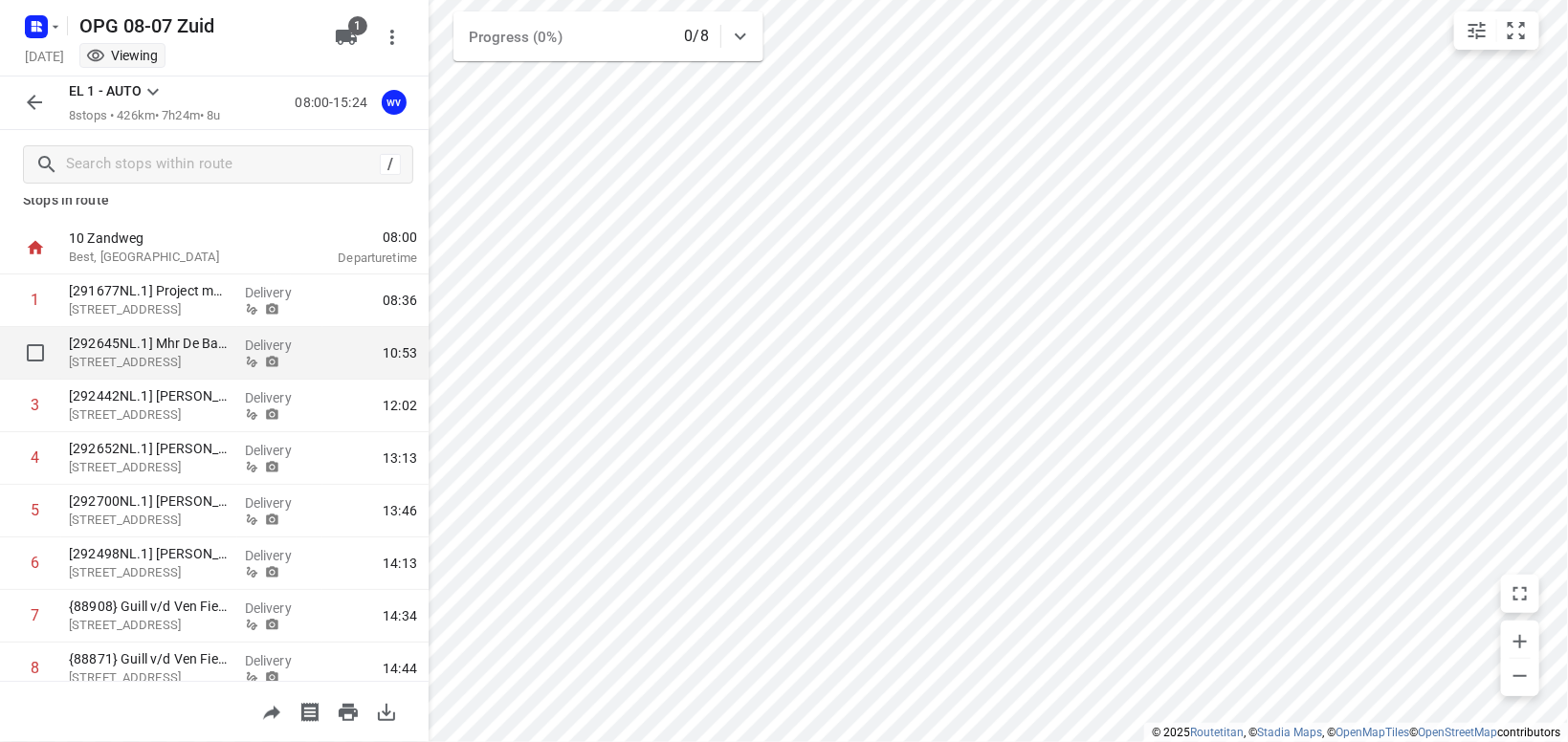 scroll, scrollTop: 0, scrollLeft: 0, axis: both 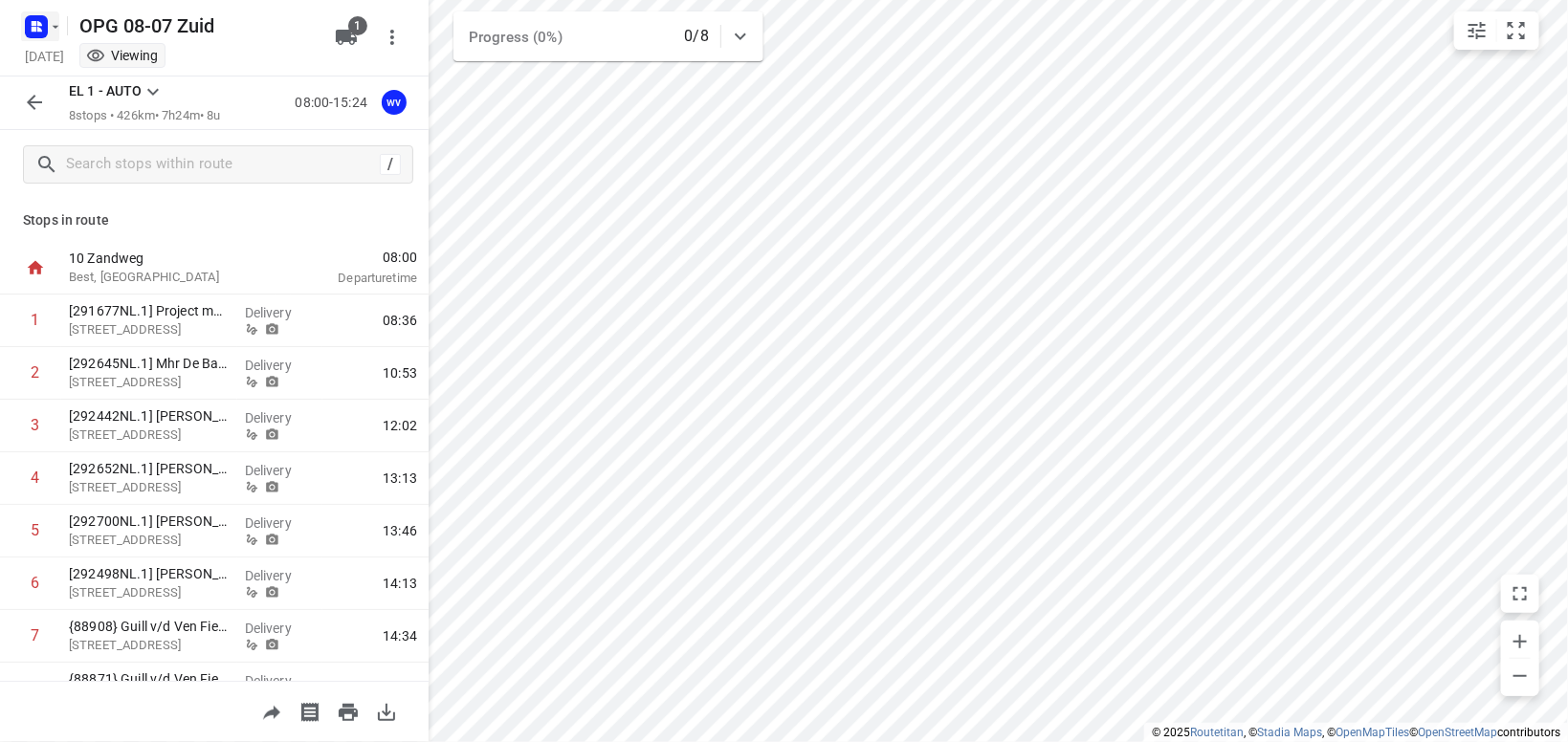 click 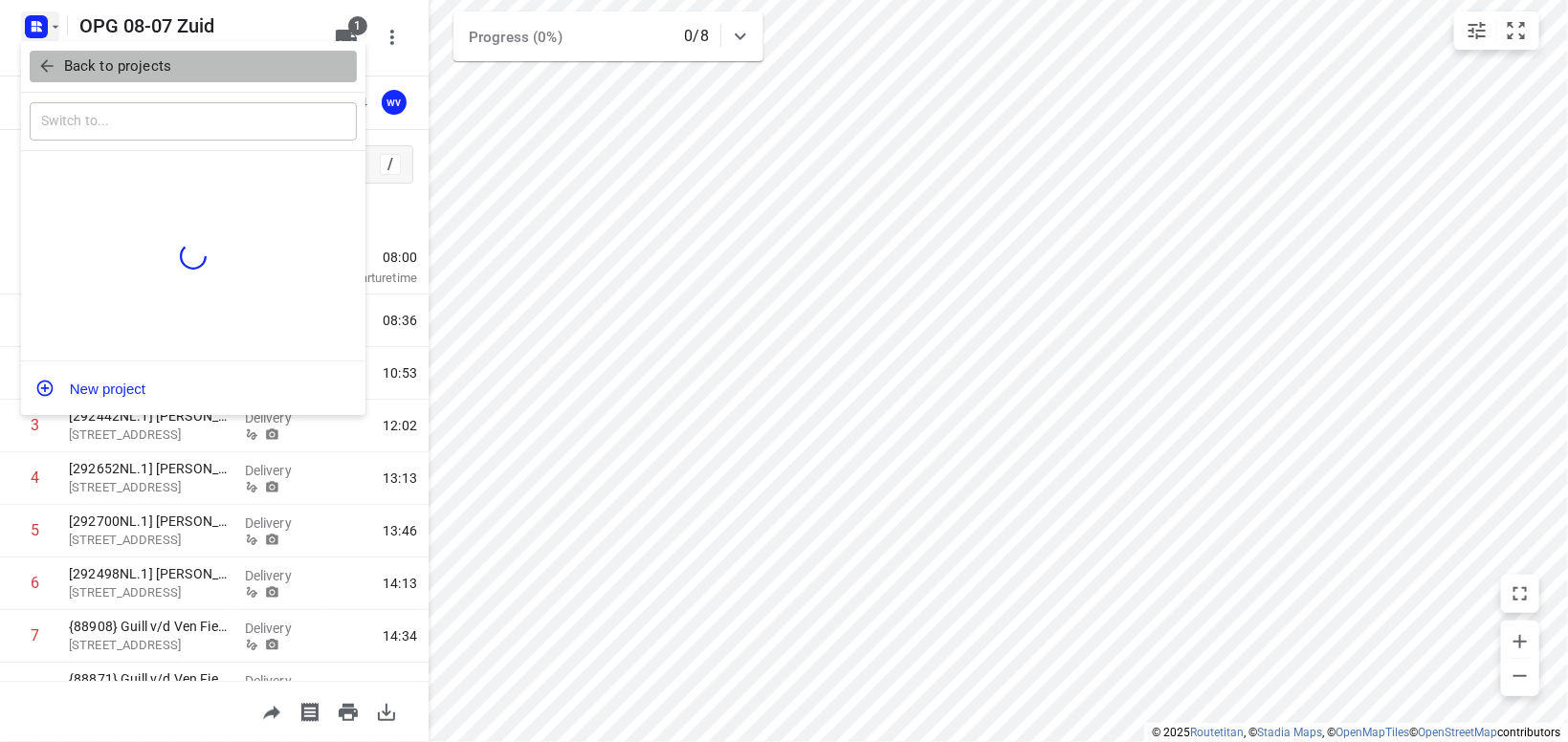 click on "Back to projects" at bounding box center (118, 66) 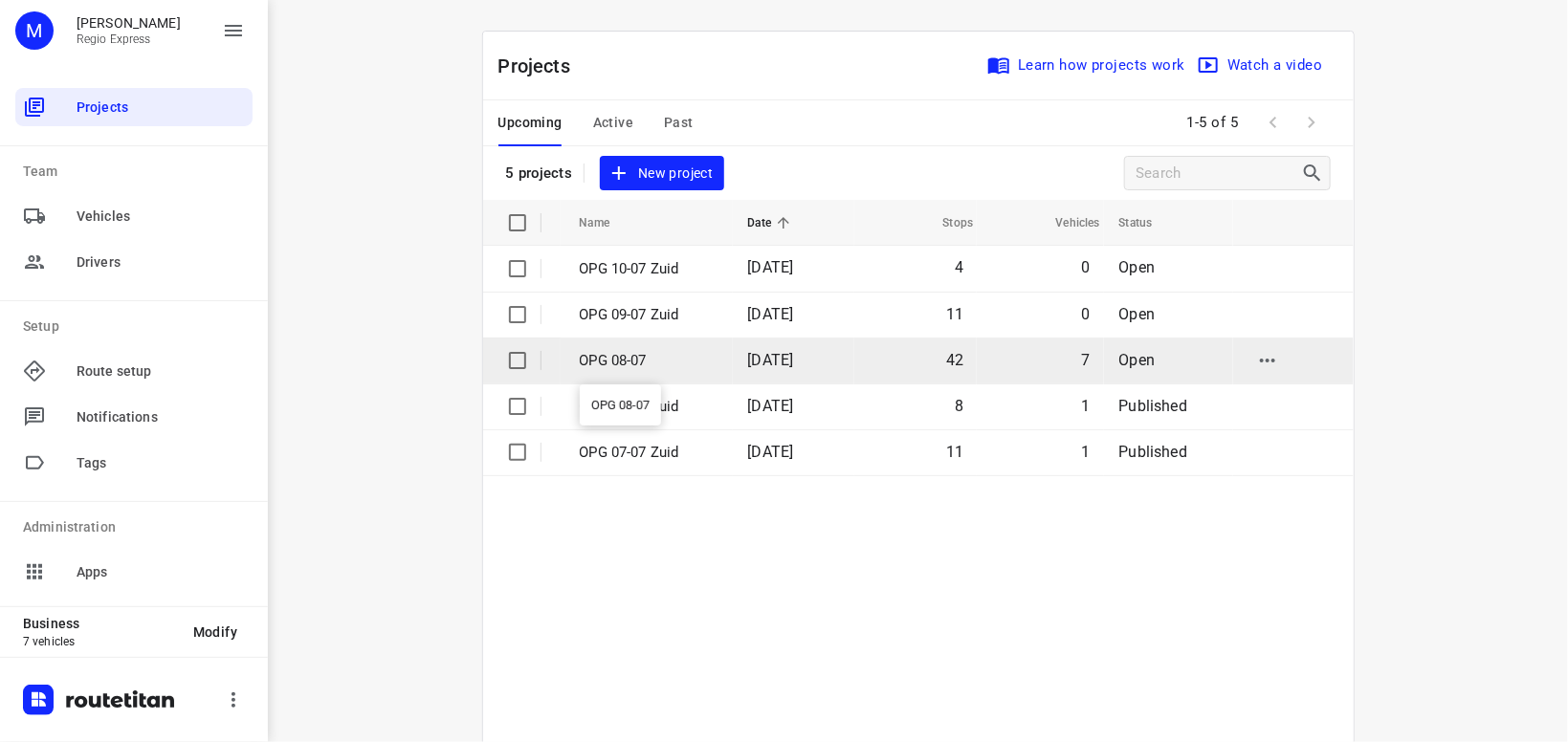 click on "OPG 08-07" at bounding box center [650, 360] 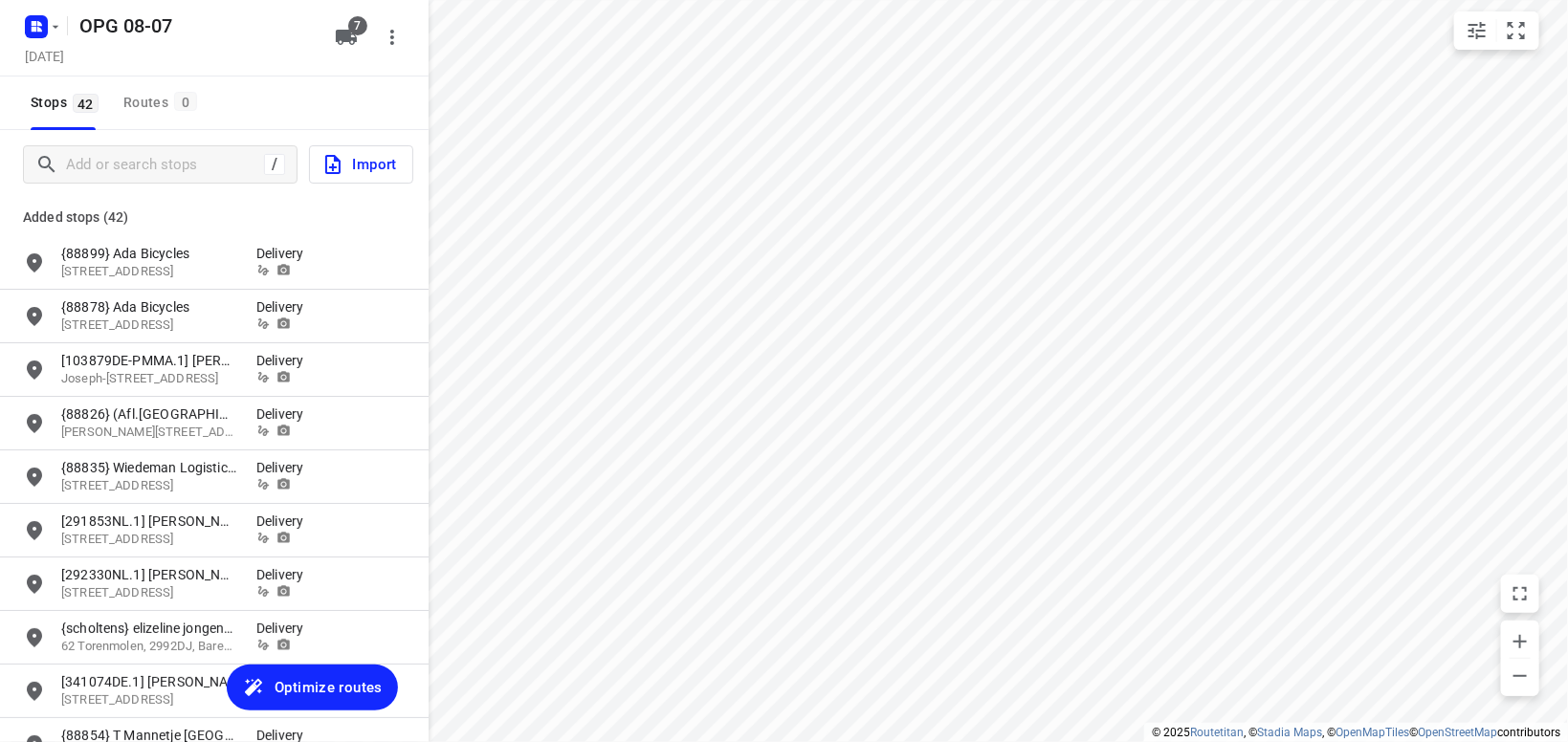 type on "distance" 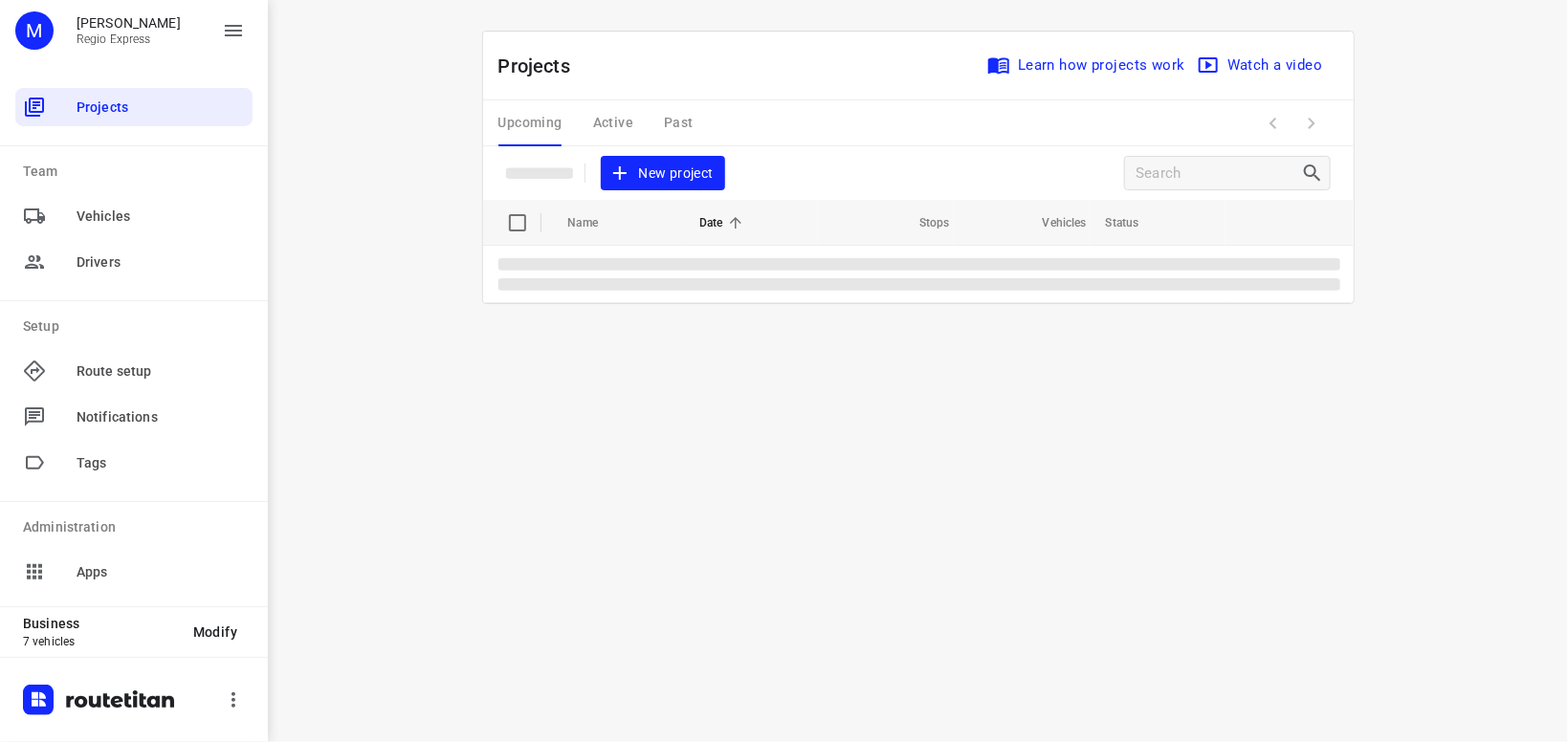 click on "Upcoming Active Past" at bounding box center (611, 123) 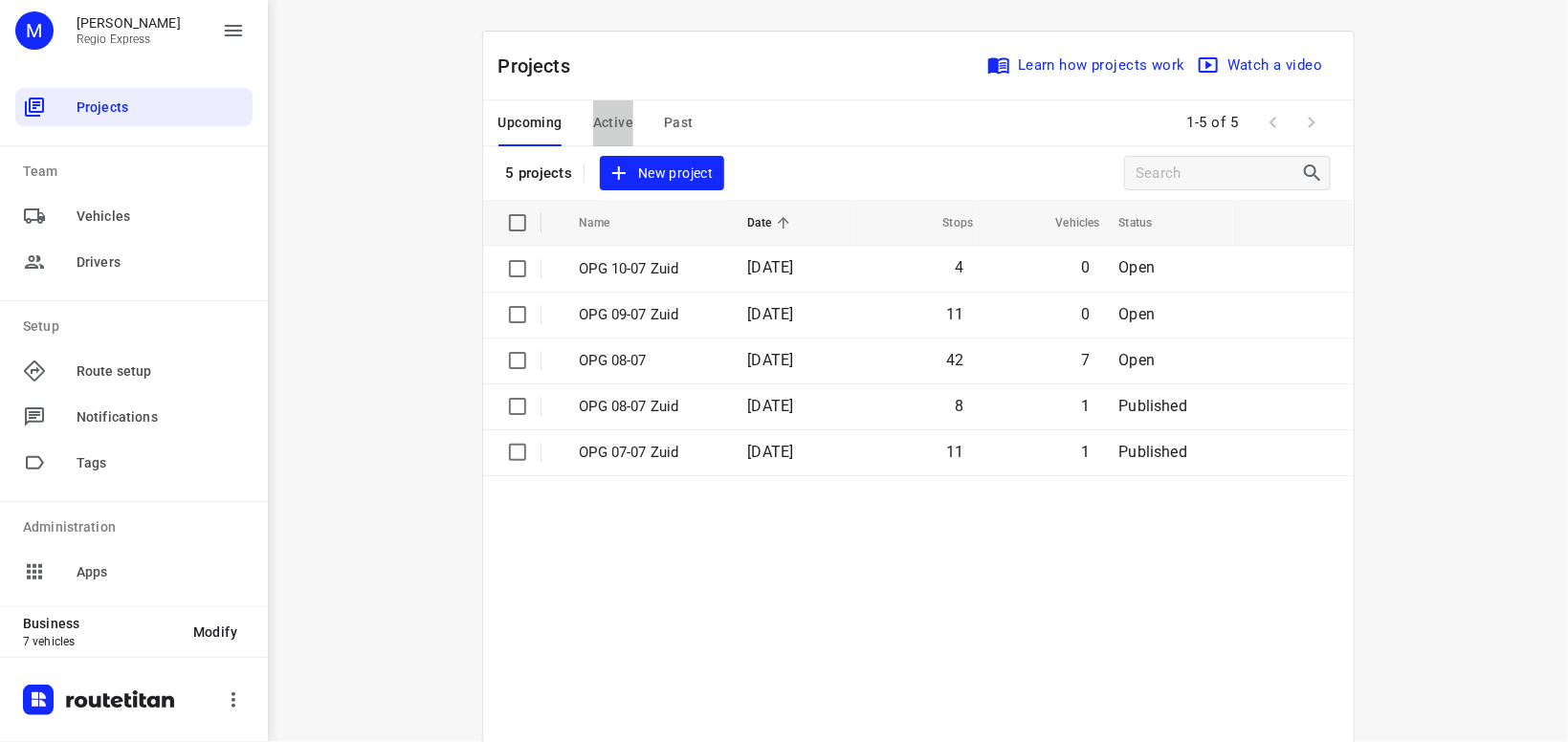 click on "Active" at bounding box center (613, 122) 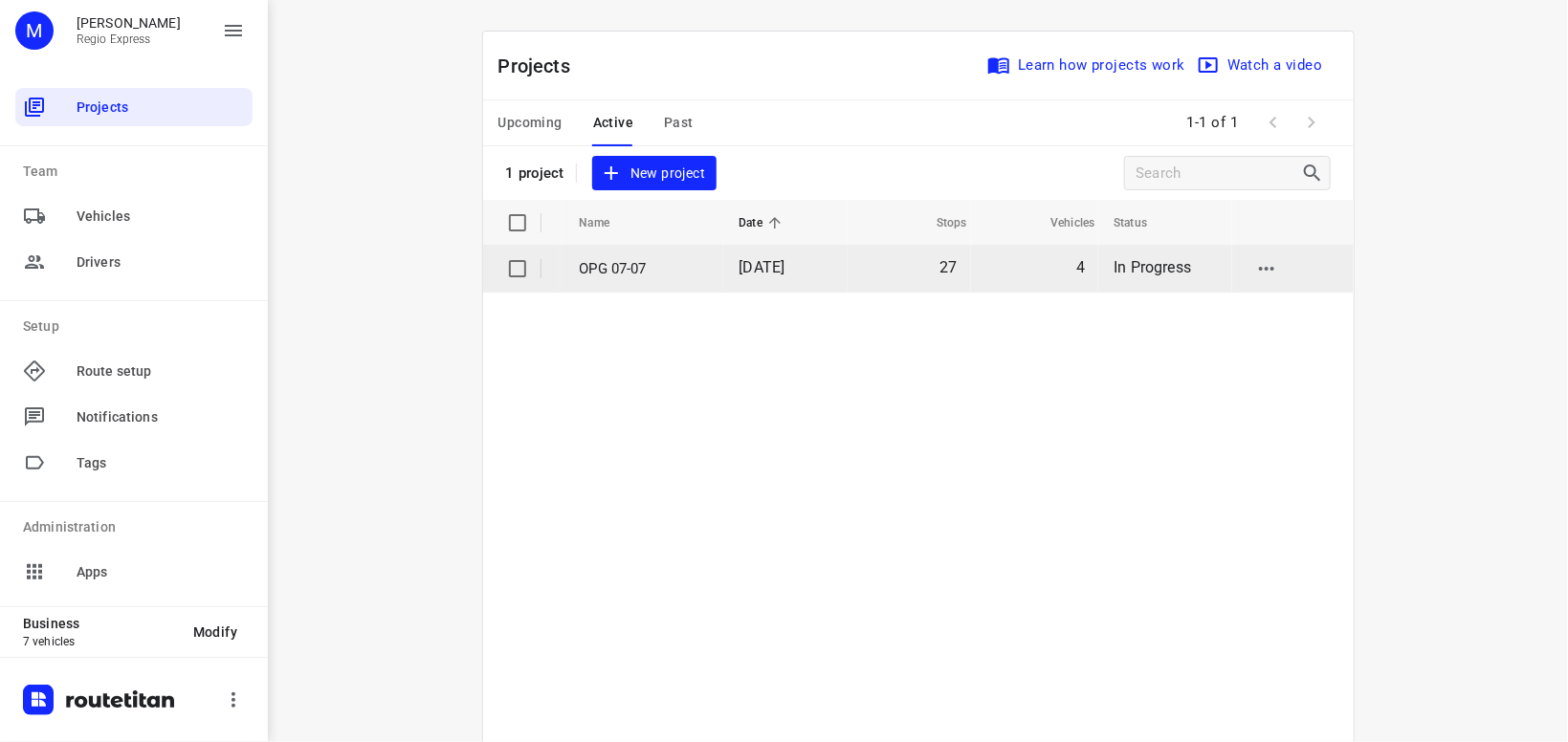 click on "OPG 07-07" at bounding box center (645, 269) 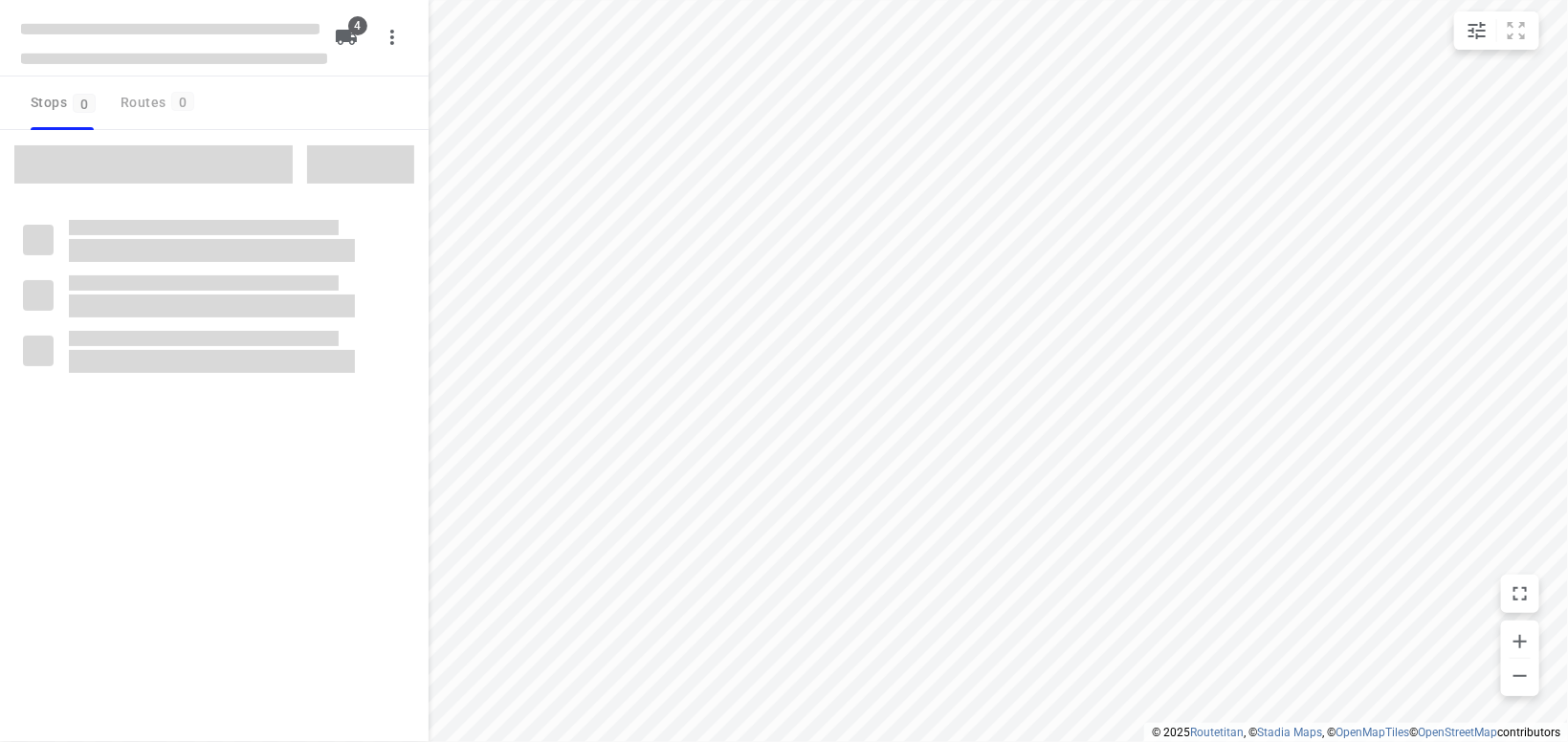 type on "distance" 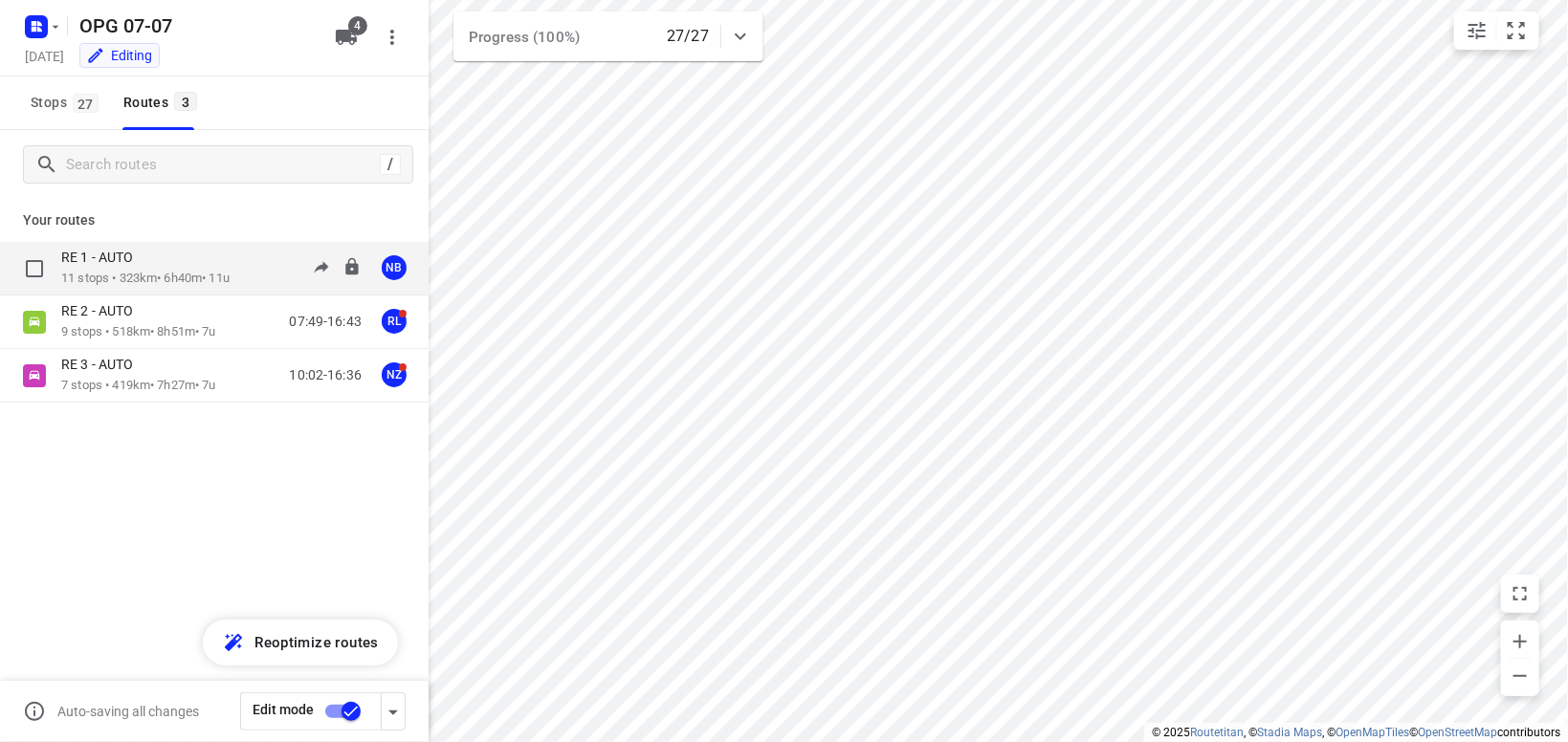 click on "RE 1 - AUTO" at bounding box center [145, 259] 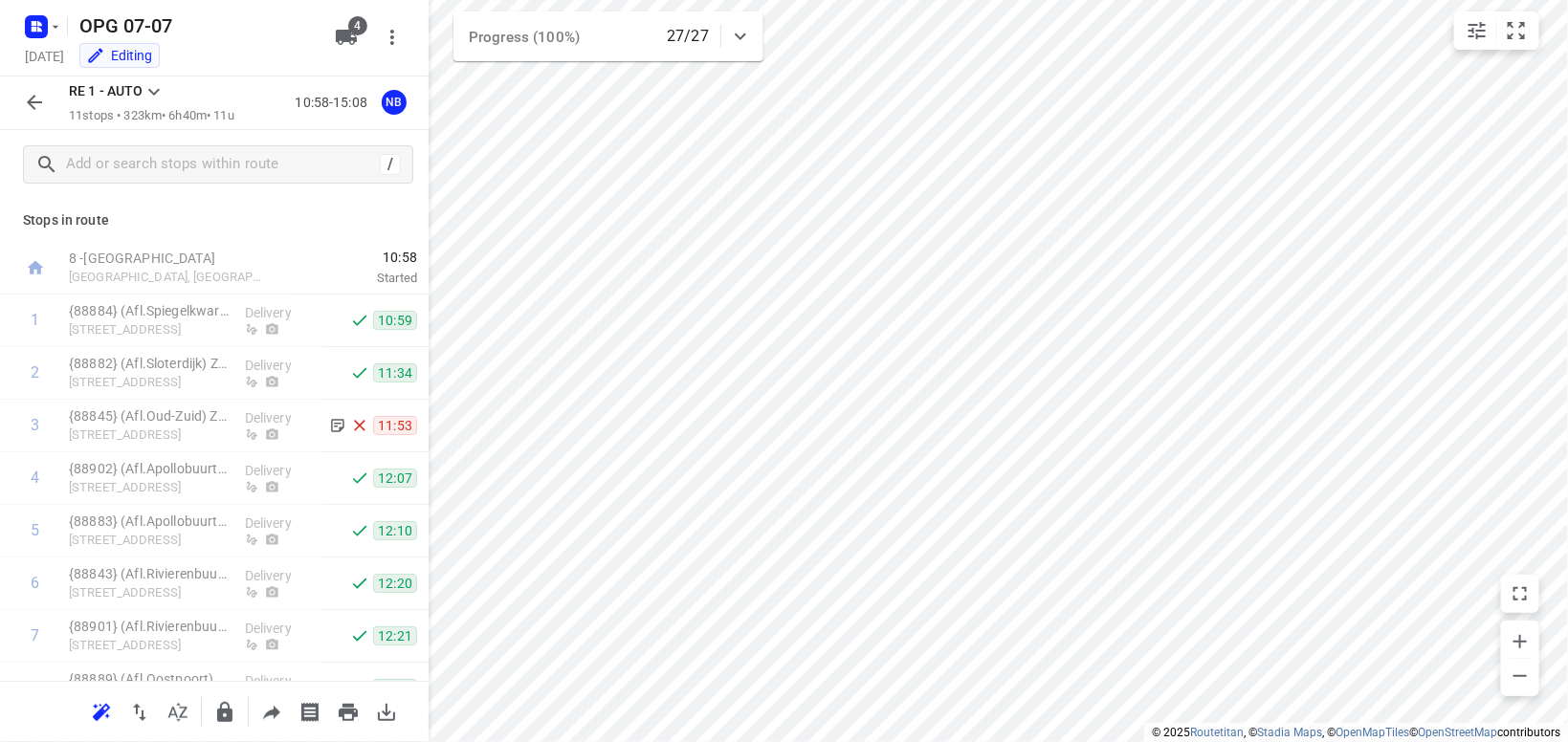click 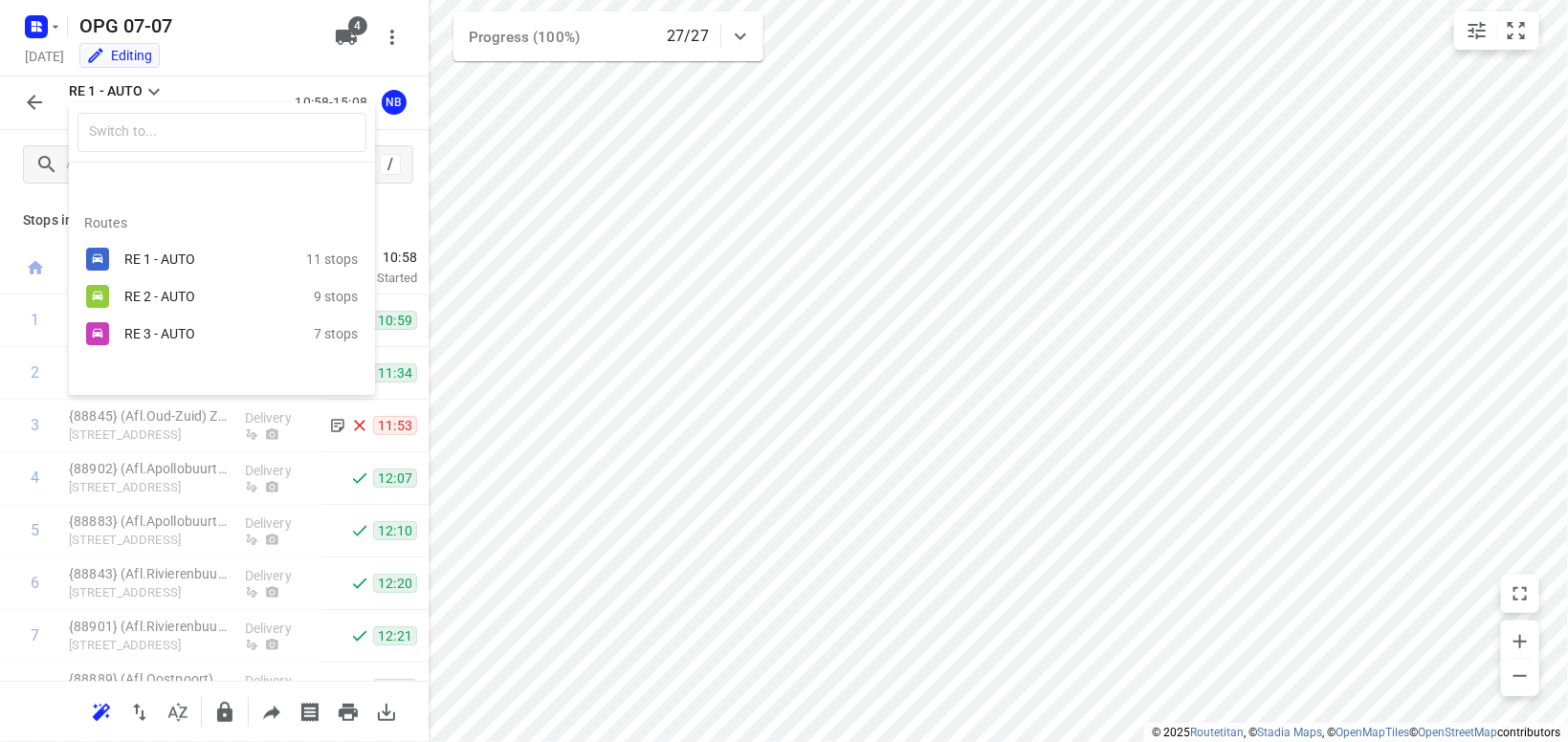 click at bounding box center [784, 371] 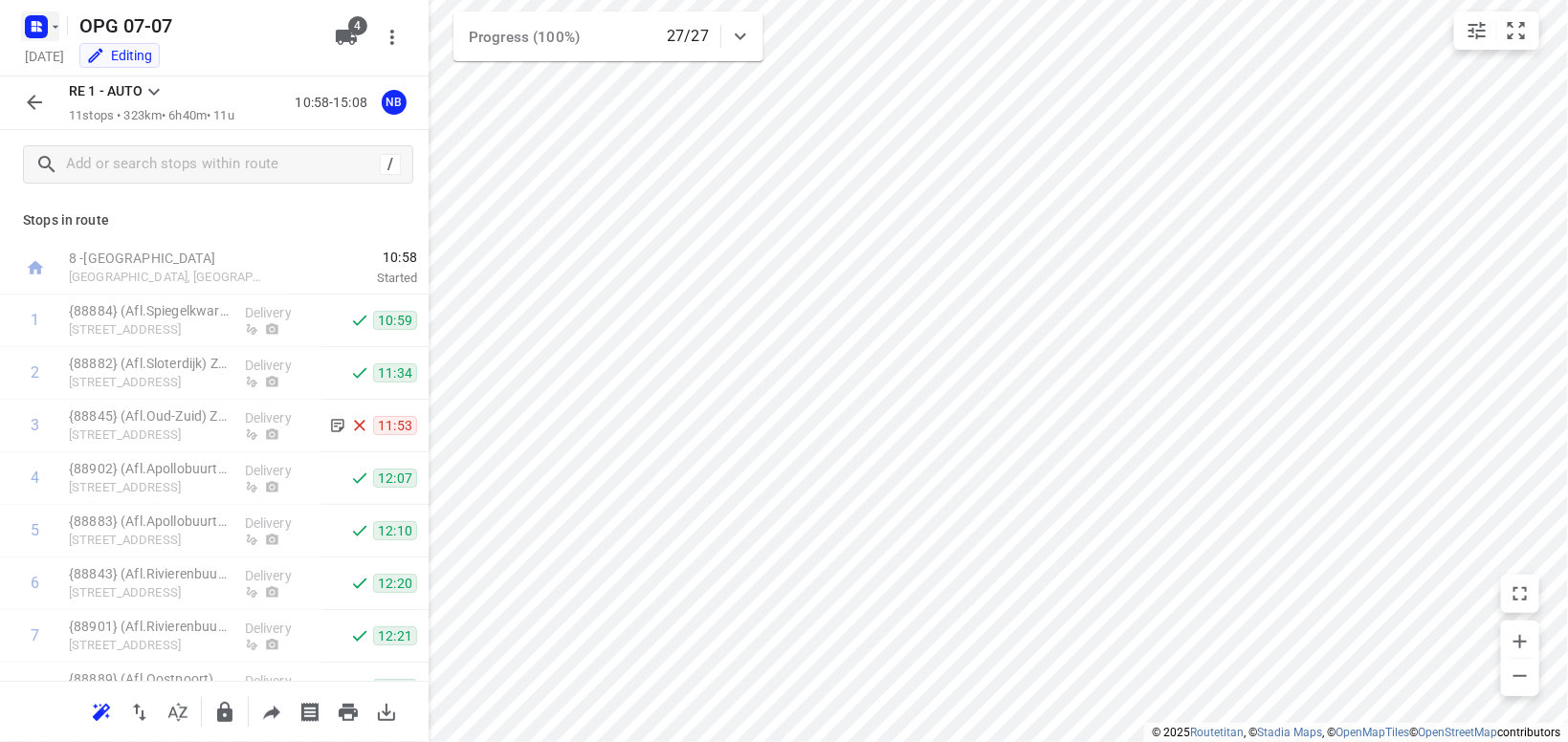 click 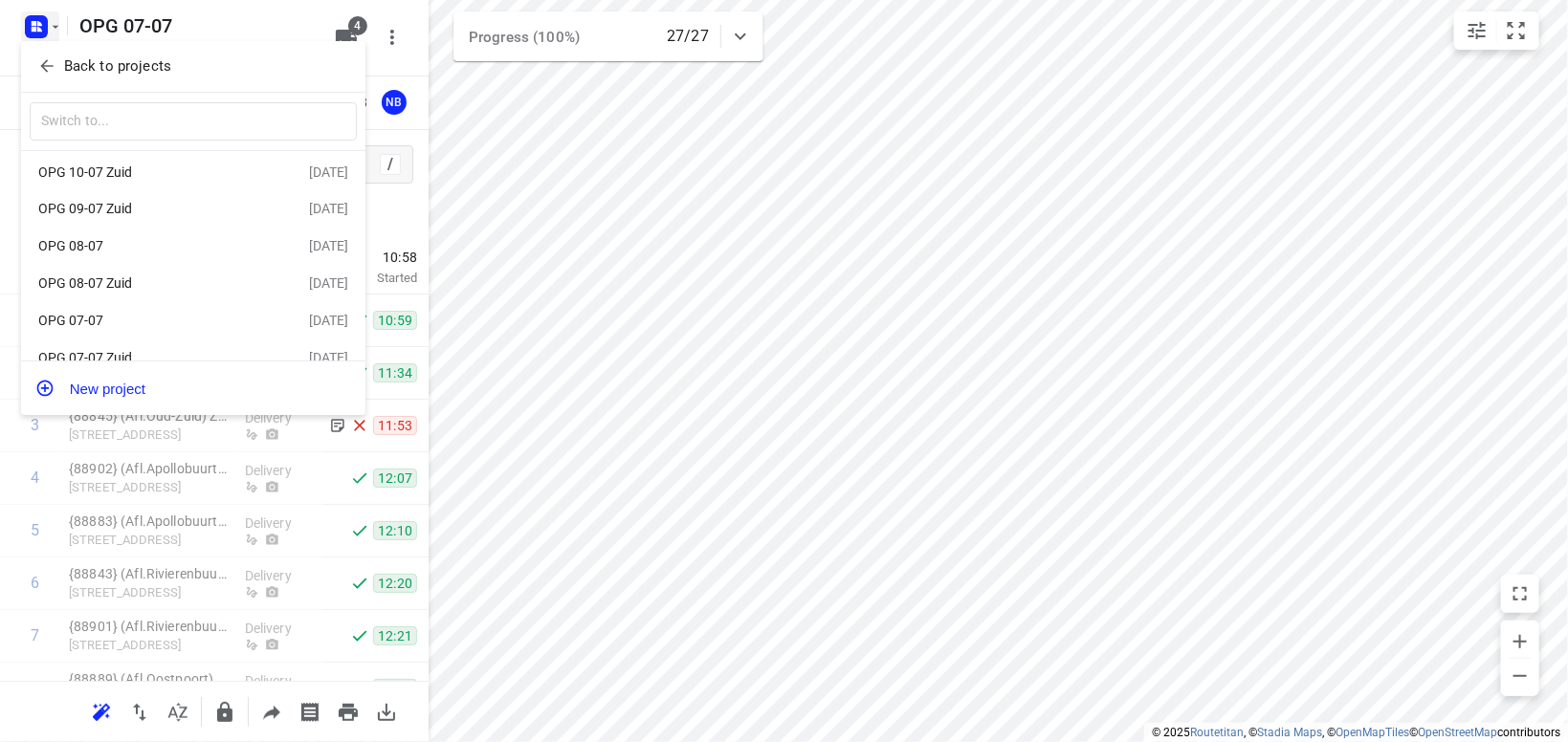 scroll, scrollTop: 0, scrollLeft: 0, axis: both 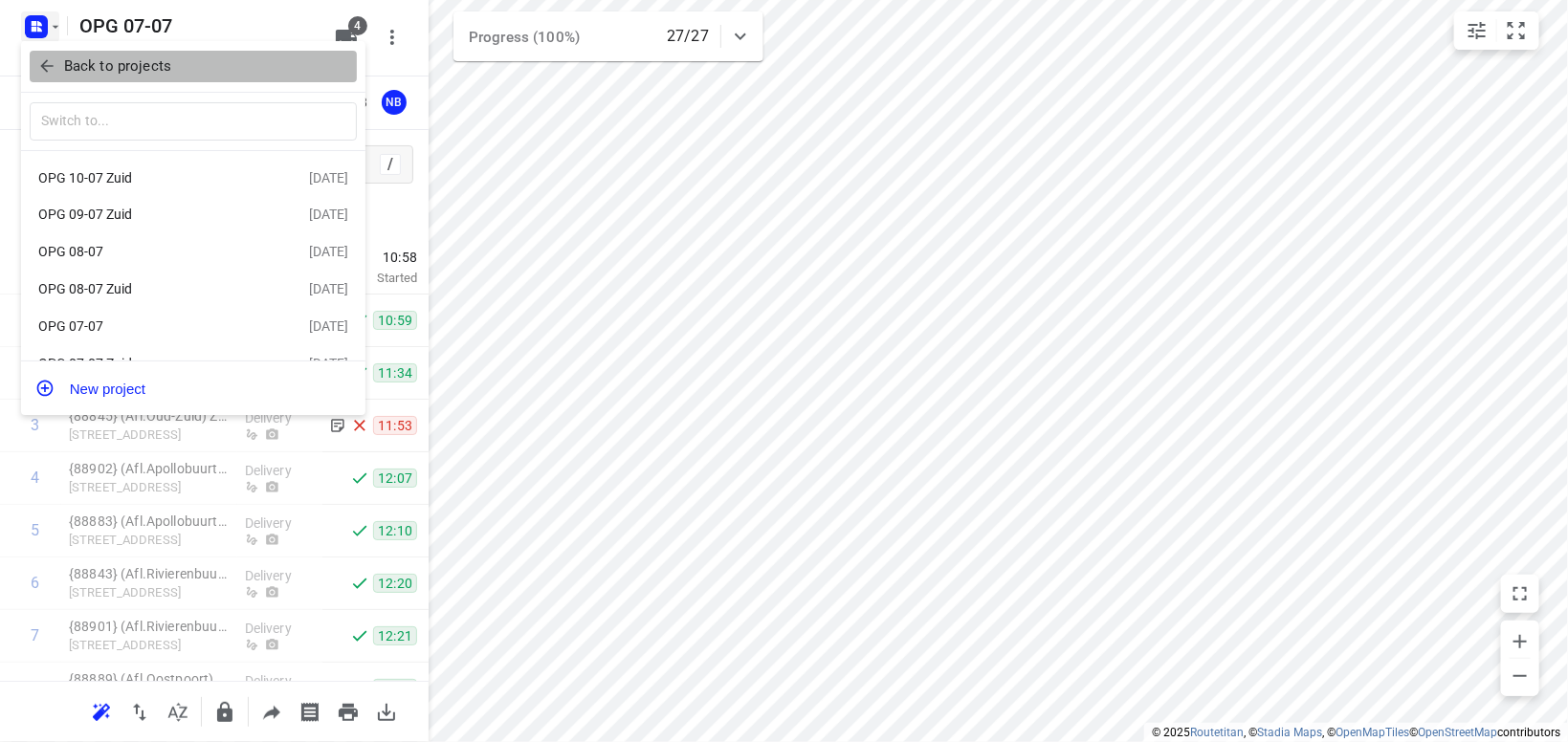 click on "Back to projects" at bounding box center (118, 66) 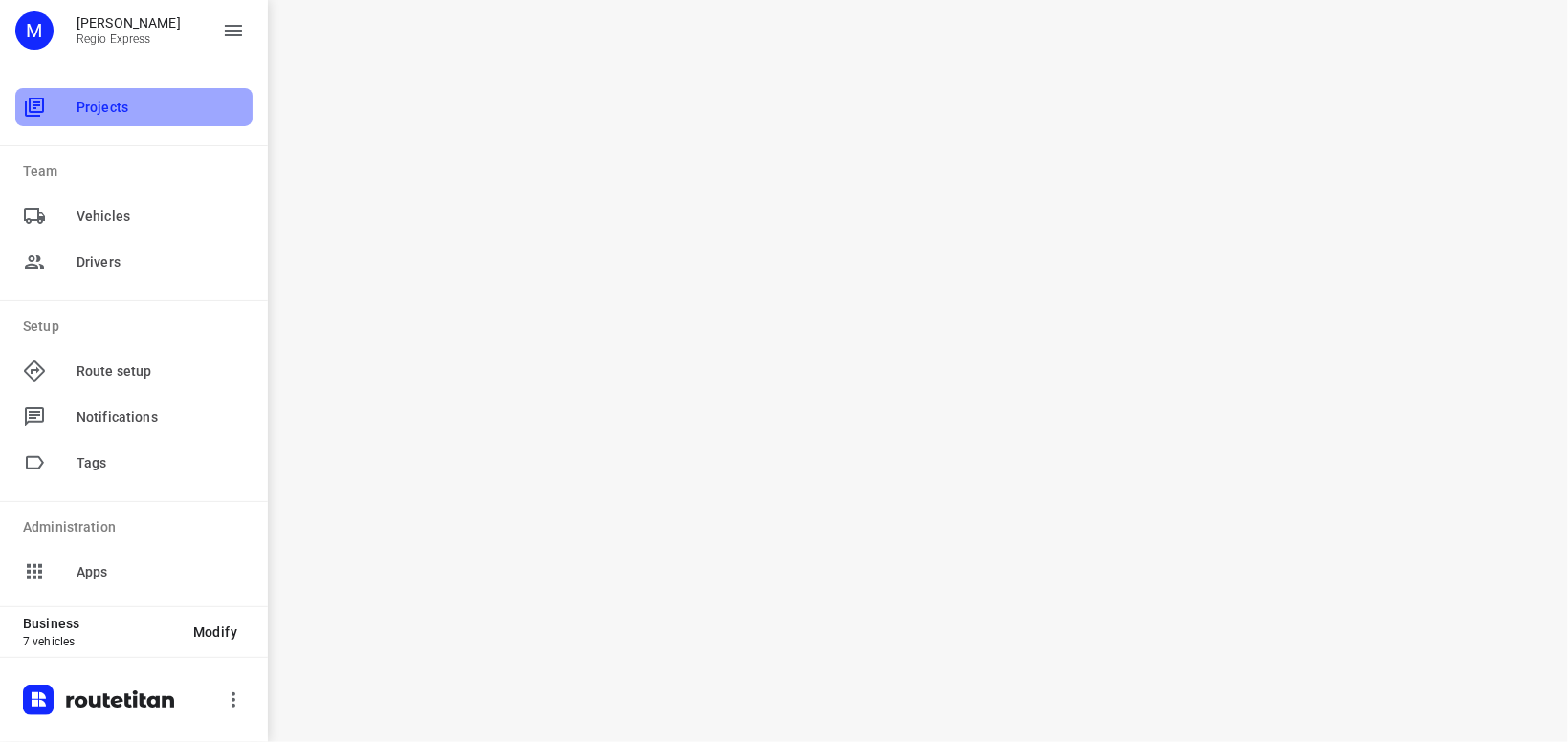 click on "Projects" at bounding box center (161, 107) 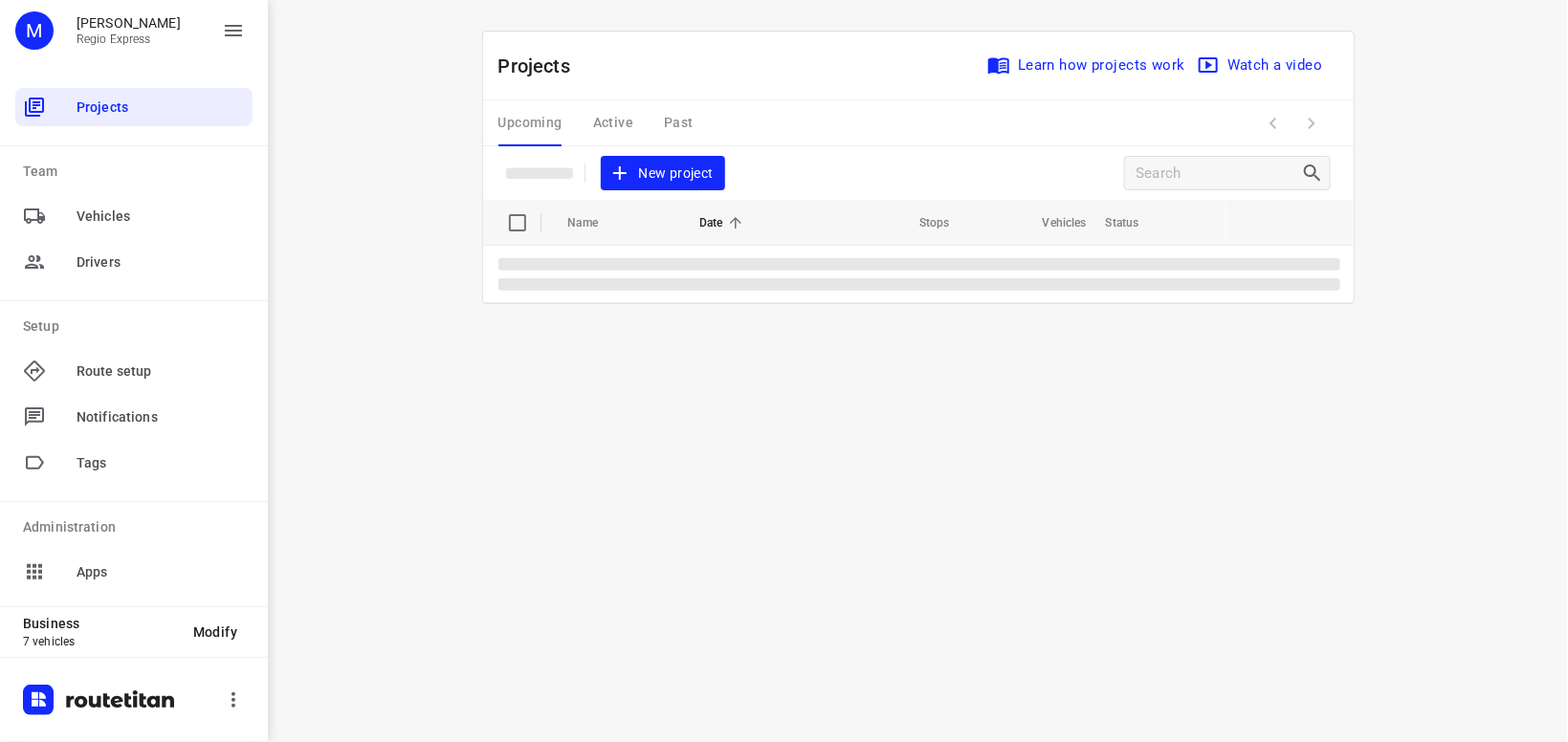 click on "Upcoming Active Past" at bounding box center (611, 123) 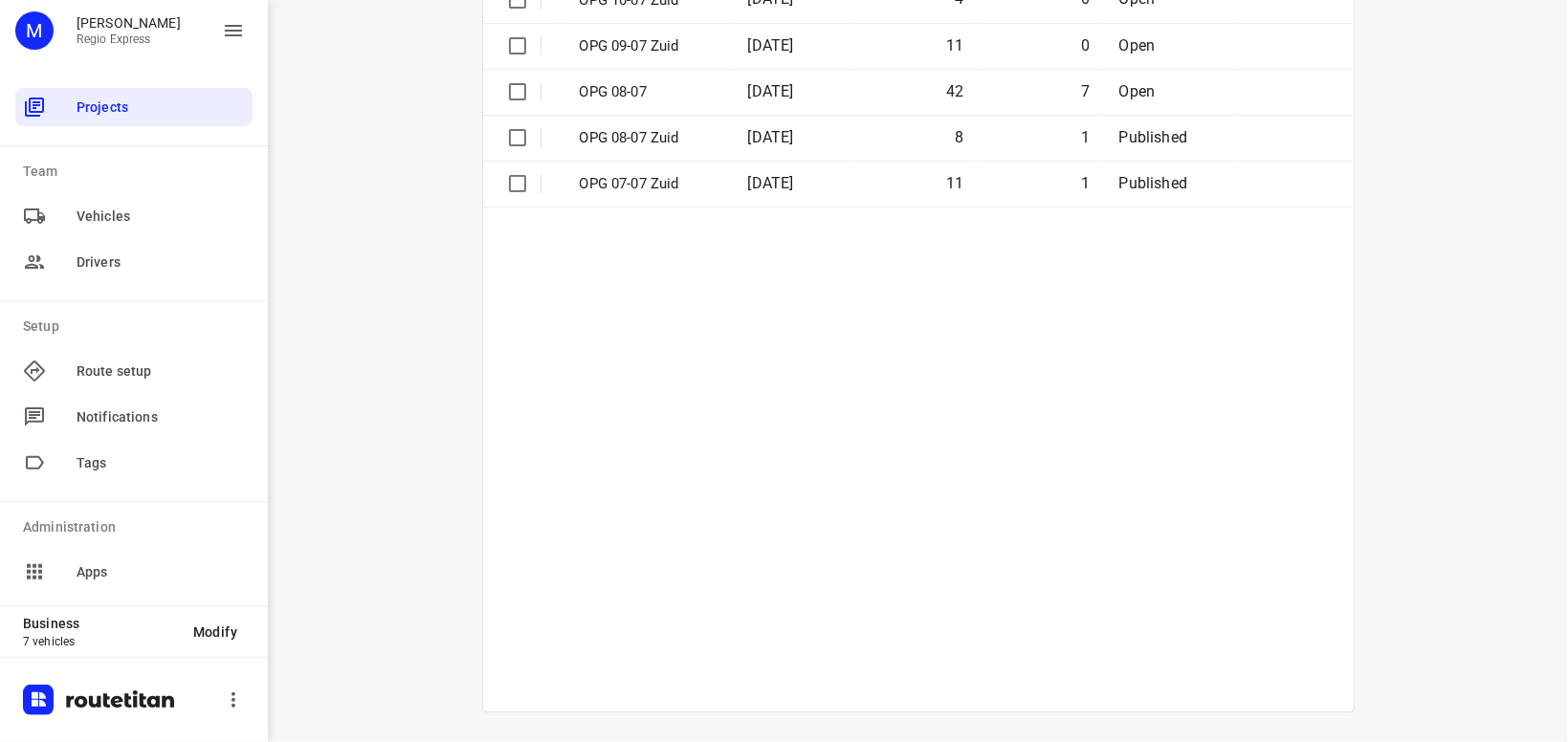 scroll, scrollTop: 0, scrollLeft: 0, axis: both 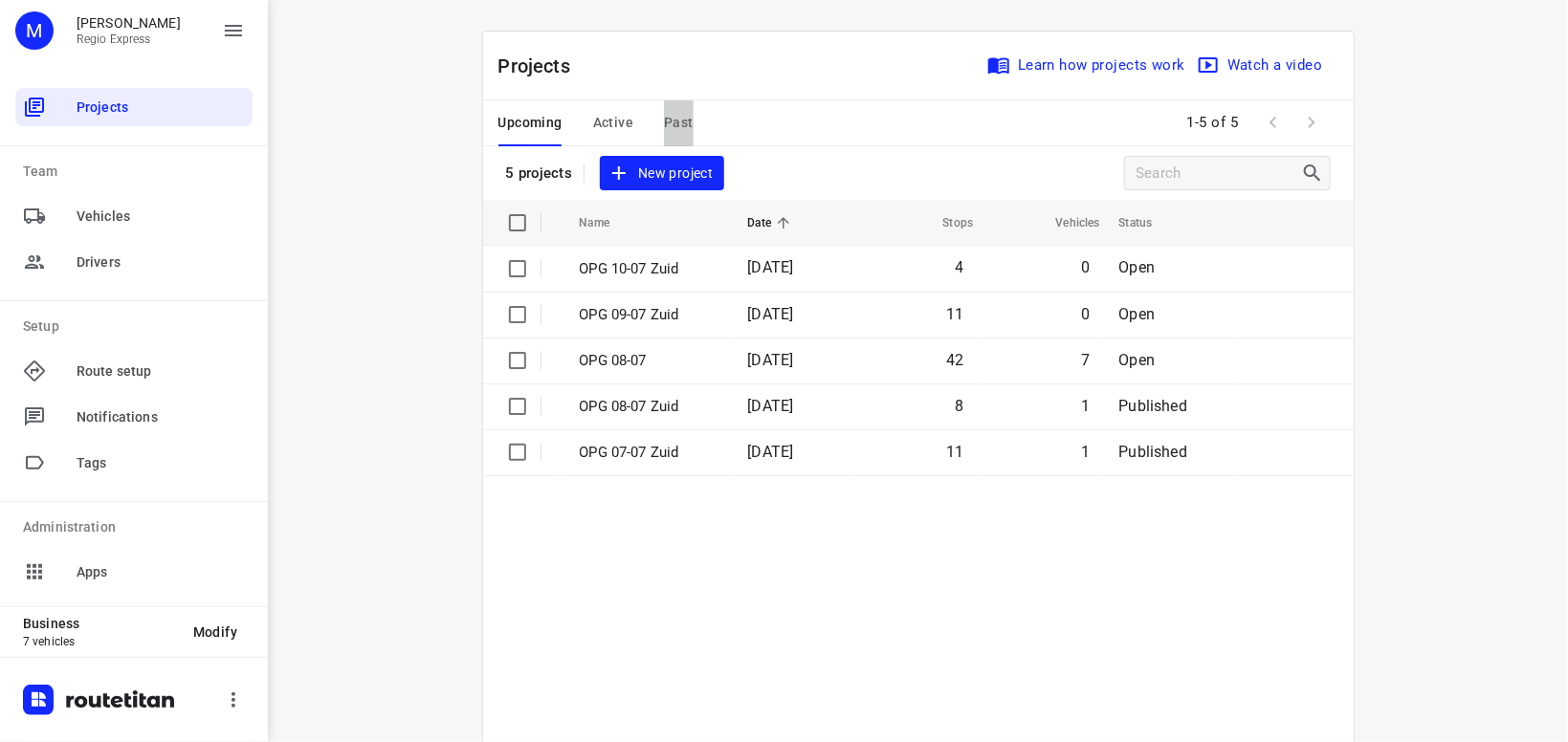 click on "Past" at bounding box center [678, 122] 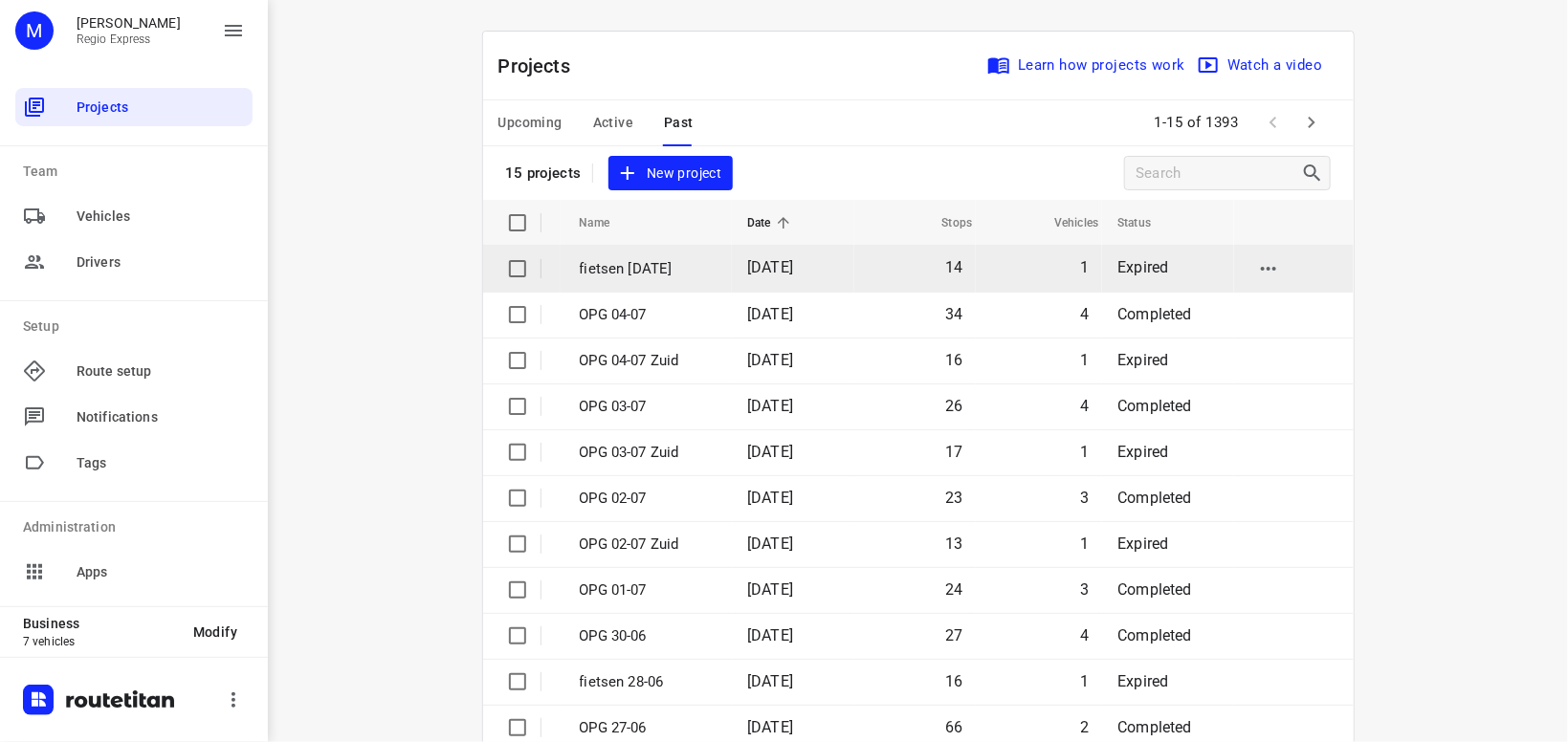click on "Expired" at bounding box center [1142, 267] 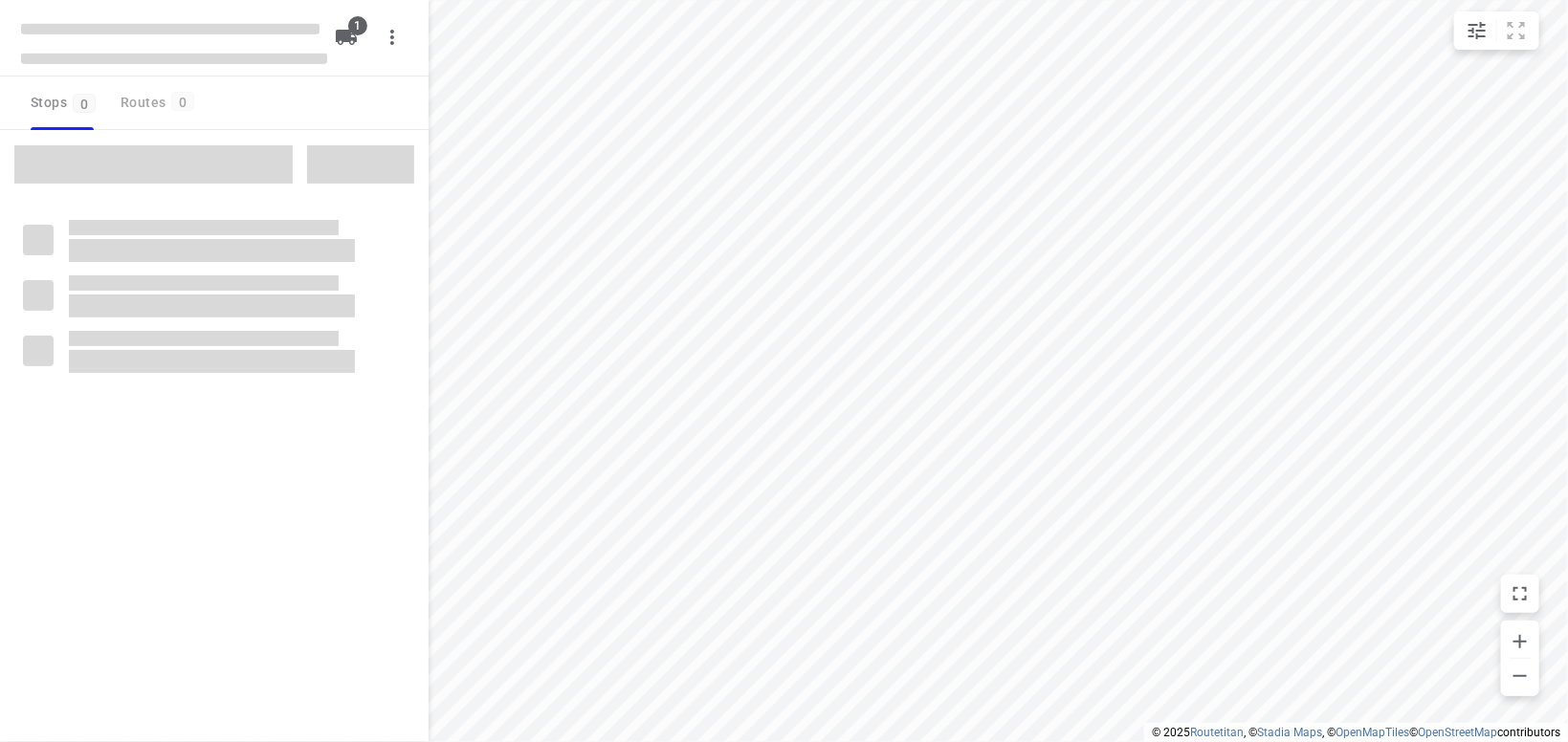 type on "distance" 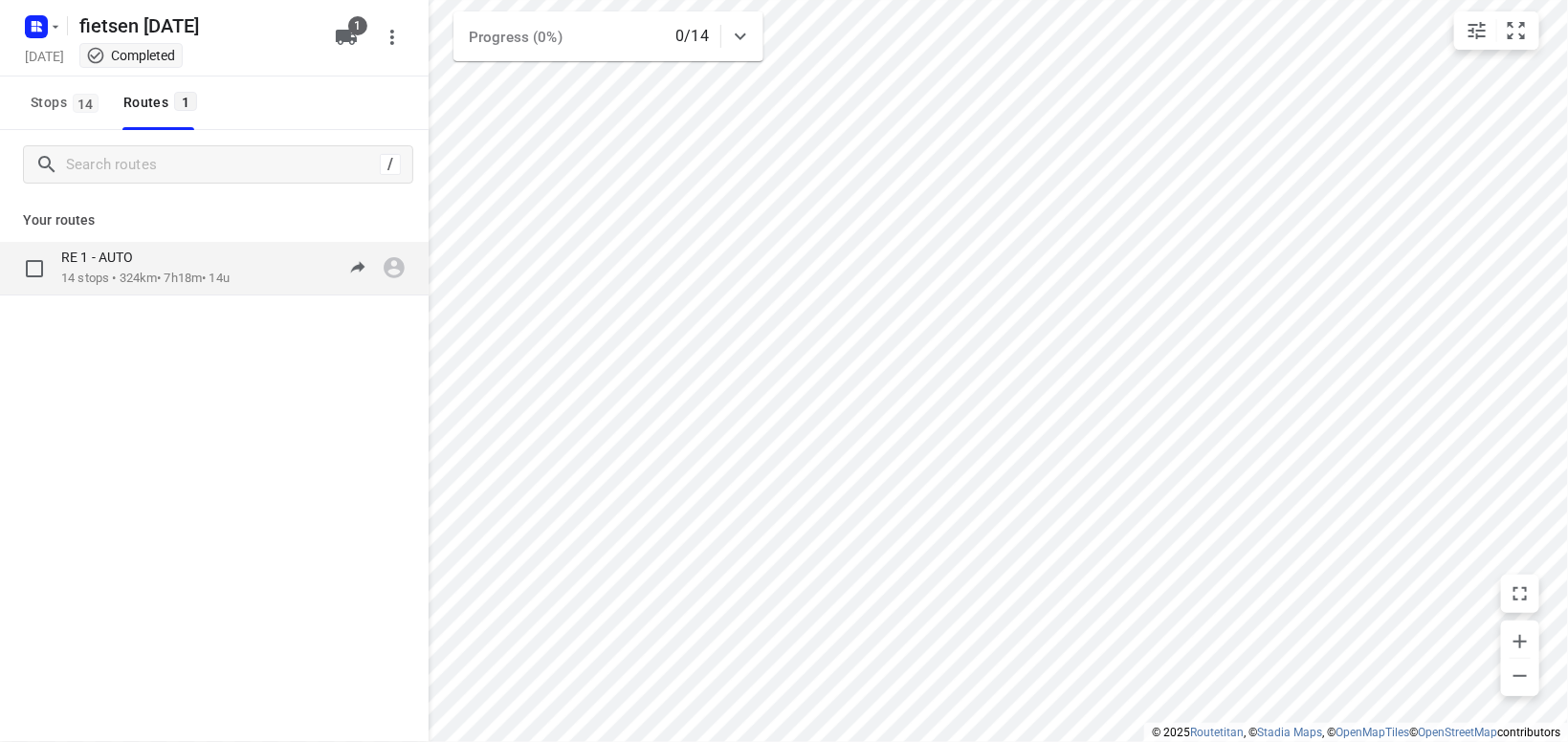 click on "14   stops •   324km  •   7h18m  • 14u" at bounding box center [145, 278] 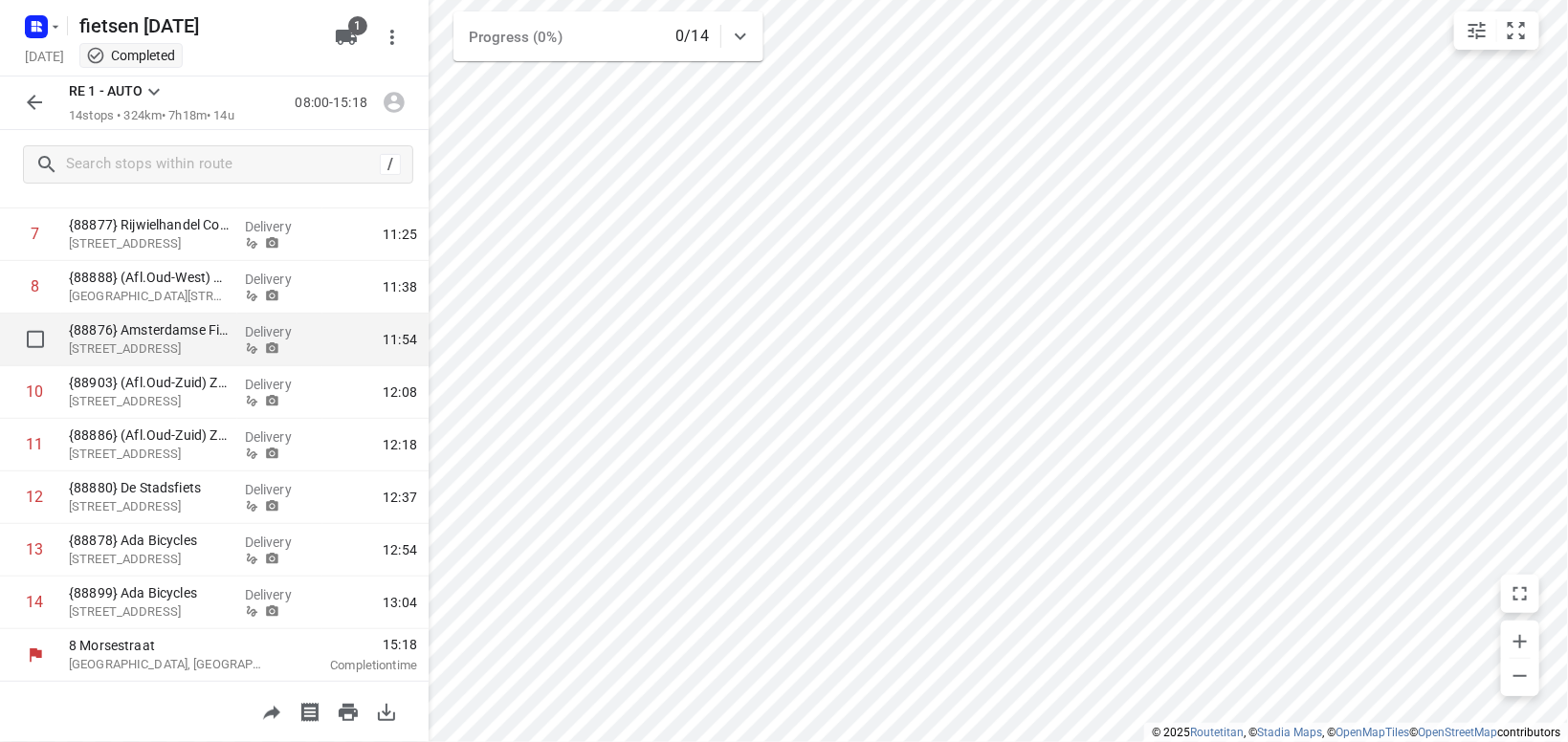 scroll, scrollTop: 0, scrollLeft: 0, axis: both 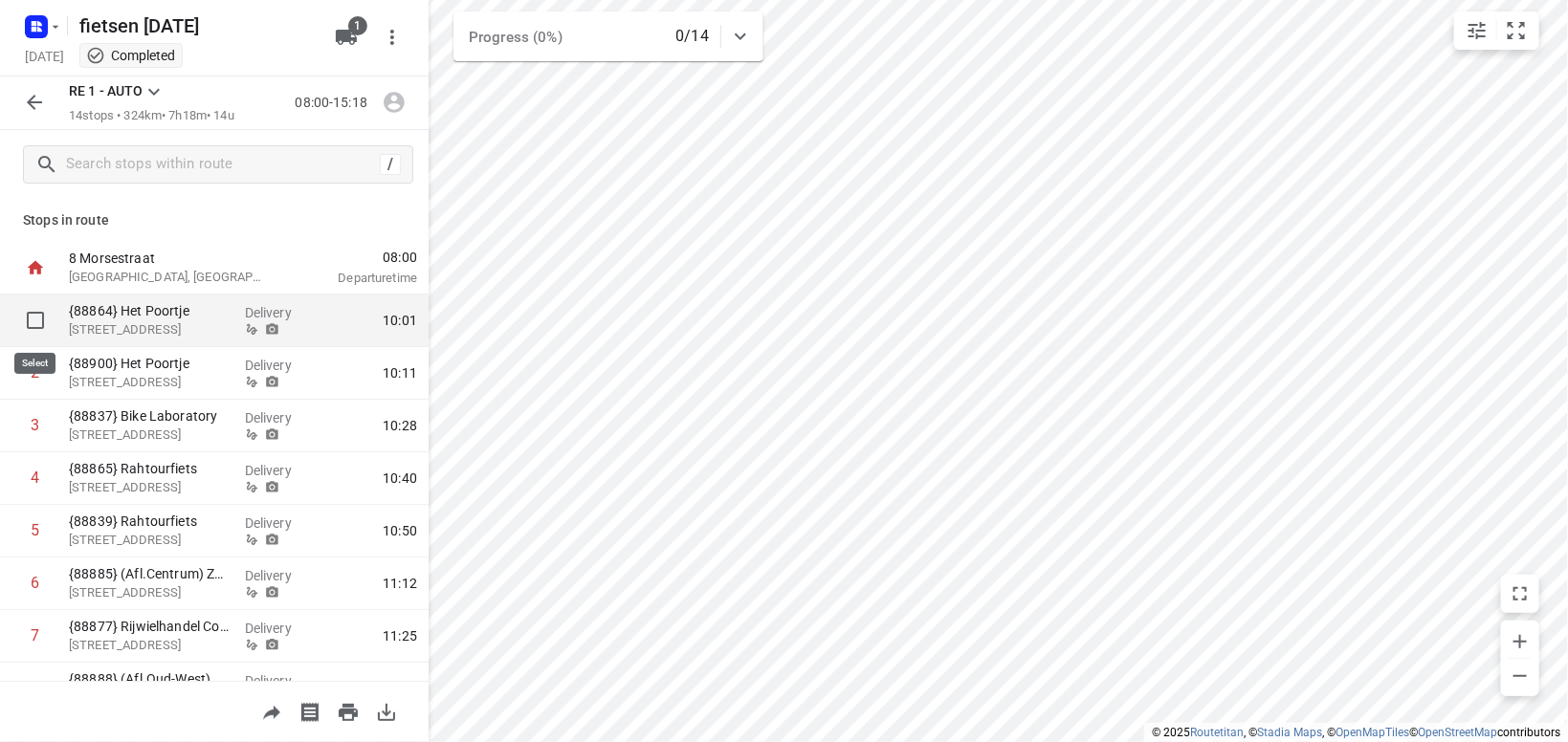 click at bounding box center [35, 320] 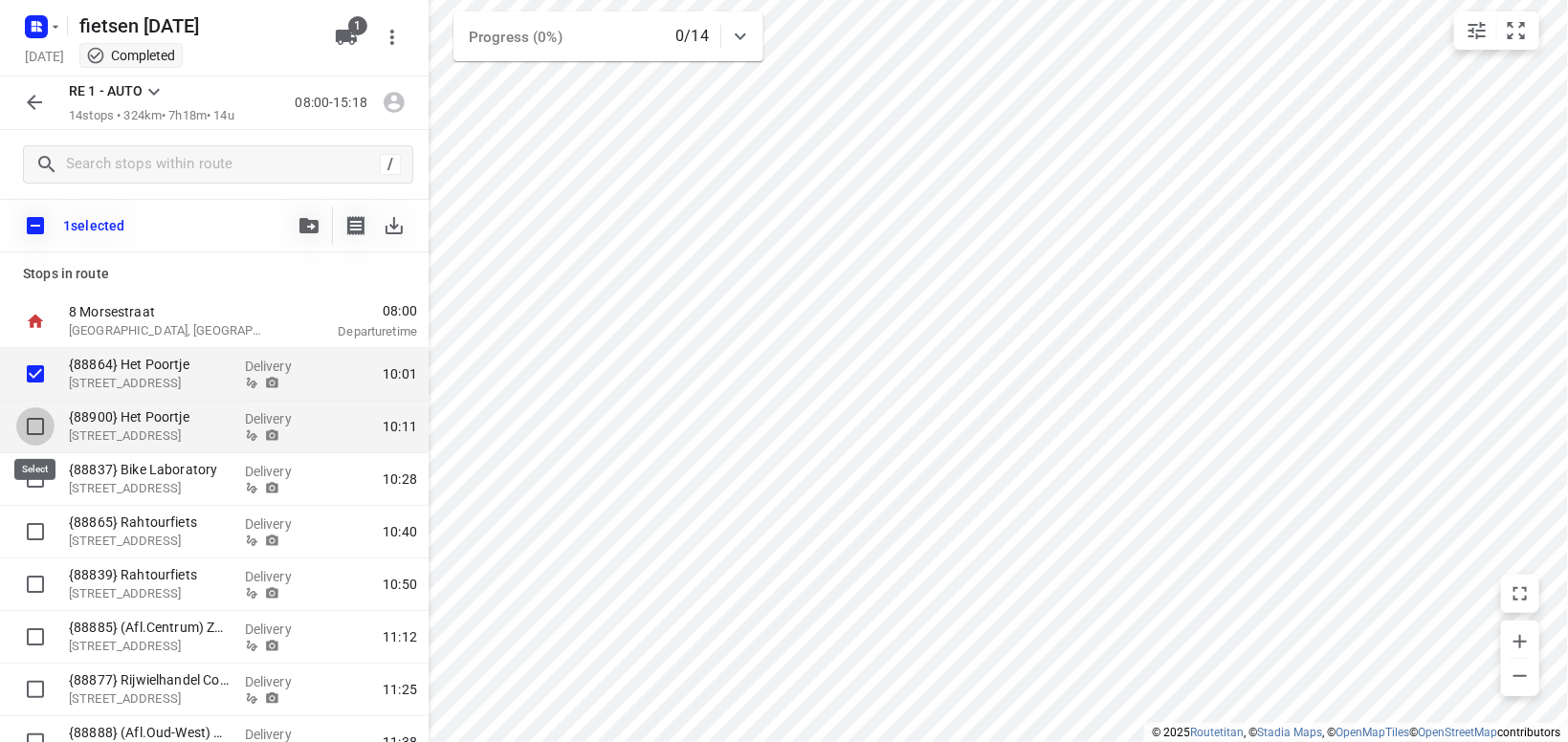click at bounding box center (35, 426) 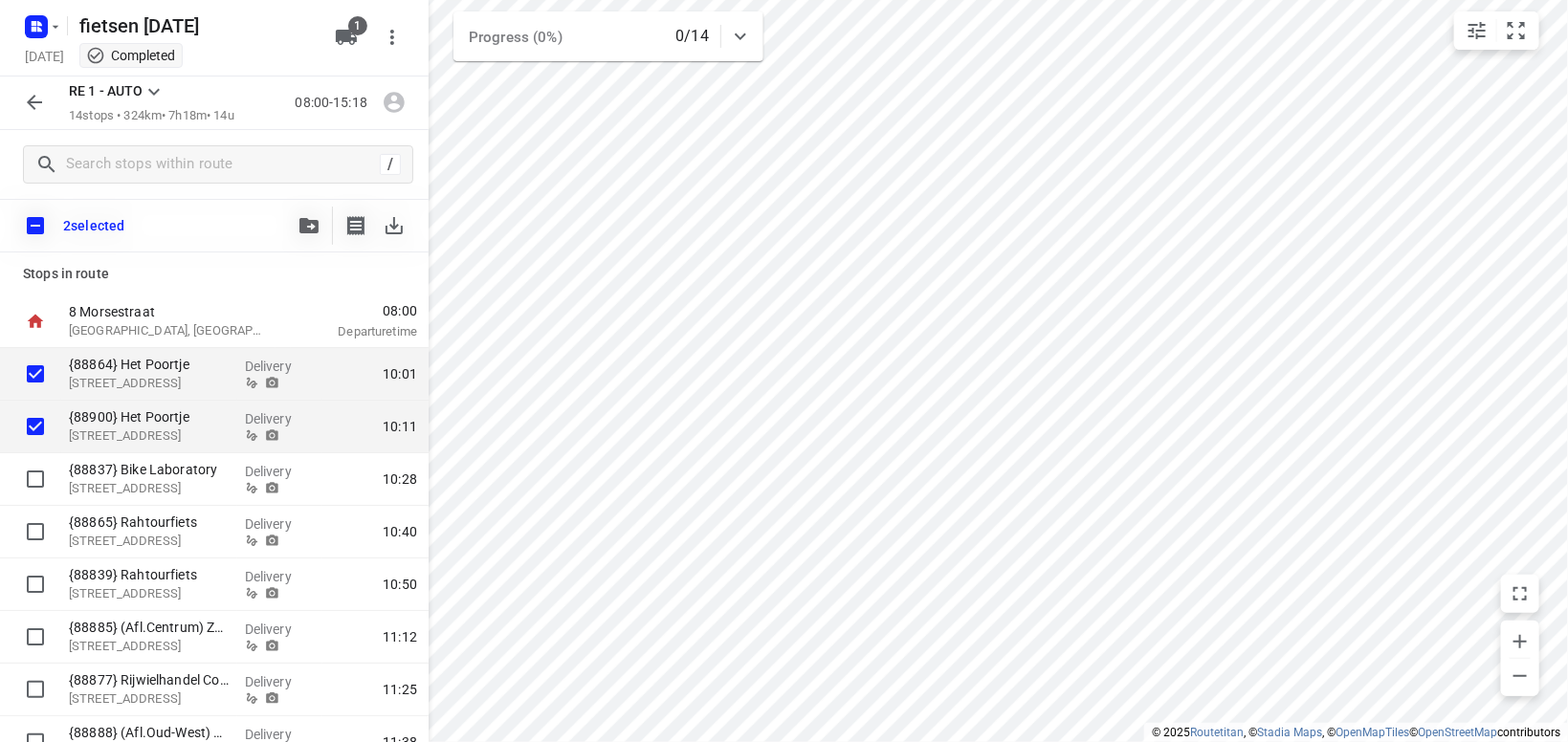 scroll, scrollTop: 395, scrollLeft: 0, axis: vertical 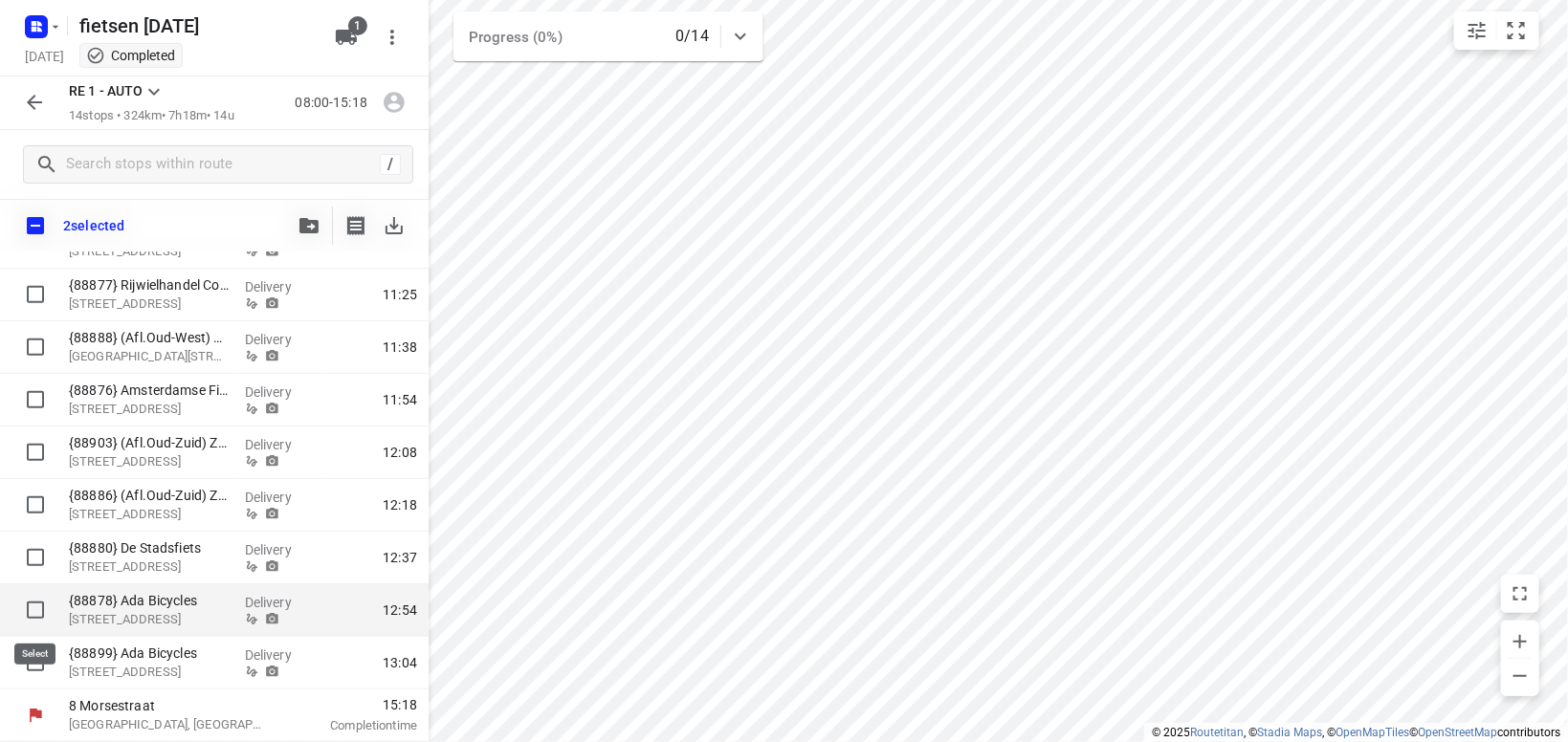 click at bounding box center [35, 610] 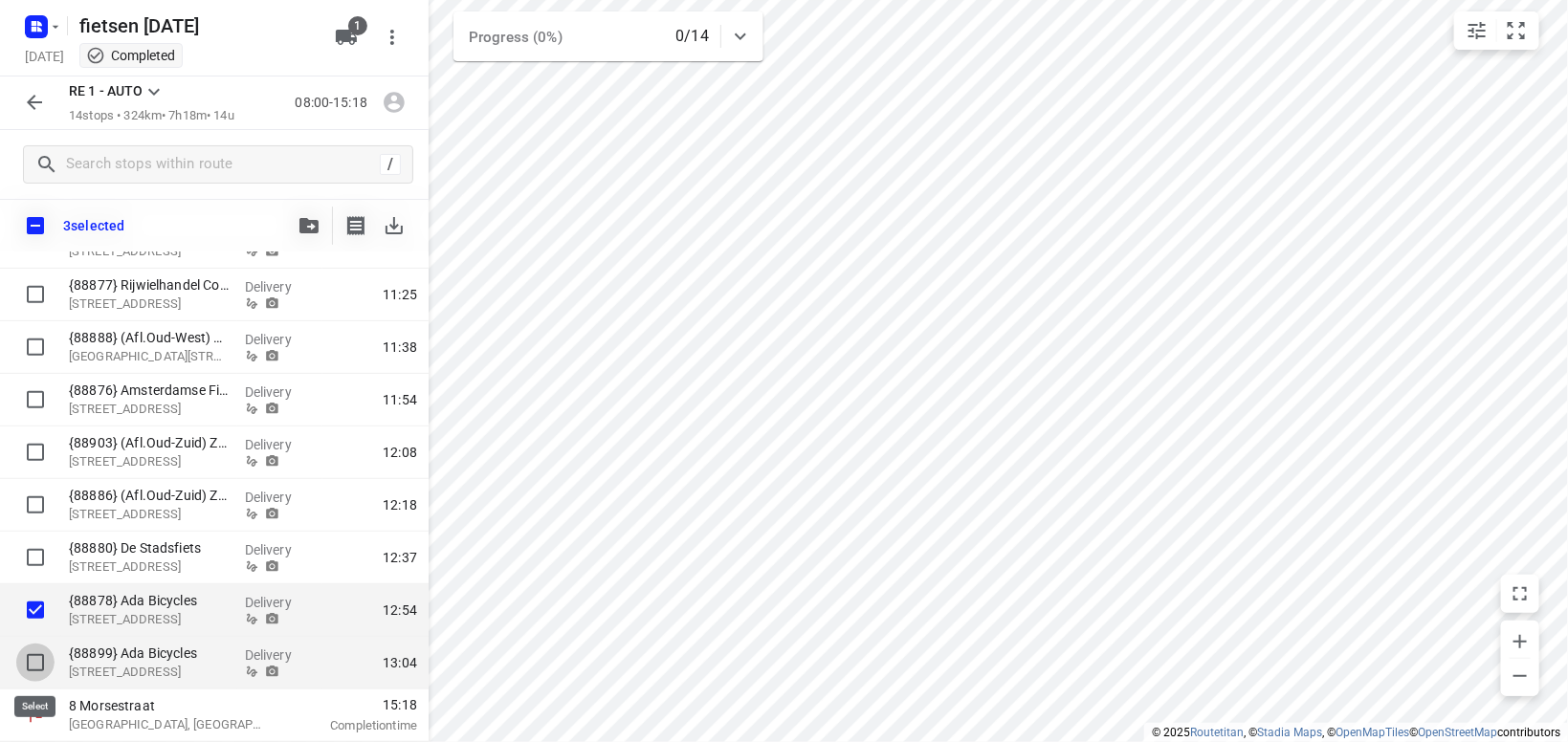 click at bounding box center [35, 663] 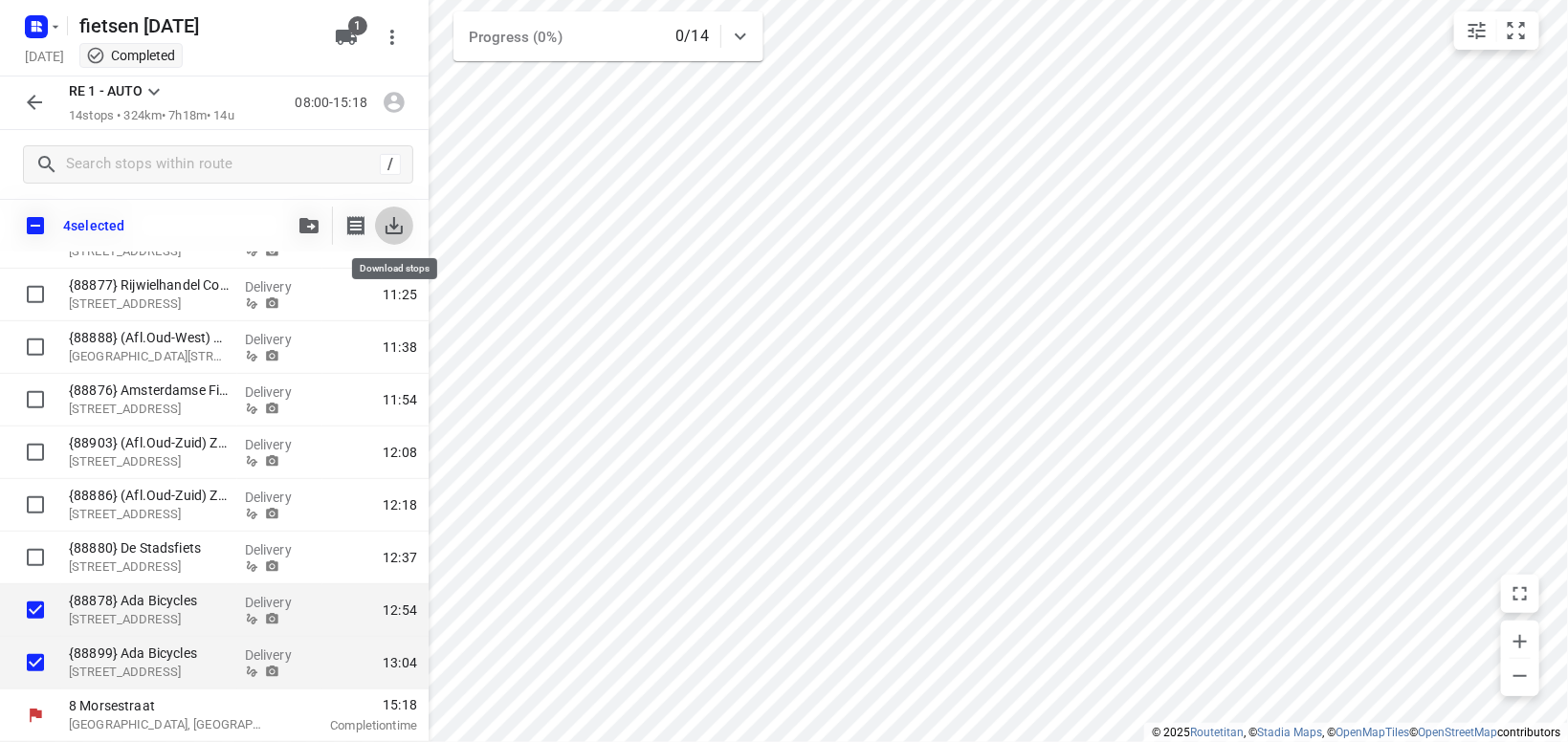 click 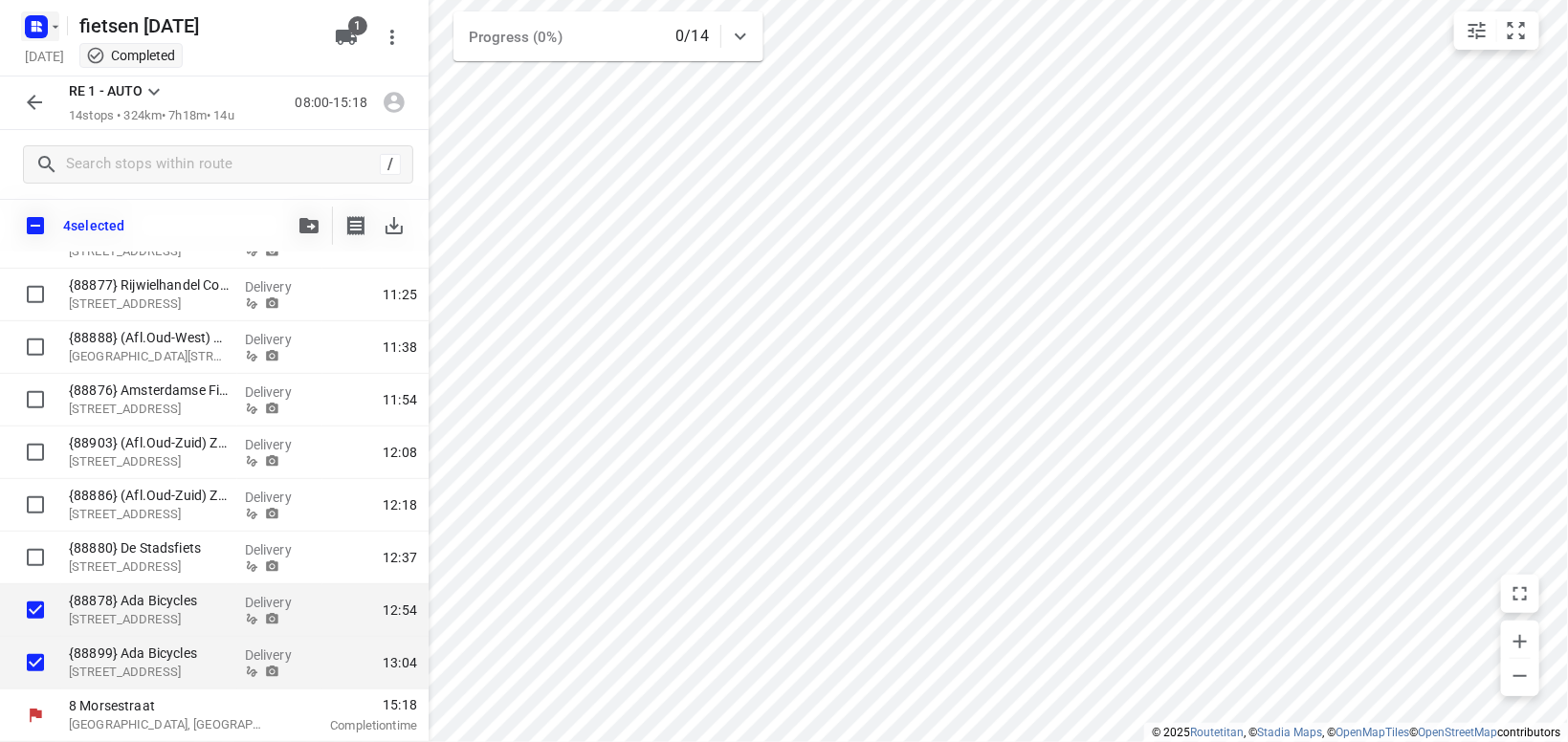 click 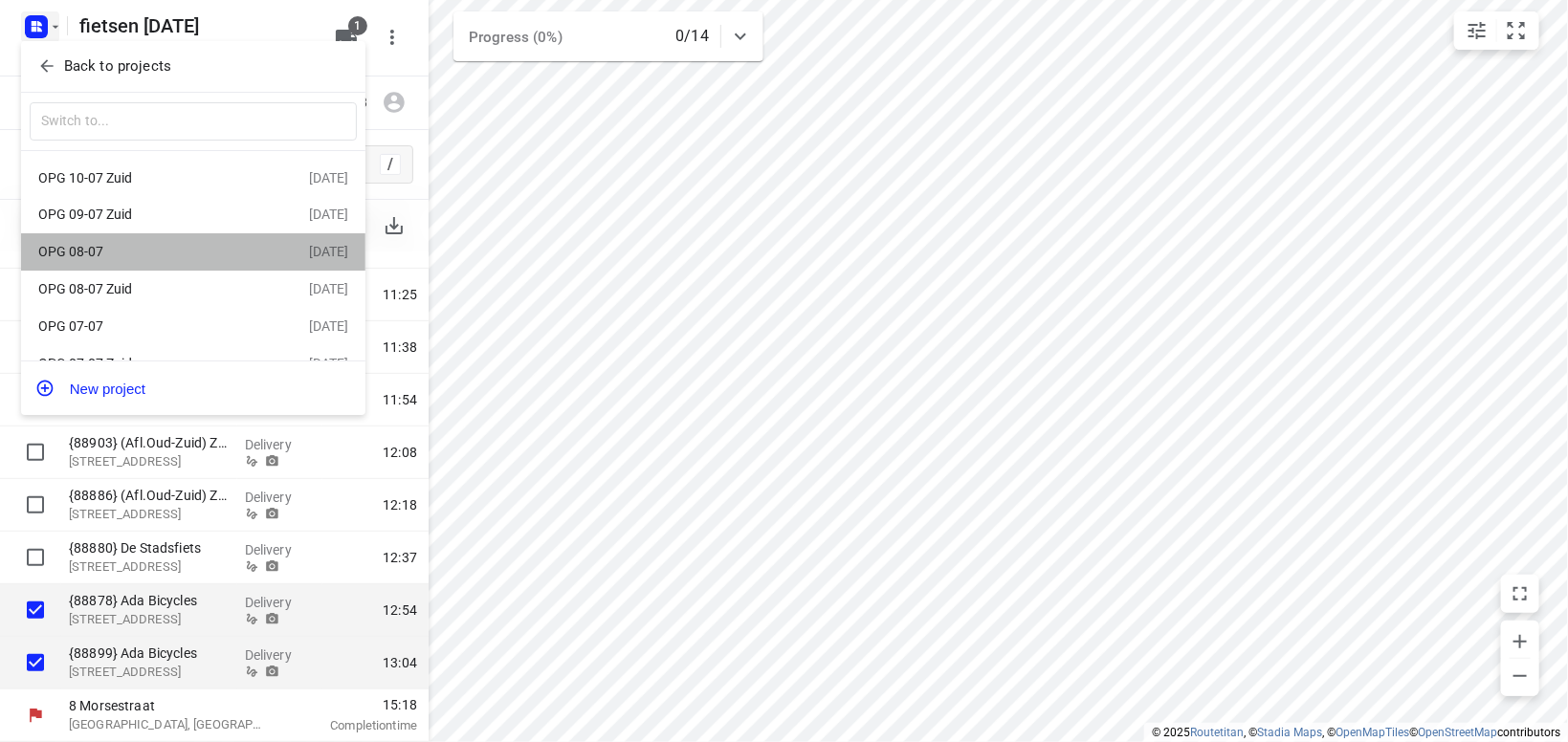 click on "OPG 08-07" at bounding box center (148, 251) 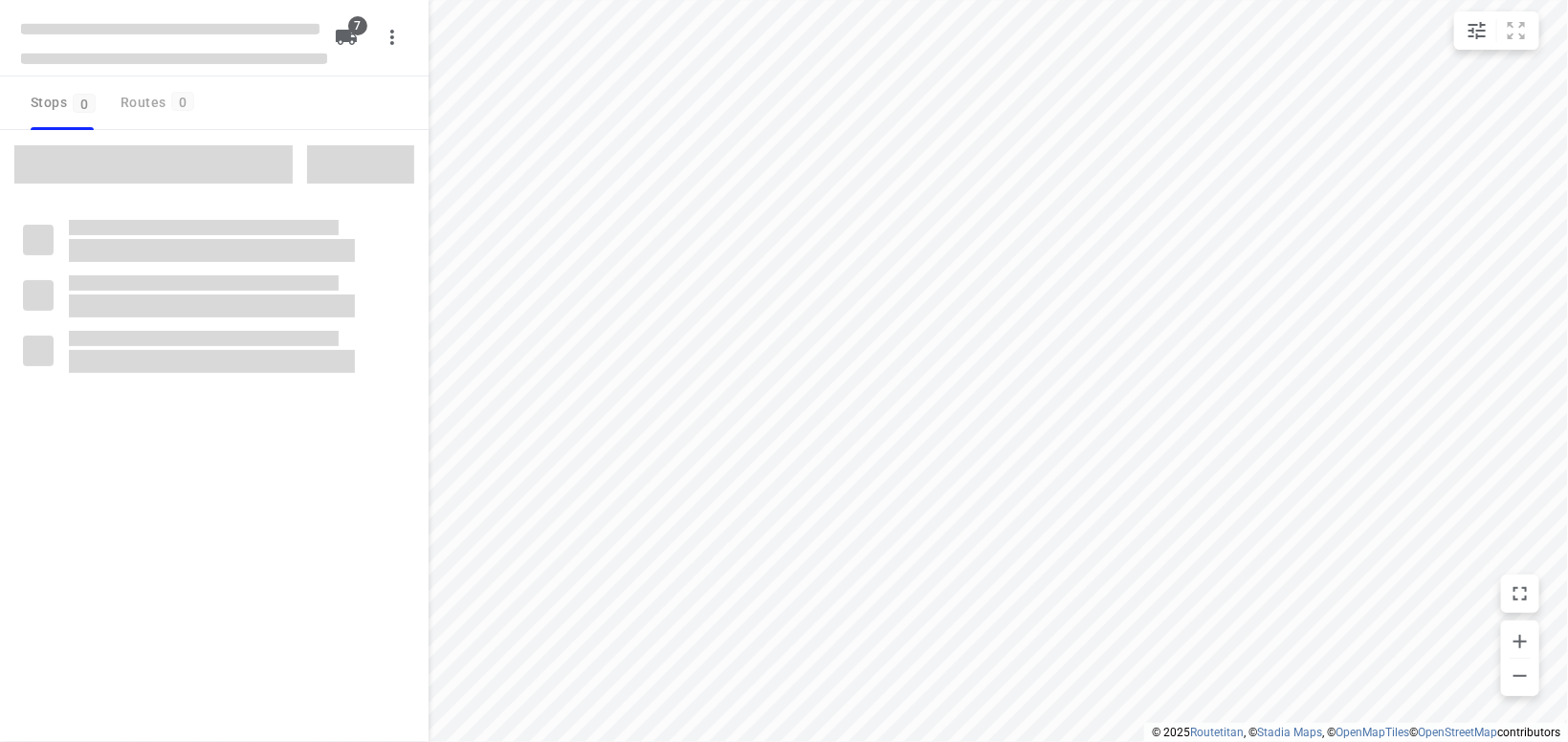 type on "distance" 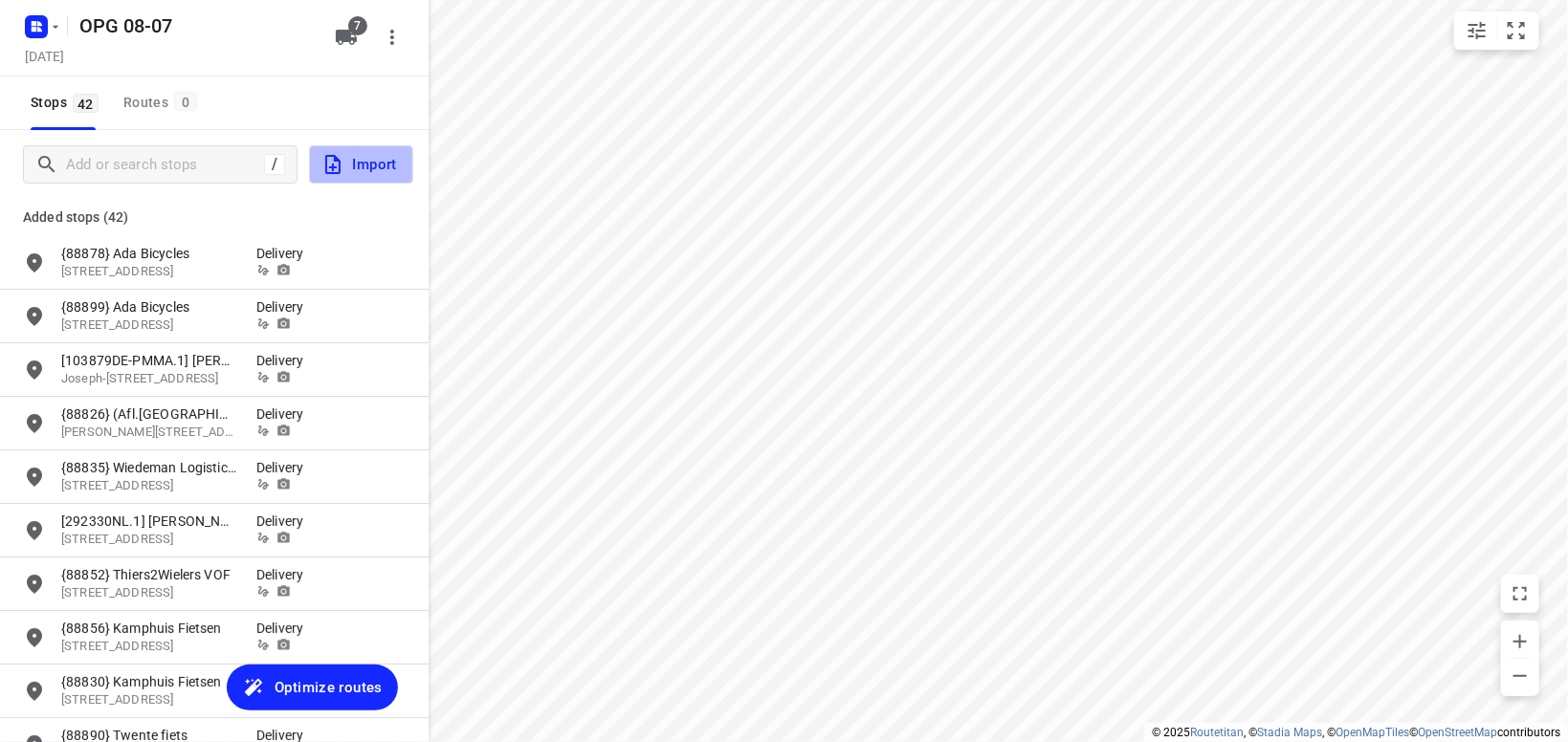 click on "Import" at bounding box center (359, 164) 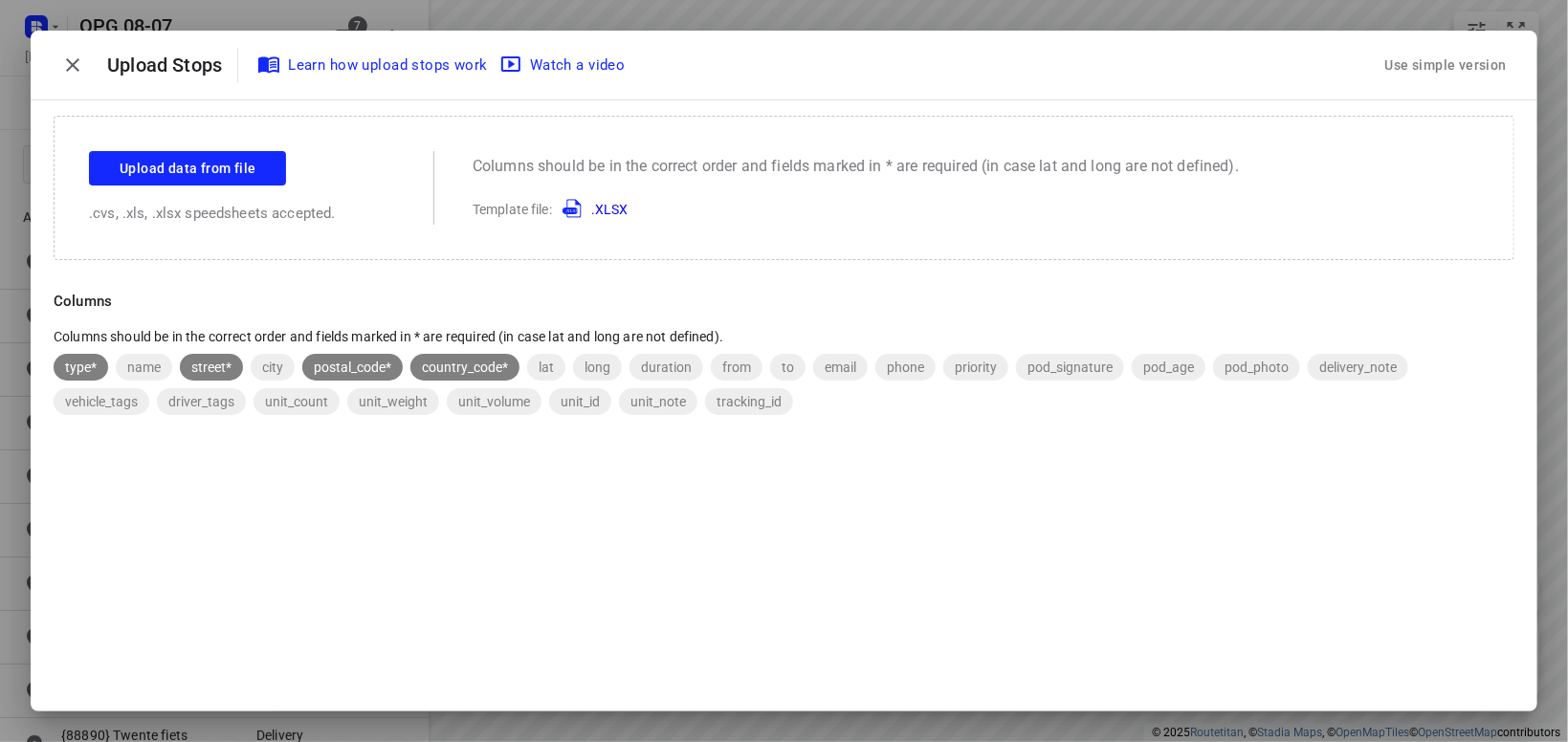 click on "Use simple version" at bounding box center (1446, 65) 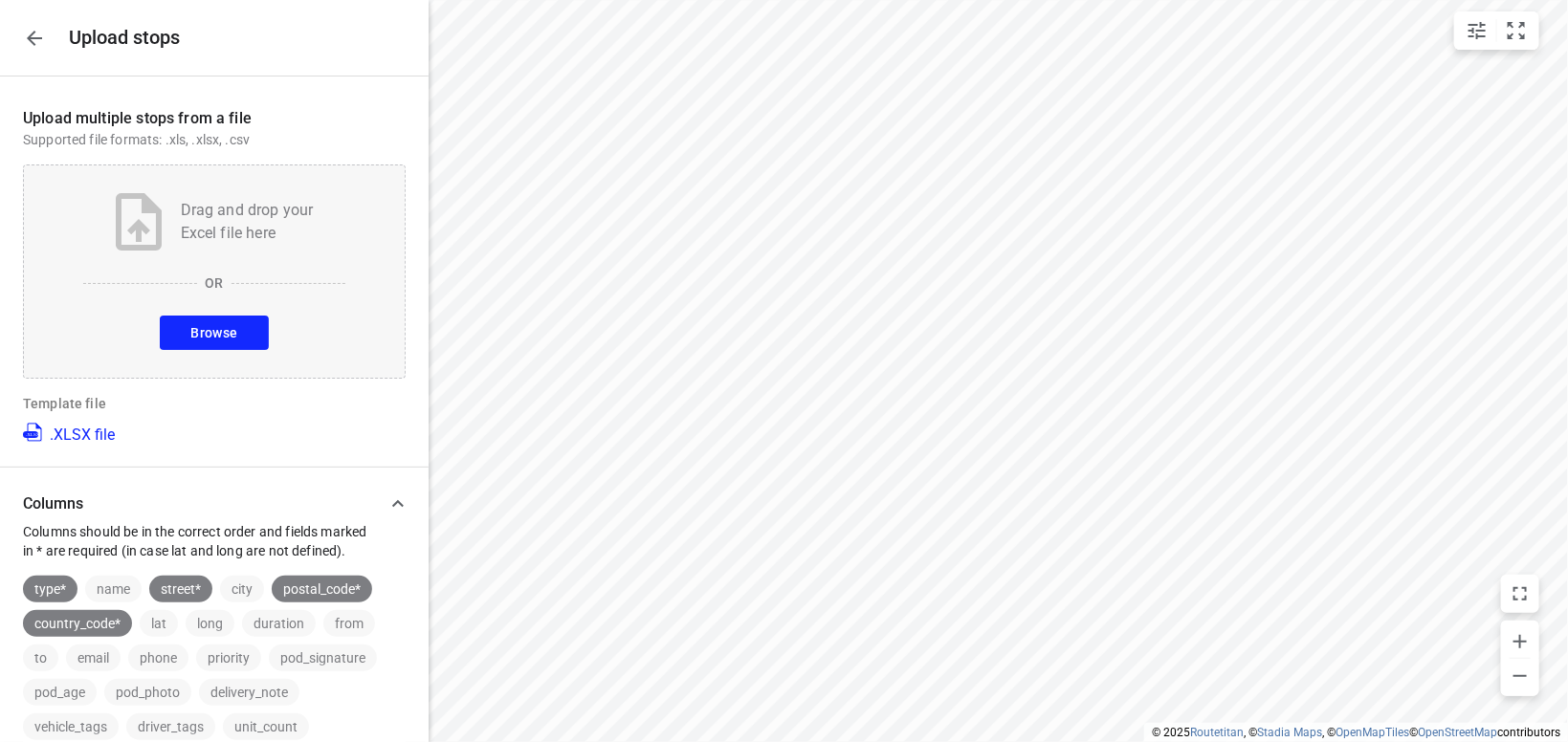 click on "Browse" at bounding box center (213, 333) 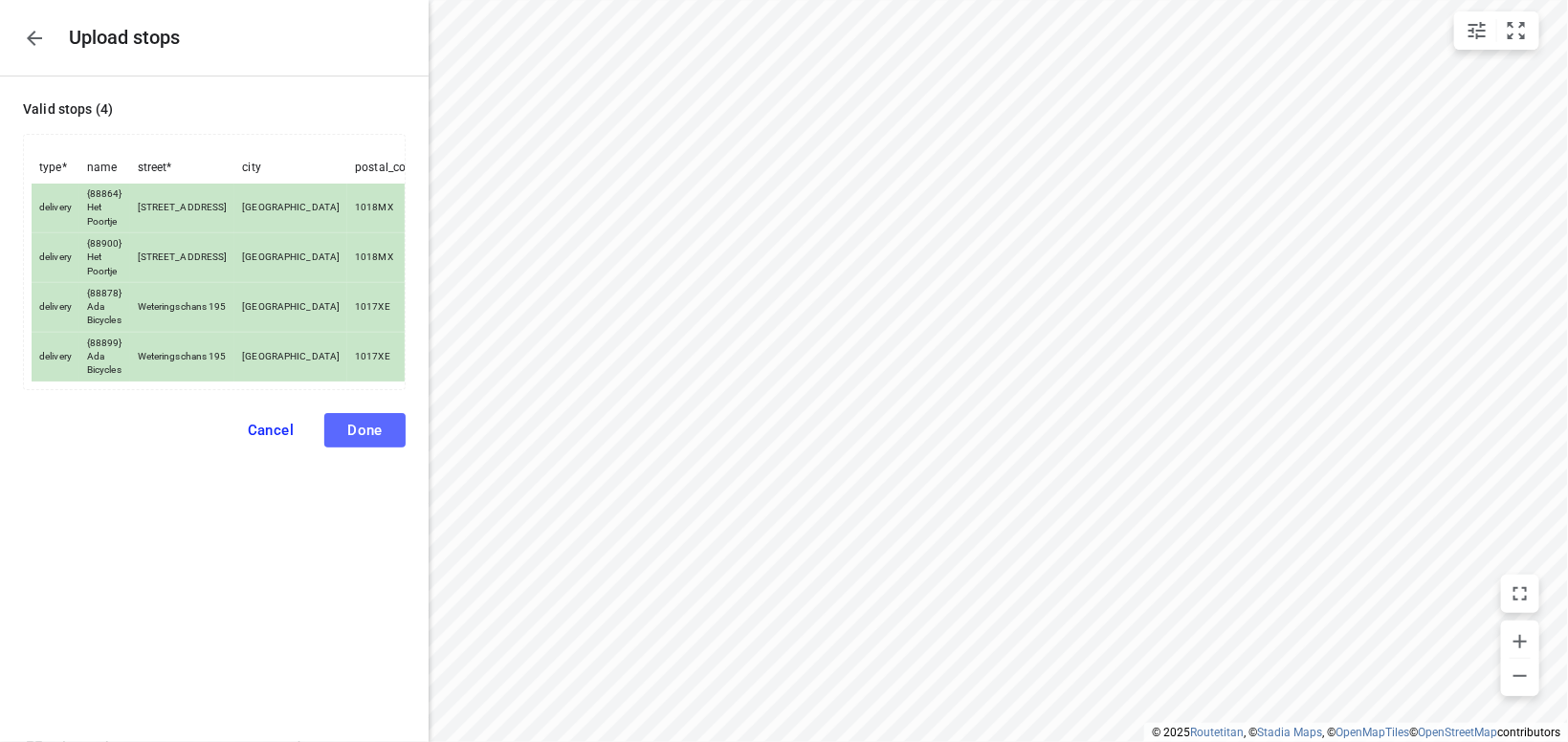 click on "Done" at bounding box center (364, 430) 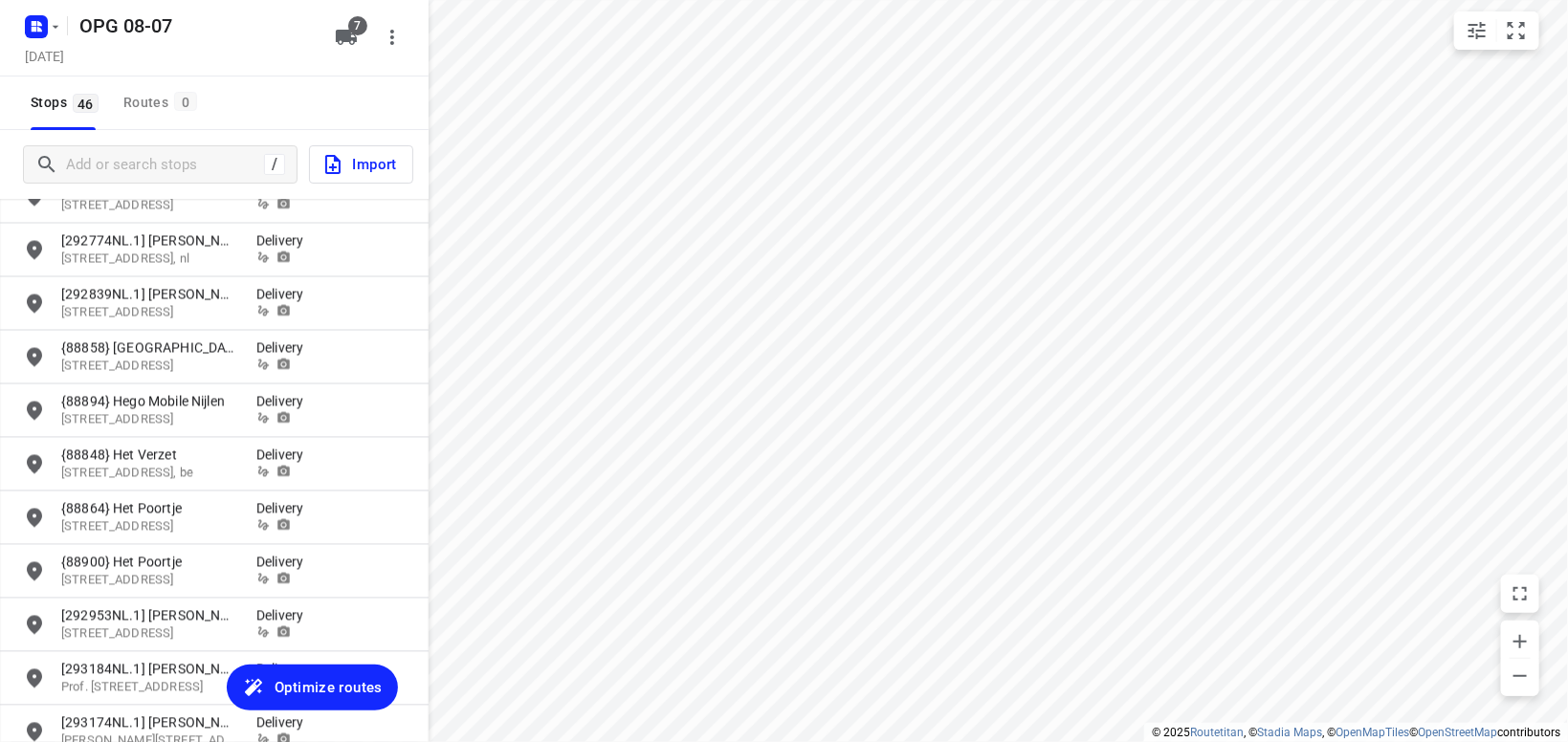 scroll, scrollTop: 2045, scrollLeft: 0, axis: vertical 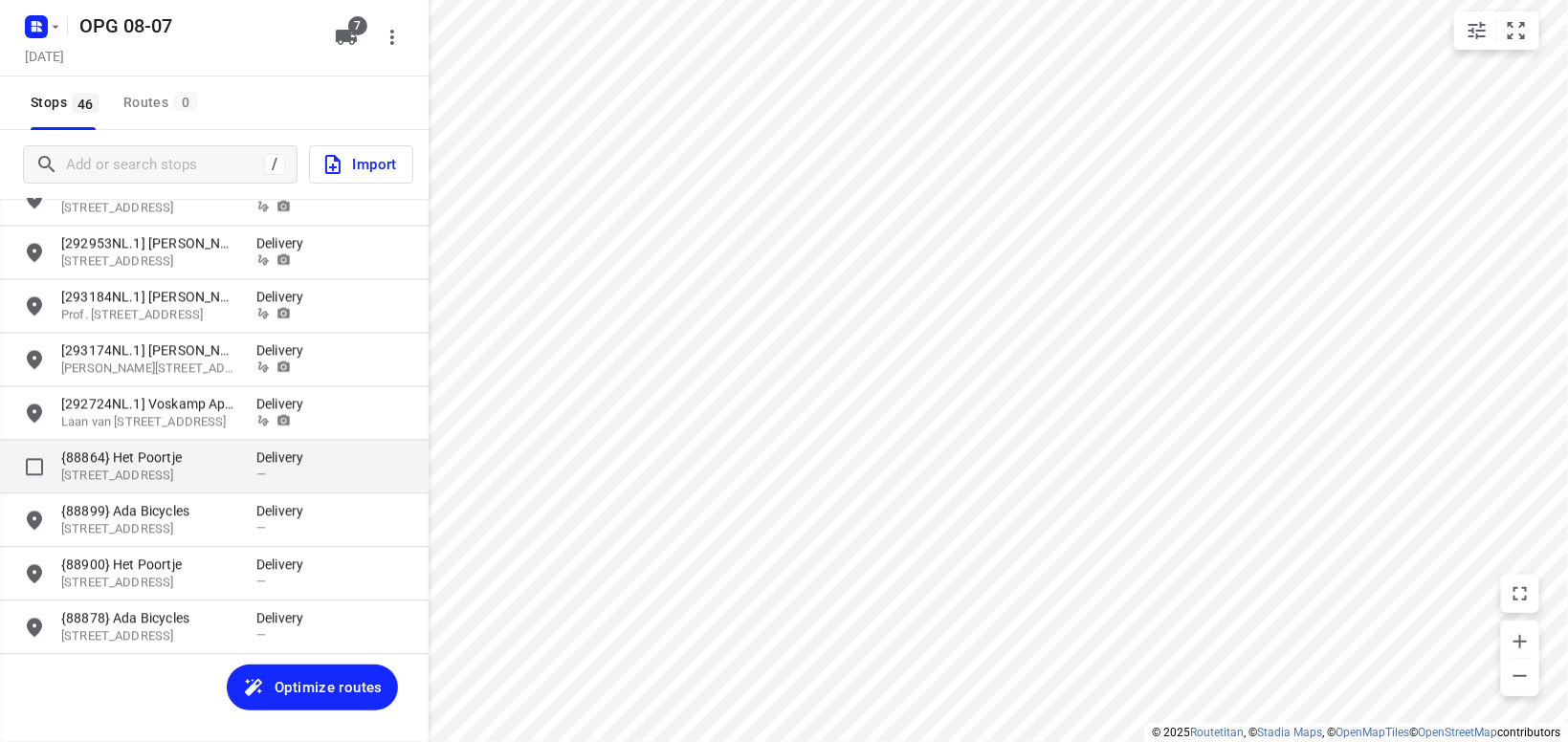 click on "Delivery" at bounding box center (285, 457) 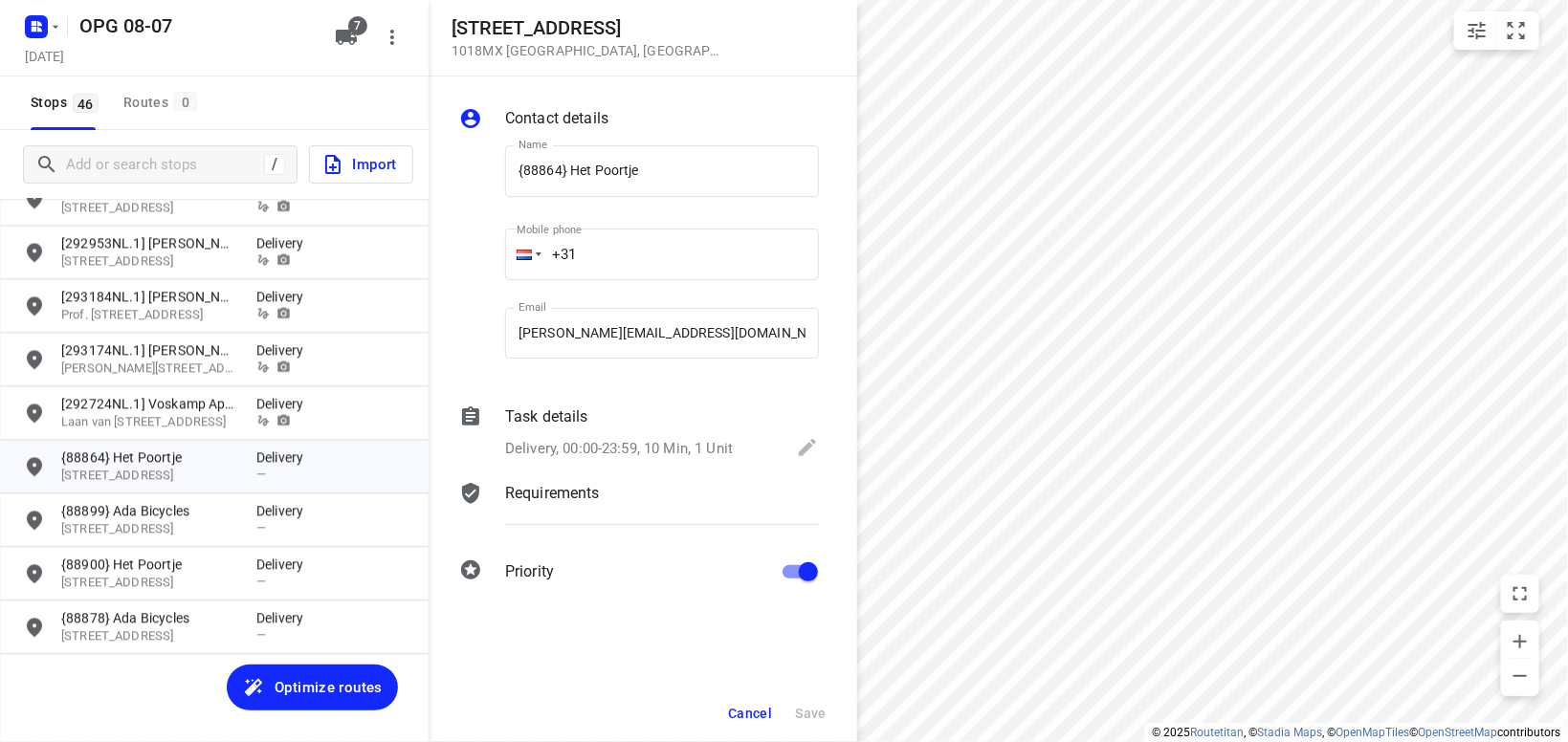 click on "Requirements" at bounding box center [552, 493] 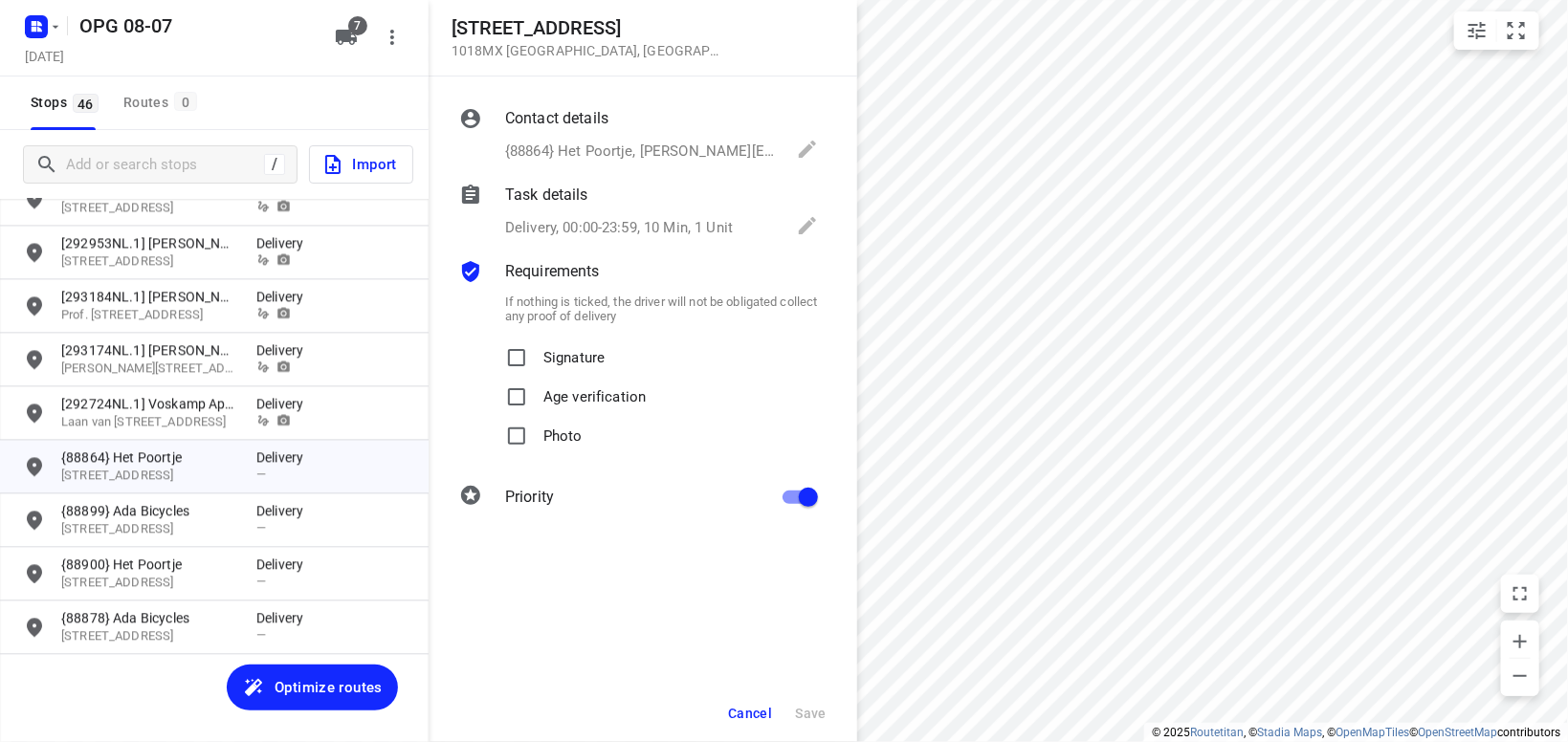 click on "Signature" at bounding box center [574, 352] 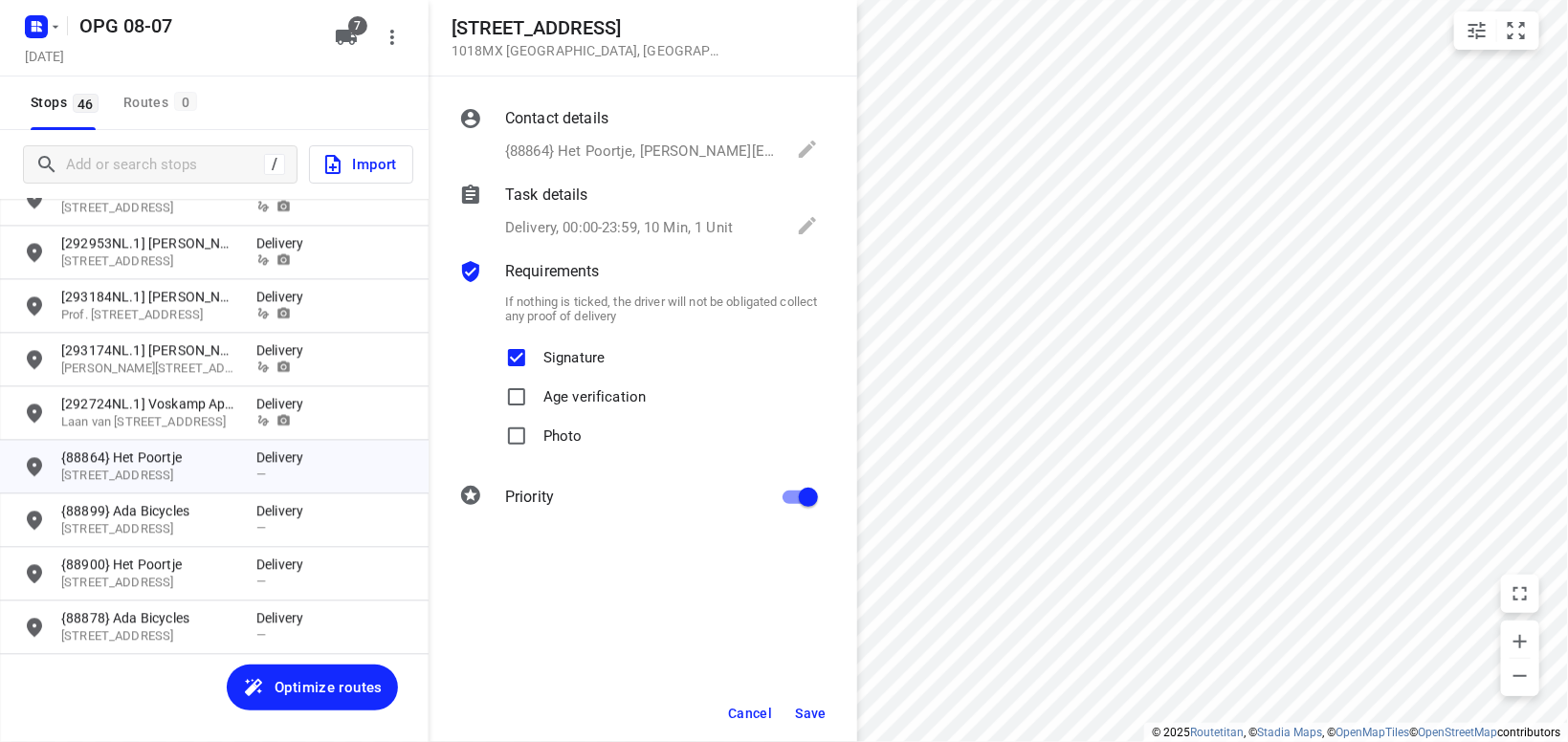 click on "Photo" at bounding box center [563, 430] 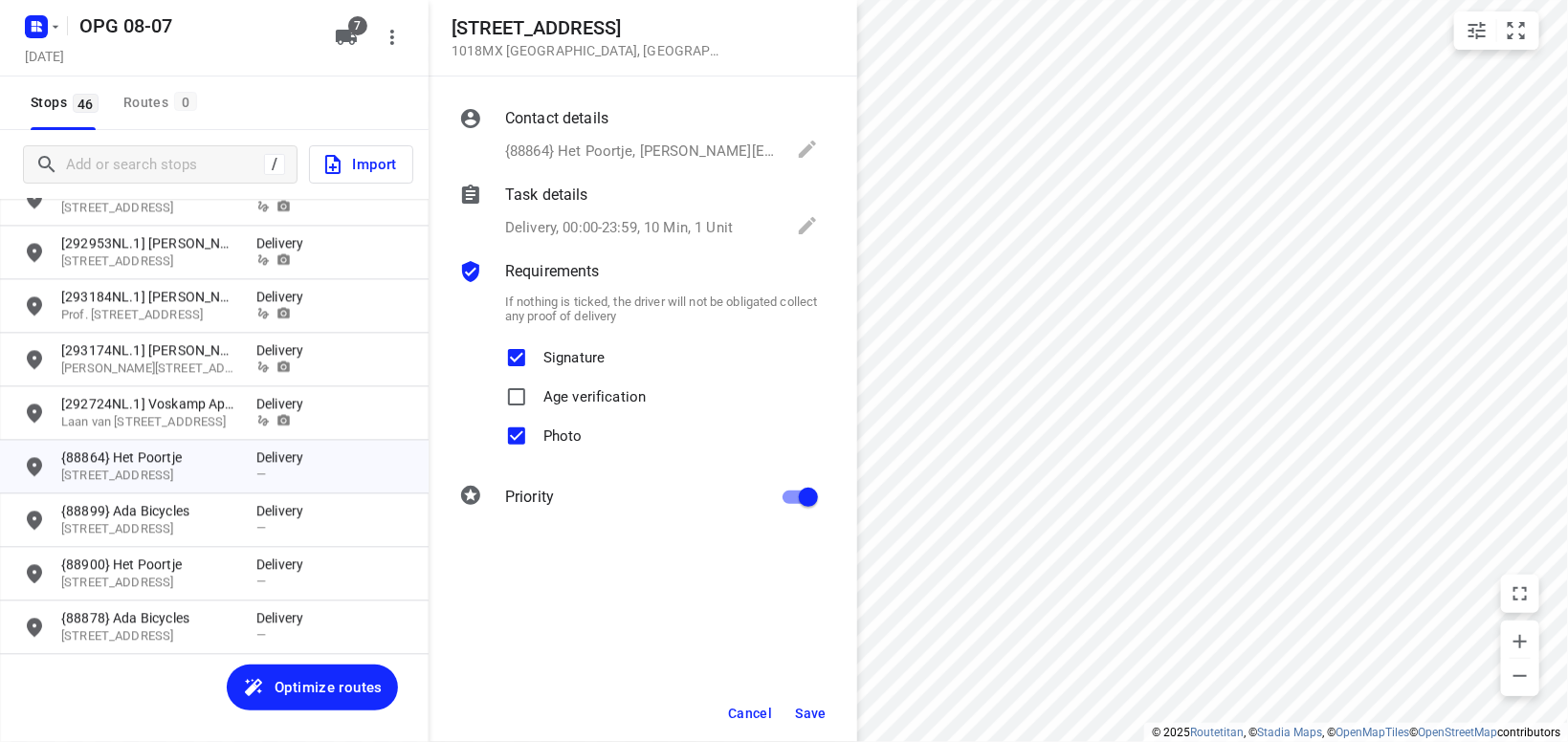click on "Save" at bounding box center [810, 713] 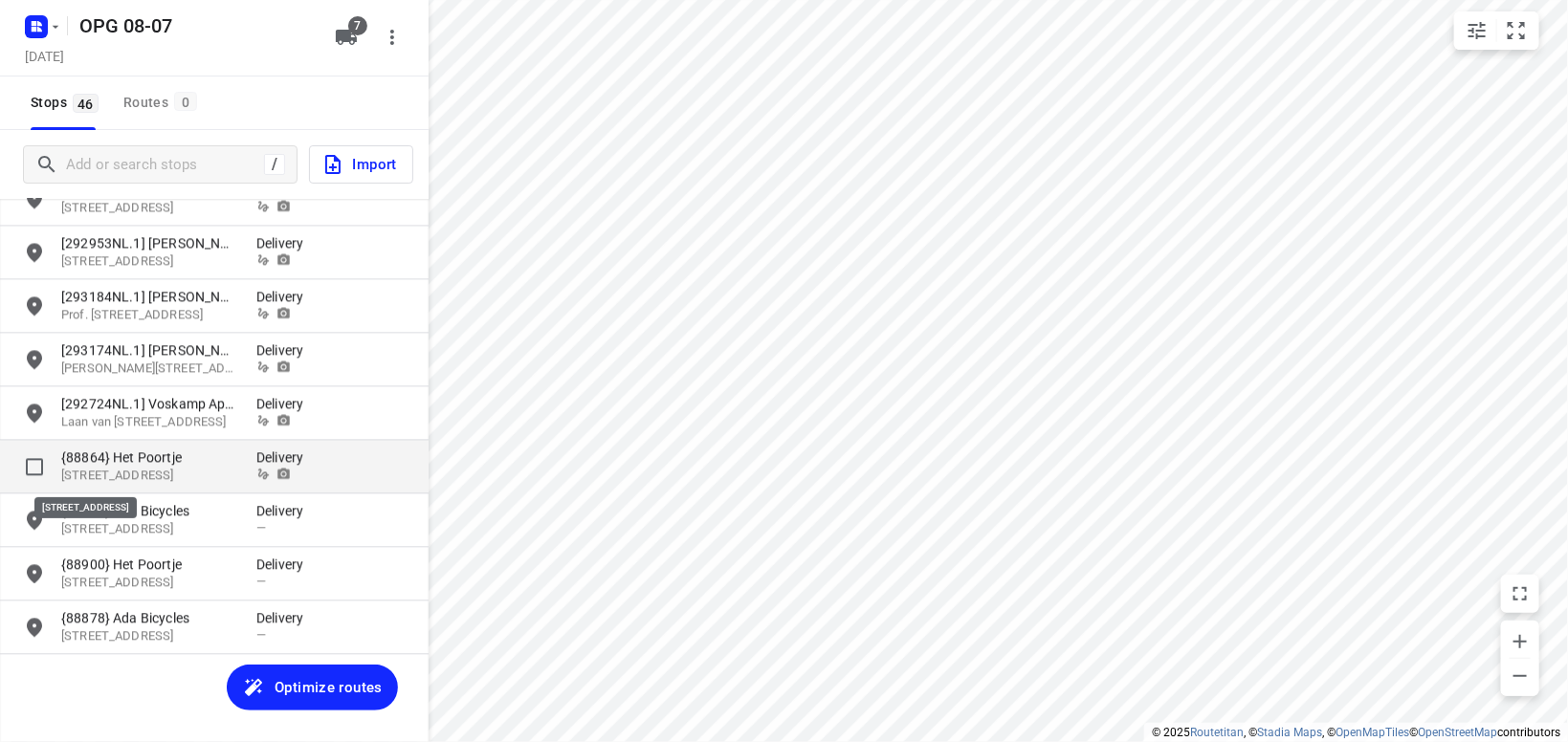 click on "[STREET_ADDRESS]" at bounding box center [149, 475] 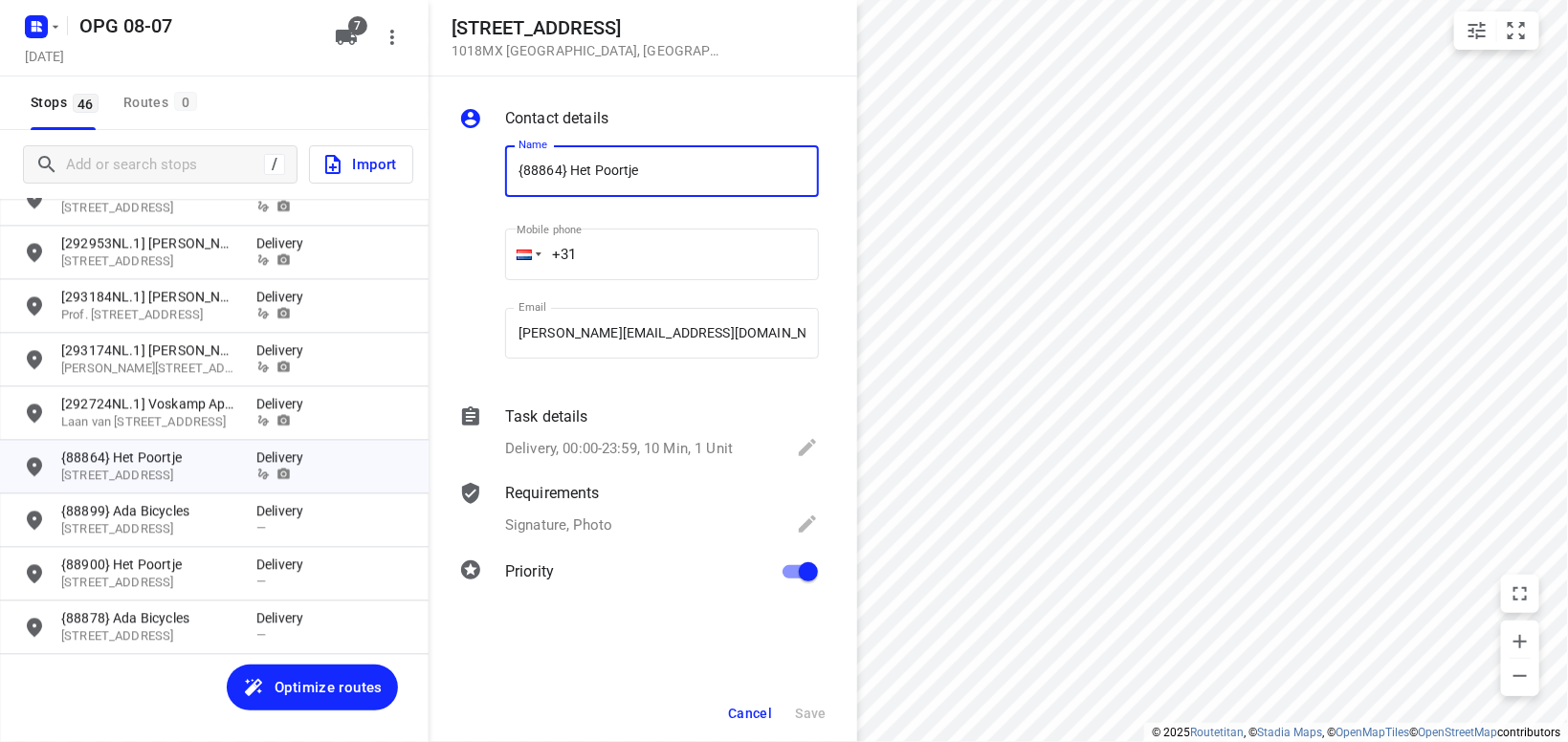 click on "Signature, Photo" at bounding box center [559, 525] 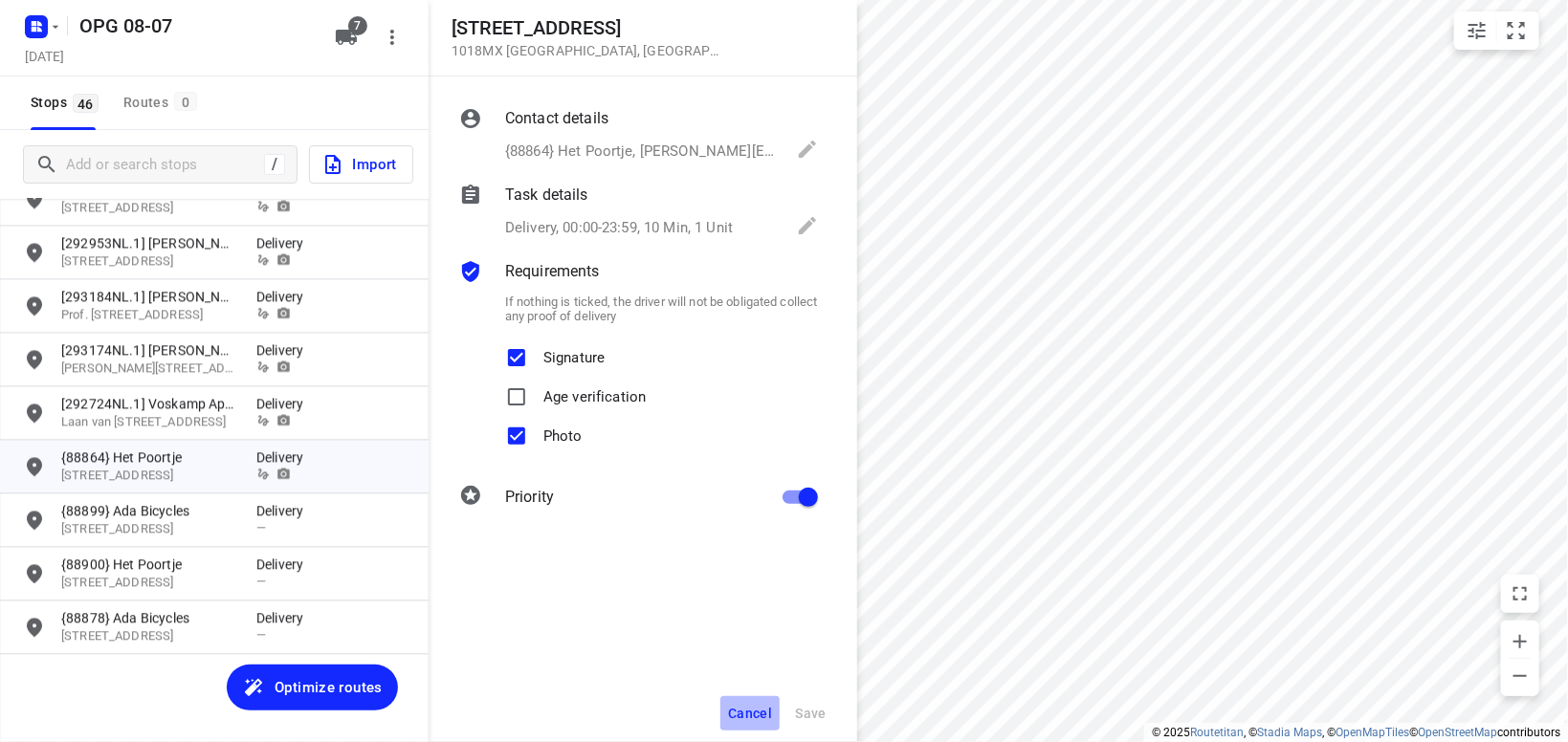drag, startPoint x: 759, startPoint y: 710, endPoint x: 769, endPoint y: 701, distance: 13.453624 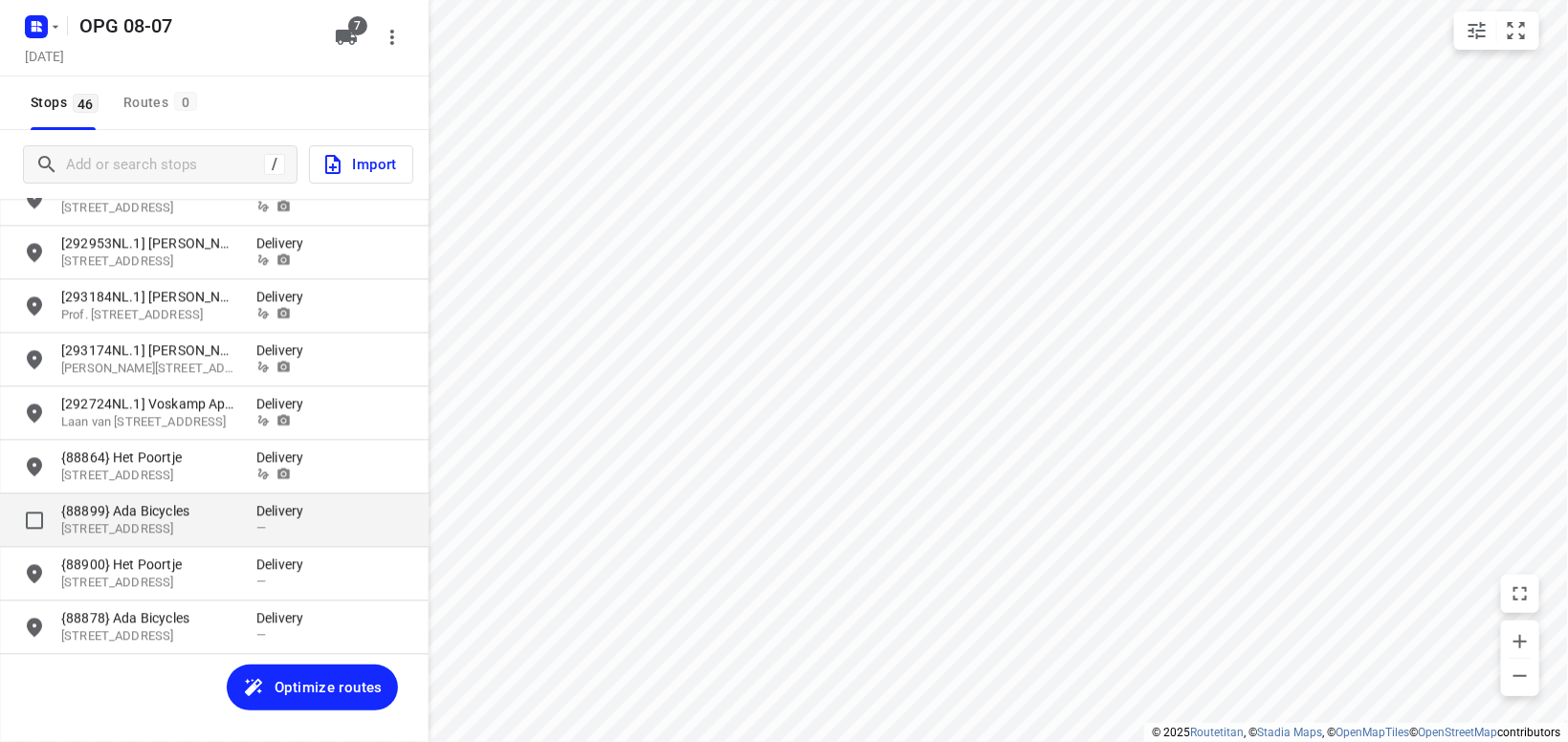 click on "—" at bounding box center [285, 527] 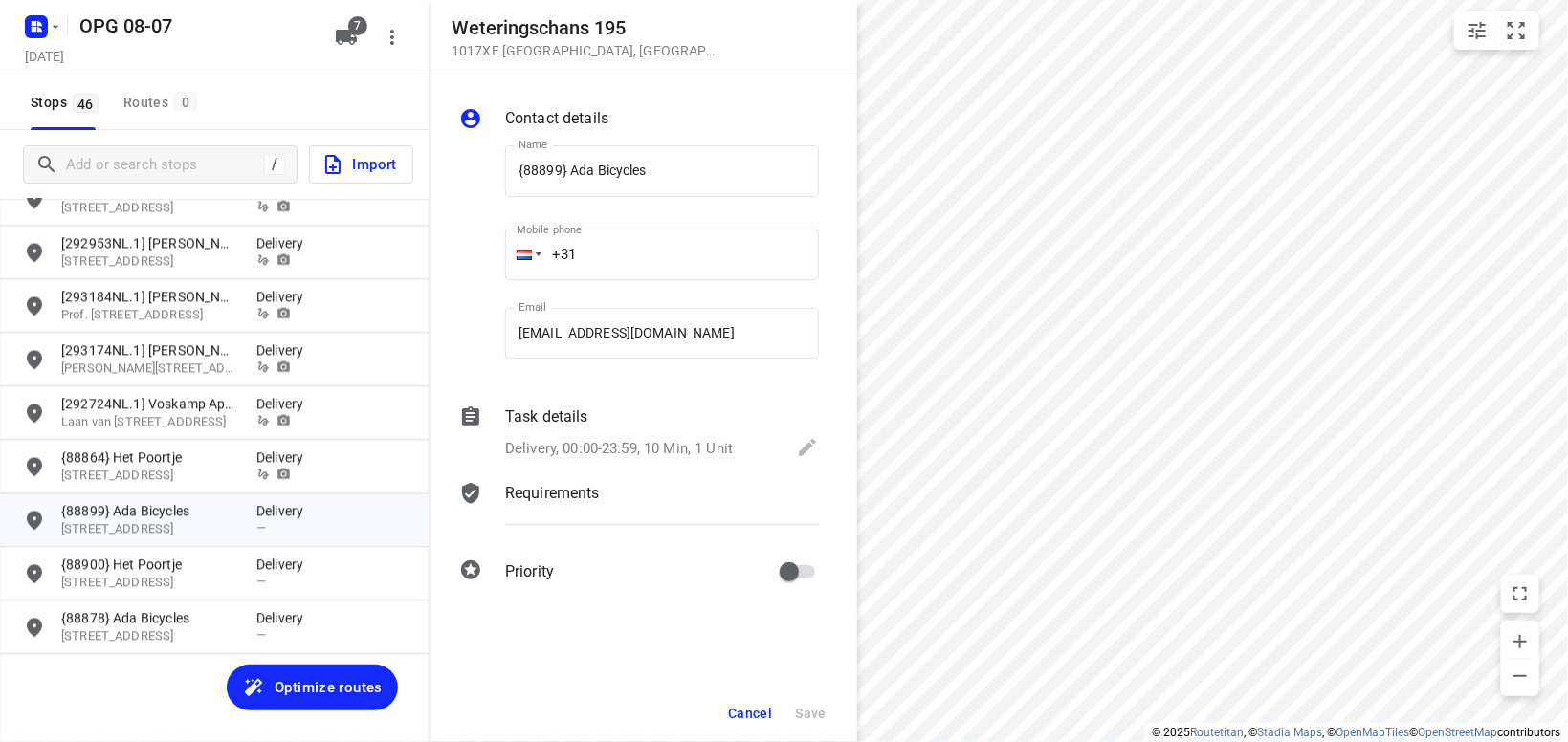 click on "Requirements" at bounding box center [552, 493] 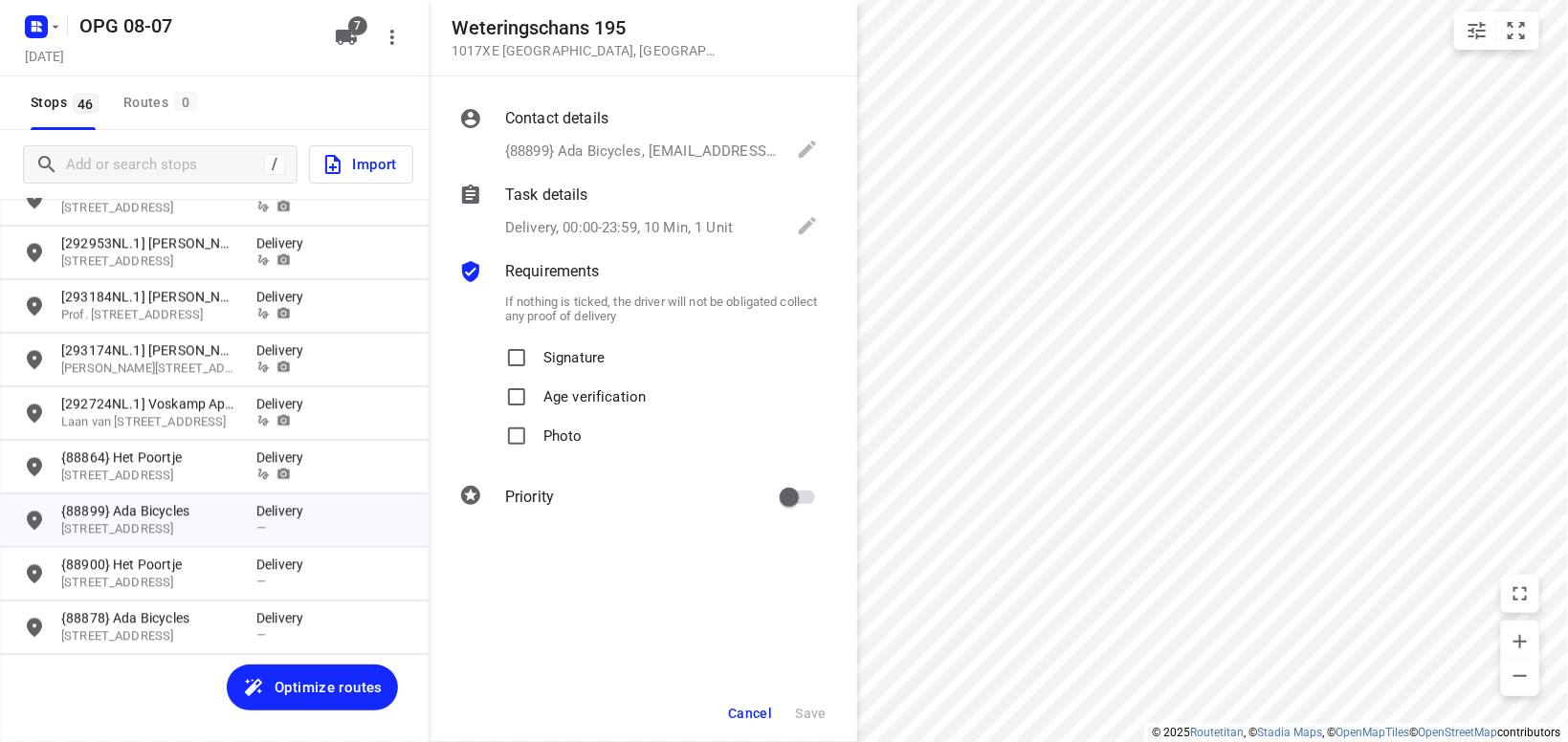 click on "Signature" at bounding box center (574, 352) 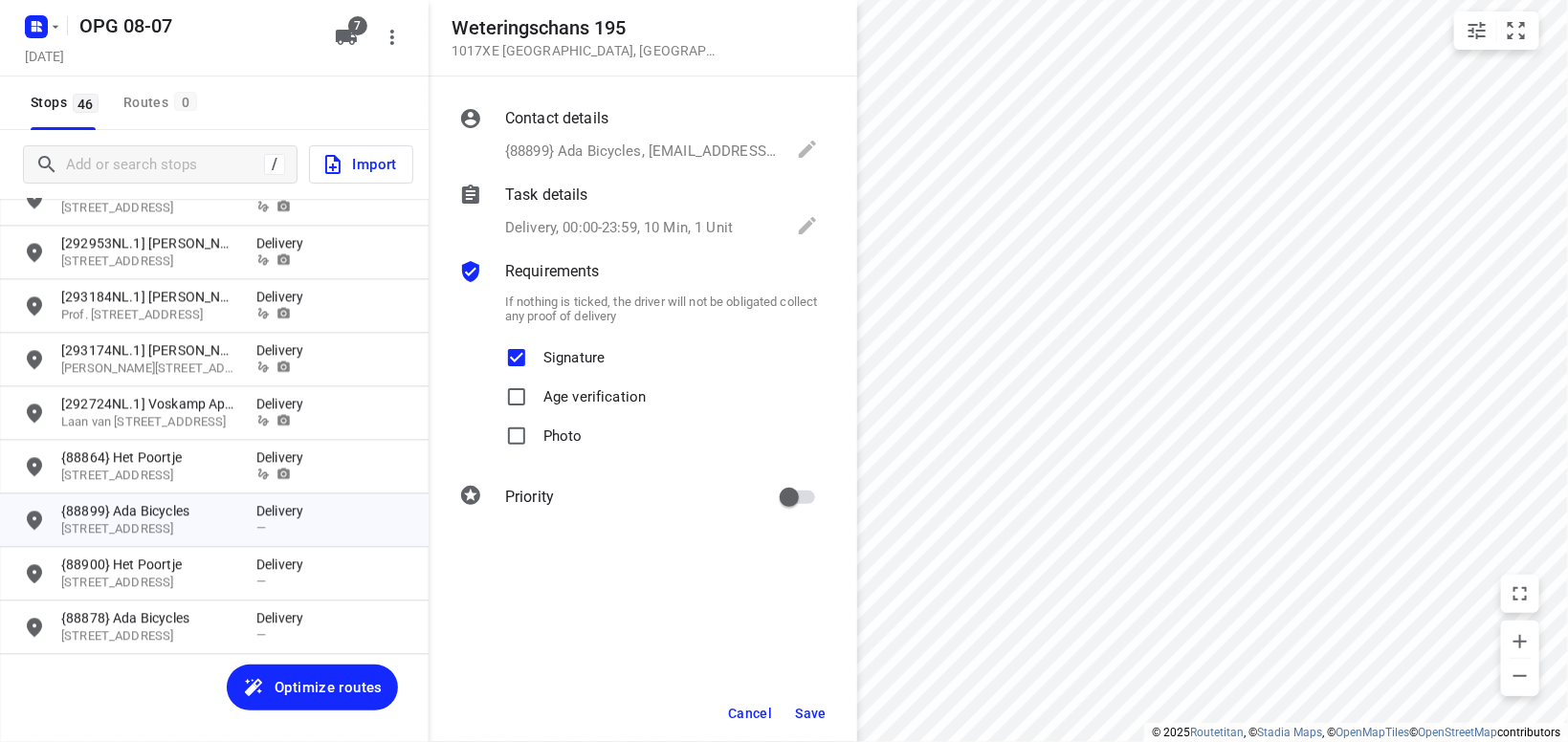 click on "Photo" at bounding box center (563, 430) 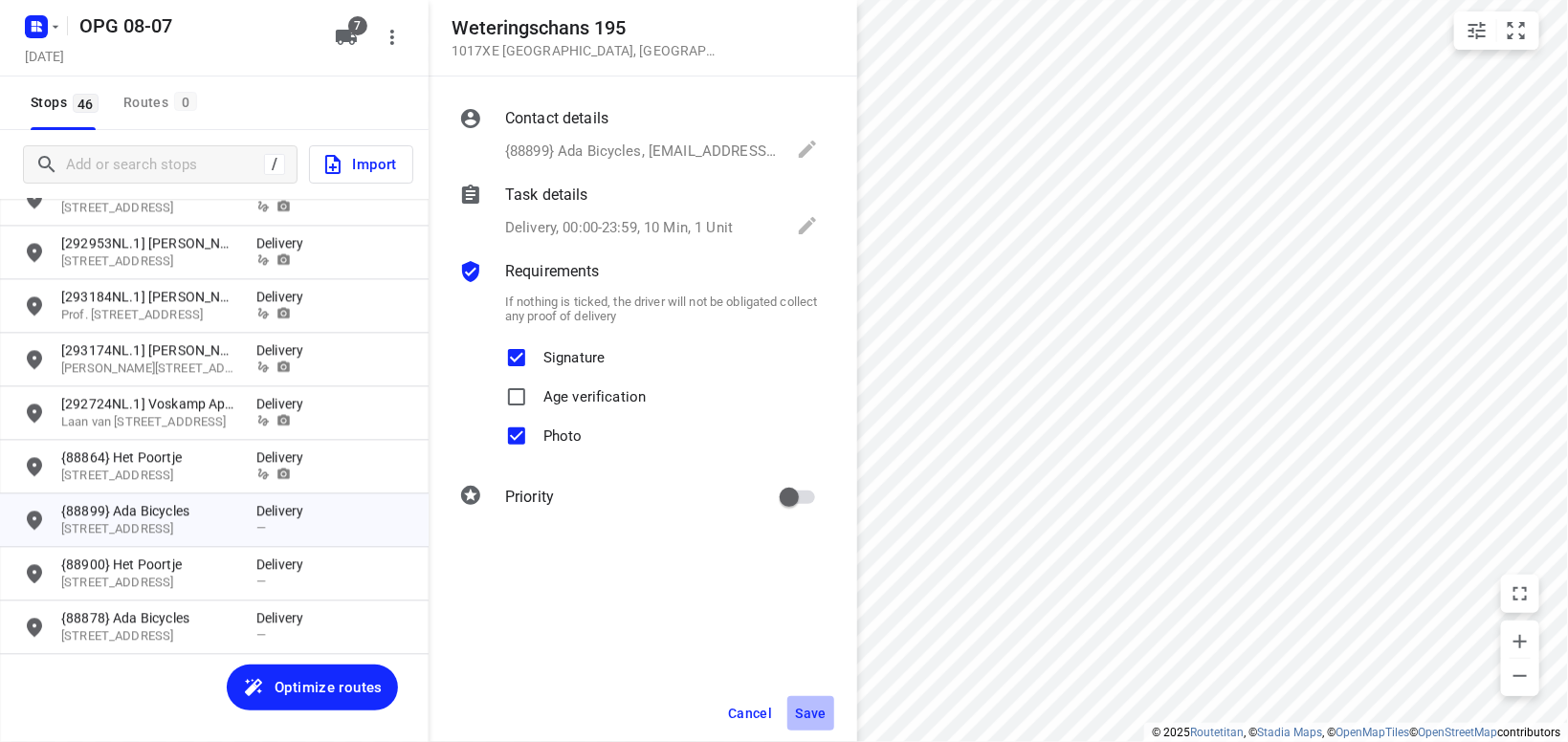 click on "Save" at bounding box center (810, 713) 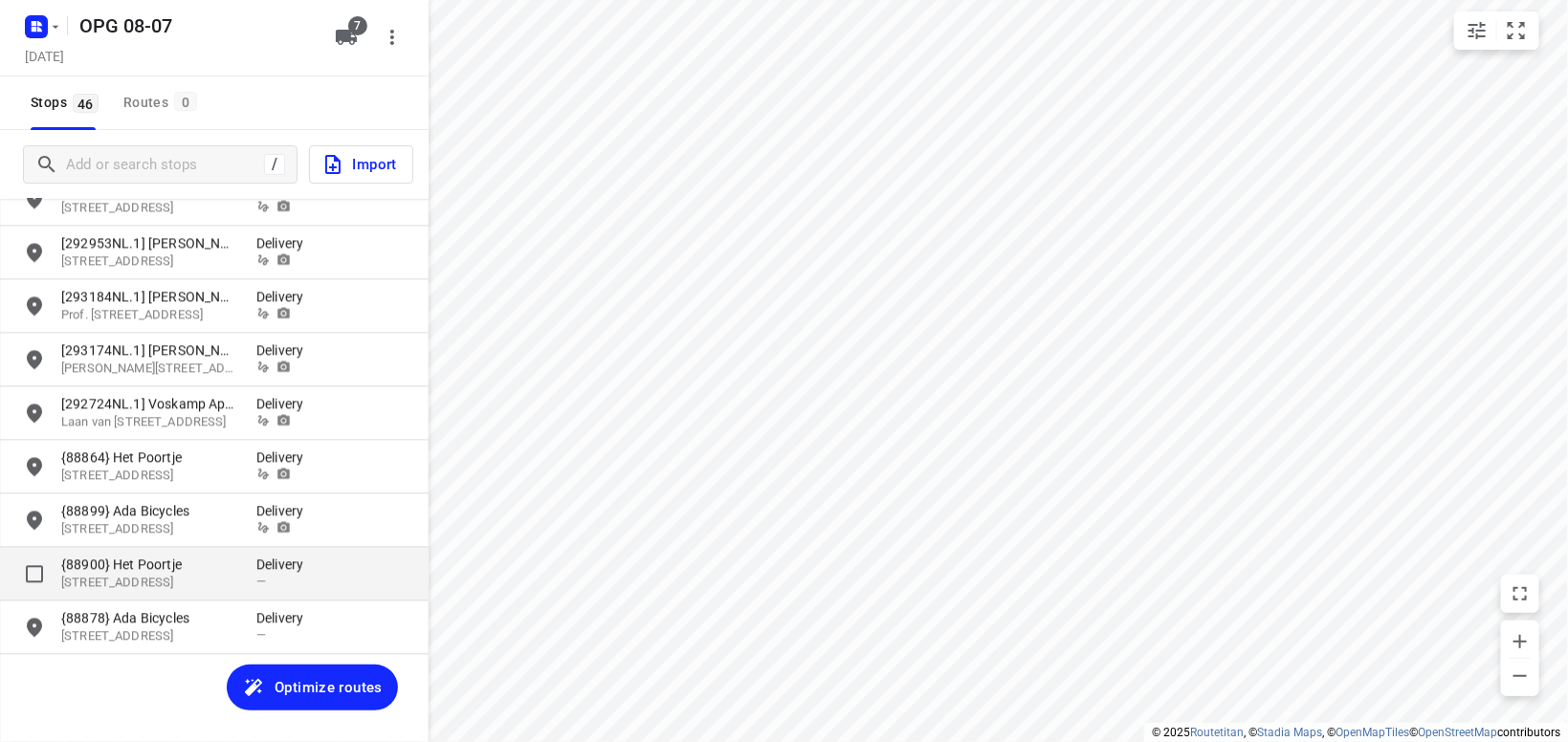 click on "{88900} Het Poortje" at bounding box center (149, 564) 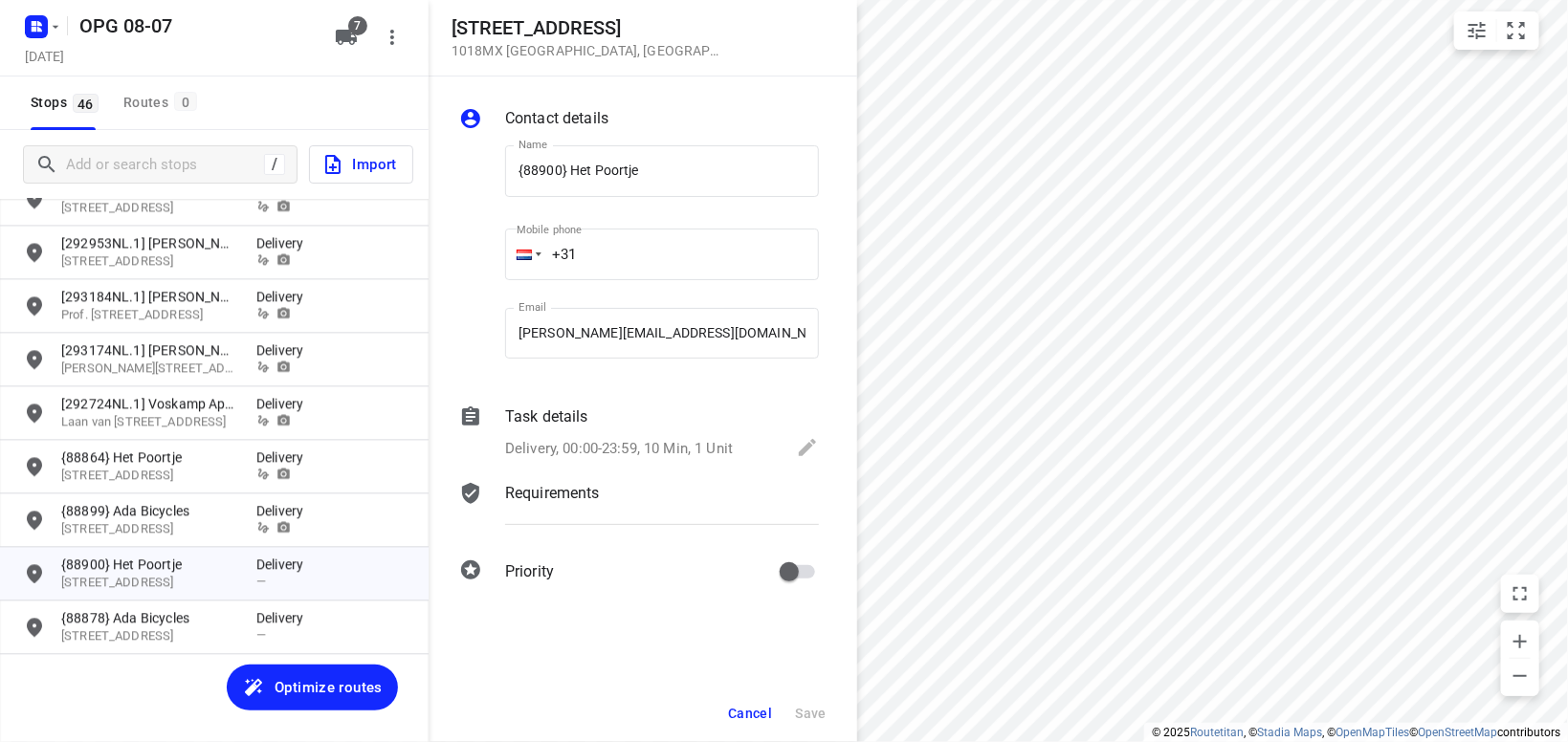click on "Requirements" at bounding box center [552, 493] 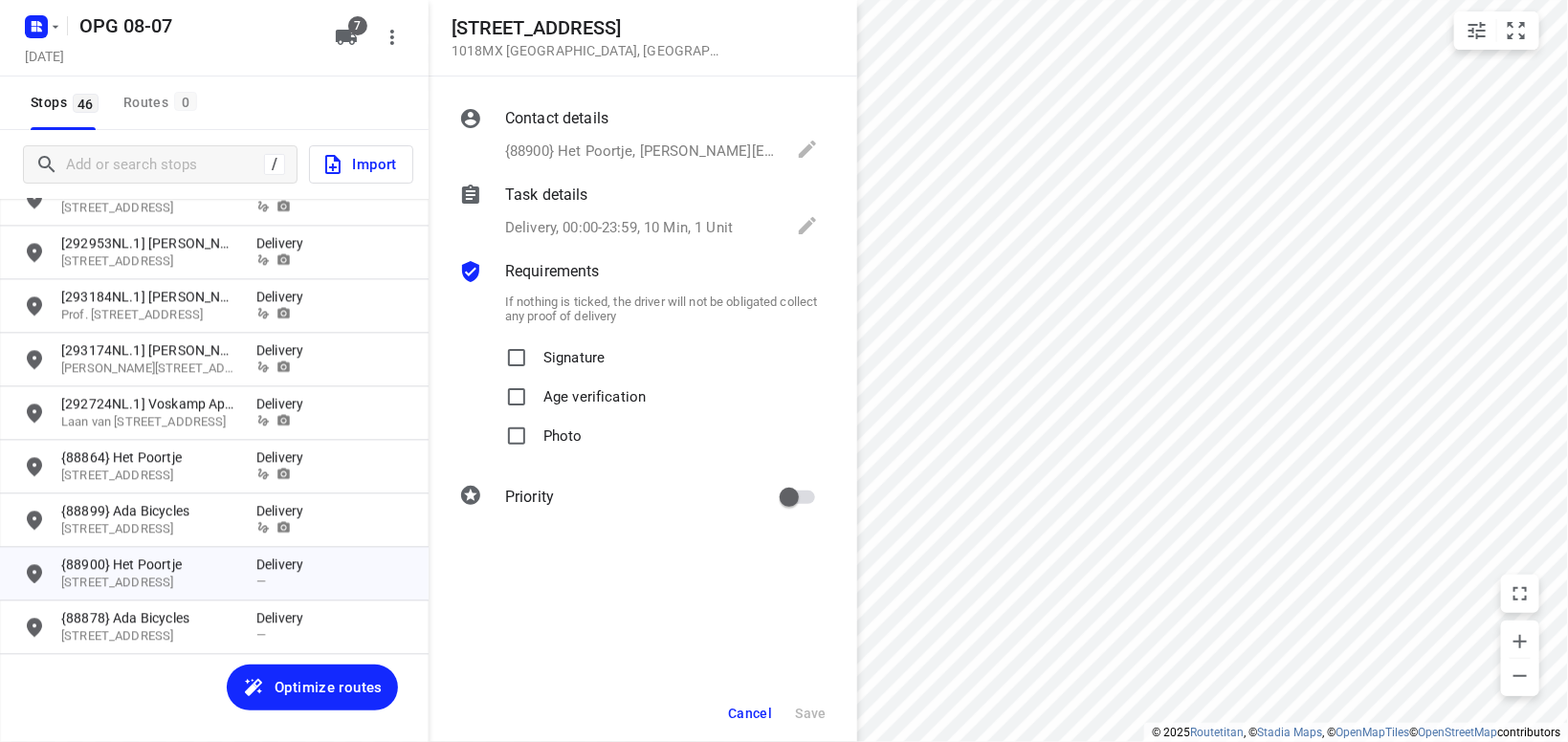 click on "Signature" at bounding box center (574, 352) 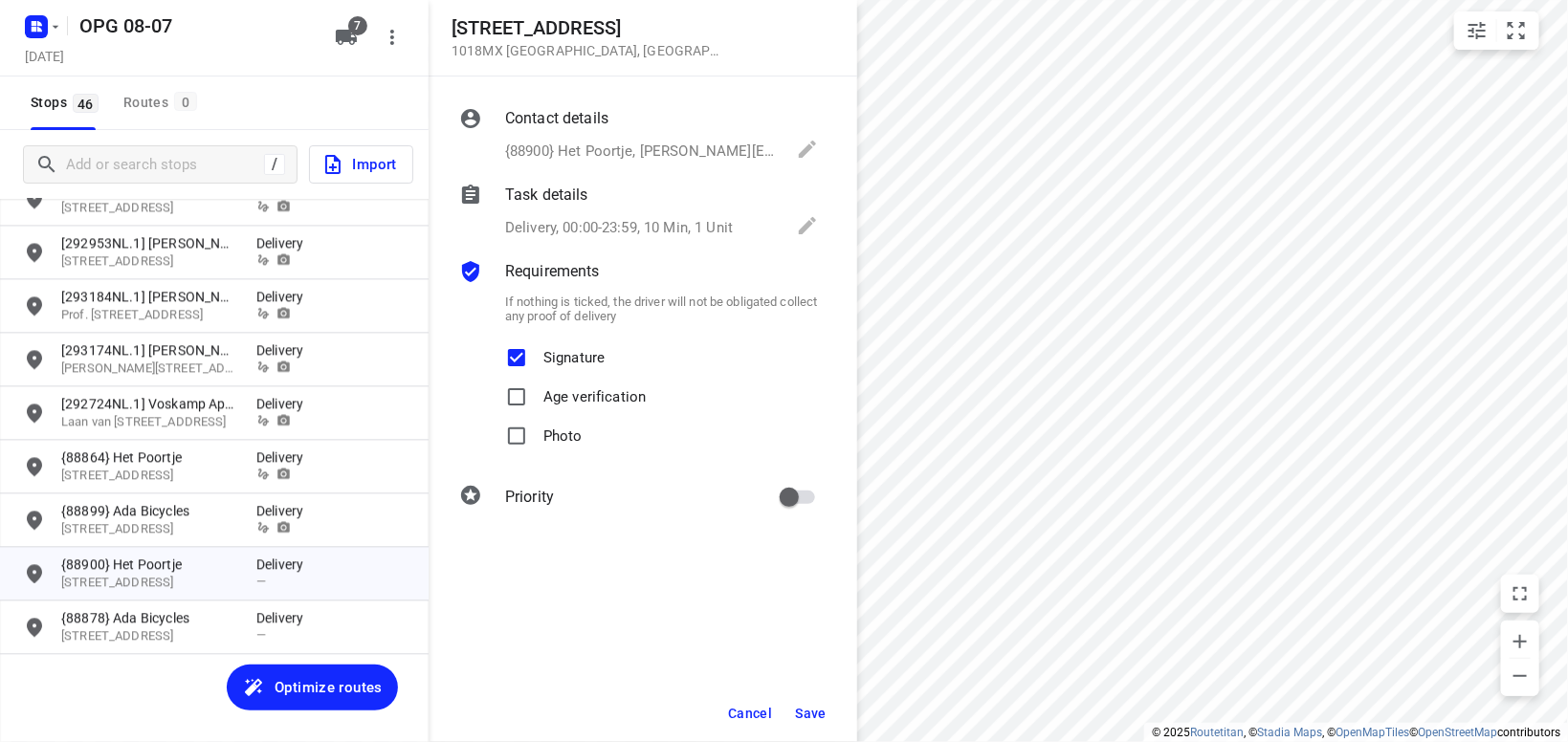 click on "Photo" at bounding box center [563, 430] 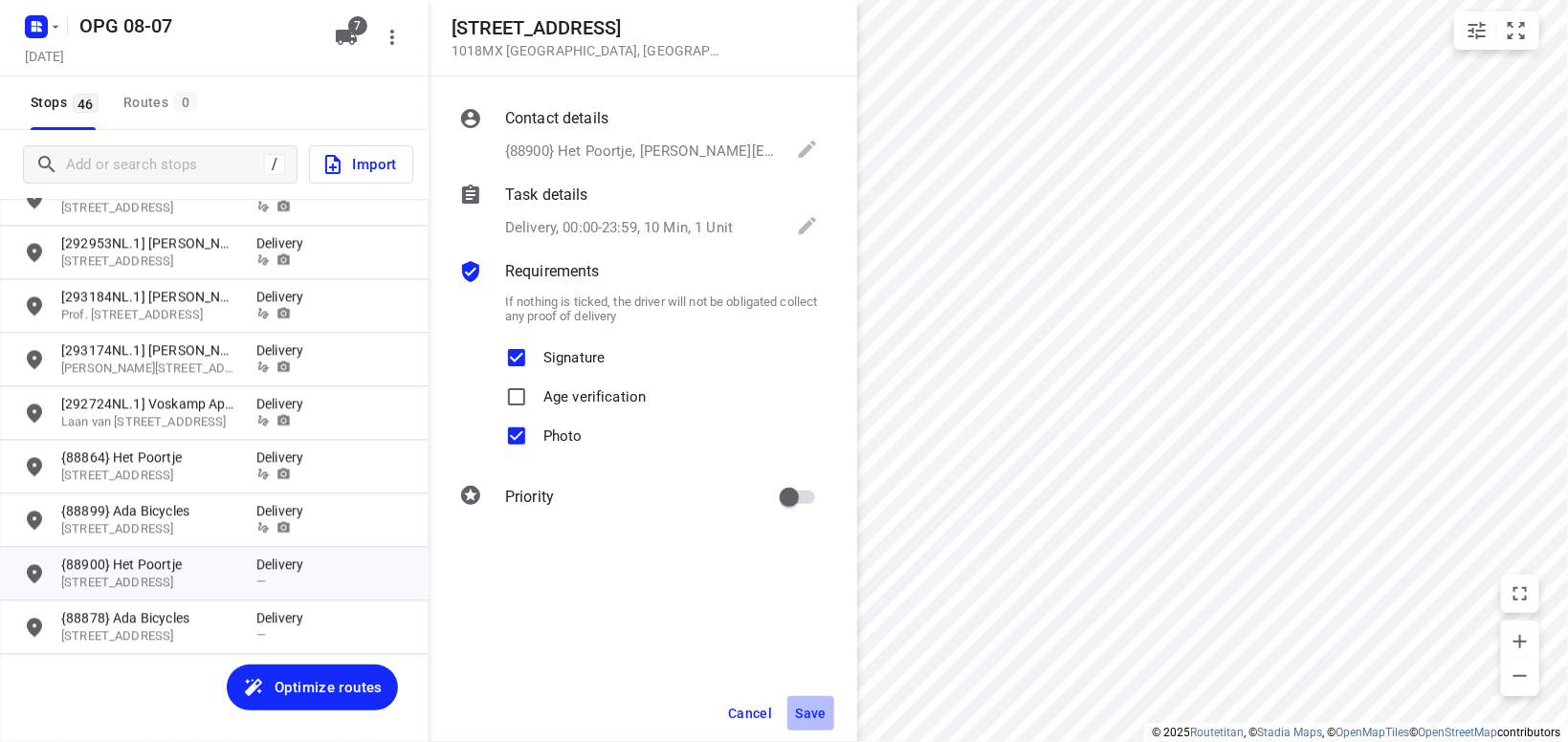 click on "Save" at bounding box center [810, 713] 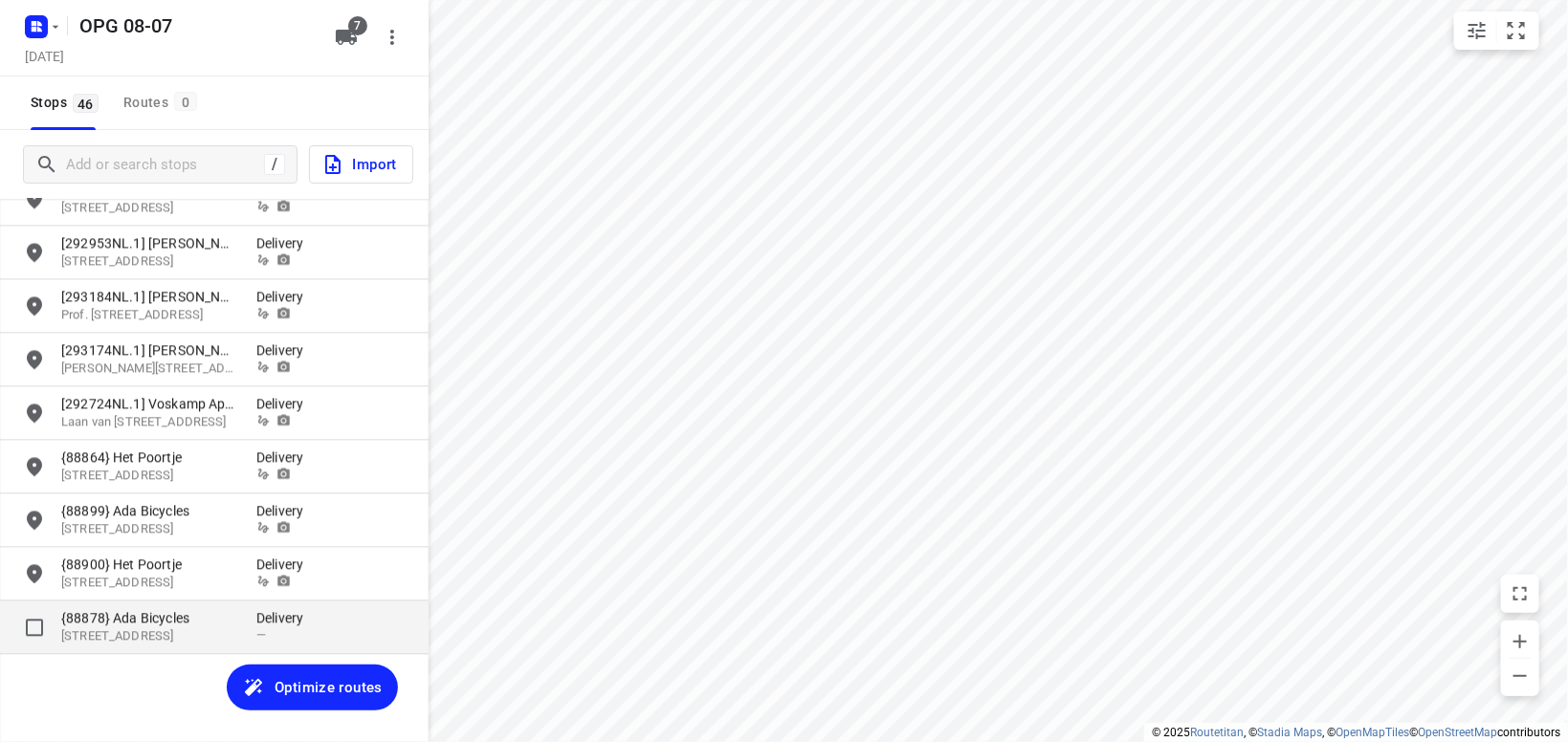 click on "{88878} Ada Bicycles" at bounding box center (149, 618) 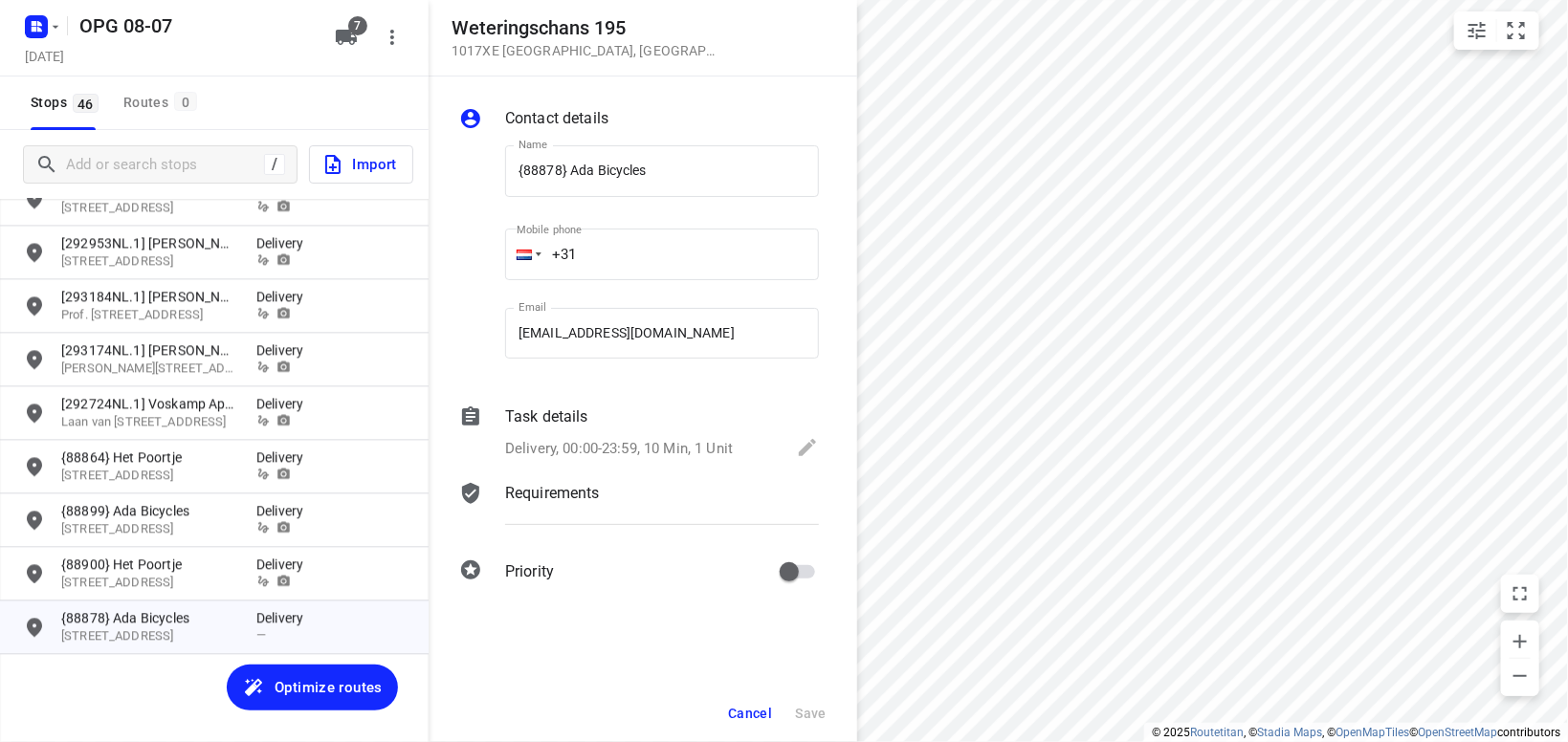 click on "Requirements" at bounding box center [552, 493] 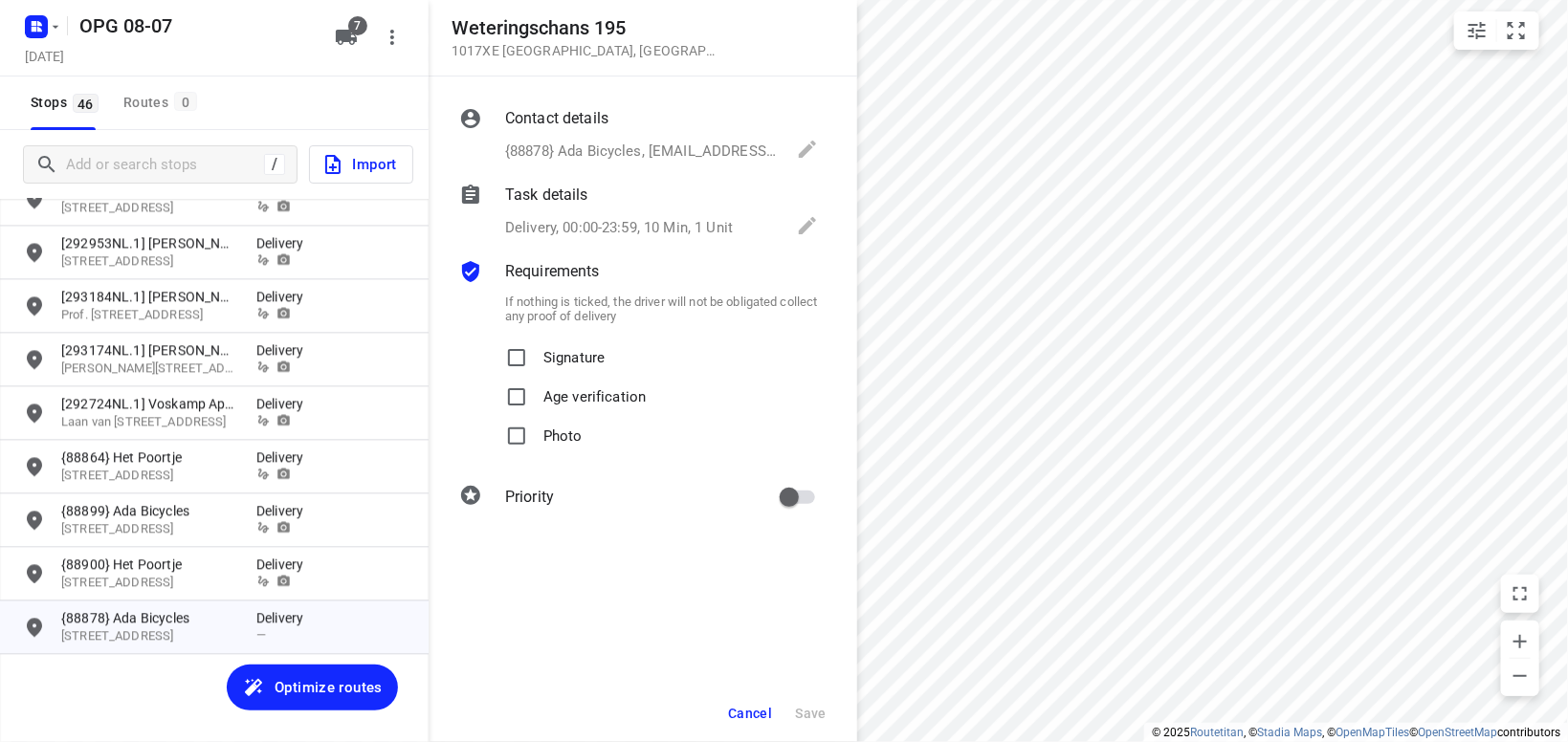 click on "Signature" at bounding box center (574, 352) 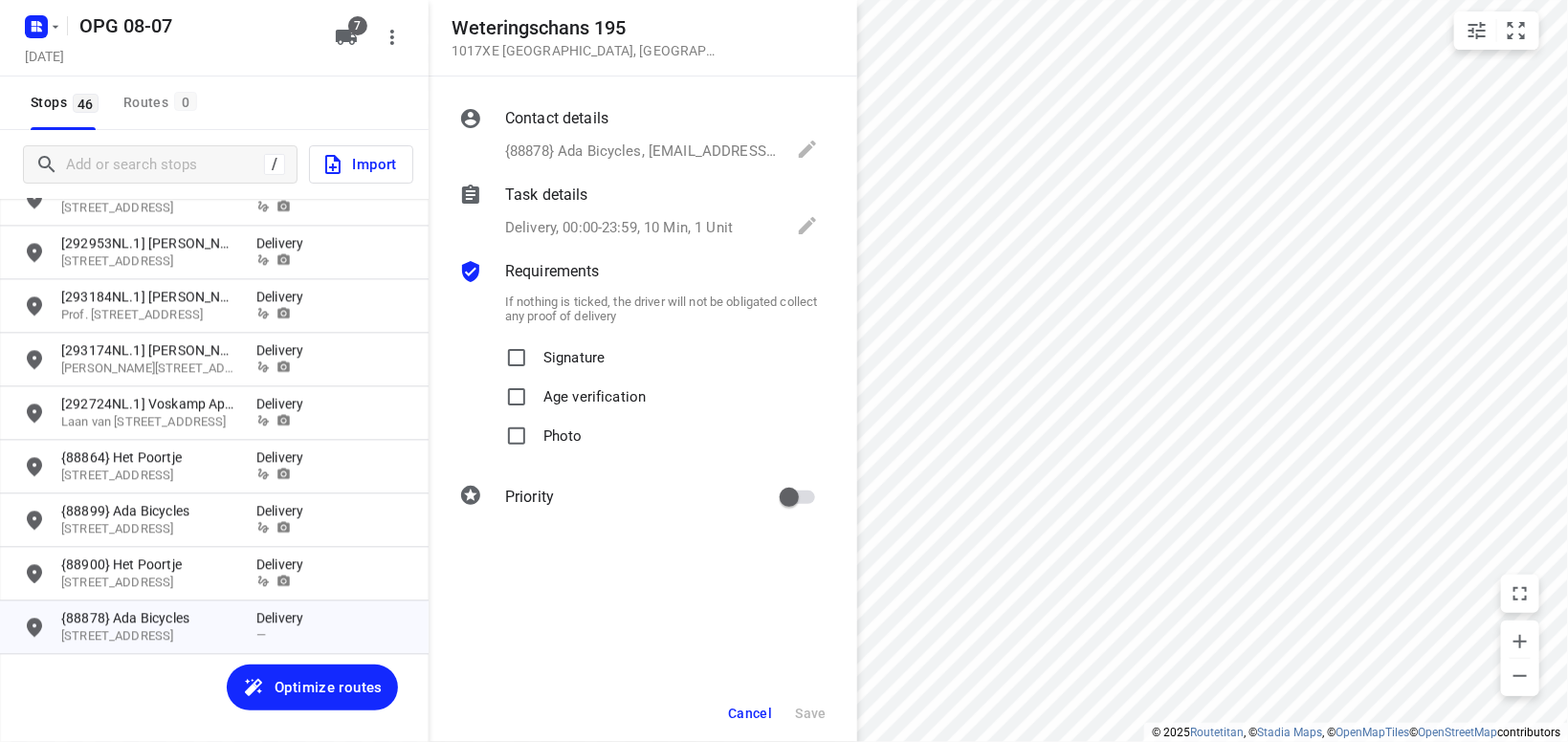 click on "Signature" at bounding box center (574, 352) 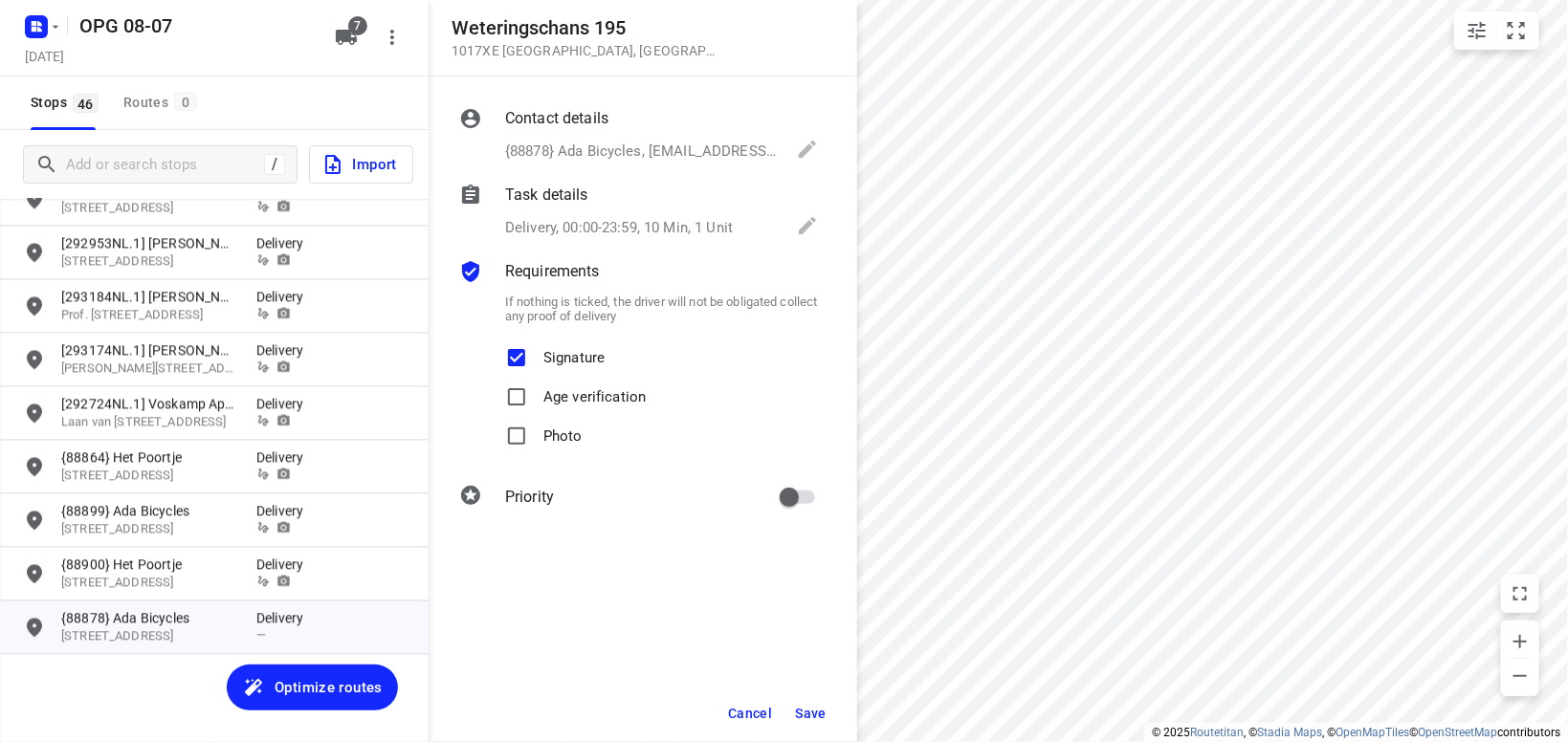 click on "Photo" at bounding box center [563, 430] 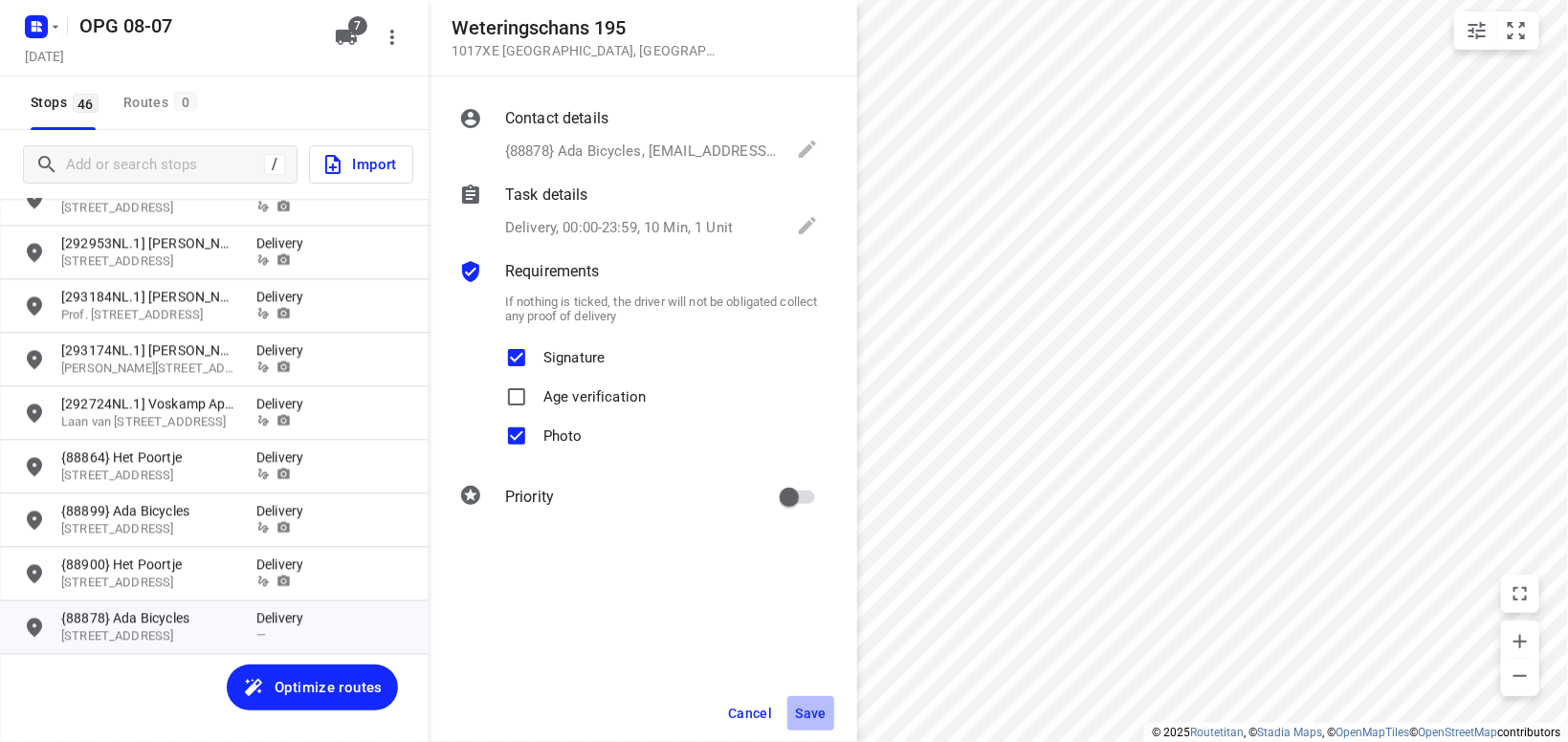 click on "Save" at bounding box center [810, 713] 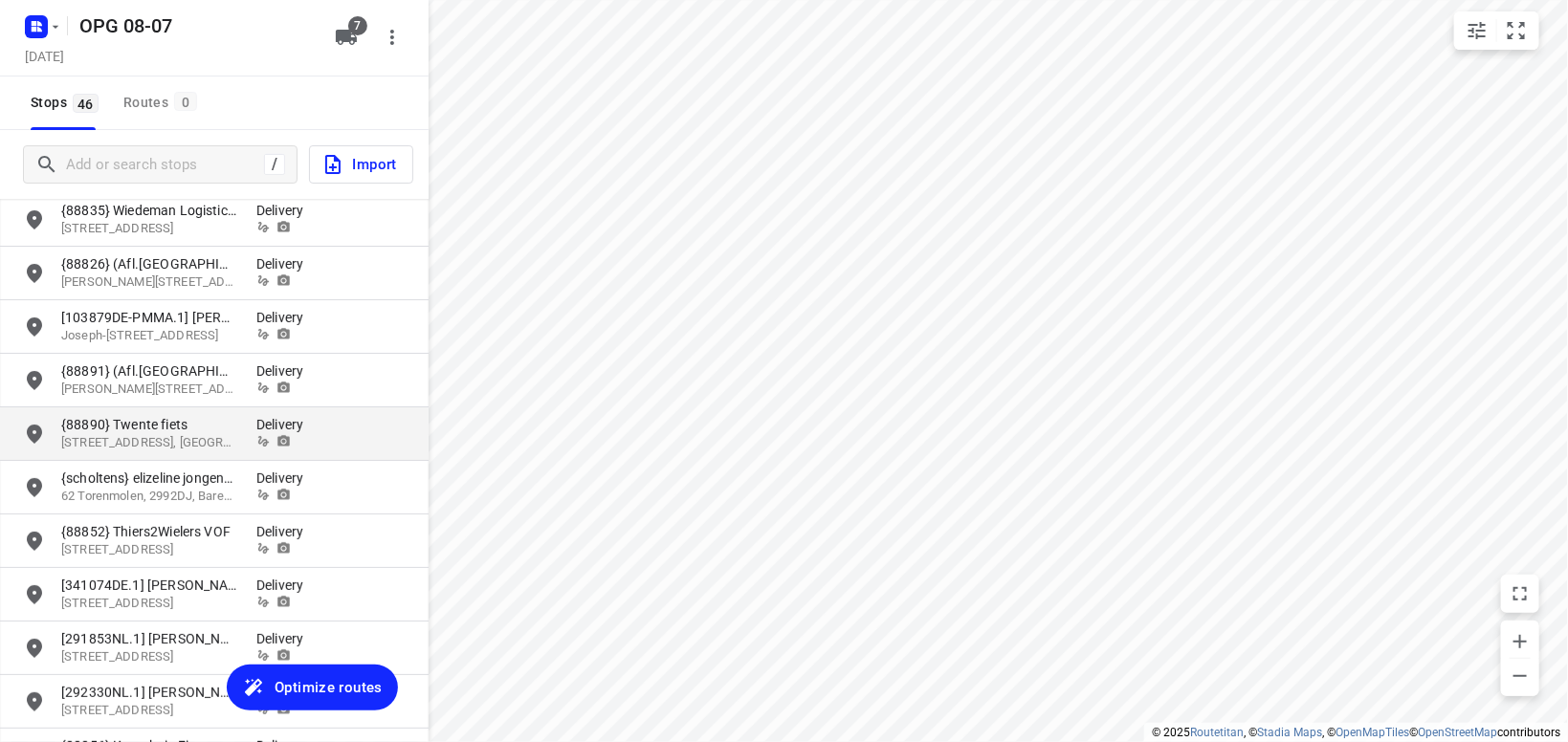 scroll, scrollTop: 0, scrollLeft: 0, axis: both 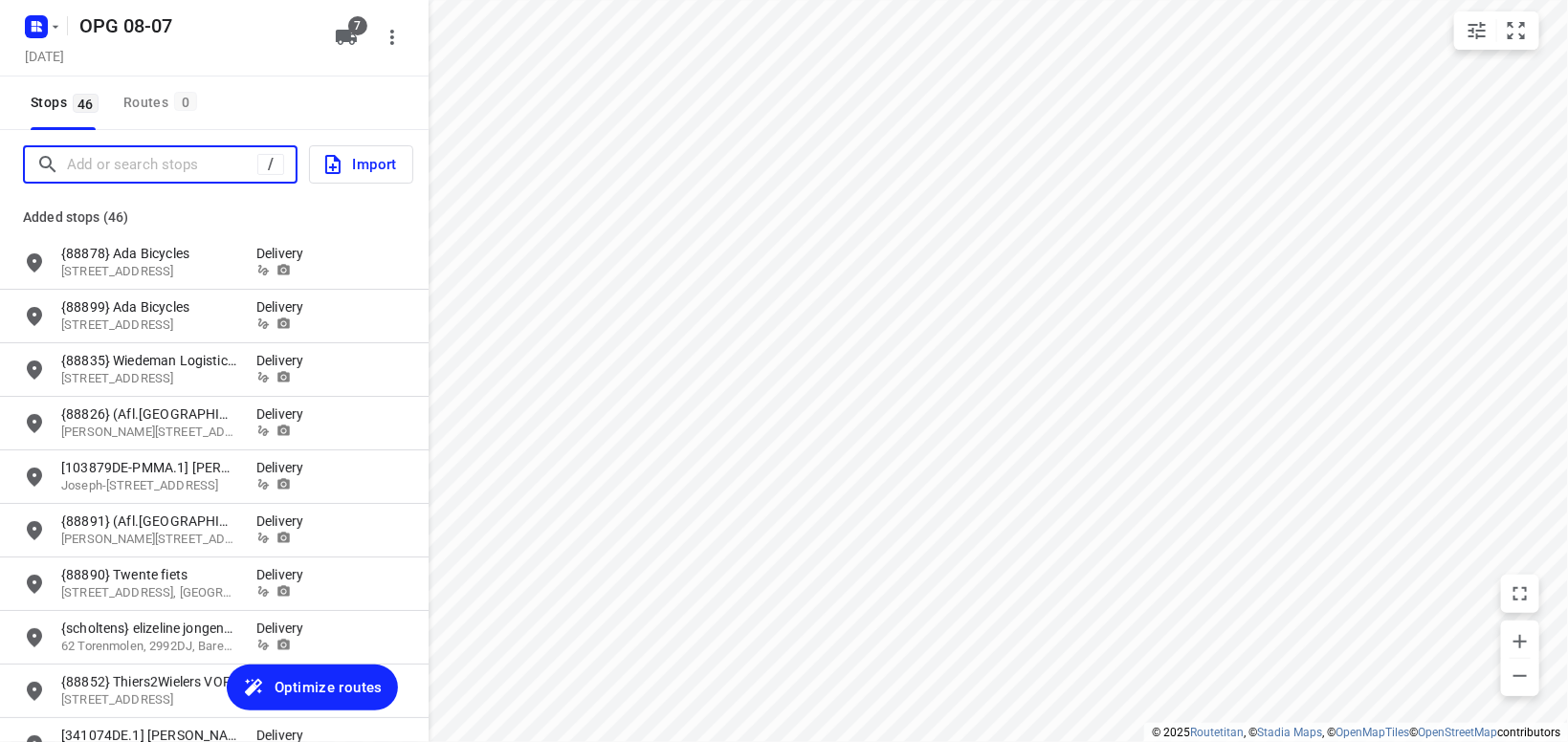 click at bounding box center (162, 164) 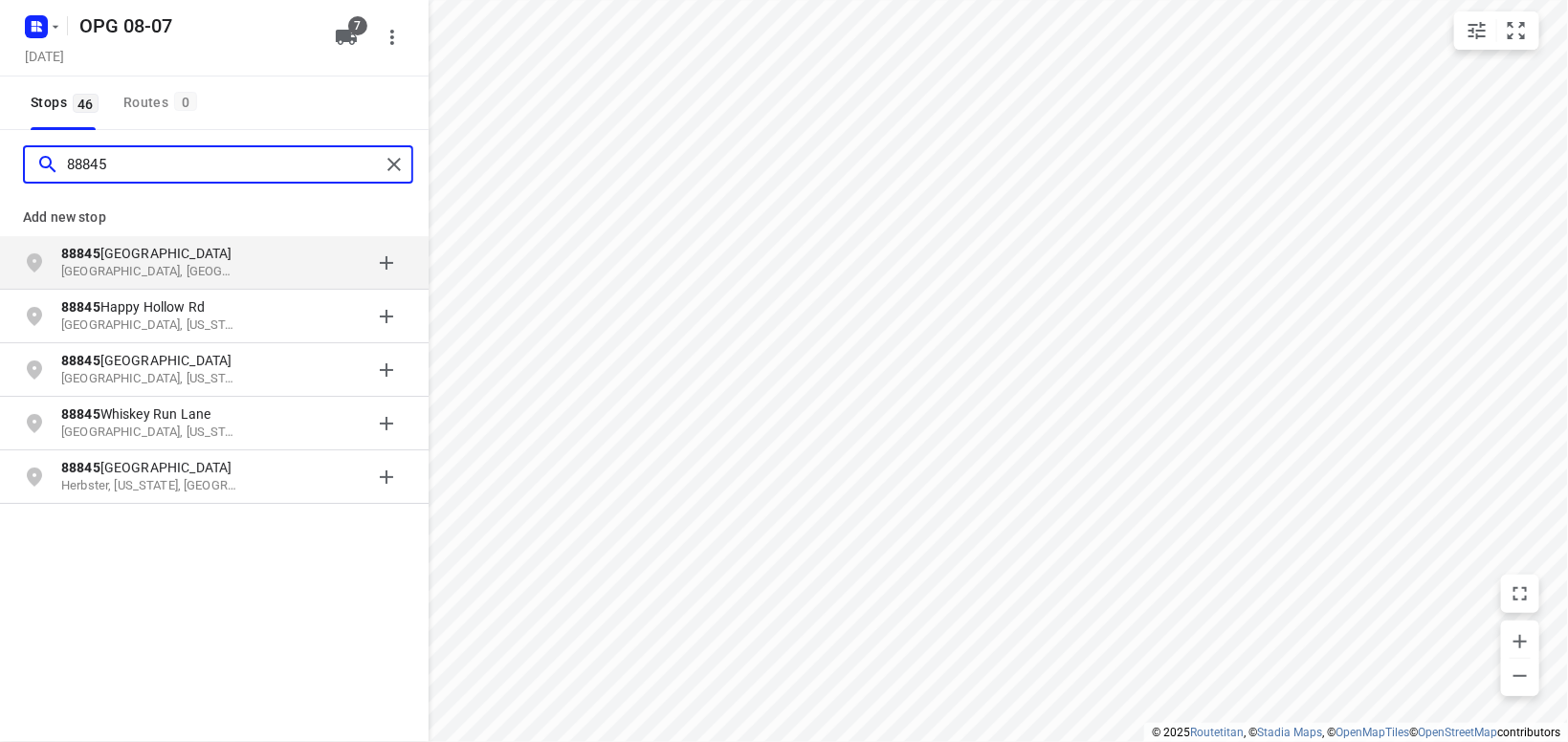 type on "88845" 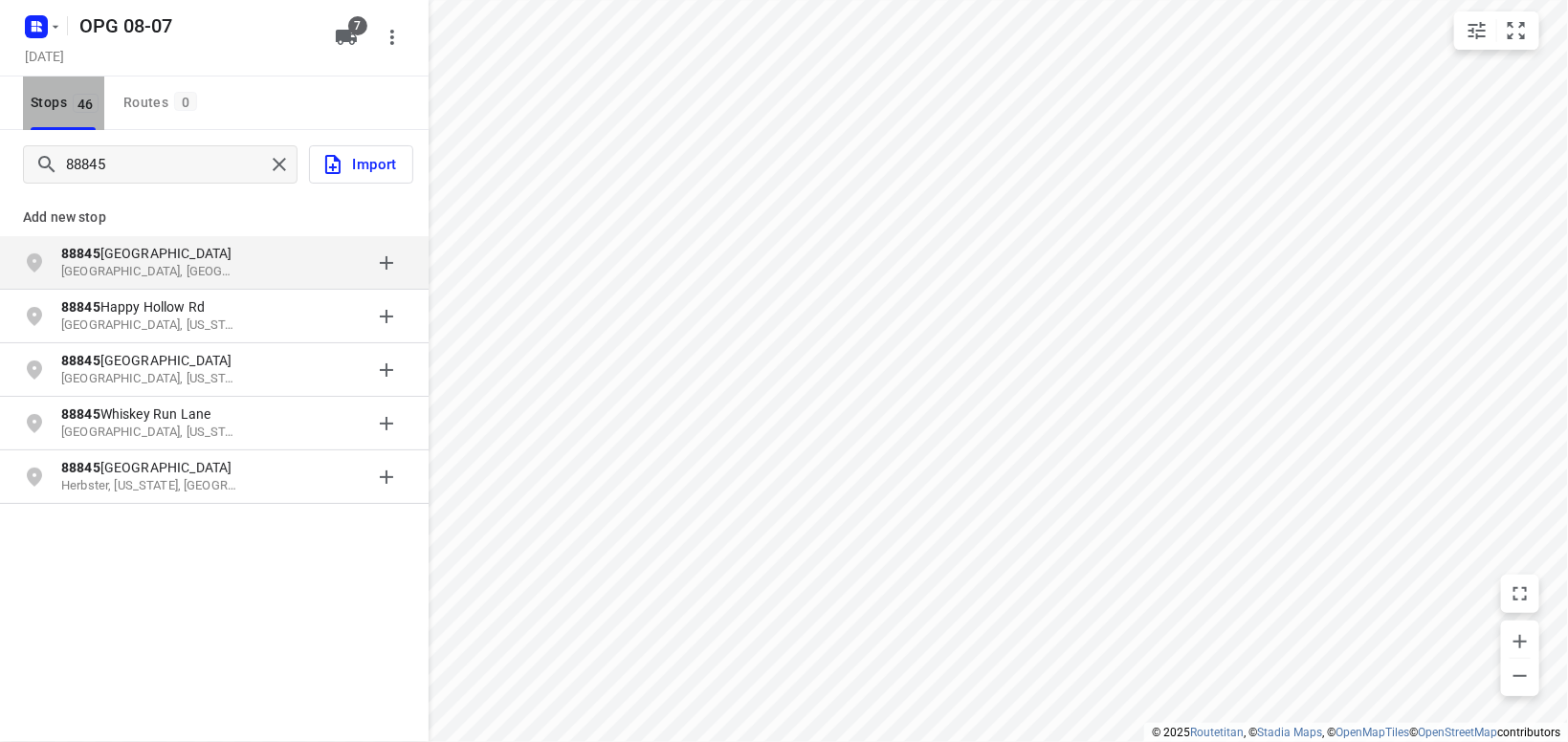 click on "46" at bounding box center (85, 103) 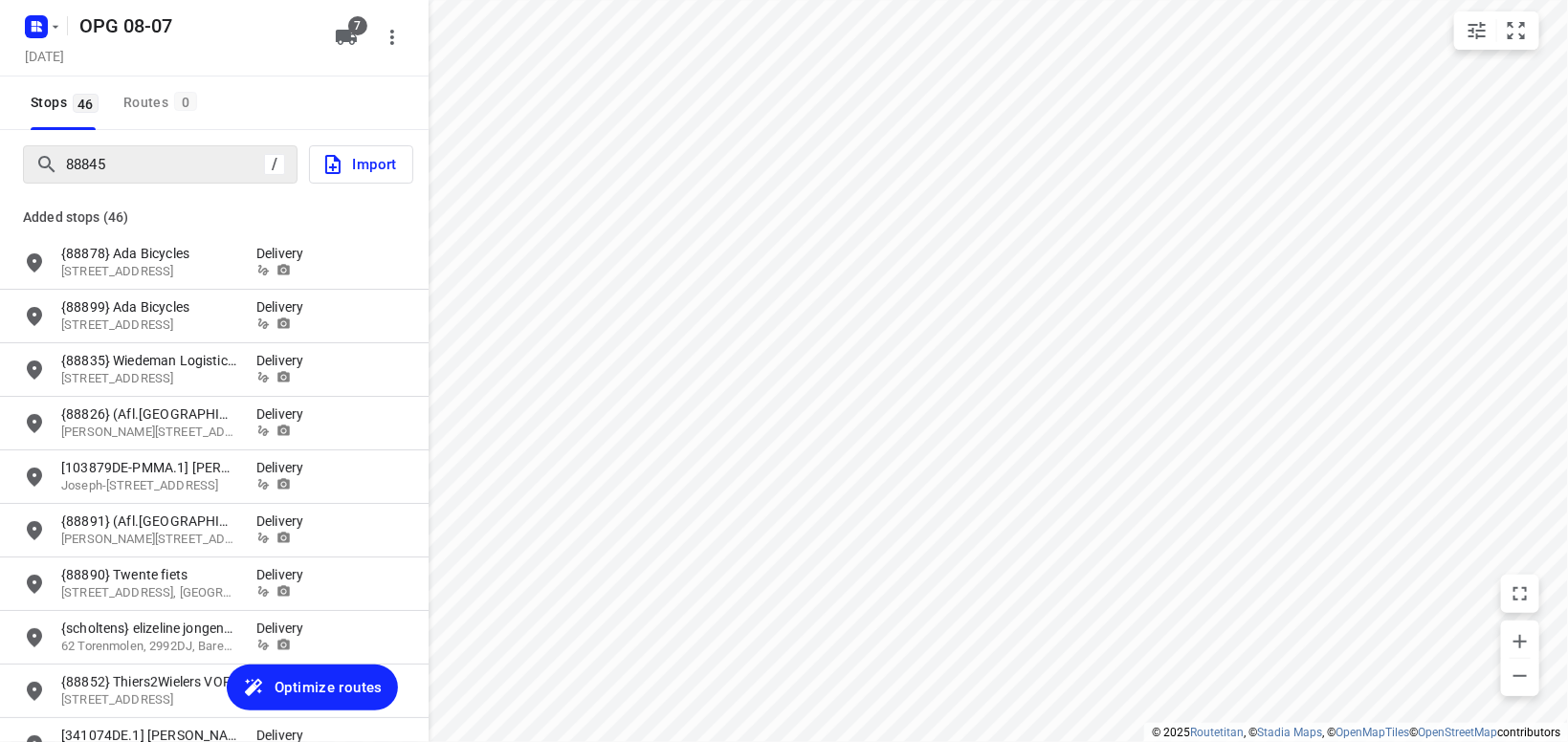 type 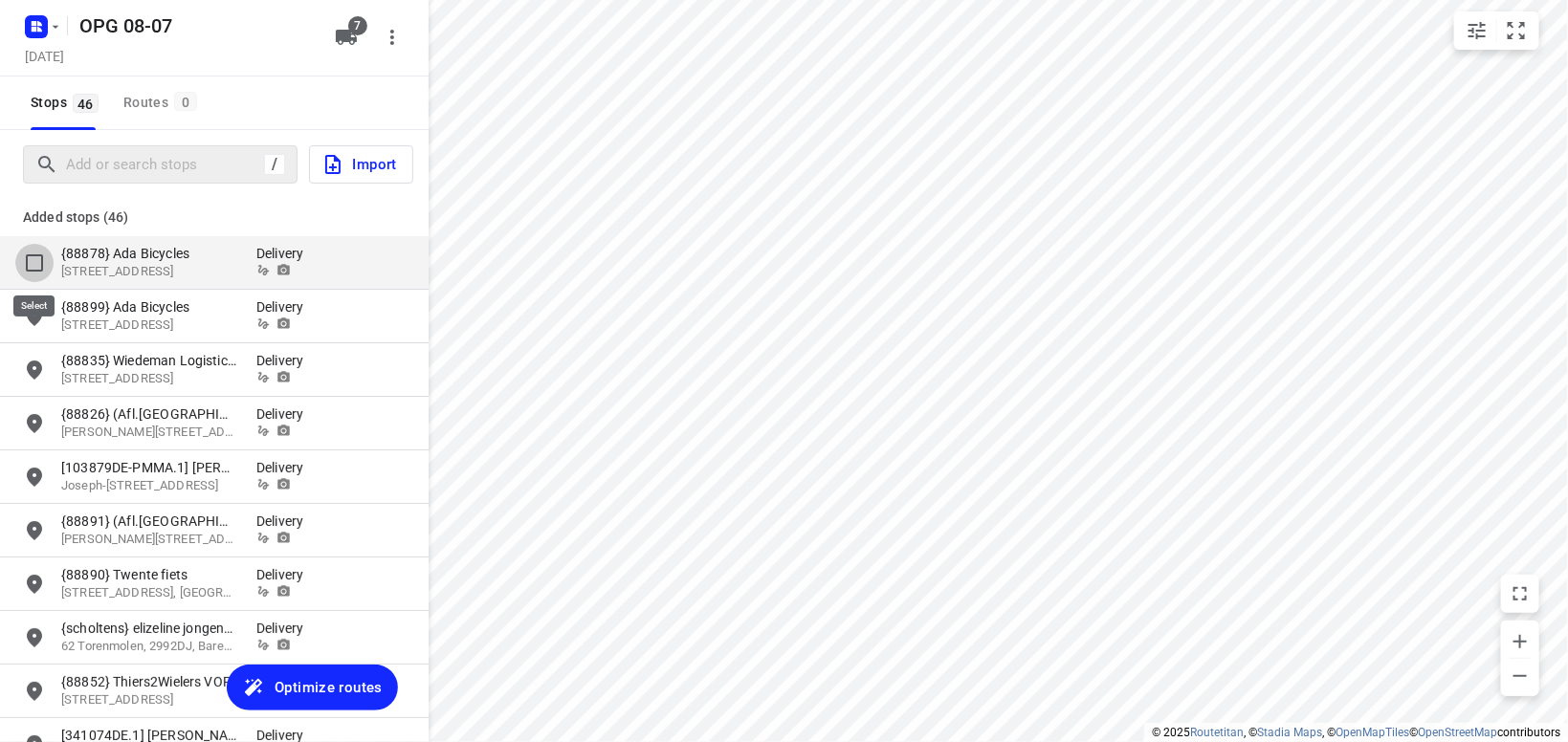 click at bounding box center [34, 263] 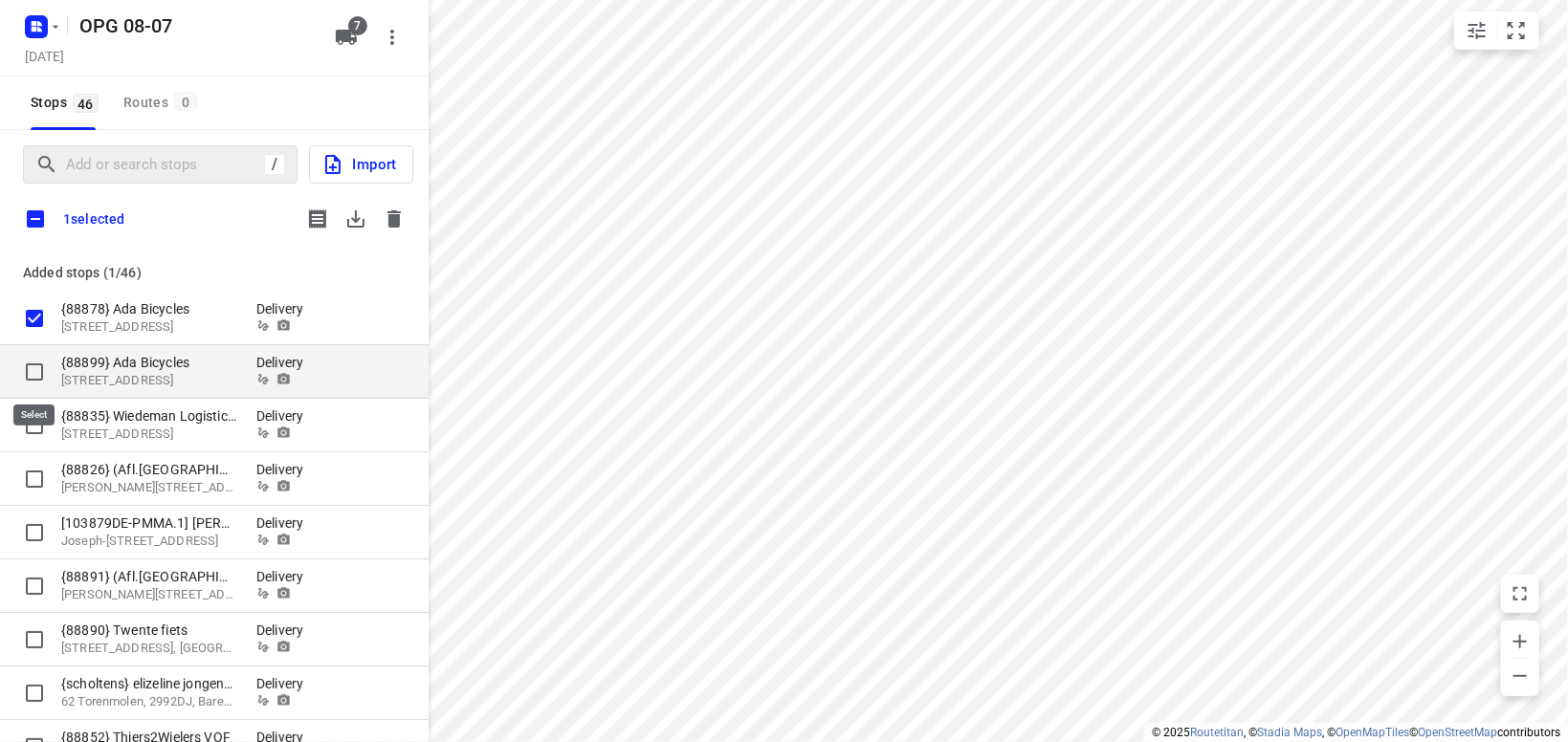 click at bounding box center (34, 372) 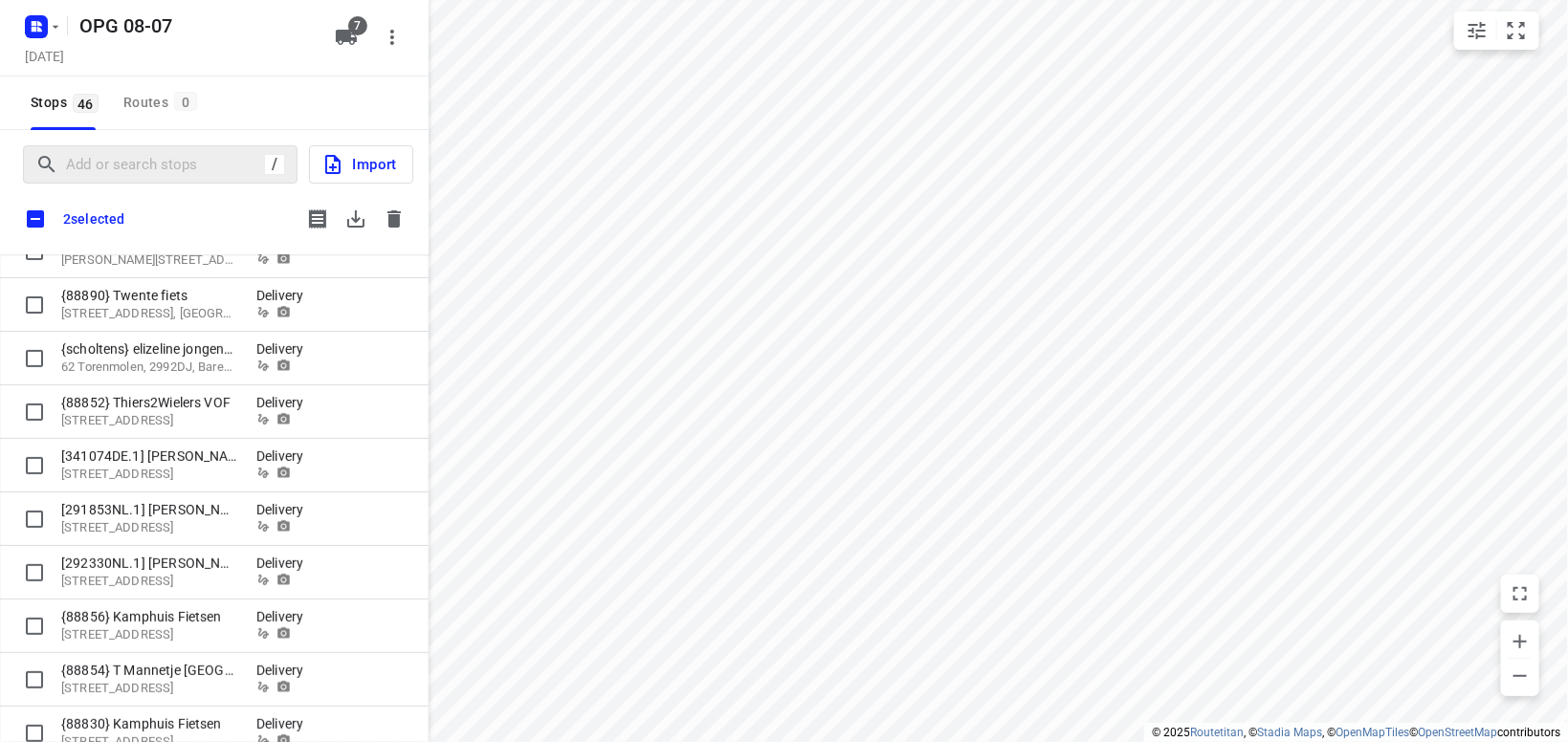 scroll, scrollTop: 0, scrollLeft: 0, axis: both 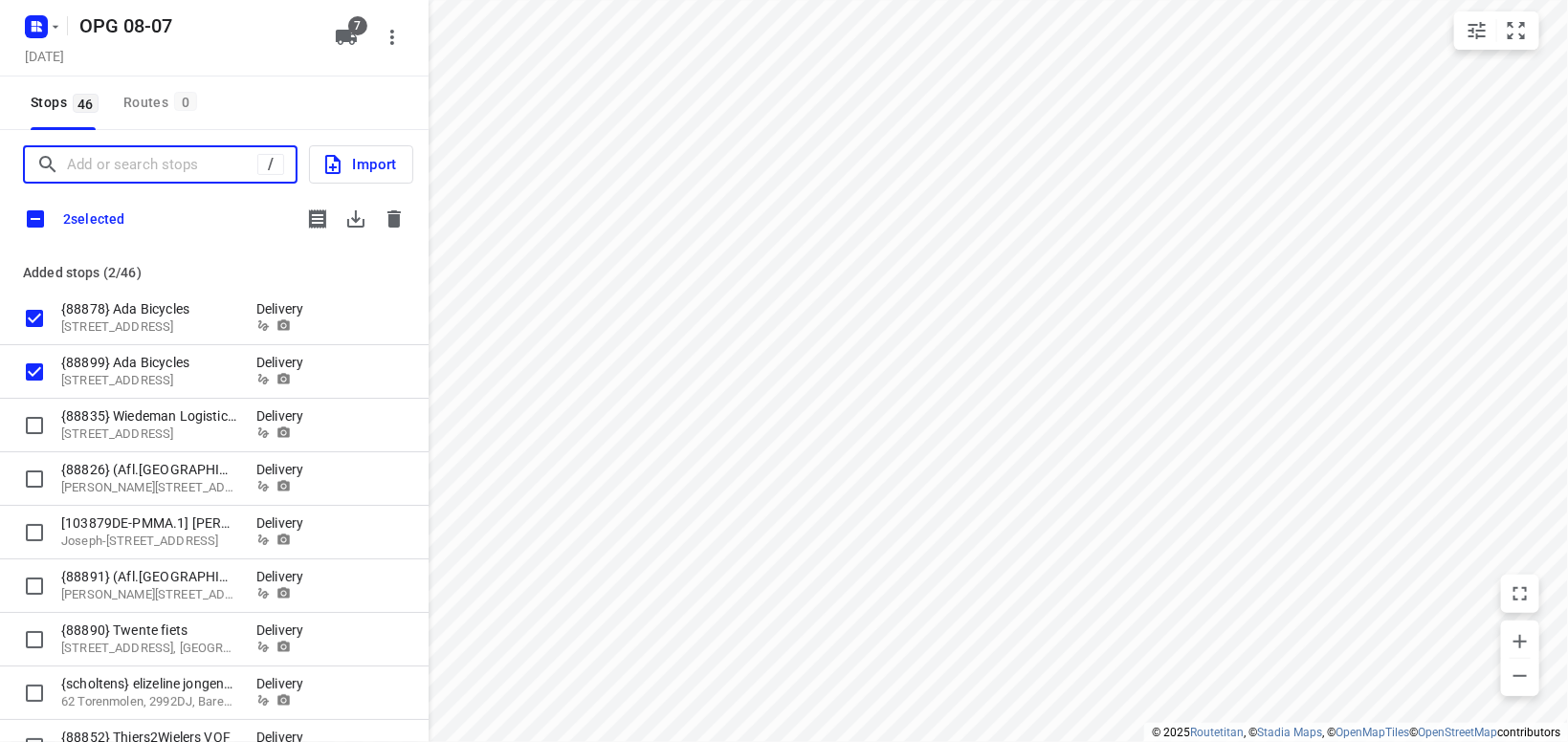 drag, startPoint x: 100, startPoint y: 156, endPoint x: 141, endPoint y: 161, distance: 41.303753 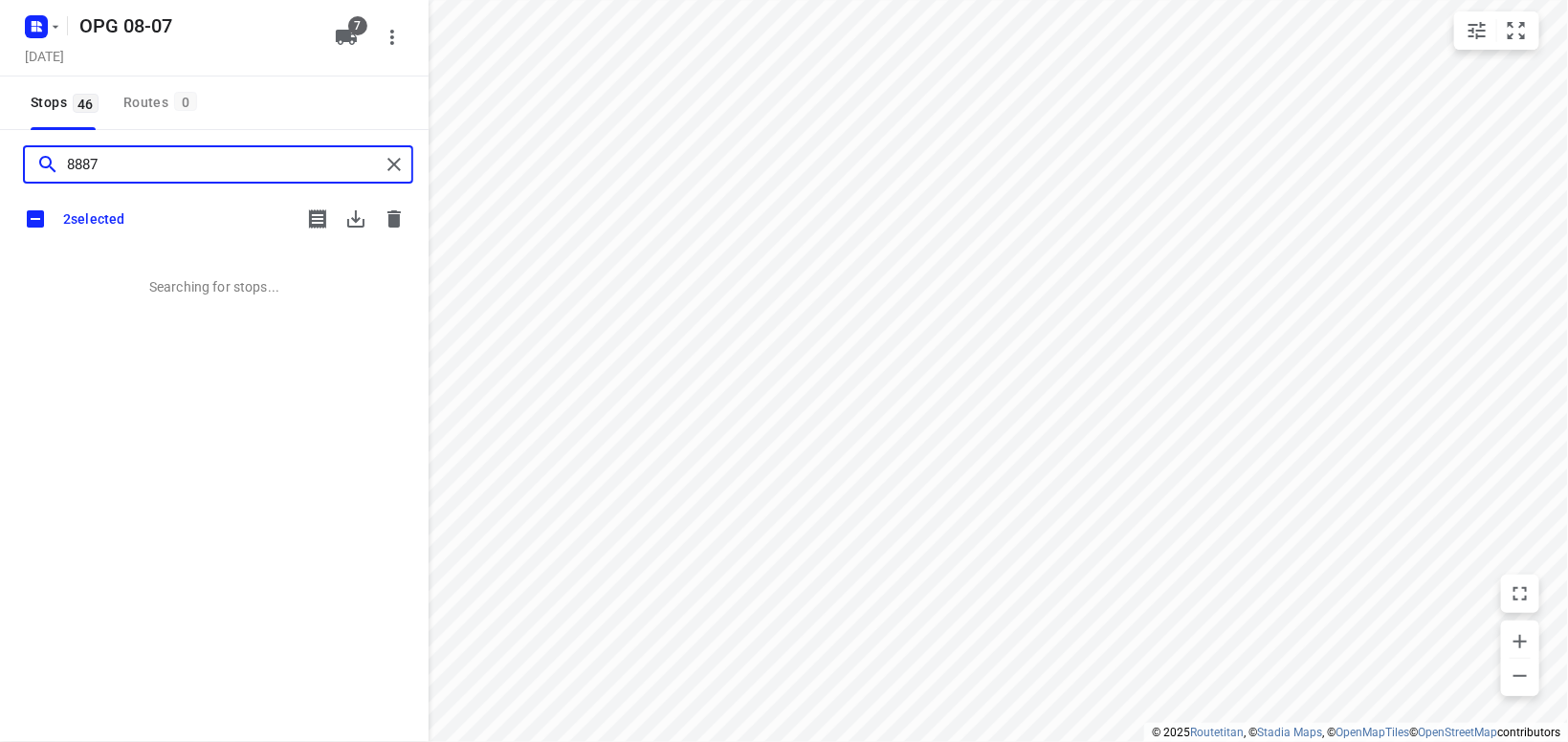 type on "88878" 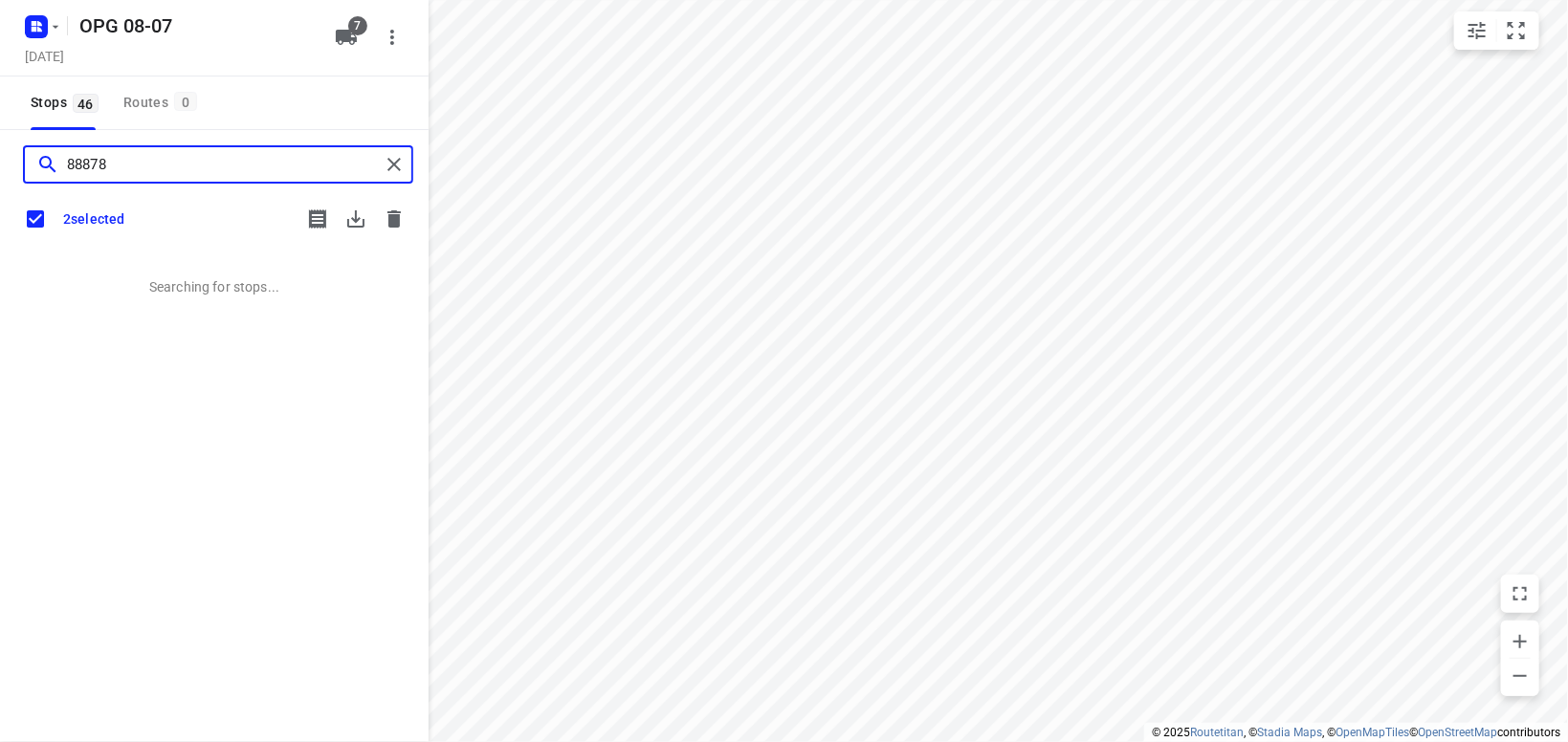 type on "88878" 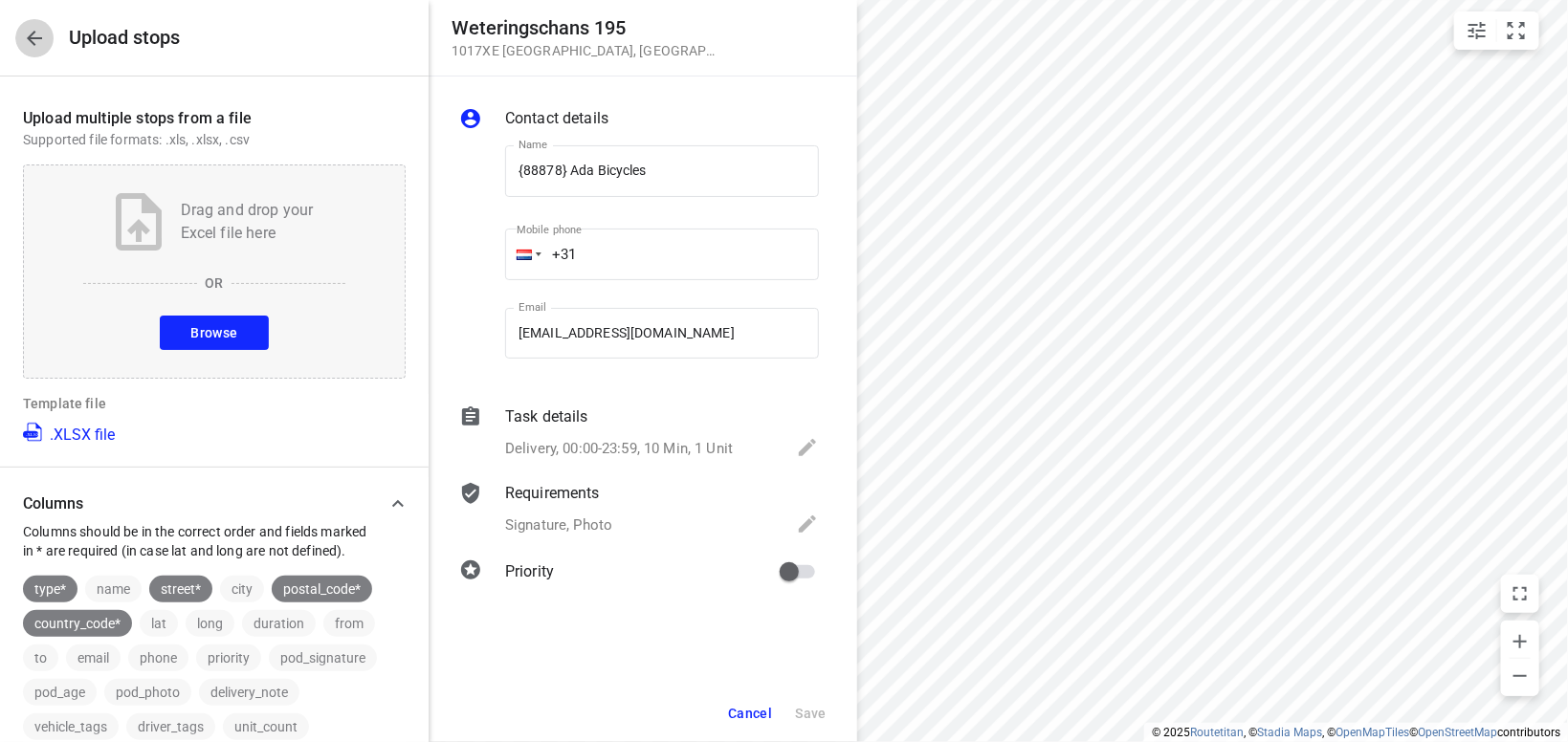 click 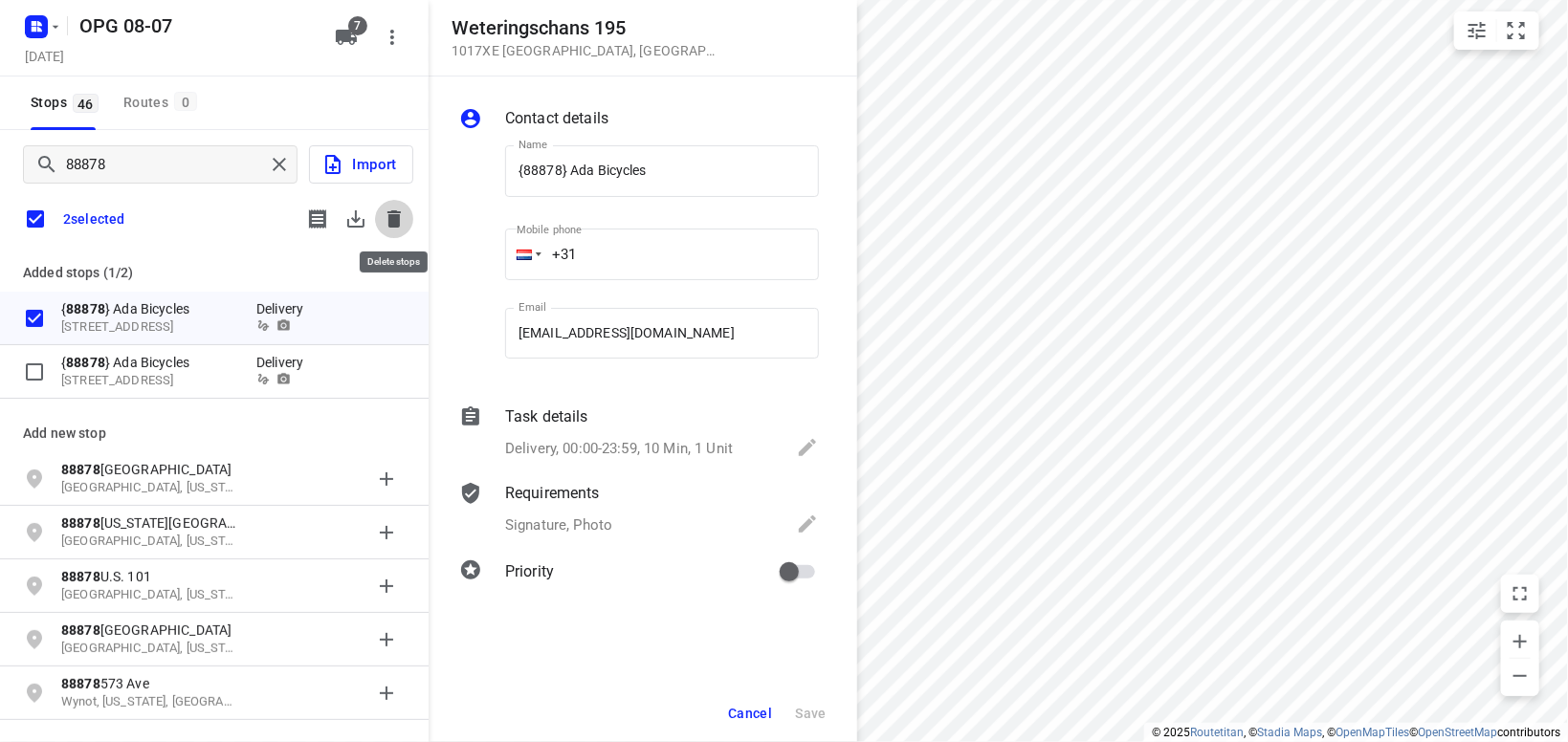 click 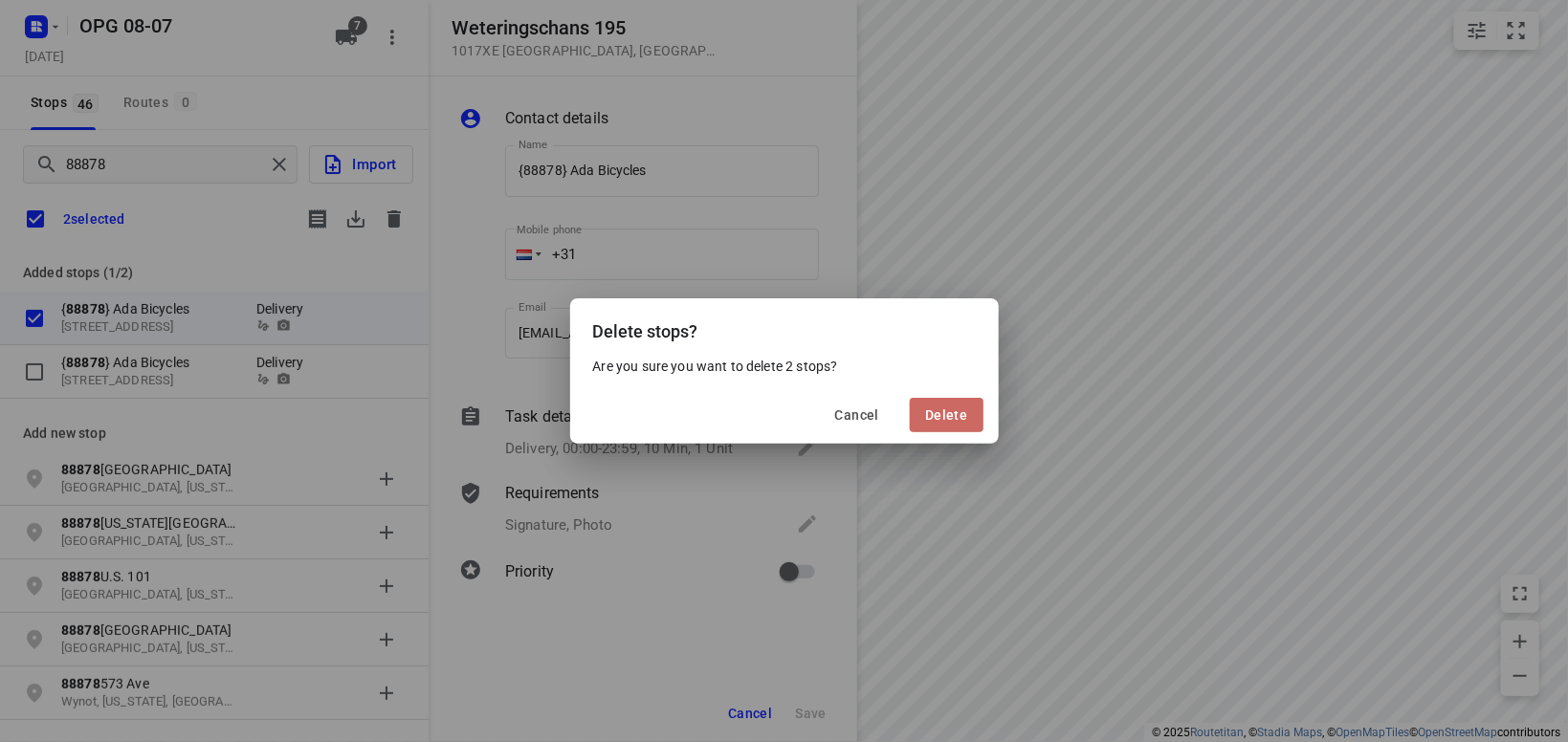 click on "Delete" at bounding box center (946, 415) 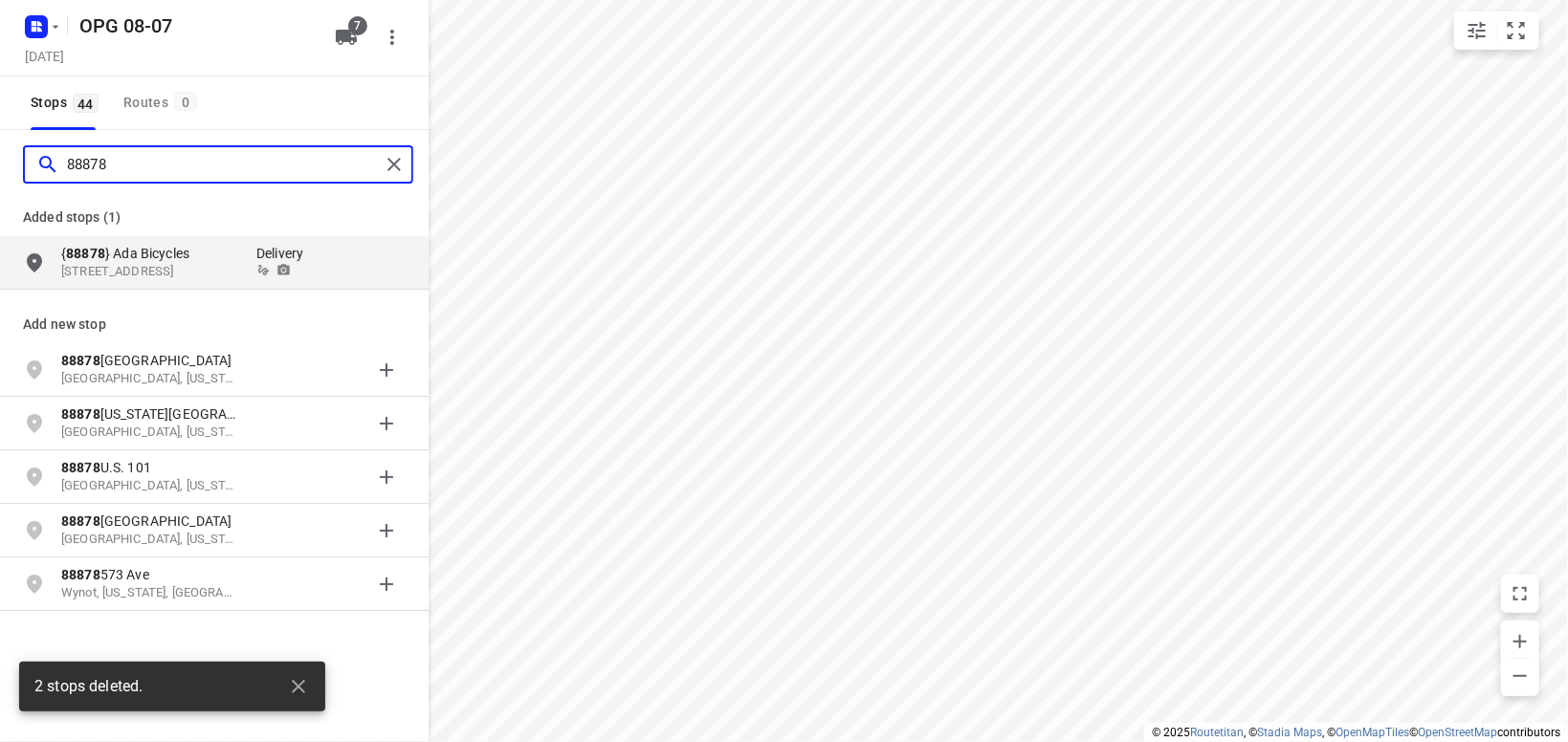 click on "88878" at bounding box center (223, 164) 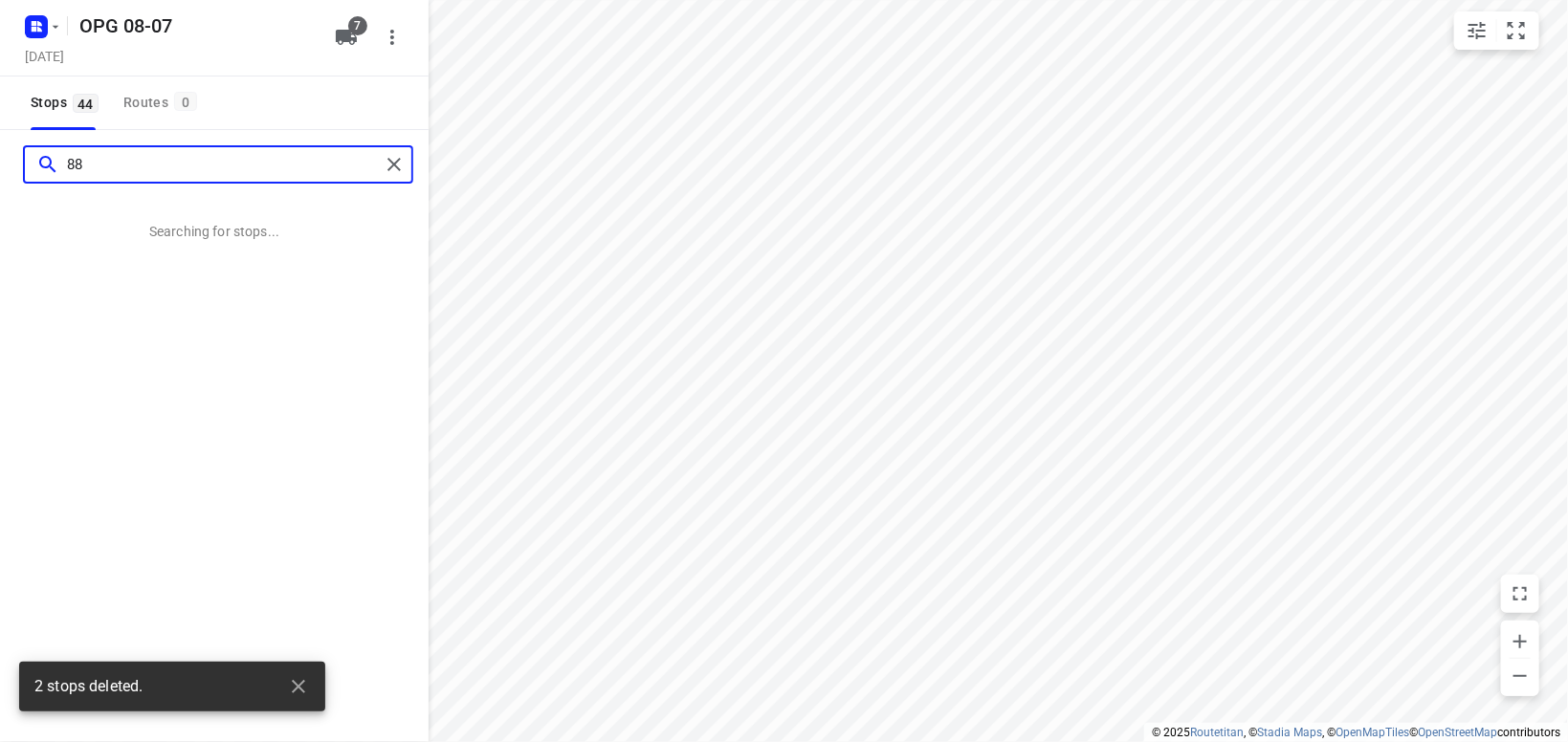 type on "8" 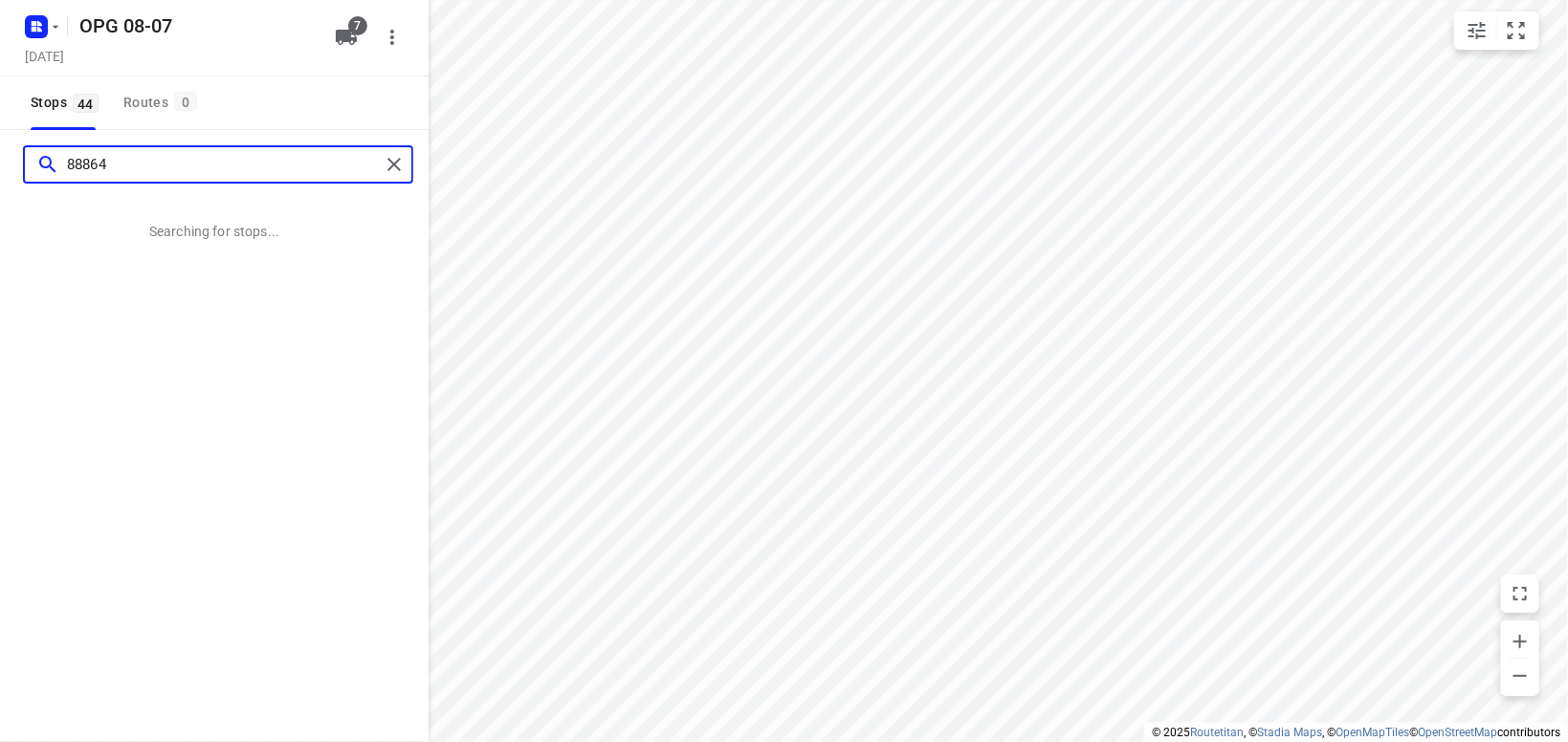 type on "88864" 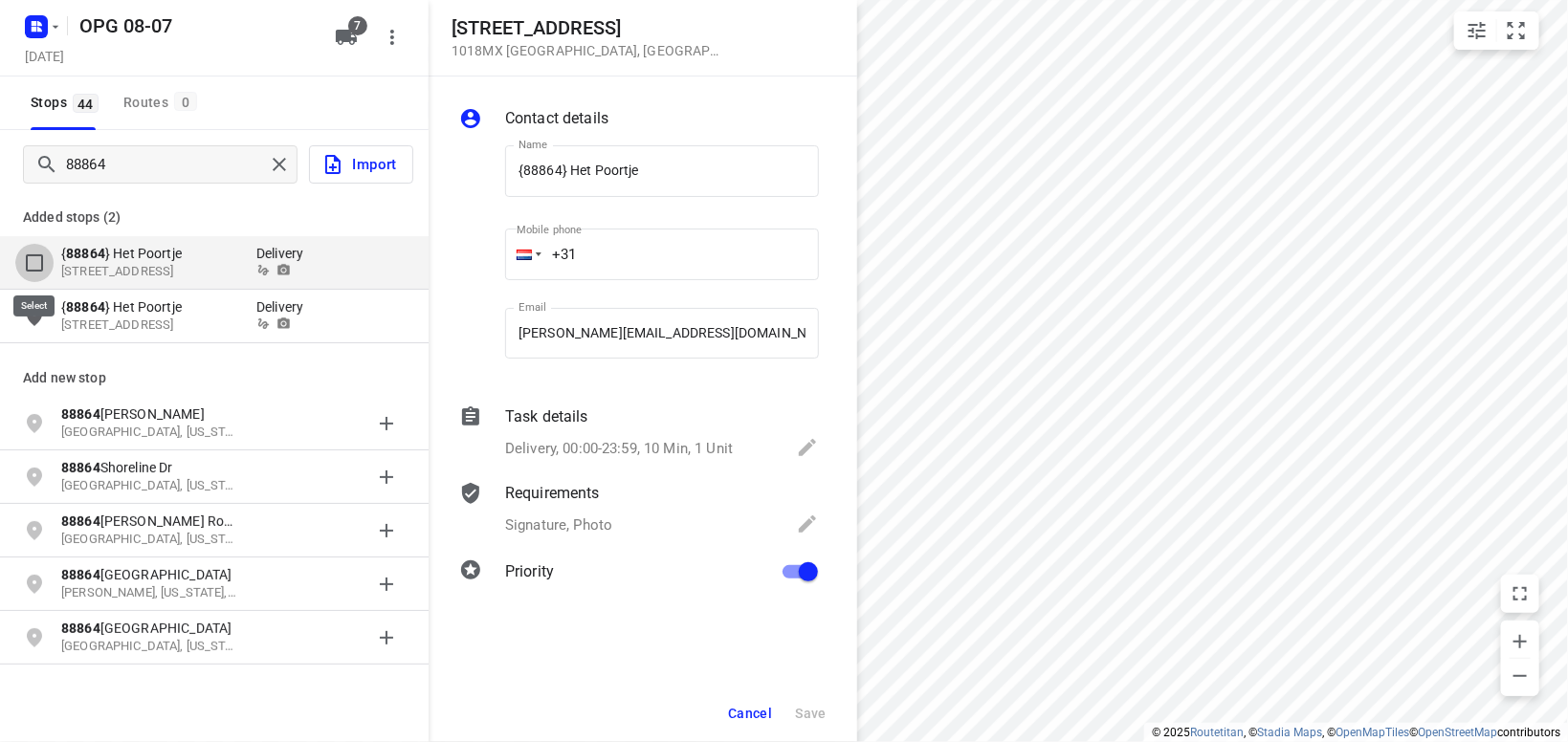 click at bounding box center (34, 263) 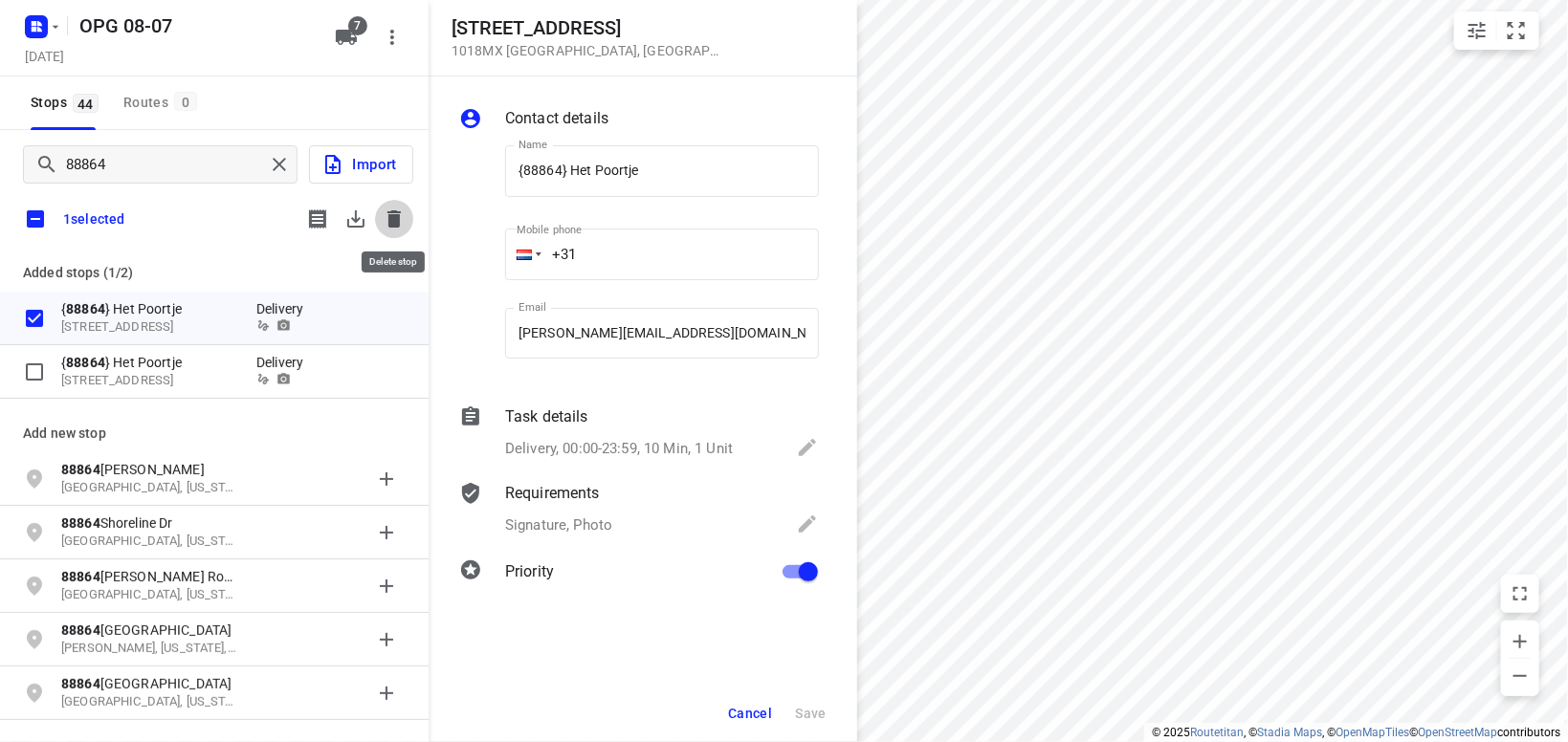 click 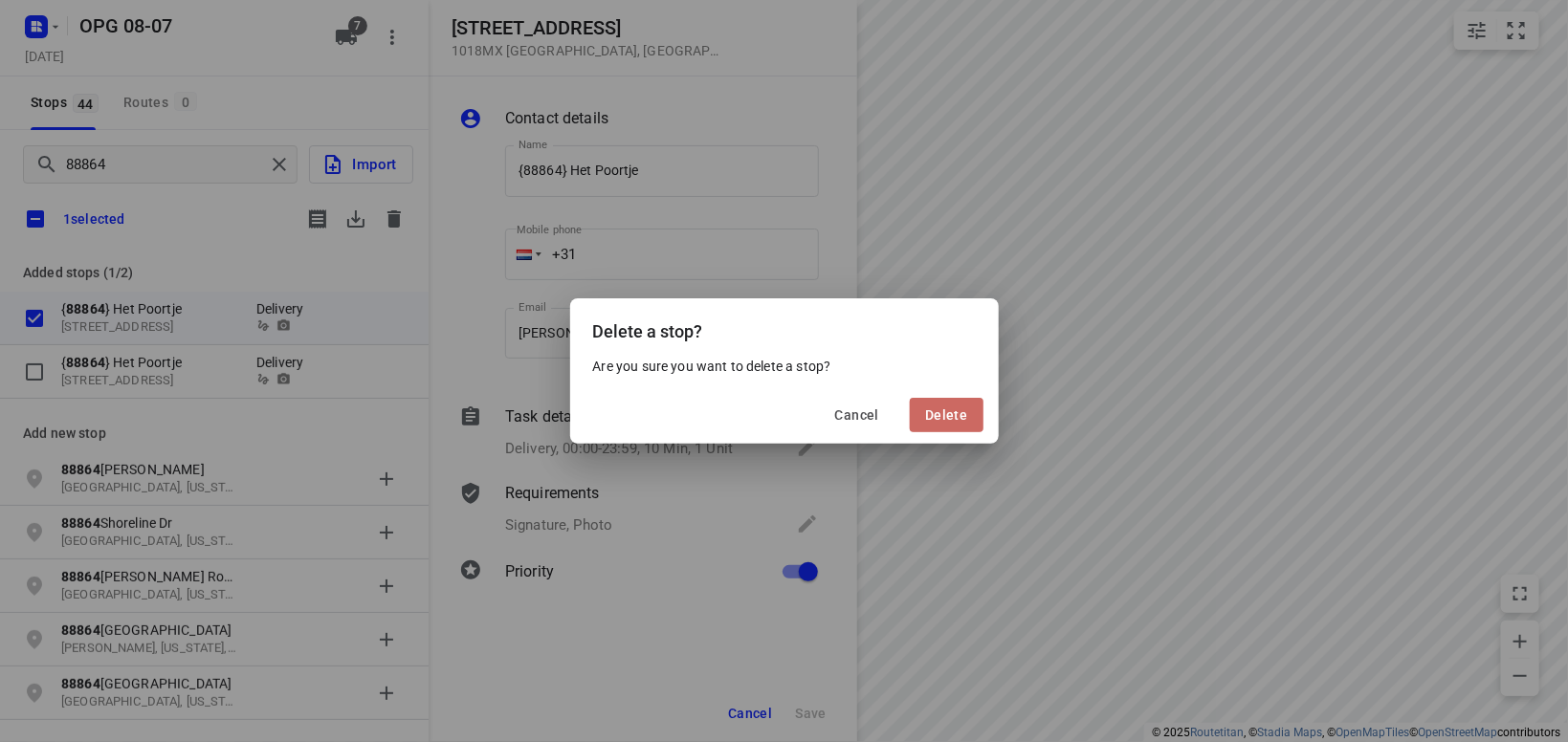 click on "Delete" at bounding box center [946, 415] 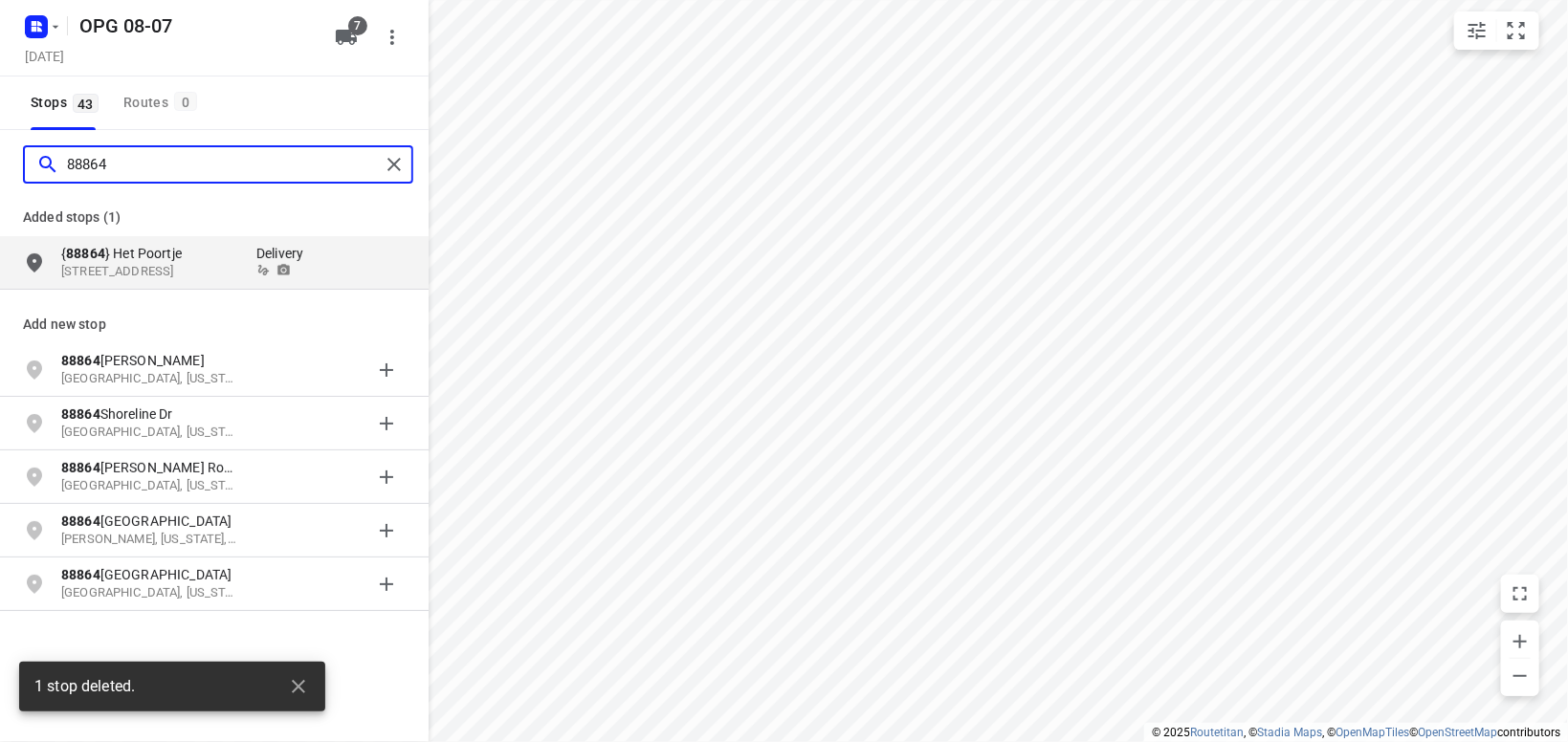 click on "88864" at bounding box center (223, 164) 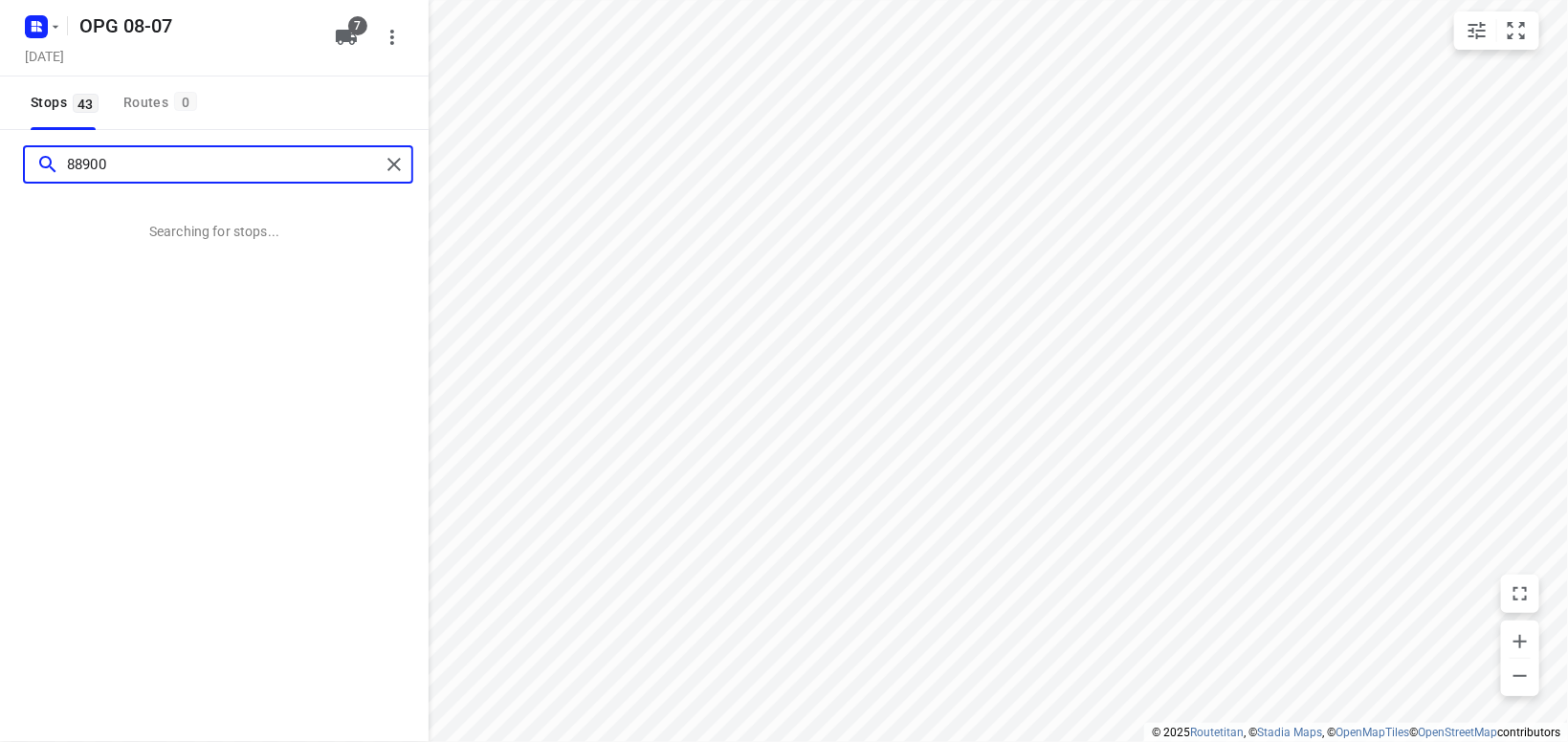 type on "88900" 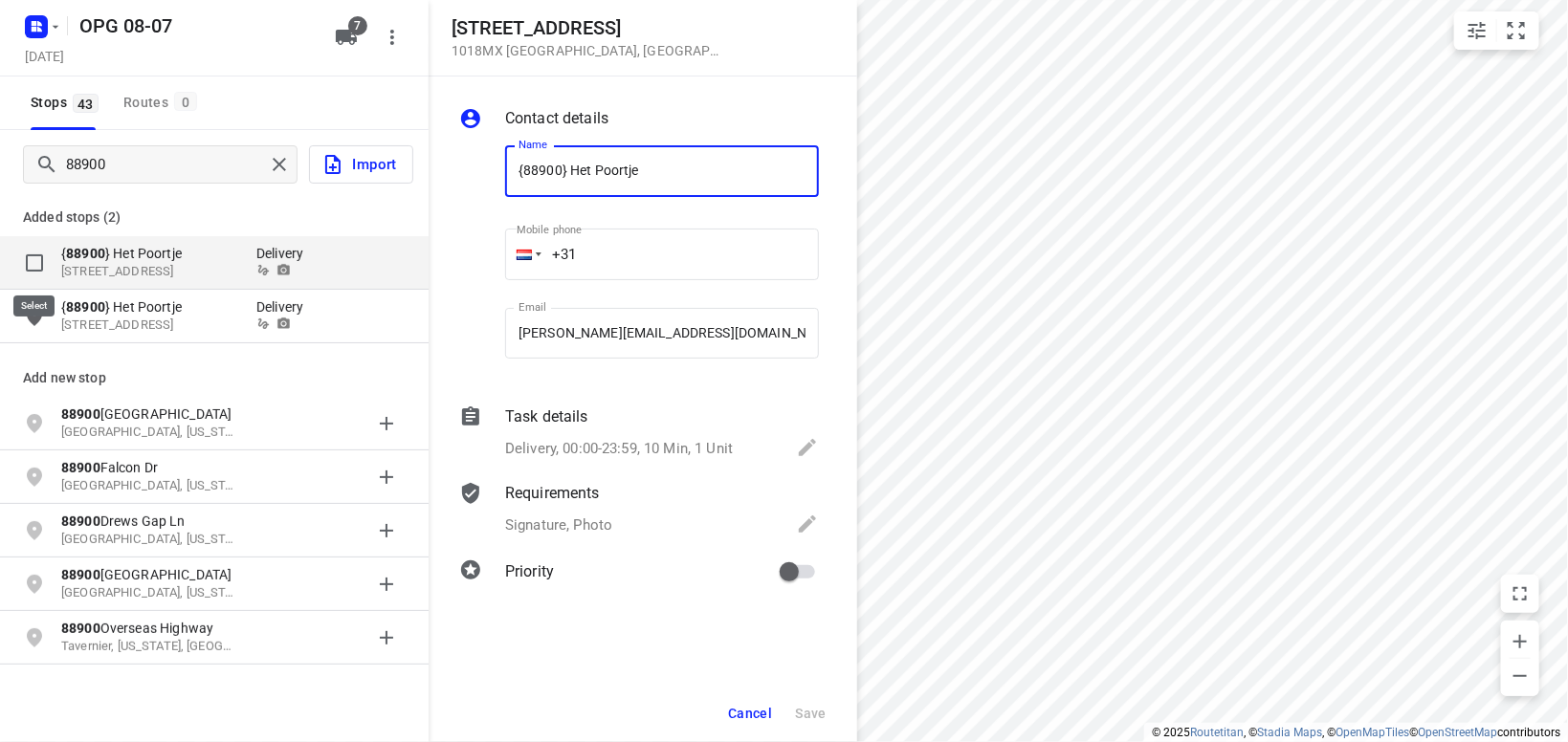 click at bounding box center (34, 263) 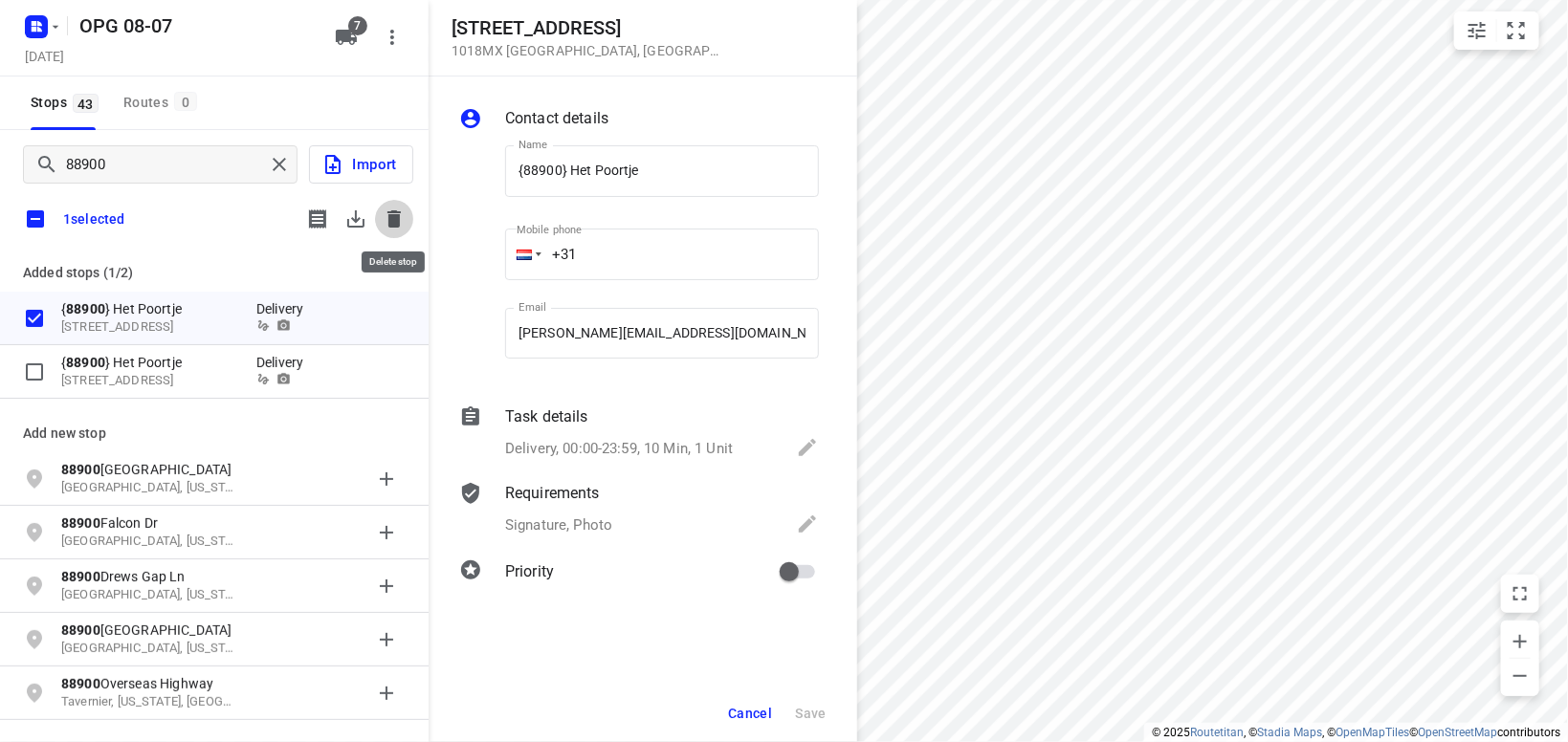 click 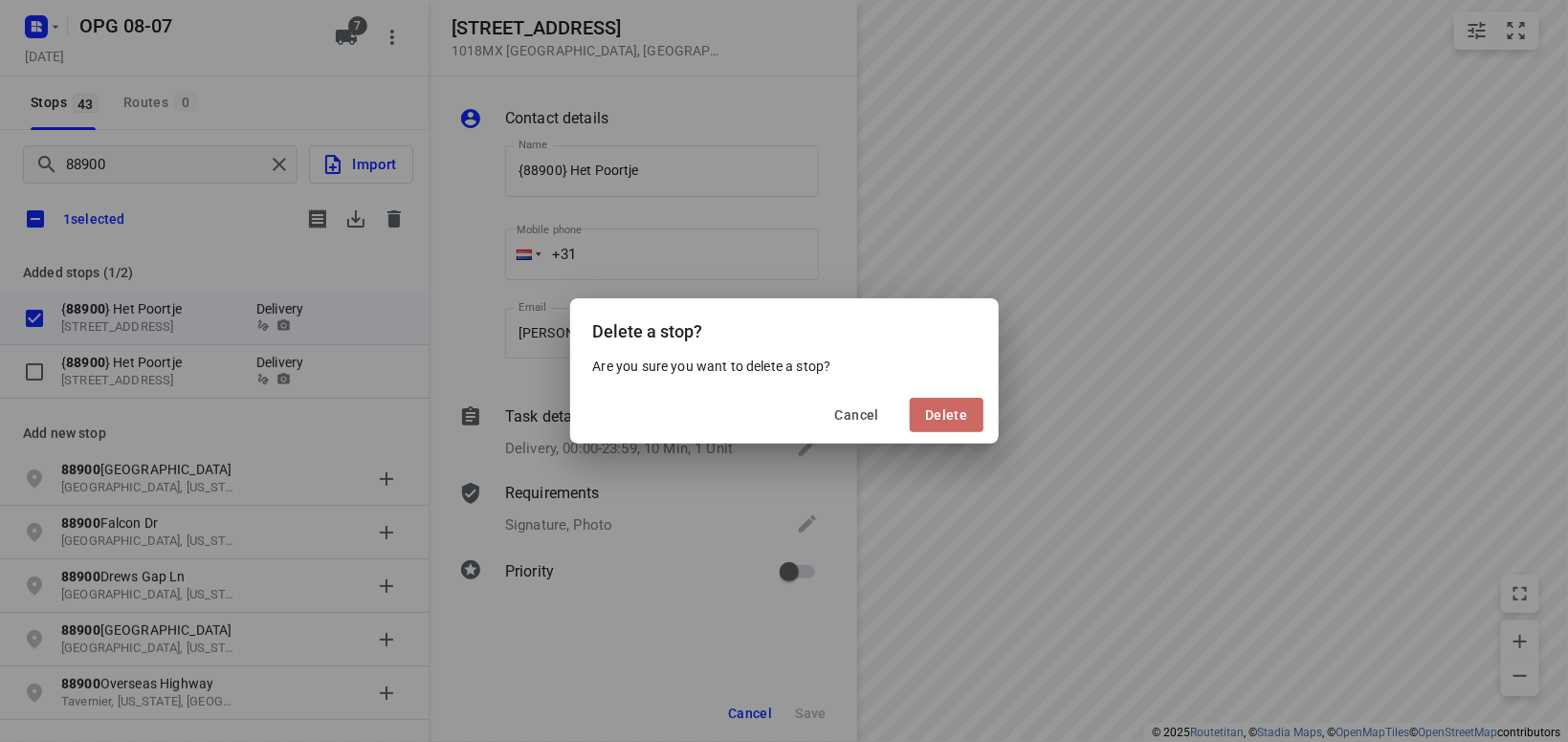 click on "Delete" at bounding box center [946, 415] 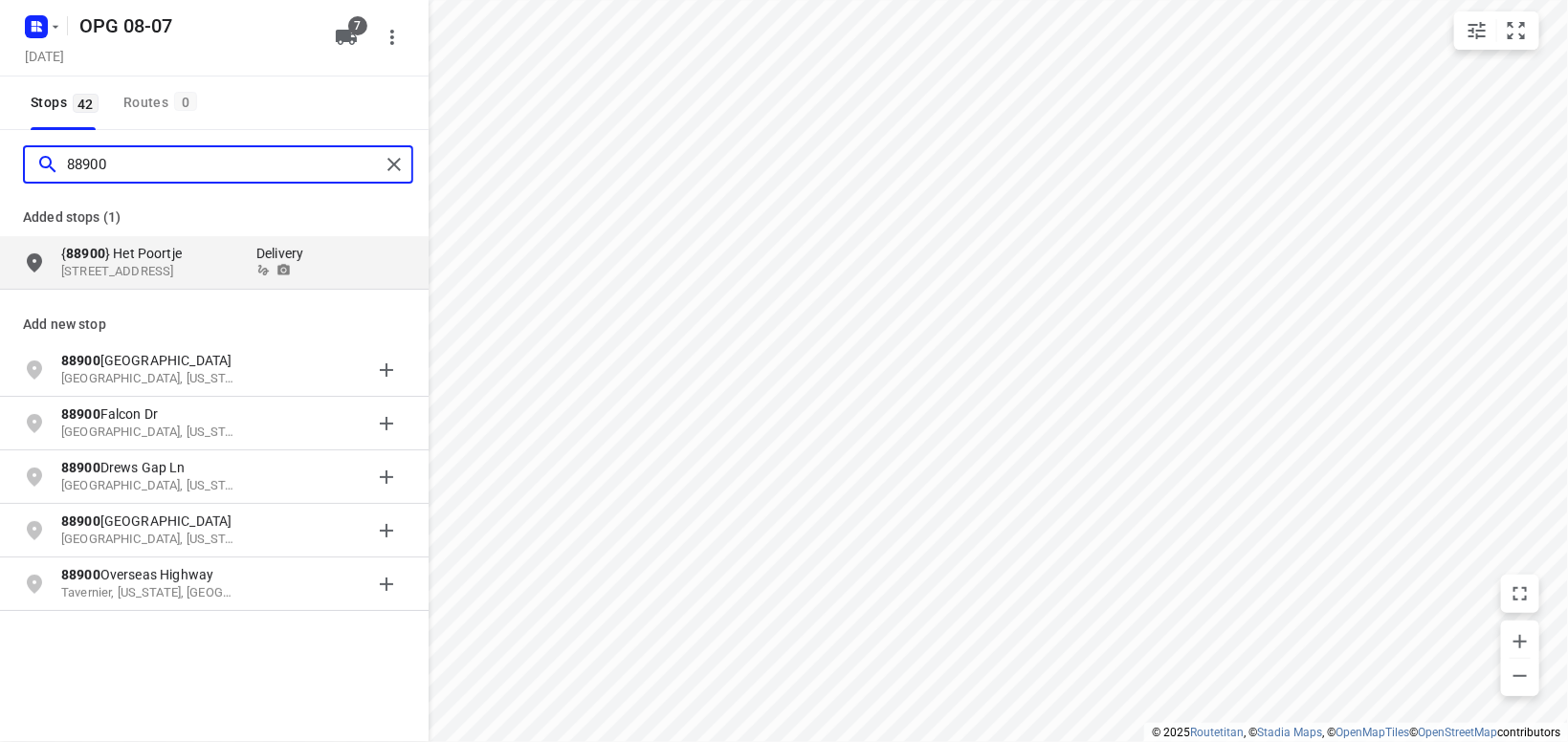 drag, startPoint x: 149, startPoint y: 164, endPoint x: -12, endPoint y: 170, distance: 161.11176 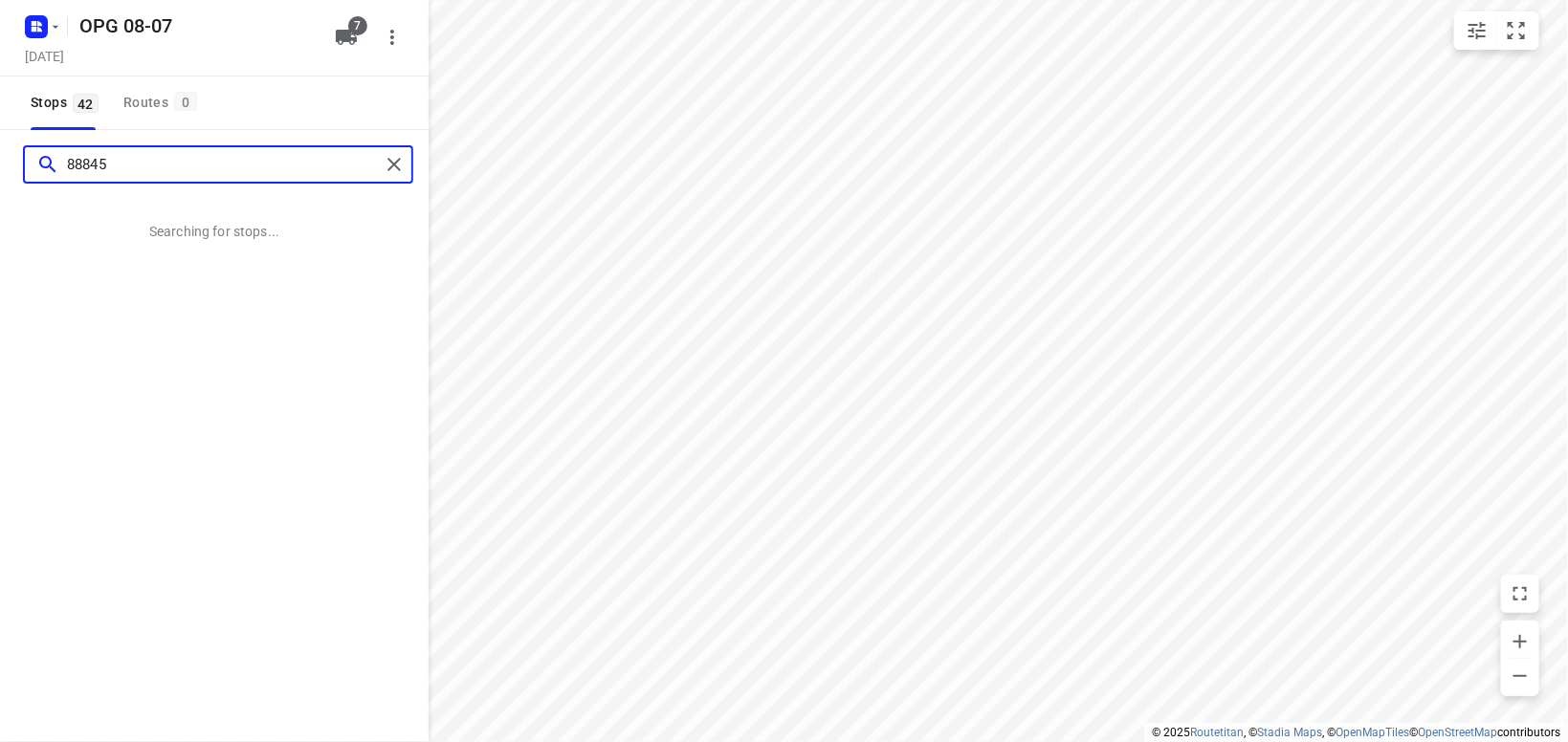 type on "88845" 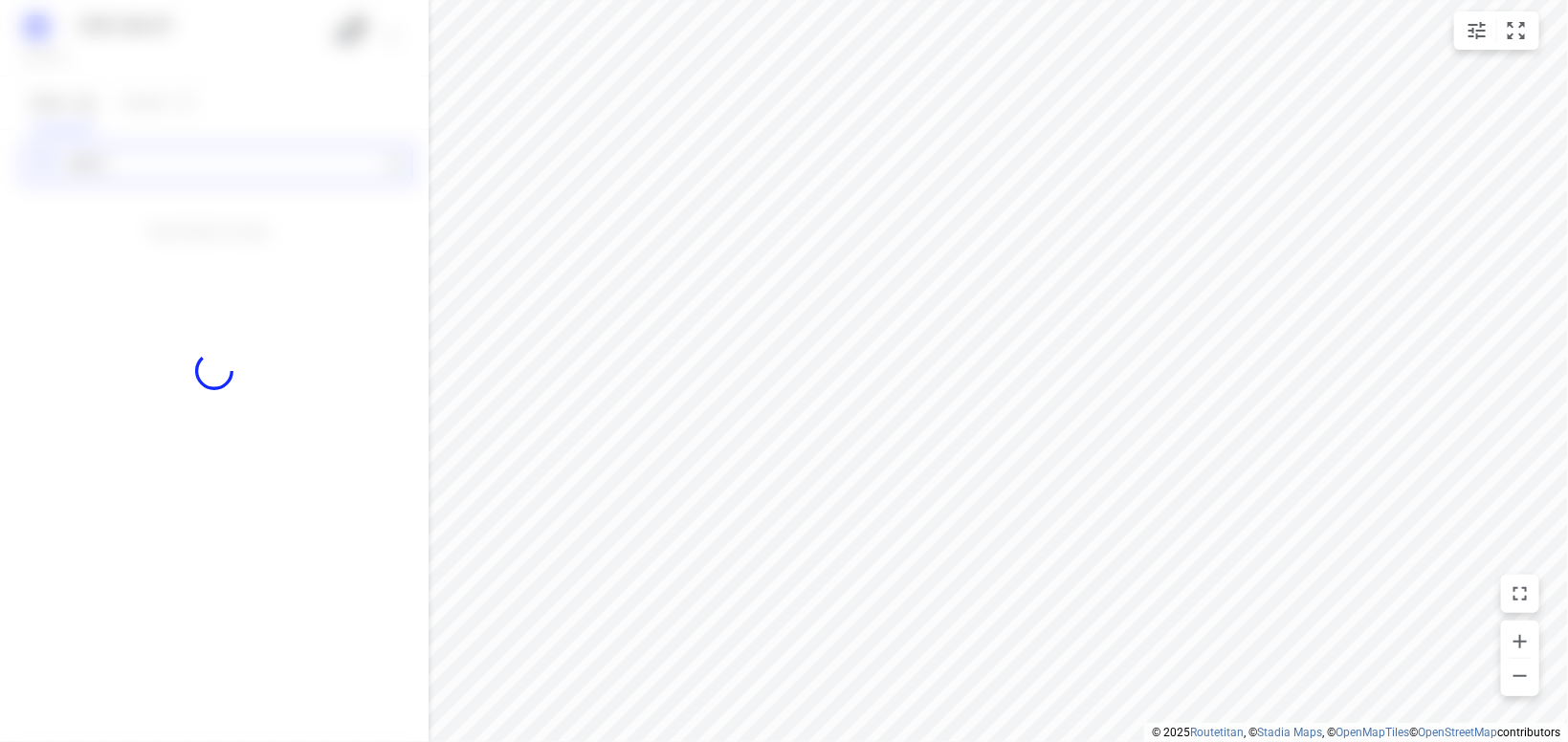 type 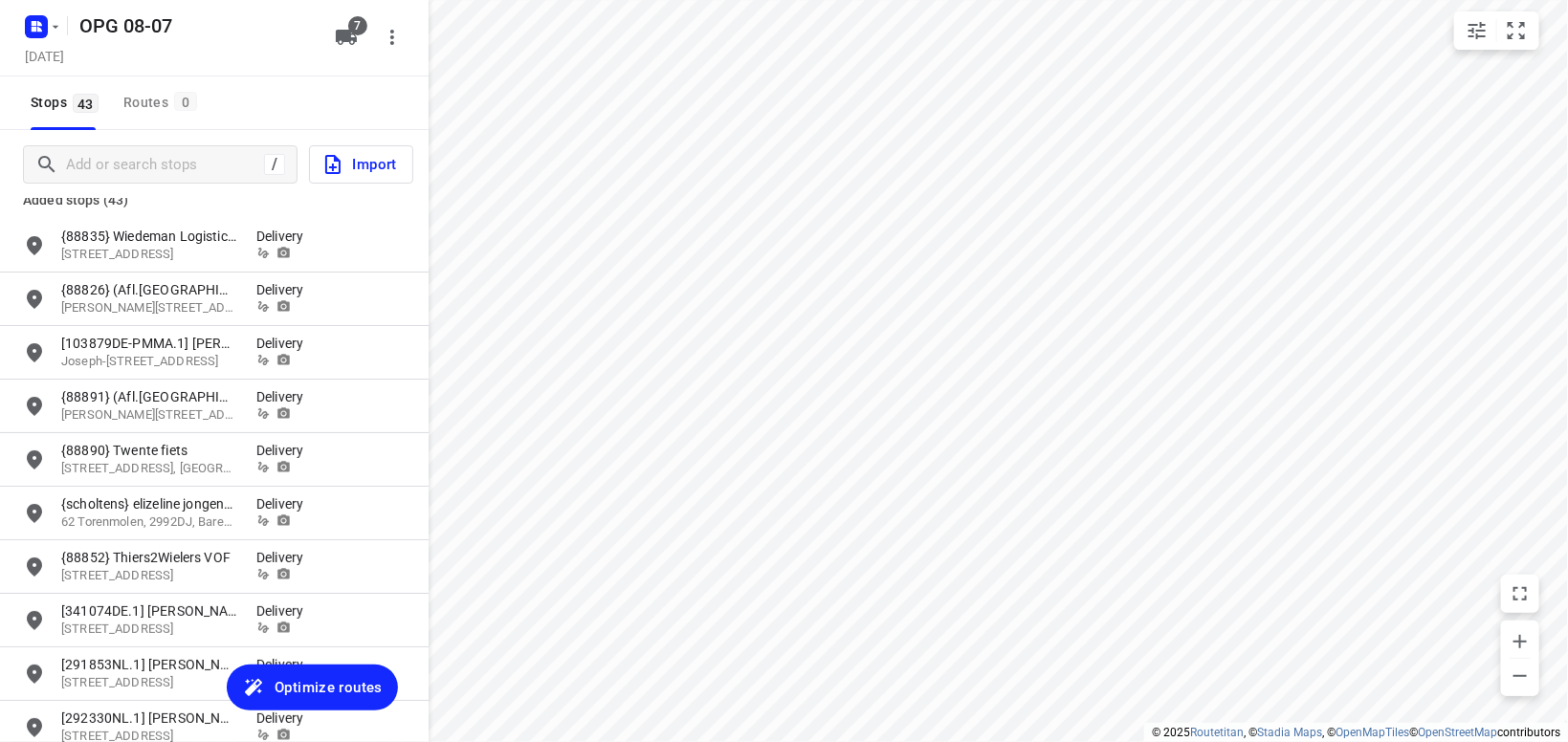 scroll, scrollTop: 0, scrollLeft: 0, axis: both 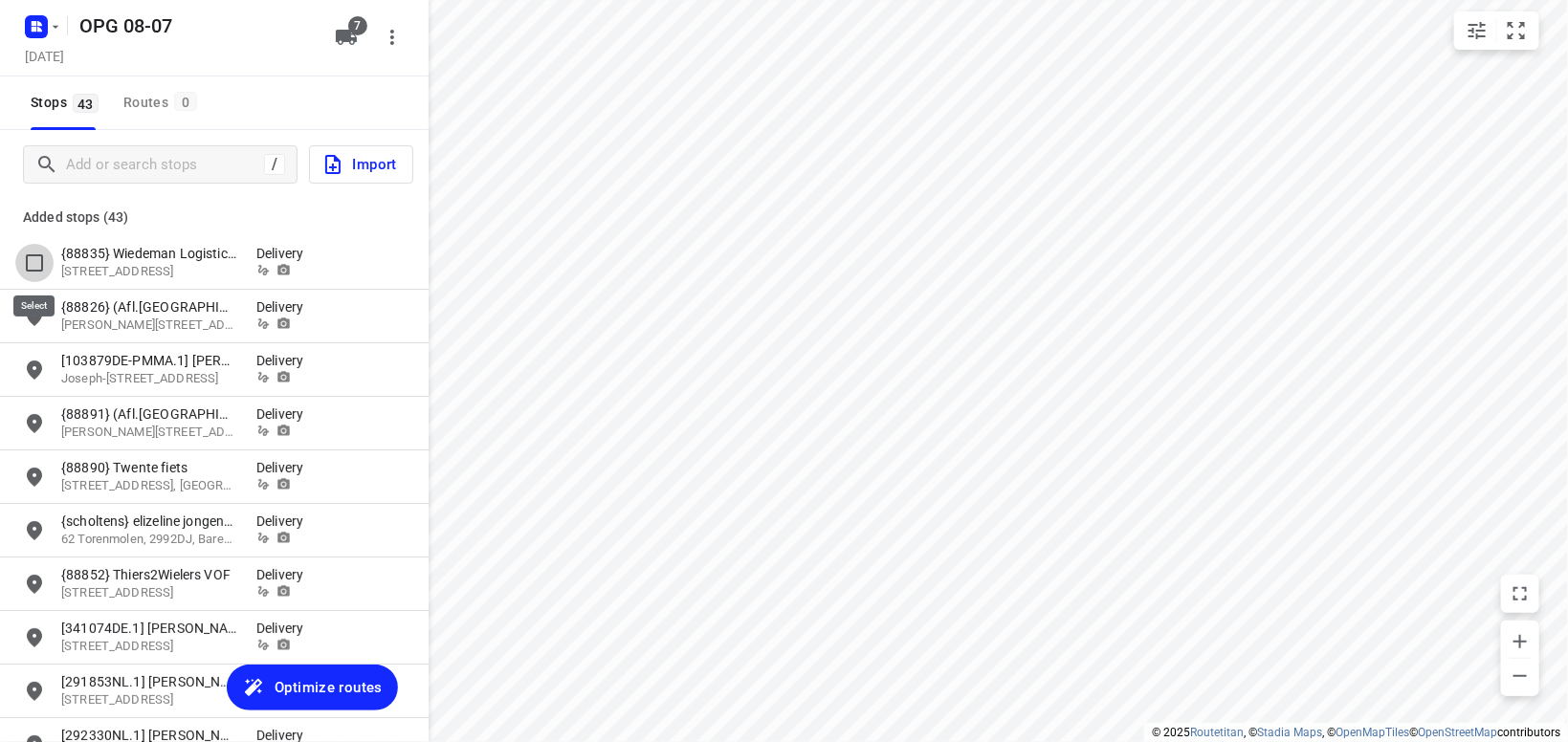 click at bounding box center (34, 263) 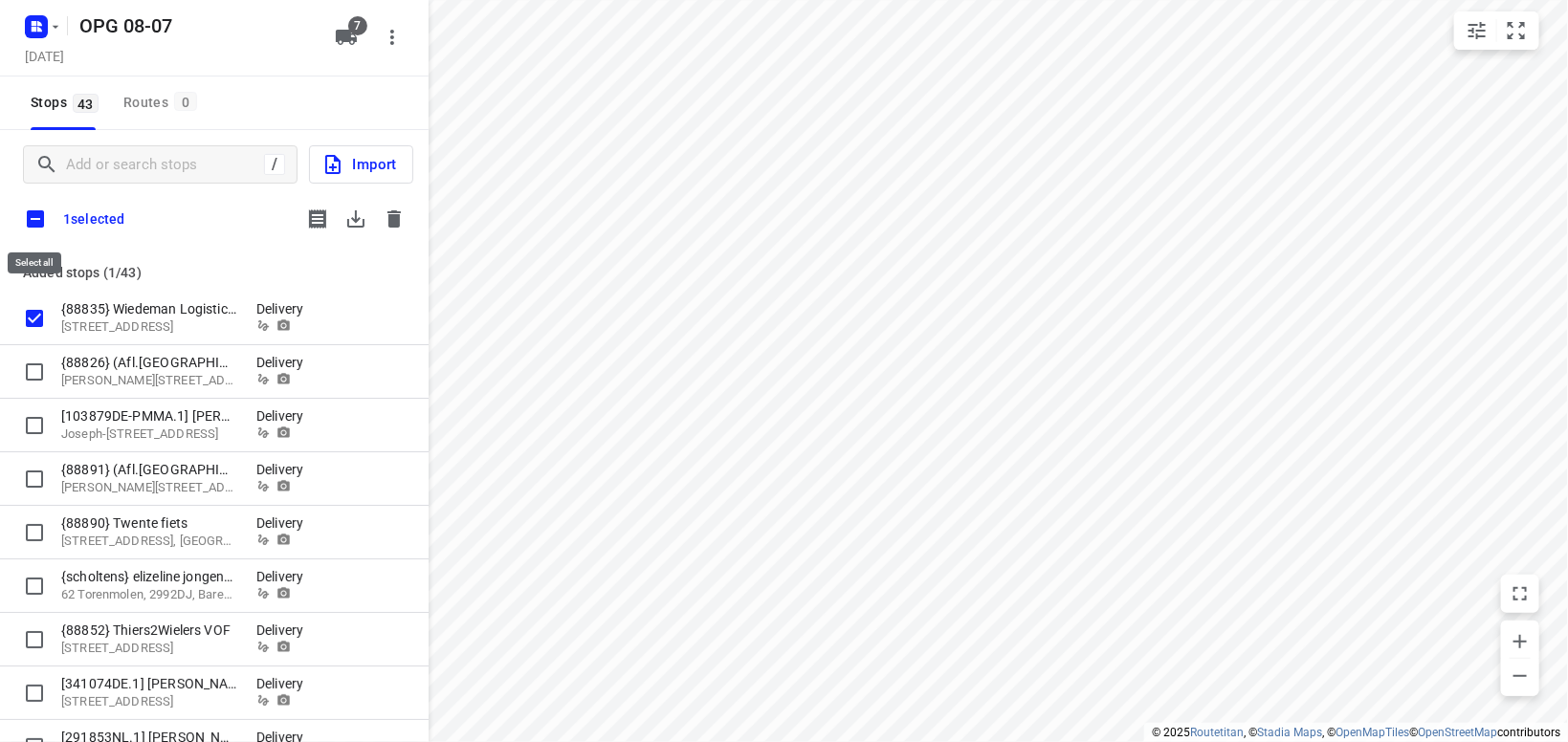 click at bounding box center [35, 219] 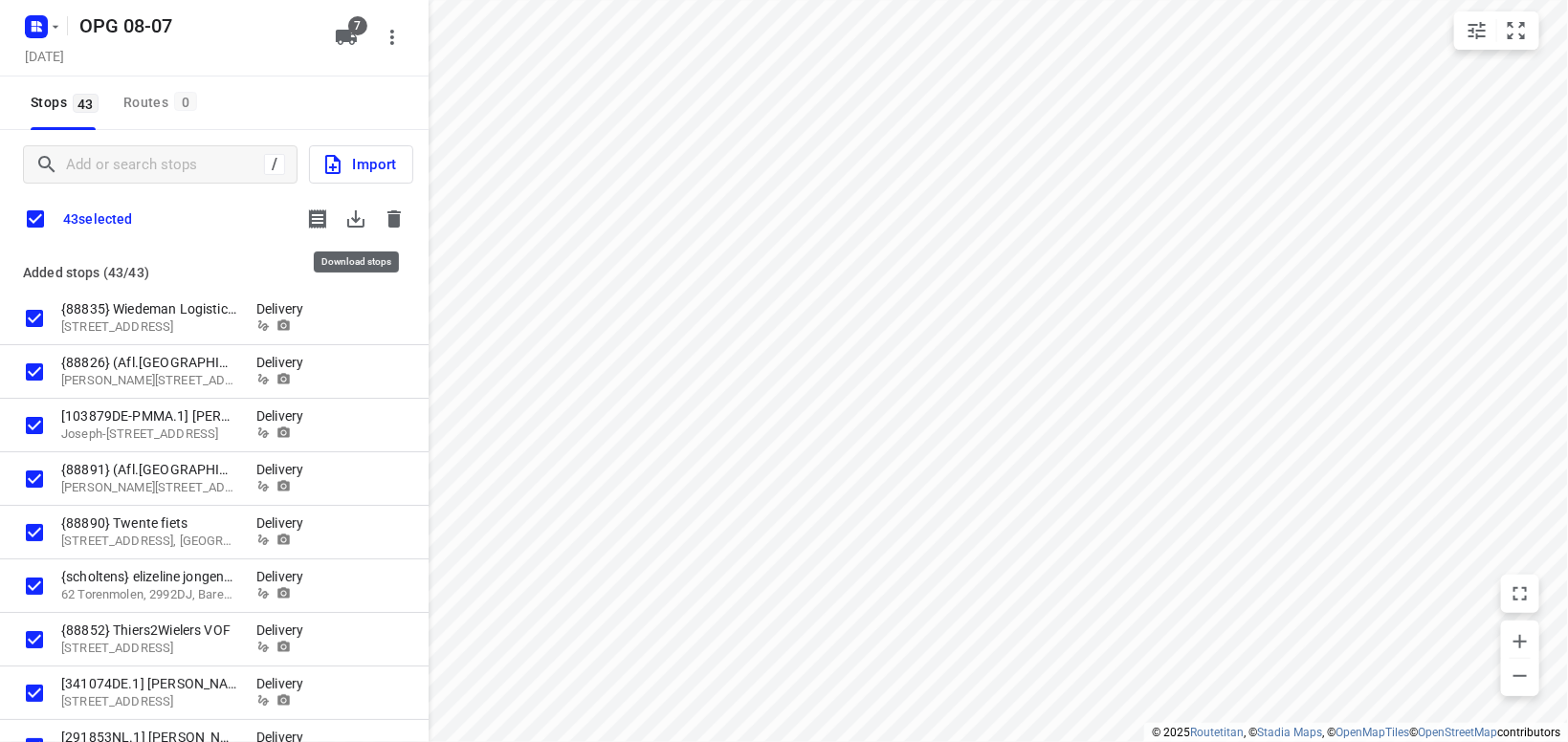 click 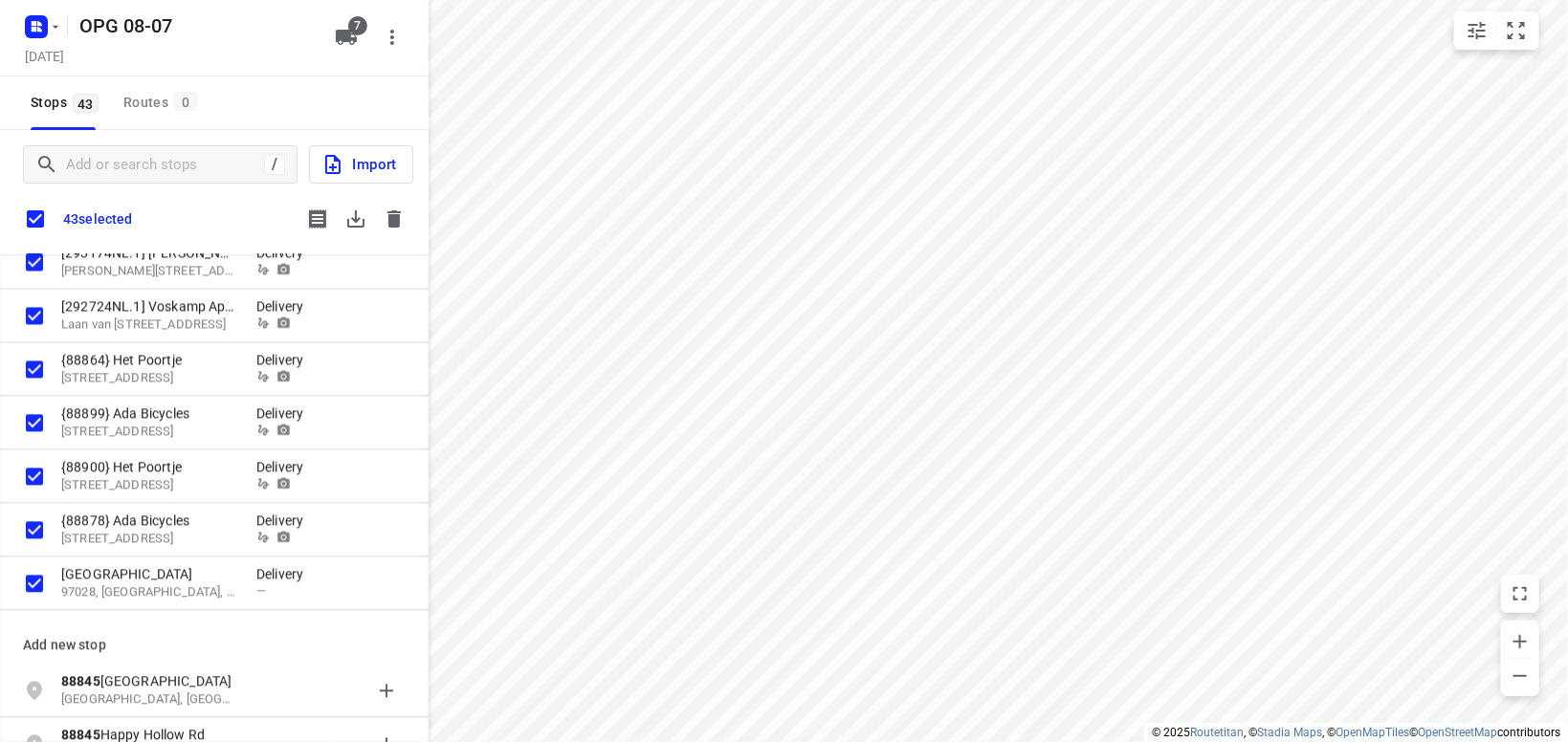 scroll, scrollTop: 1972, scrollLeft: 0, axis: vertical 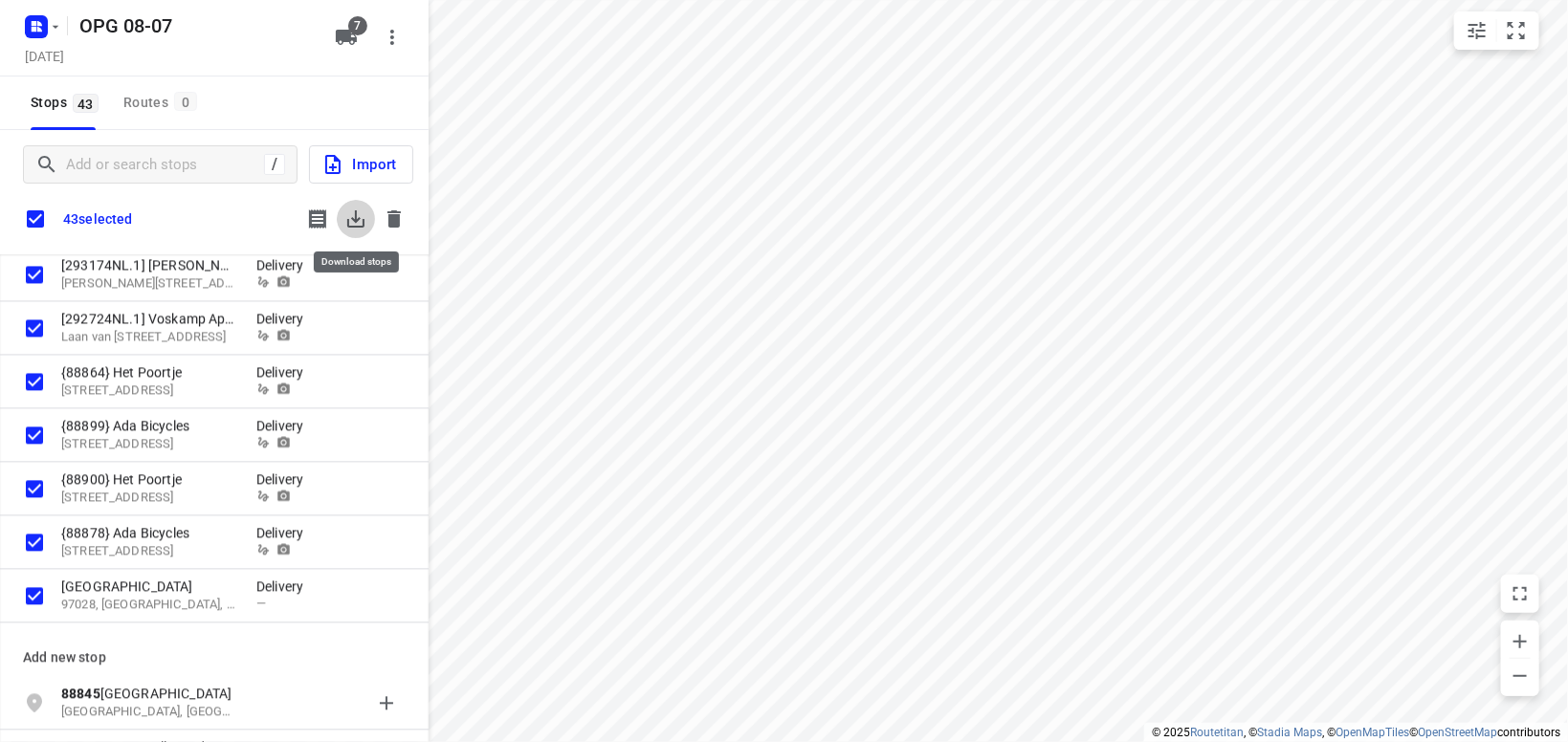 click 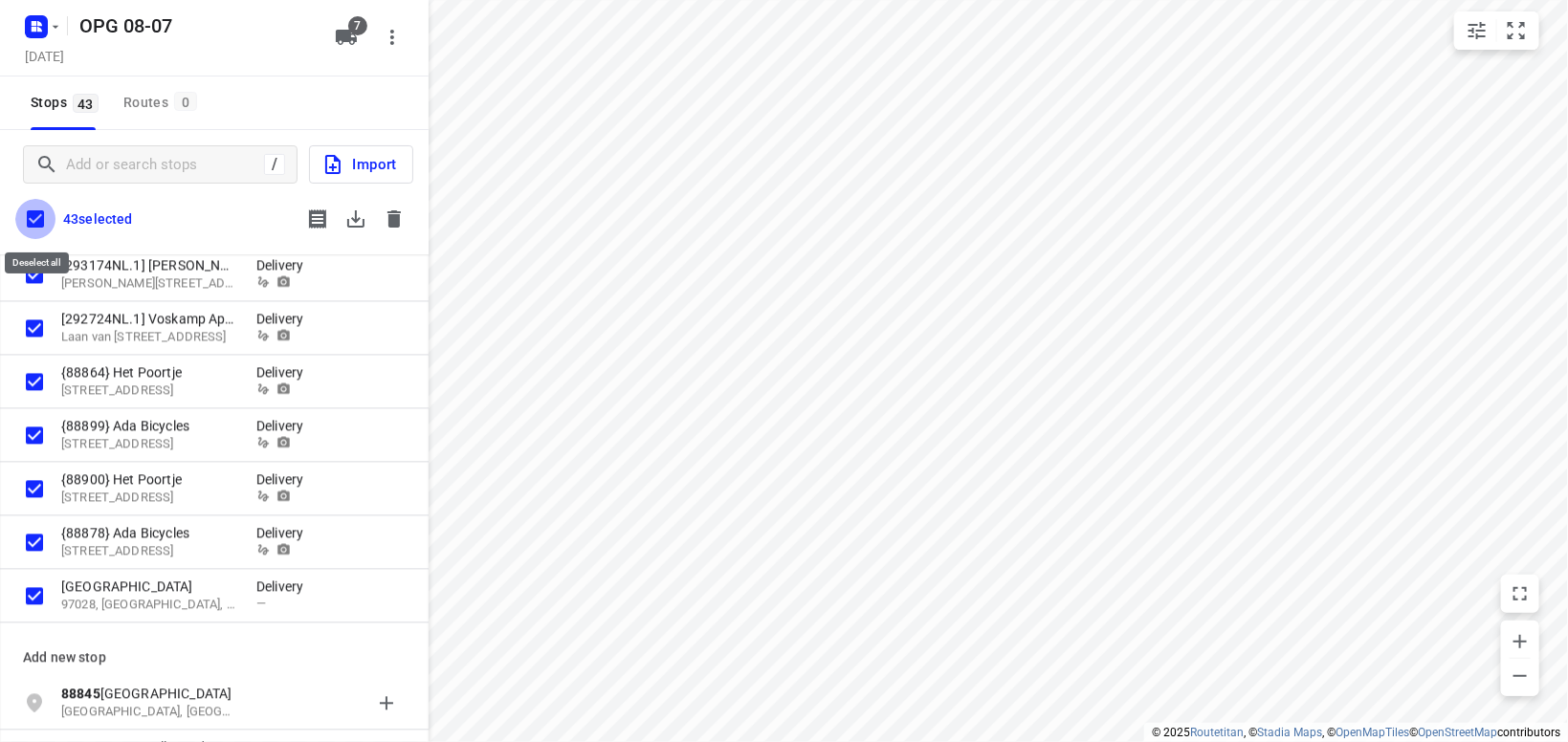 click at bounding box center [35, 219] 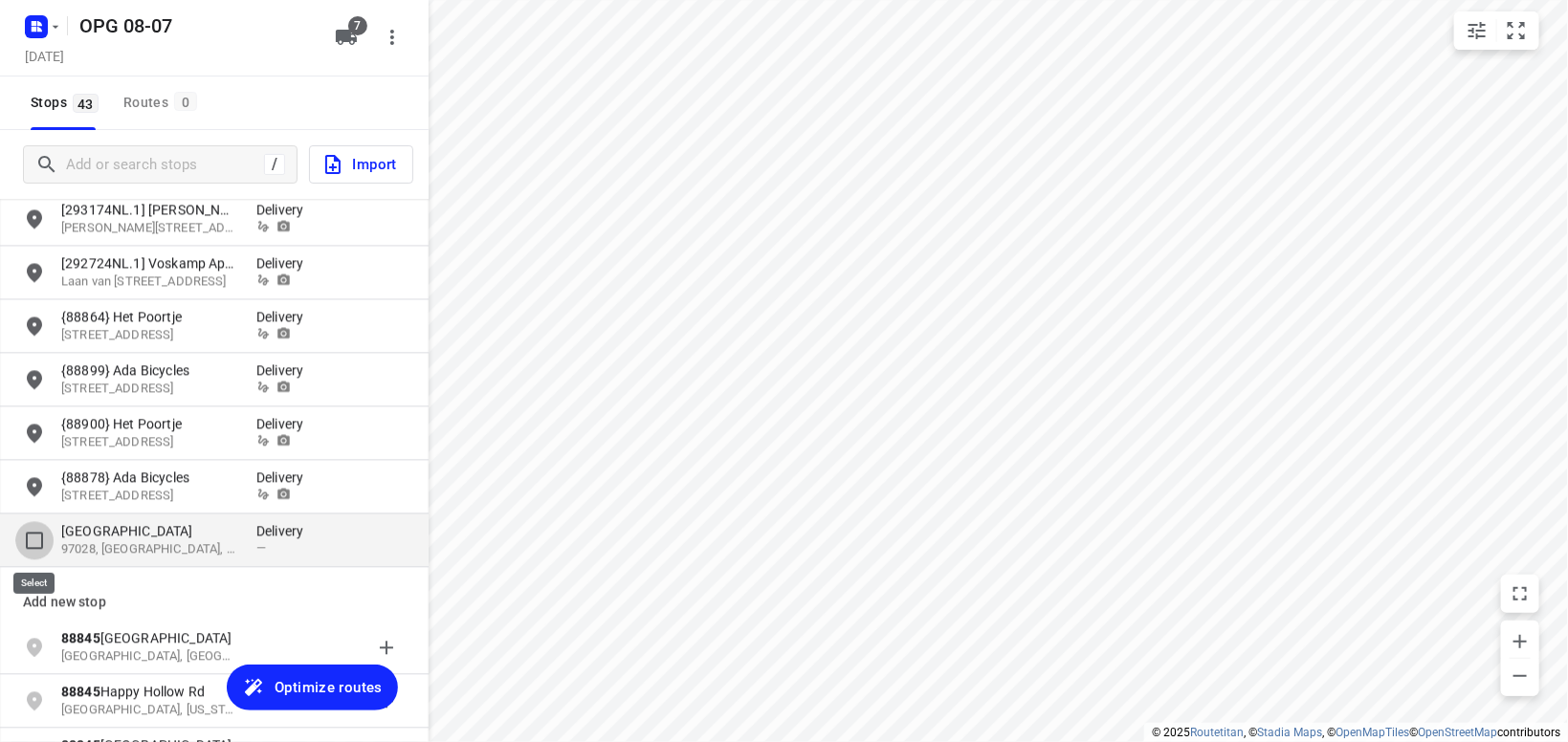 click at bounding box center [34, 540] 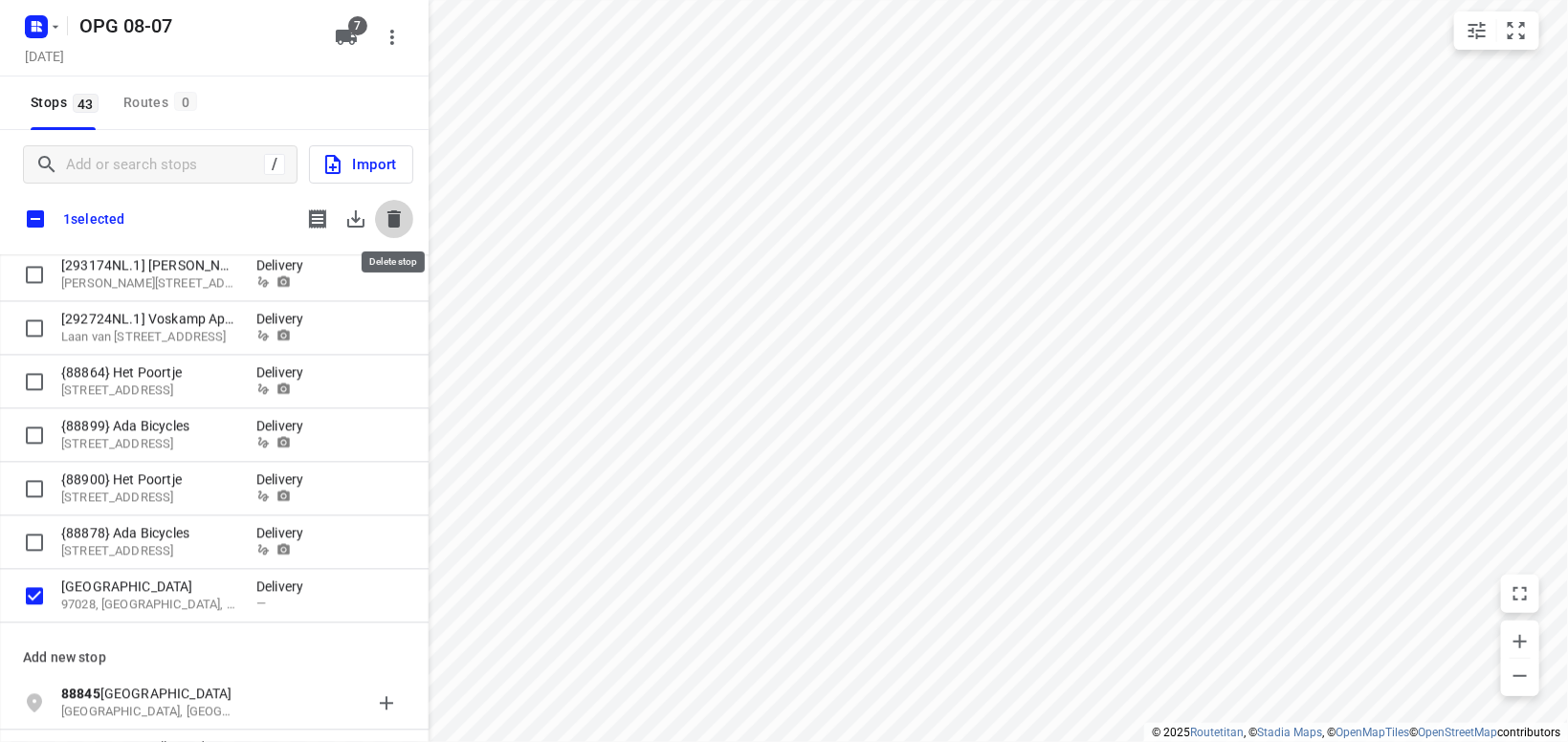 click 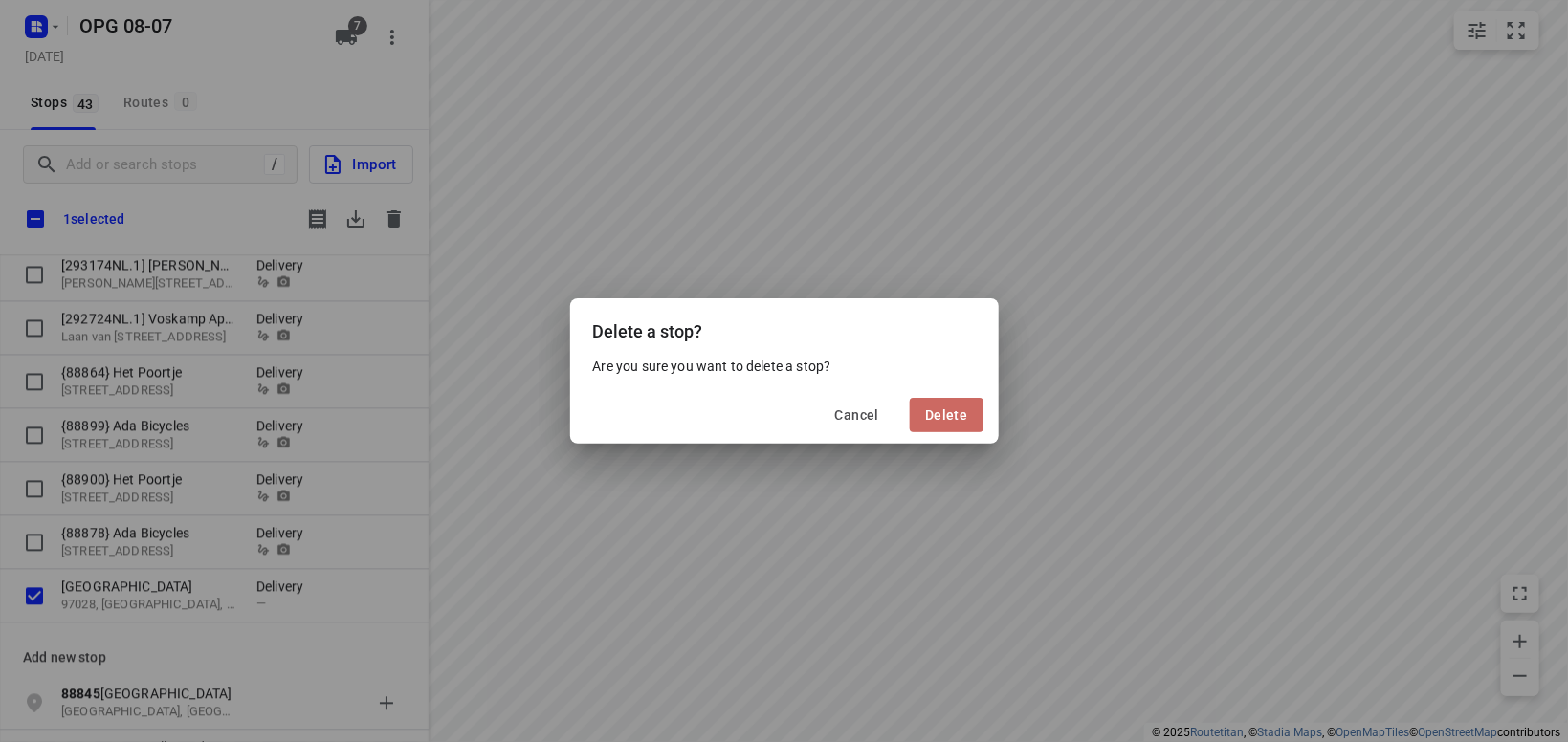 click on "Delete" at bounding box center [946, 415] 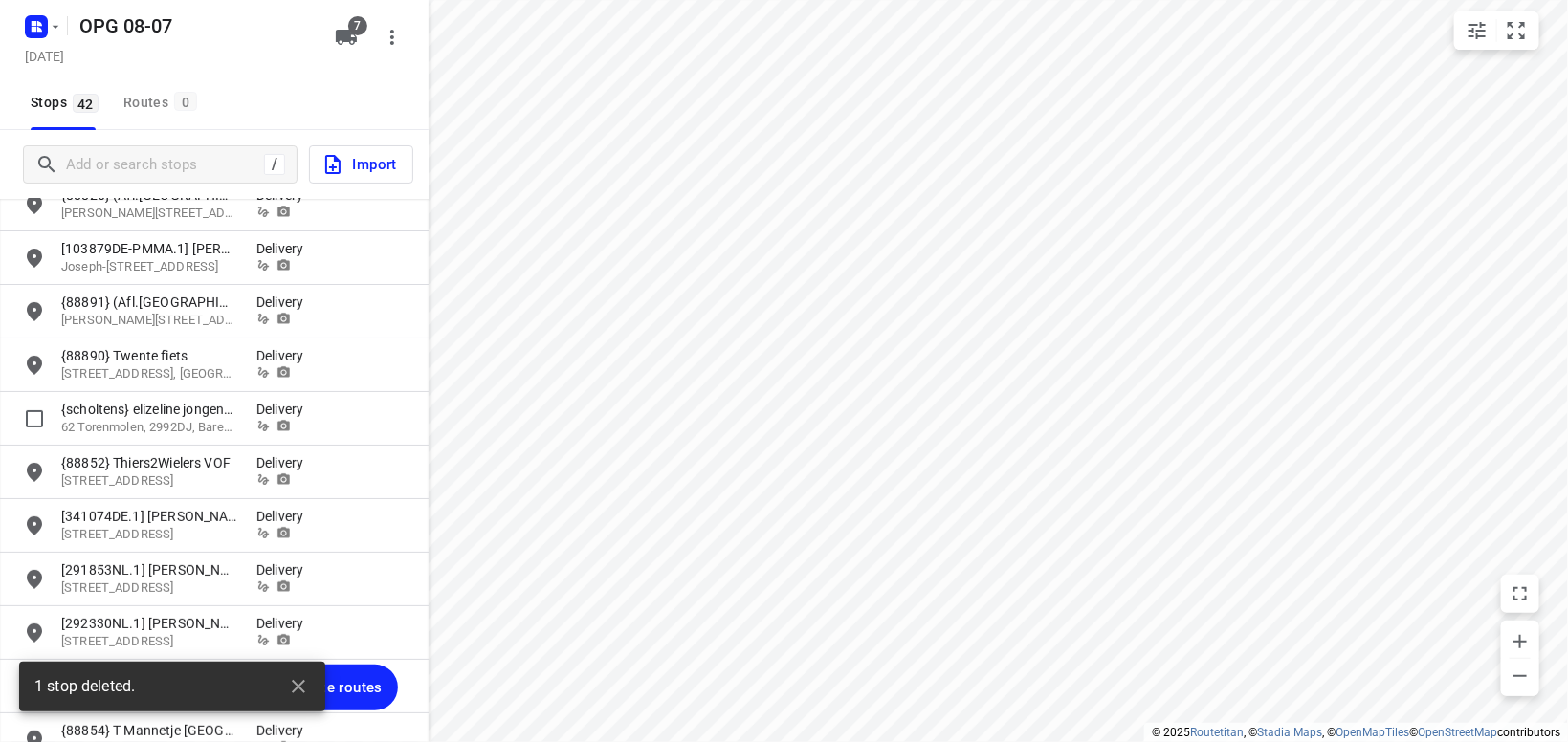 scroll, scrollTop: 0, scrollLeft: 0, axis: both 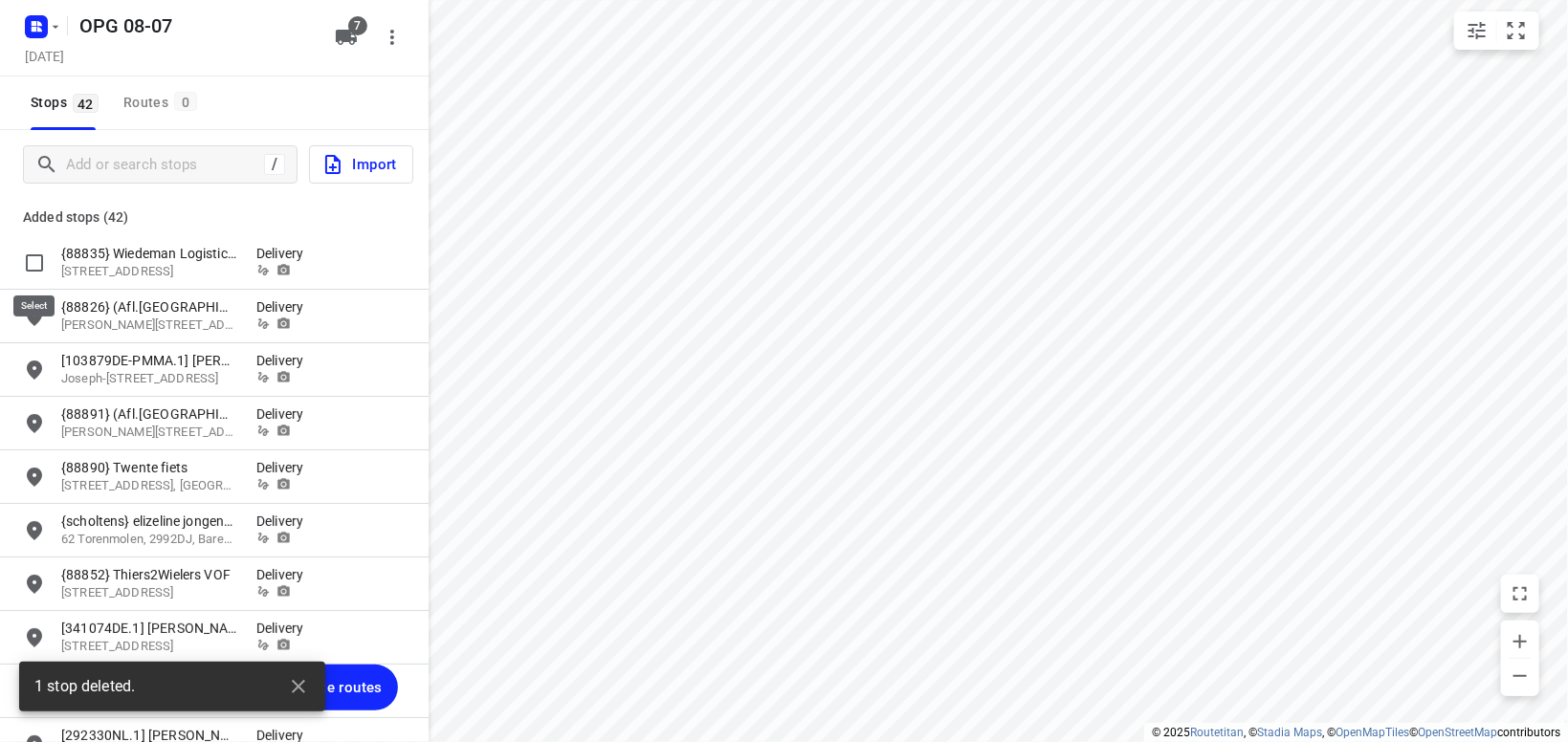 click at bounding box center [34, 263] 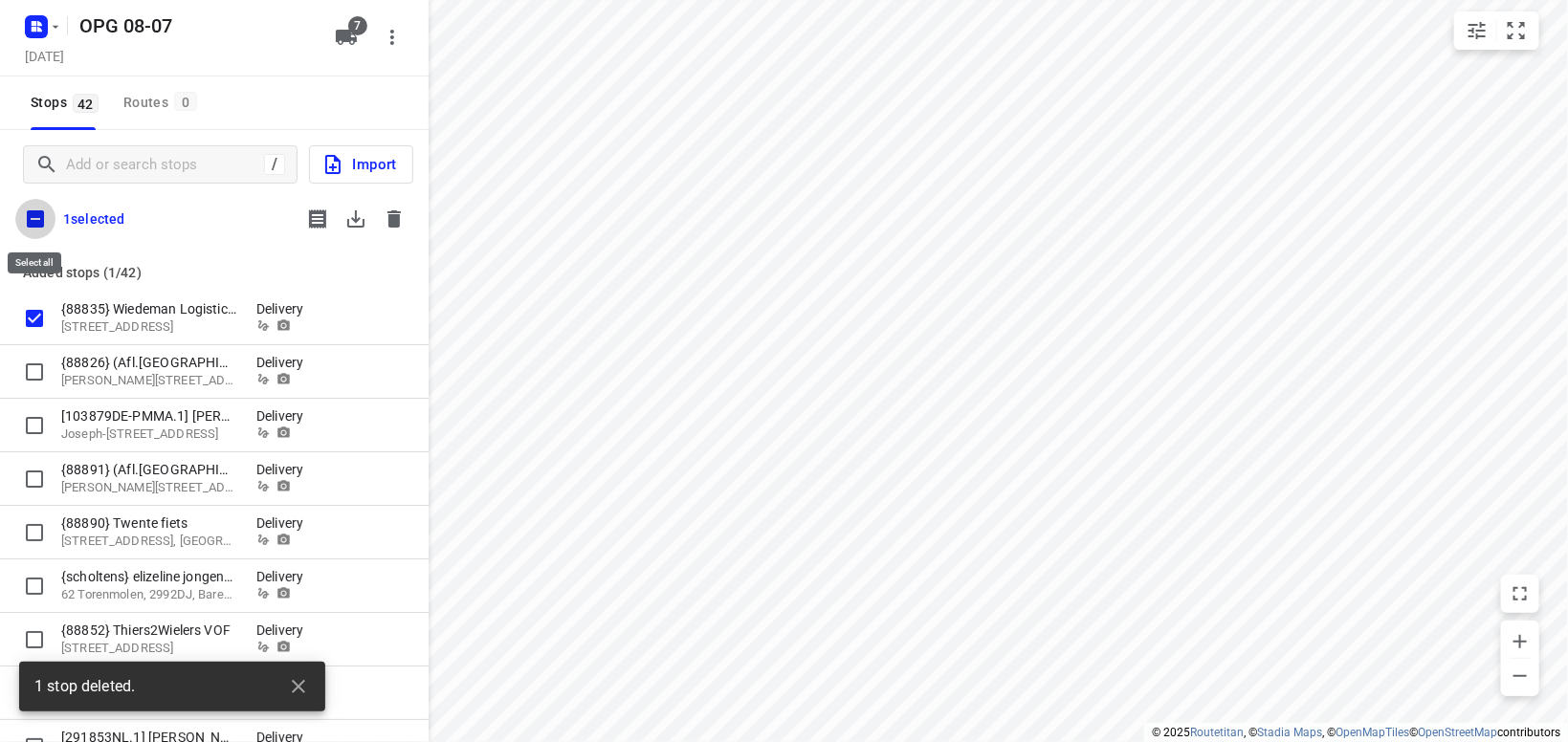 click at bounding box center [35, 219] 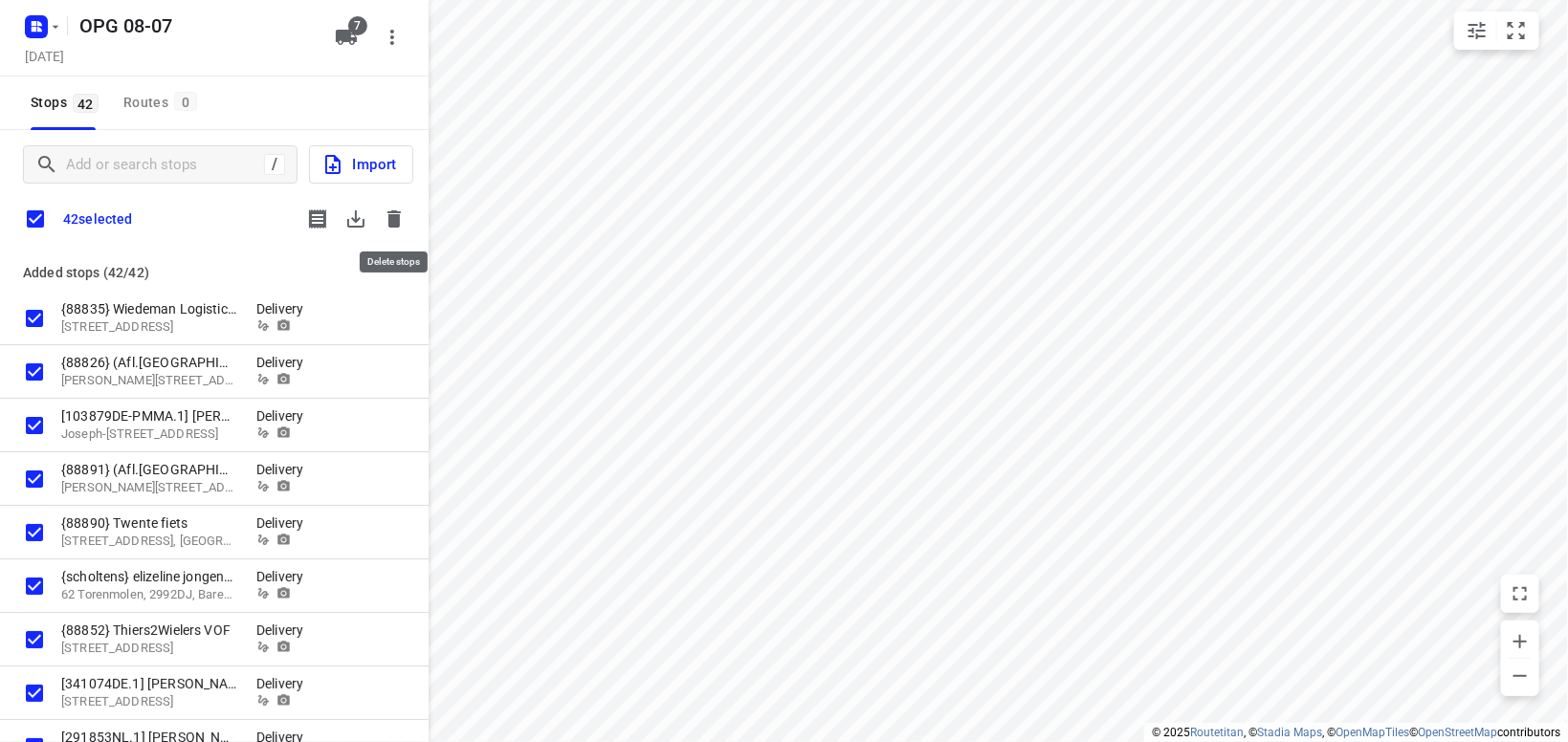 click 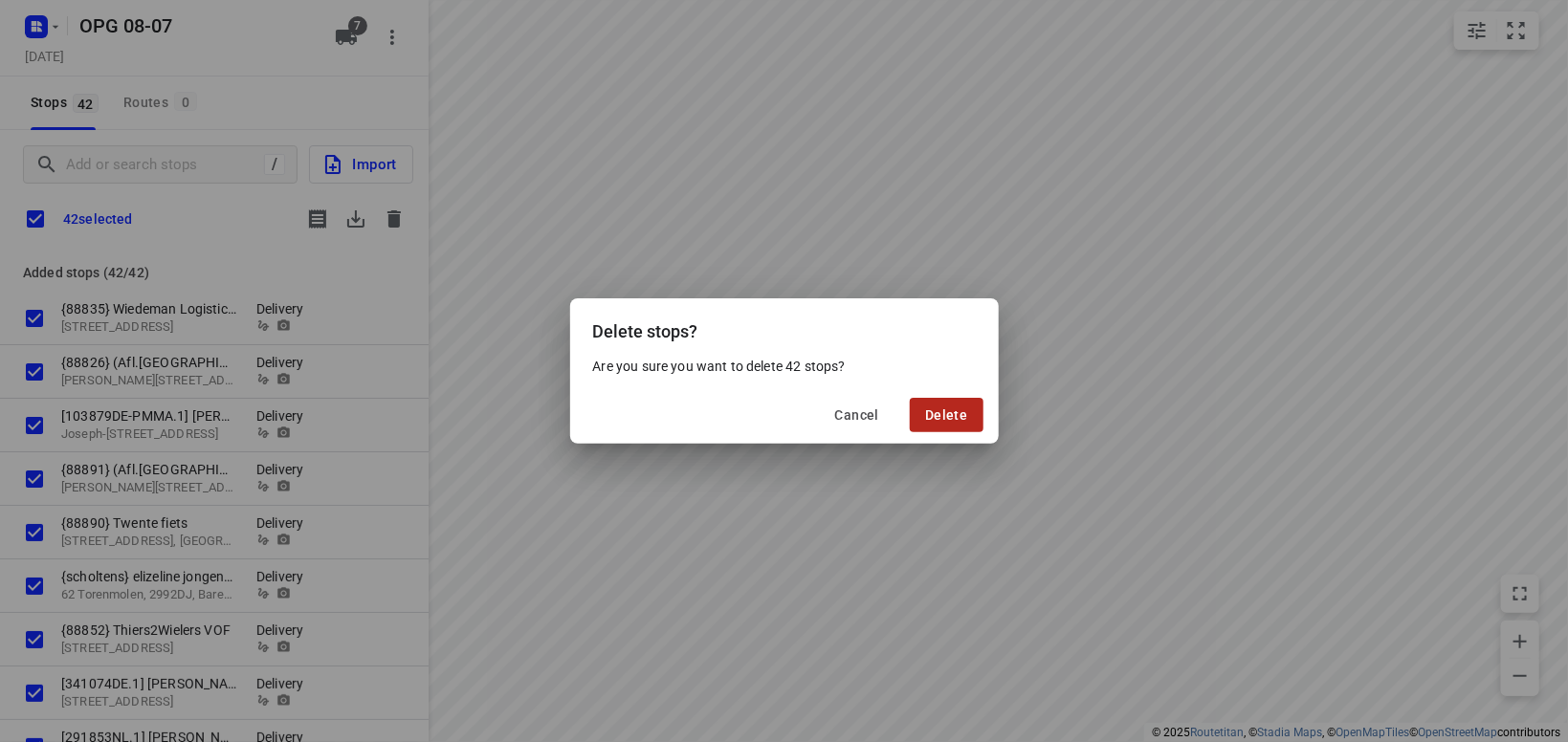 click on "Delete" at bounding box center [946, 415] 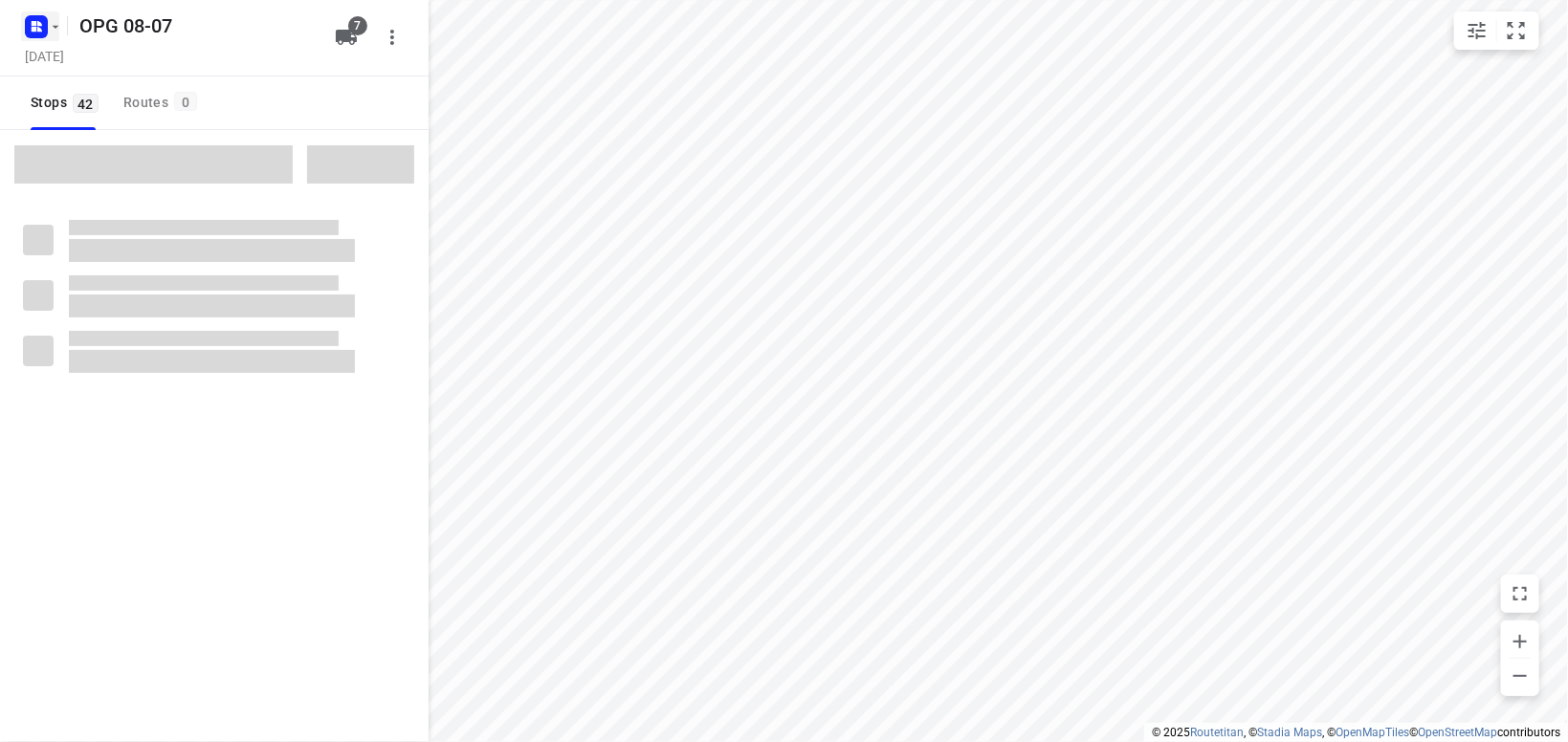 click 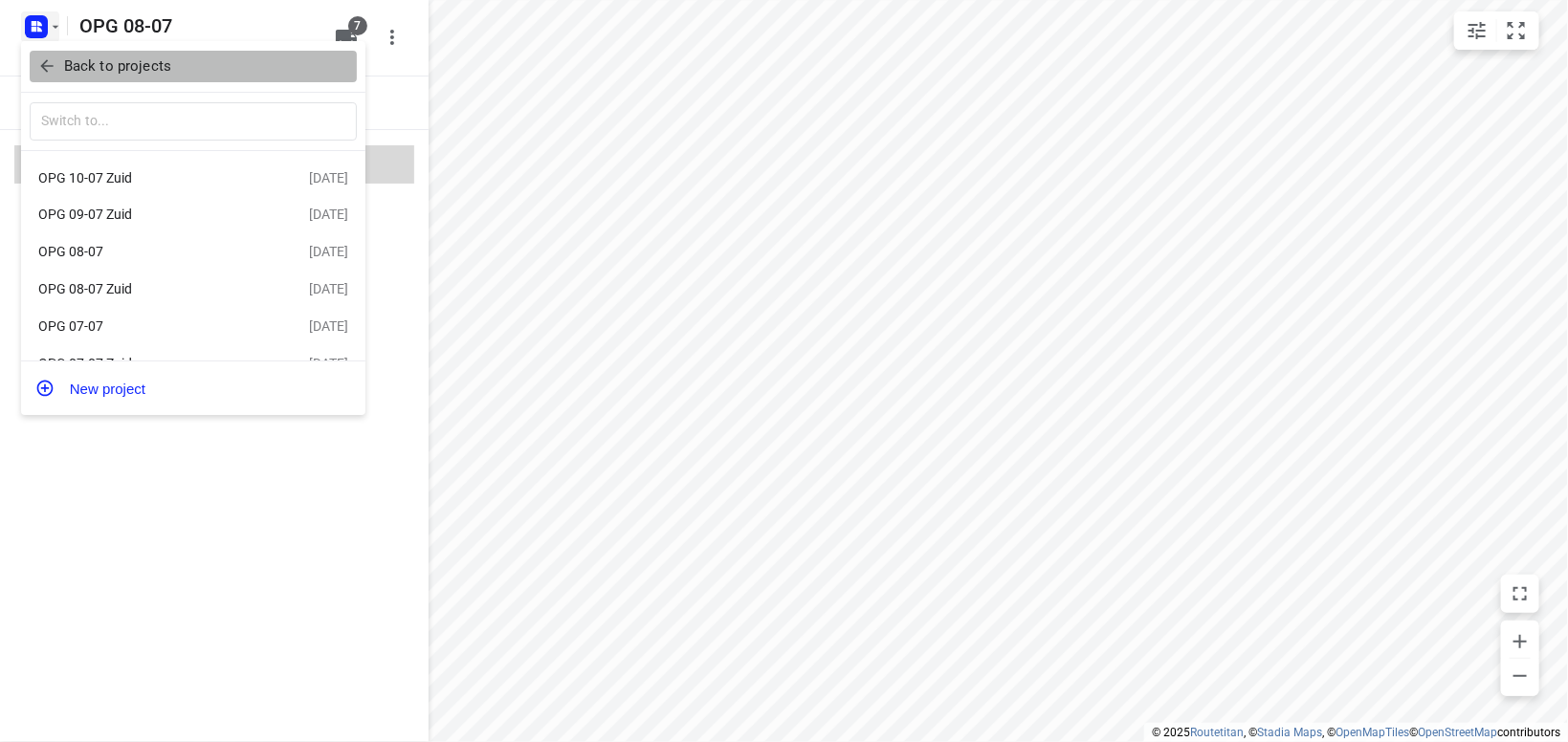click on "Back to projects" at bounding box center (118, 66) 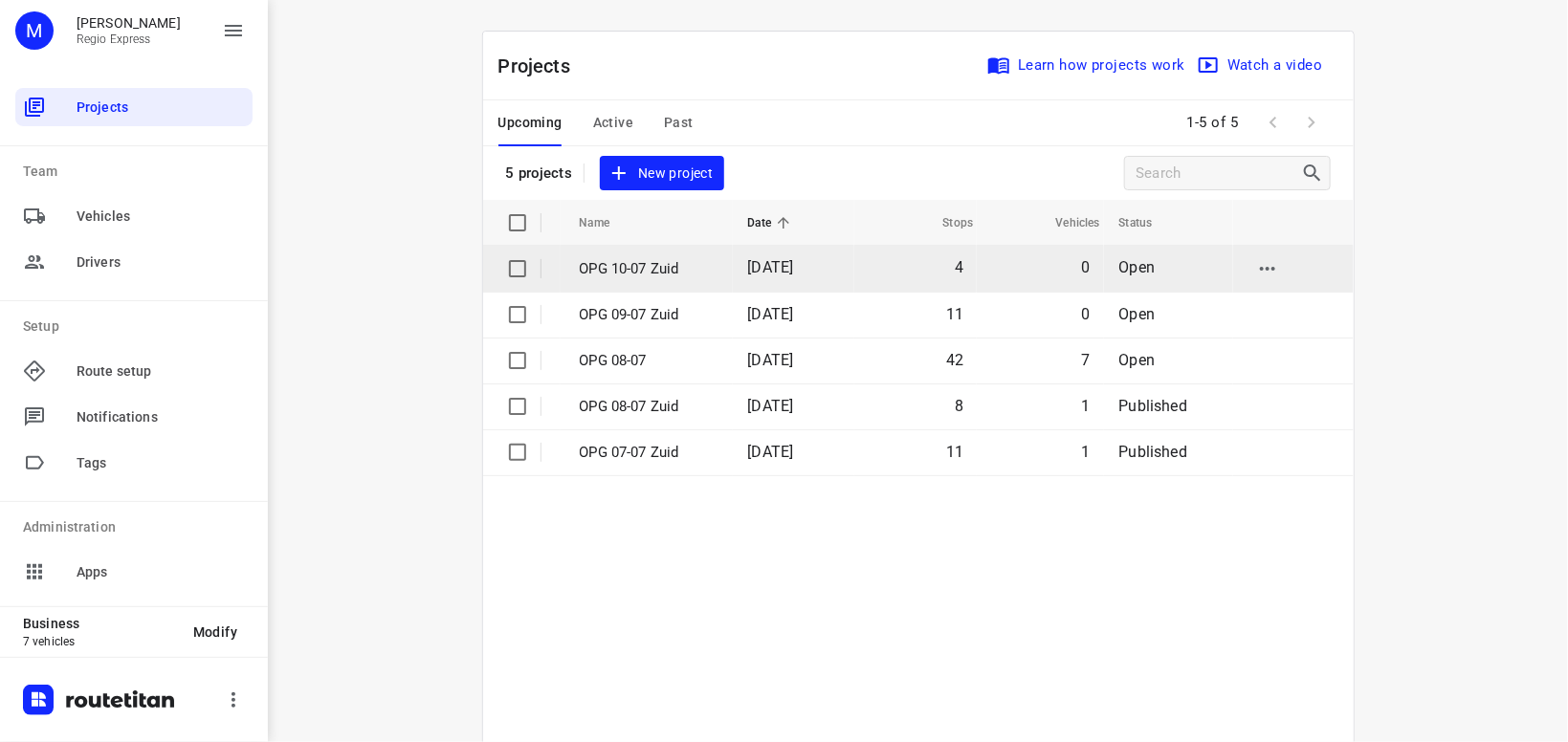 click on "OPG 10-07 Zuid" at bounding box center (650, 269) 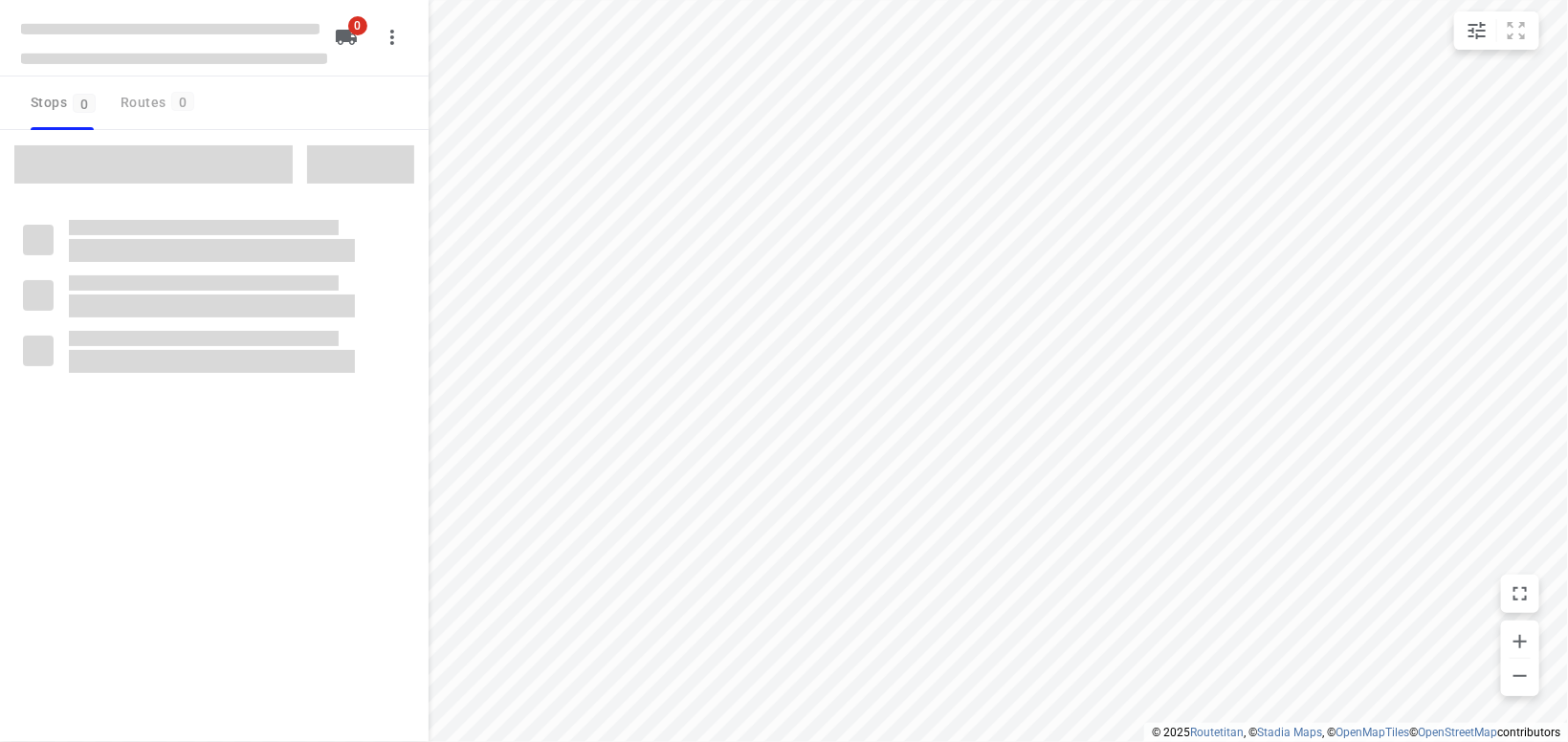 type on "distance" 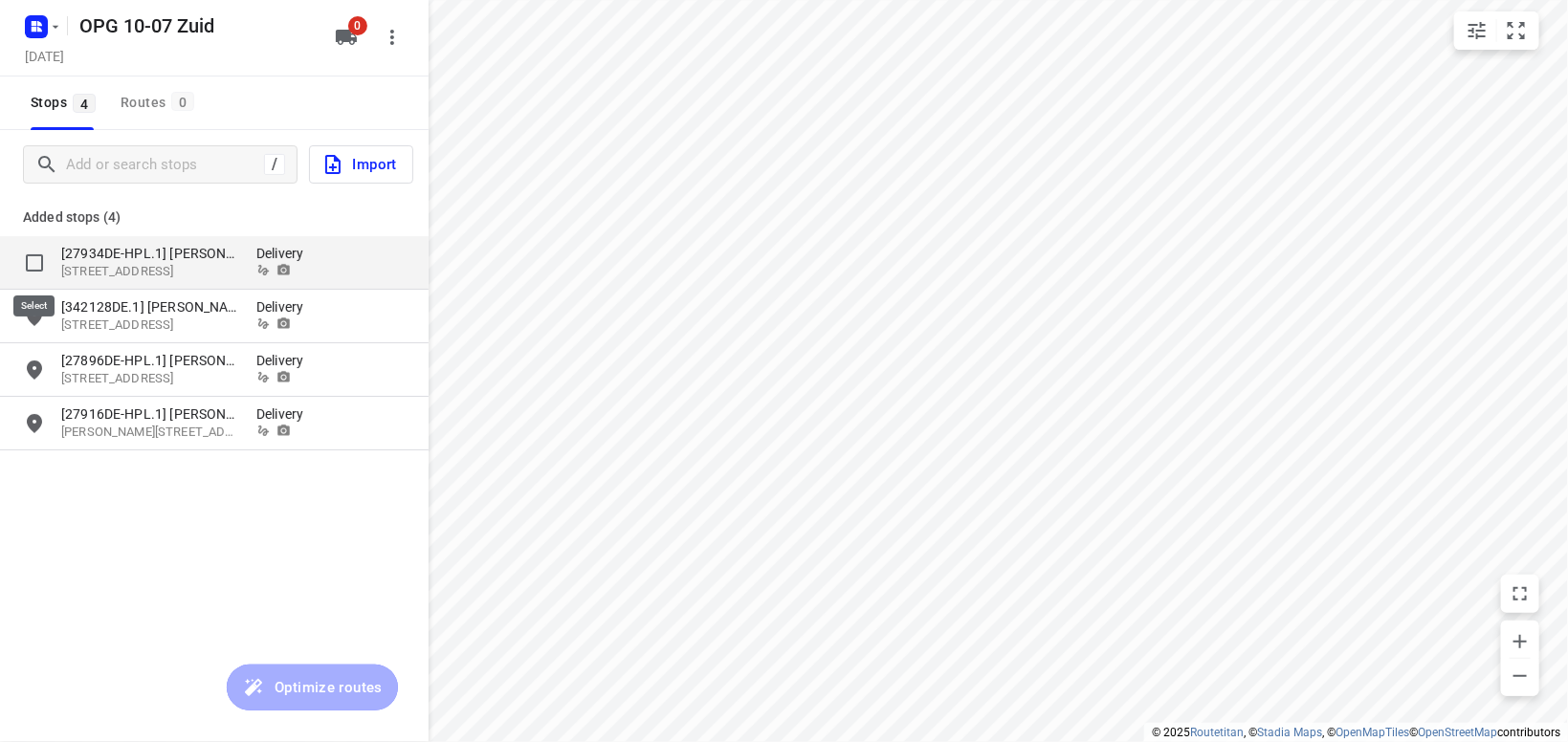 click at bounding box center (34, 263) 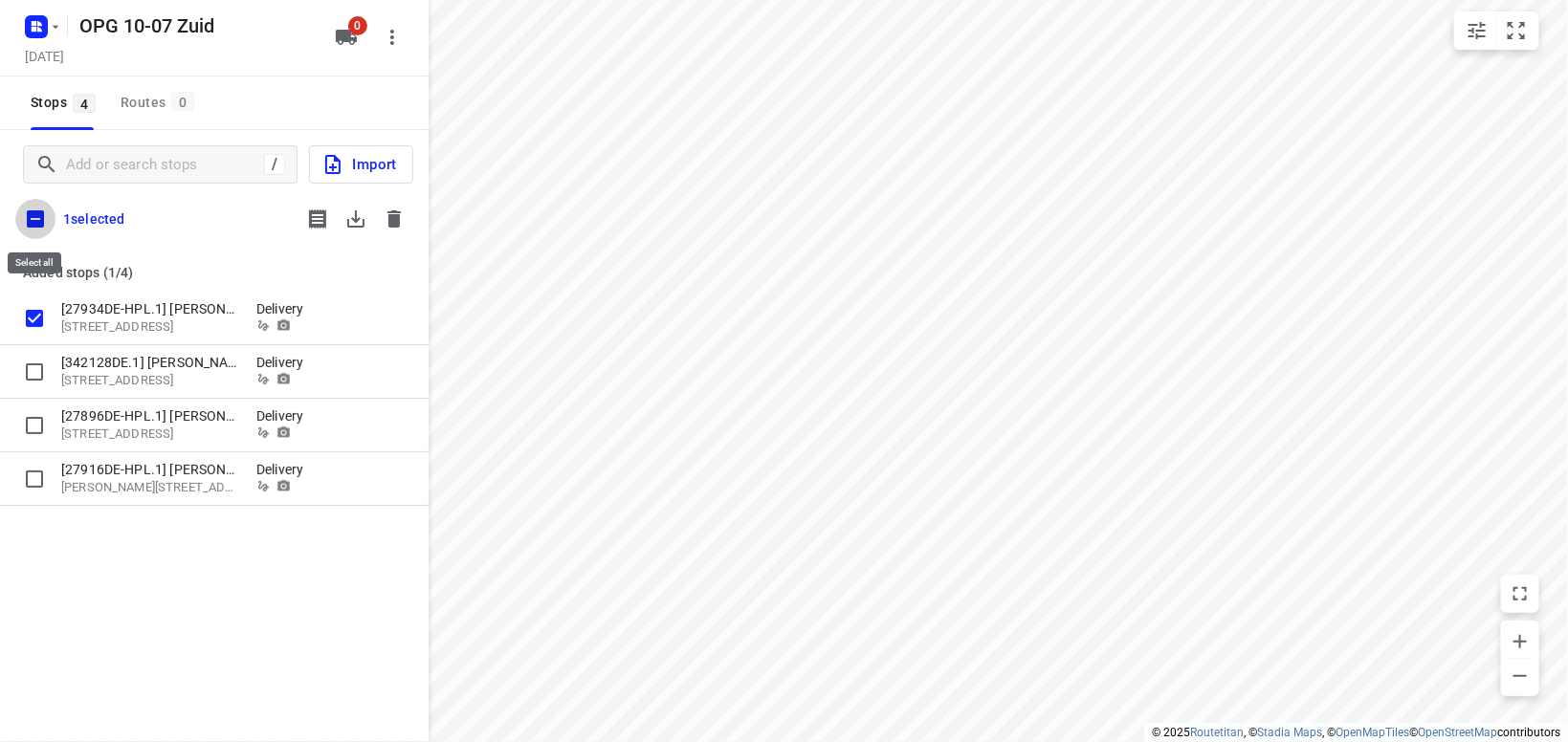 click at bounding box center (35, 219) 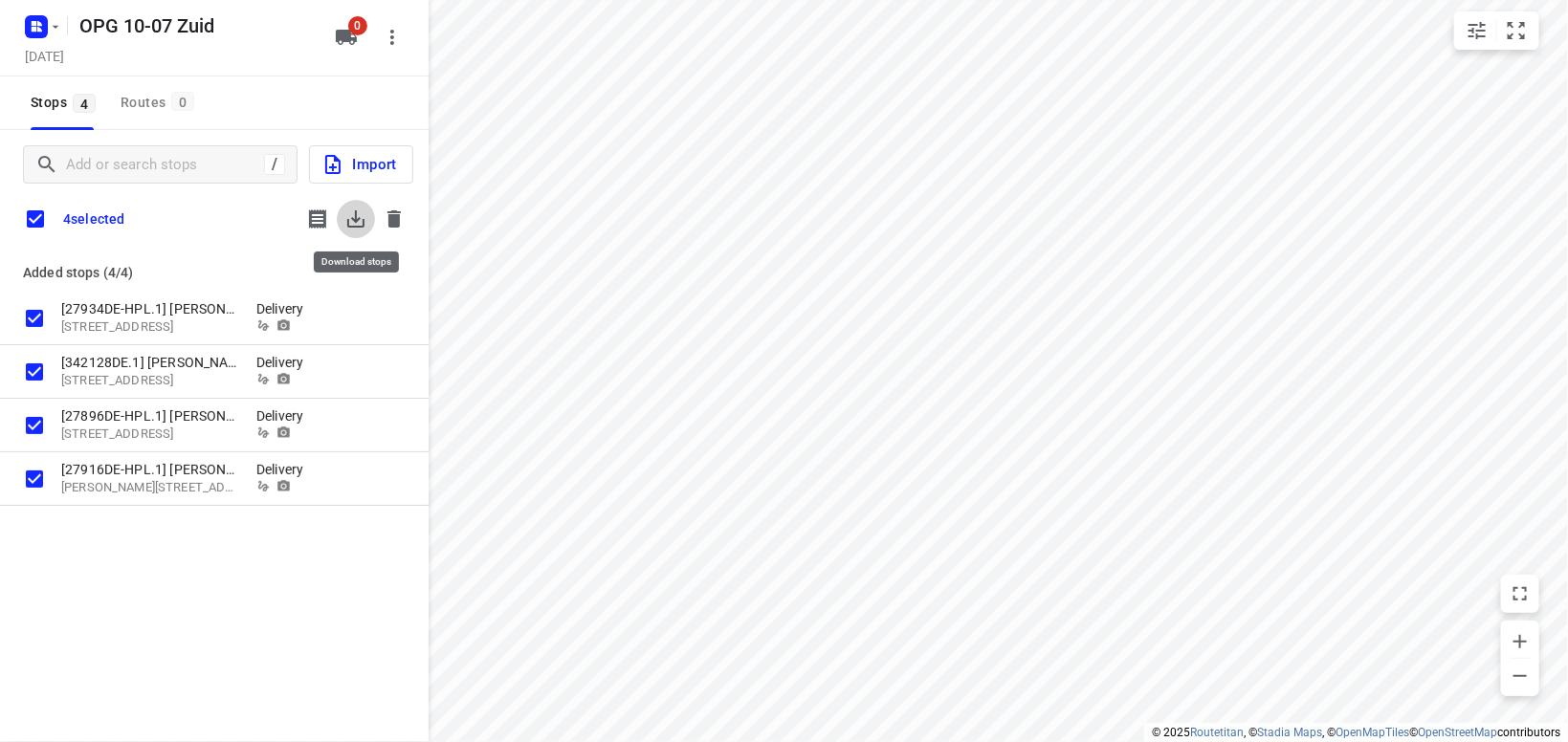 click 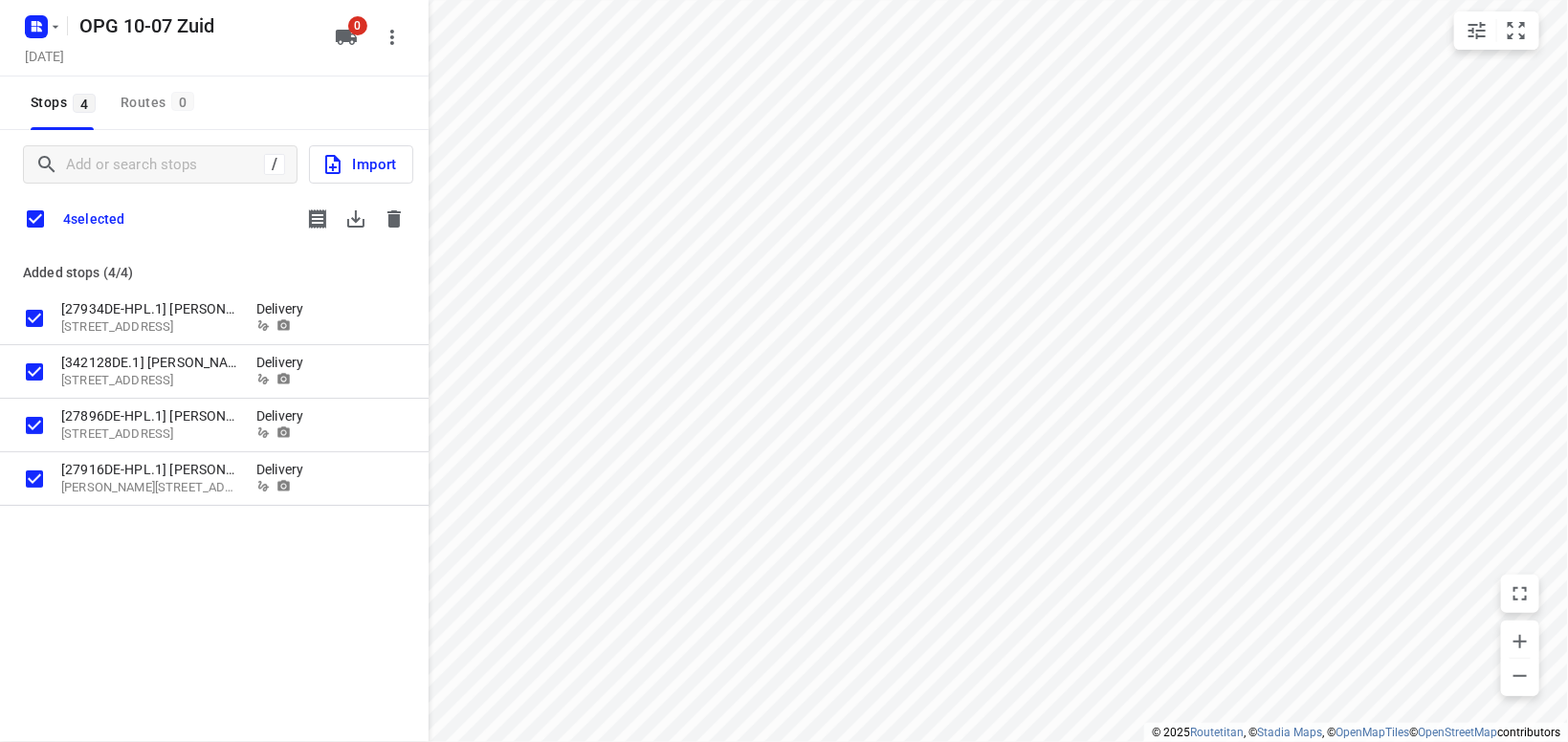 type 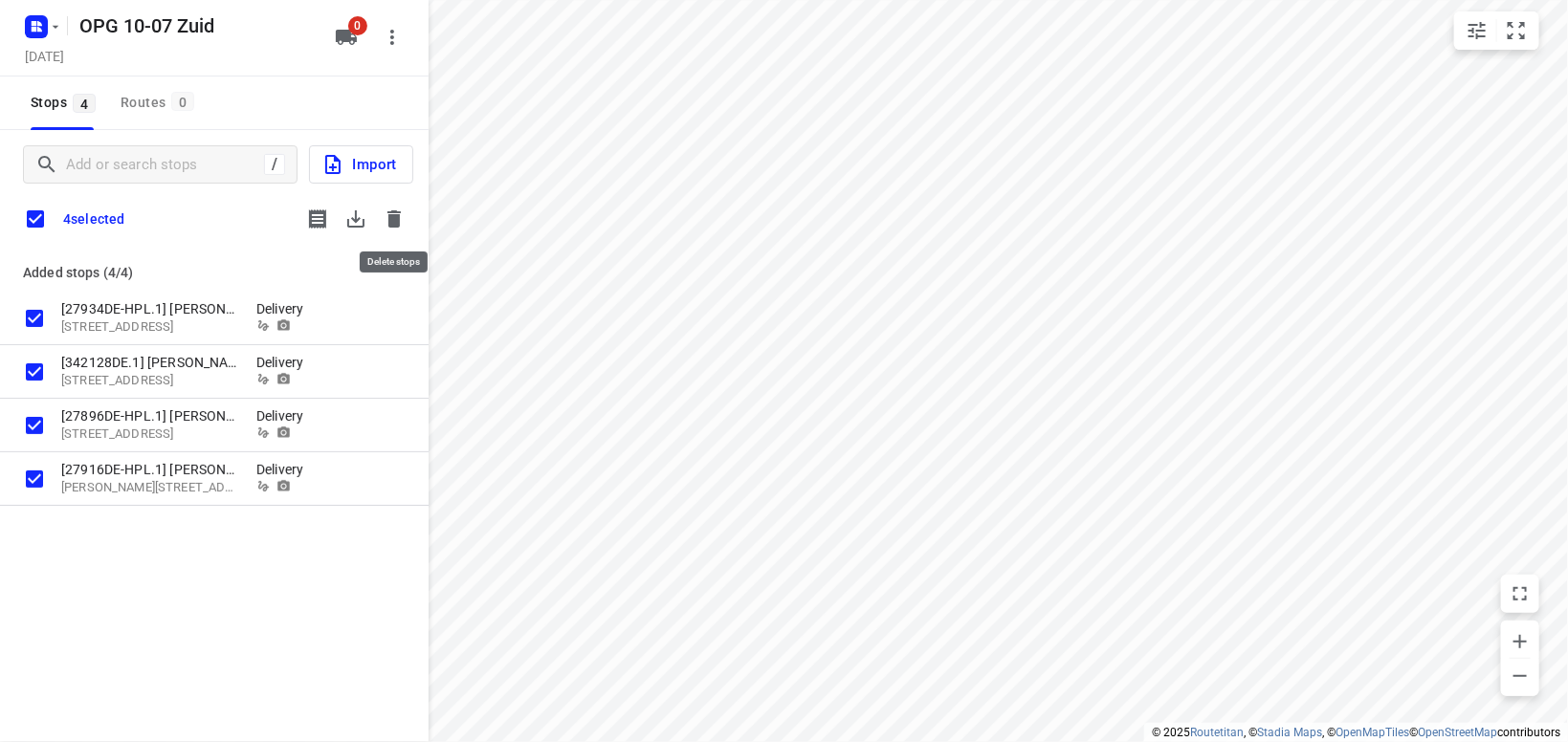 click 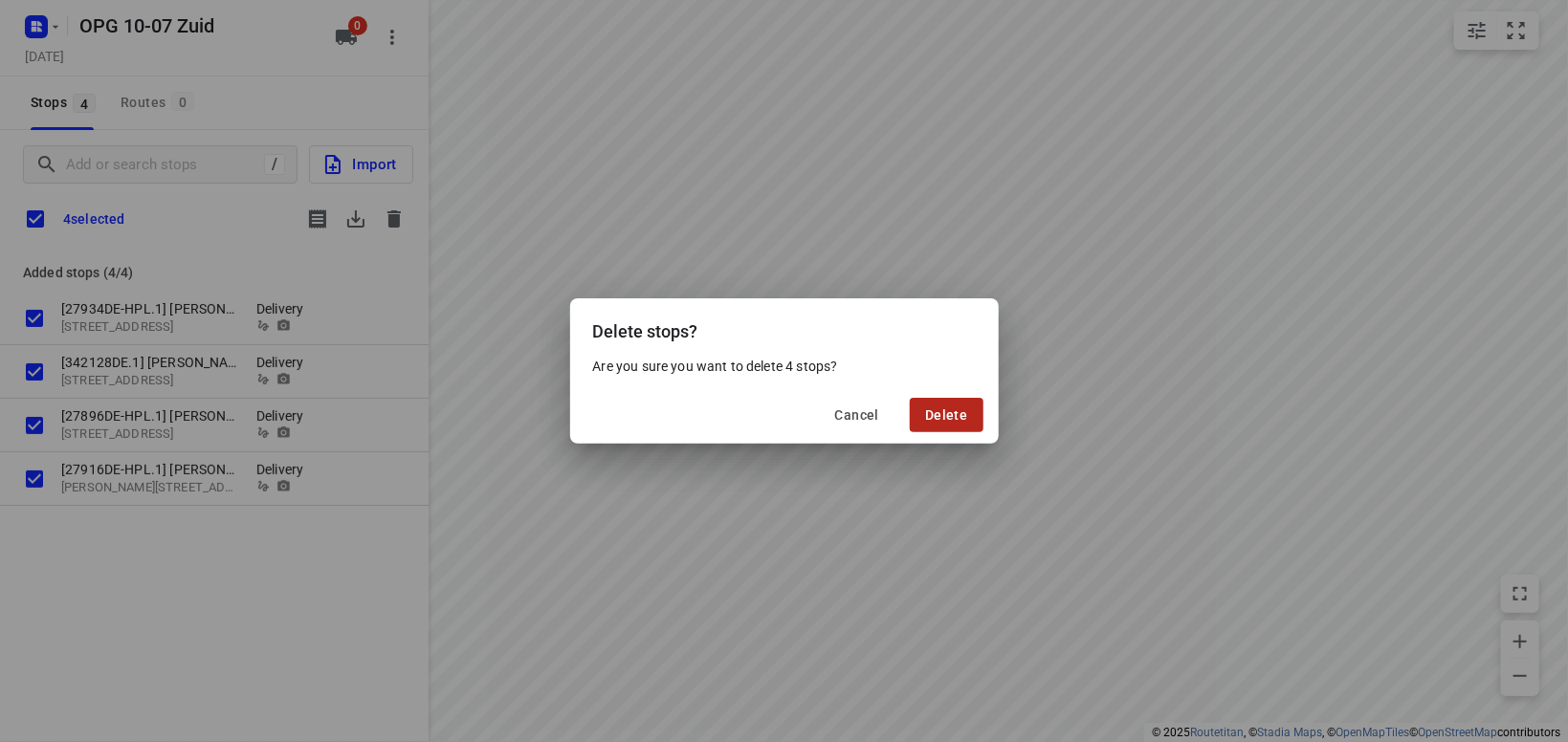 click on "Delete" at bounding box center (946, 415) 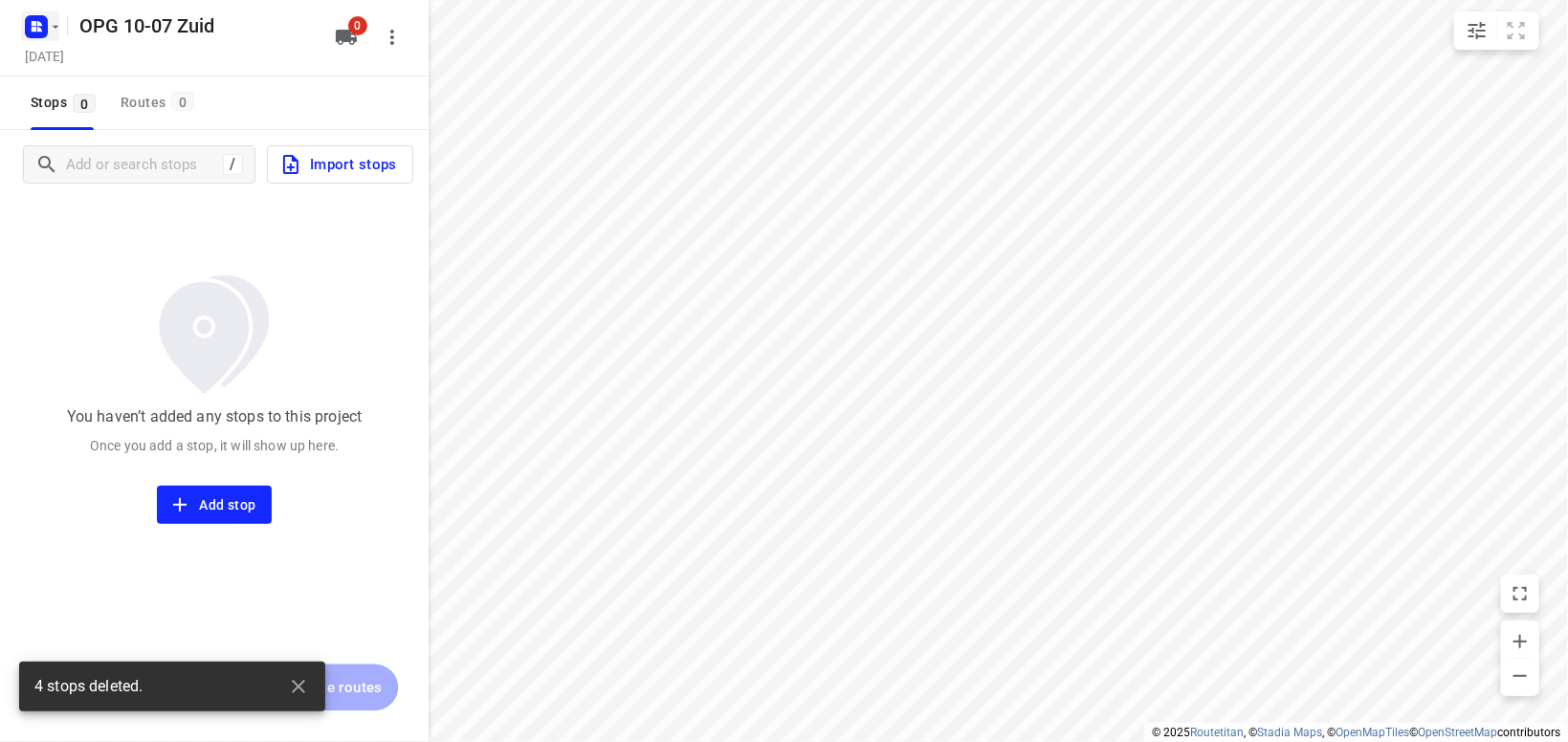 click 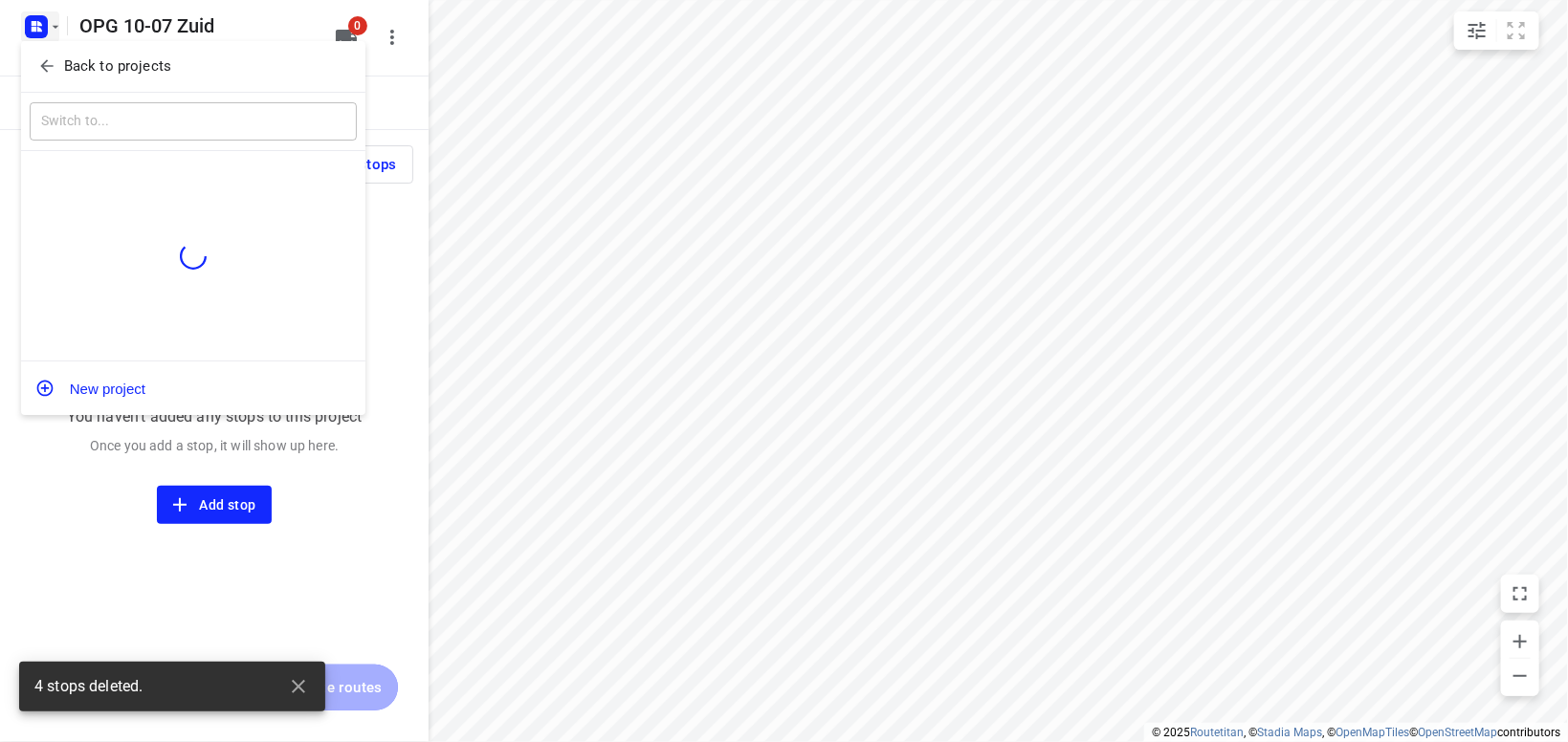 click on "Back to projects" at bounding box center [118, 66] 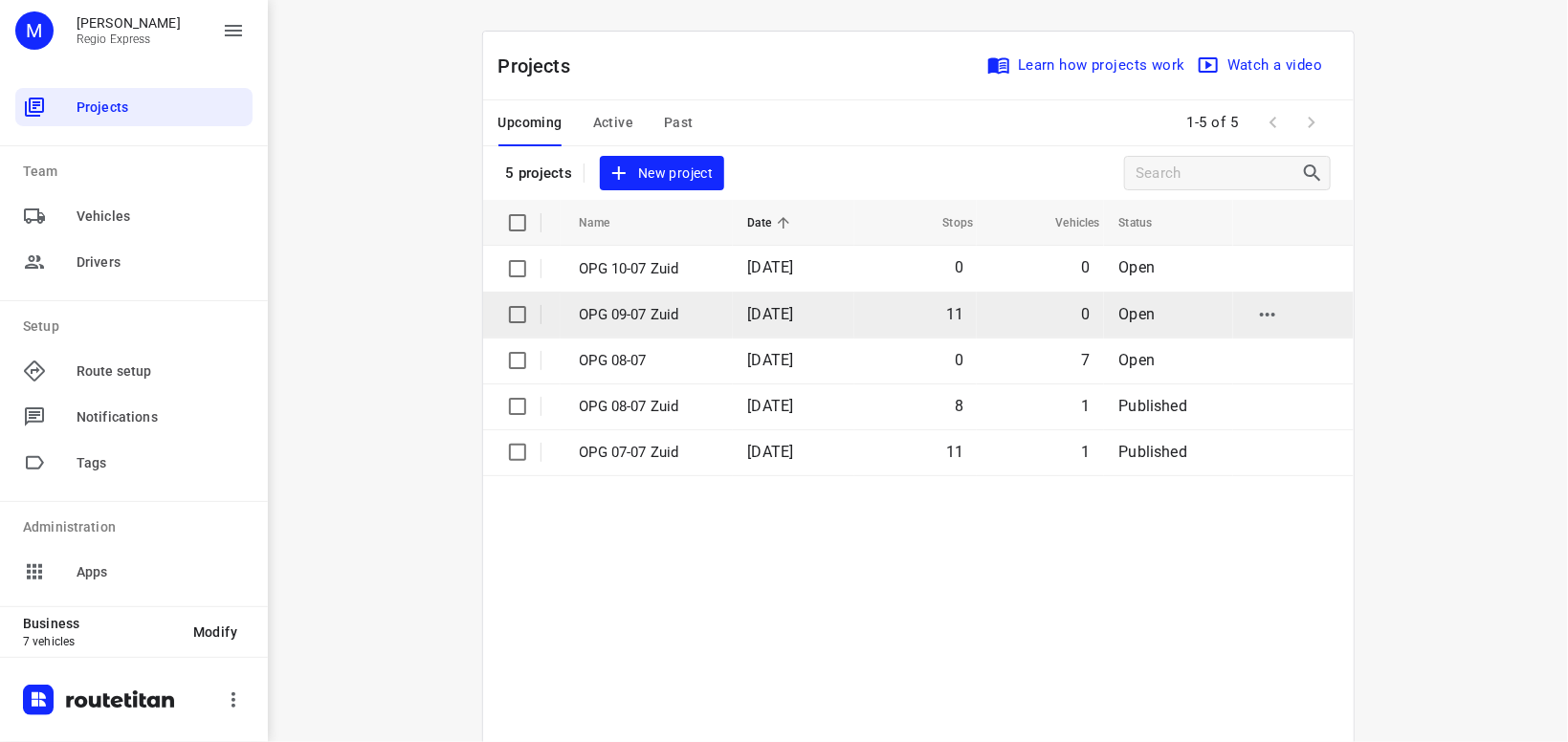 click on "OPG 09-07 Zuid" at bounding box center (650, 315) 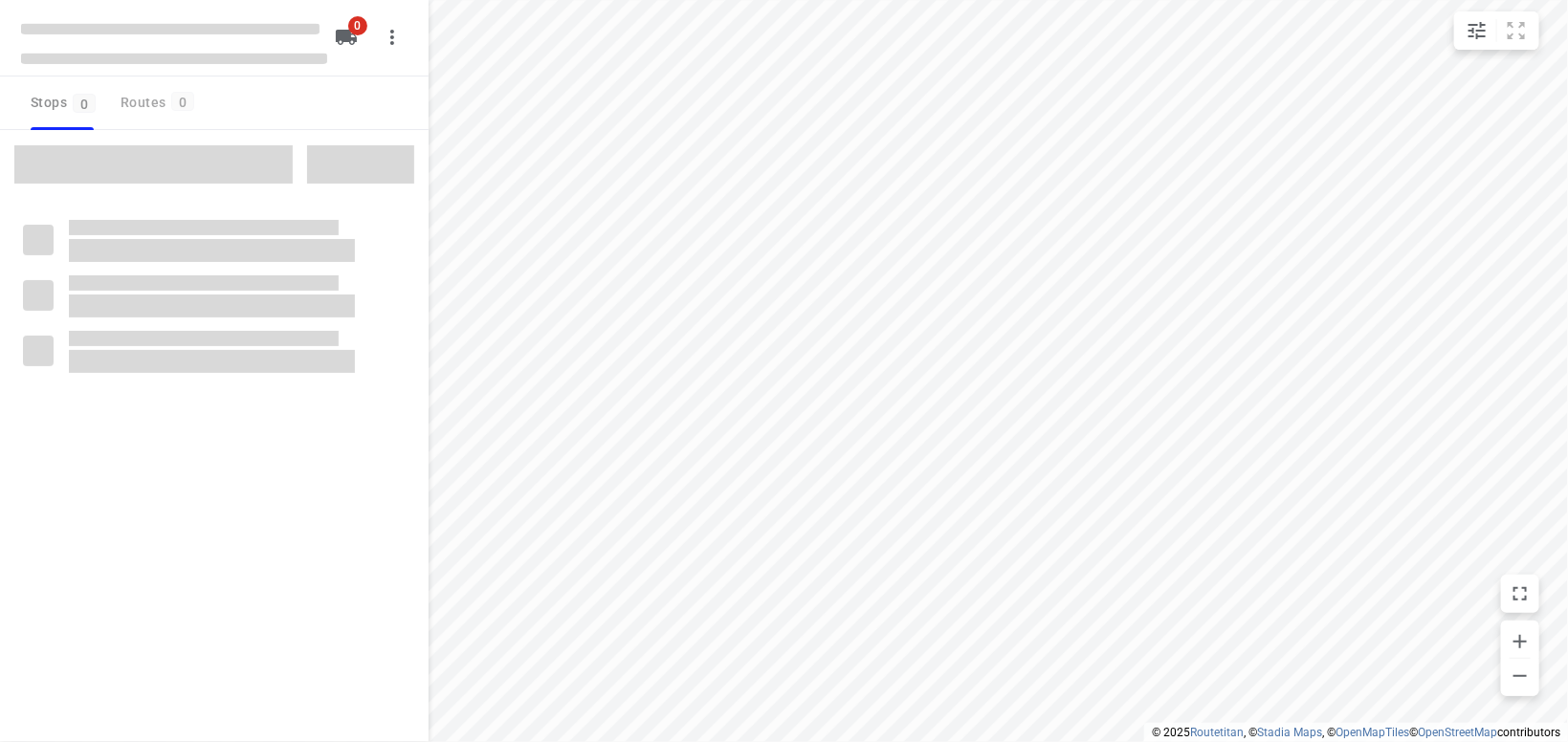 type on "distance" 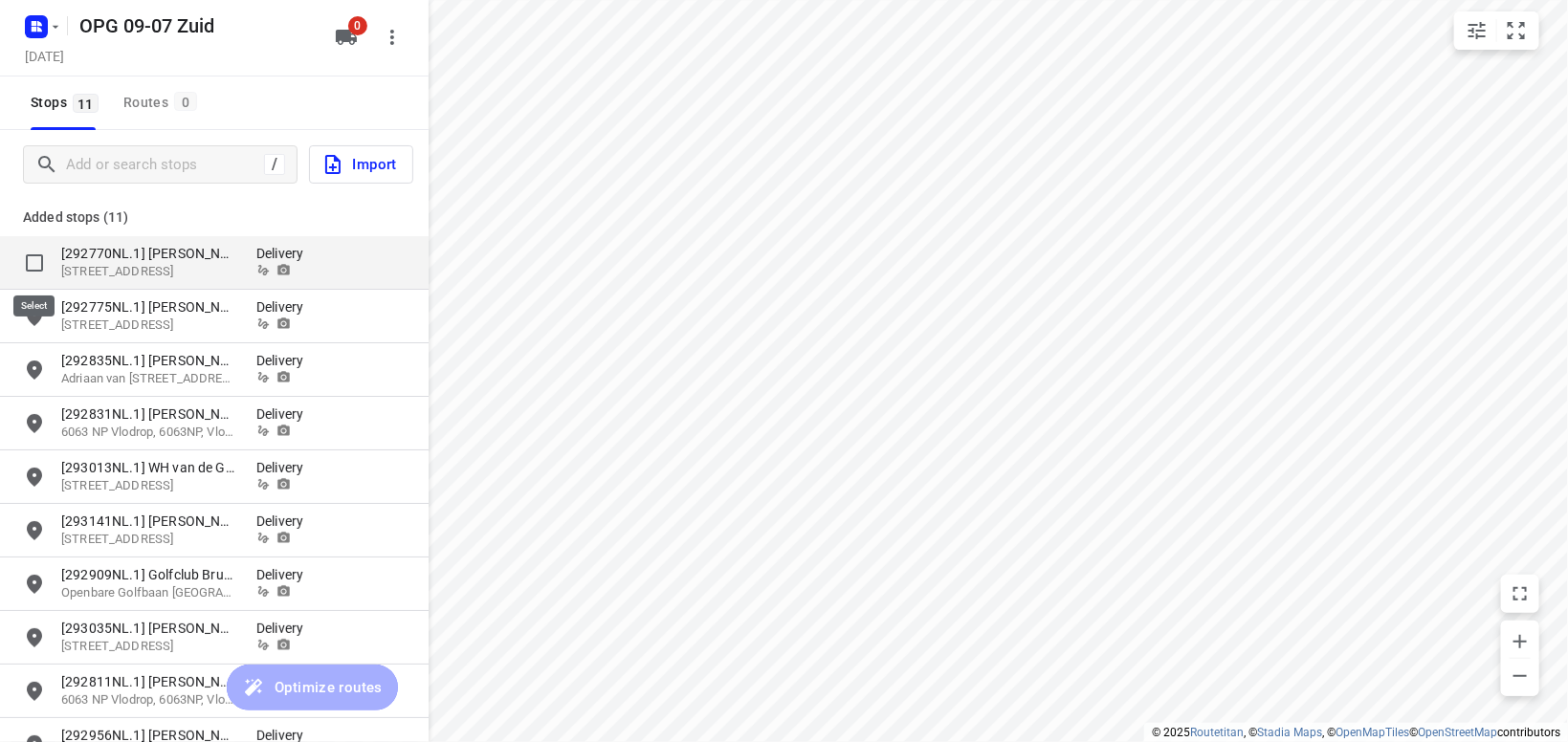click at bounding box center (34, 263) 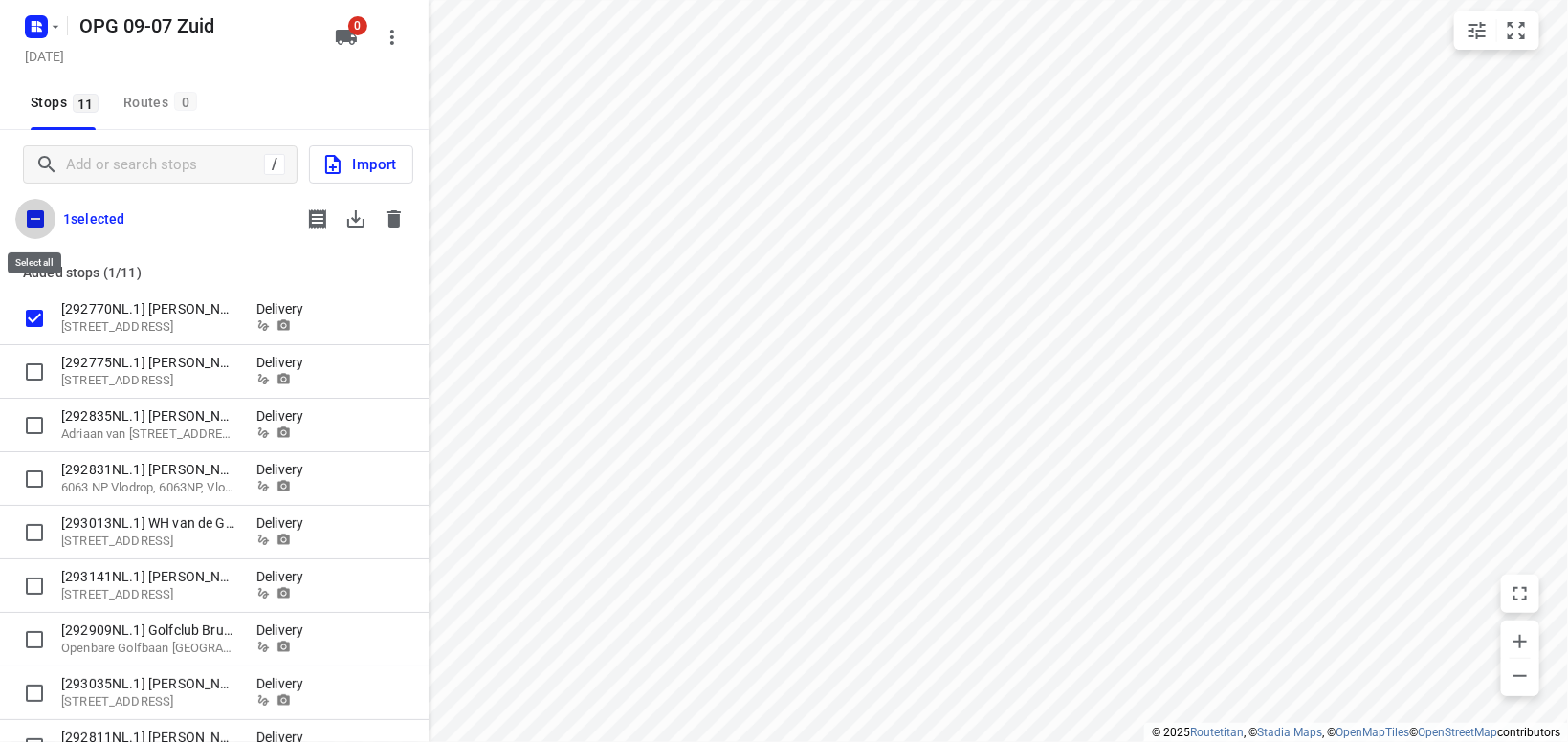 click at bounding box center [35, 219] 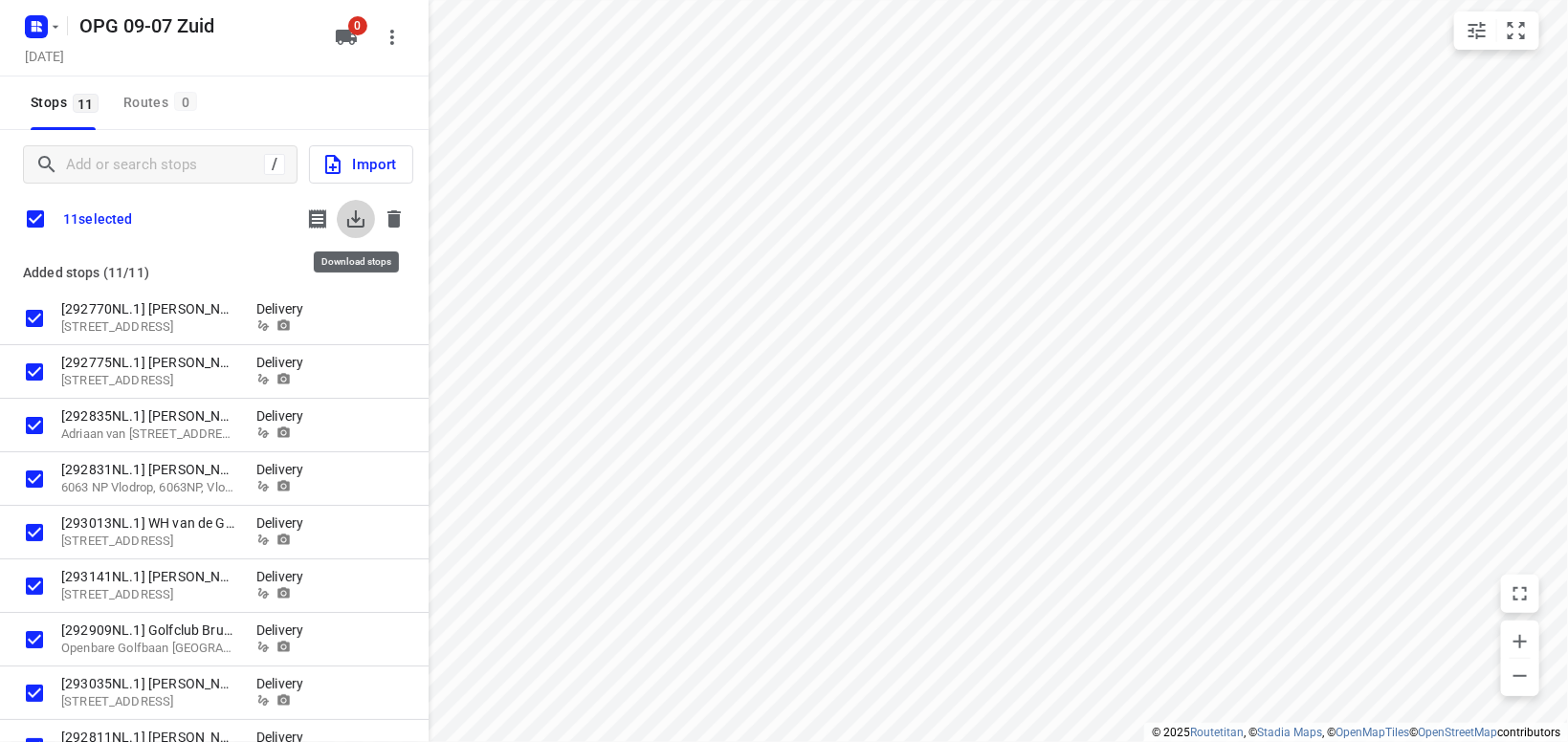 click 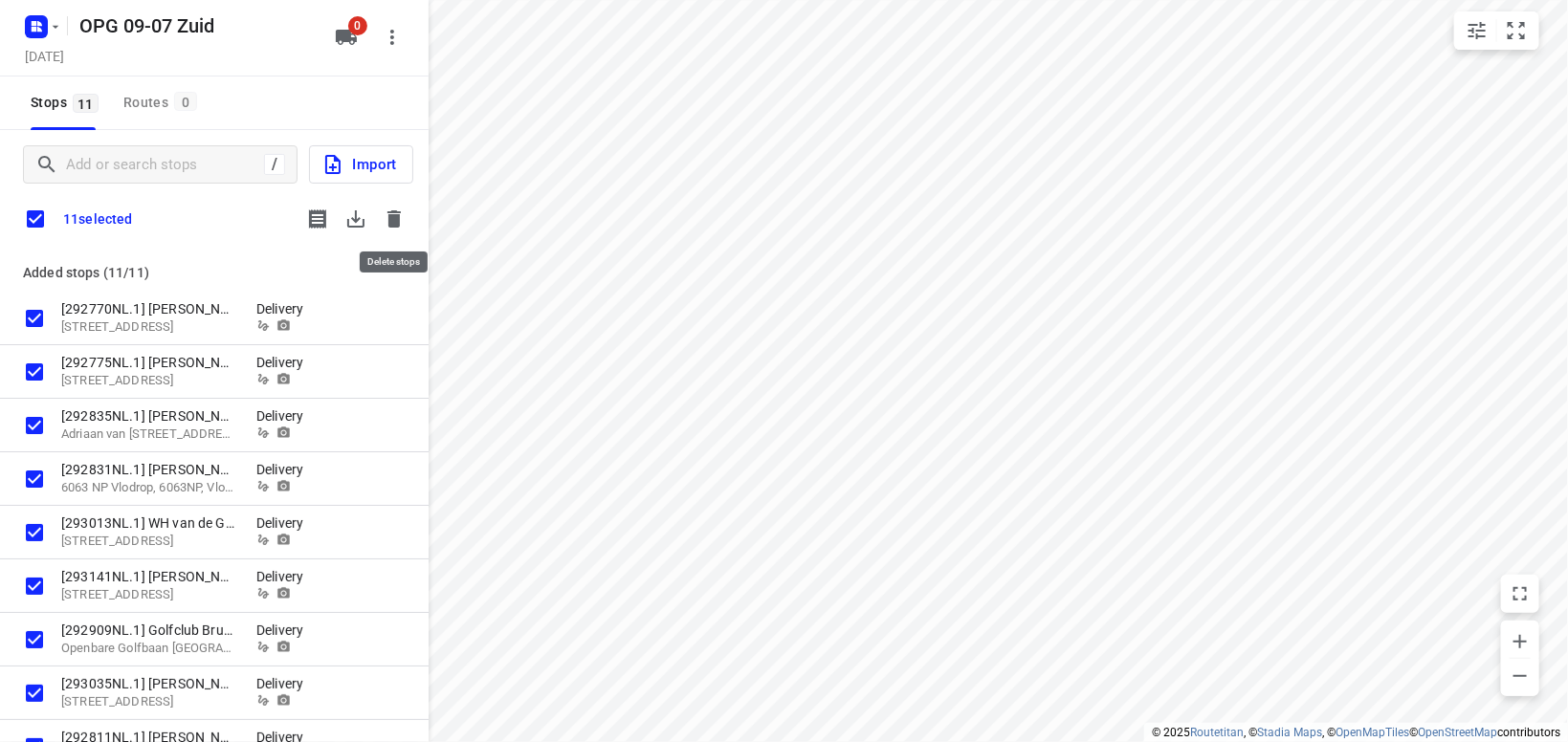 click 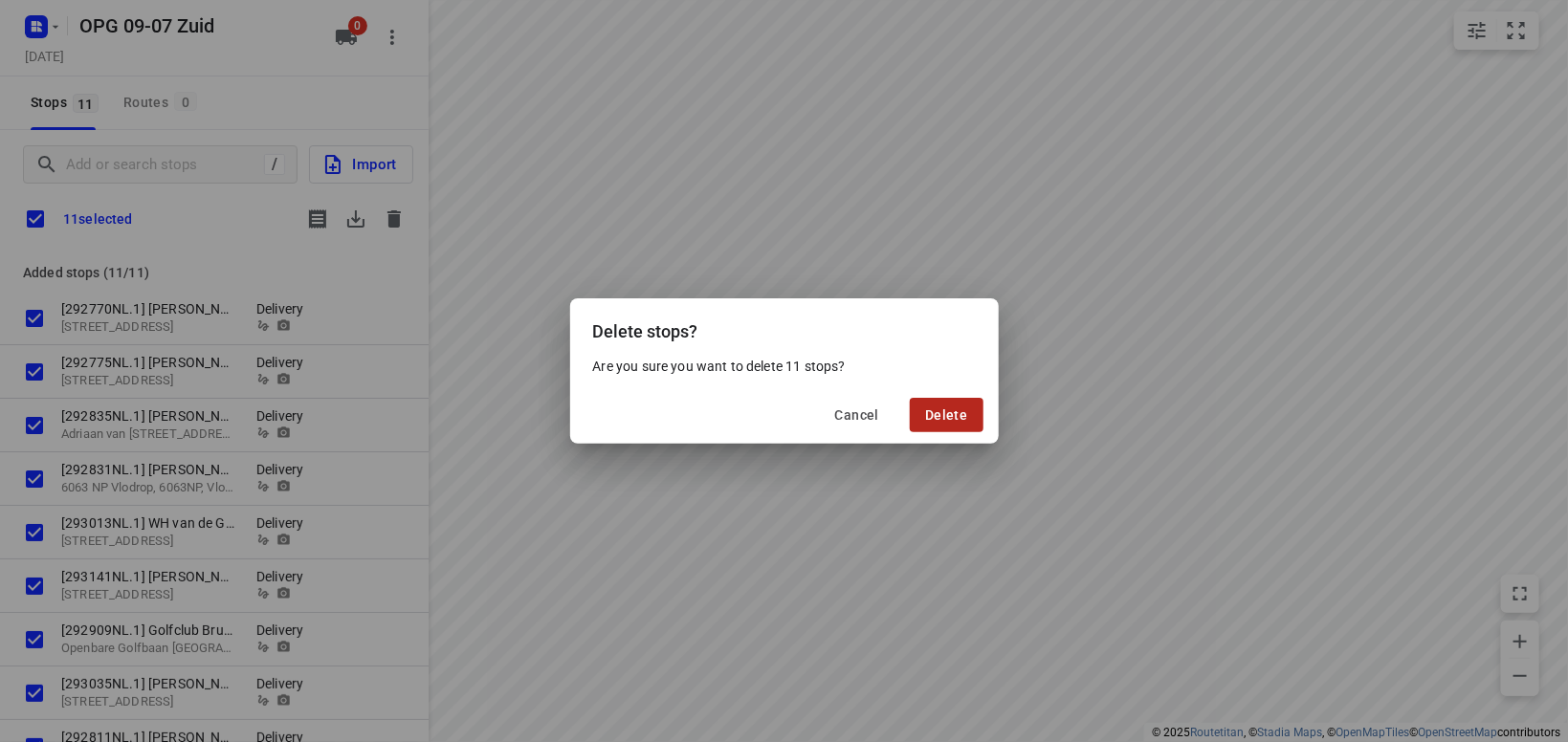 click on "Delete" at bounding box center (946, 415) 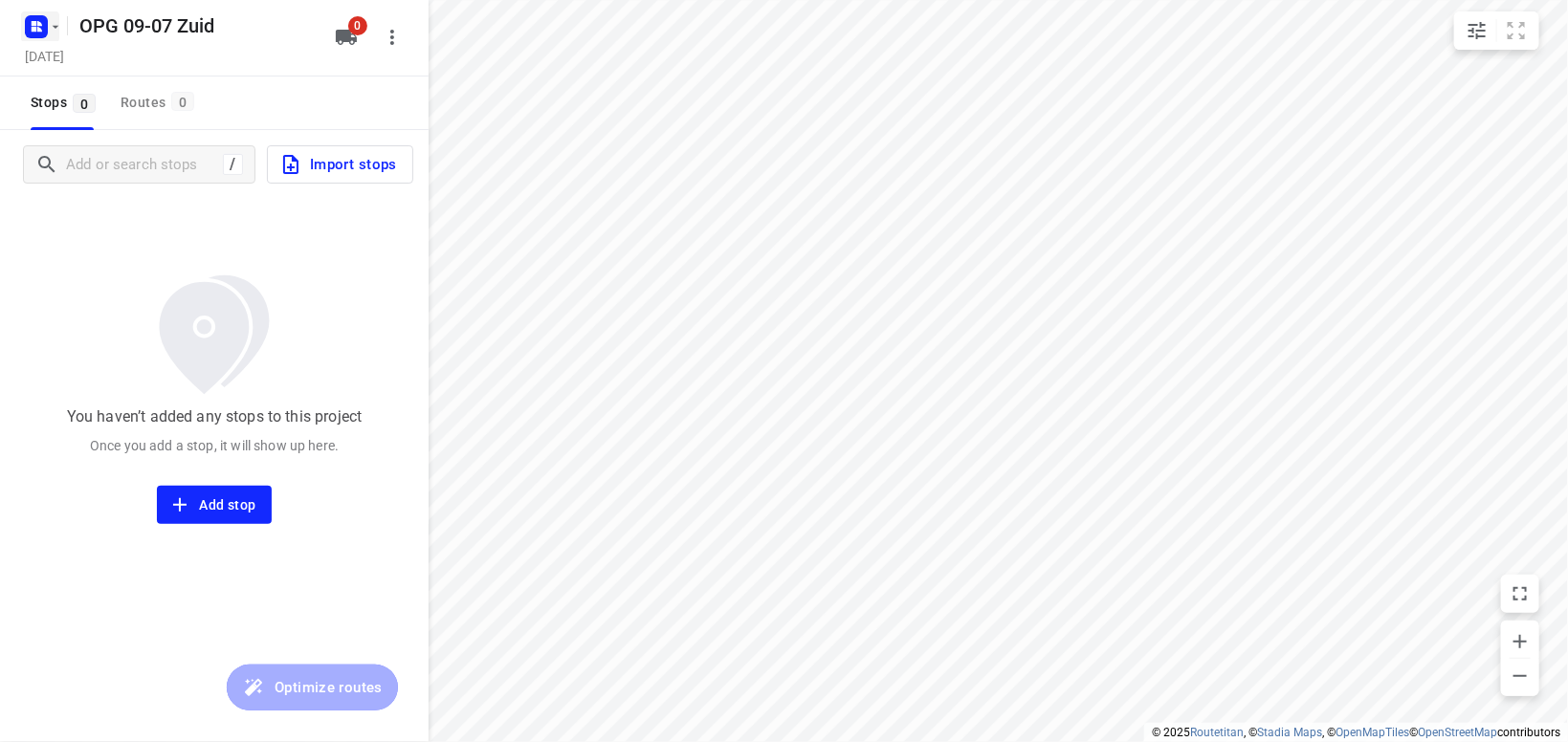 click 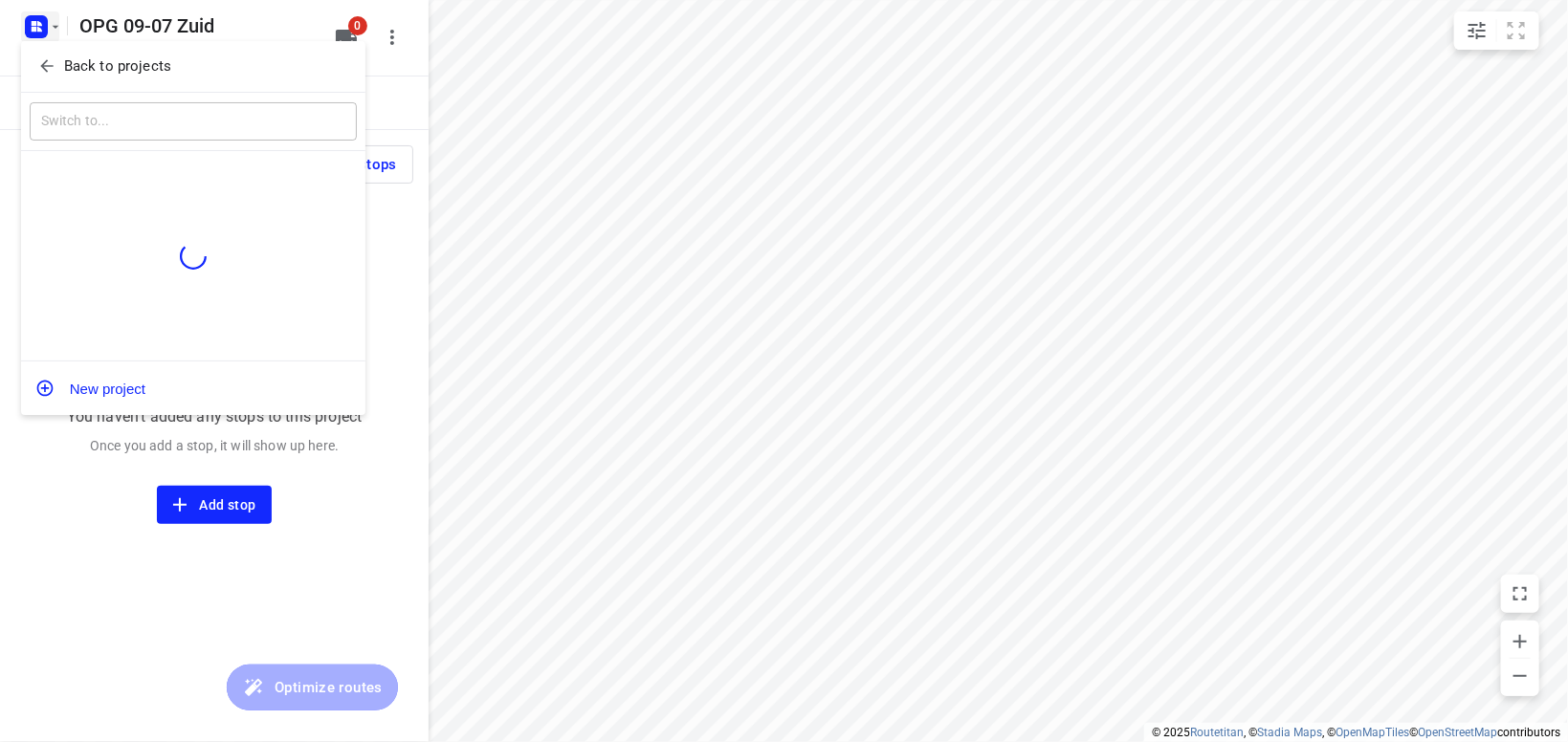 click on "Back to projects" at bounding box center [193, 66] 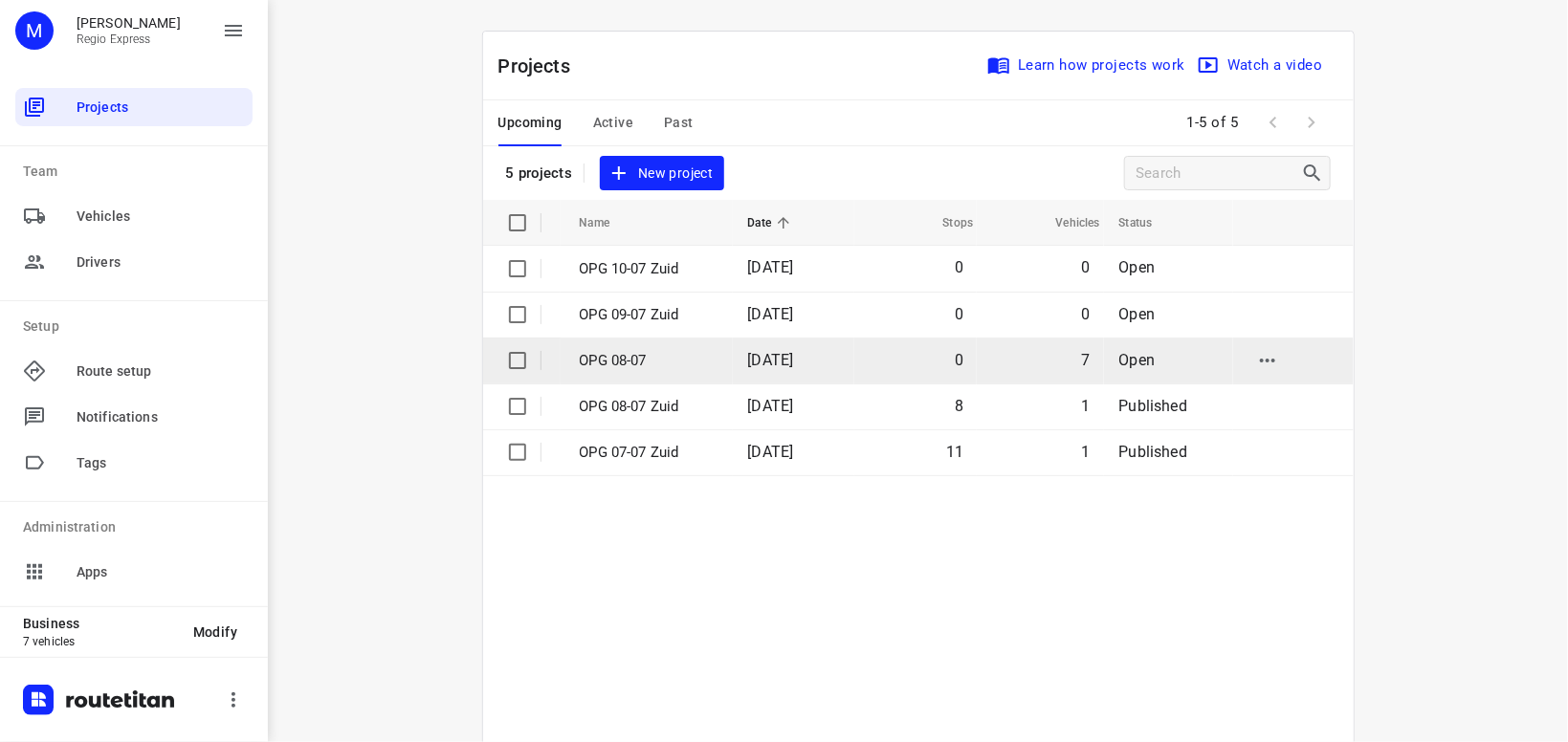 click on "OPG 08-07" at bounding box center (650, 360) 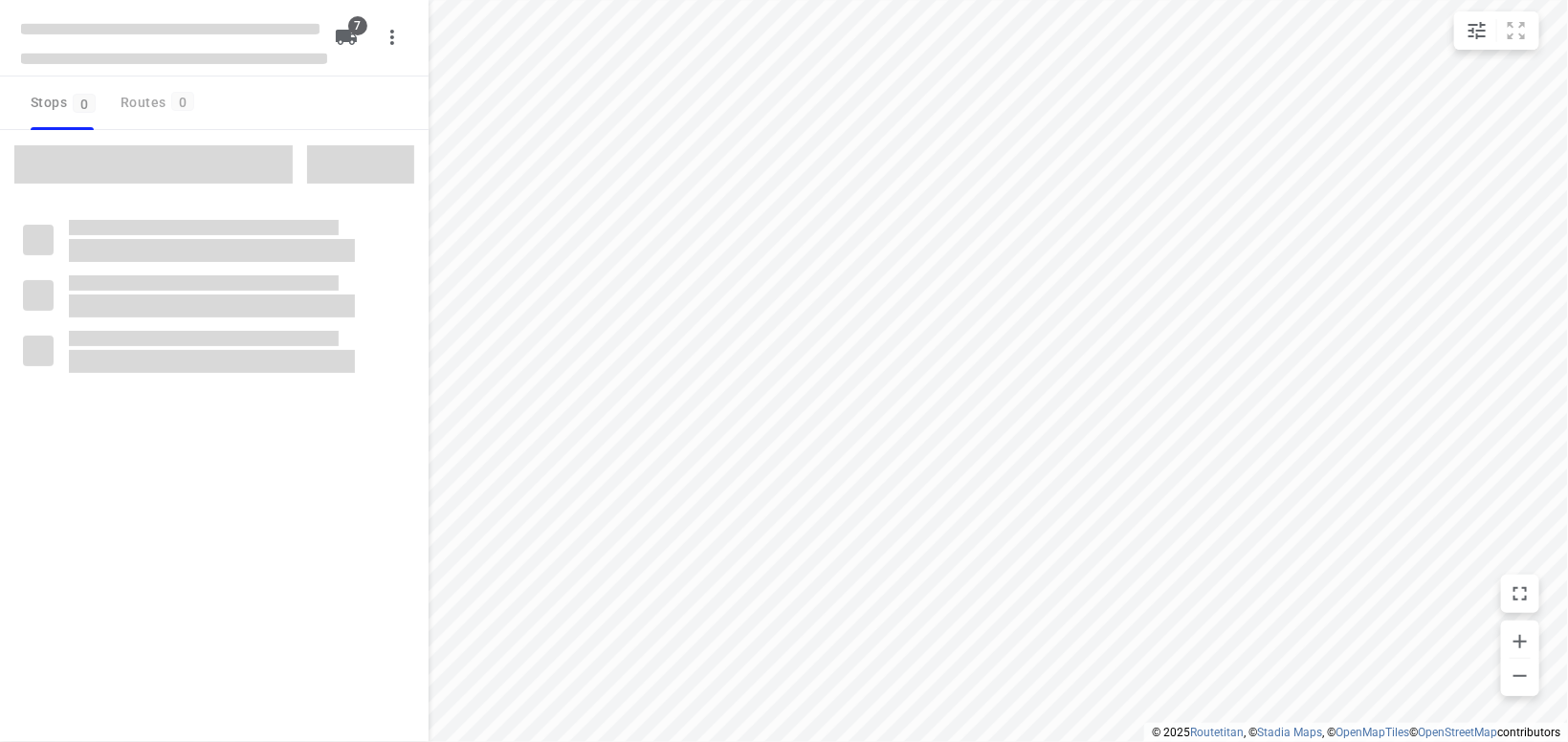 type on "distance" 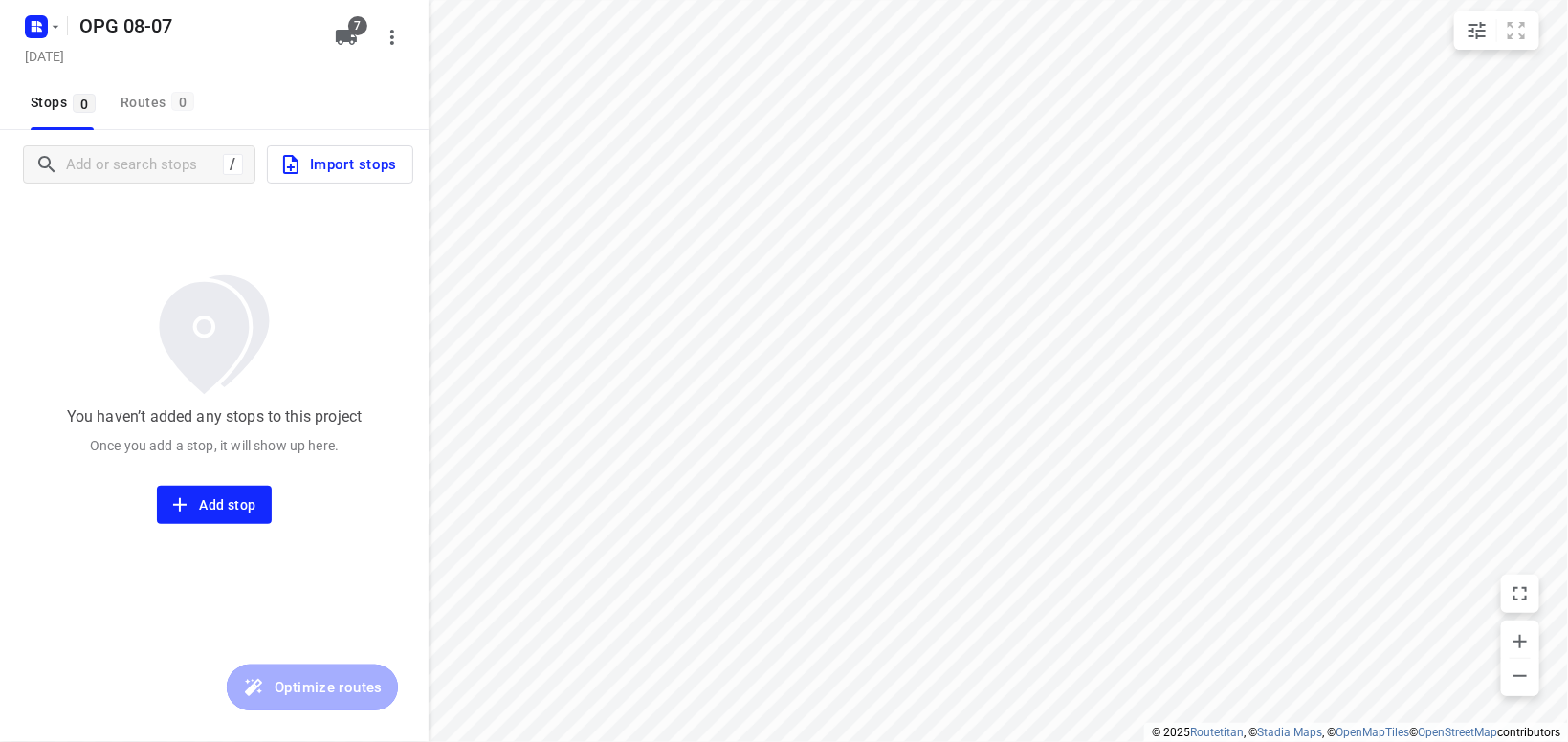 click on "Import stops" at bounding box center [338, 164] 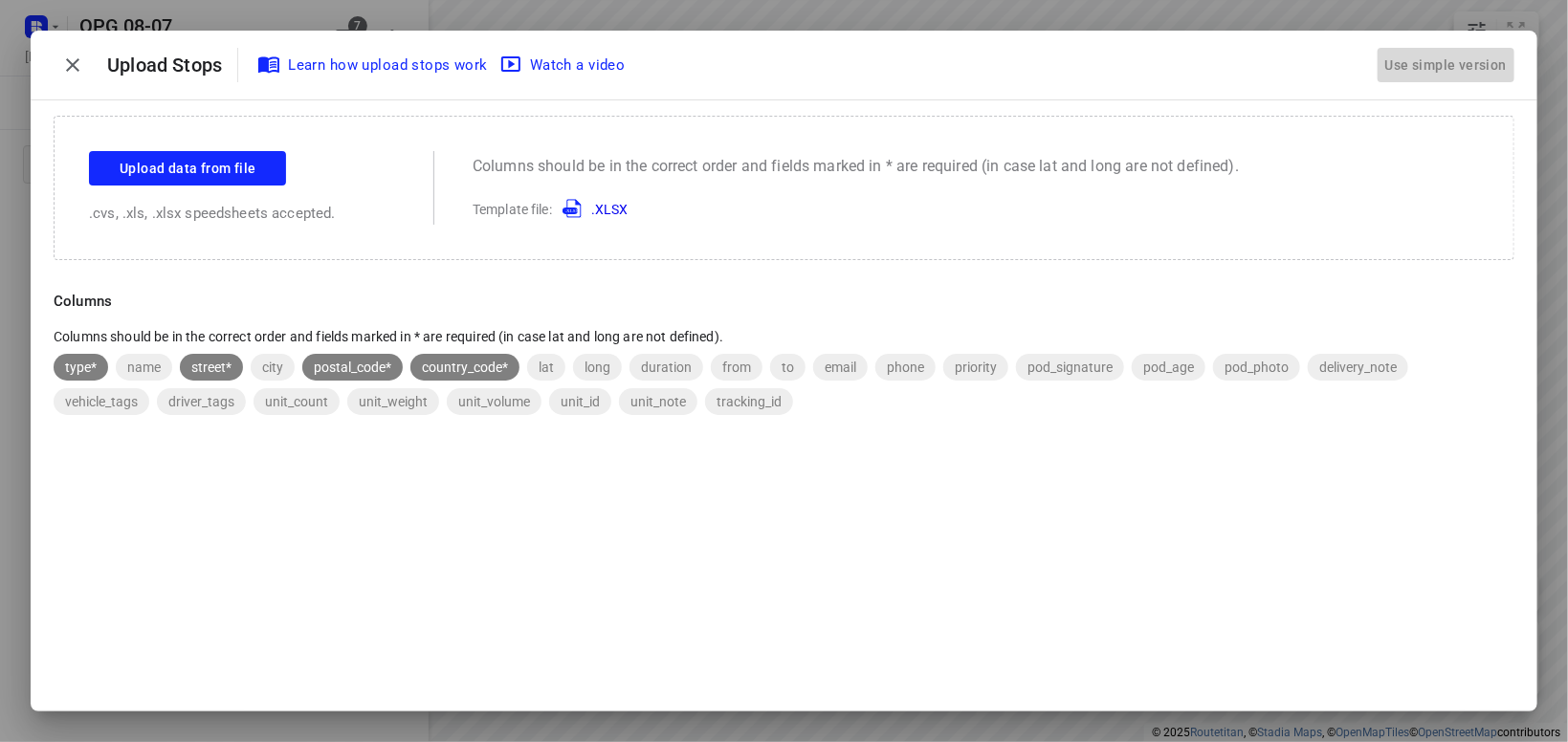 click on "Use simple version" at bounding box center [1446, 65] 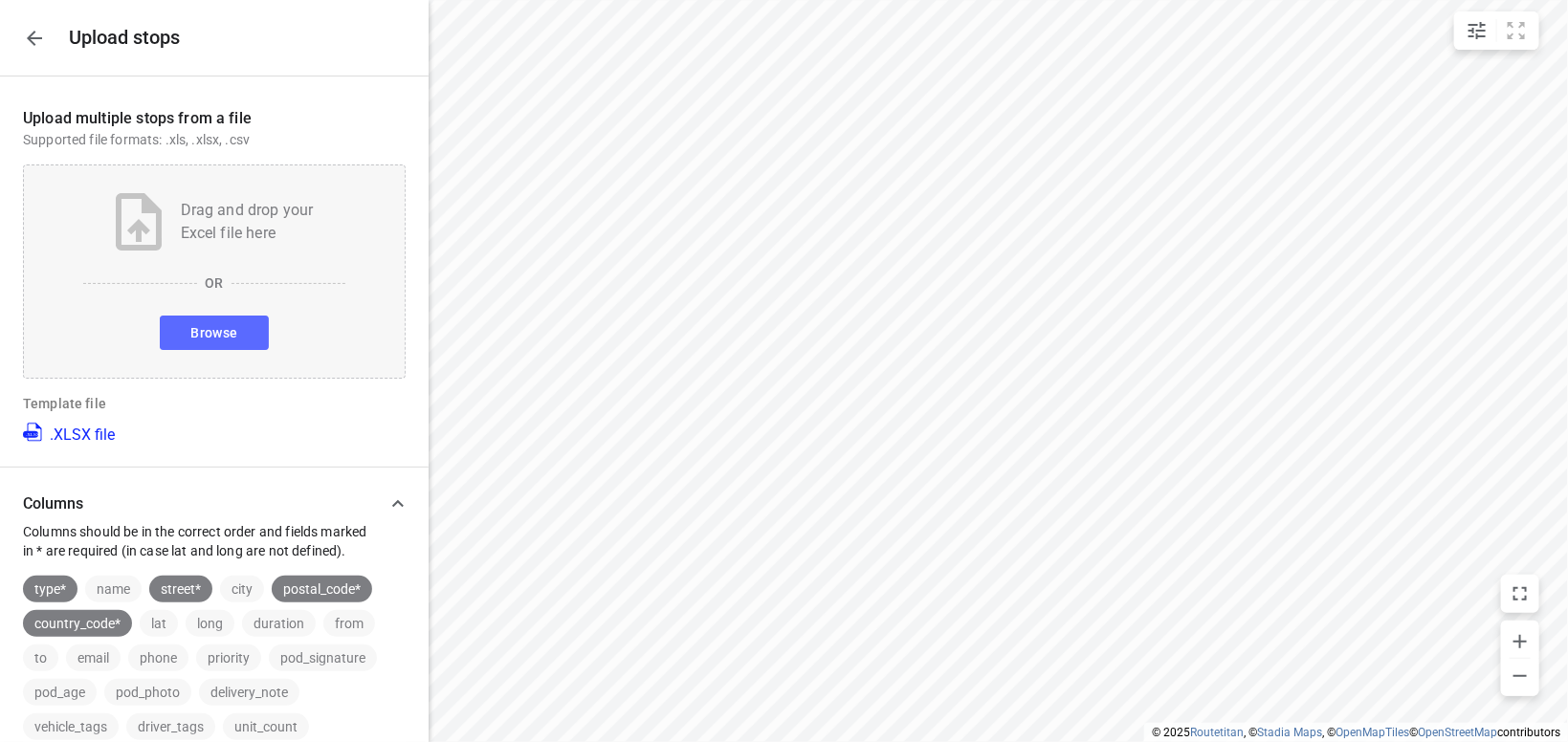 click on "Browse" at bounding box center (213, 333) 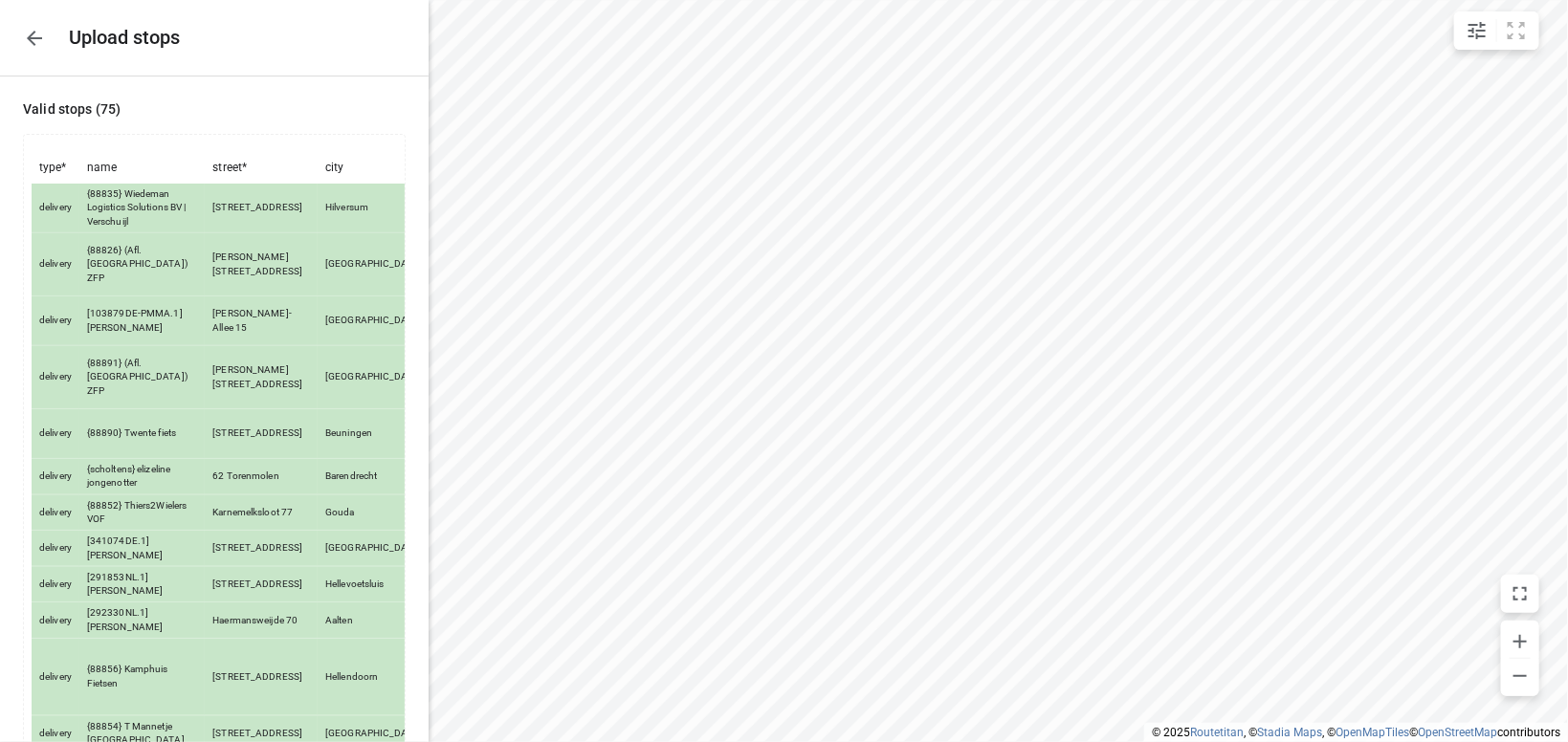 scroll, scrollTop: 2132, scrollLeft: 0, axis: vertical 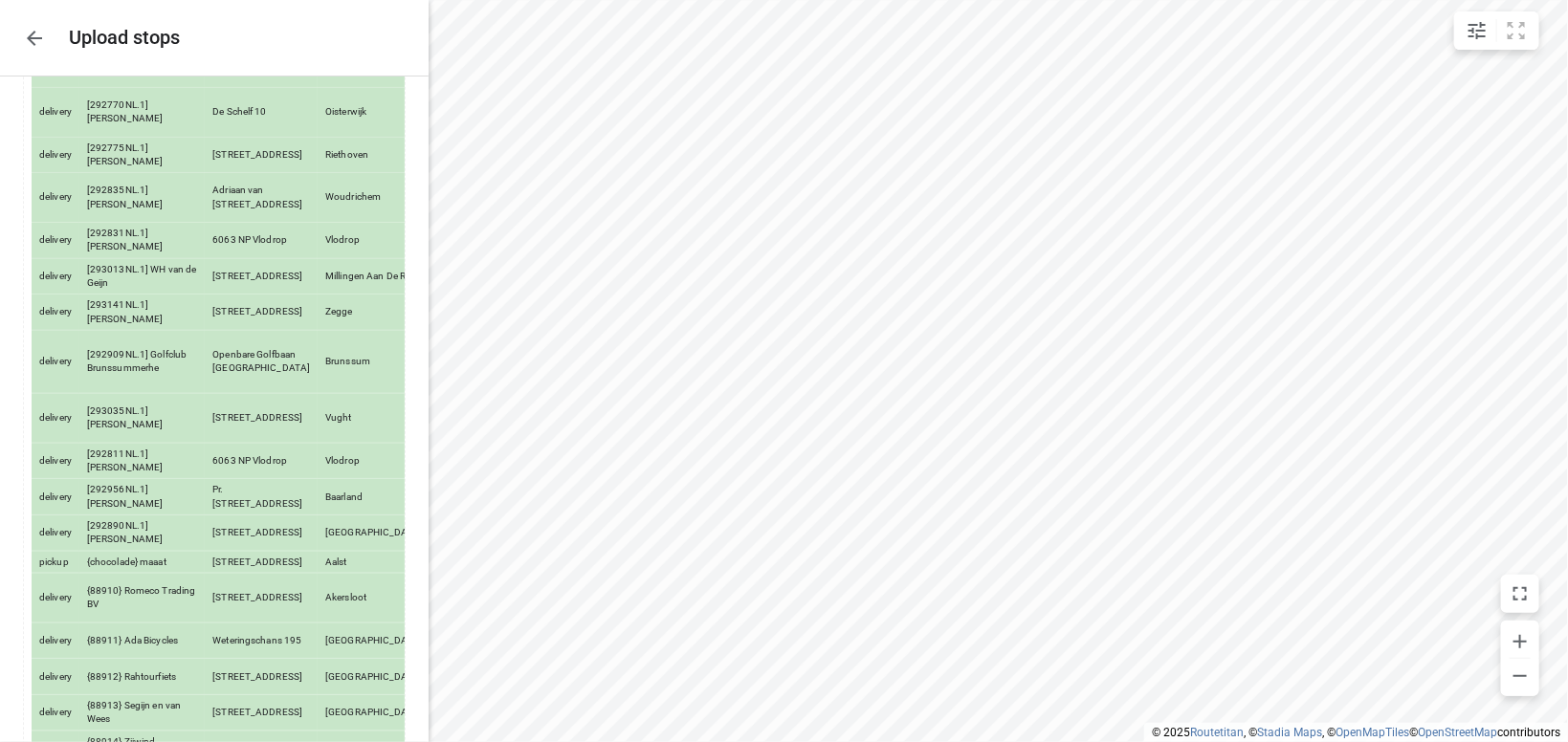 click on "Done" at bounding box center [364, 1301] 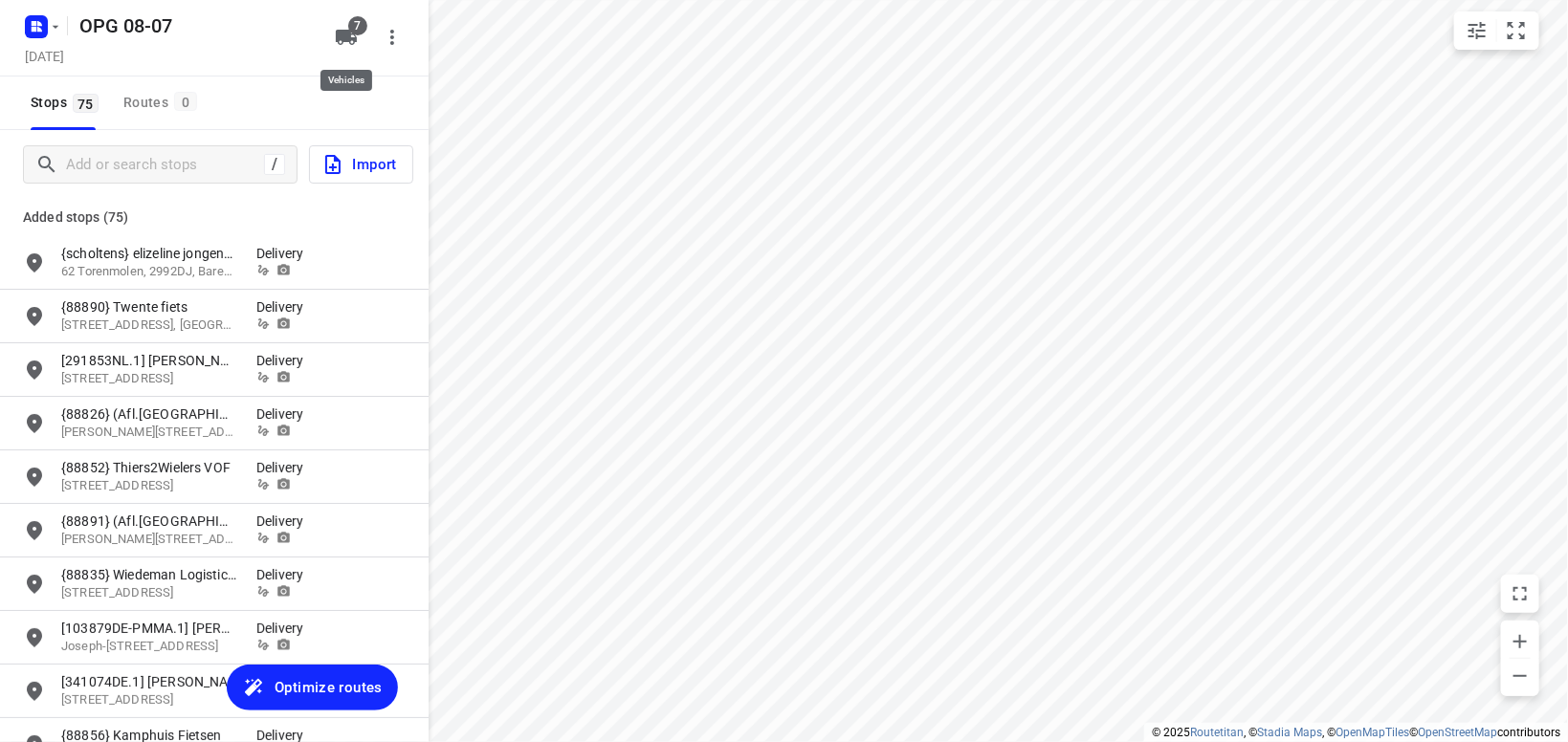 click 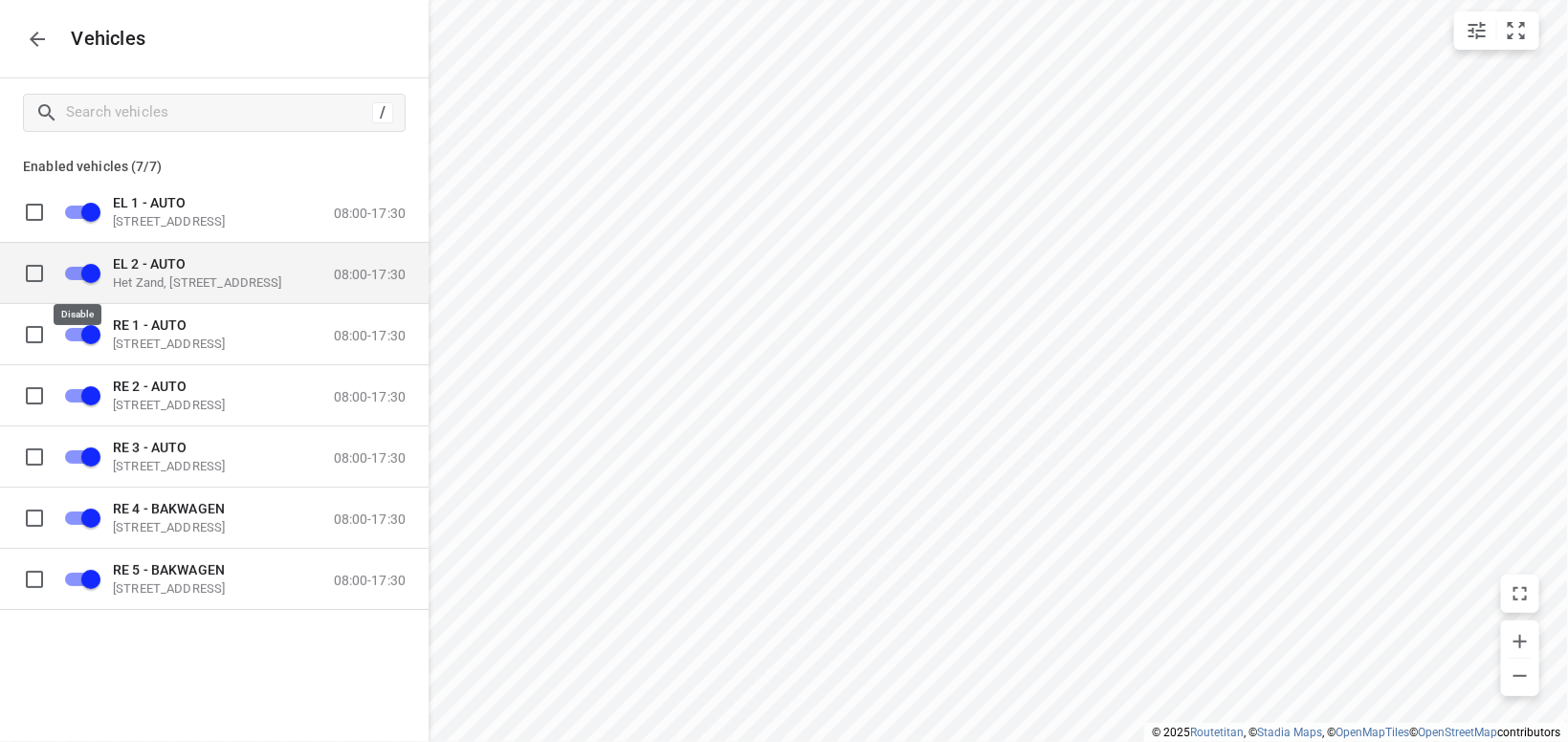 click at bounding box center [91, 273] 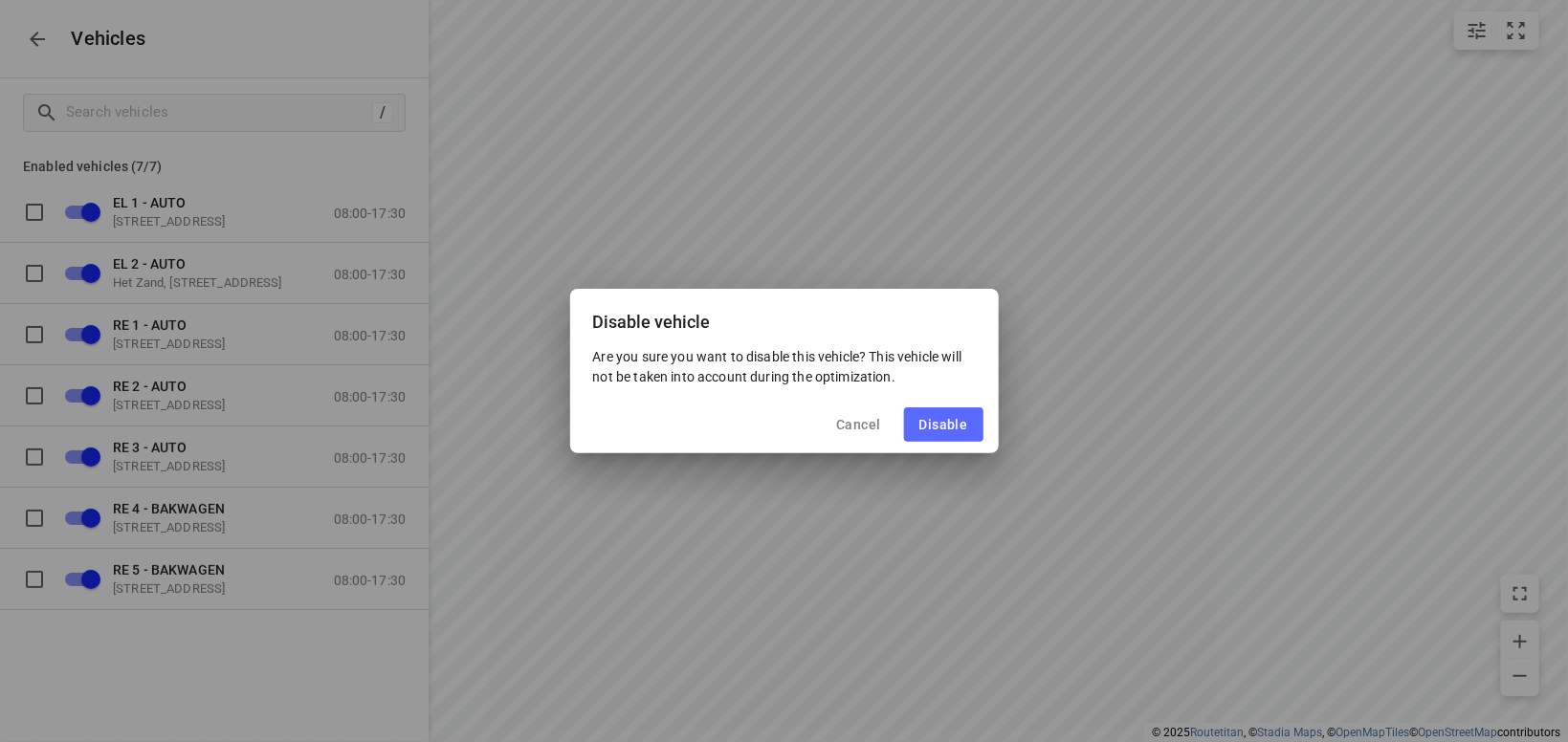 drag, startPoint x: 937, startPoint y: 425, endPoint x: 914, endPoint y: 406, distance: 29.832868 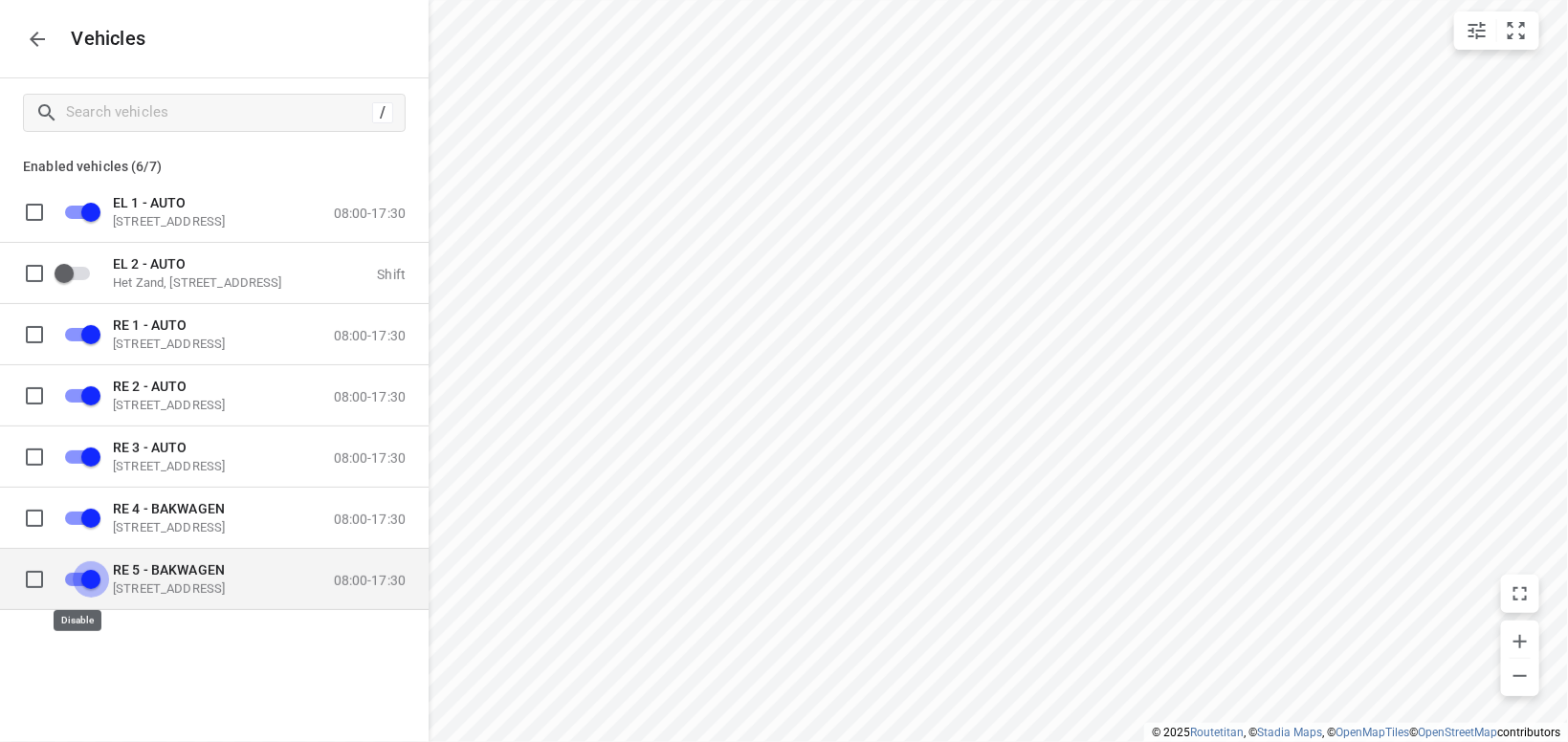 click at bounding box center (91, 578) 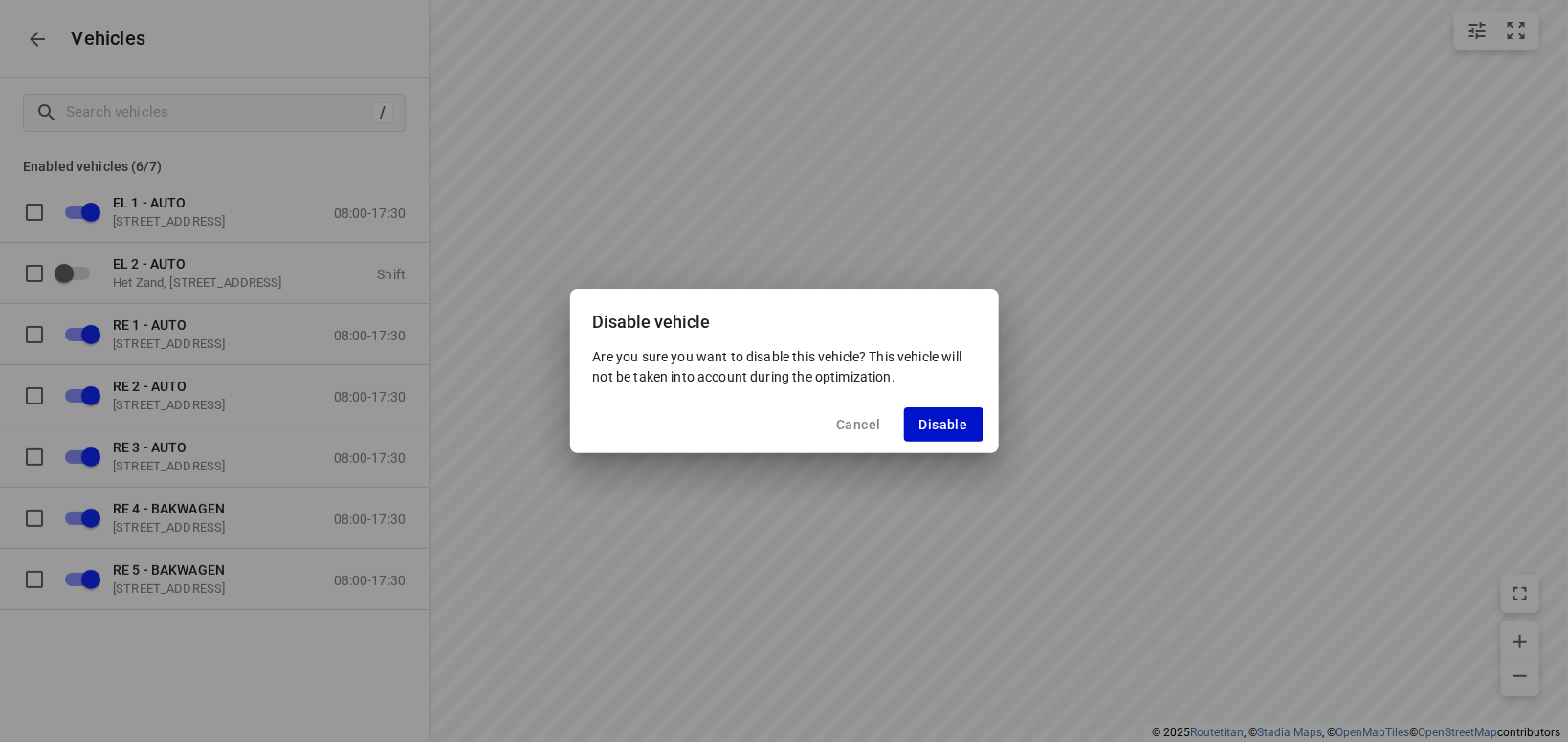 click on "Disable" at bounding box center (943, 425) 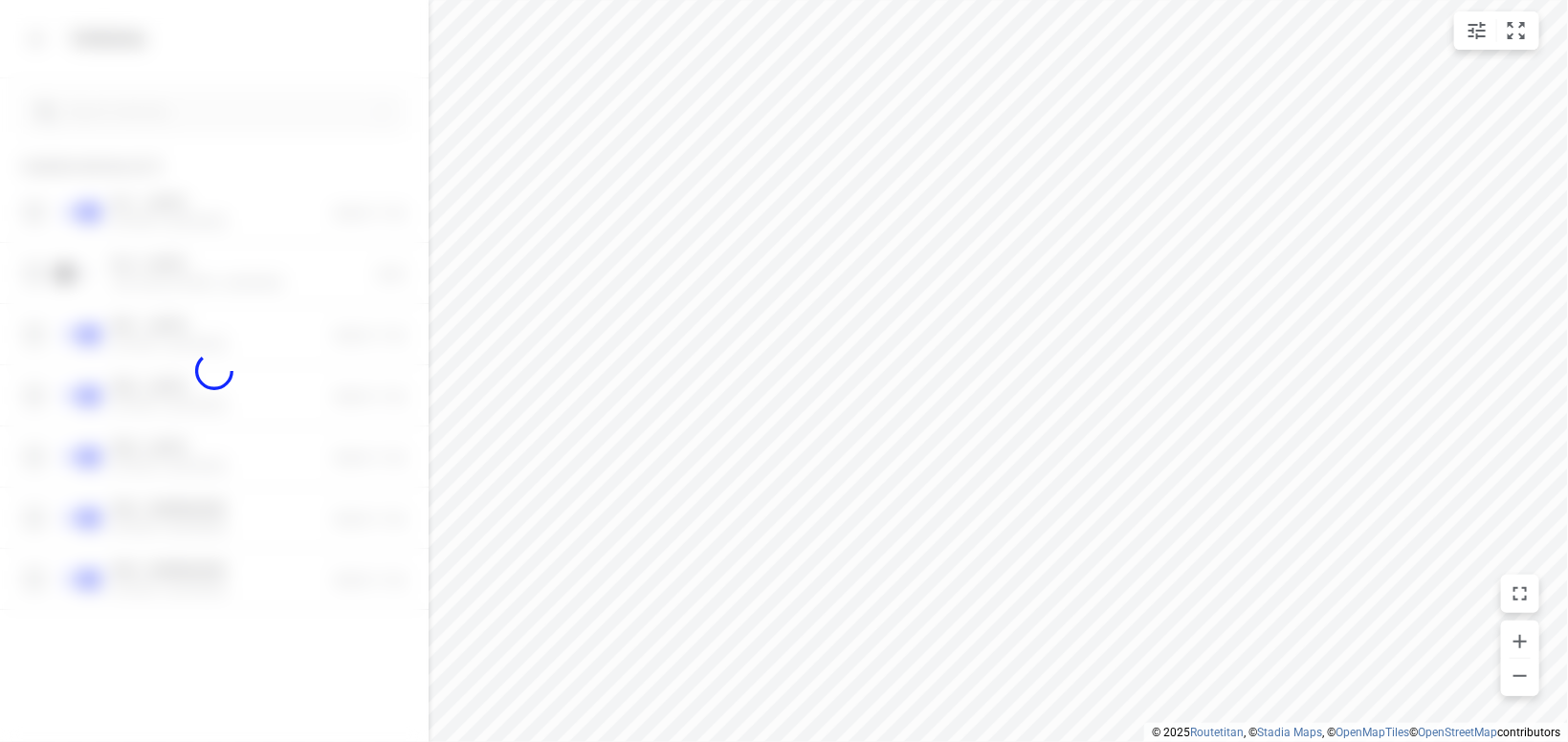 checkbox on "false" 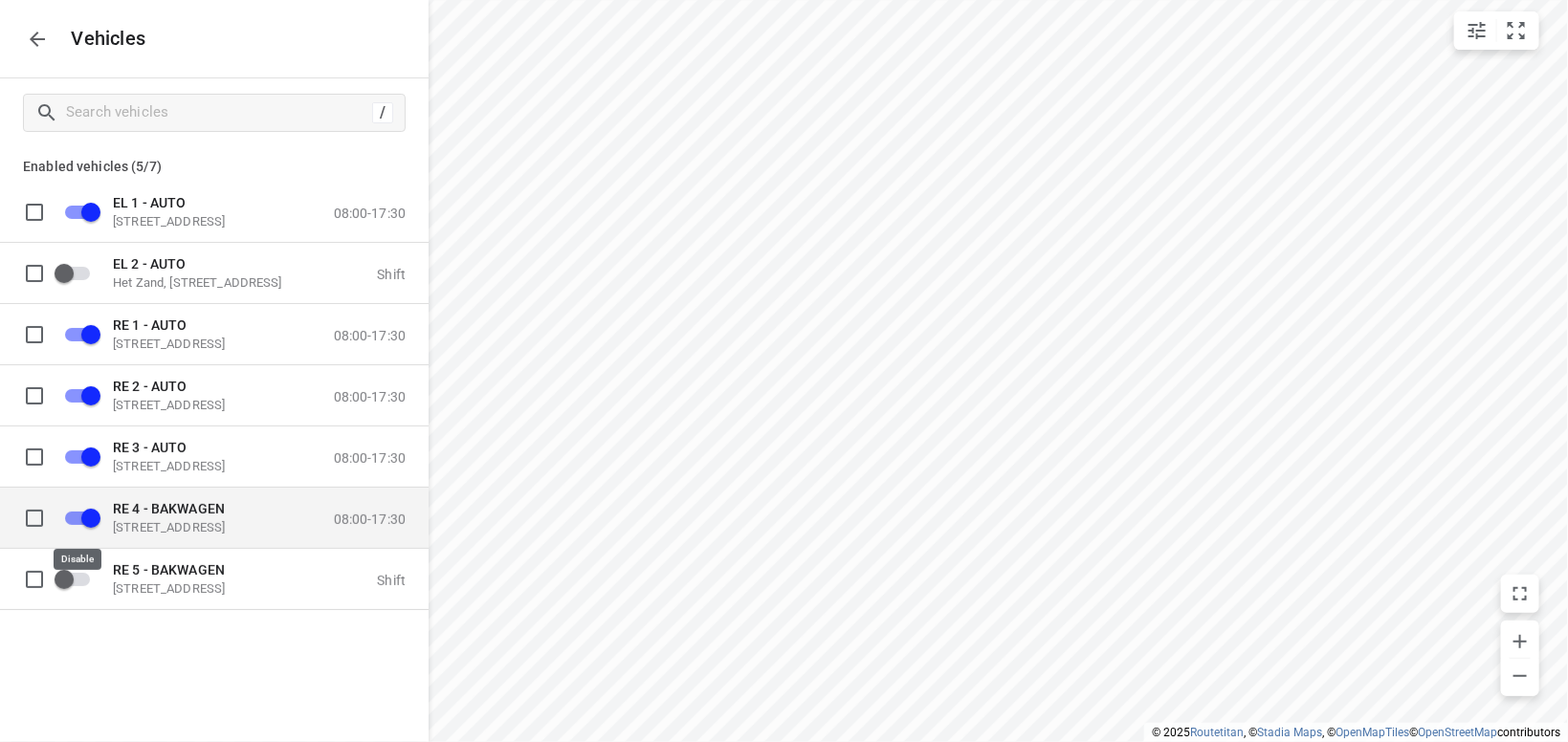 click at bounding box center (91, 517) 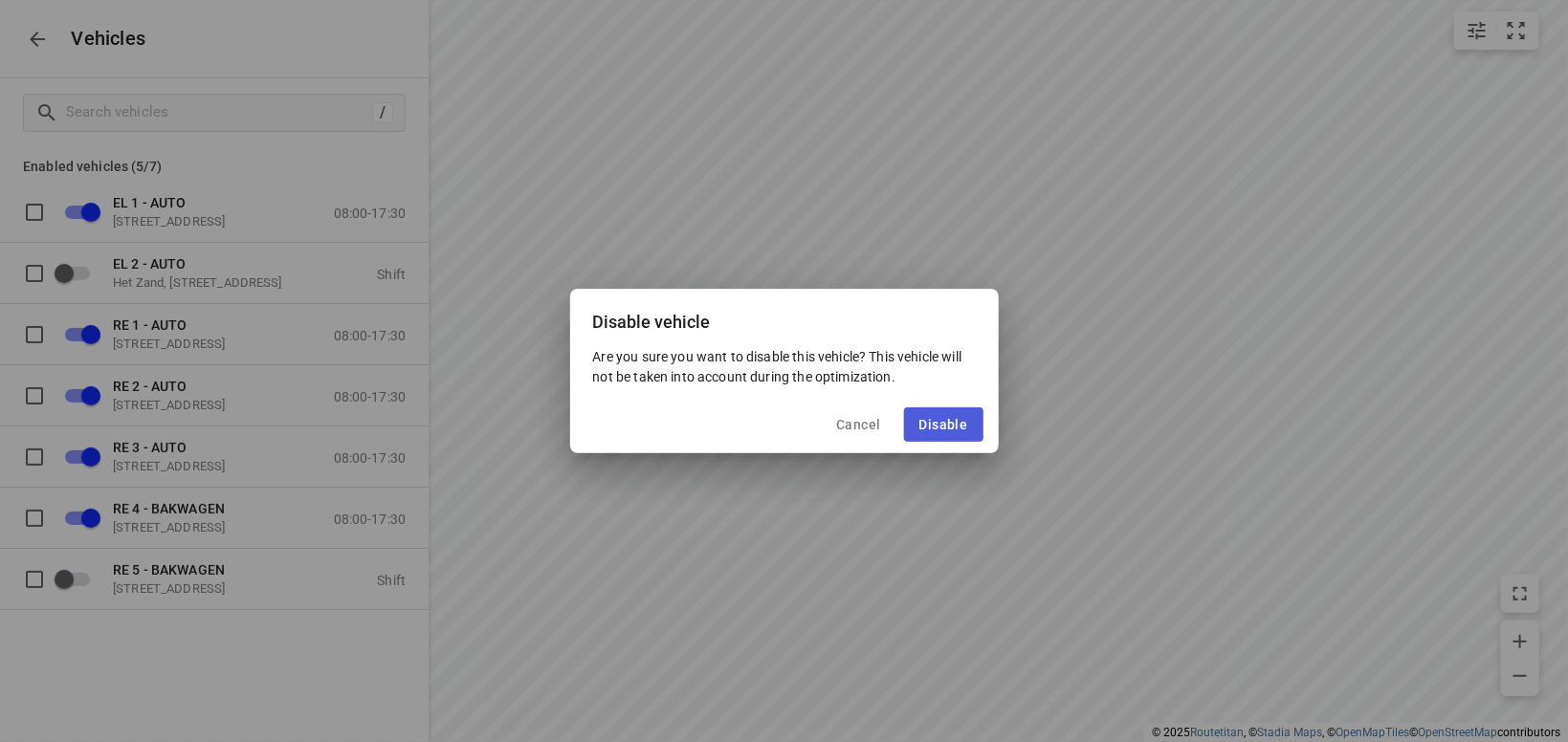 click on "Disable" at bounding box center [943, 425] 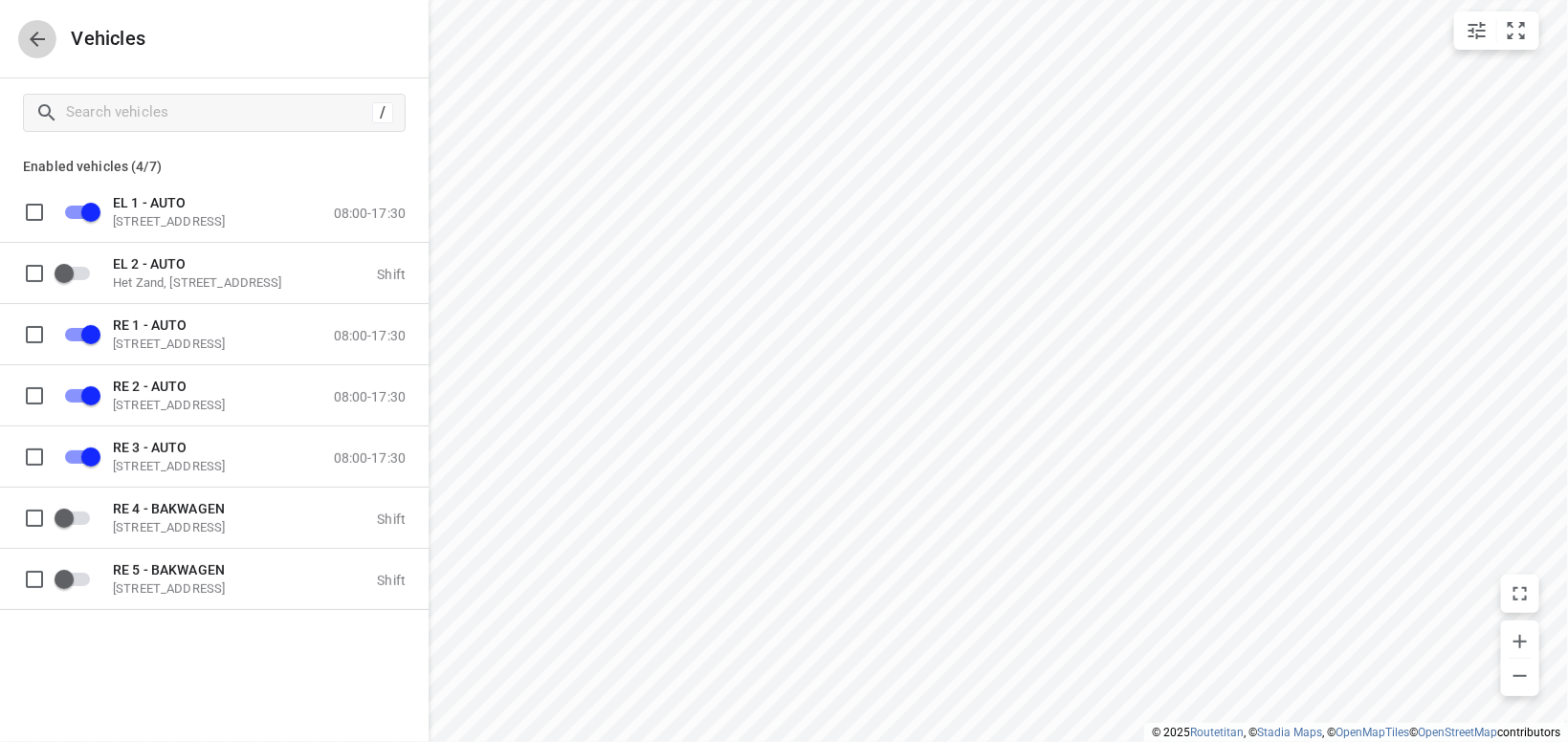 click 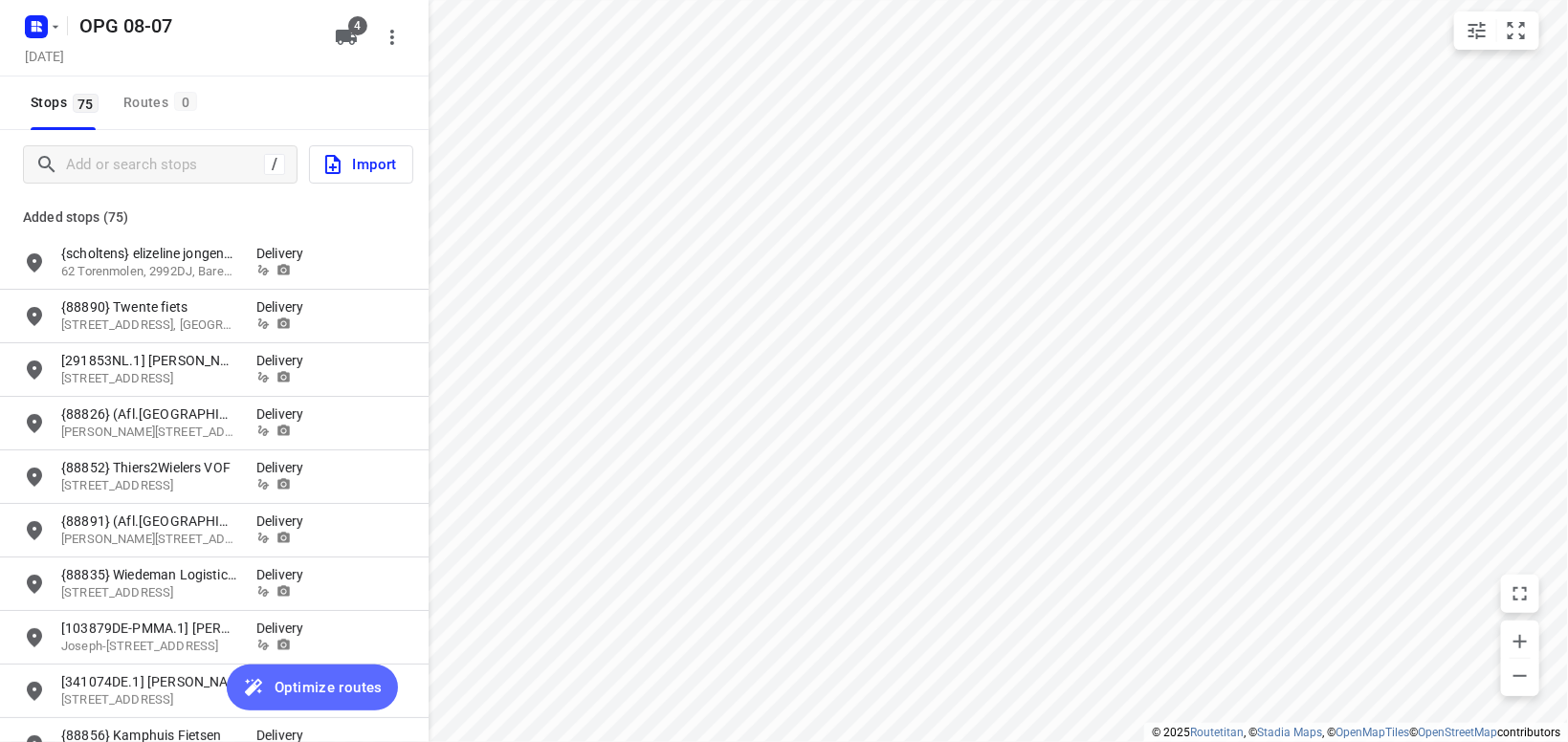click on "Optimize routes" at bounding box center (328, 687) 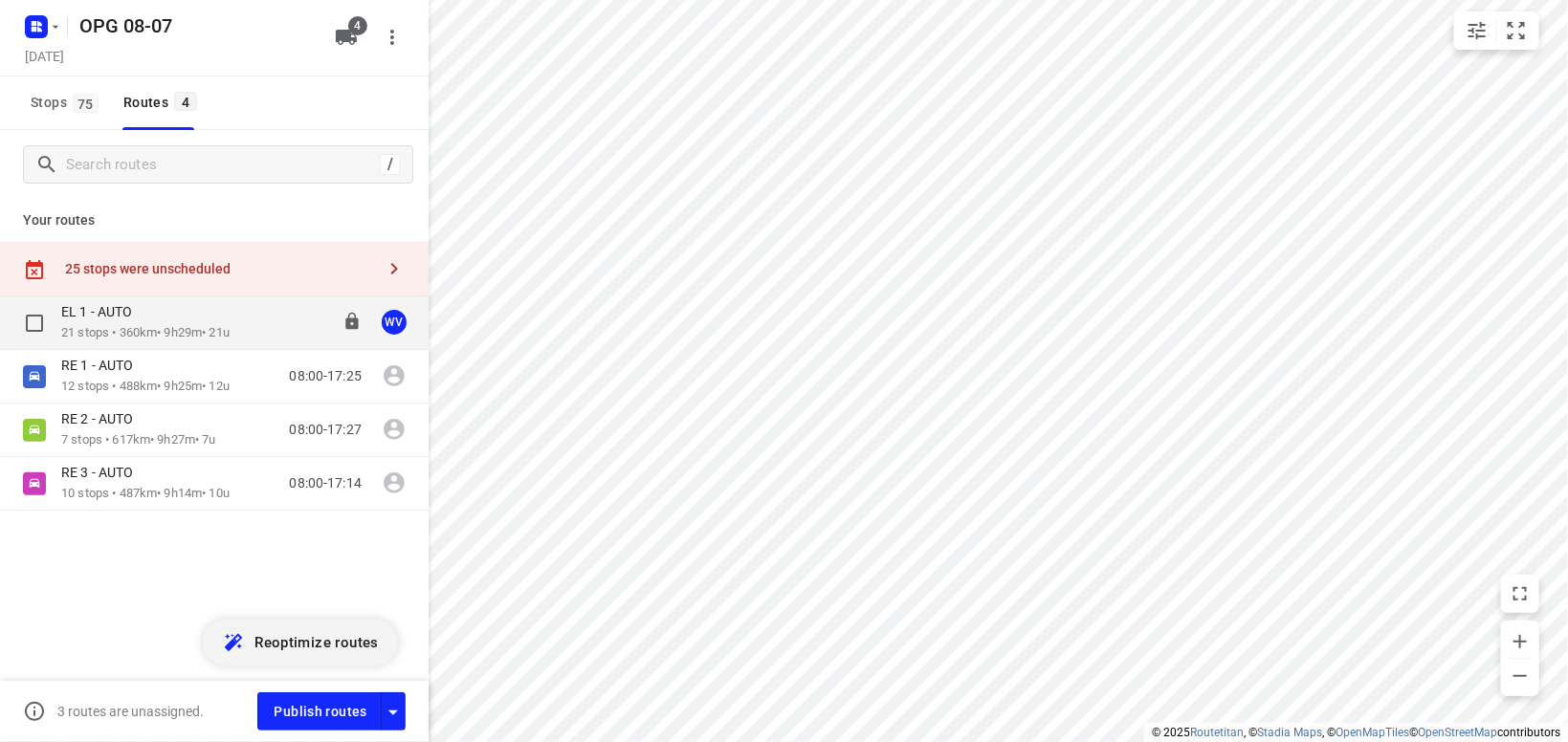 click on "EL 1 - AUTO" at bounding box center (145, 314) 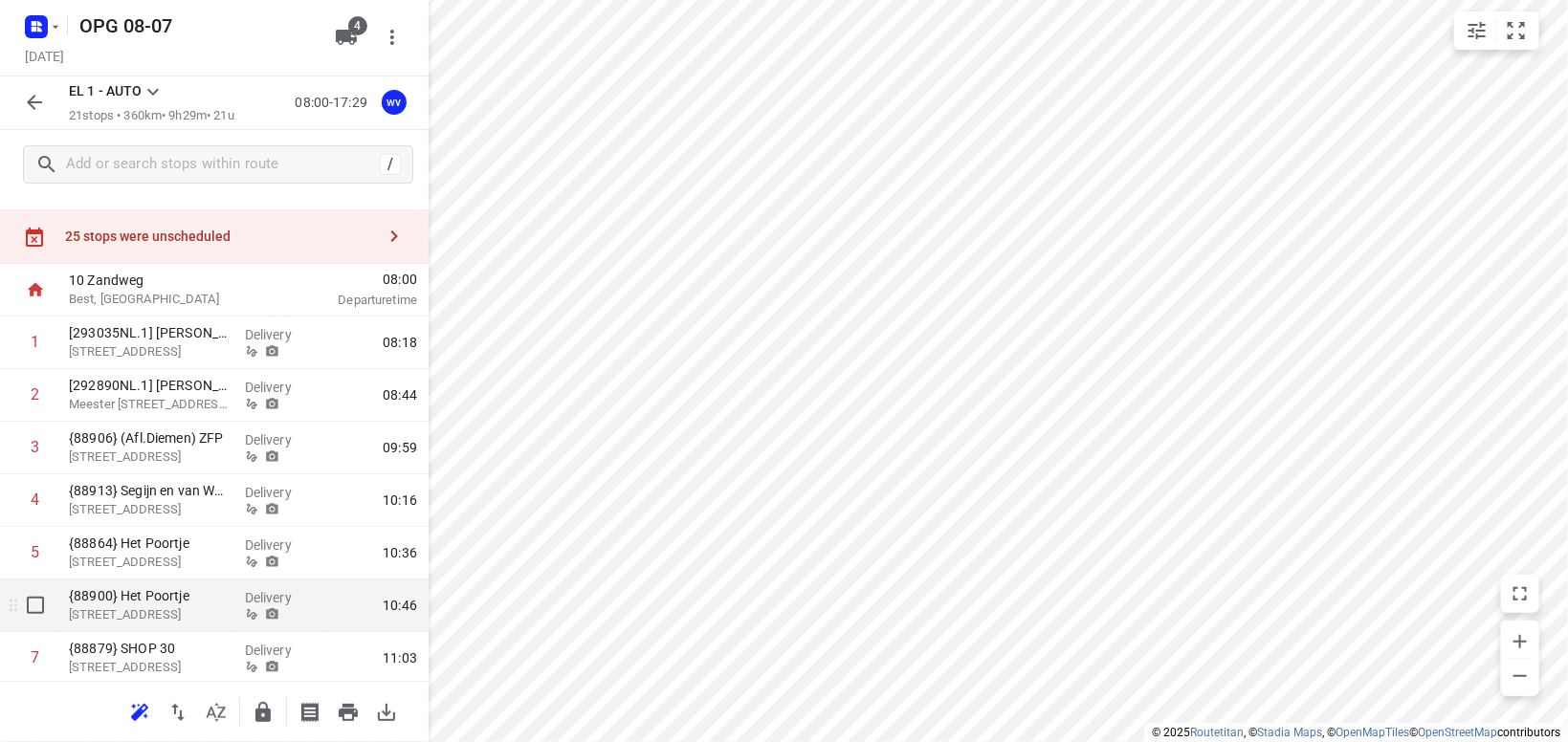 scroll, scrollTop: 0, scrollLeft: 0, axis: both 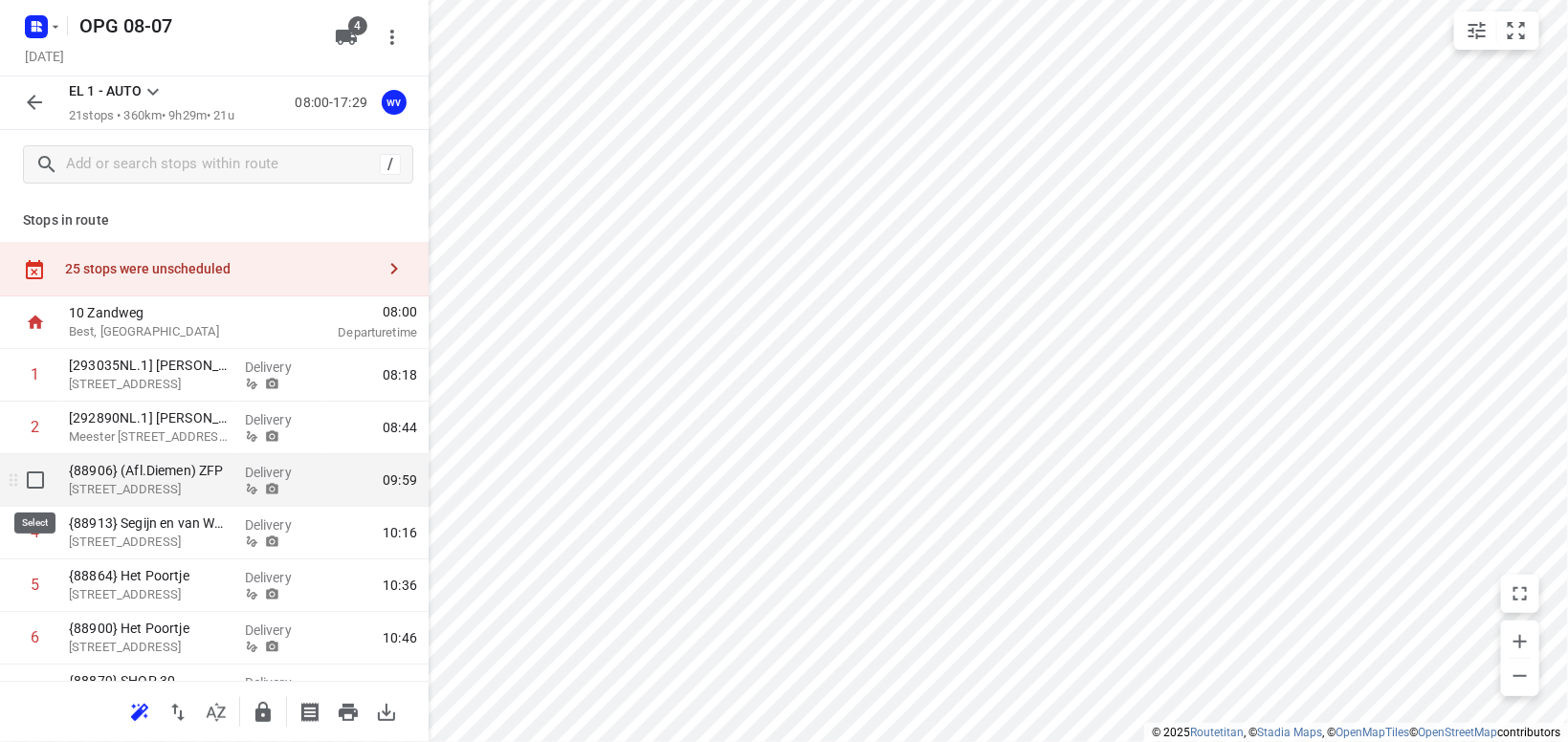 click at bounding box center (35, 480) 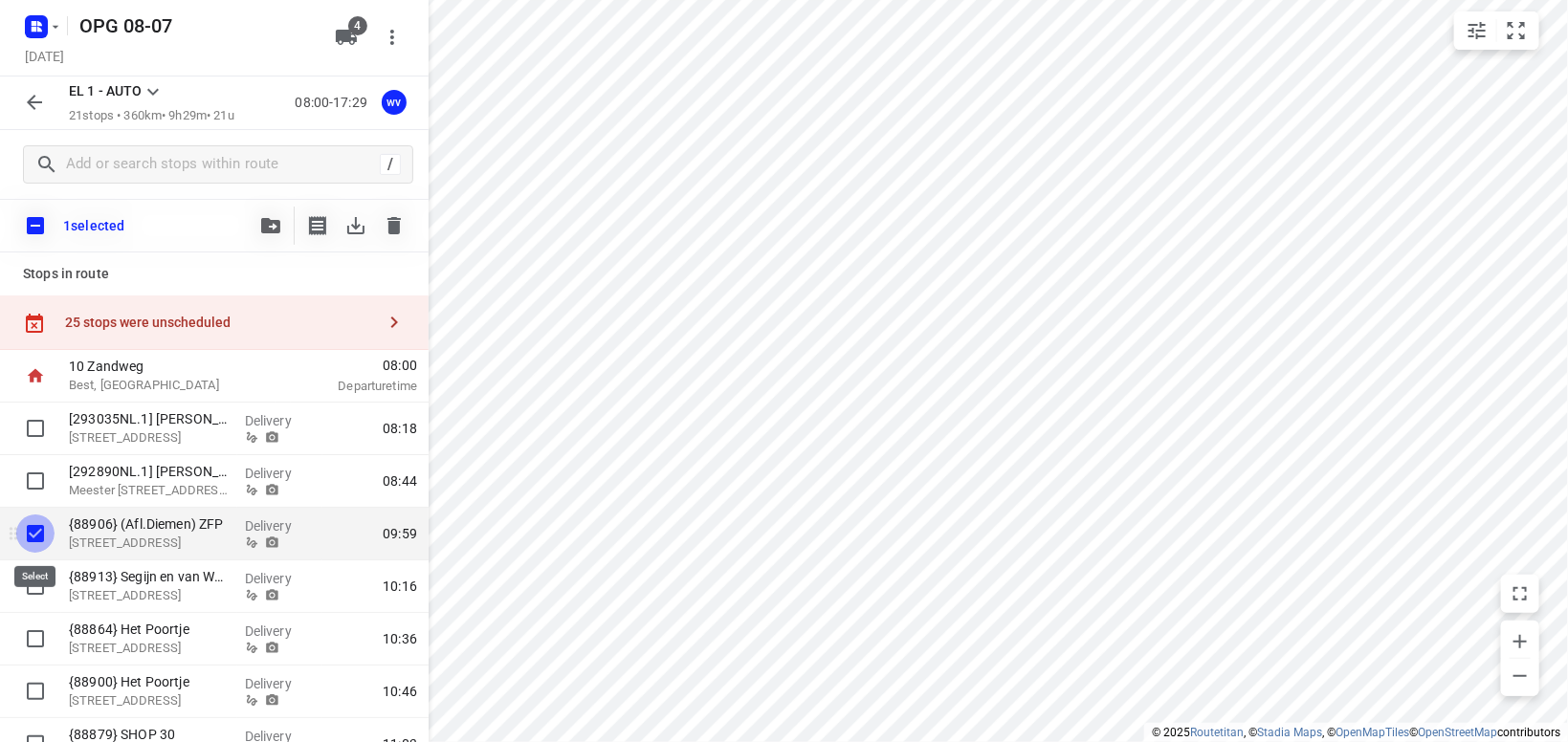 click at bounding box center (35, 534) 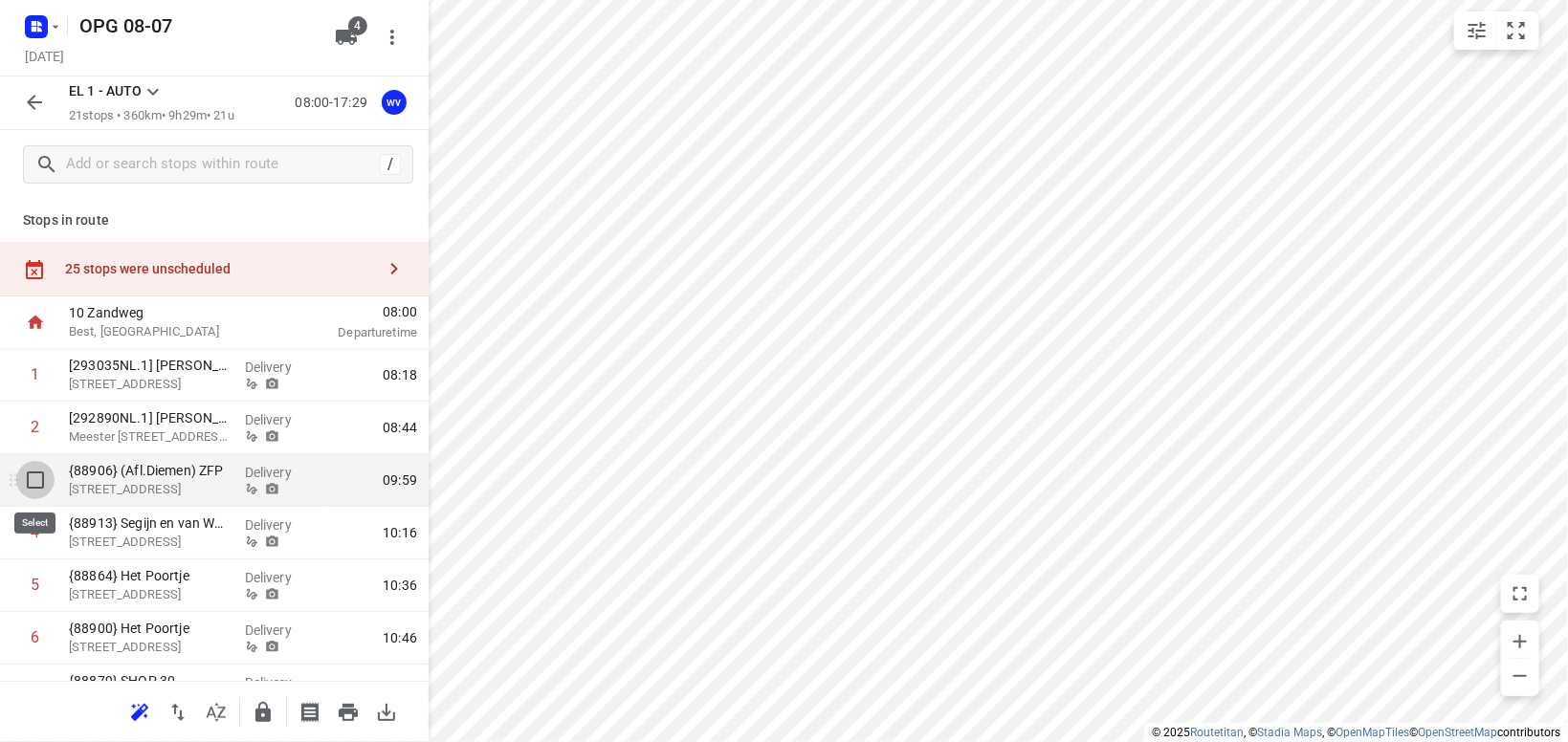 click at bounding box center [35, 480] 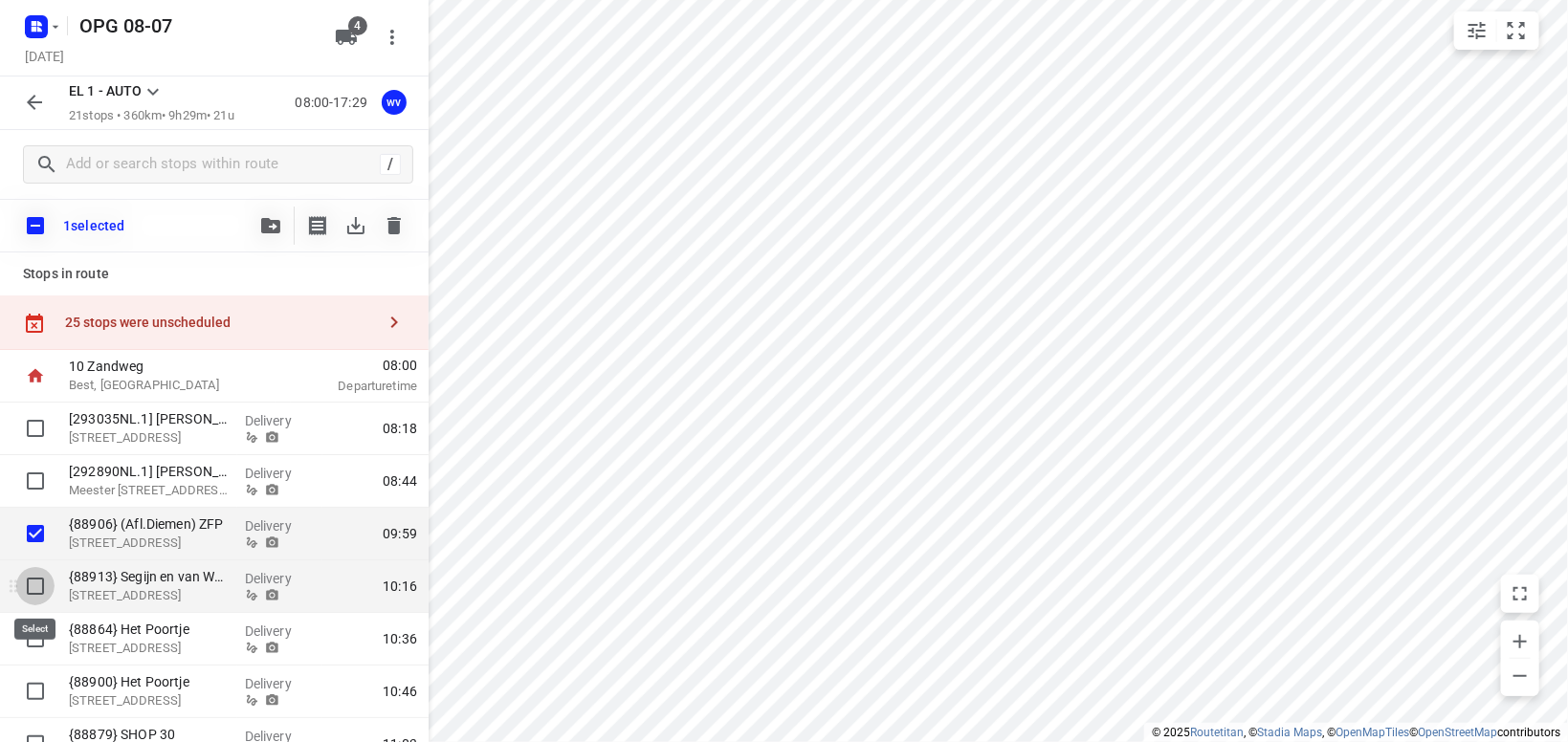 click at bounding box center (35, 586) 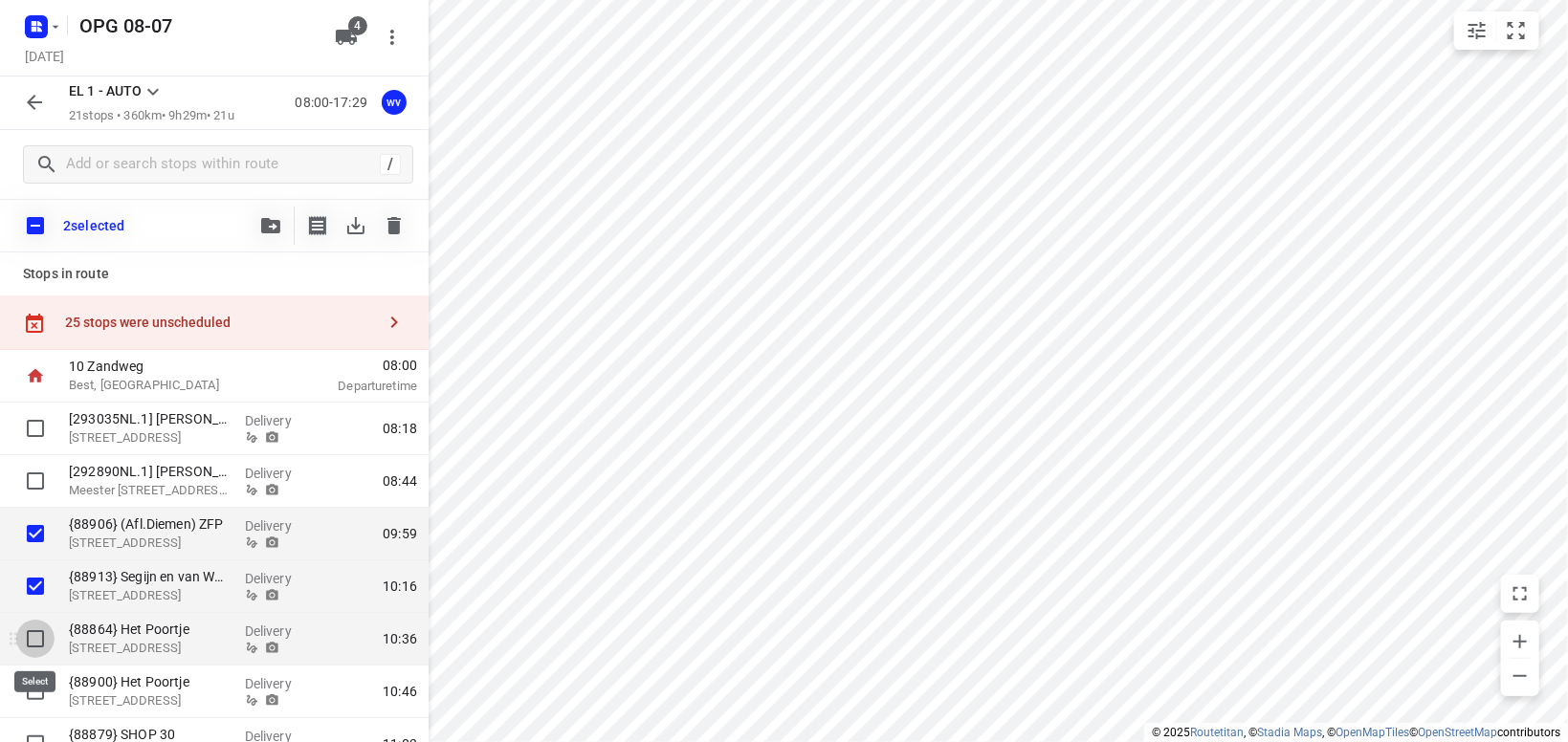 click at bounding box center (35, 639) 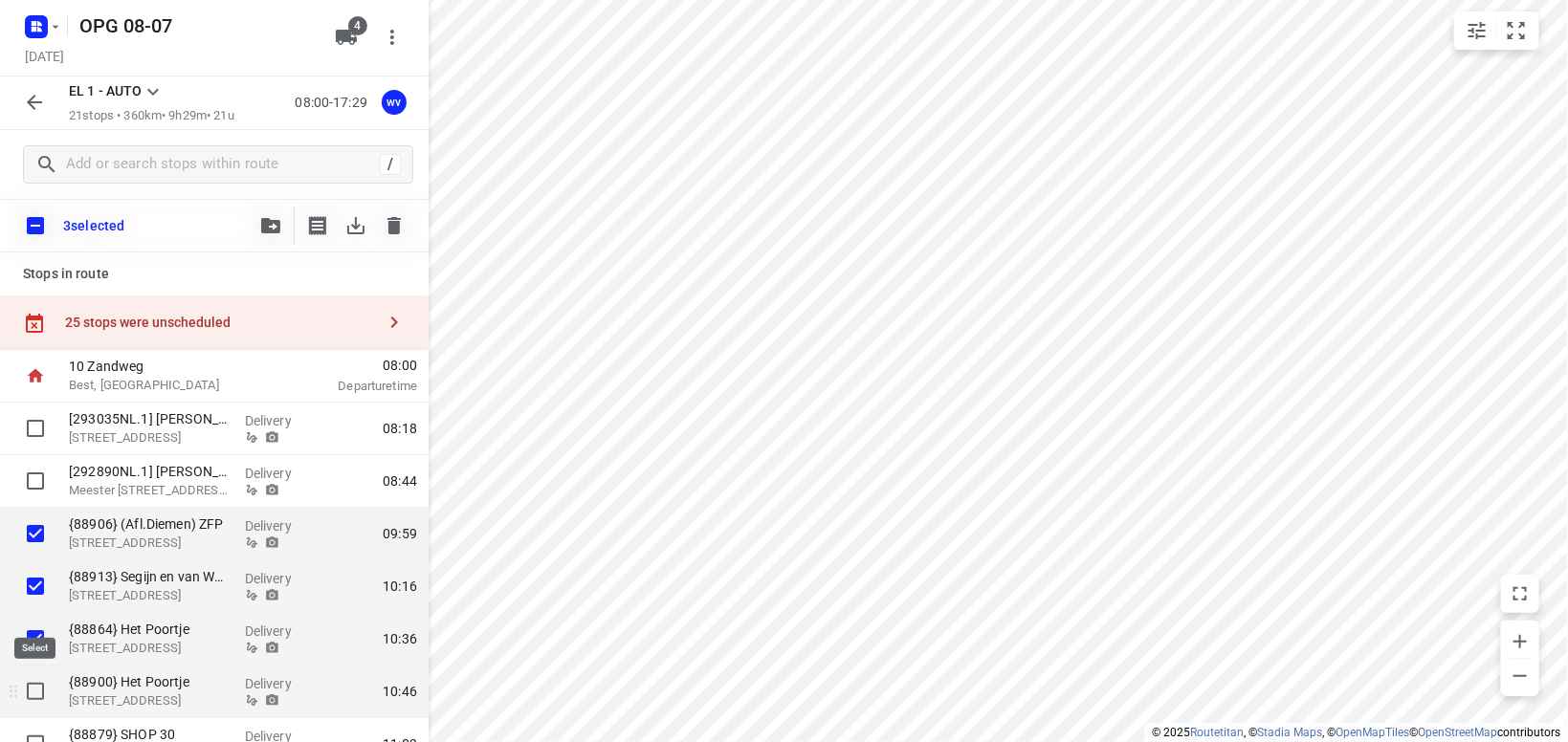 click at bounding box center (35, 691) 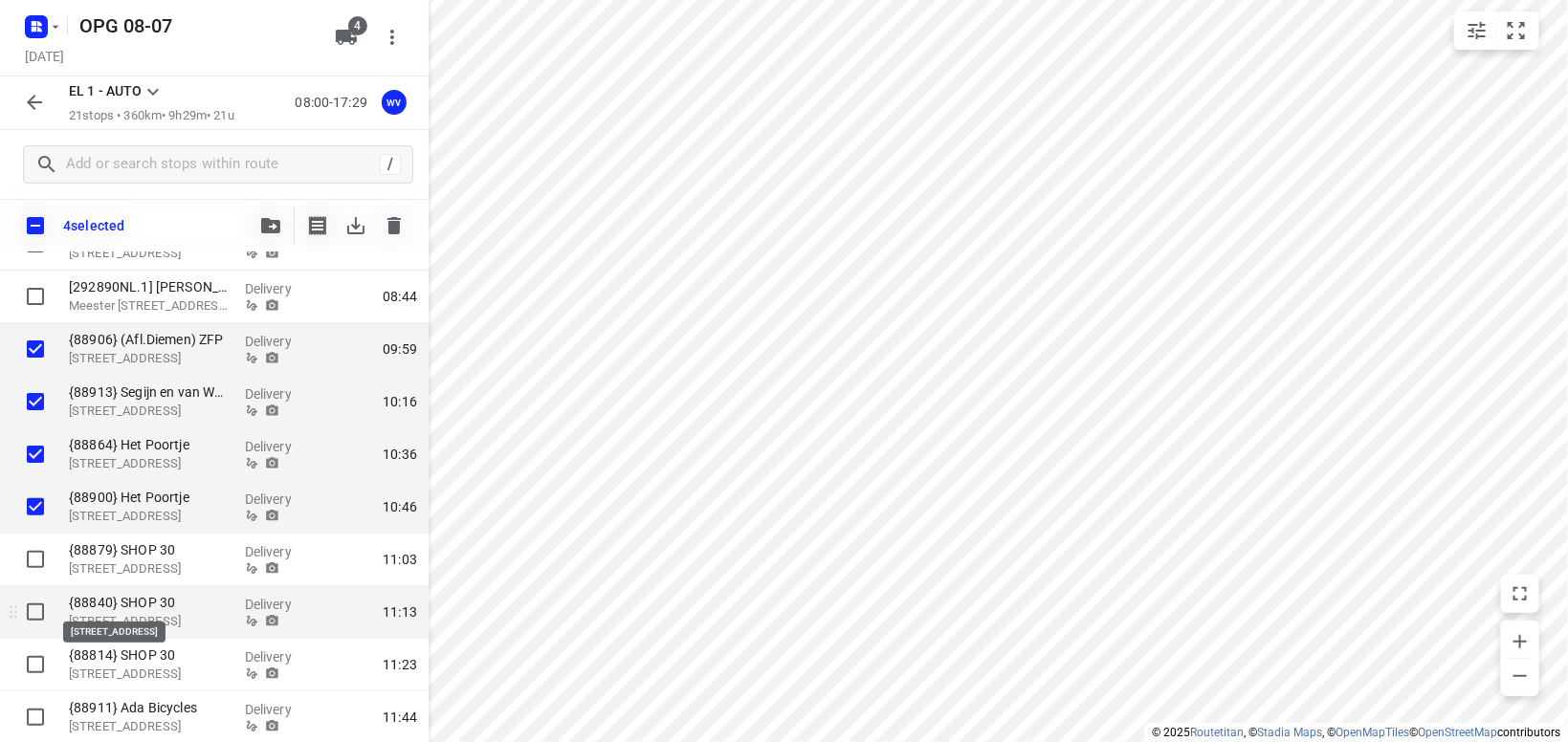 scroll, scrollTop: 223, scrollLeft: 0, axis: vertical 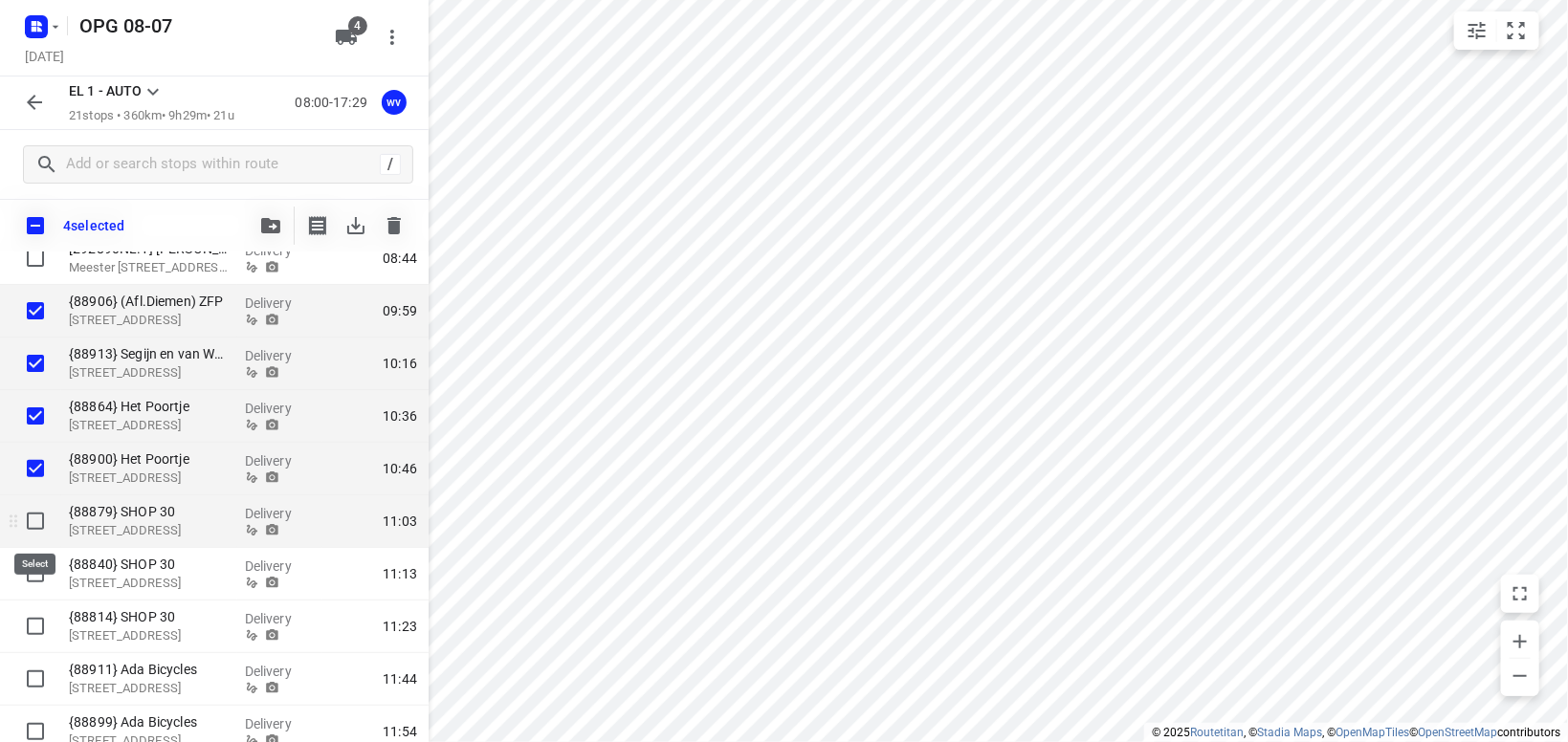 click at bounding box center [35, 521] 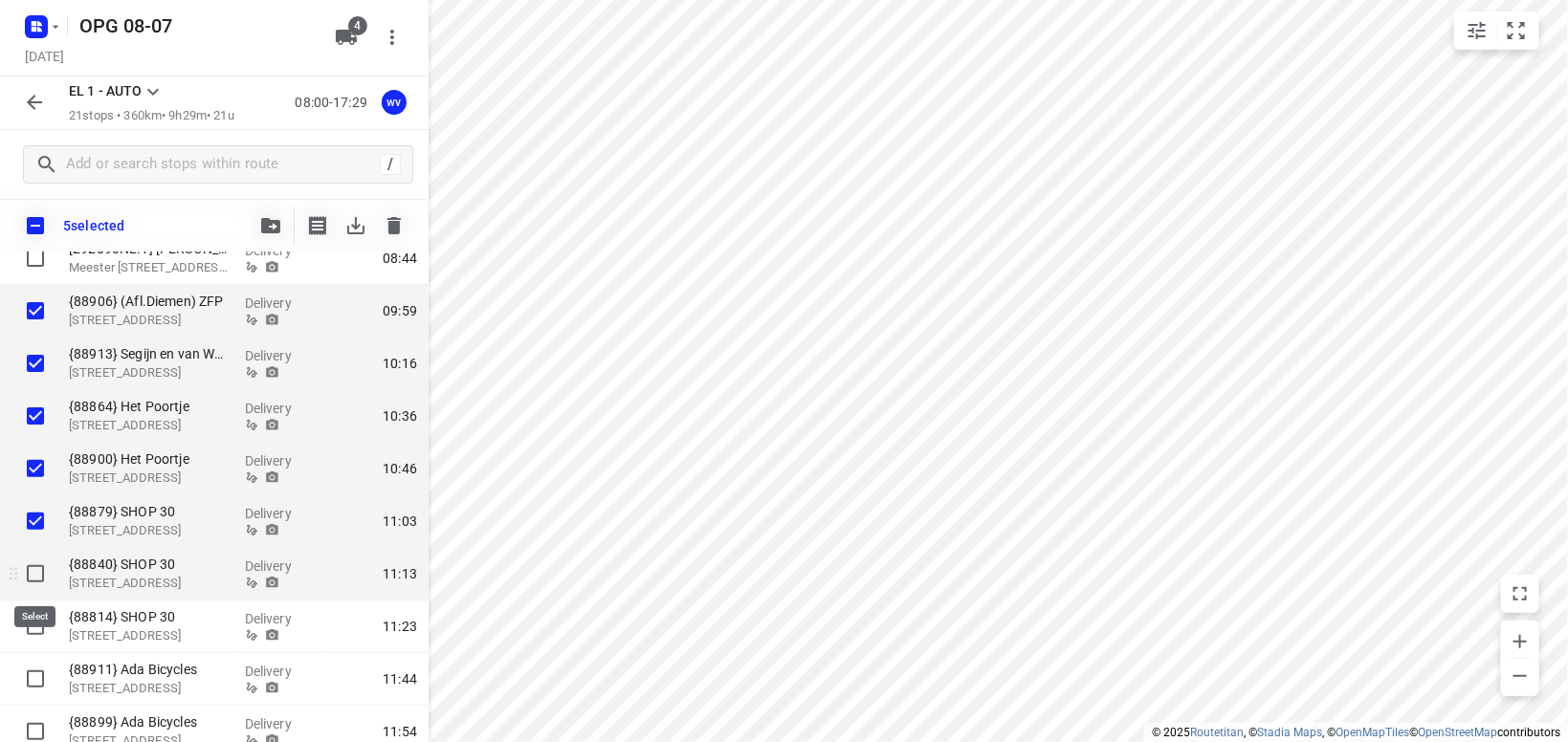 click at bounding box center [35, 574] 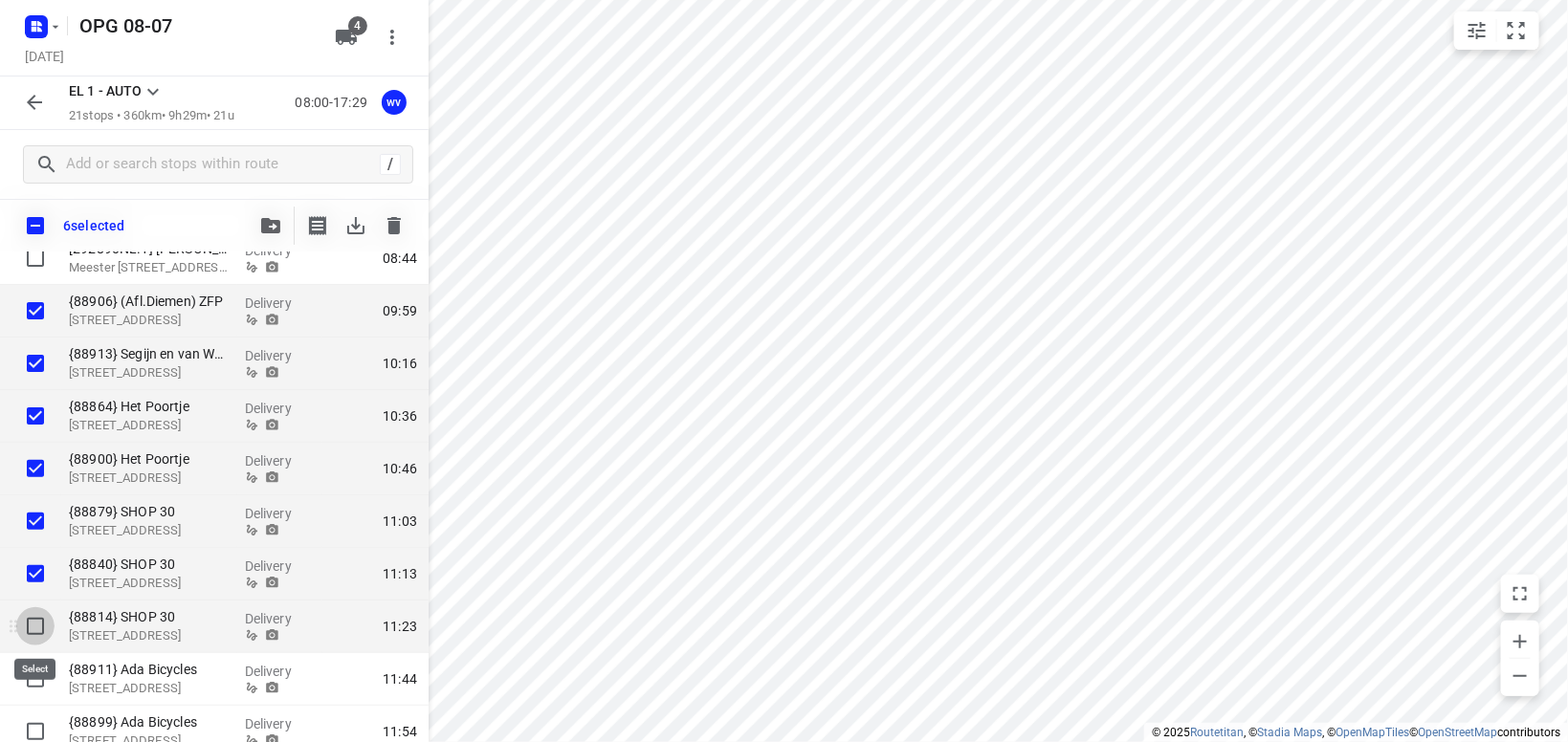 click at bounding box center (35, 626) 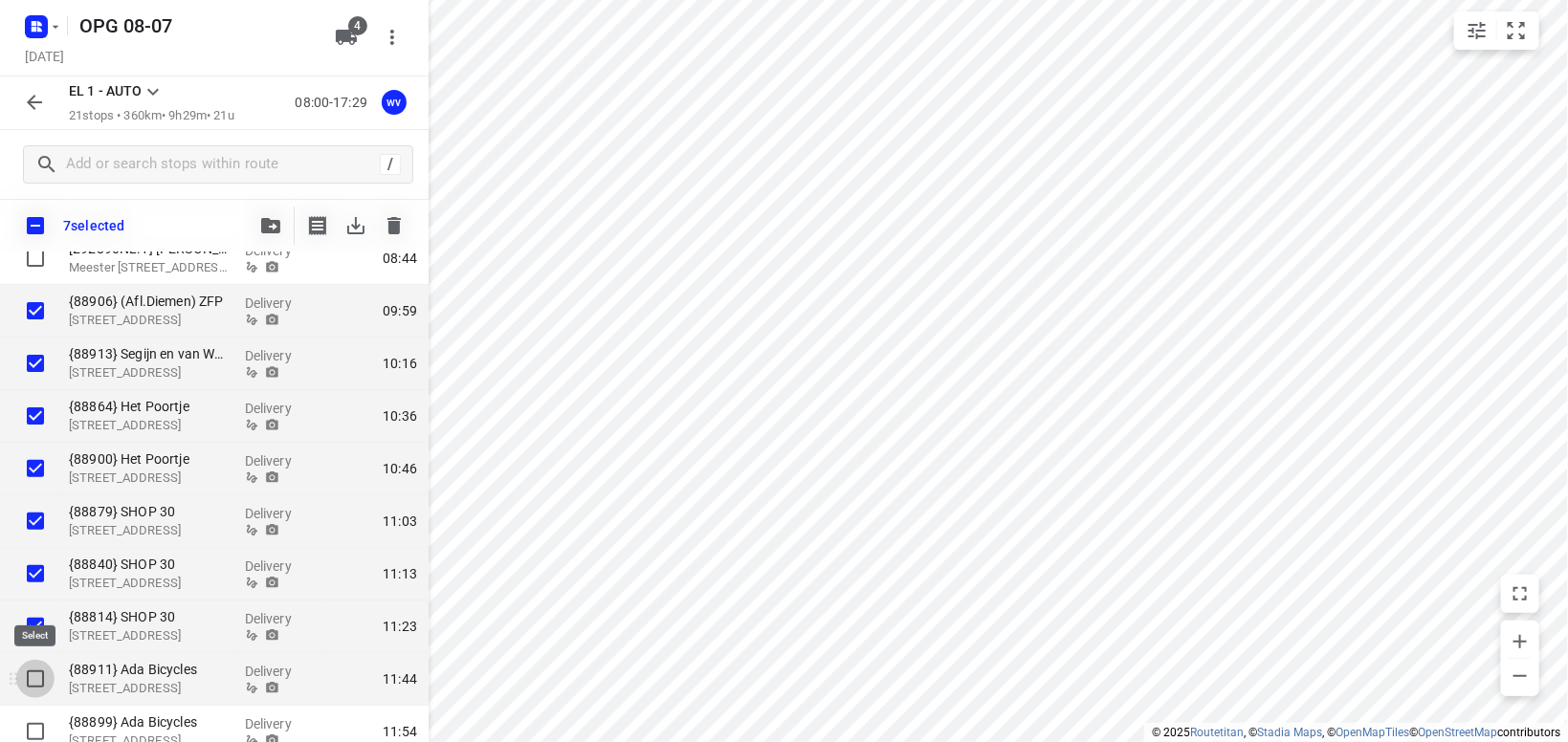 click at bounding box center (35, 679) 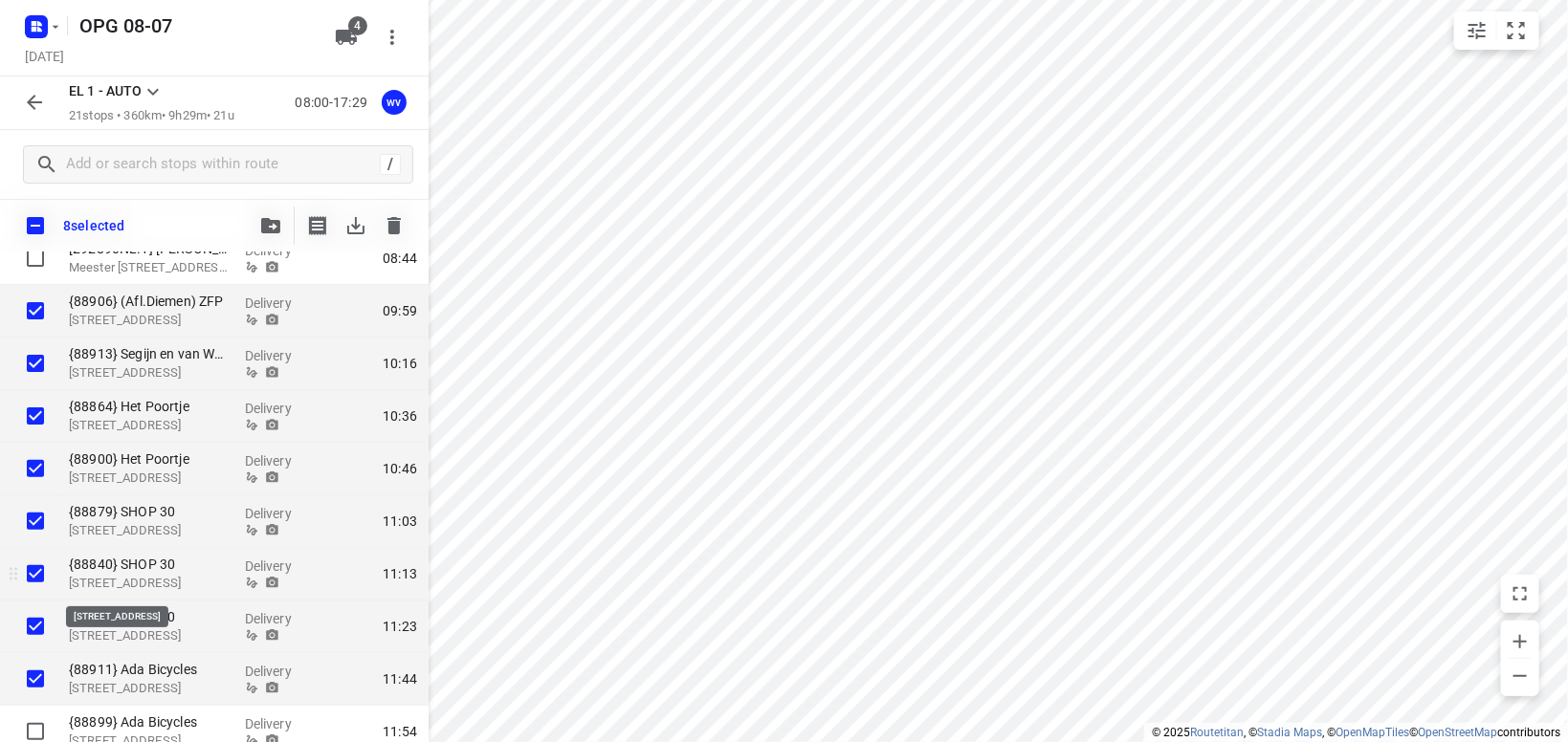 scroll, scrollTop: 446, scrollLeft: 0, axis: vertical 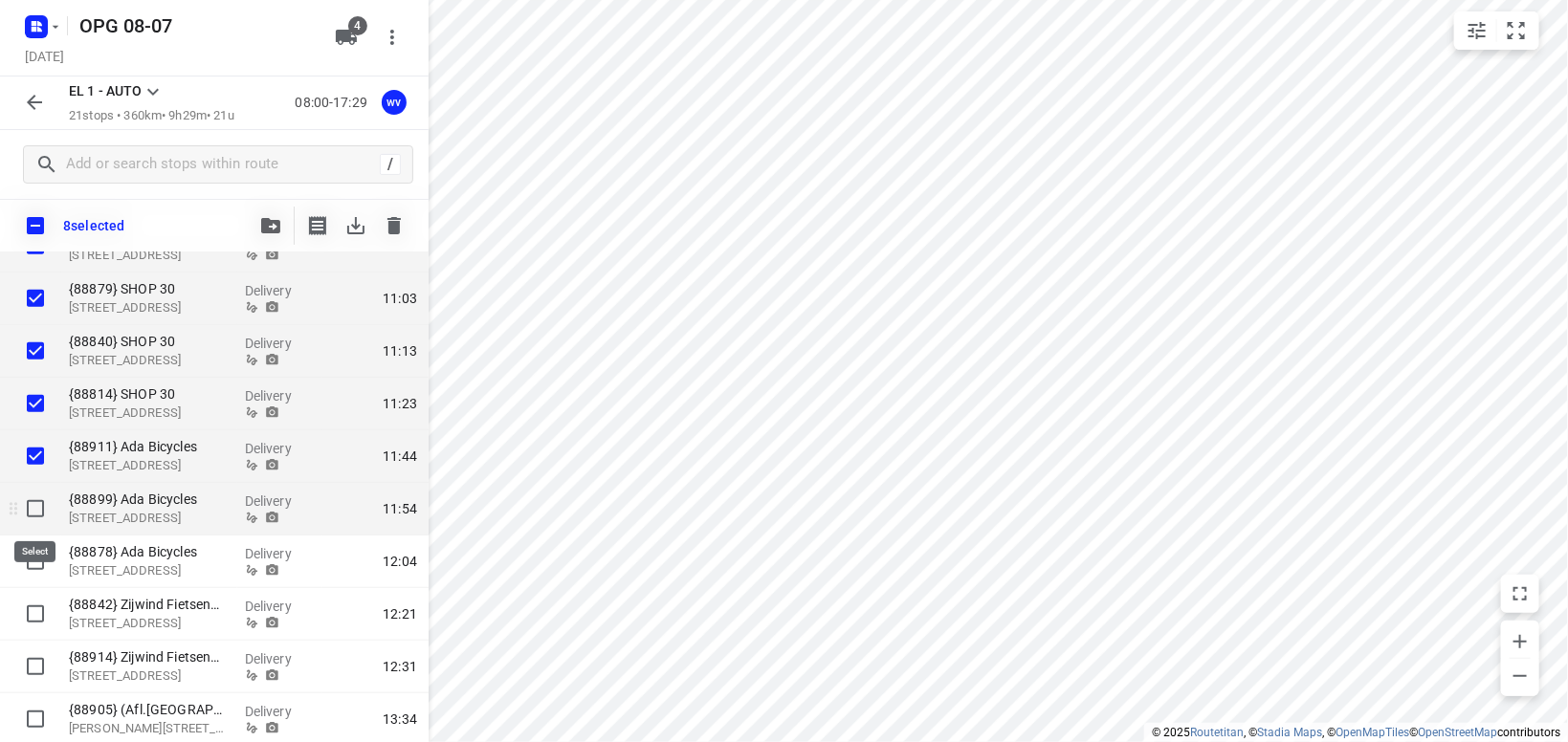 click at bounding box center (35, 509) 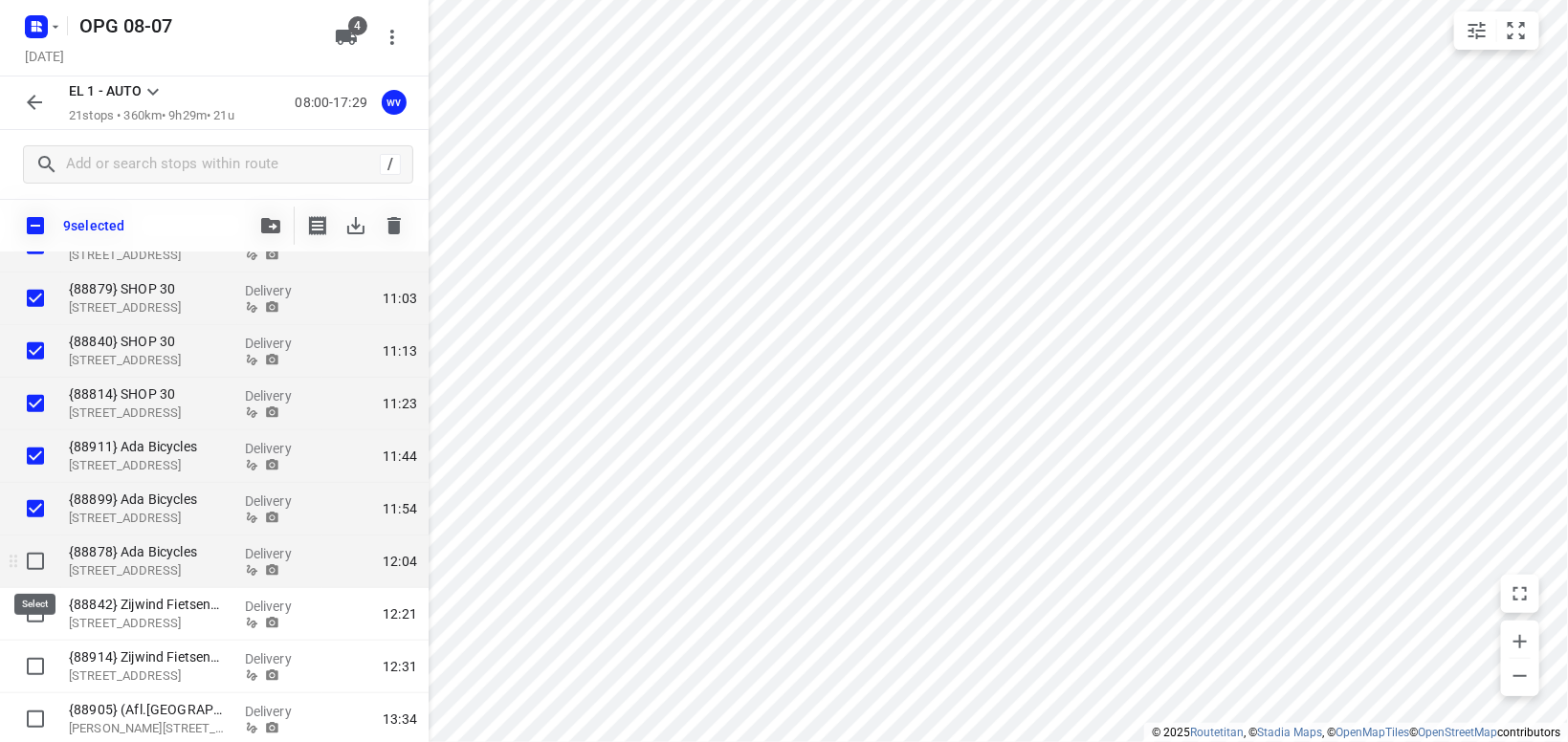 click at bounding box center (35, 561) 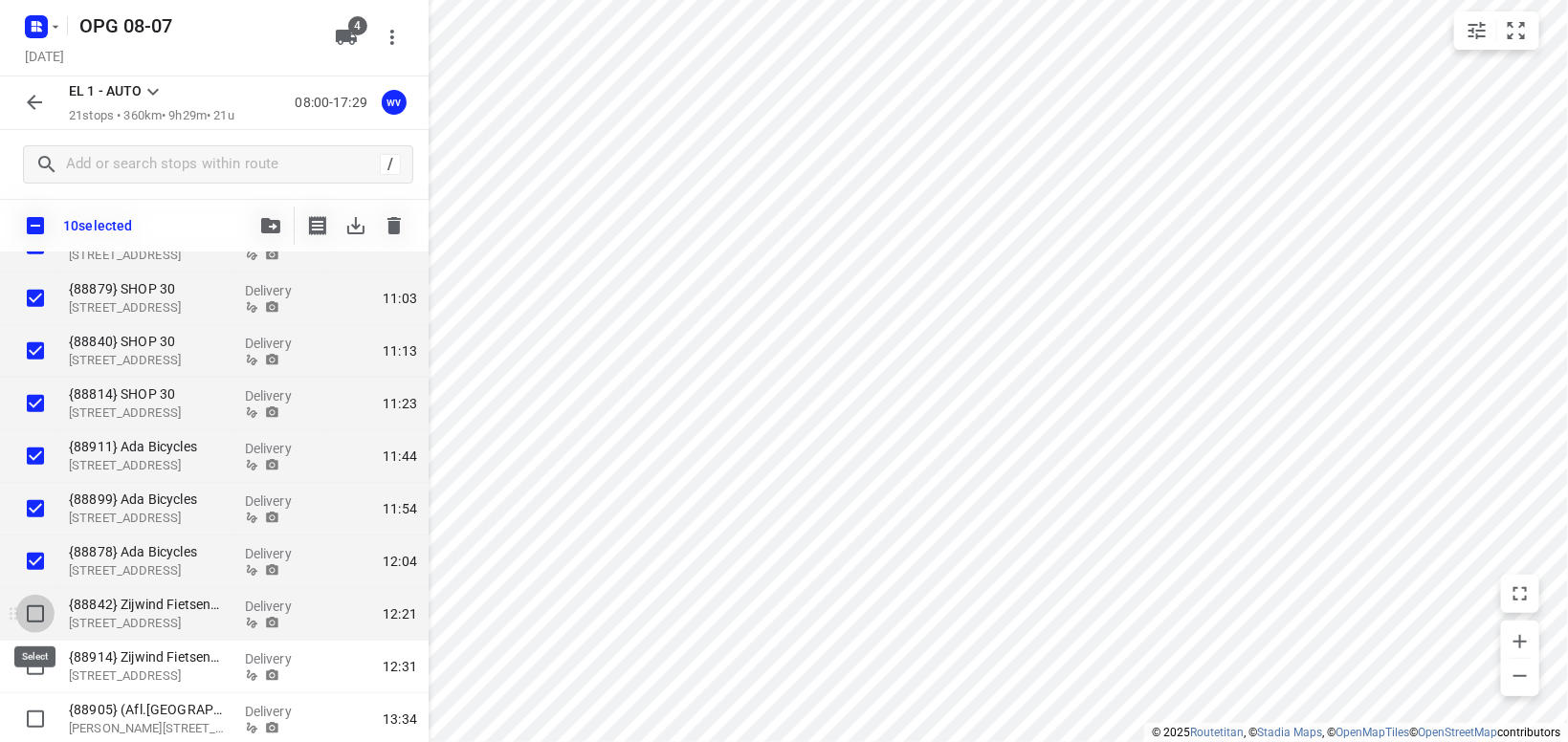 click at bounding box center [35, 614] 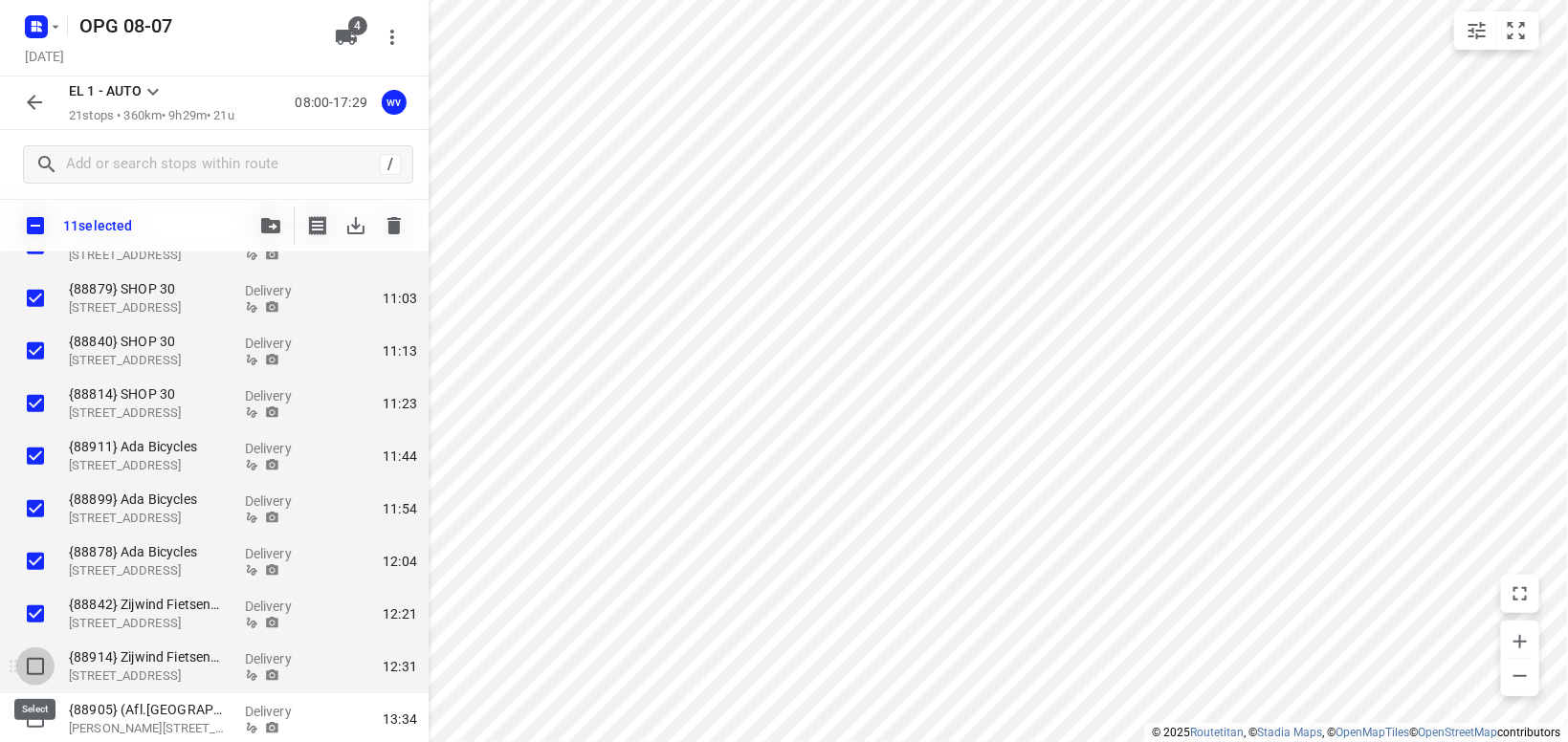 click at bounding box center (35, 666) 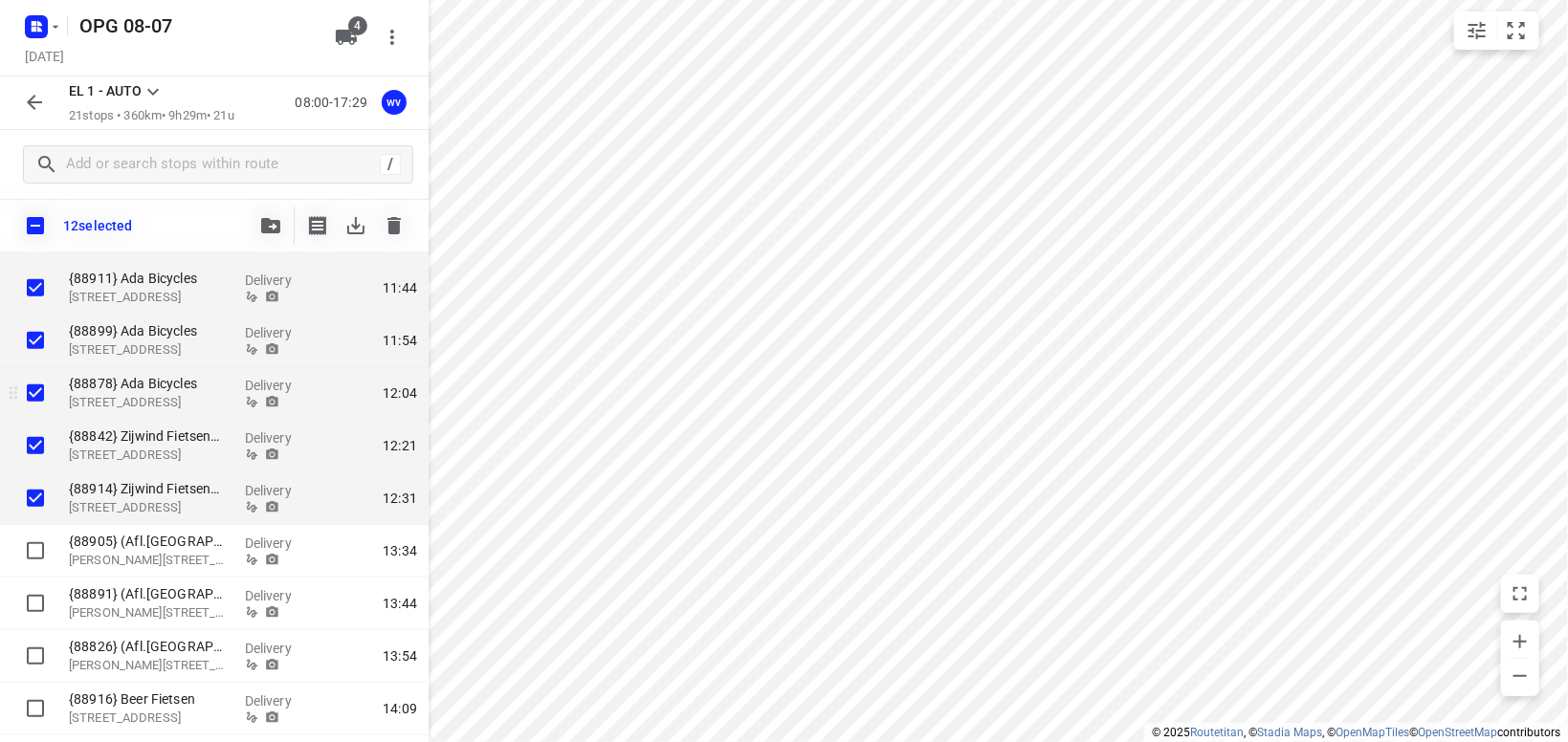 scroll, scrollTop: 669, scrollLeft: 0, axis: vertical 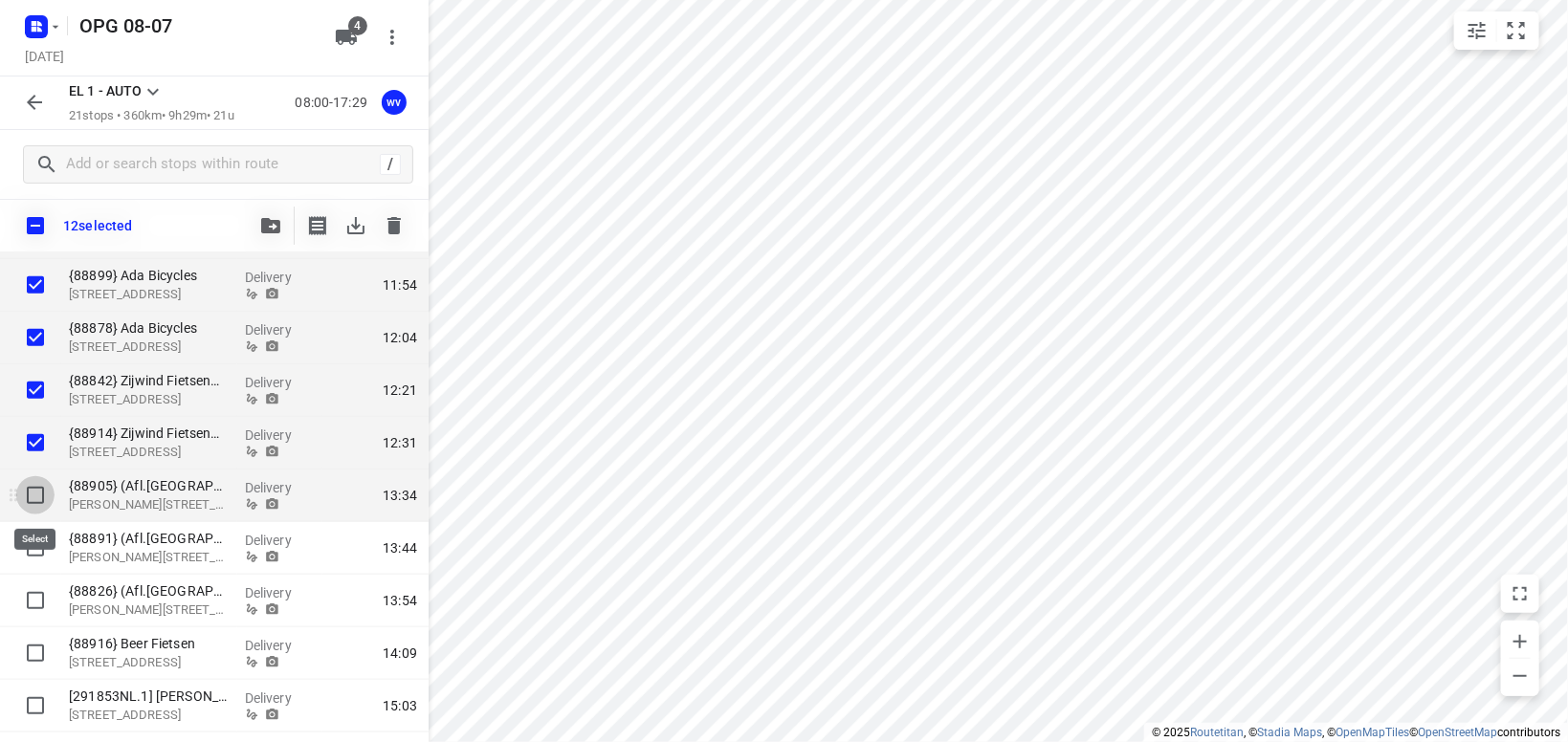 click at bounding box center (35, 495) 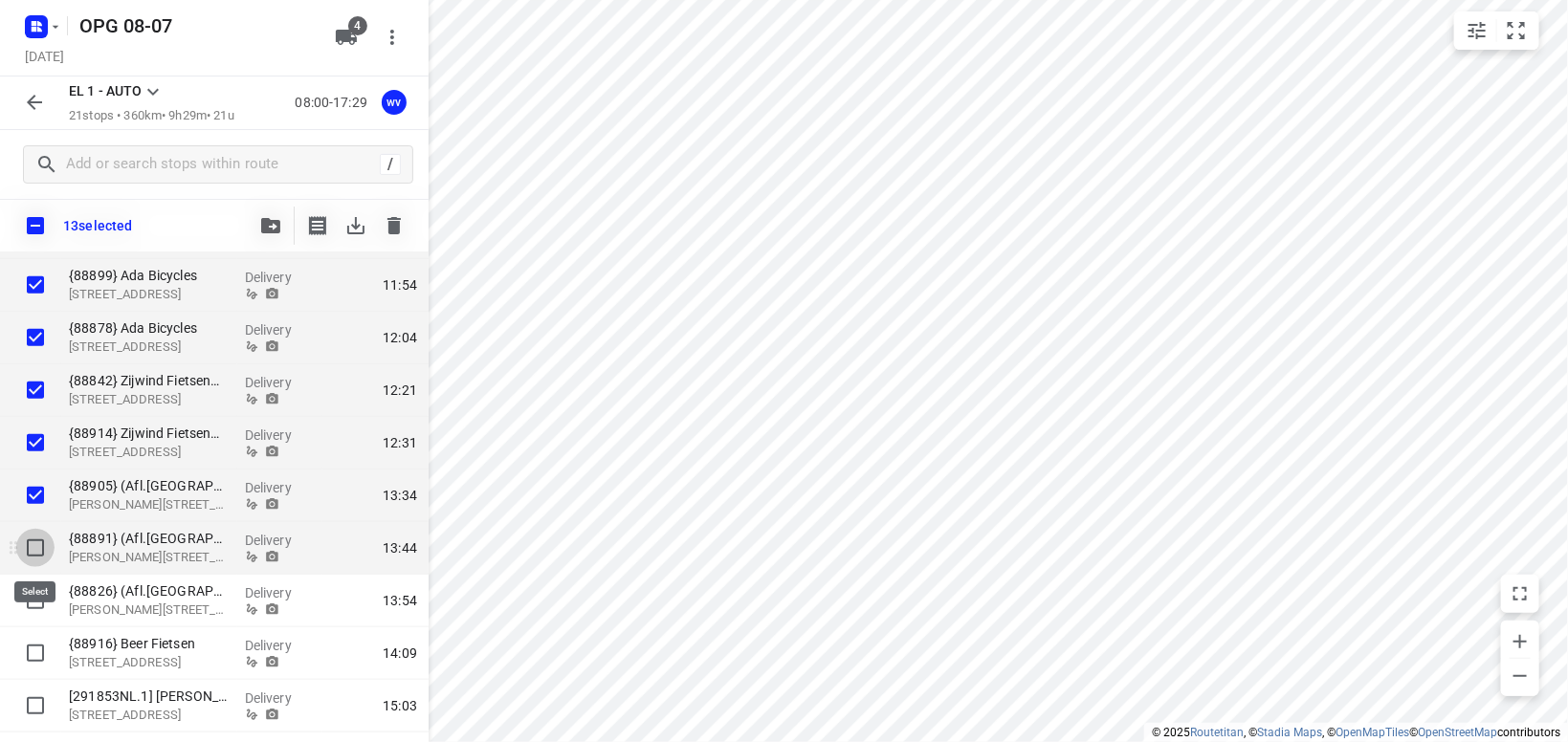 click at bounding box center (35, 548) 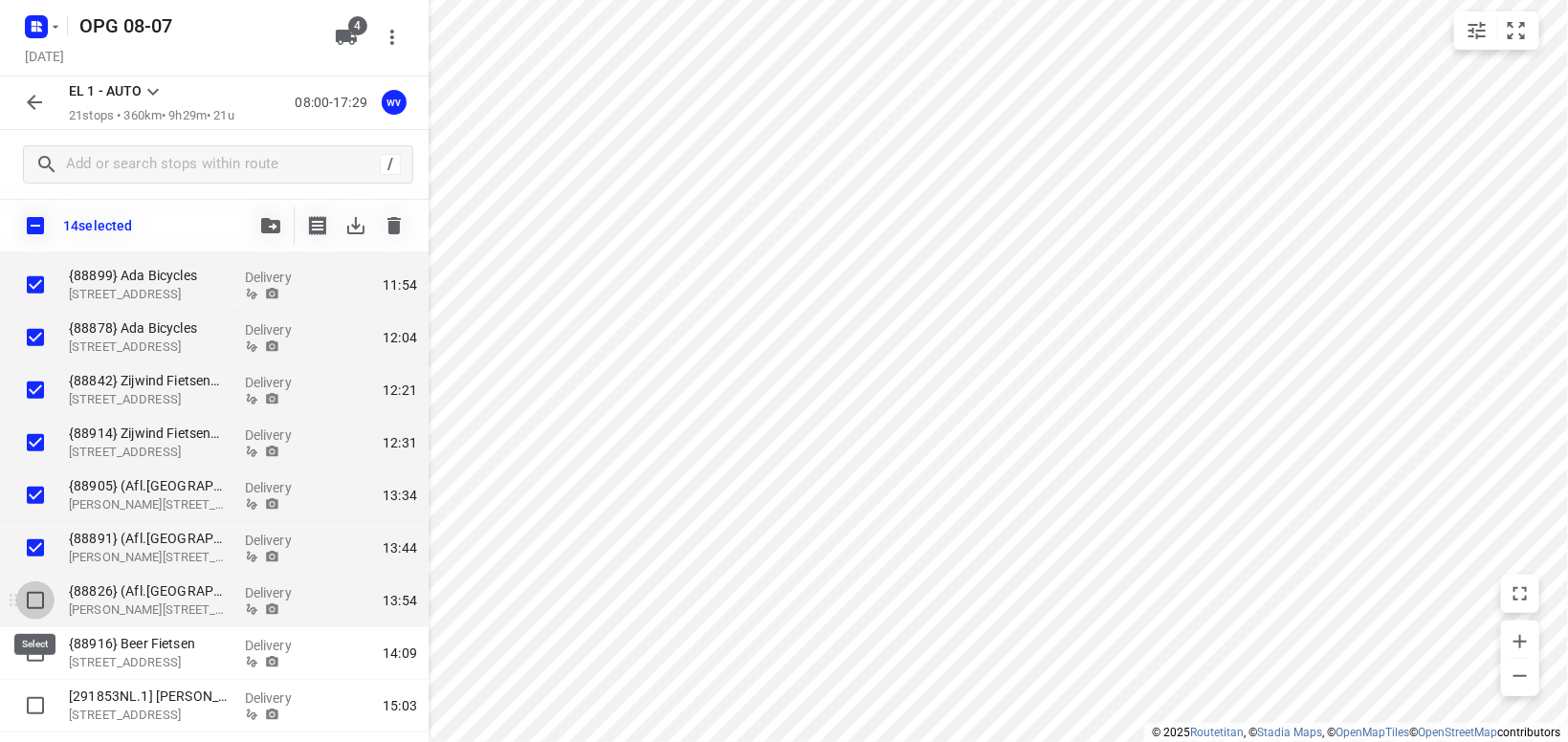 click at bounding box center (35, 600) 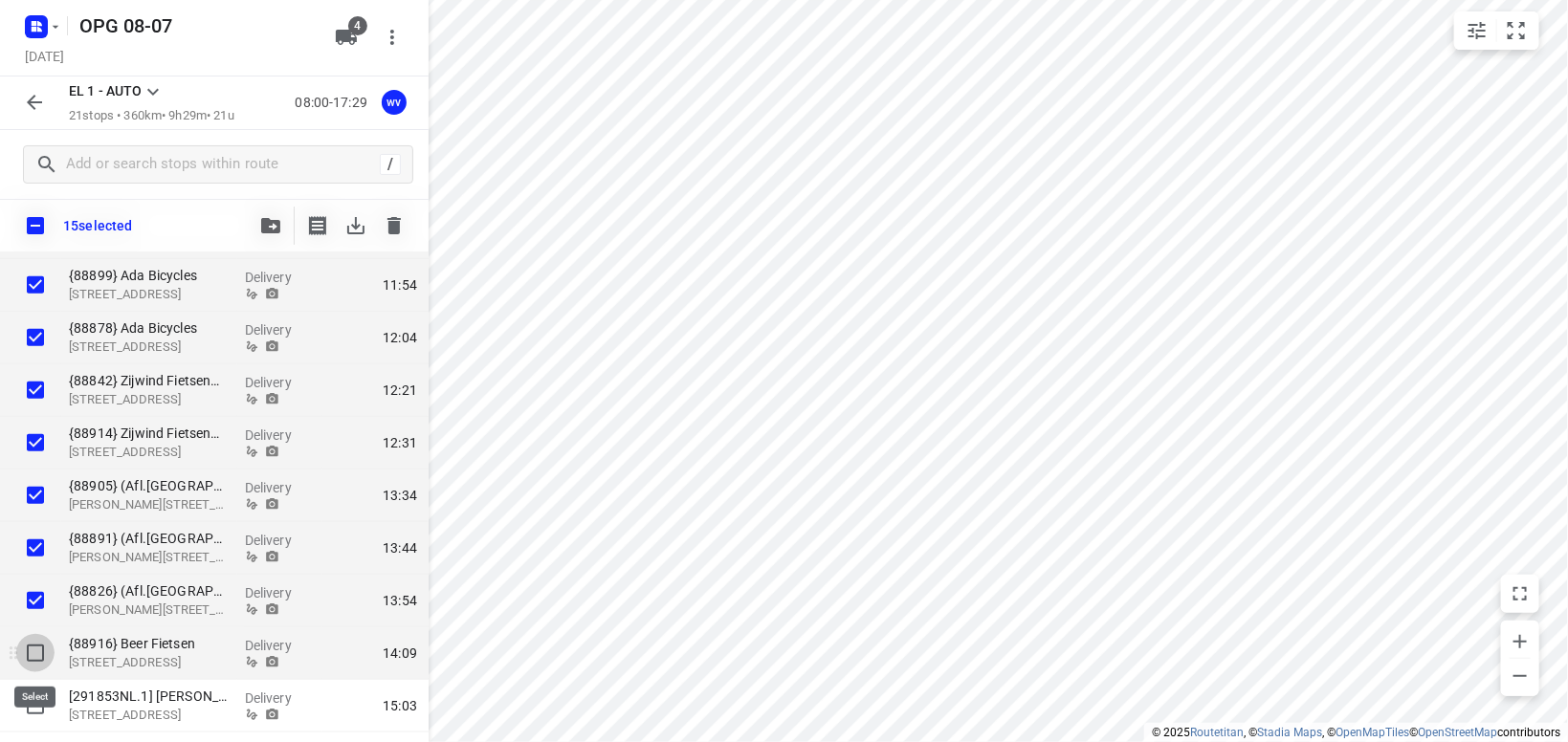 click at bounding box center (35, 653) 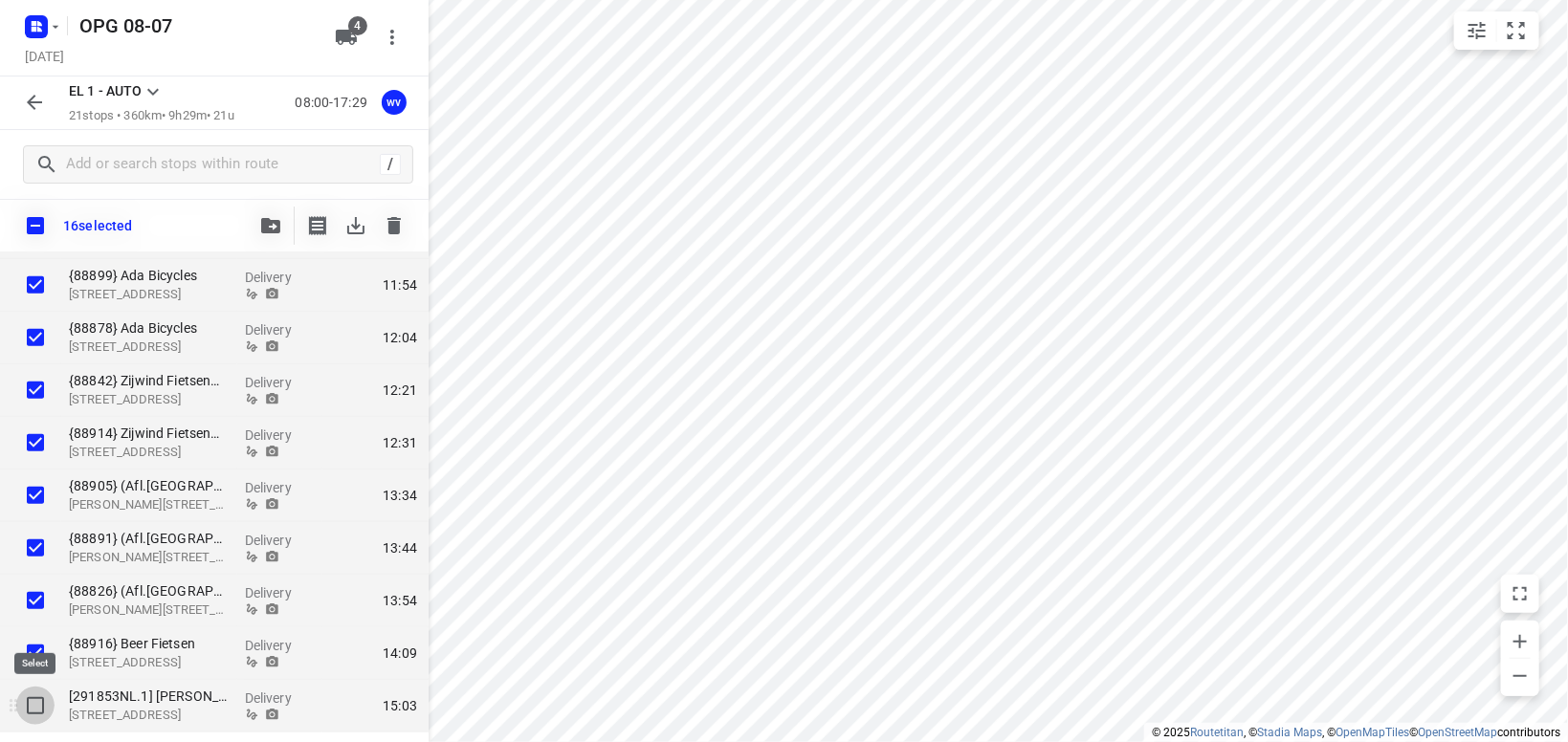 click at bounding box center (35, 706) 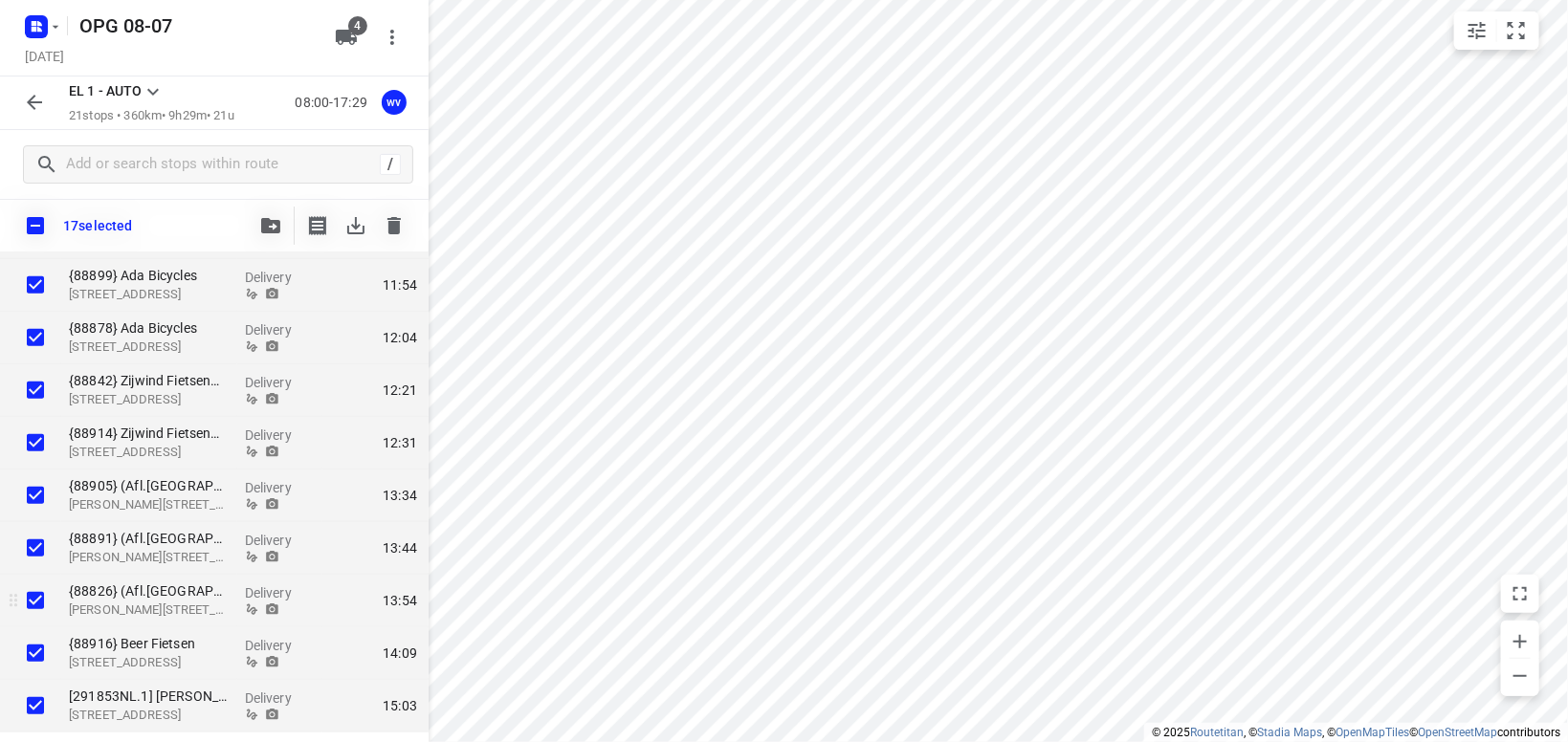 scroll, scrollTop: 818, scrollLeft: 0, axis: vertical 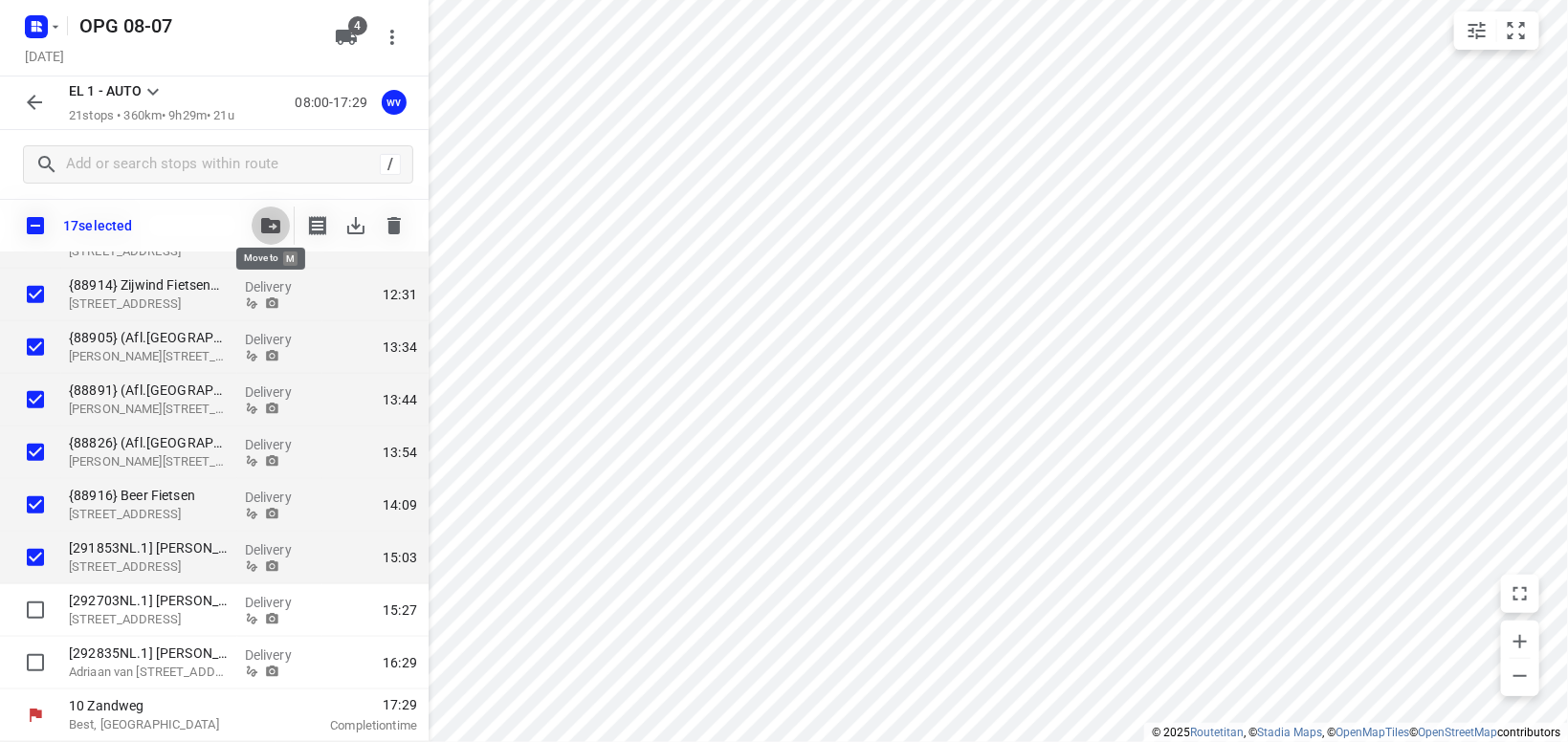 click 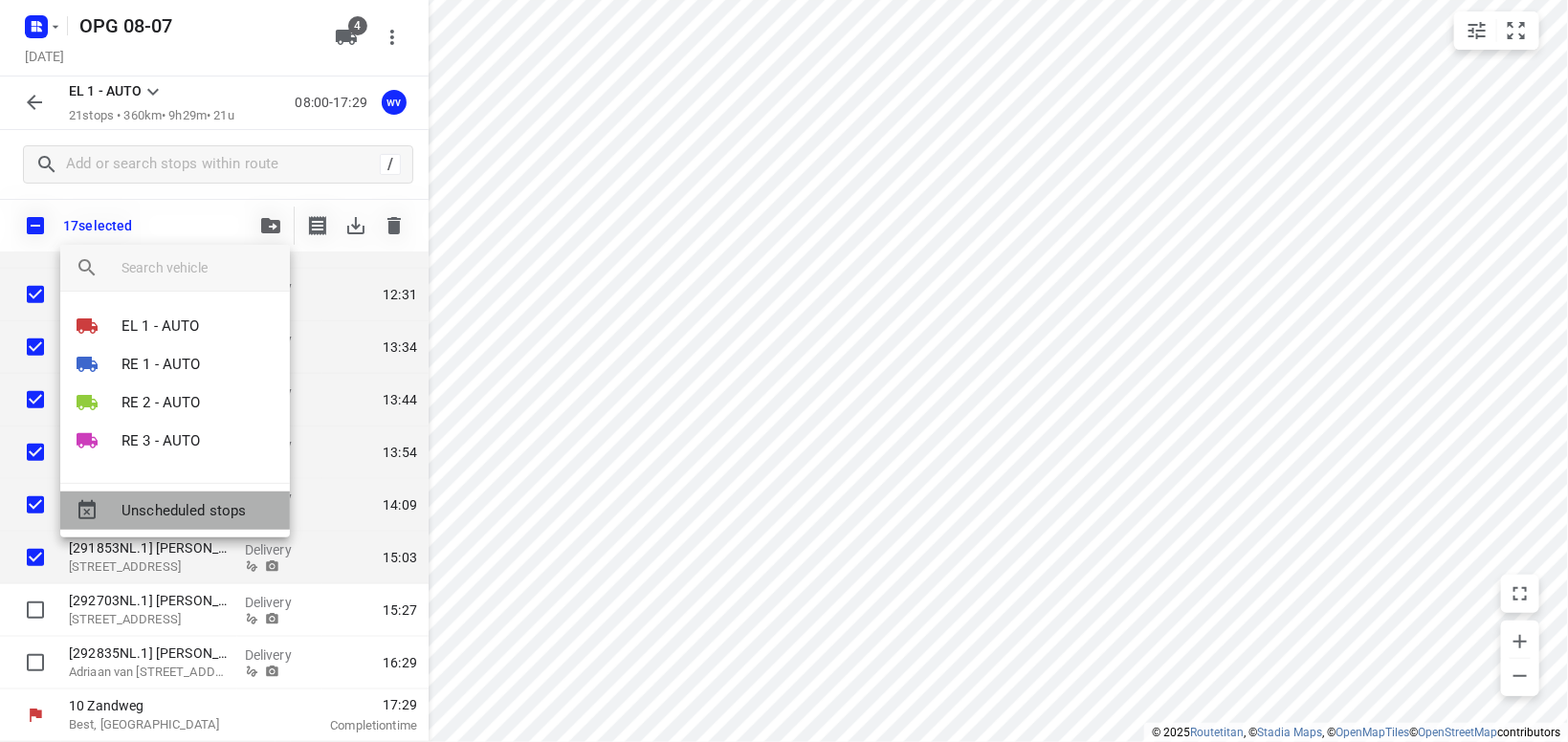 click on "Unscheduled stops" at bounding box center (198, 511) 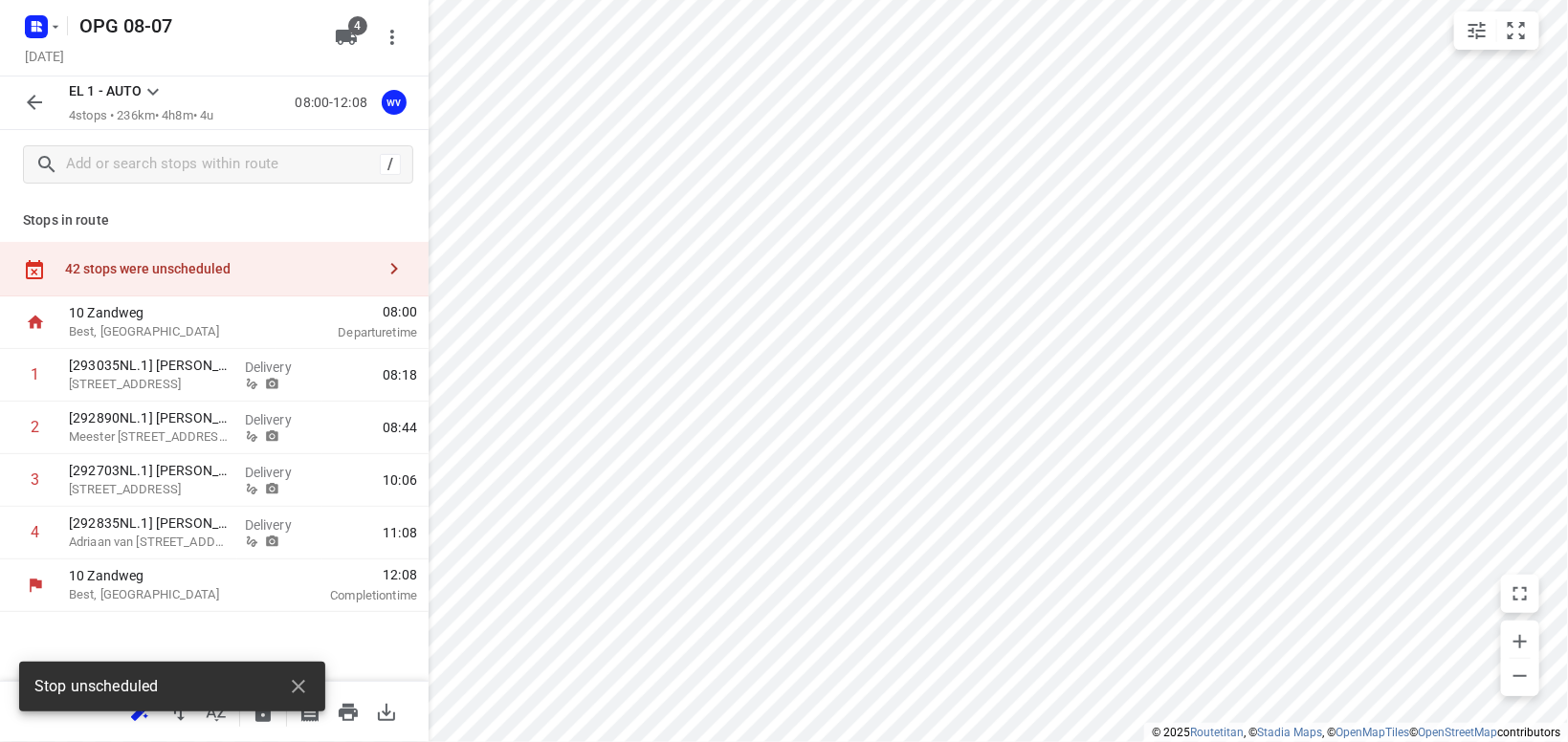 scroll, scrollTop: 0, scrollLeft: 0, axis: both 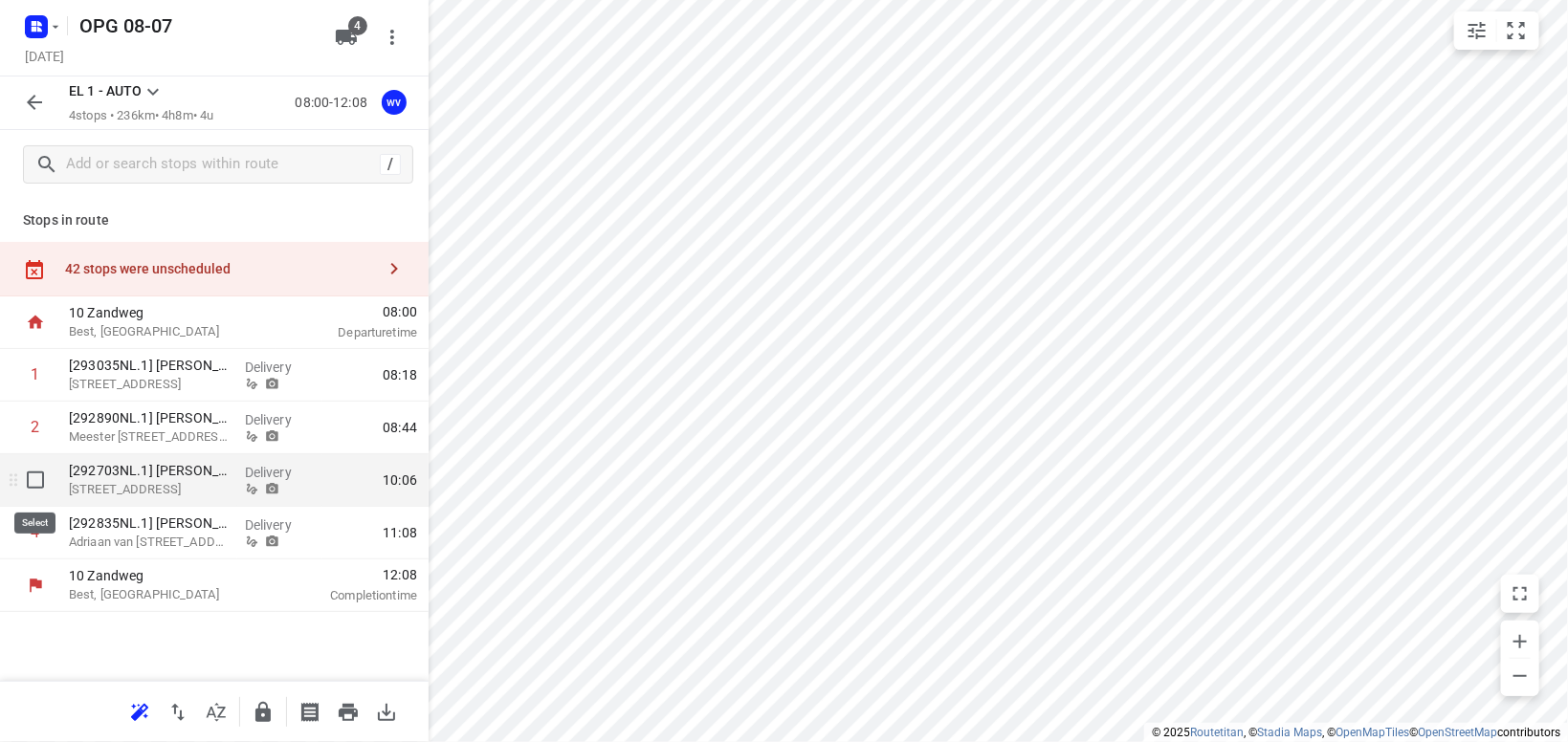 click at bounding box center [35, 480] 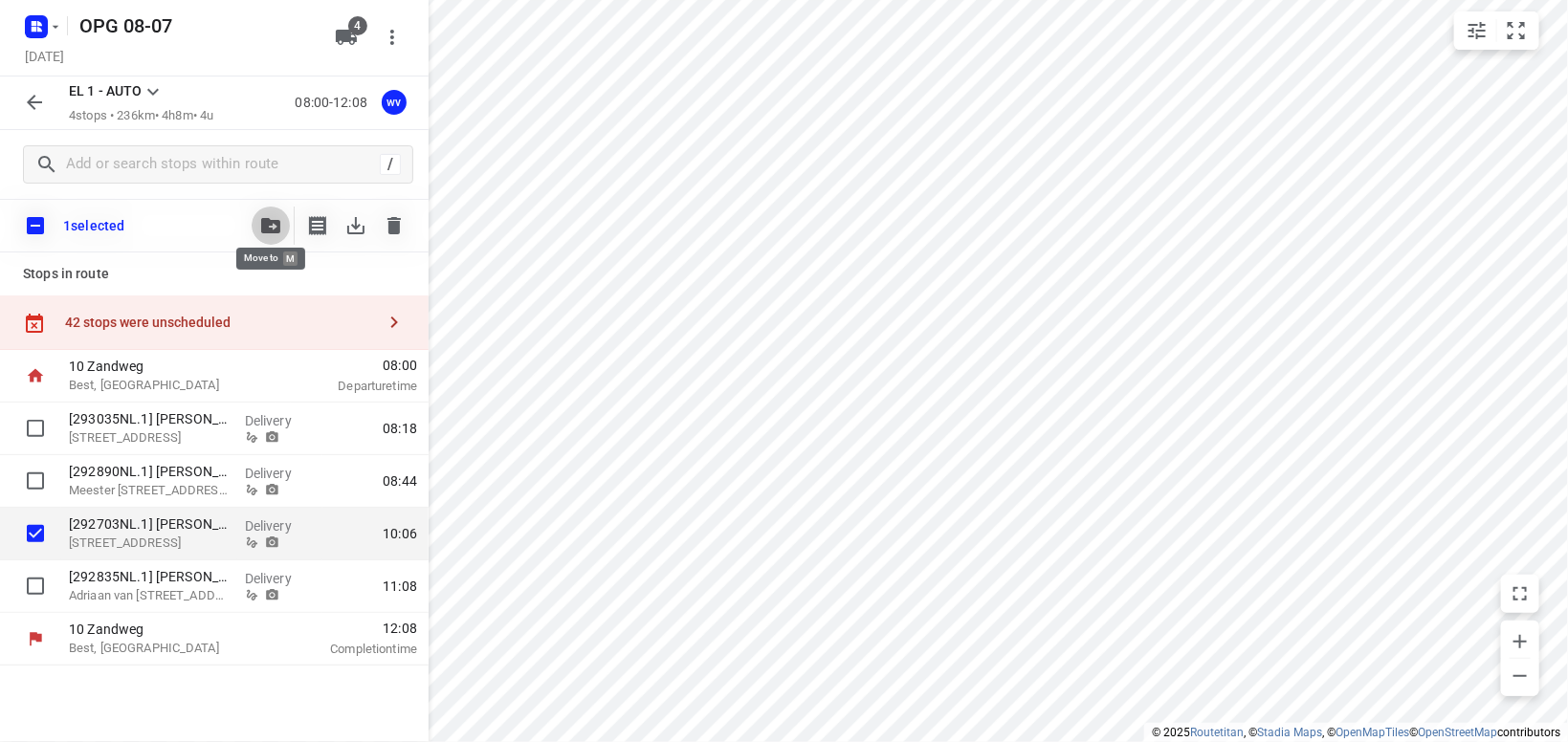 click 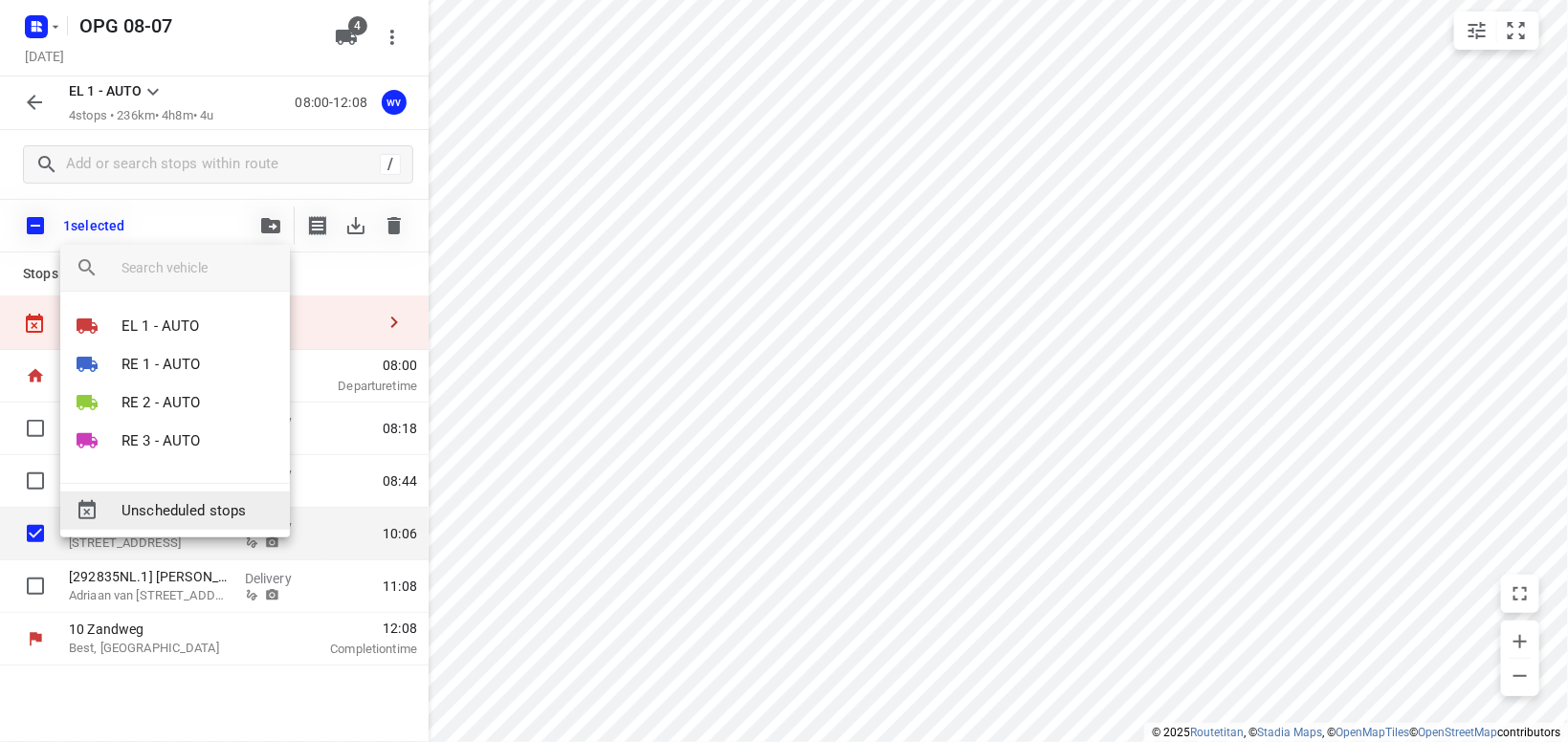 click on "Unscheduled stops" at bounding box center (198, 511) 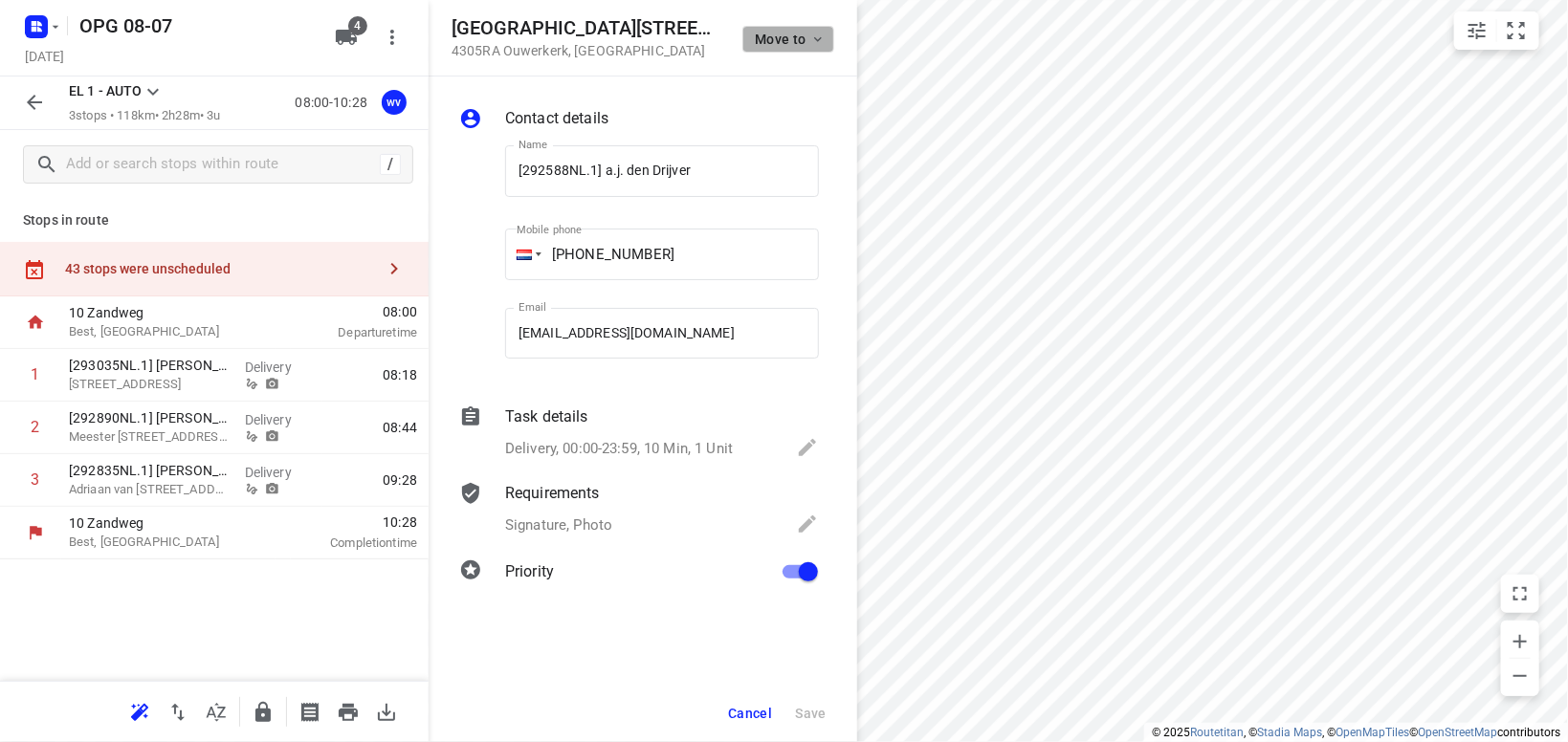 click on "Move to" at bounding box center (790, 39) 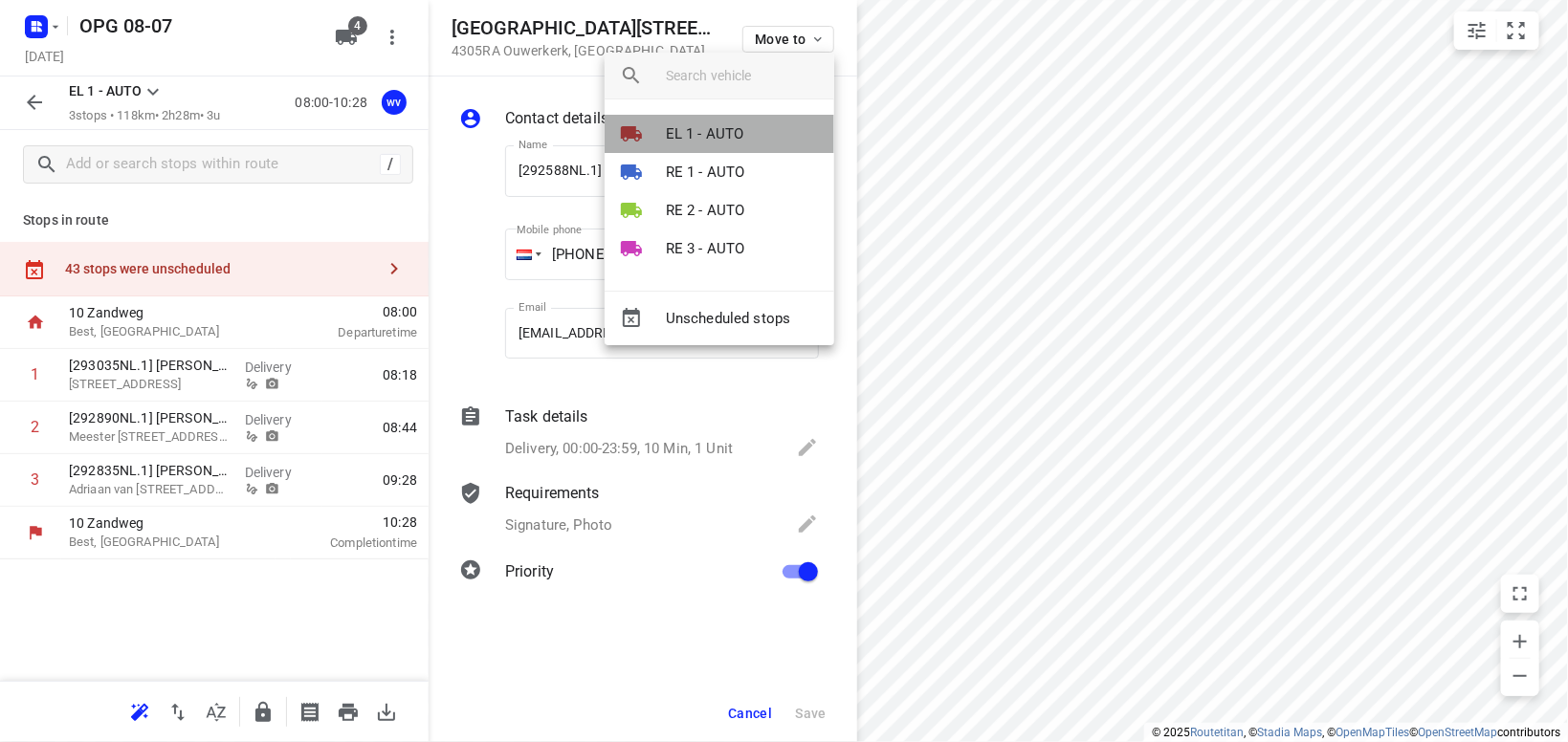 click on "EL 1 - AUTO" at bounding box center [705, 134] 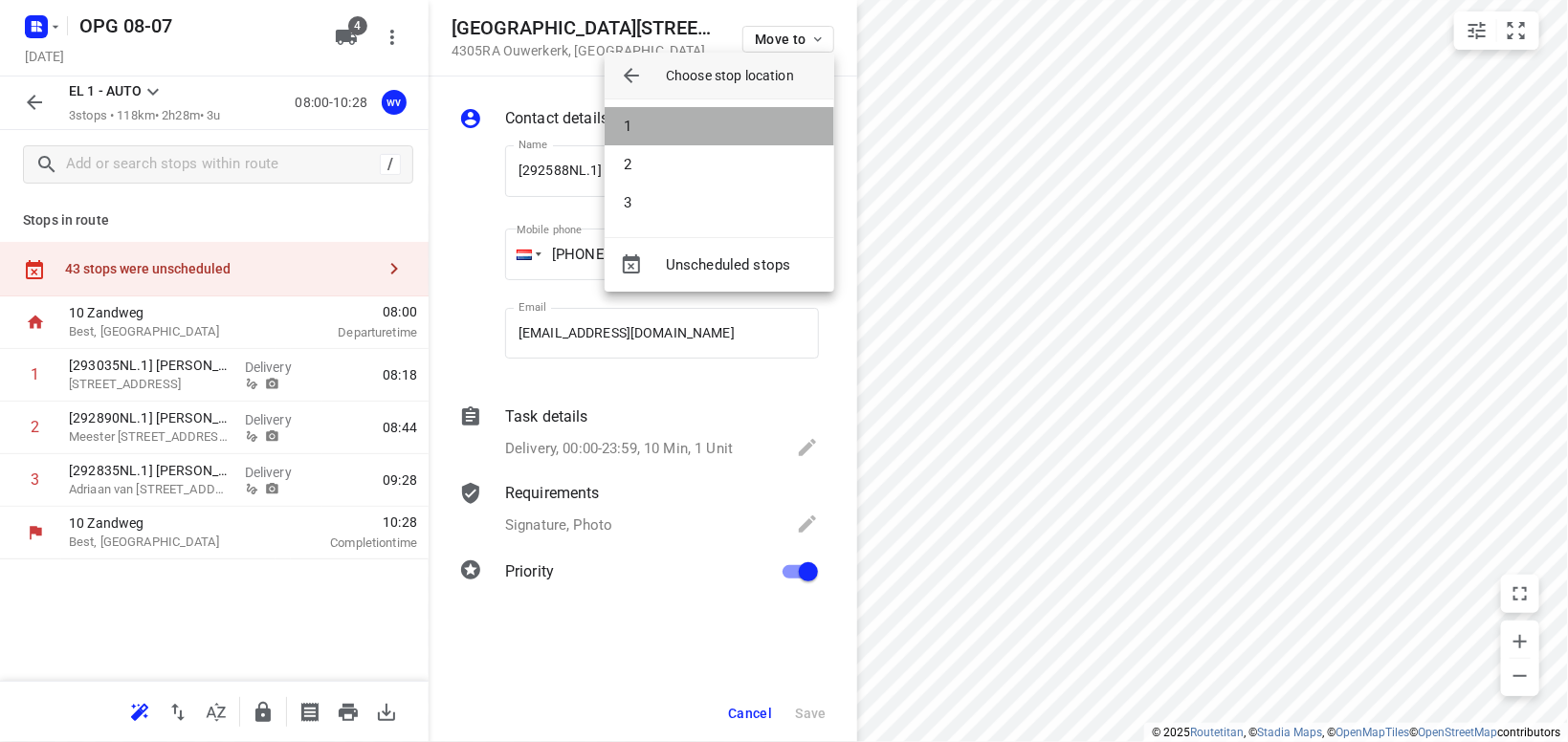 click on "1" at bounding box center [719, 126] 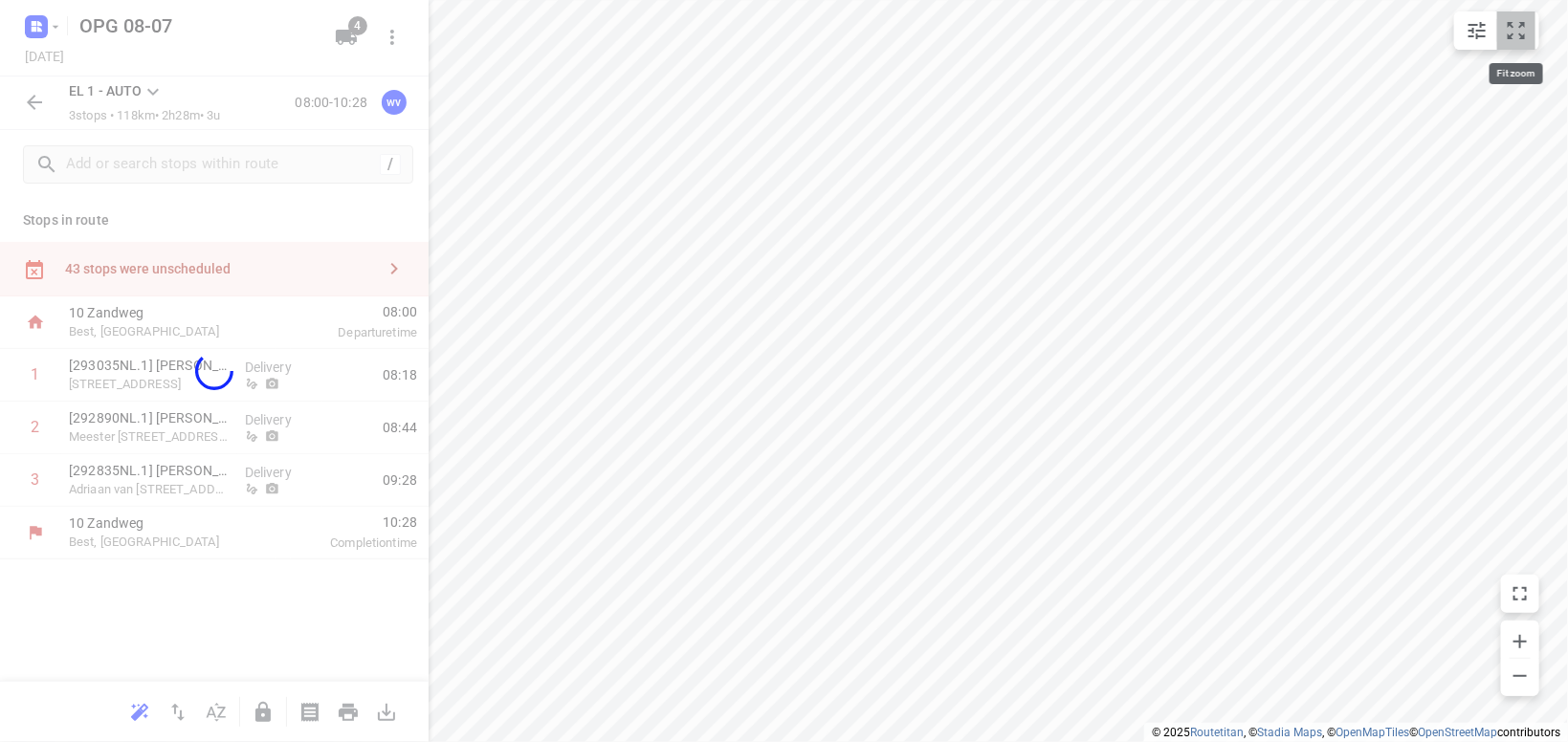 click at bounding box center [1516, 31] 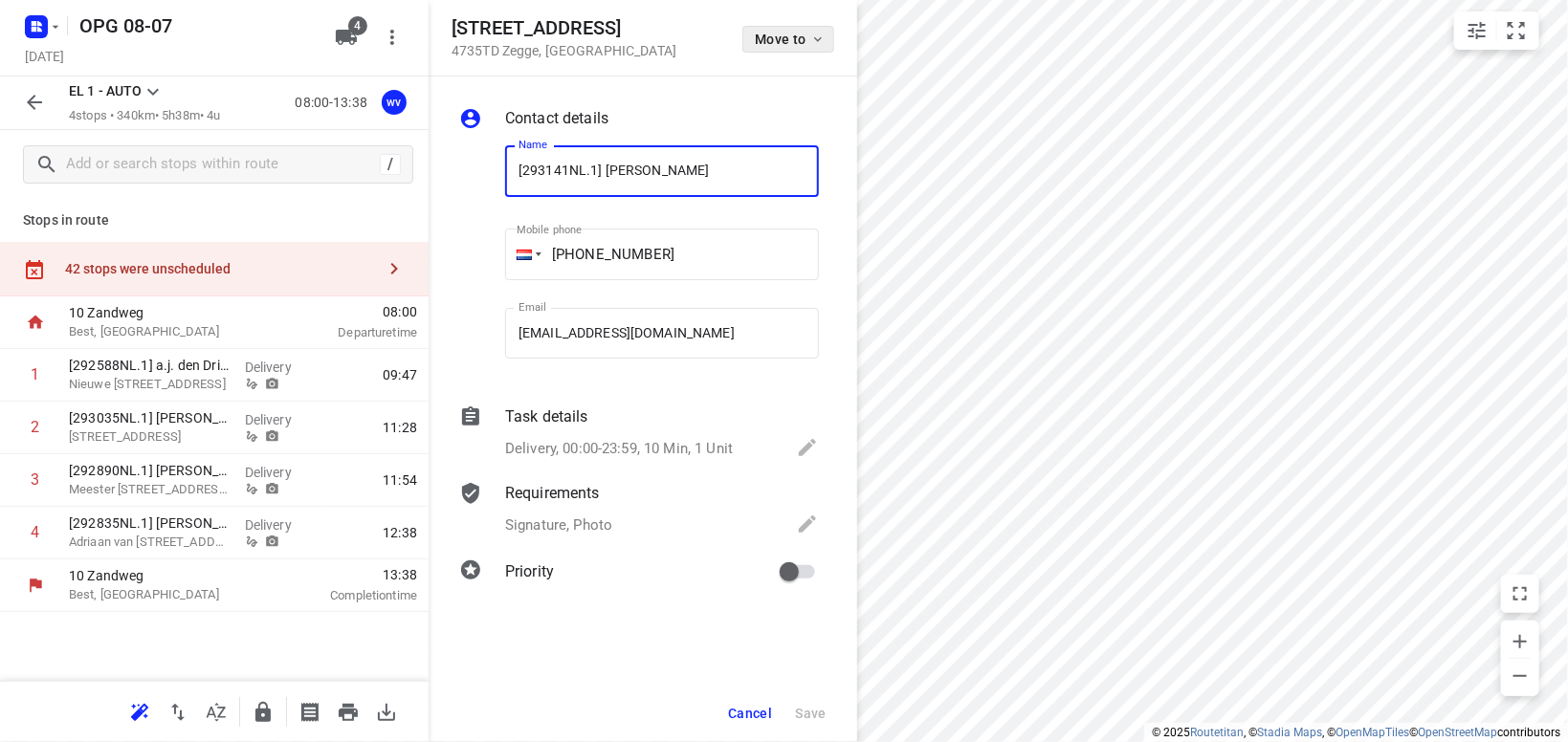 click 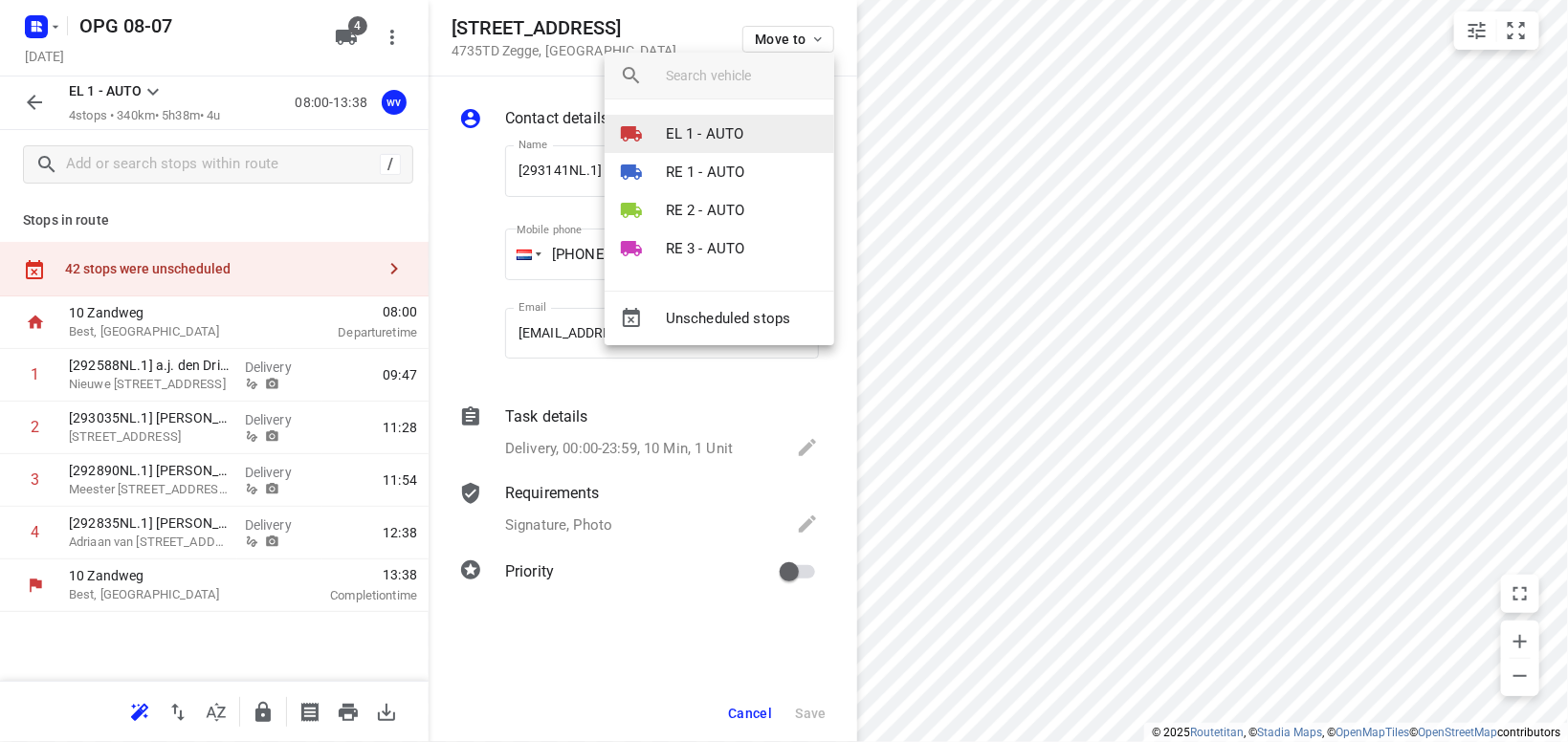 click on "EL 1 - AUTO" at bounding box center (705, 134) 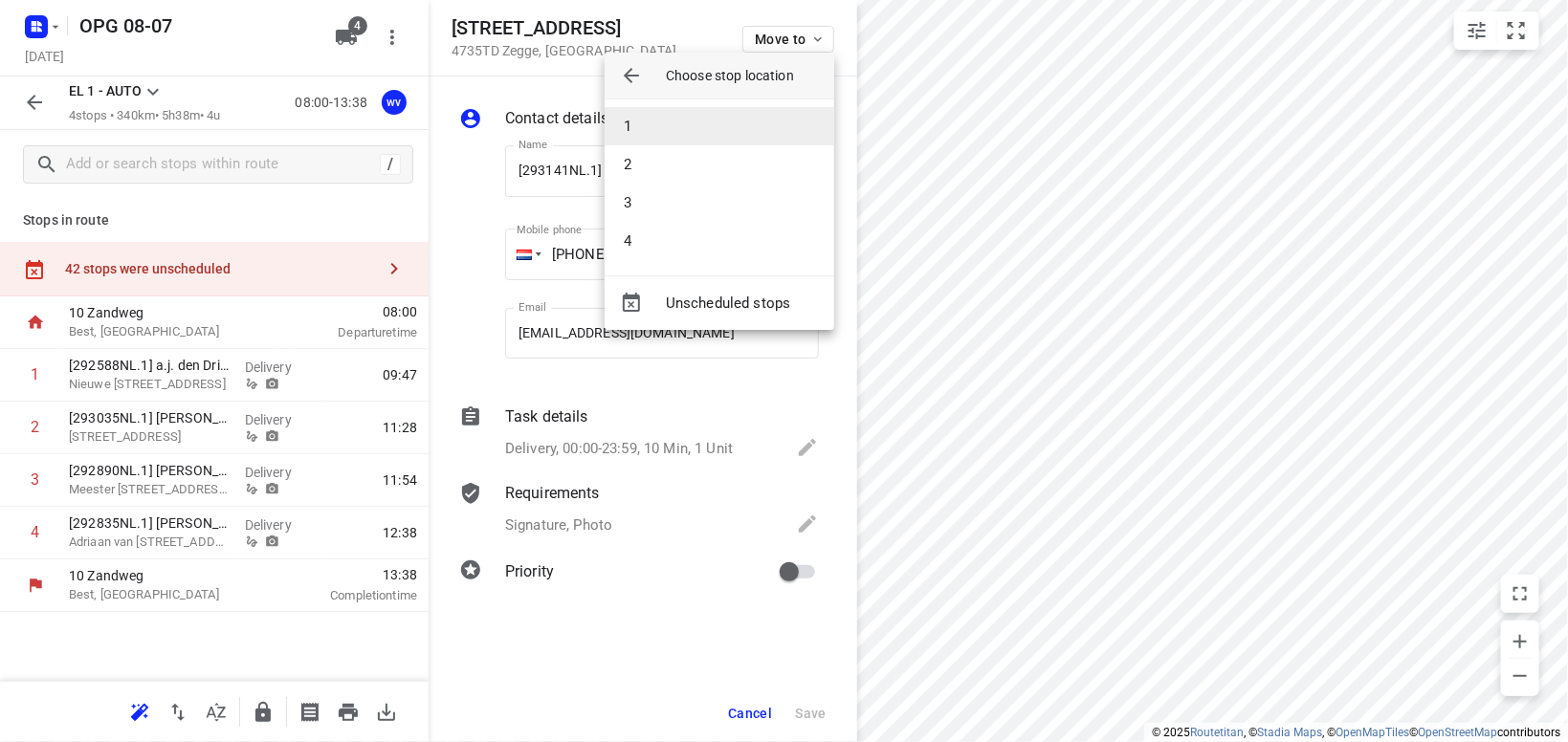 click on "1" at bounding box center (719, 126) 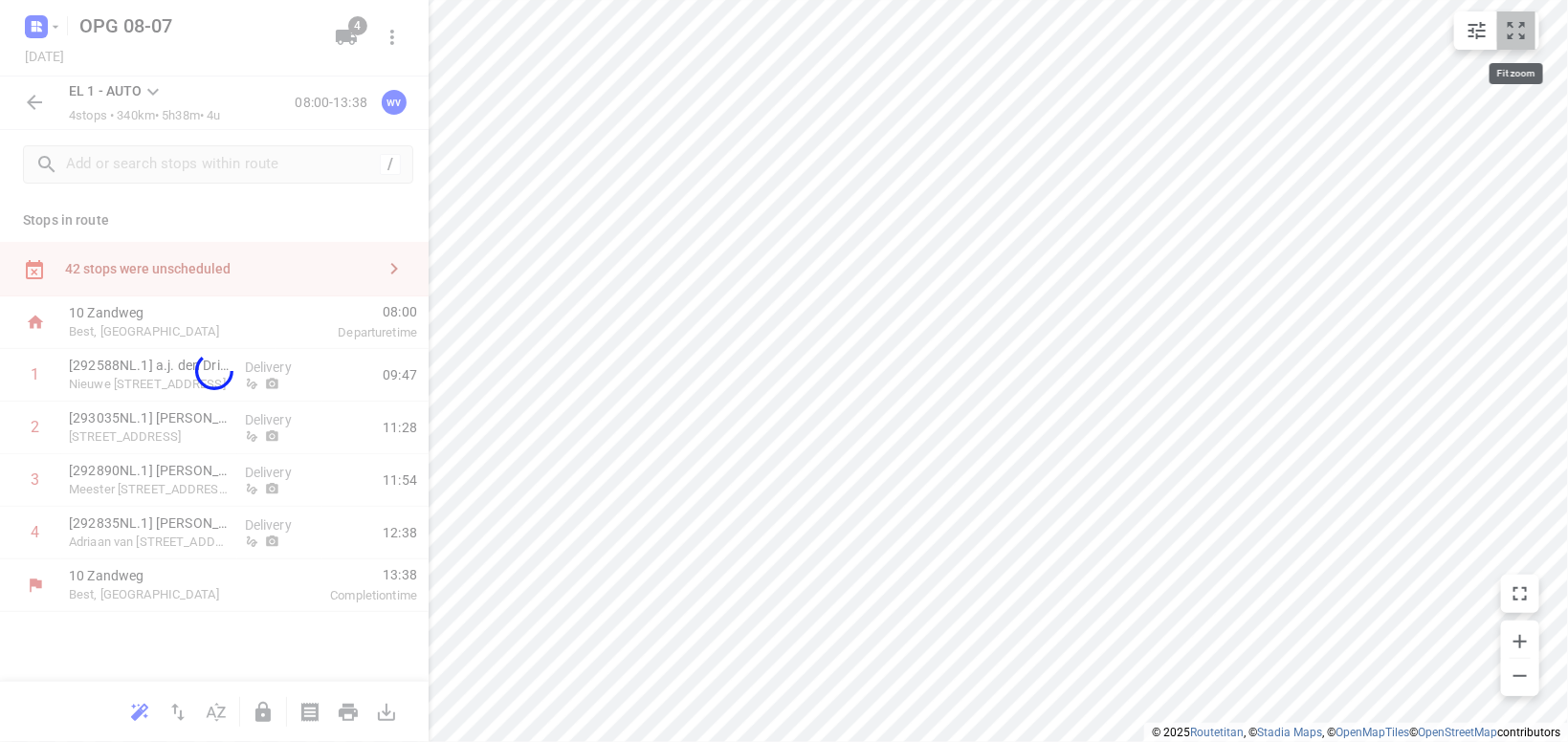 click 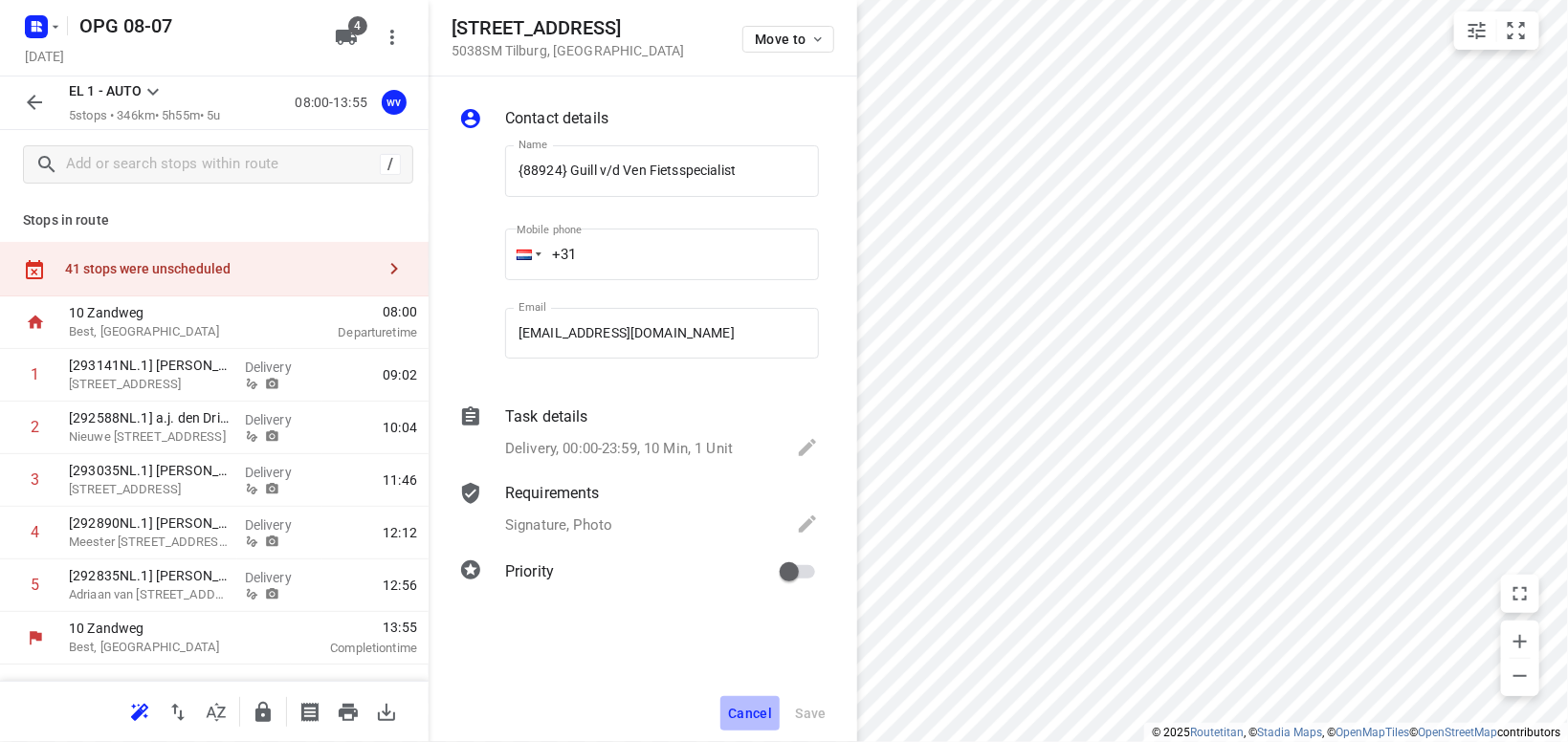 click on "Cancel" at bounding box center (750, 713) 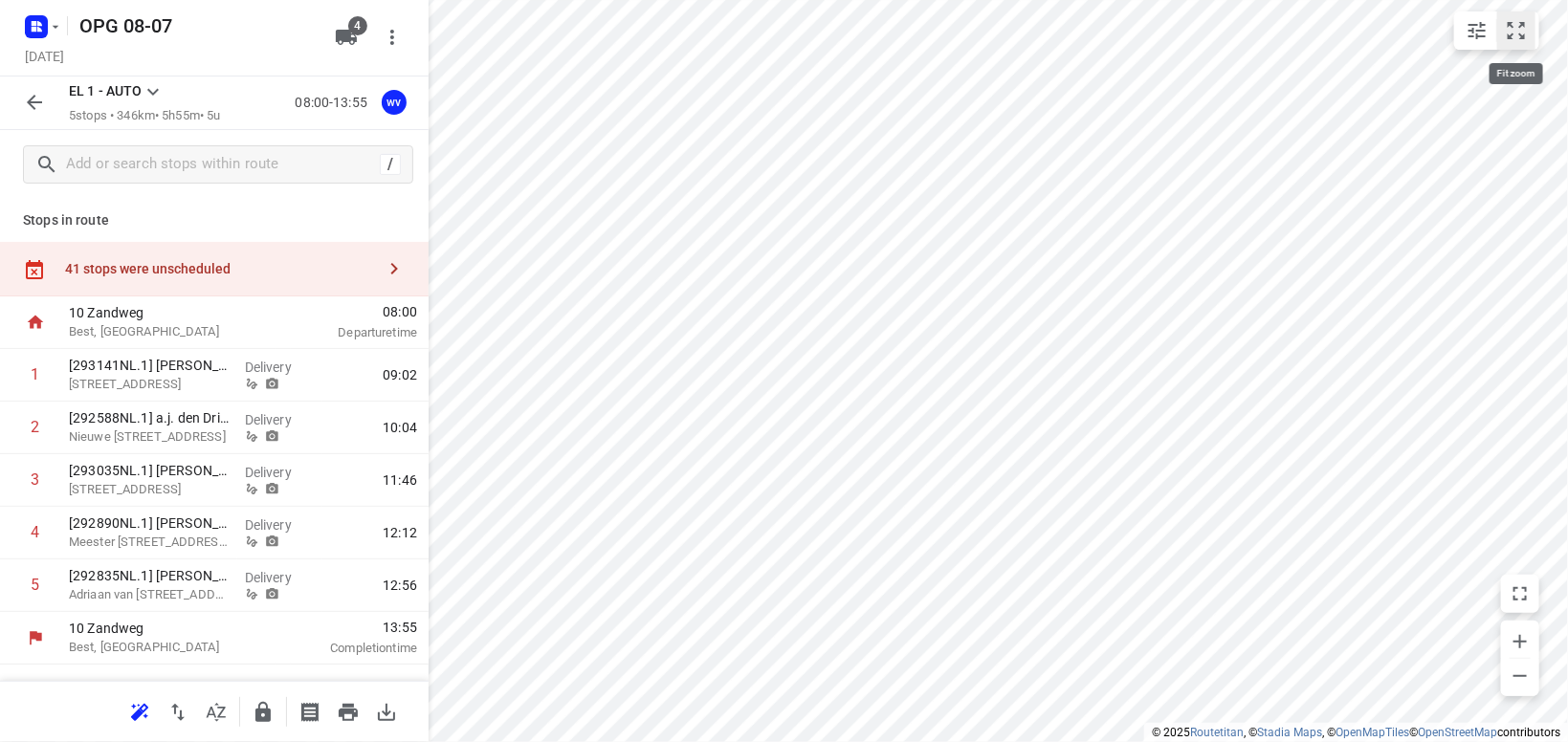 click 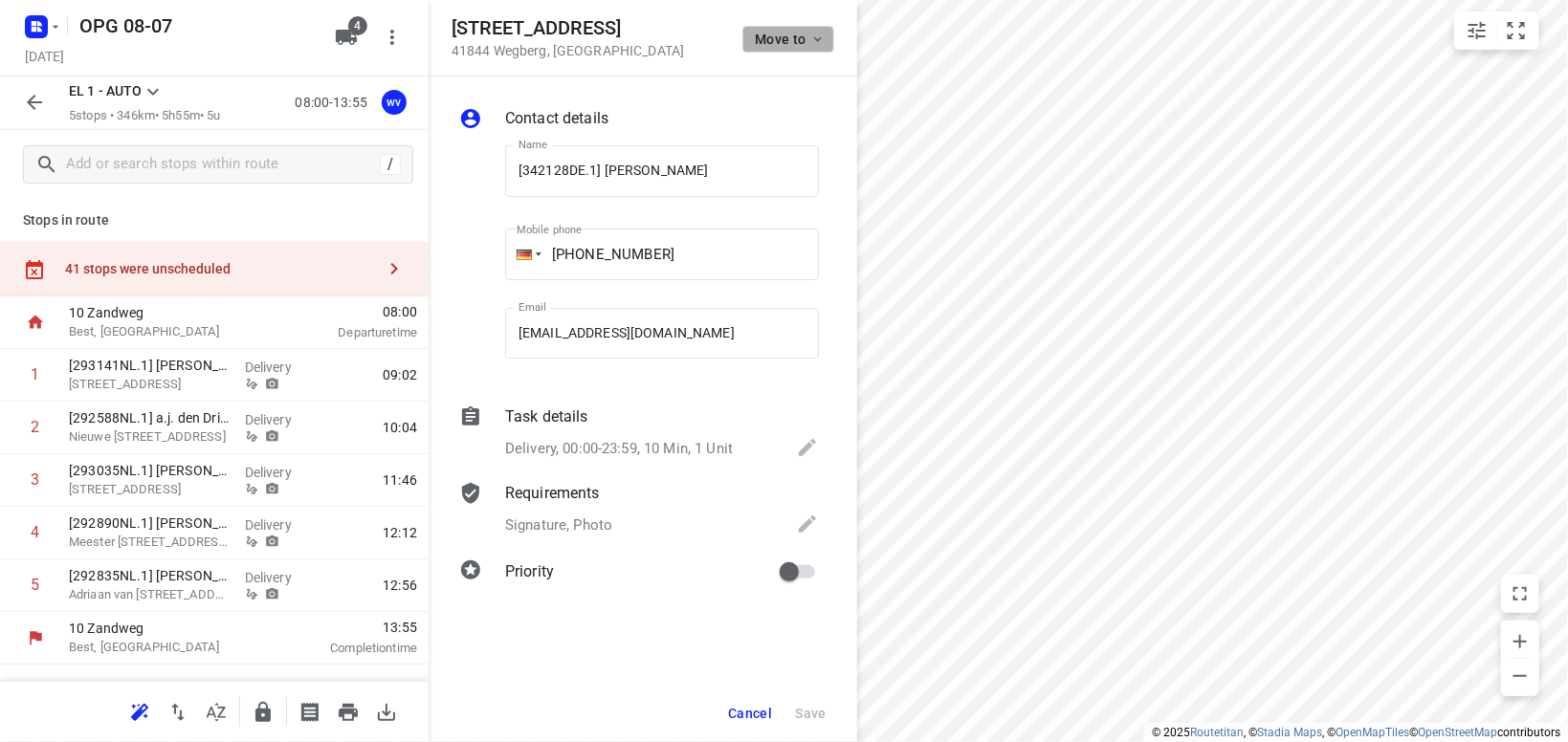 click 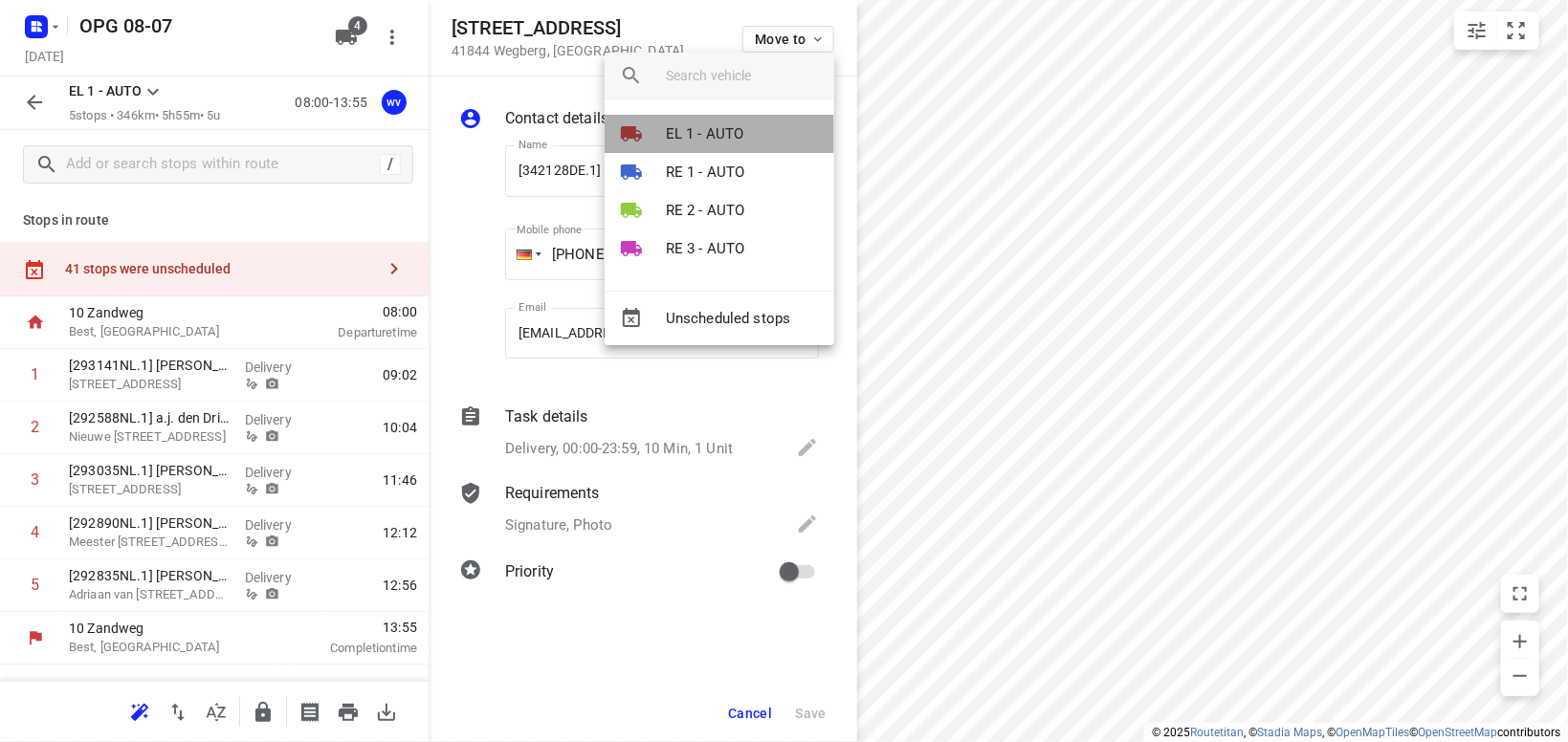click on "EL 1 - AUTO" at bounding box center [705, 134] 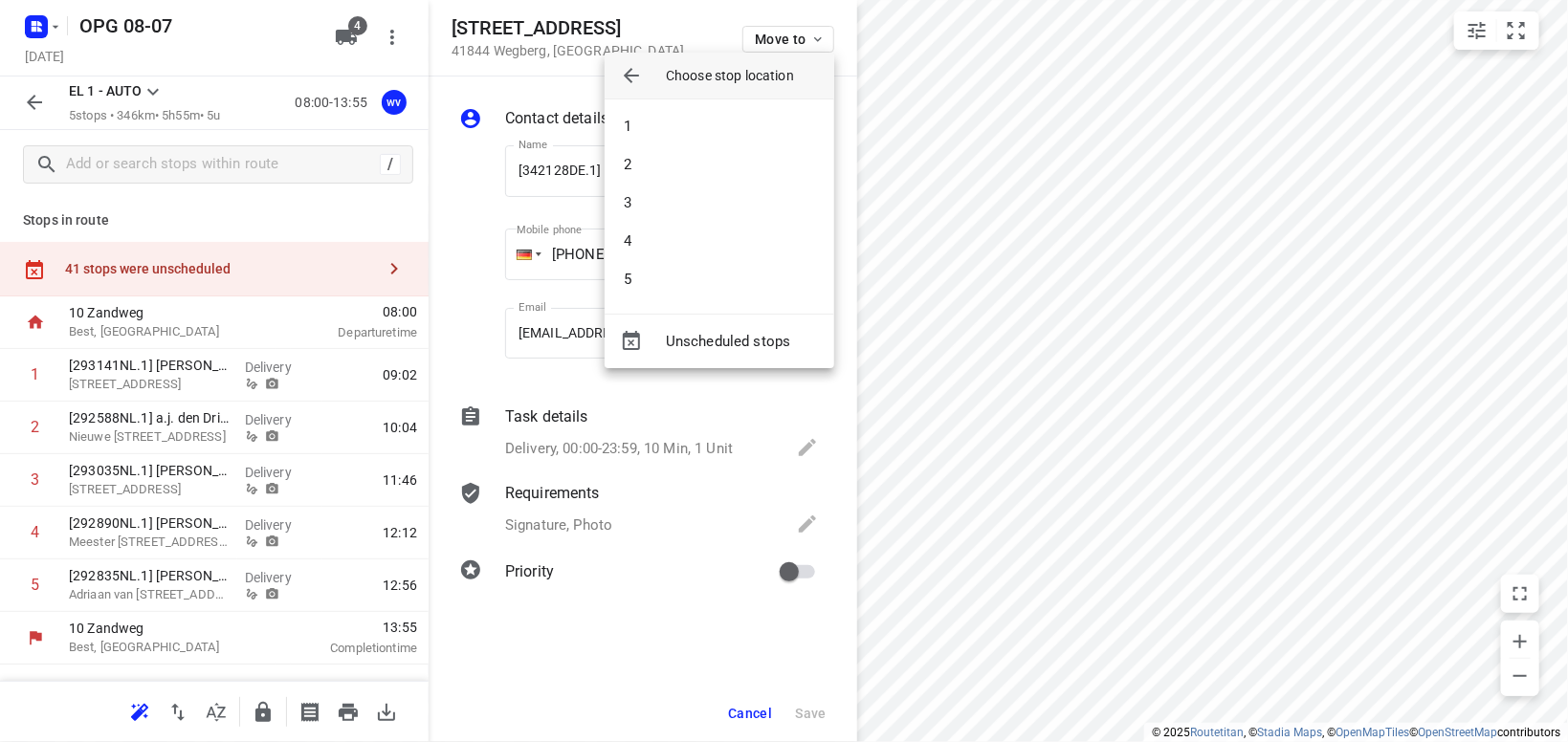 click on "1" at bounding box center [719, 126] 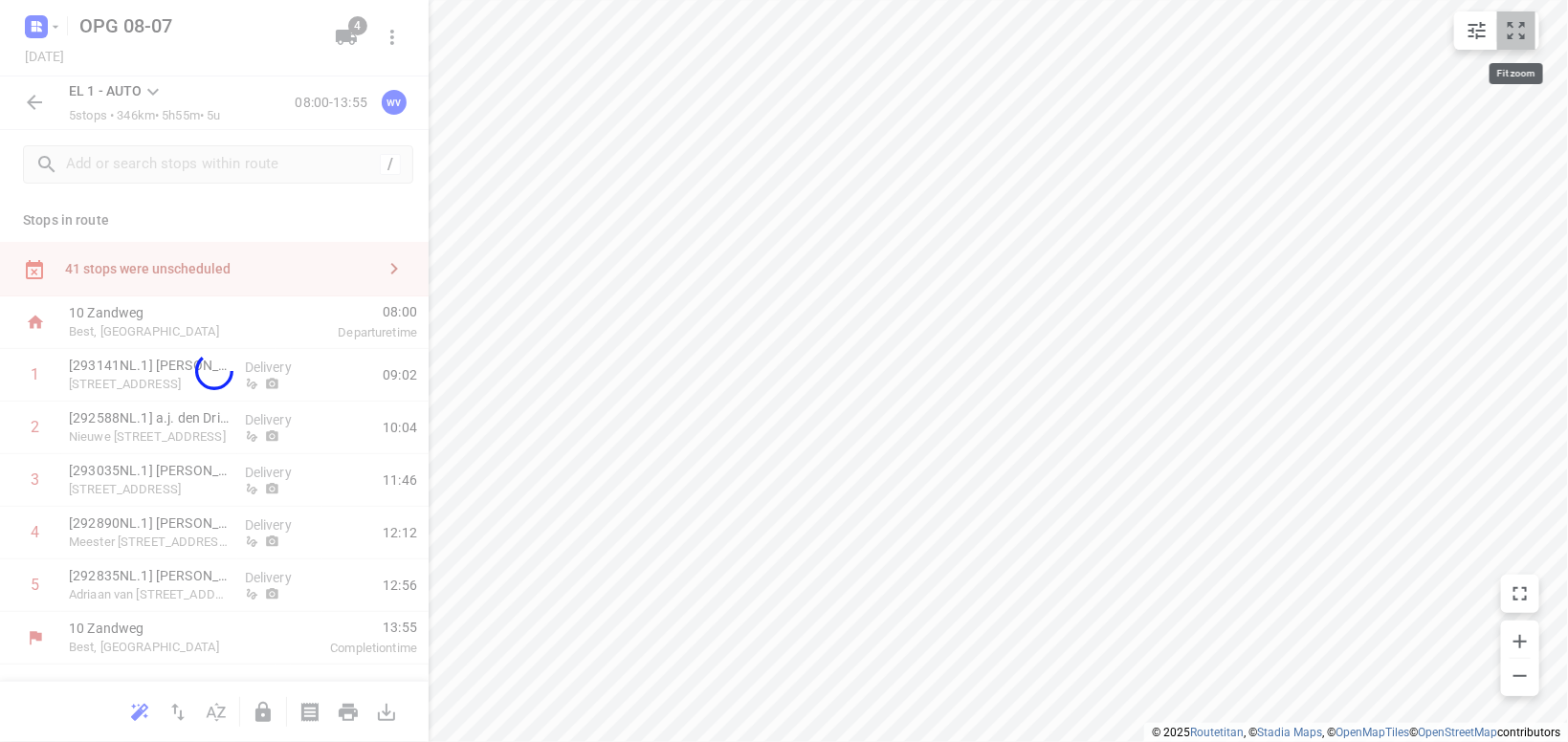 click 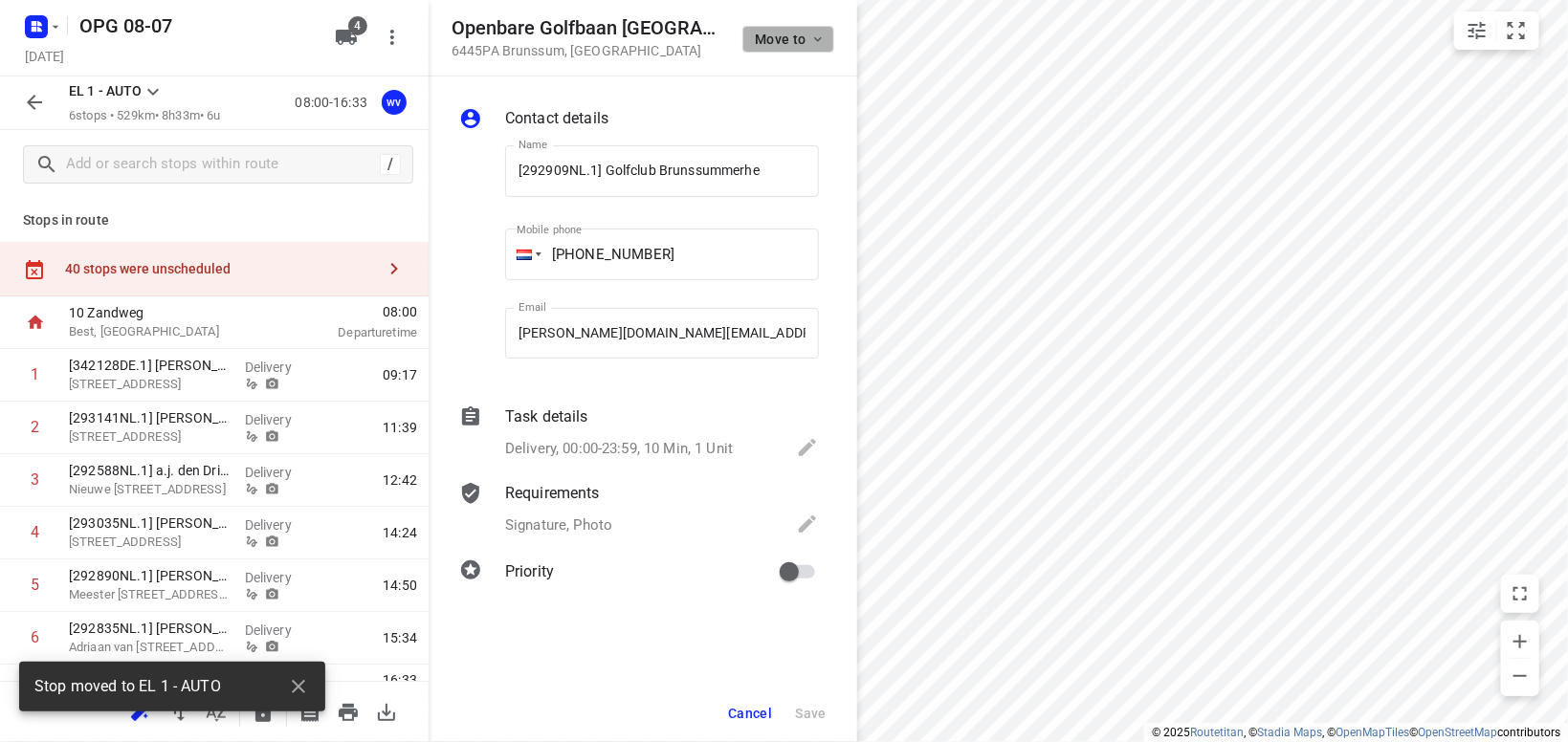 click on "Move to" at bounding box center (788, 39) 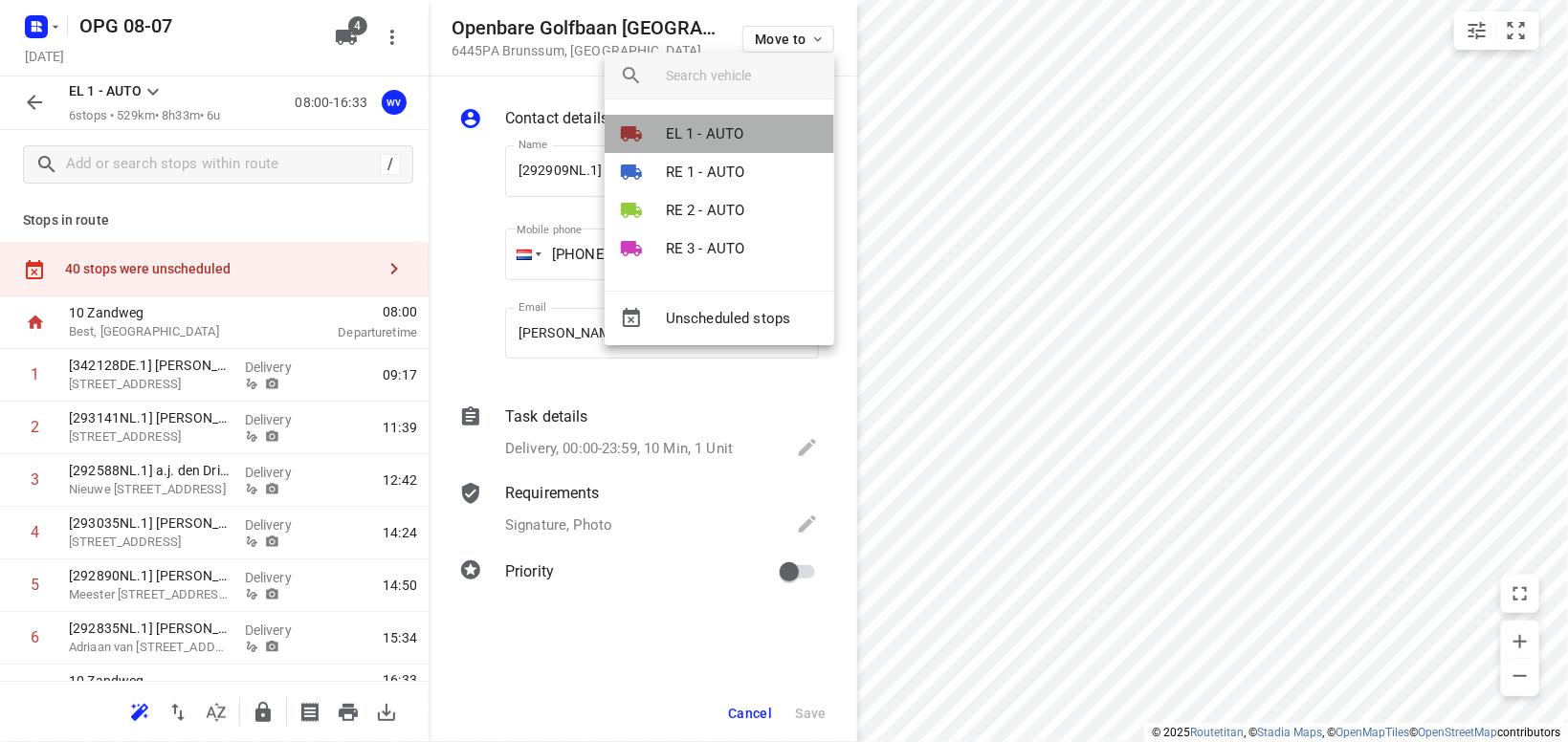 click on "EL 1 - AUTO" at bounding box center [719, 134] 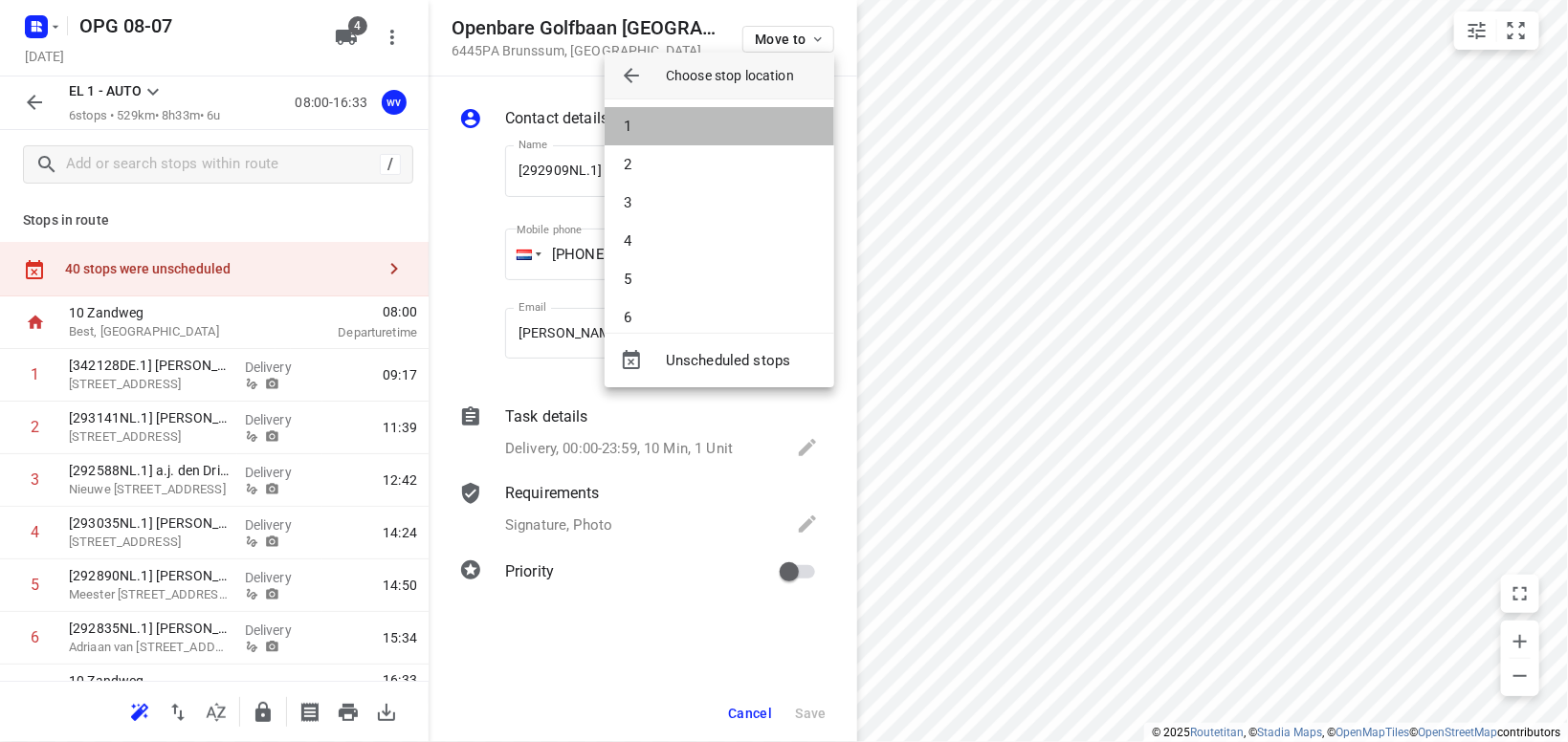 click on "1" at bounding box center (719, 126) 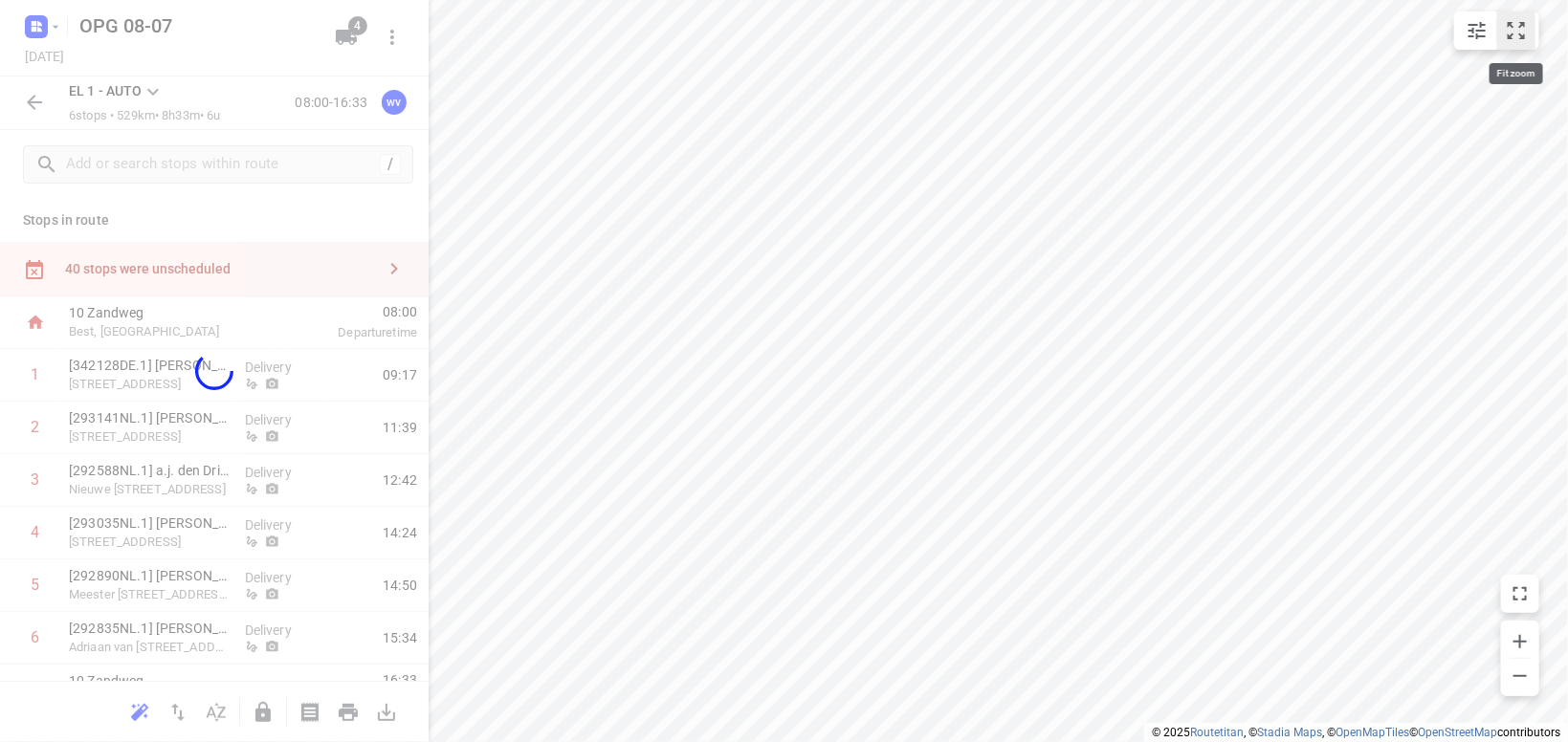 click 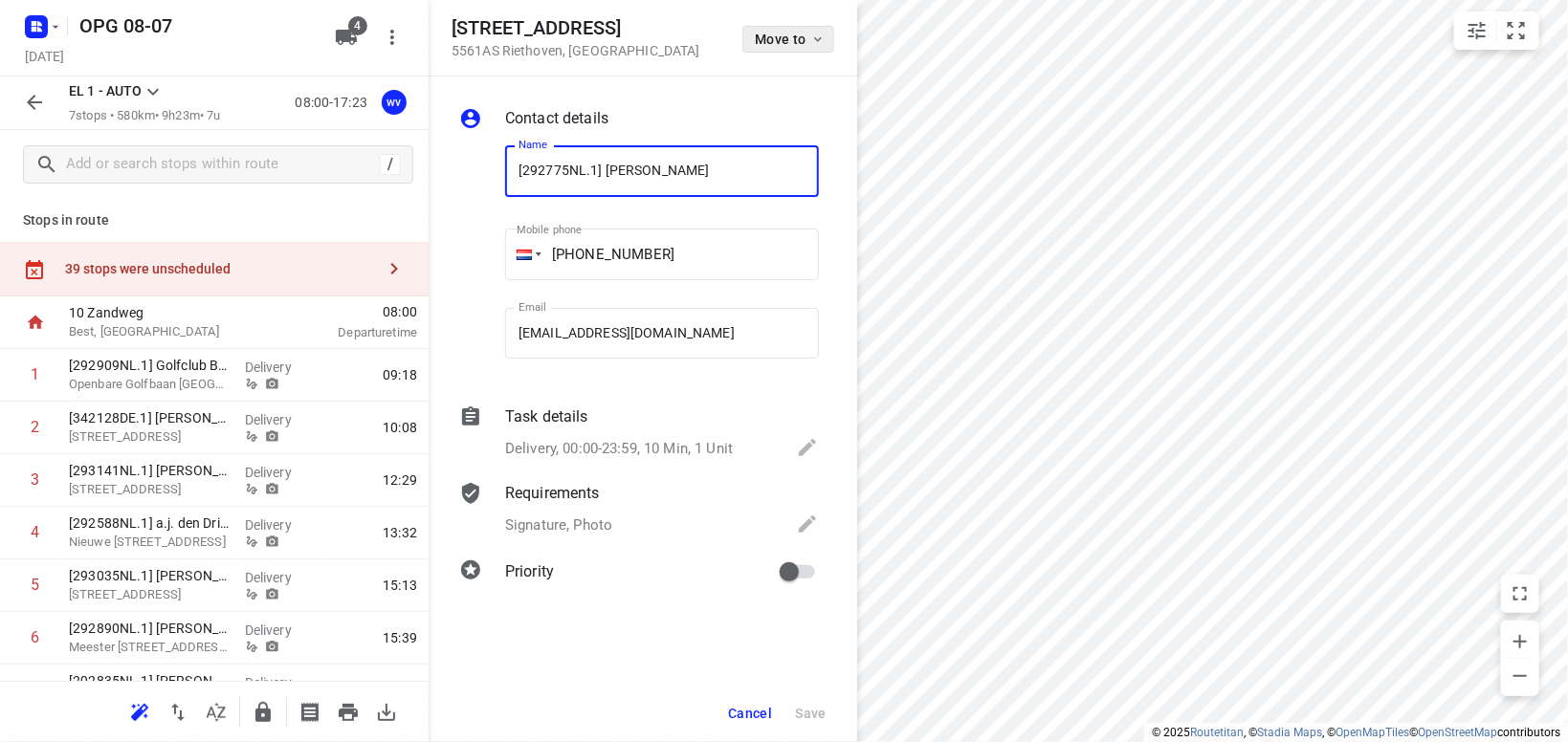 click 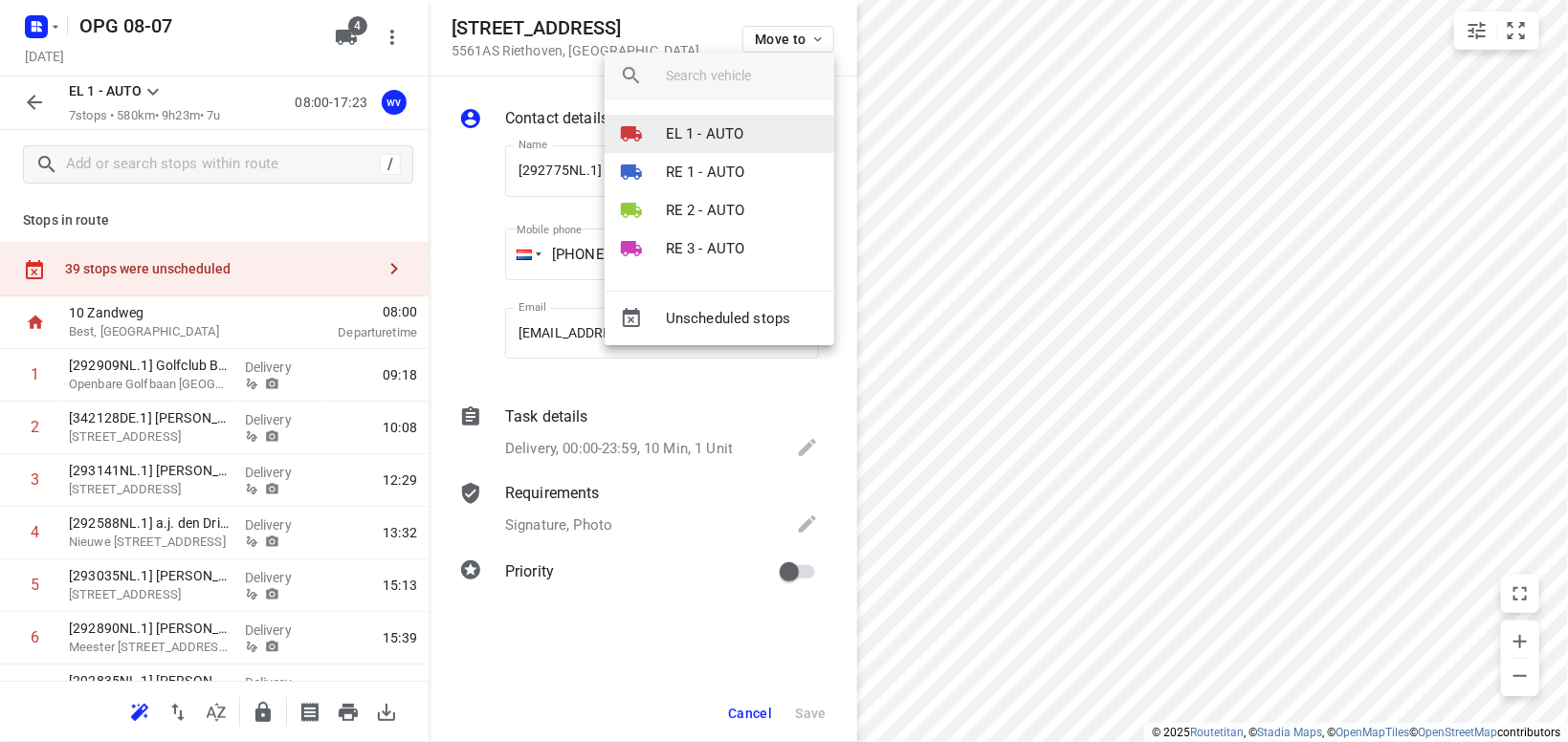 click on "EL 1 - AUTO" at bounding box center [705, 134] 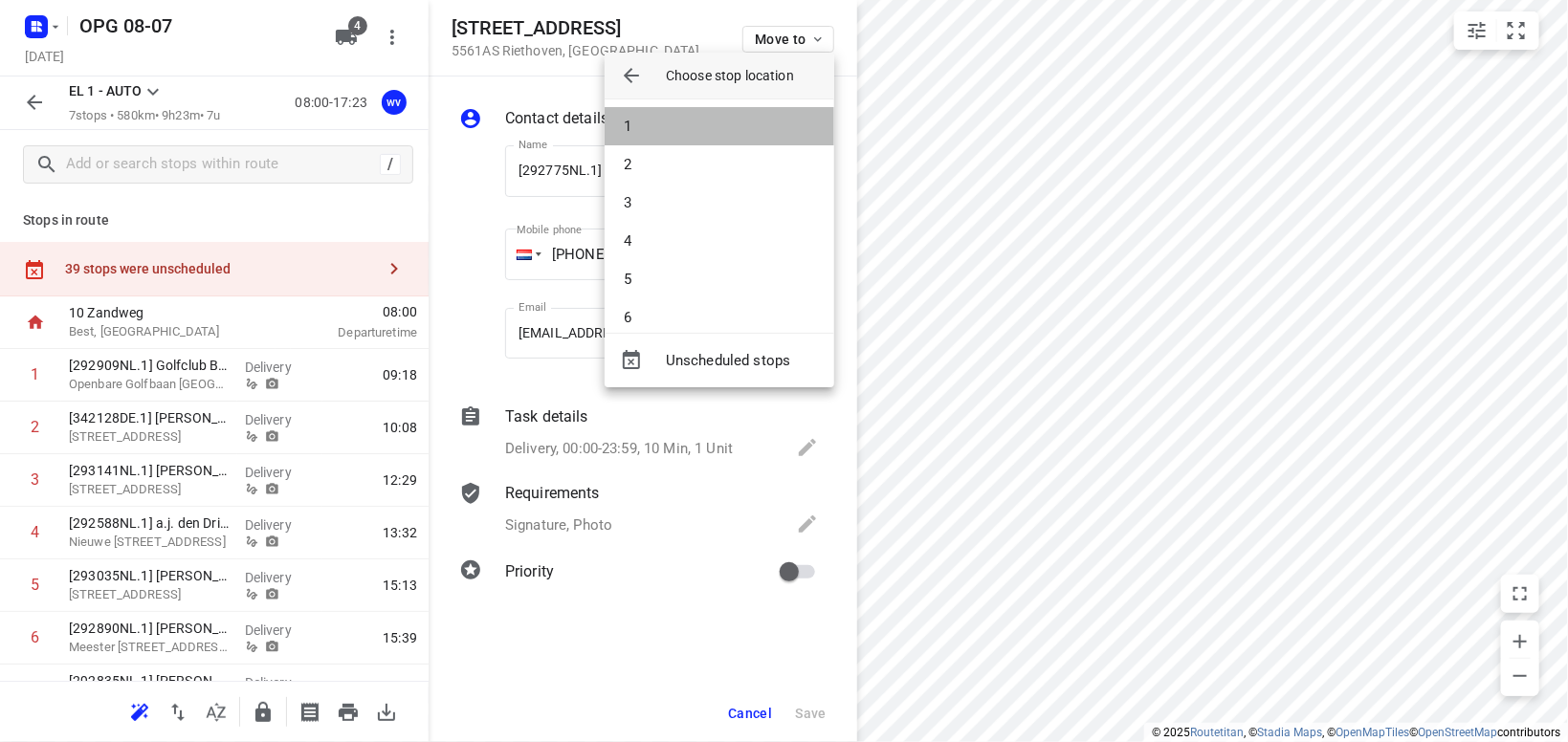 click on "1" at bounding box center [719, 126] 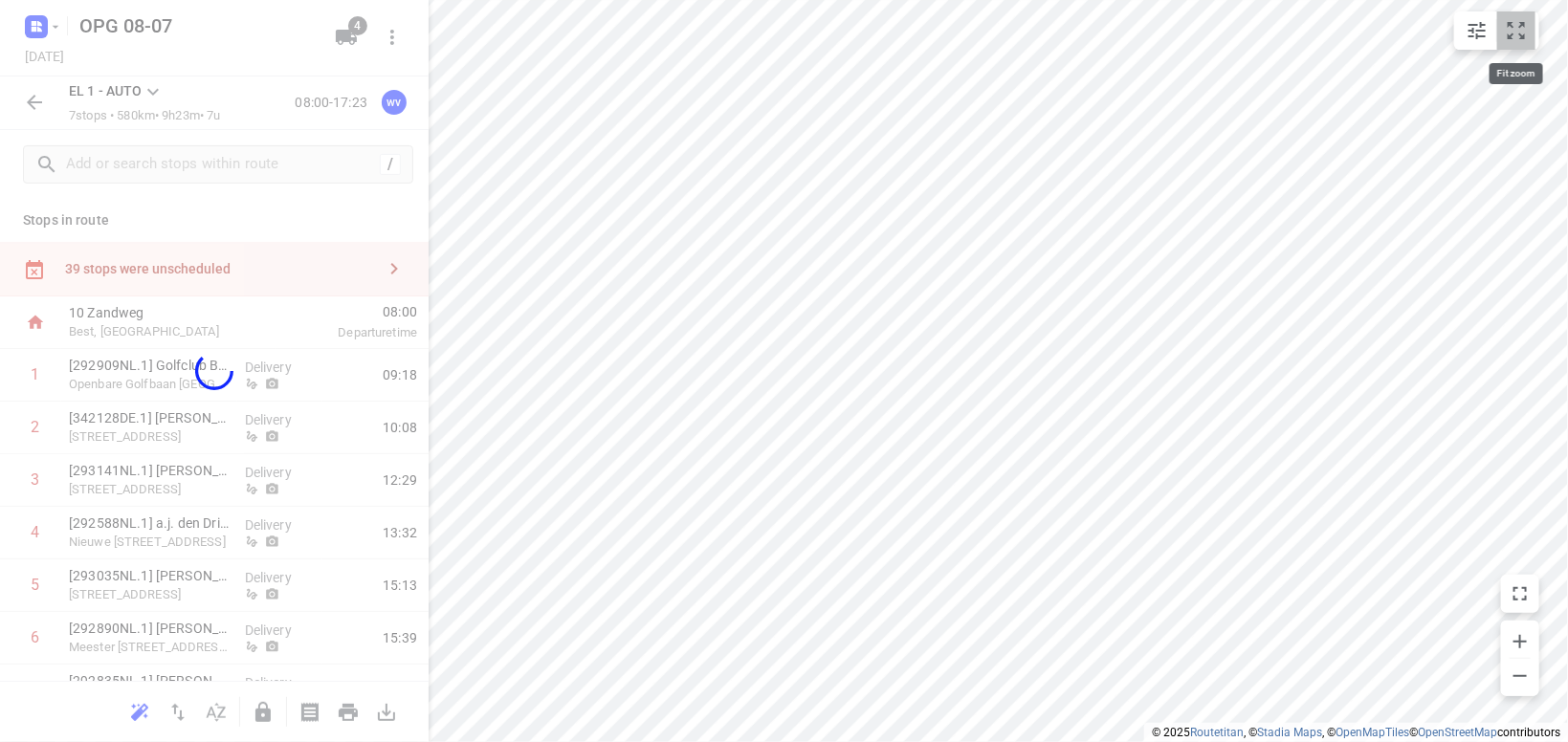 click 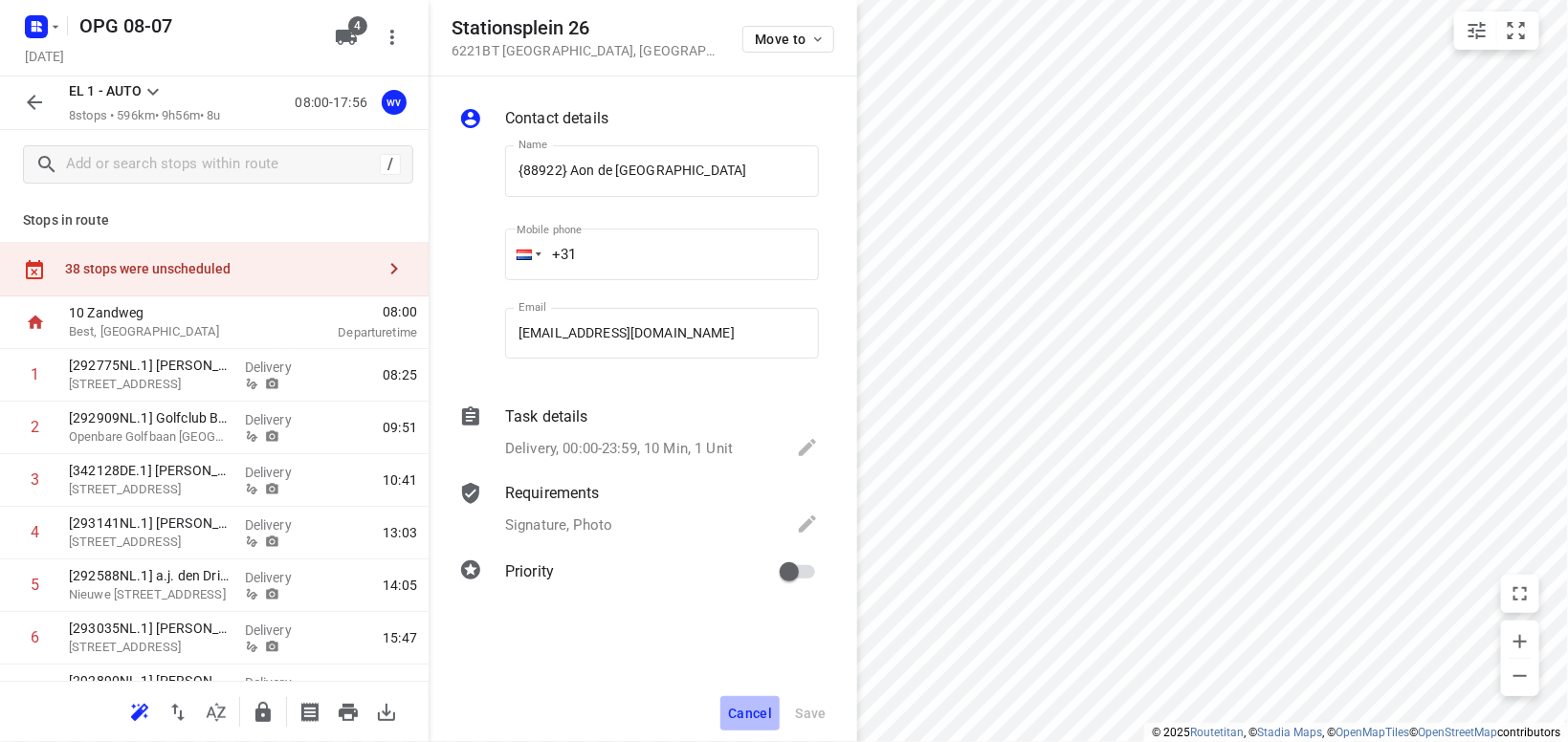 click on "Cancel" at bounding box center [750, 713] 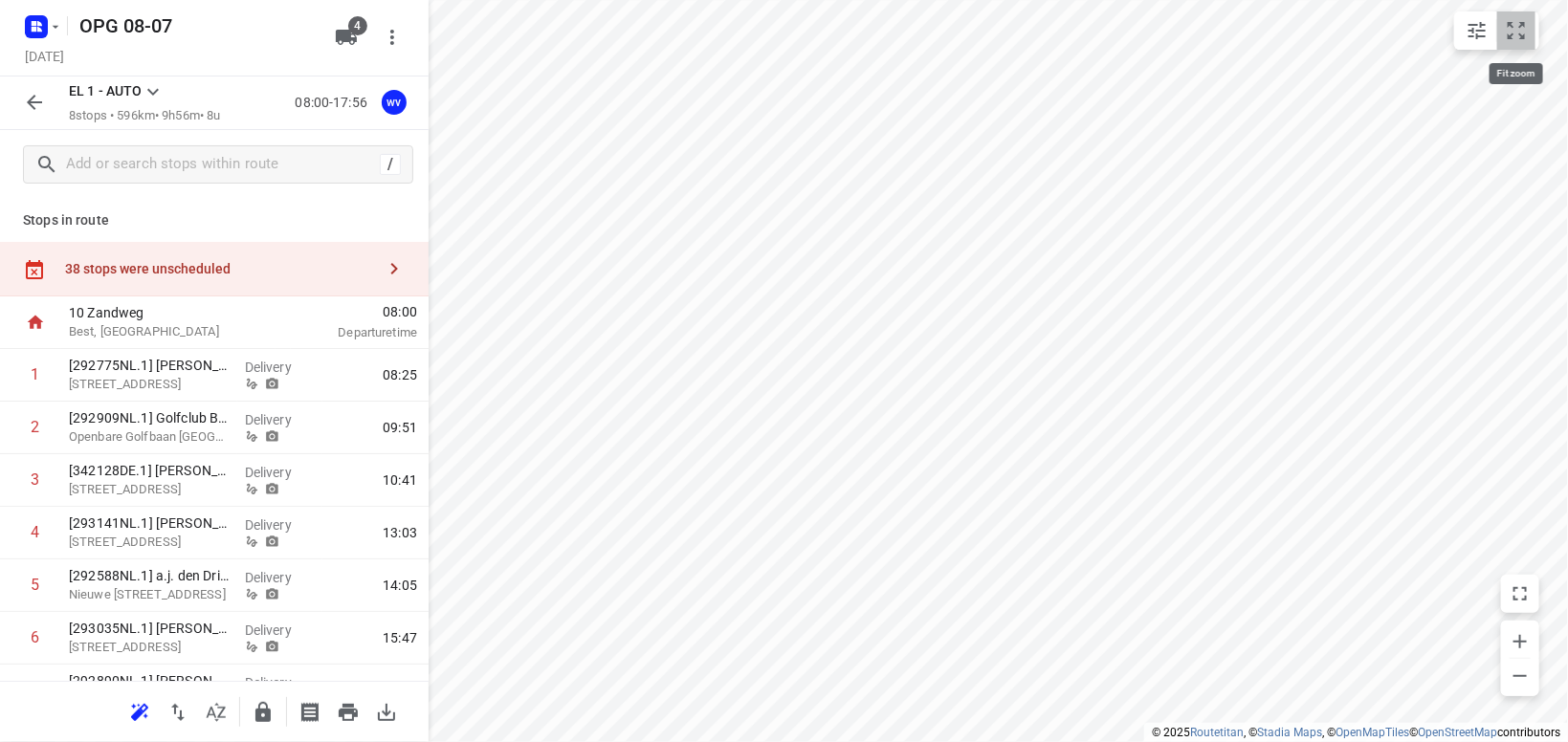click 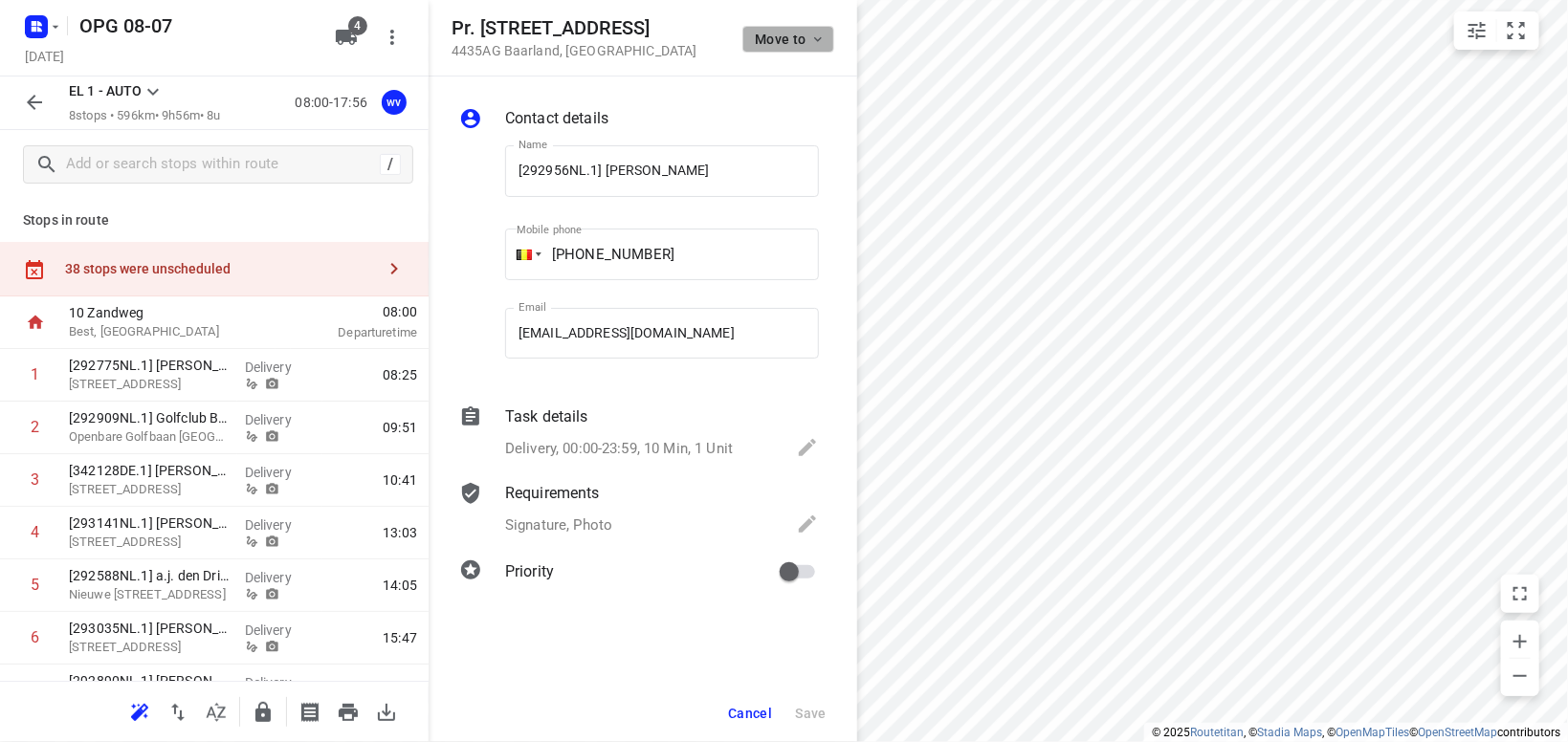 click 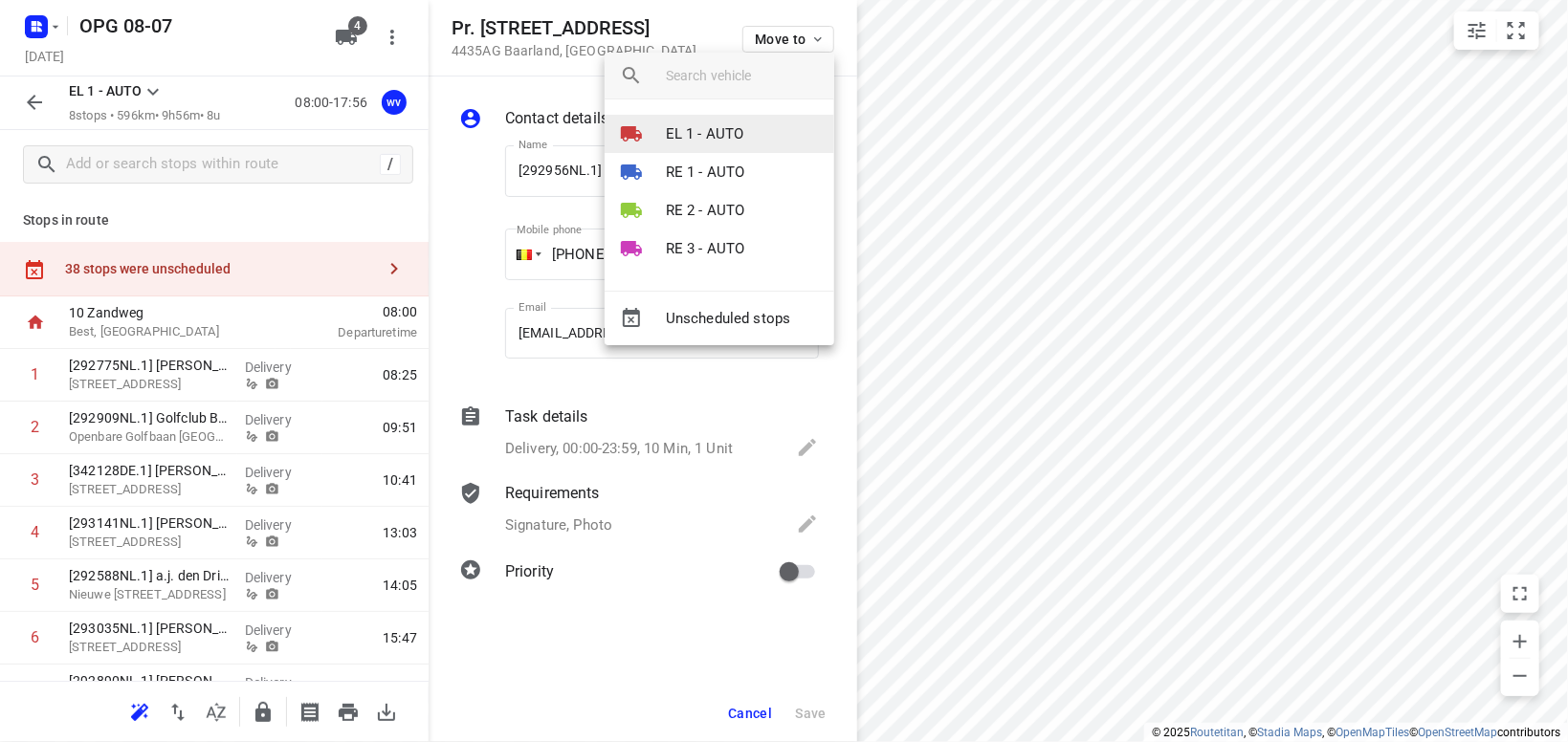 click on "EL 1 - AUTO" at bounding box center (705, 134) 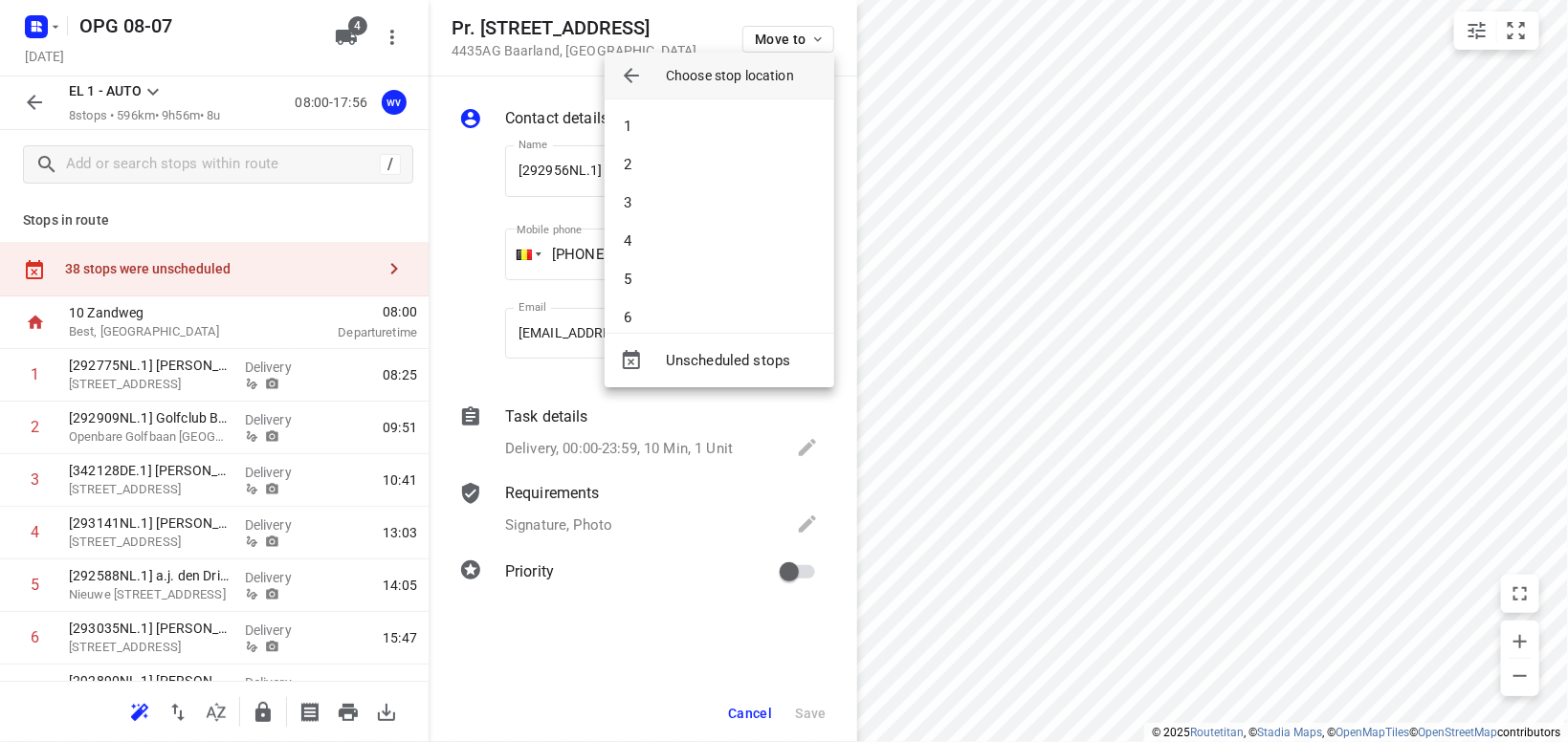 click on "1" at bounding box center (719, 126) 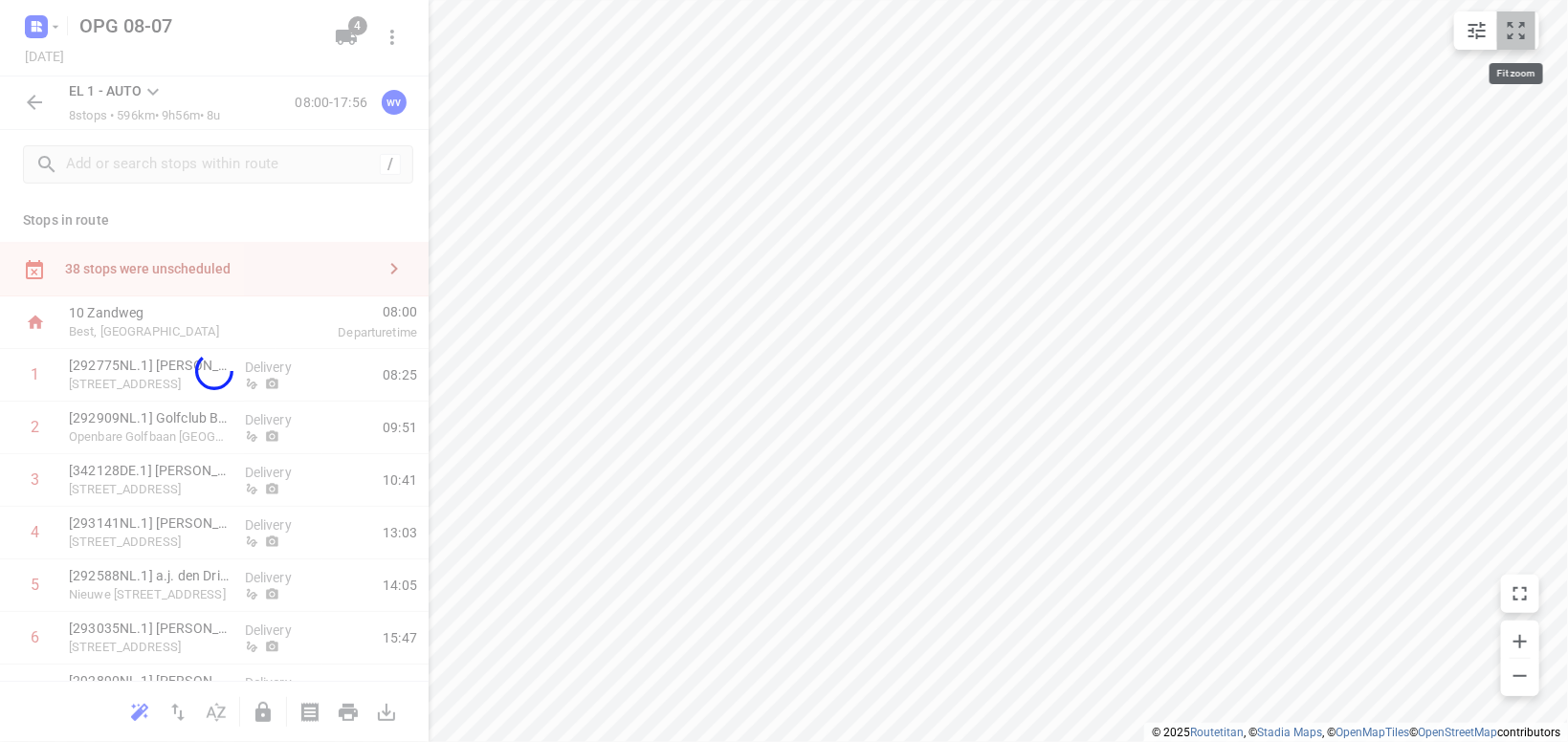 click 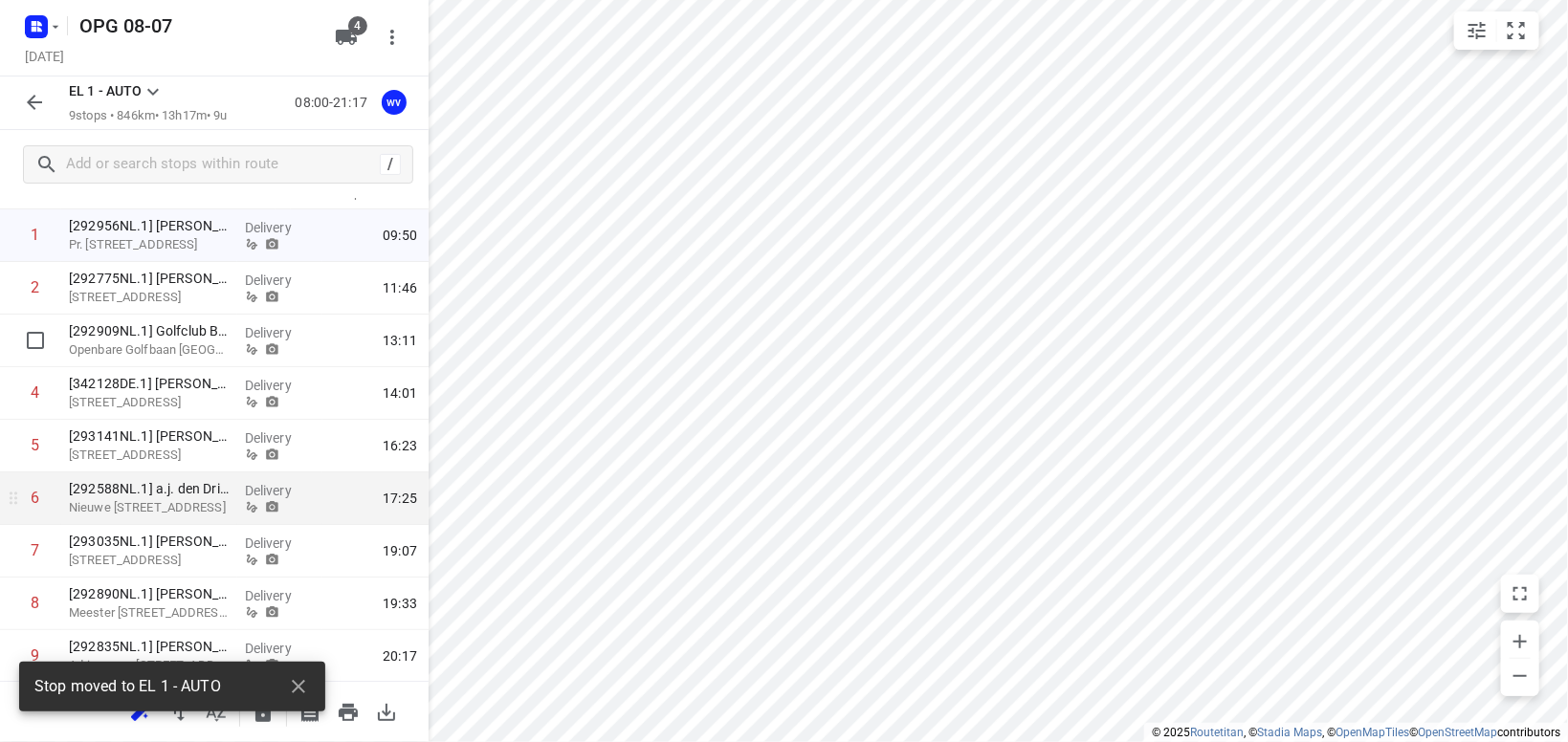 scroll, scrollTop: 193, scrollLeft: 0, axis: vertical 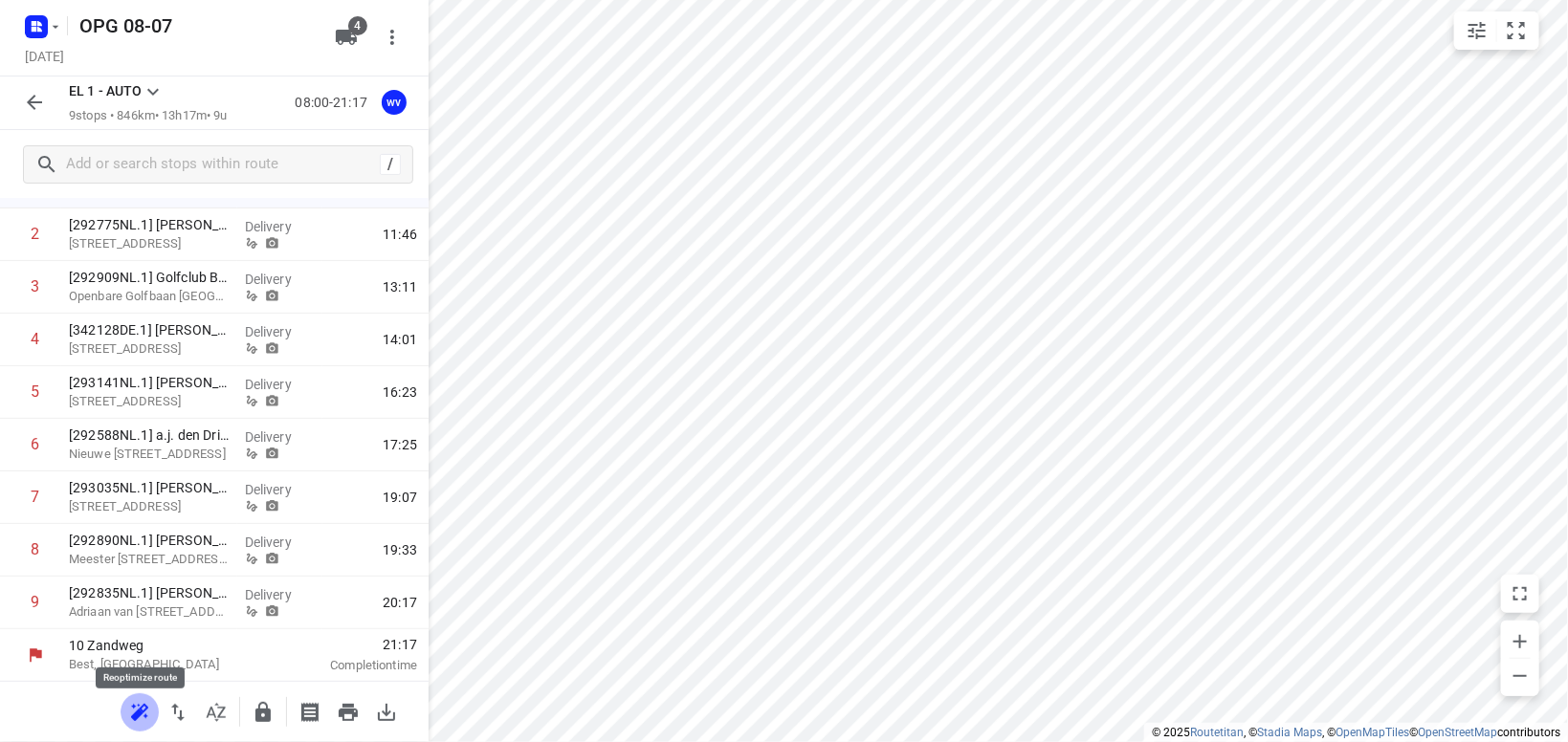 click 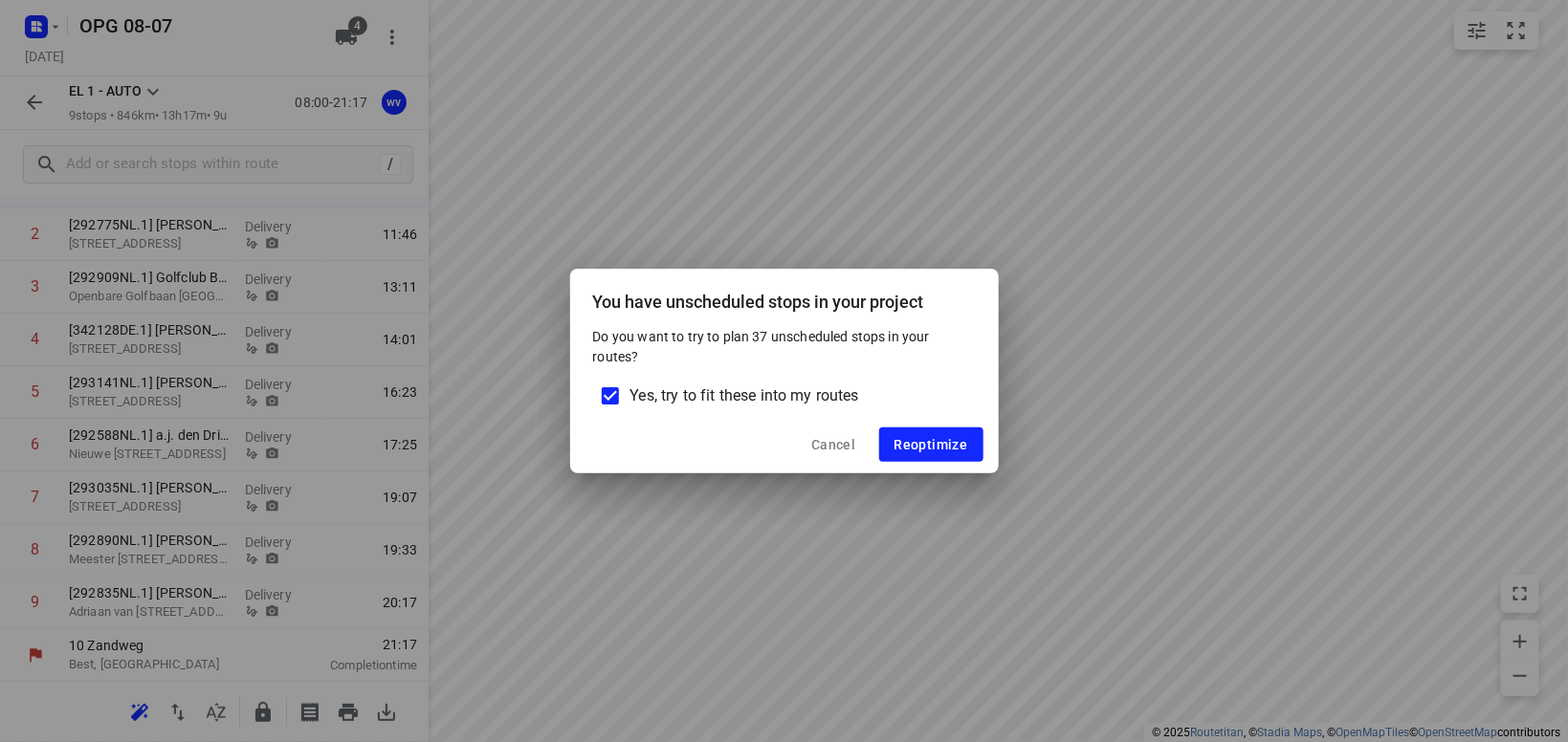 drag, startPoint x: 615, startPoint y: 391, endPoint x: 627, endPoint y: 385, distance: 13.416408 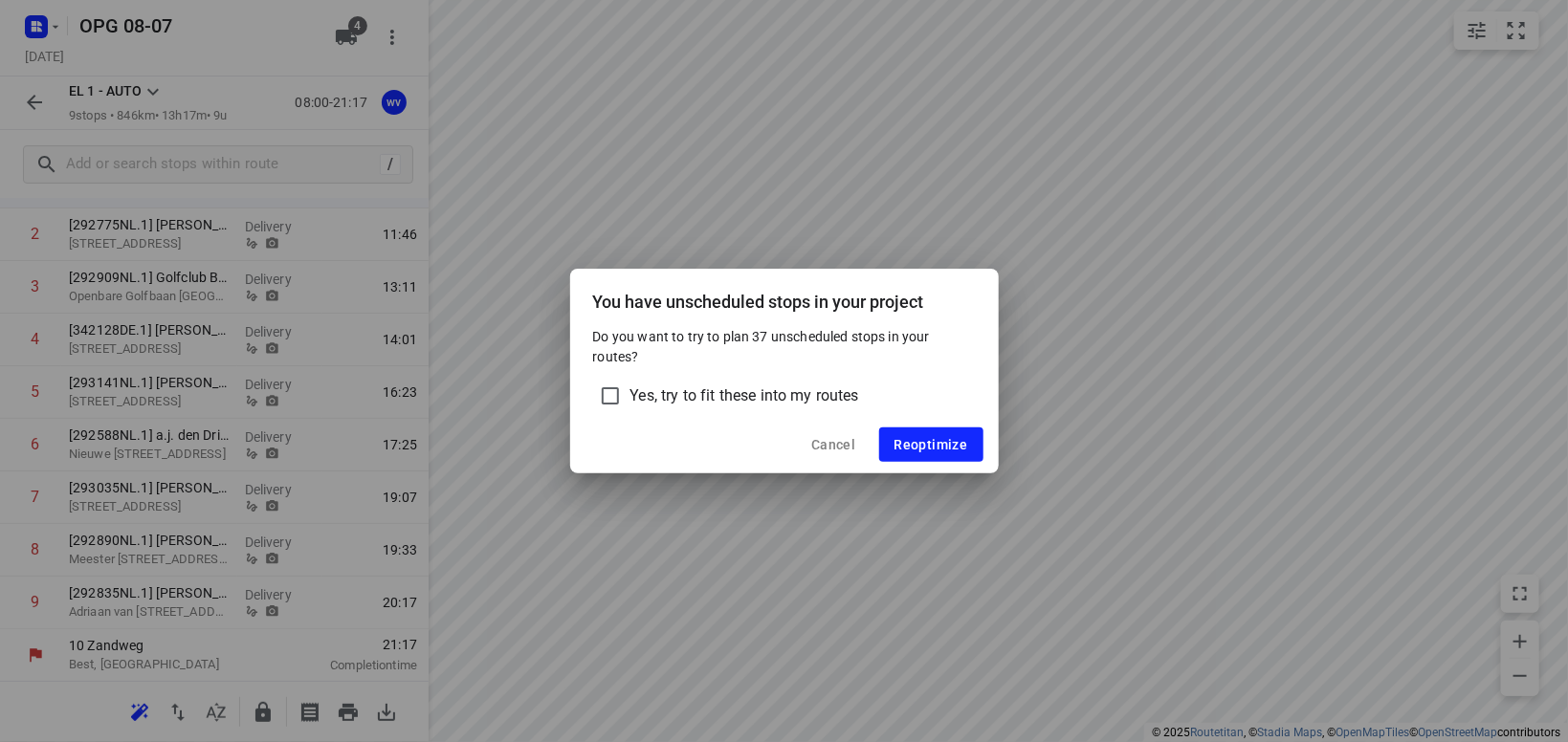 drag, startPoint x: 953, startPoint y: 451, endPoint x: 953, endPoint y: 462, distance: 11 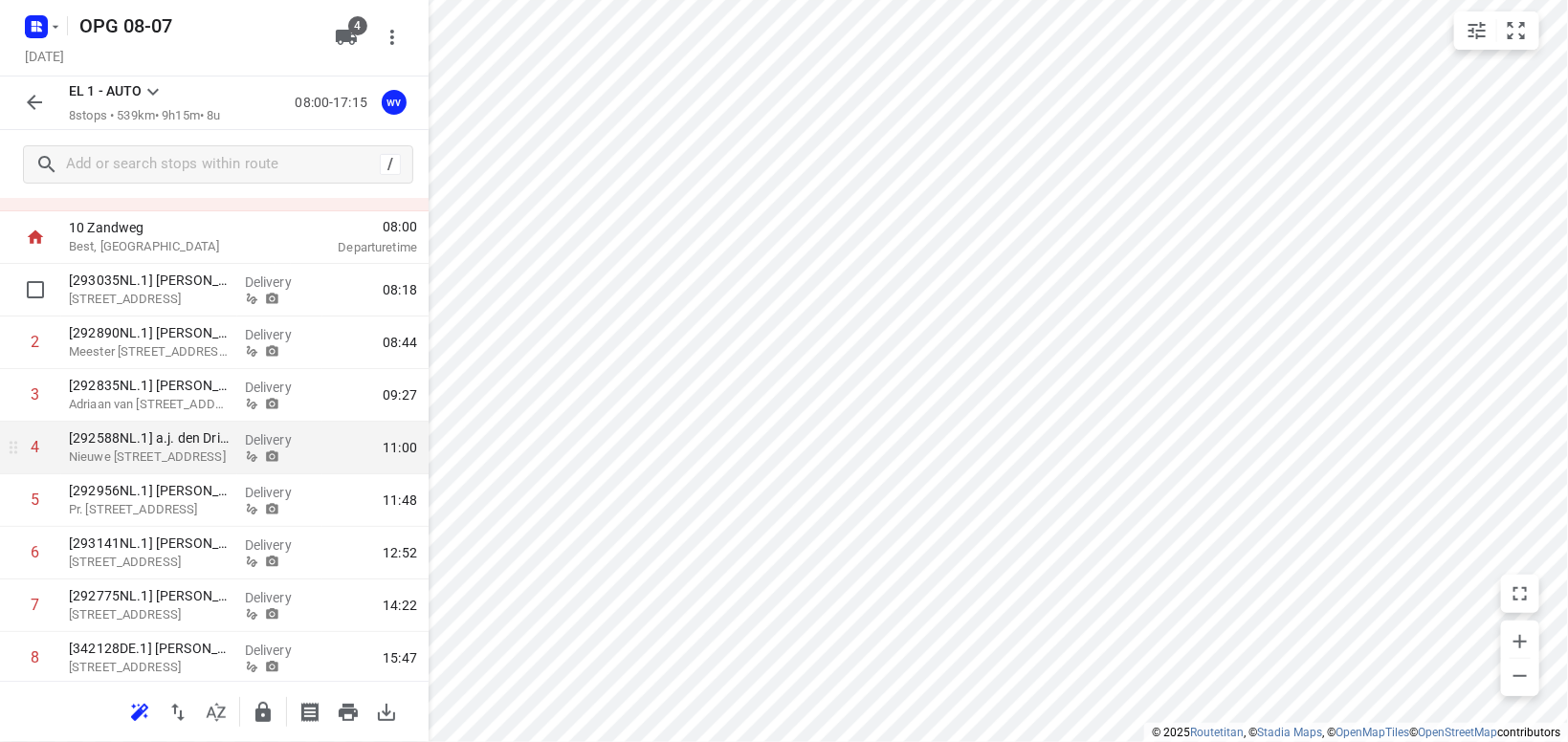 scroll, scrollTop: 142, scrollLeft: 0, axis: vertical 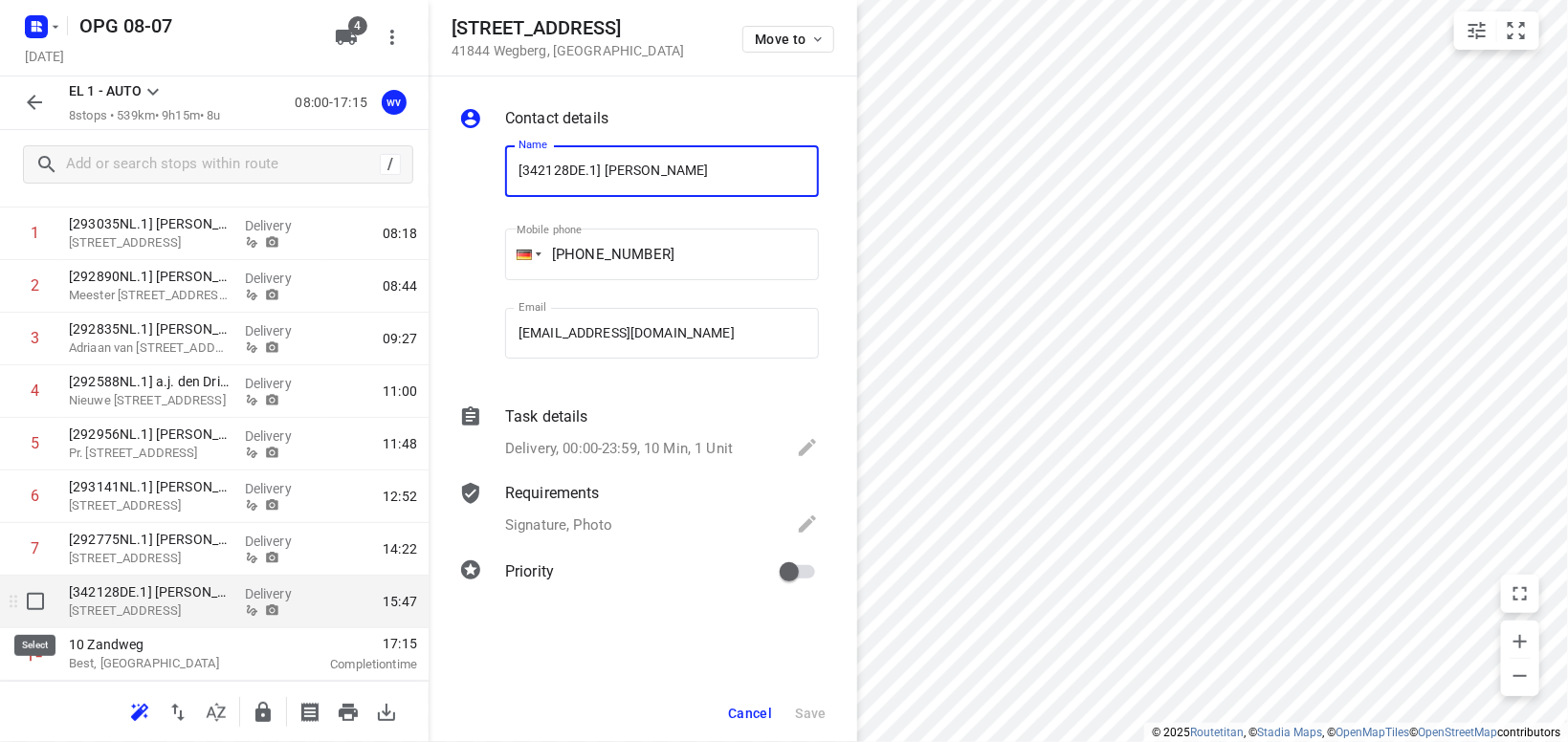 click at bounding box center [35, 601] 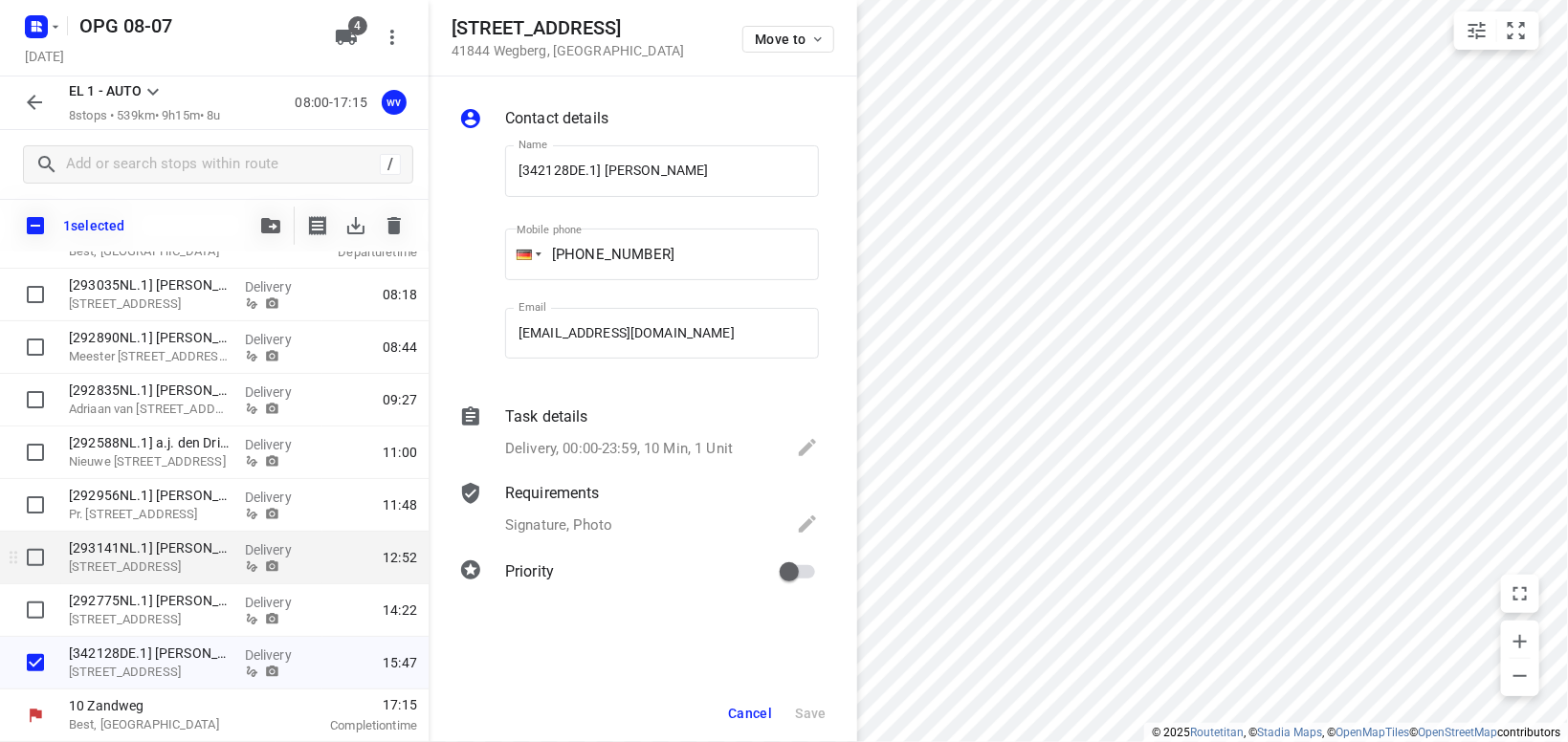 scroll, scrollTop: 134, scrollLeft: 0, axis: vertical 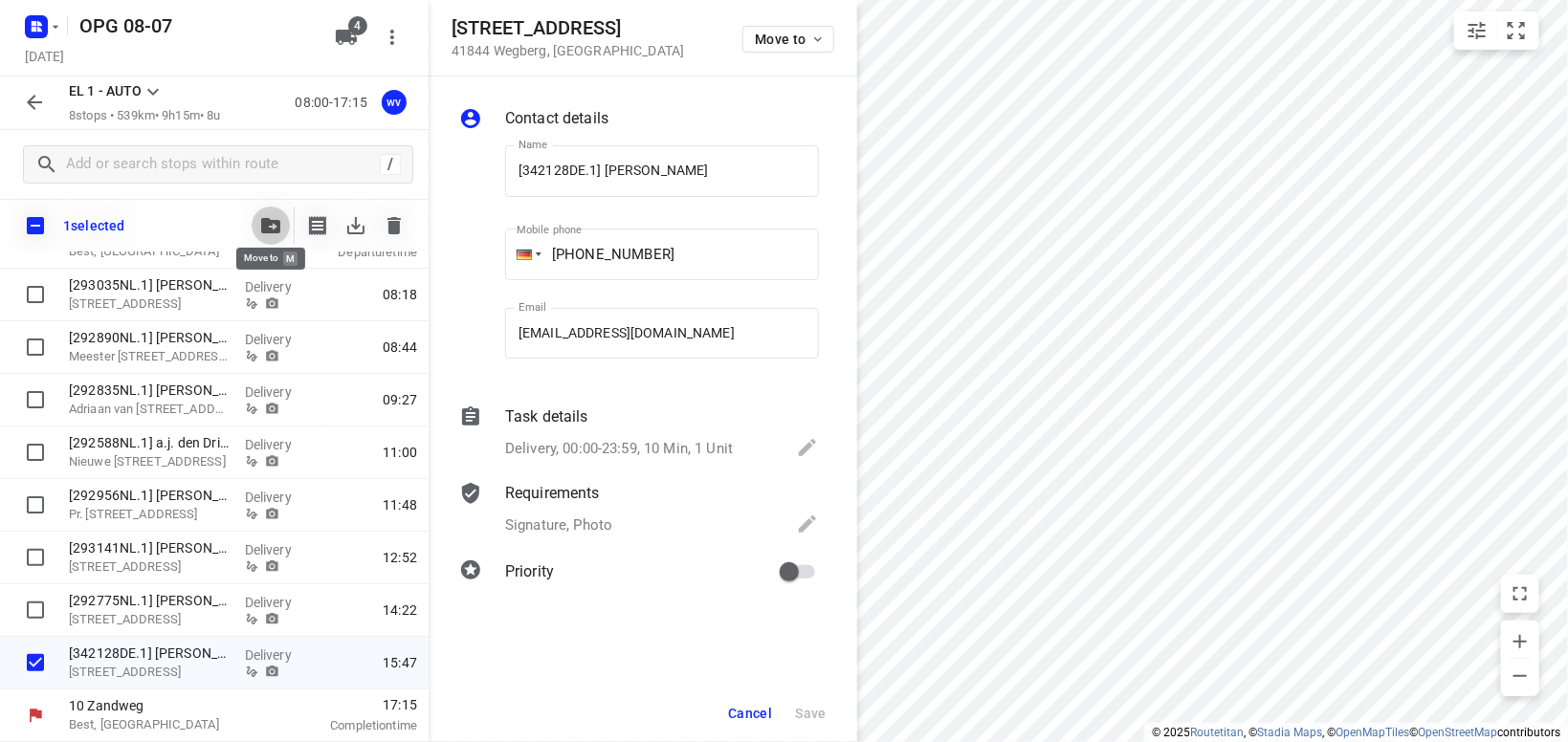 click 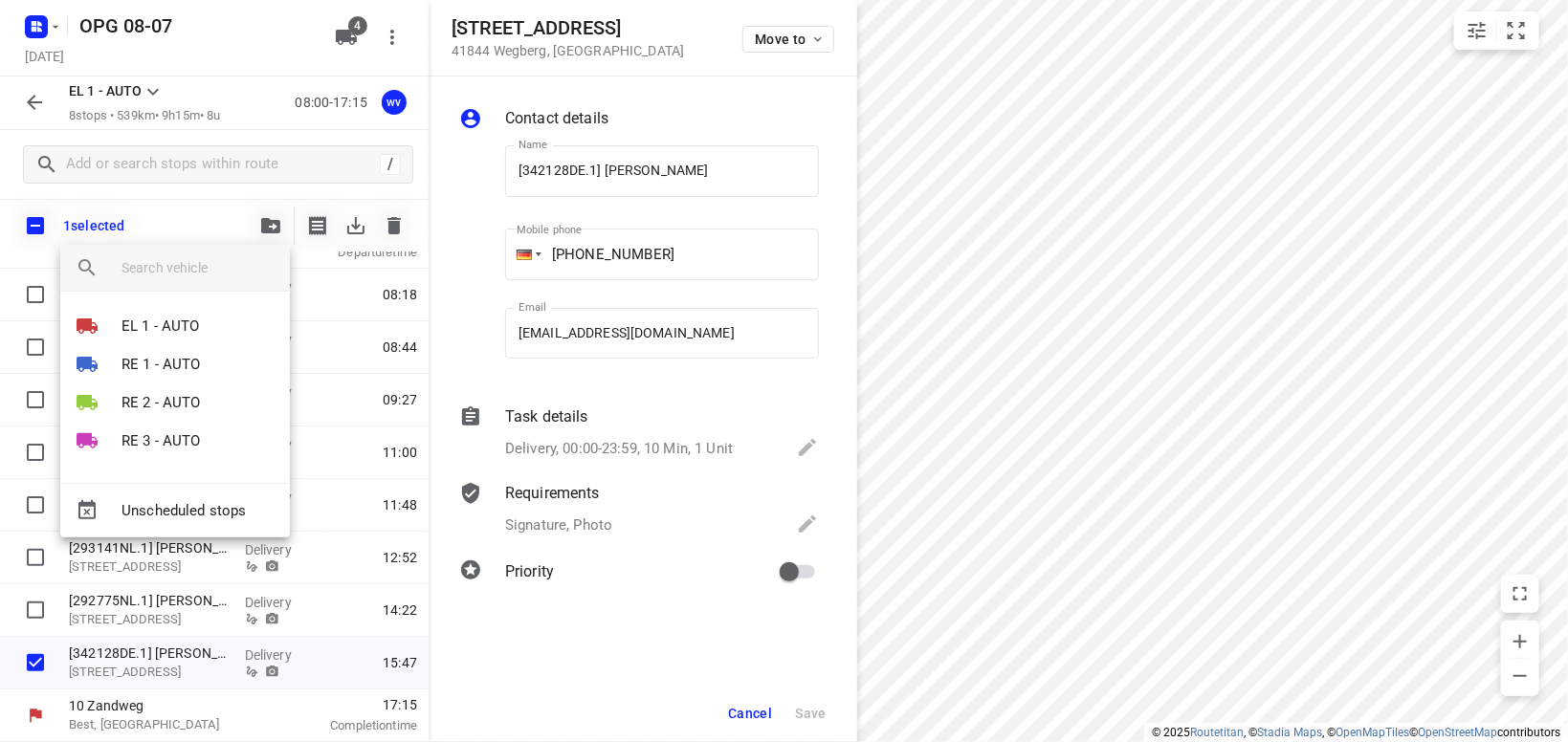 click at bounding box center [784, 371] 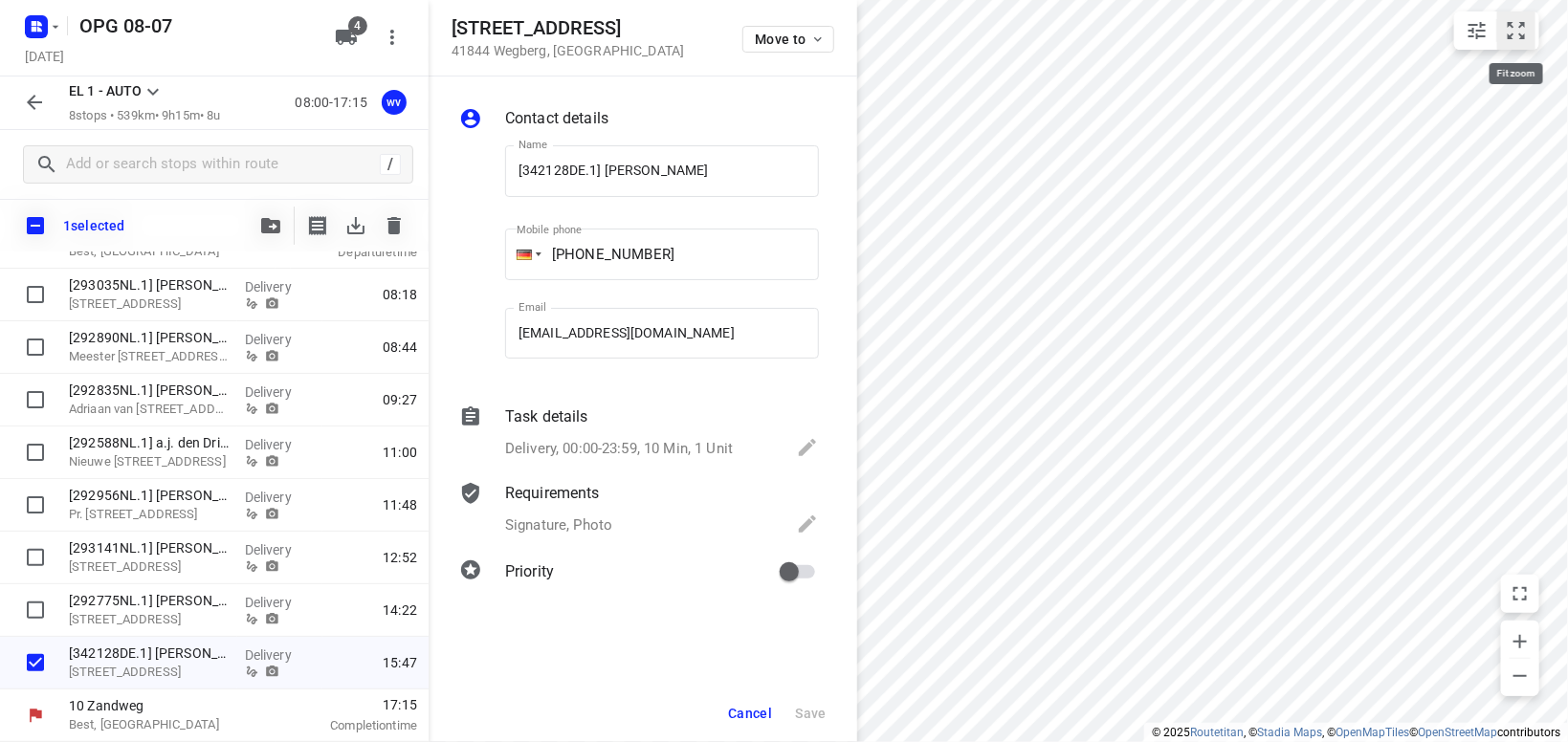 click 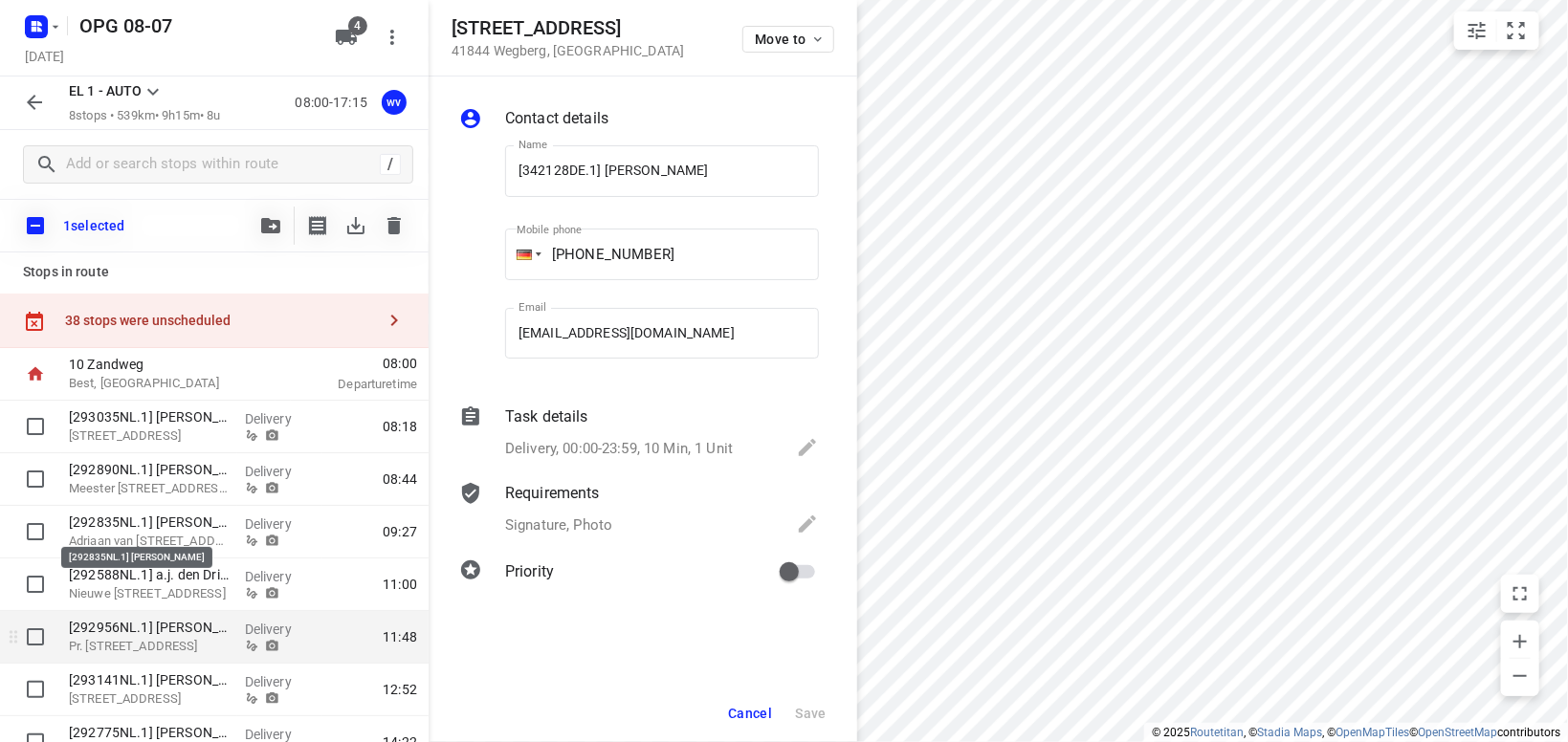 scroll, scrollTop: 0, scrollLeft: 0, axis: both 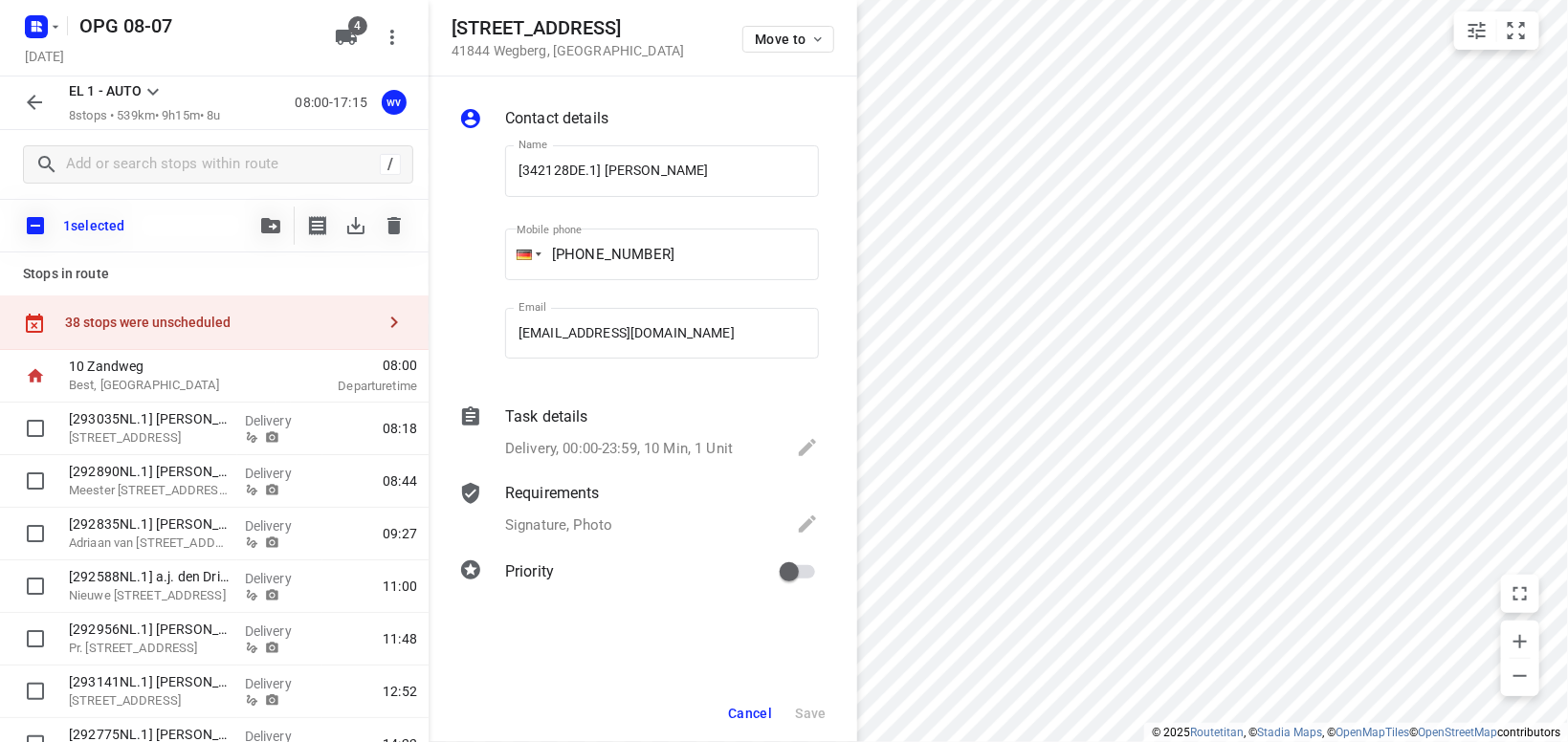 click 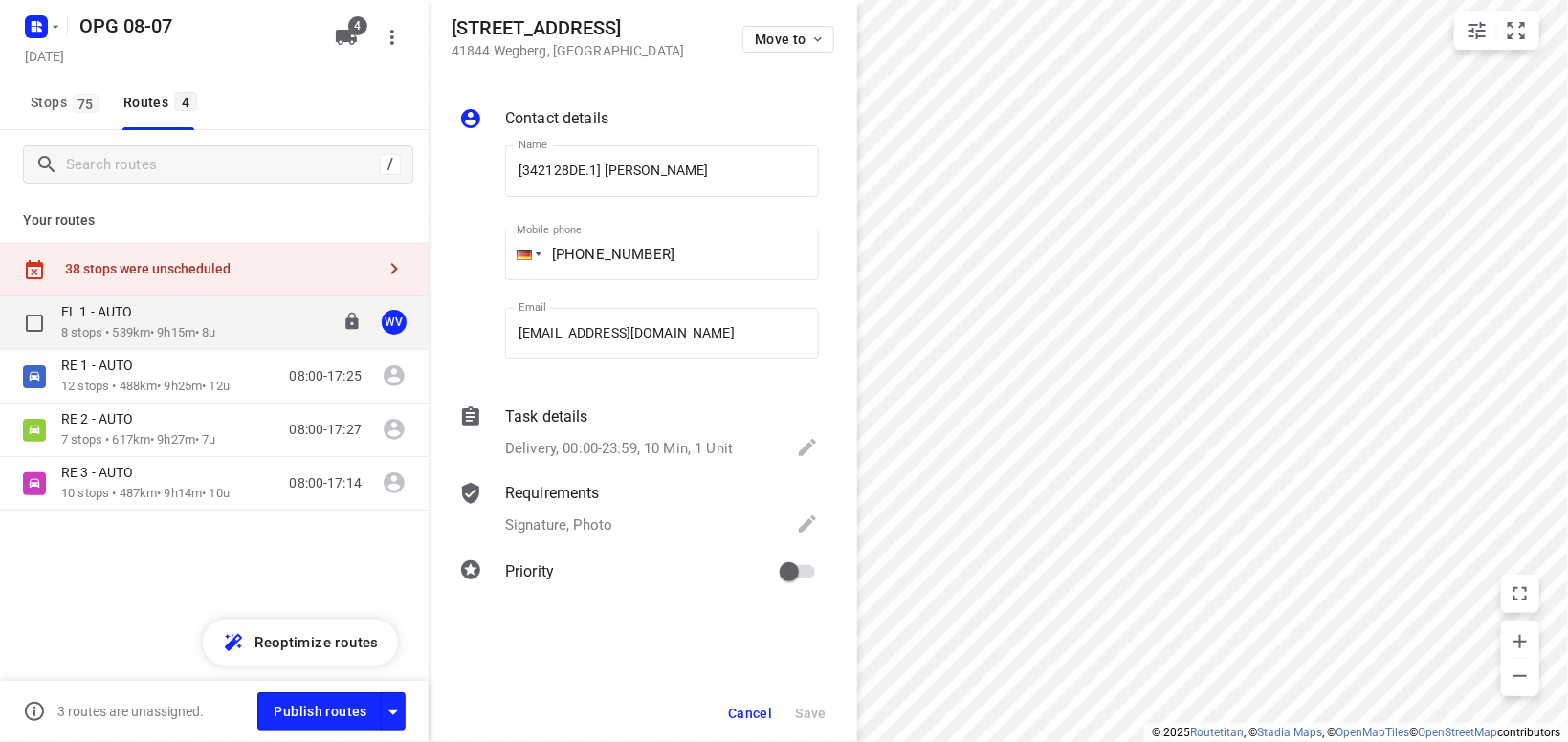 click on "EL 1 - AUTO" at bounding box center [102, 312] 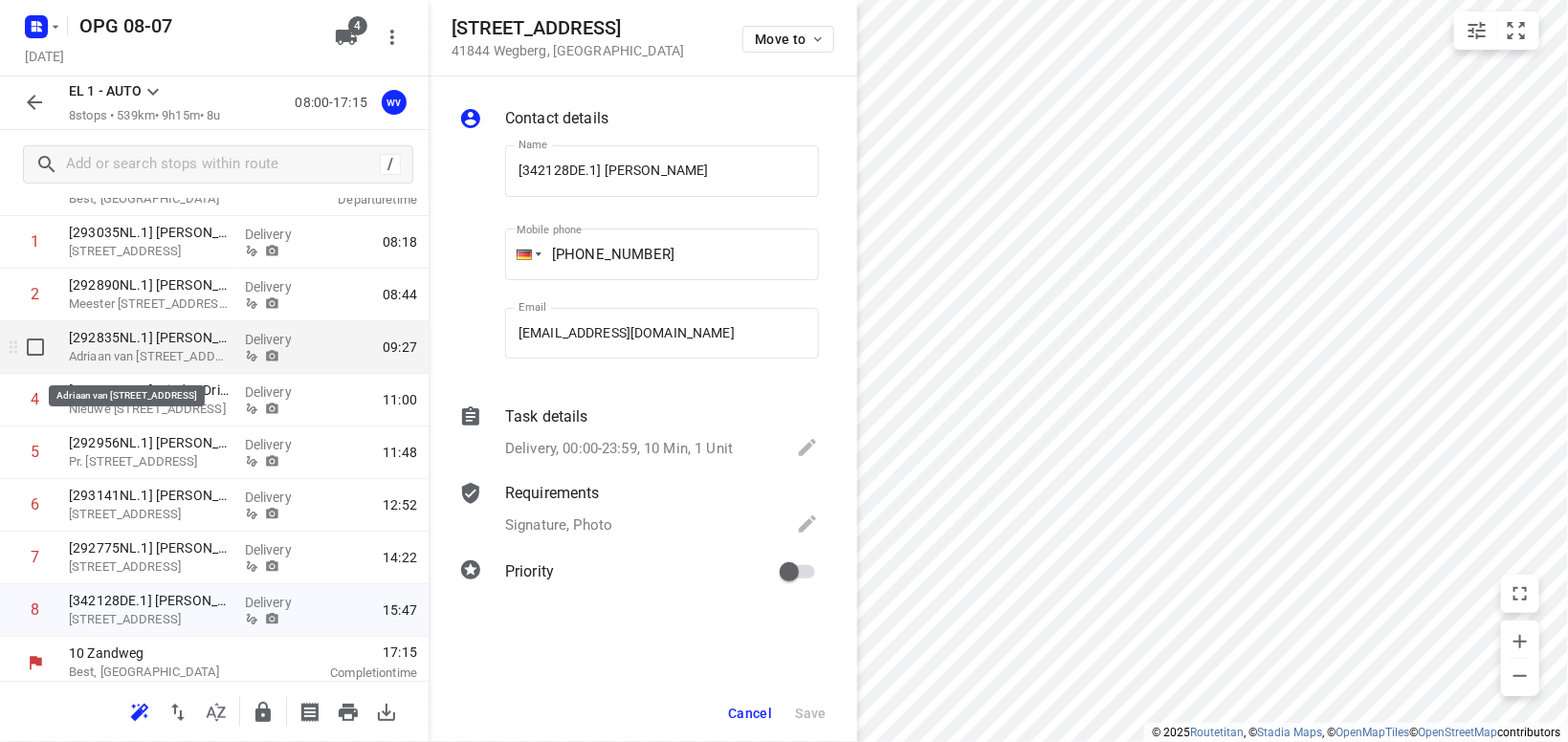 scroll, scrollTop: 142, scrollLeft: 0, axis: vertical 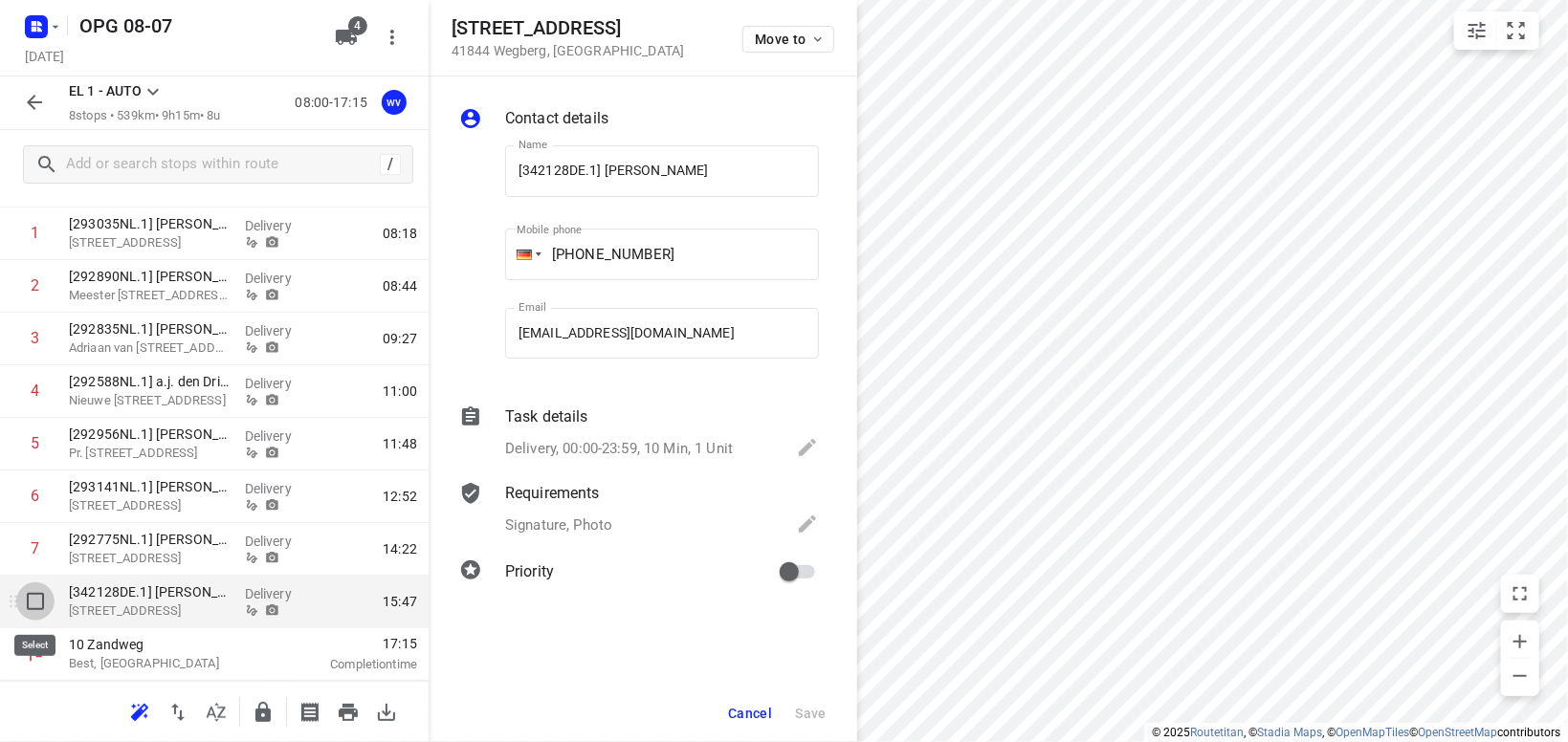 click at bounding box center [35, 601] 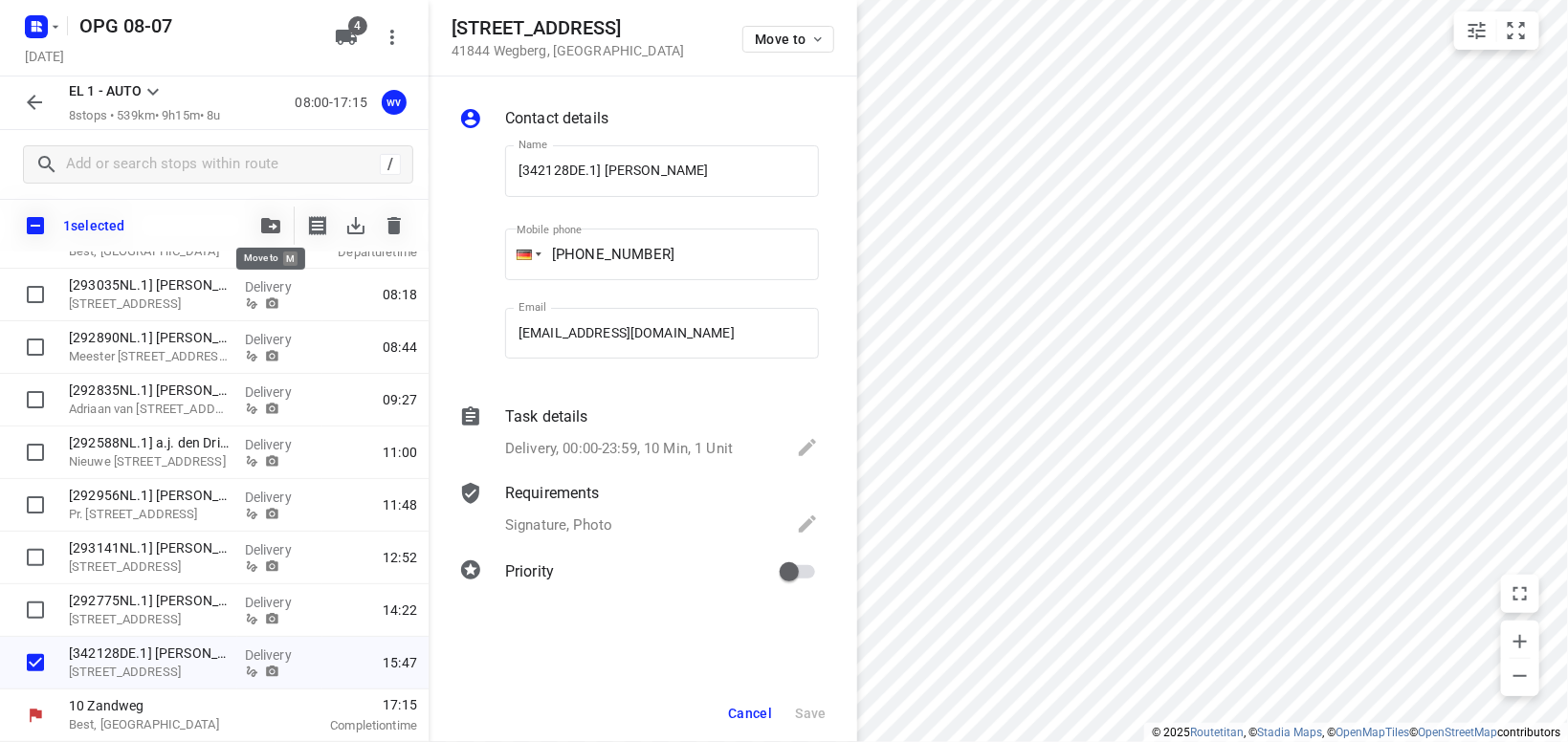 click 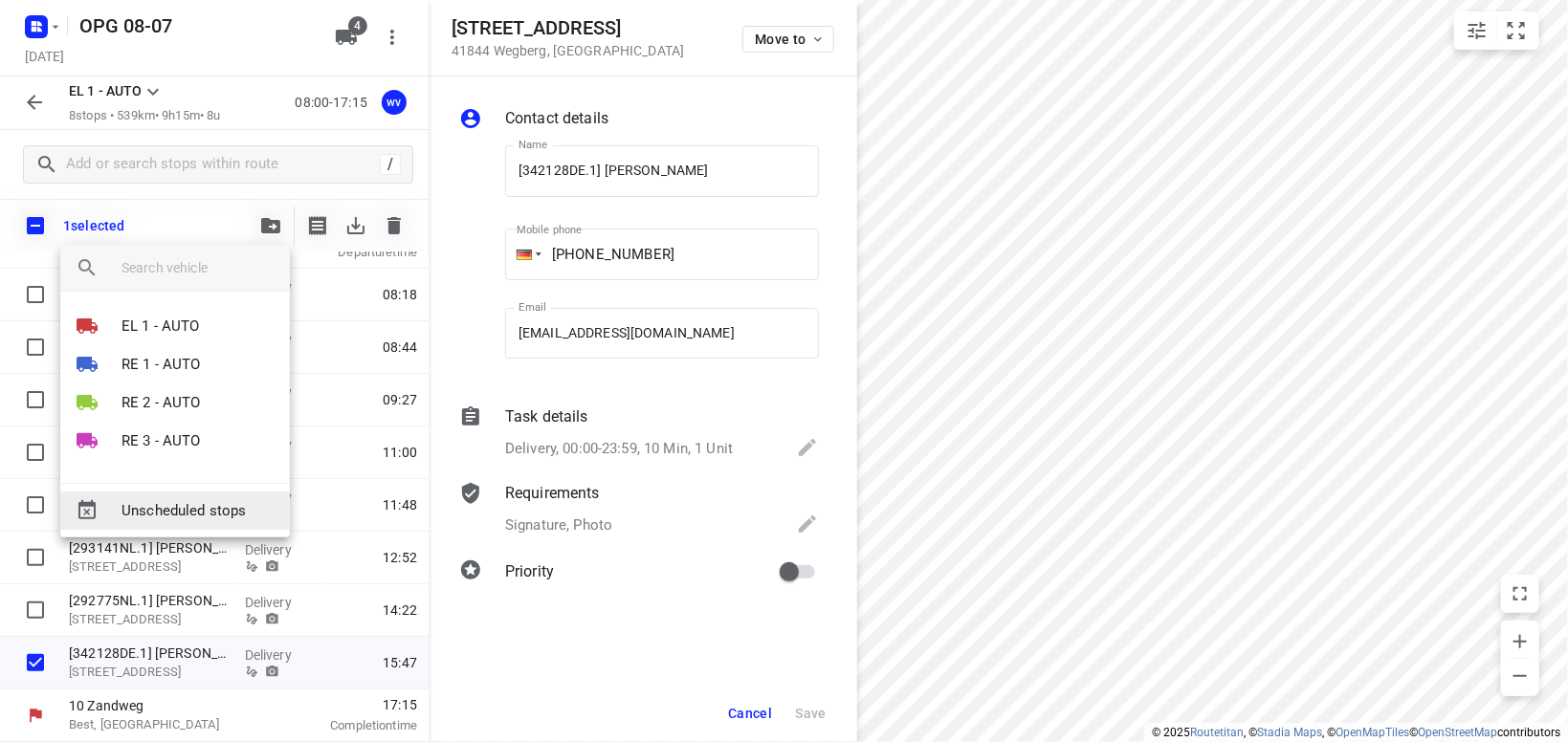click on "Unscheduled stops" at bounding box center (198, 511) 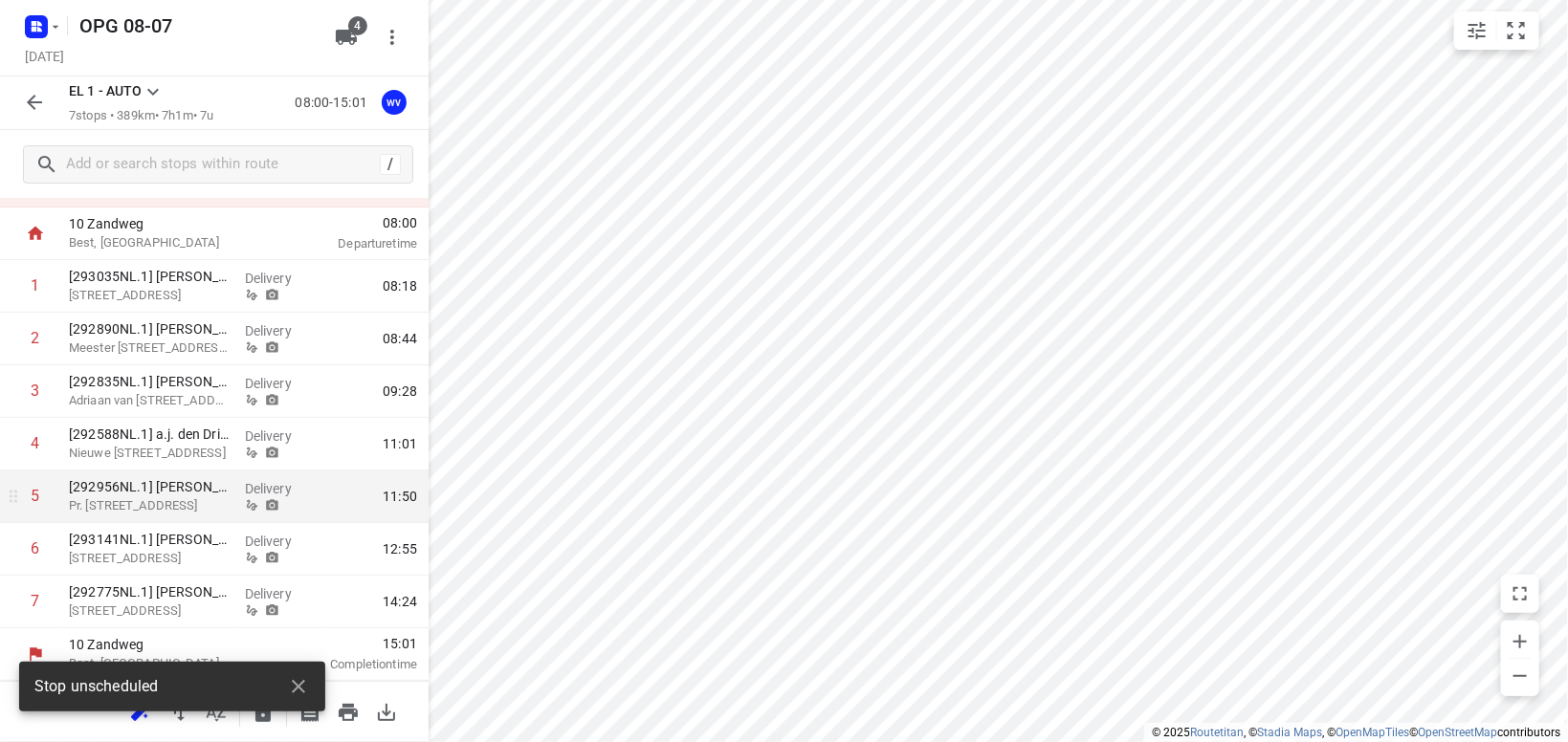 scroll, scrollTop: 89, scrollLeft: 0, axis: vertical 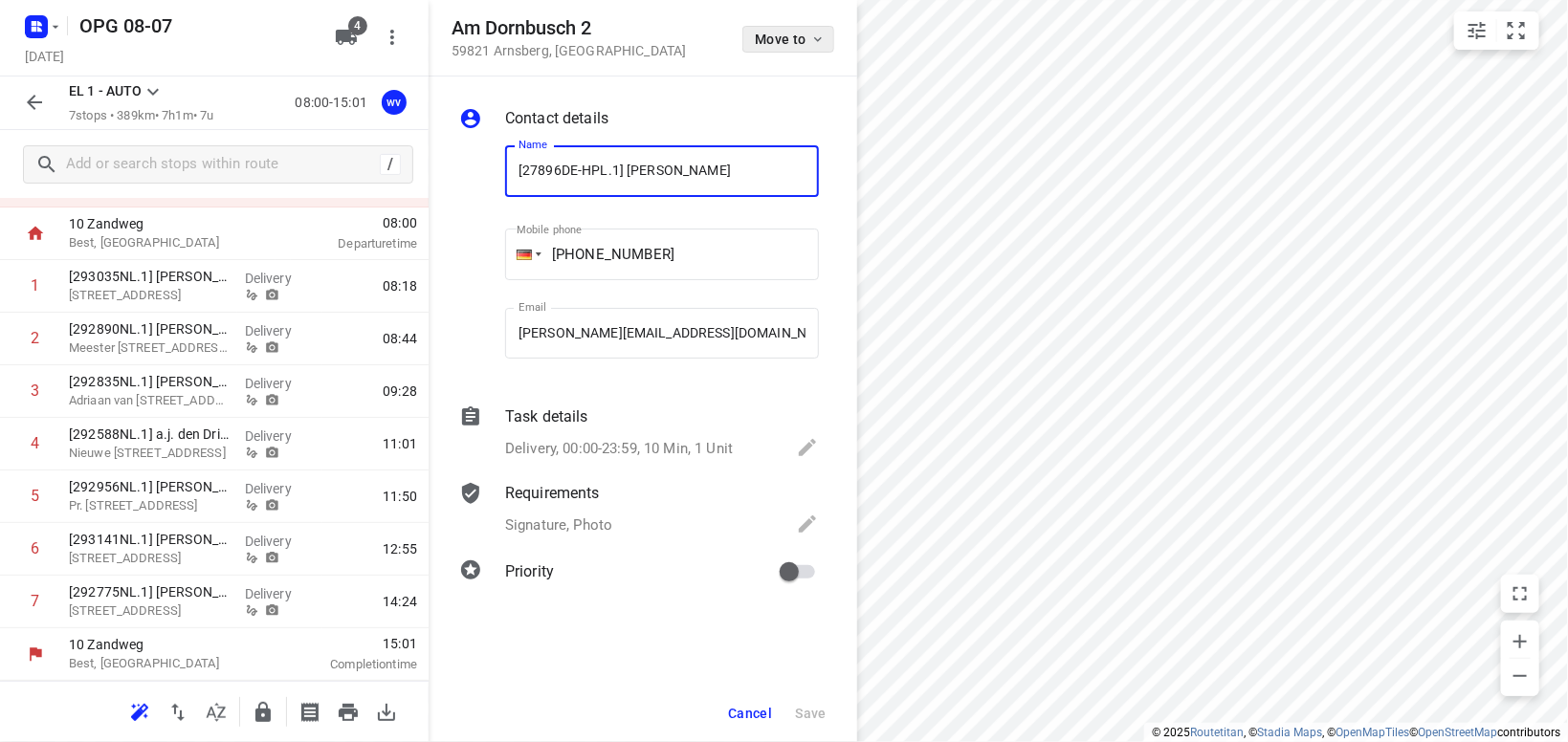 click 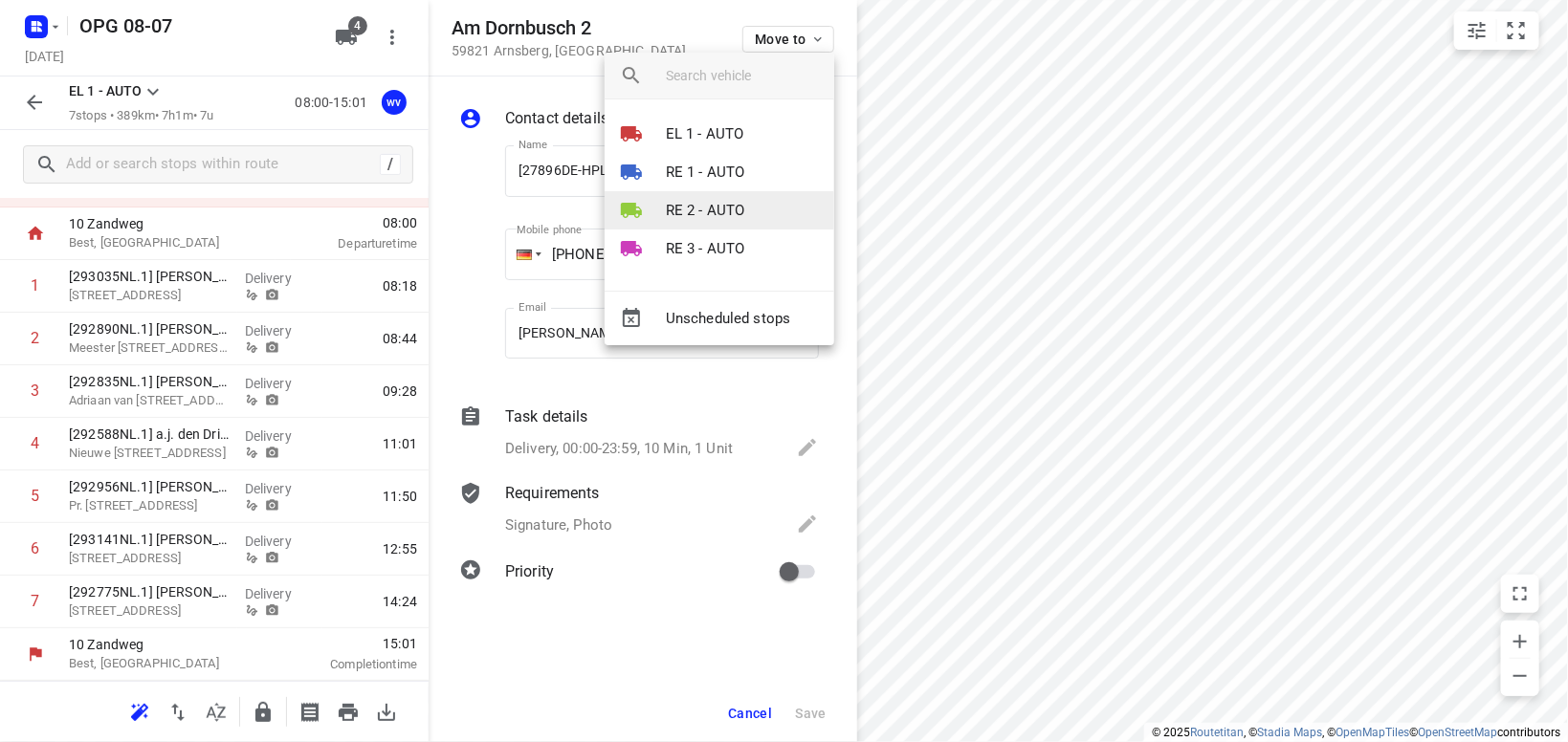 click on "RE 2 - AUTO" at bounding box center (705, 210) 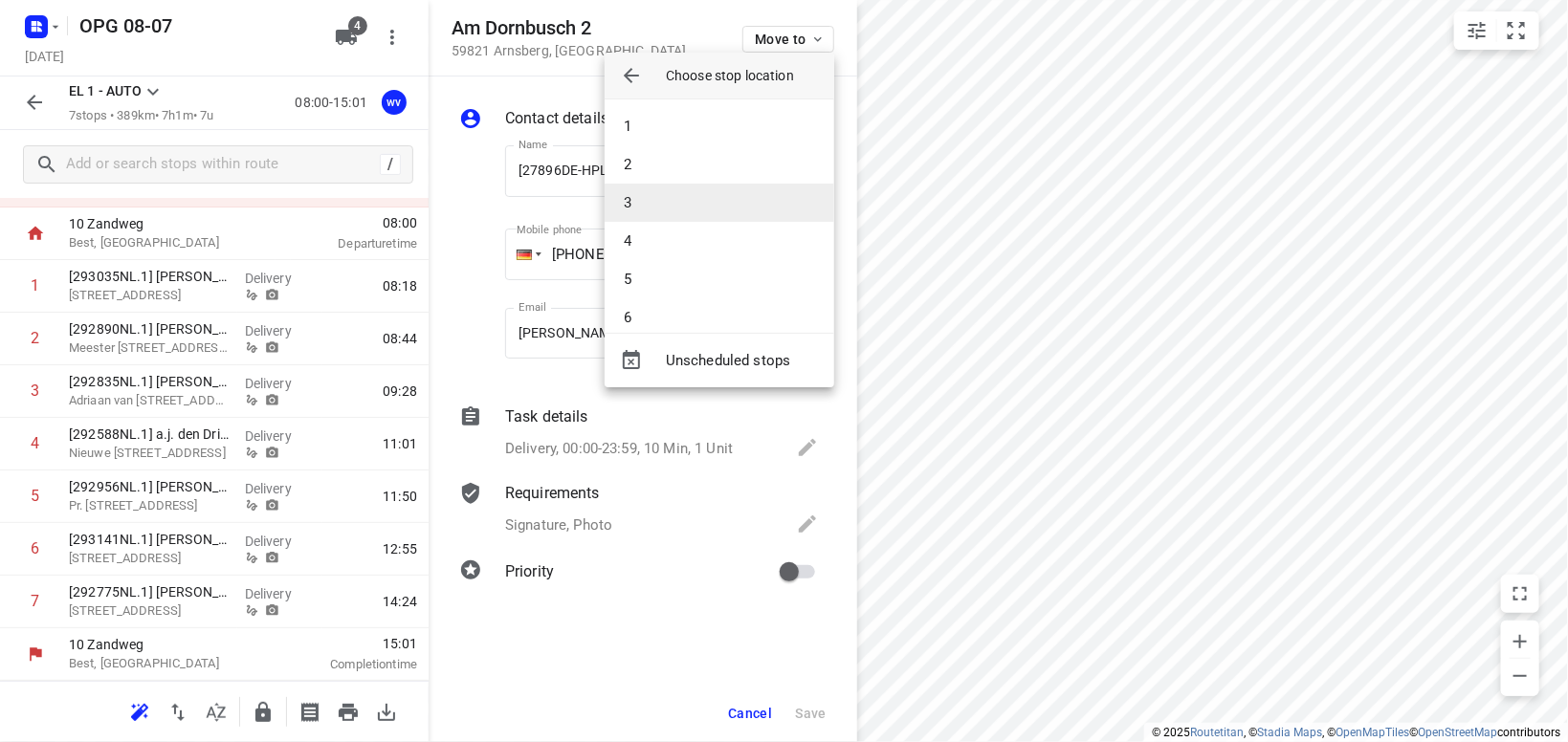 click on "3" at bounding box center [719, 203] 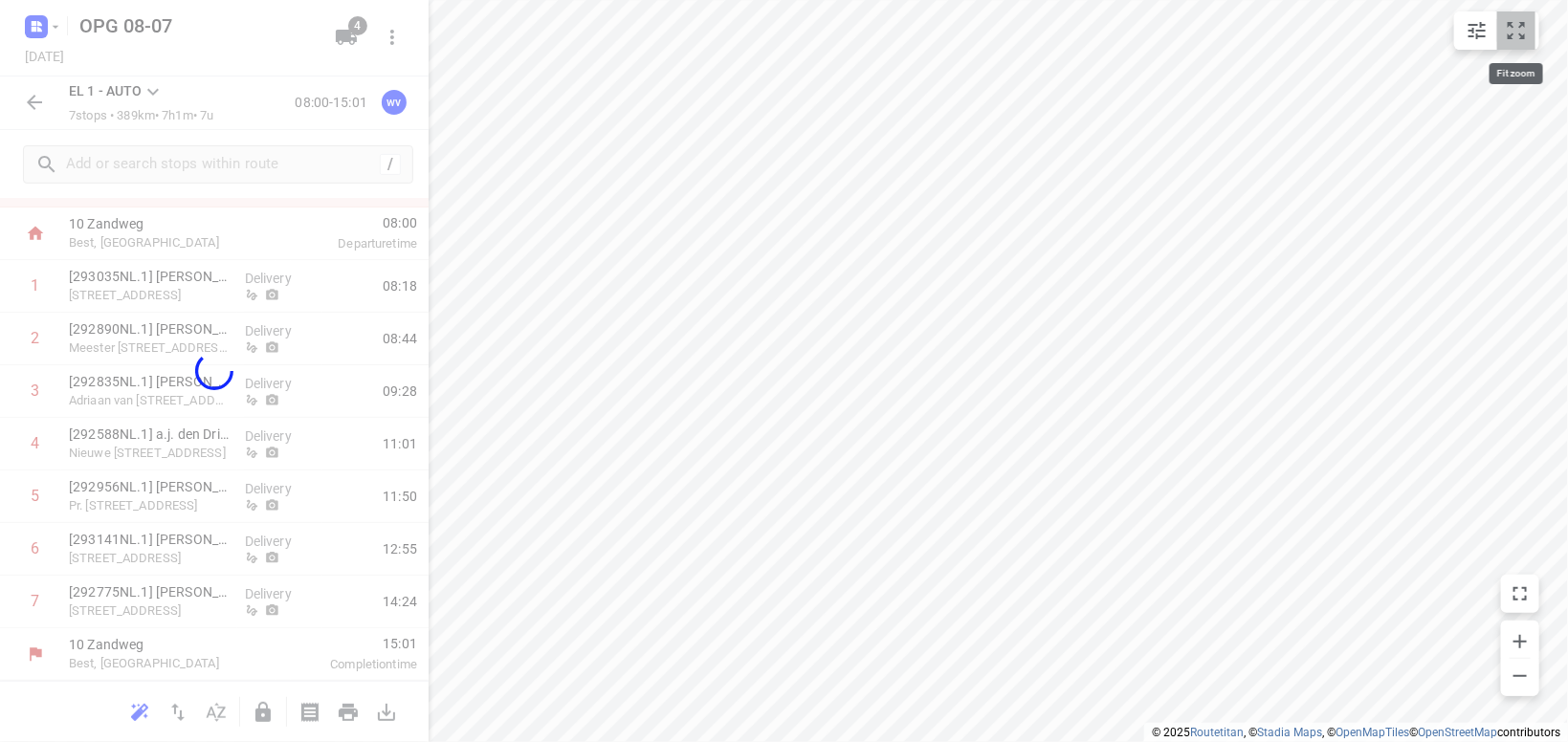 drag, startPoint x: 1509, startPoint y: 31, endPoint x: 1493, endPoint y: 49, distance: 24.083189 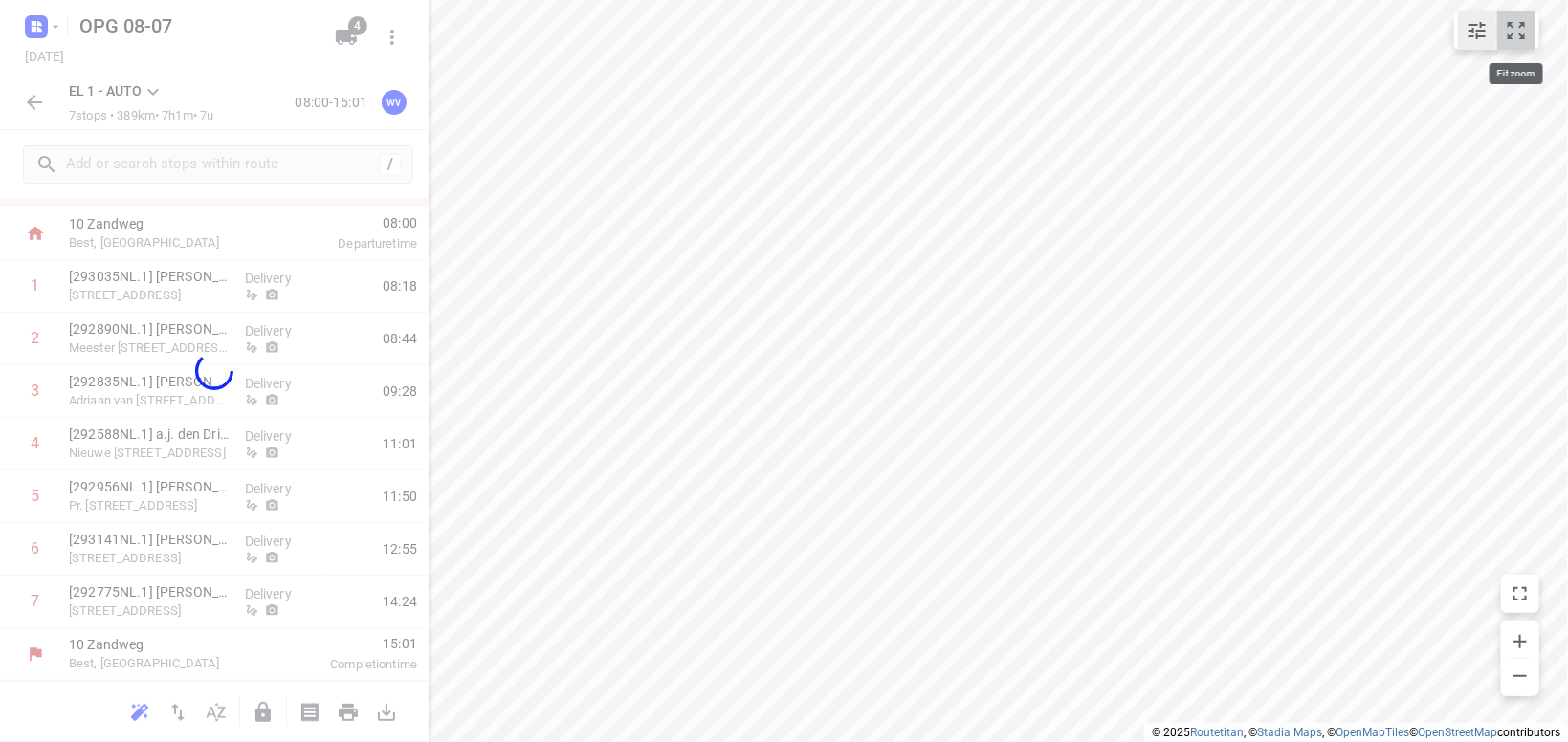 click 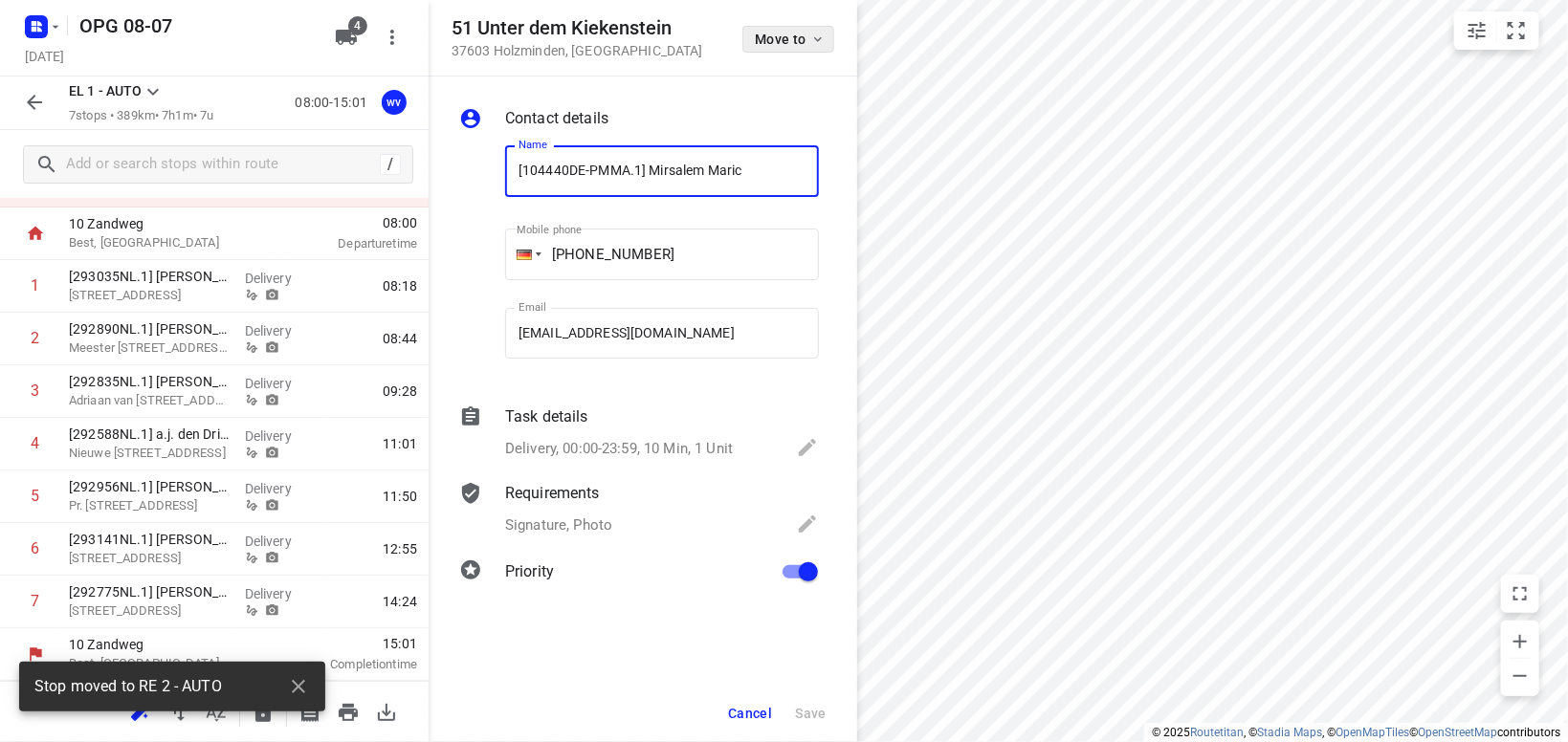 click 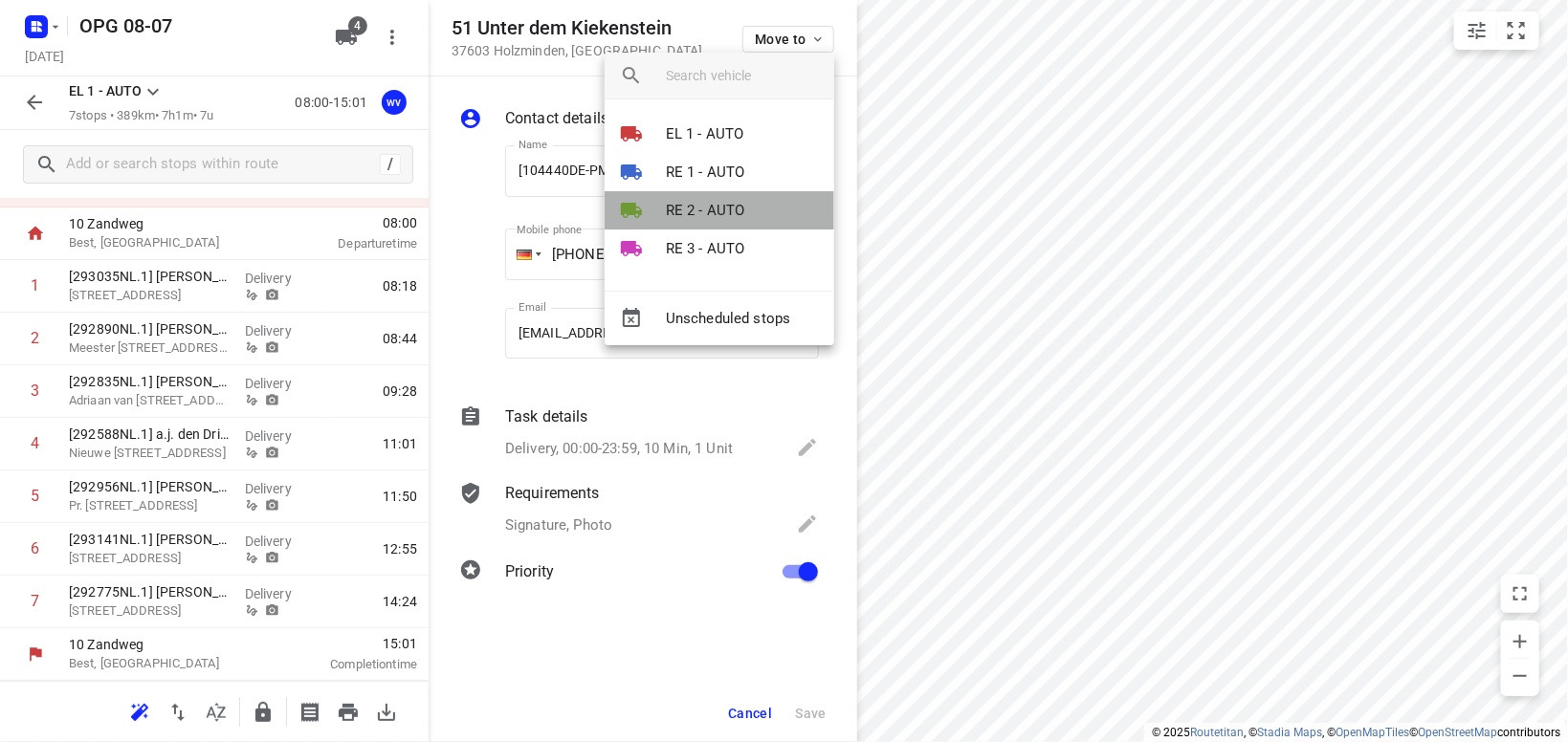 click on "RE 2 - AUTO" at bounding box center (705, 210) 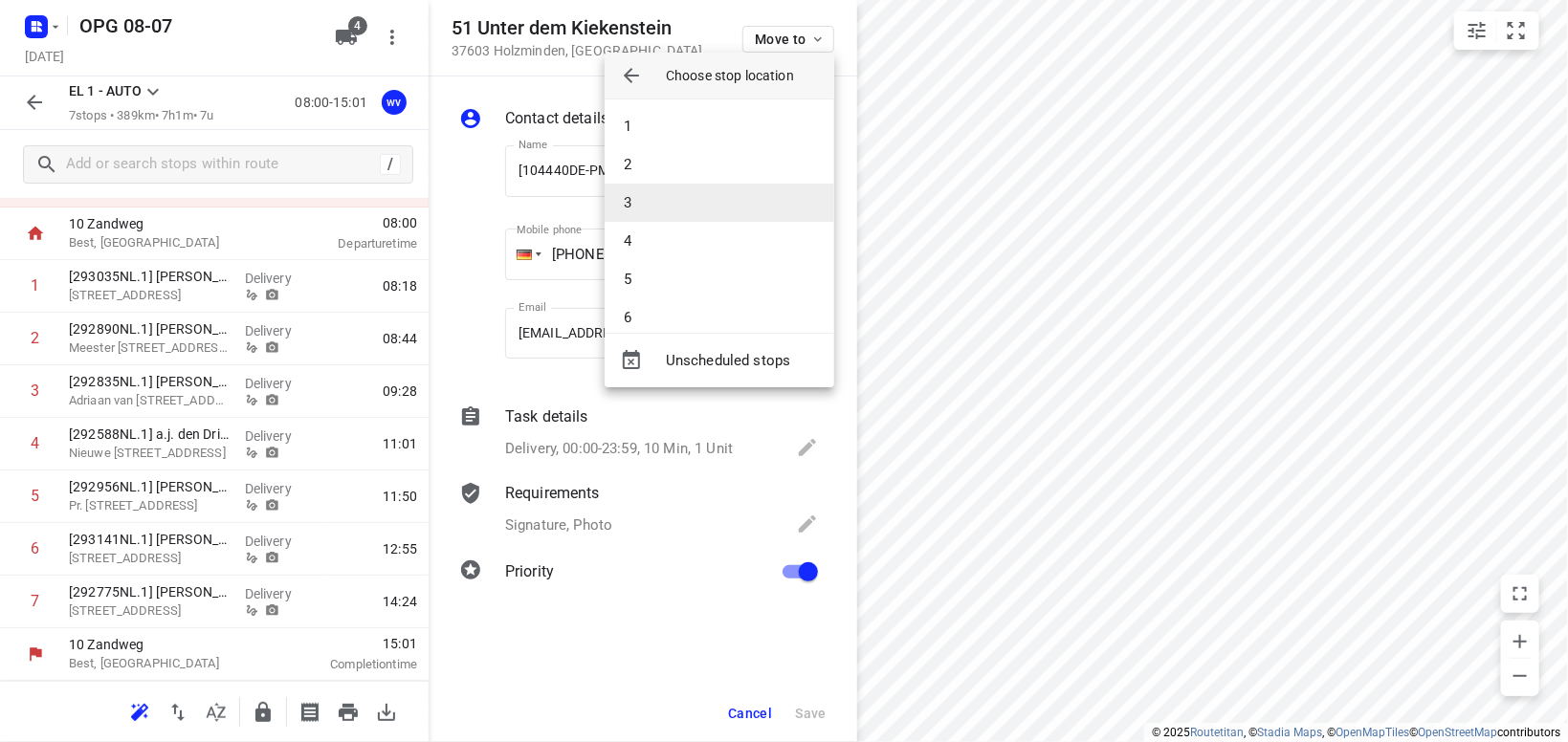 click on "3" at bounding box center [719, 203] 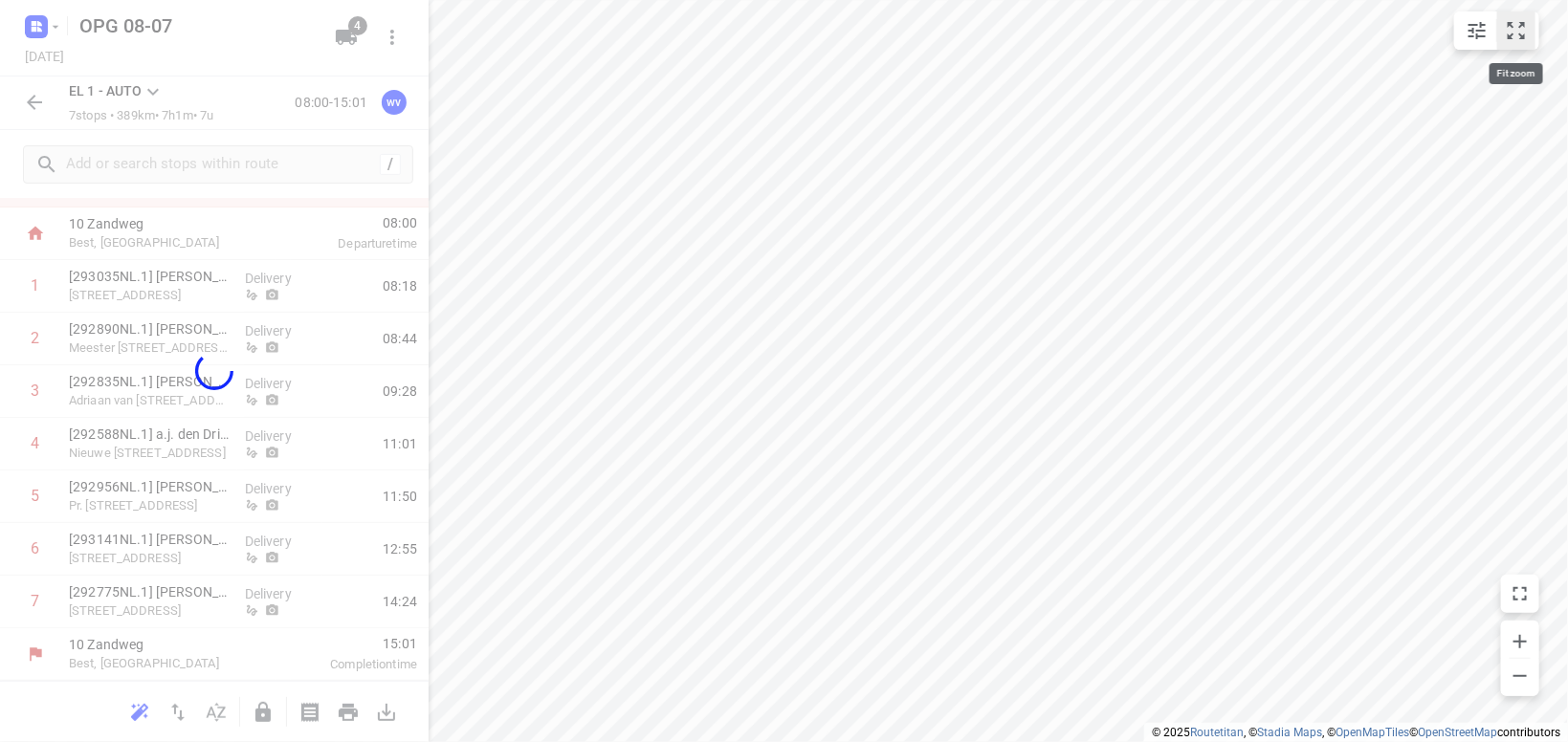 click 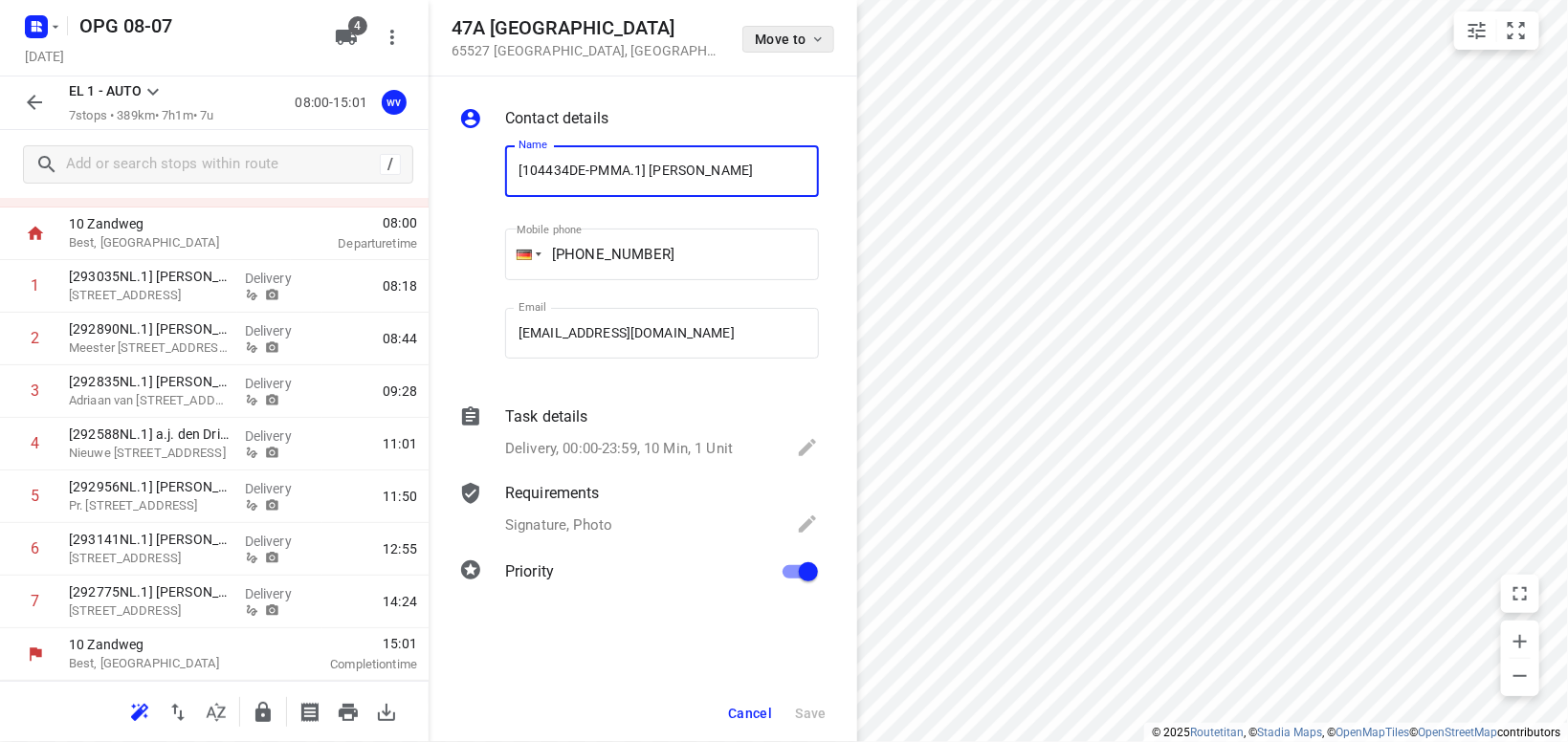 click 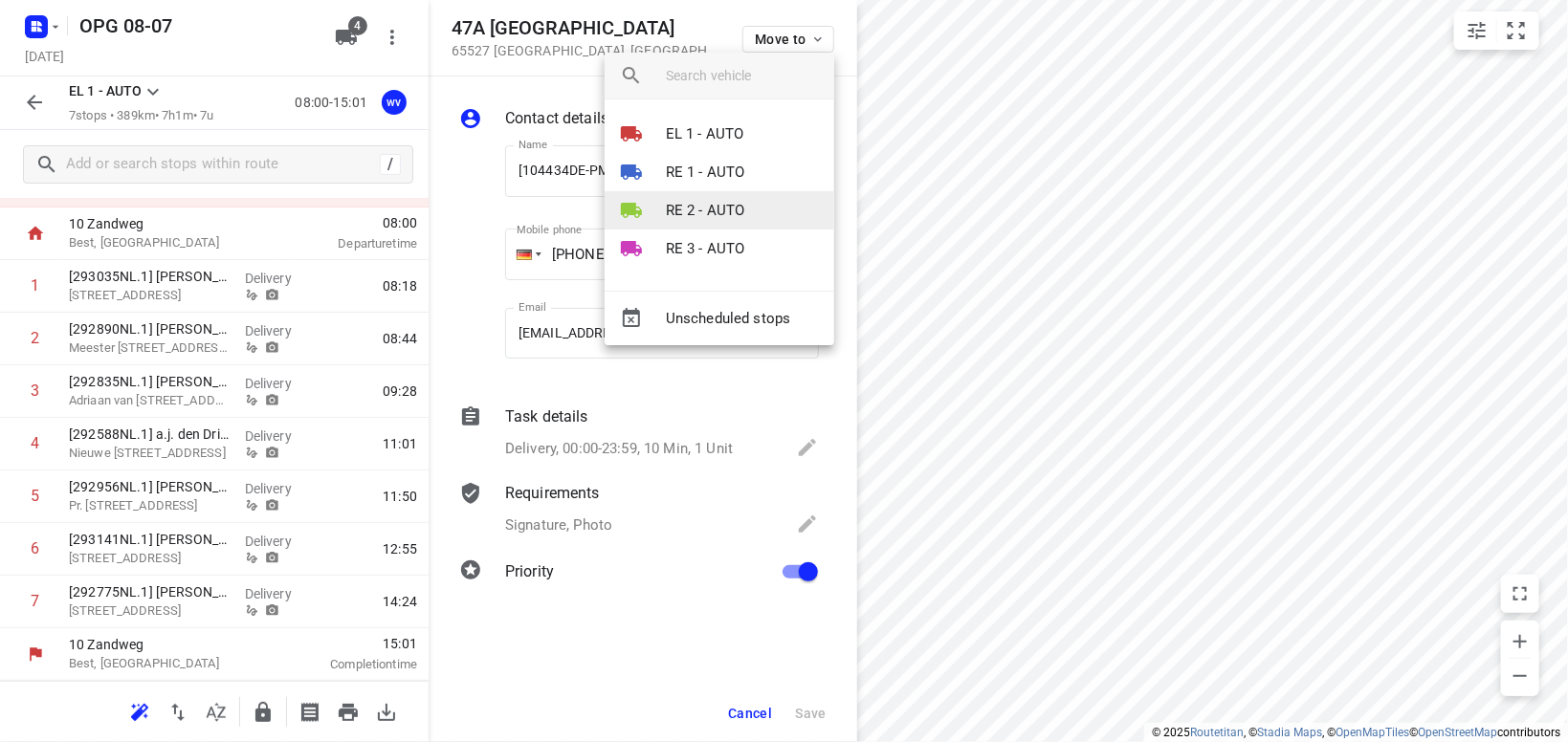 click on "RE 2 - AUTO" at bounding box center (705, 210) 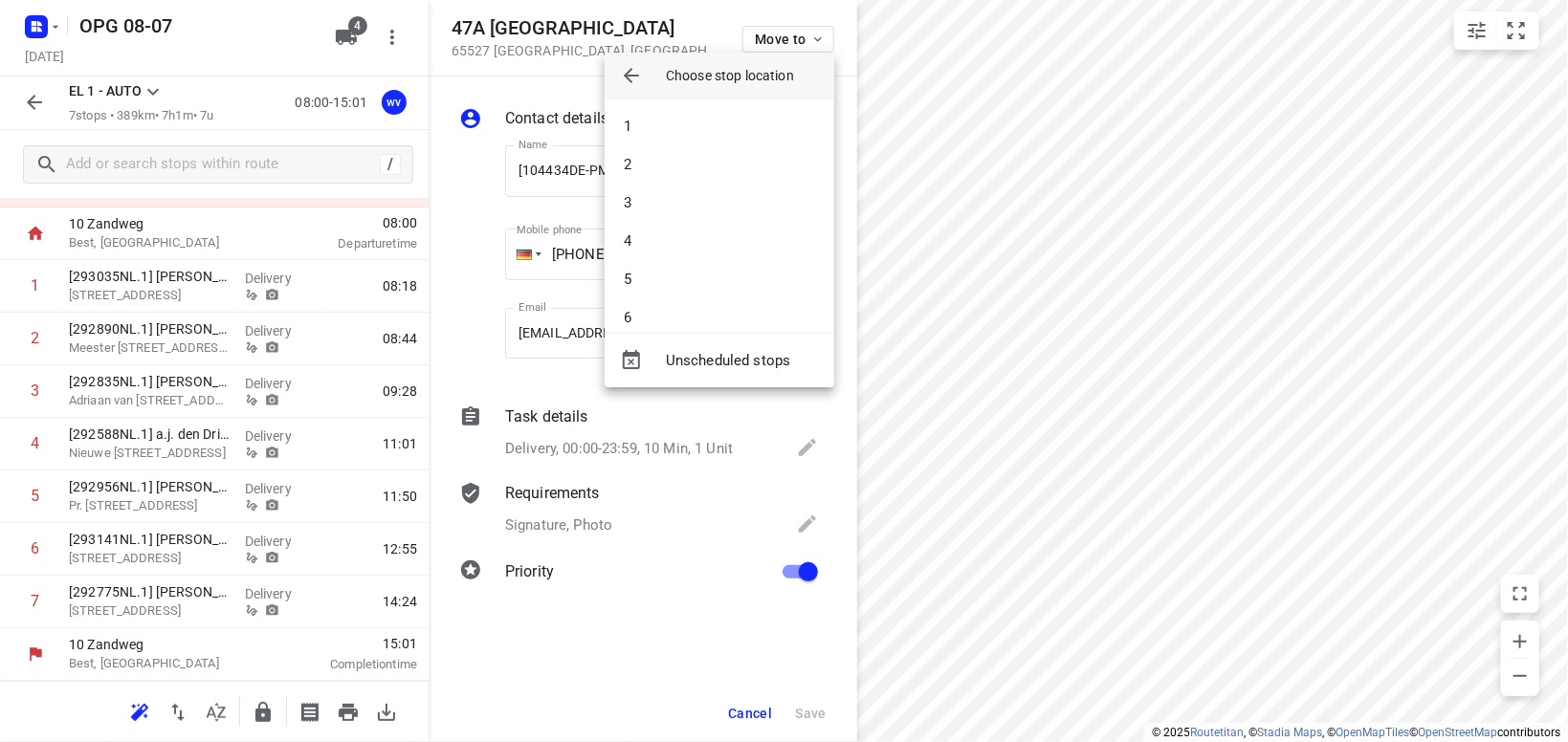 click on "3" at bounding box center [719, 203] 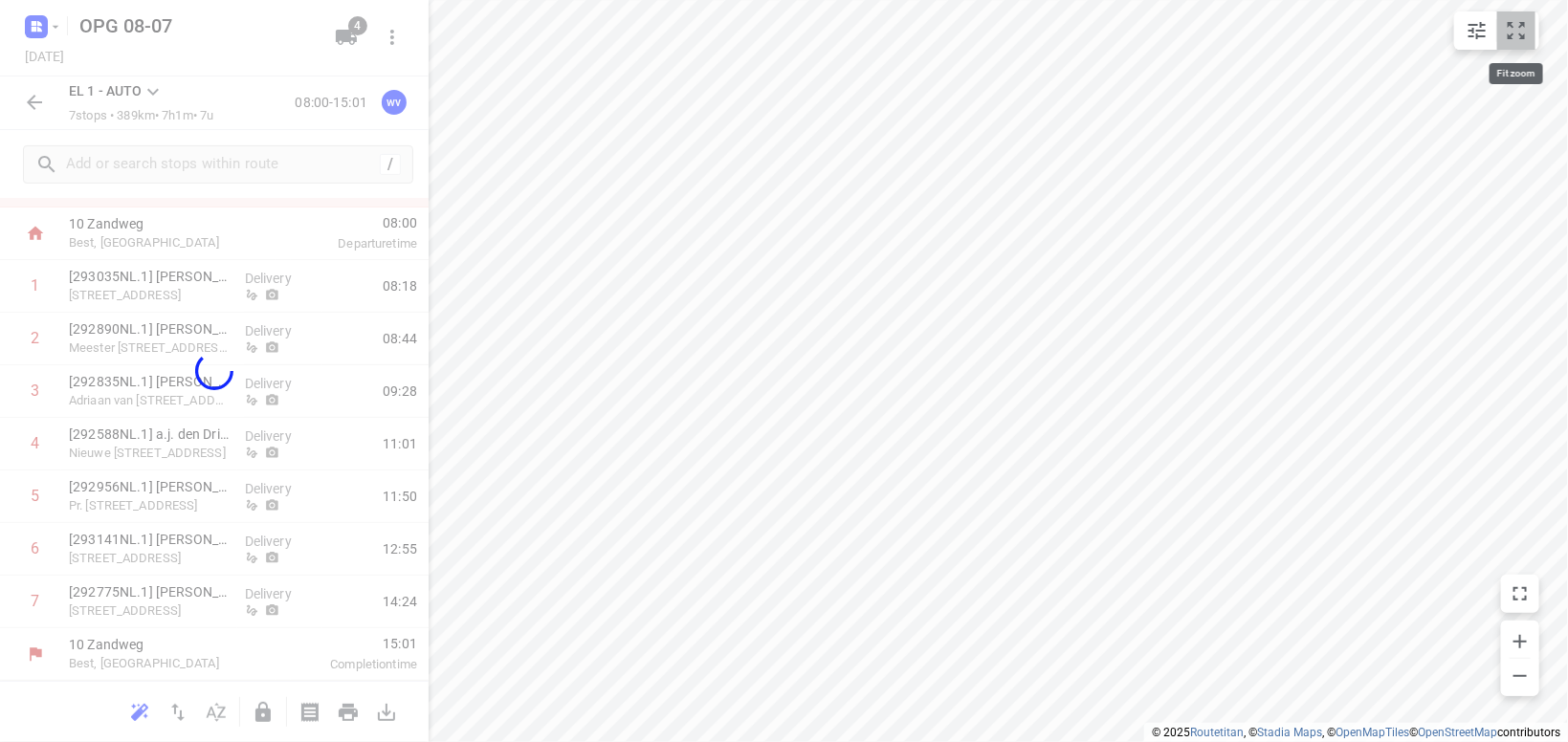 click 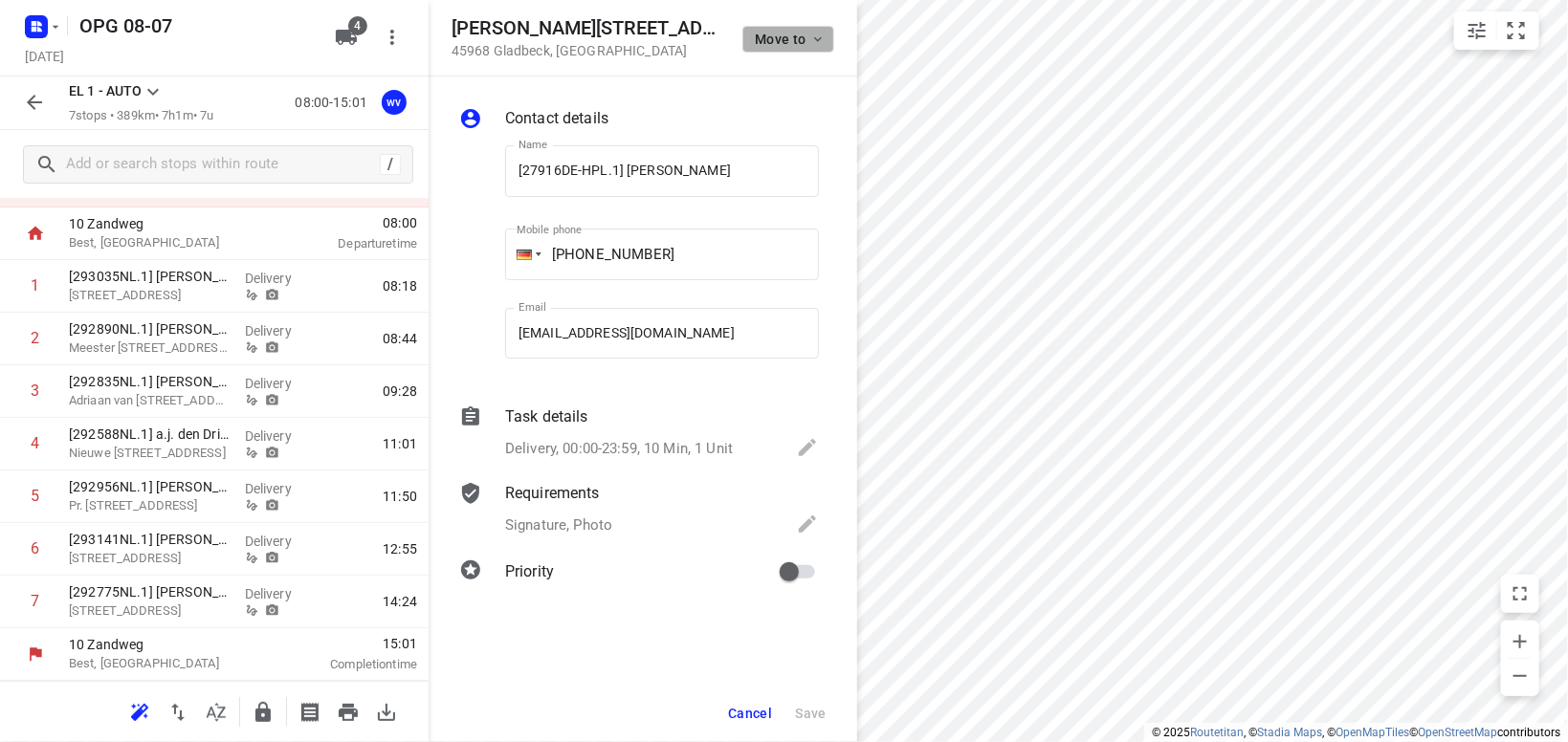 click 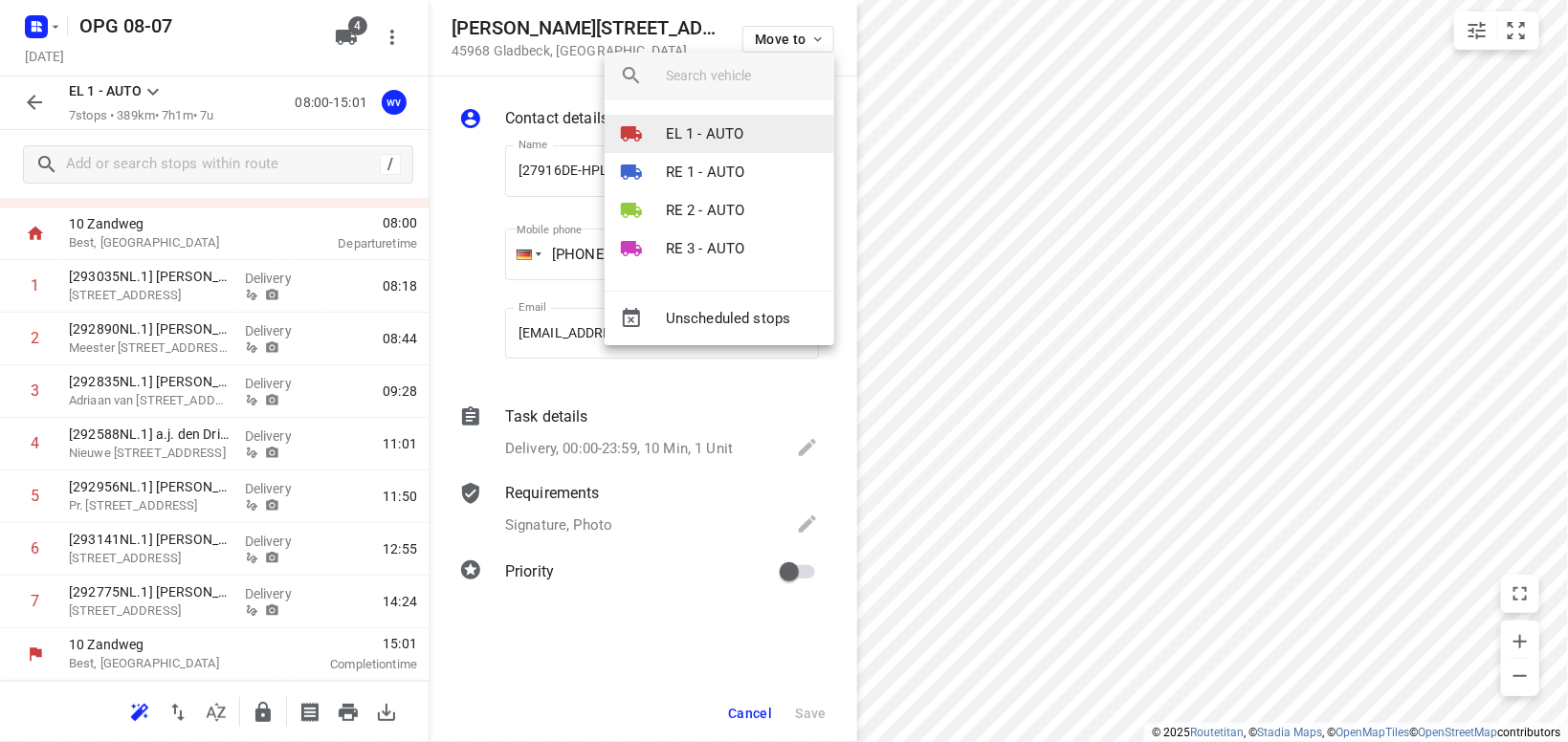 click on "EL 1 - AUTO" at bounding box center [705, 134] 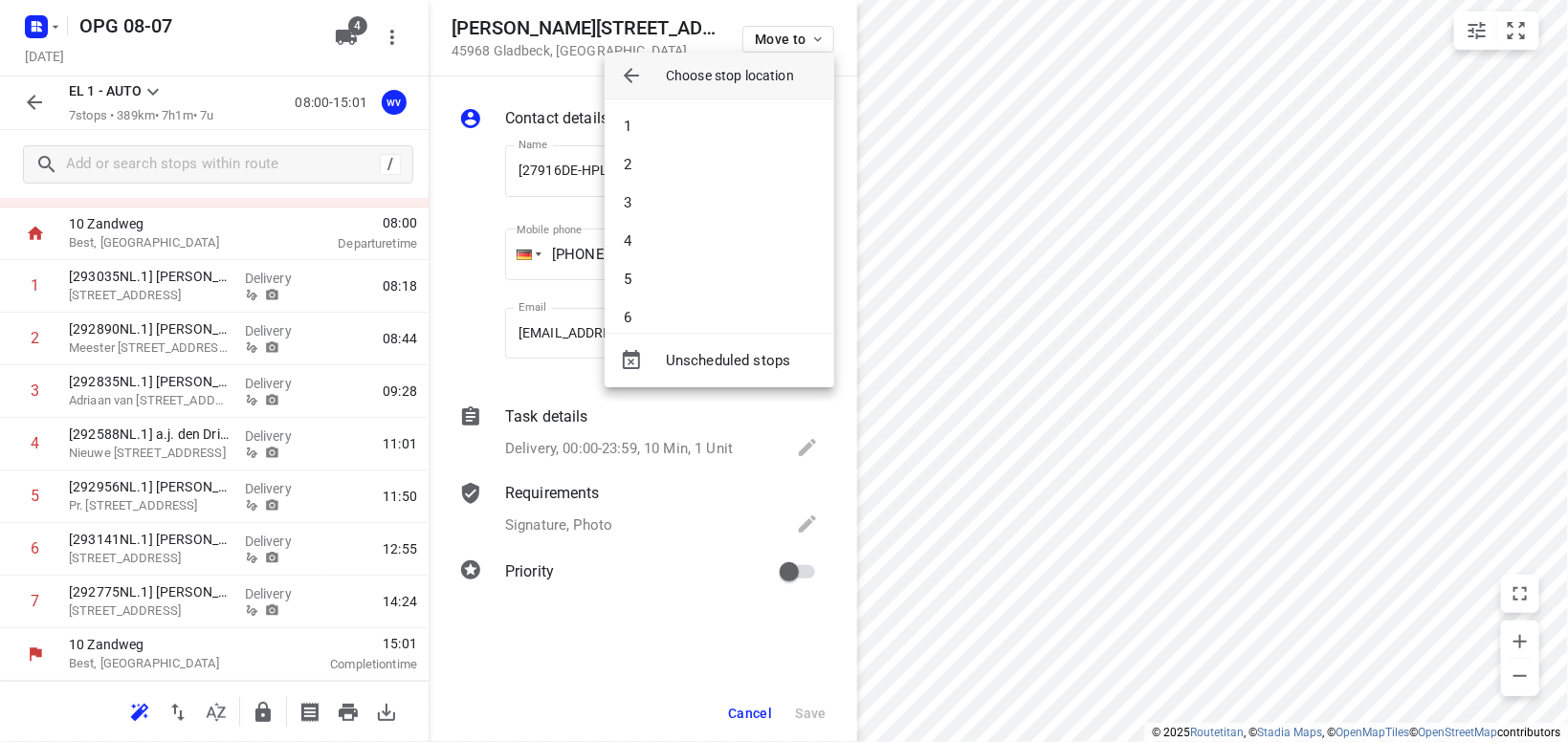 scroll, scrollTop: 57, scrollLeft: 0, axis: vertical 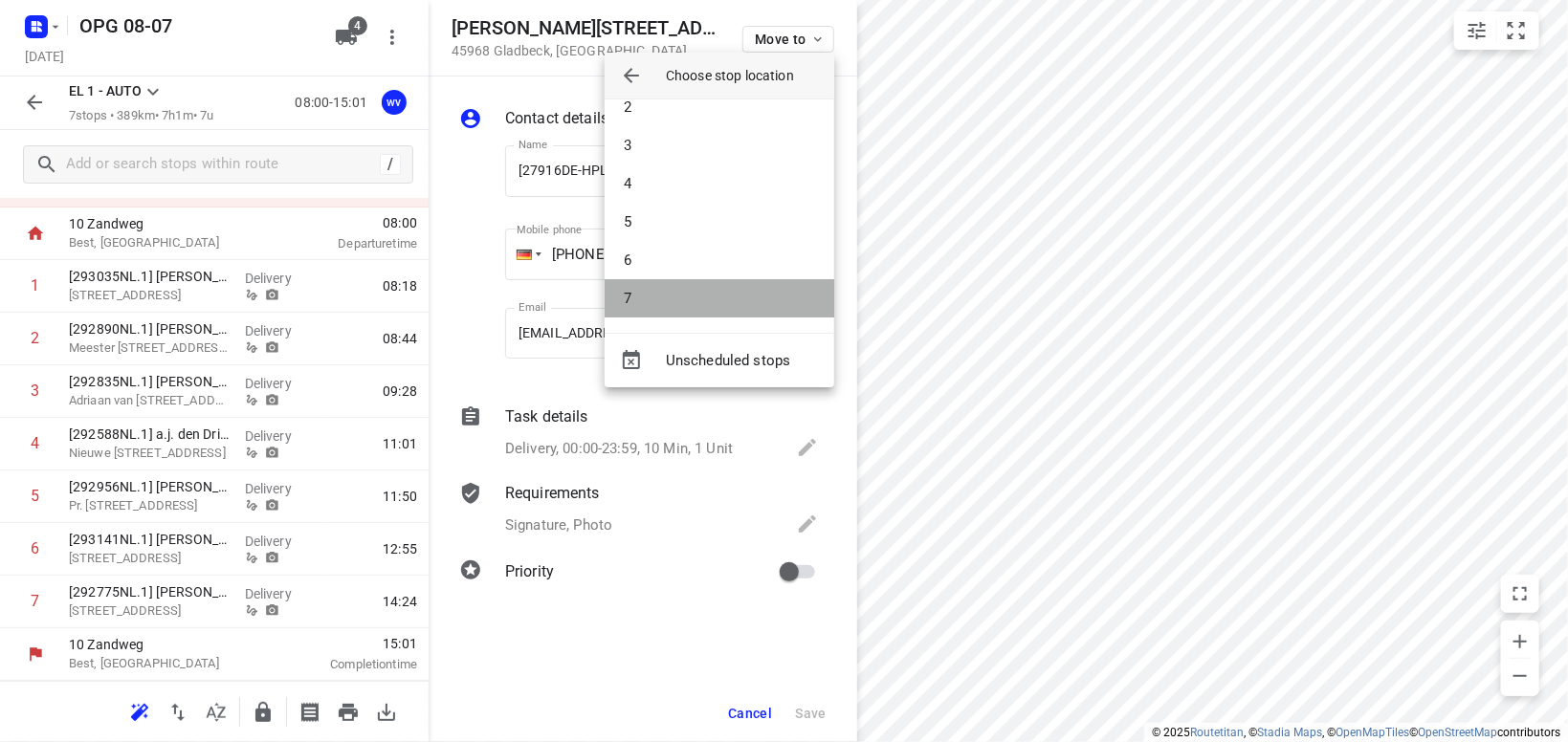 click on "7" at bounding box center (719, 298) 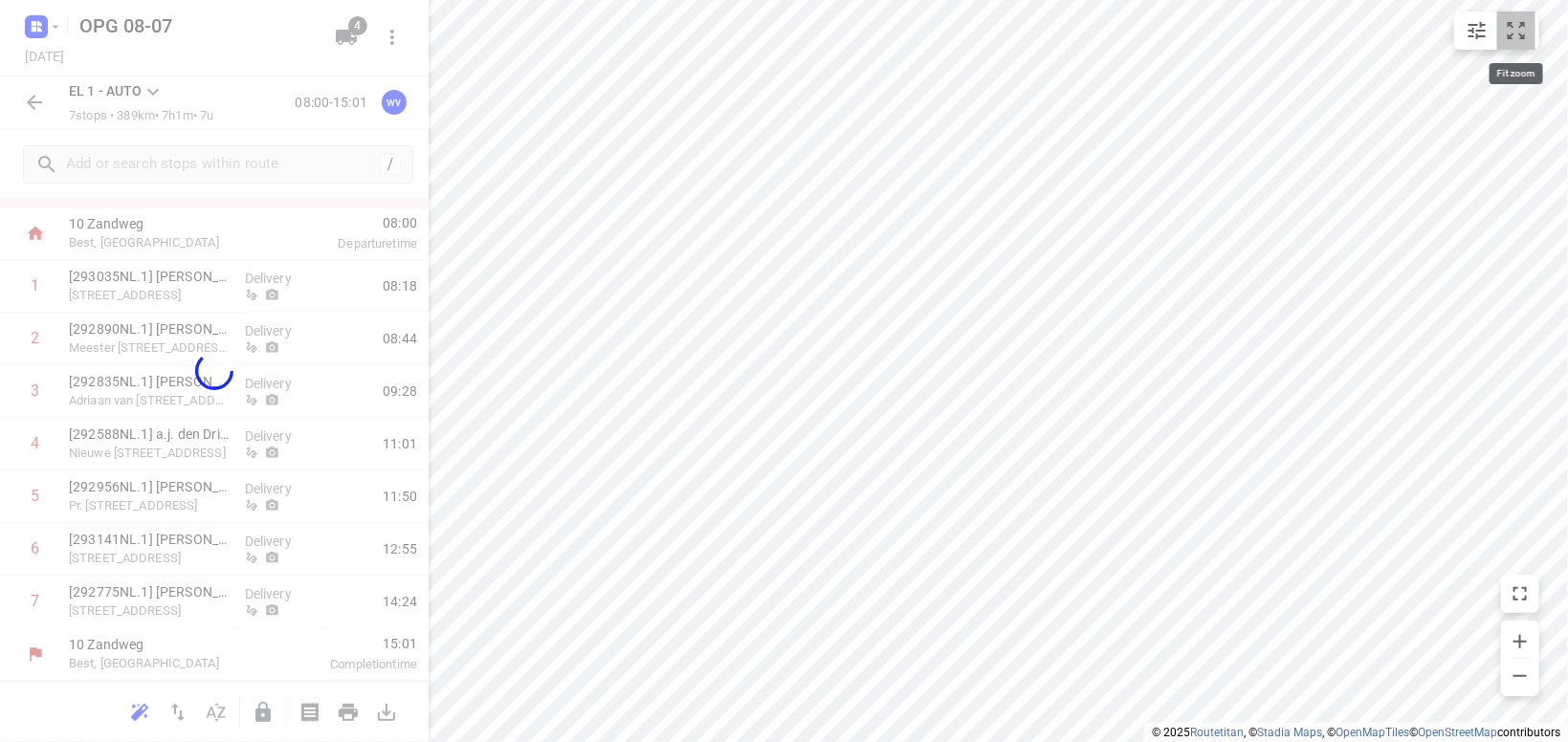 click 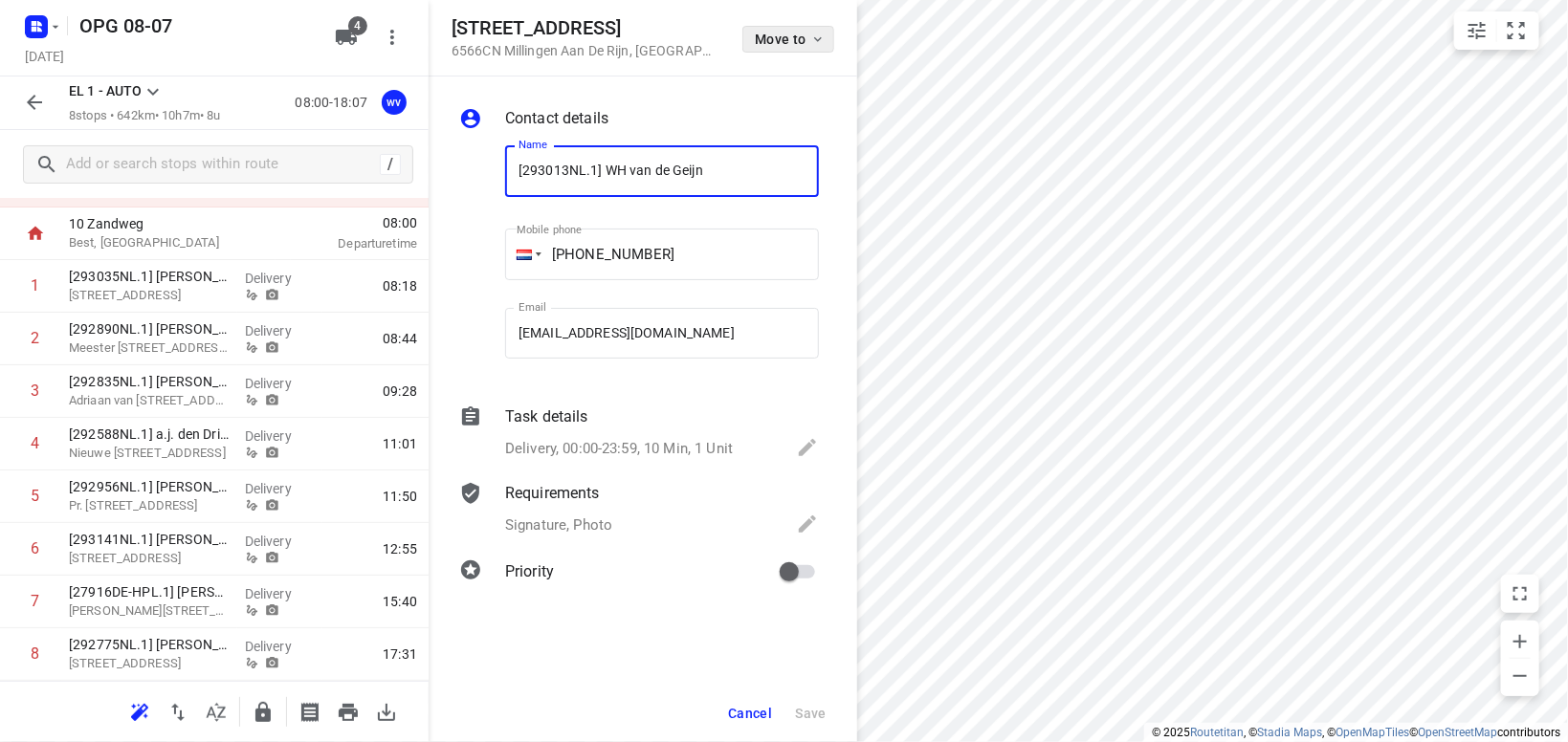 click 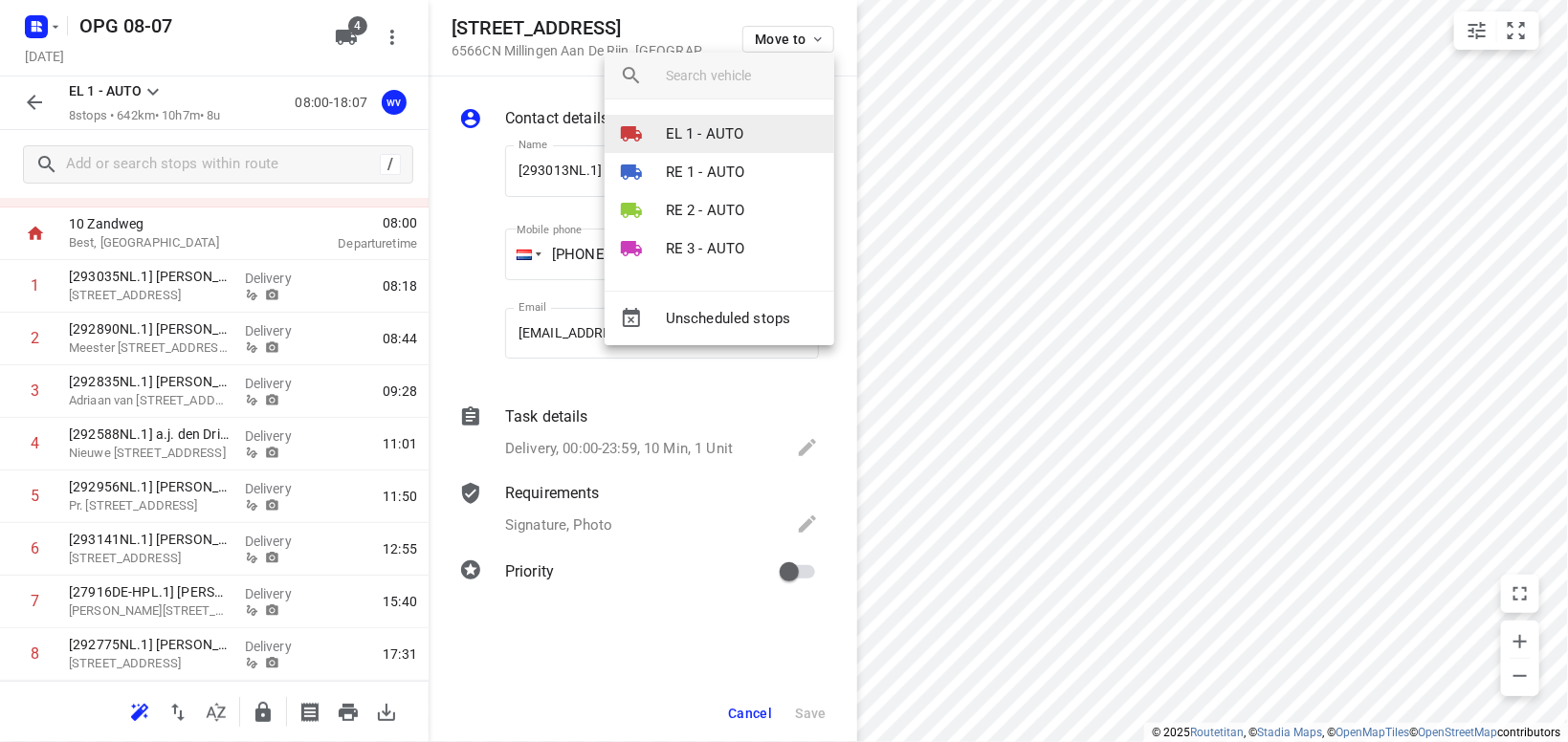 click on "EL 1 - AUTO" at bounding box center [705, 134] 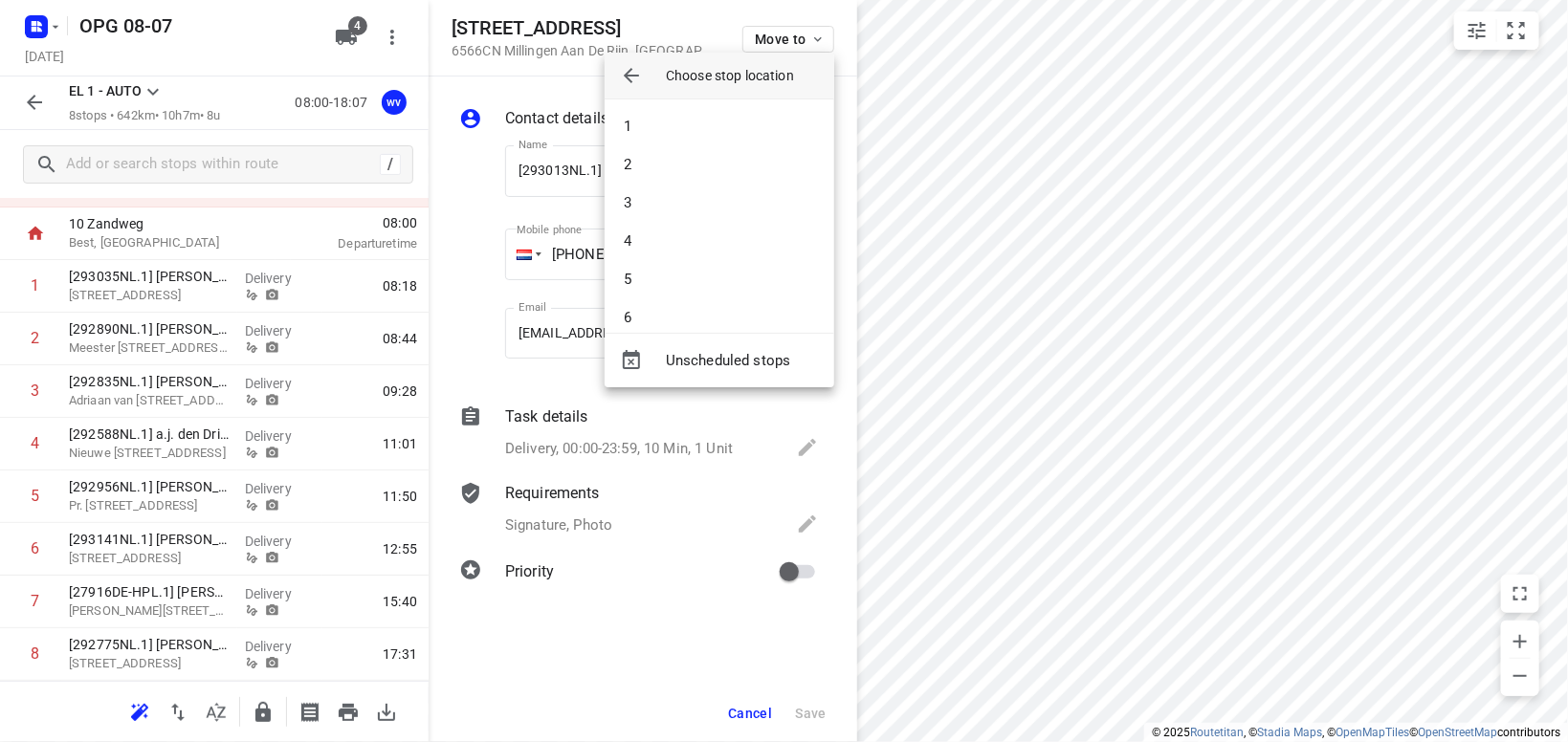 click on "1" at bounding box center (719, 126) 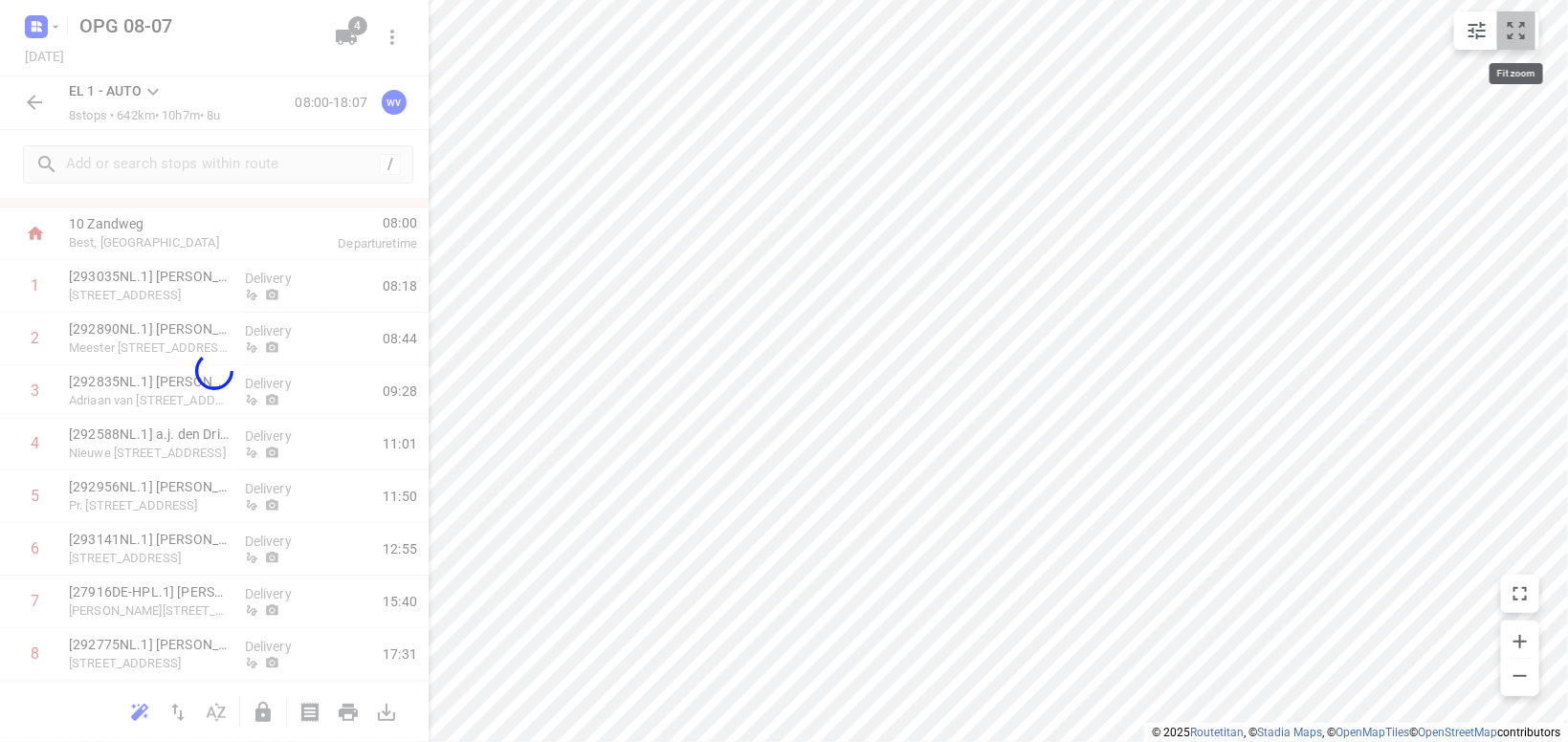 click 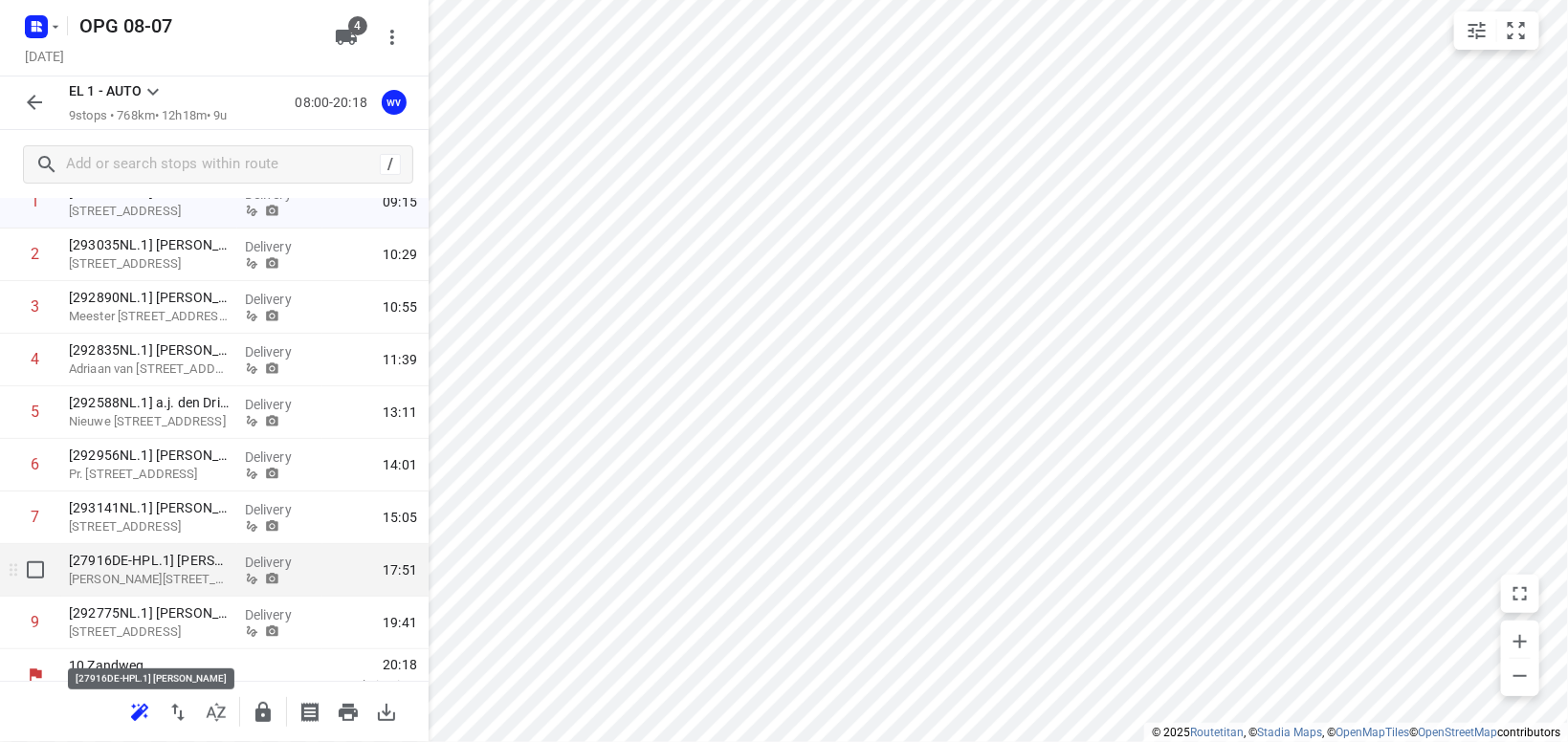 scroll, scrollTop: 193, scrollLeft: 0, axis: vertical 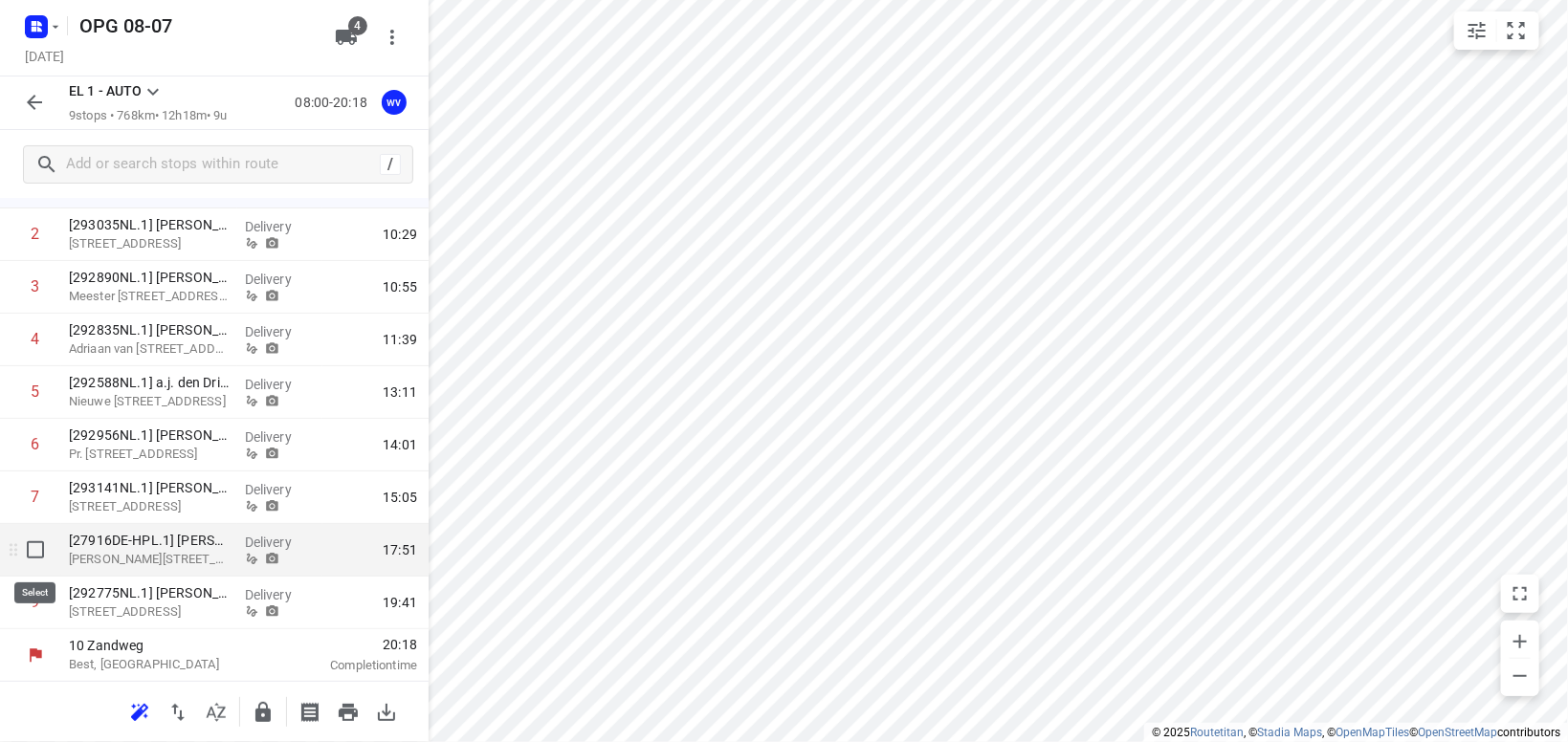 click at bounding box center (35, 550) 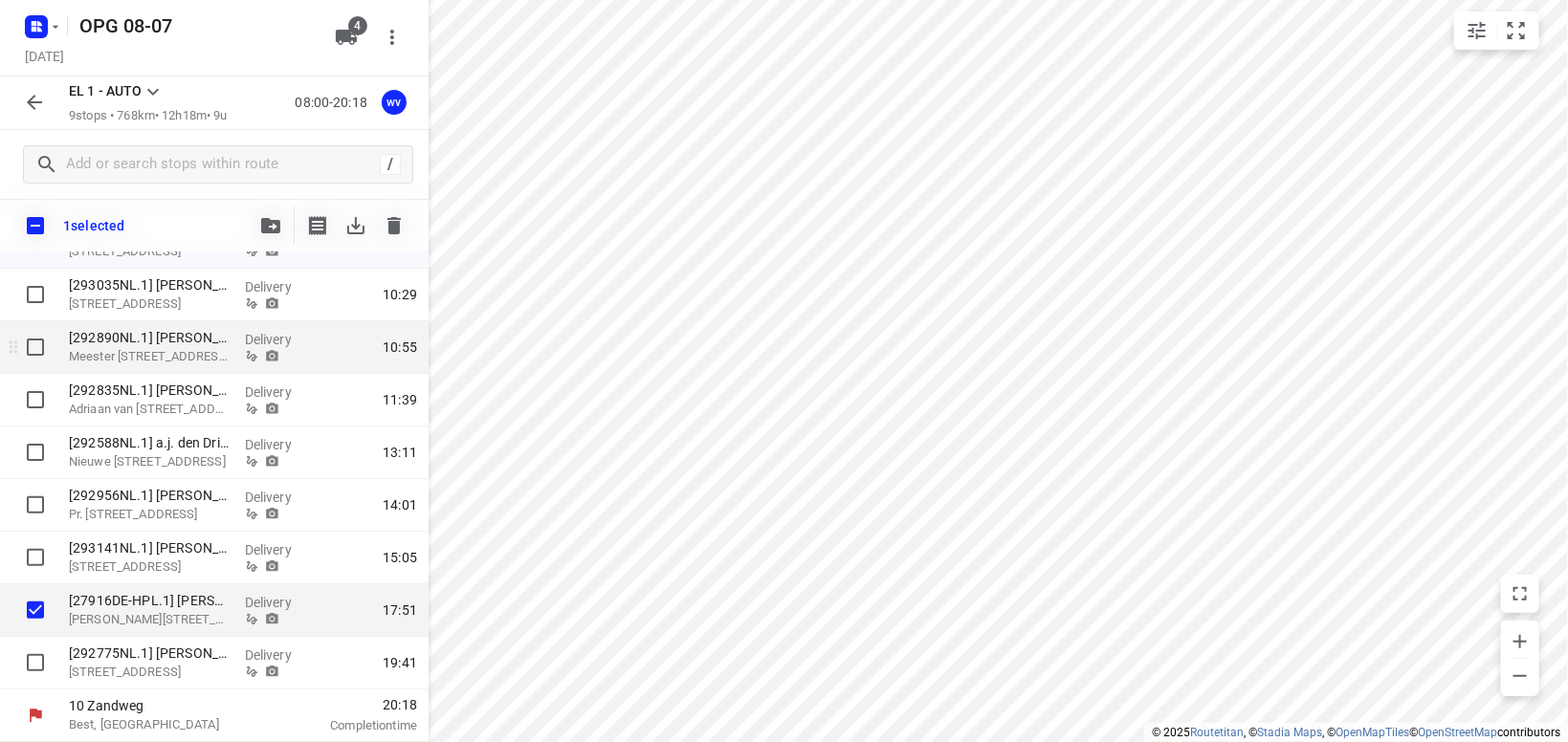 scroll, scrollTop: 186, scrollLeft: 0, axis: vertical 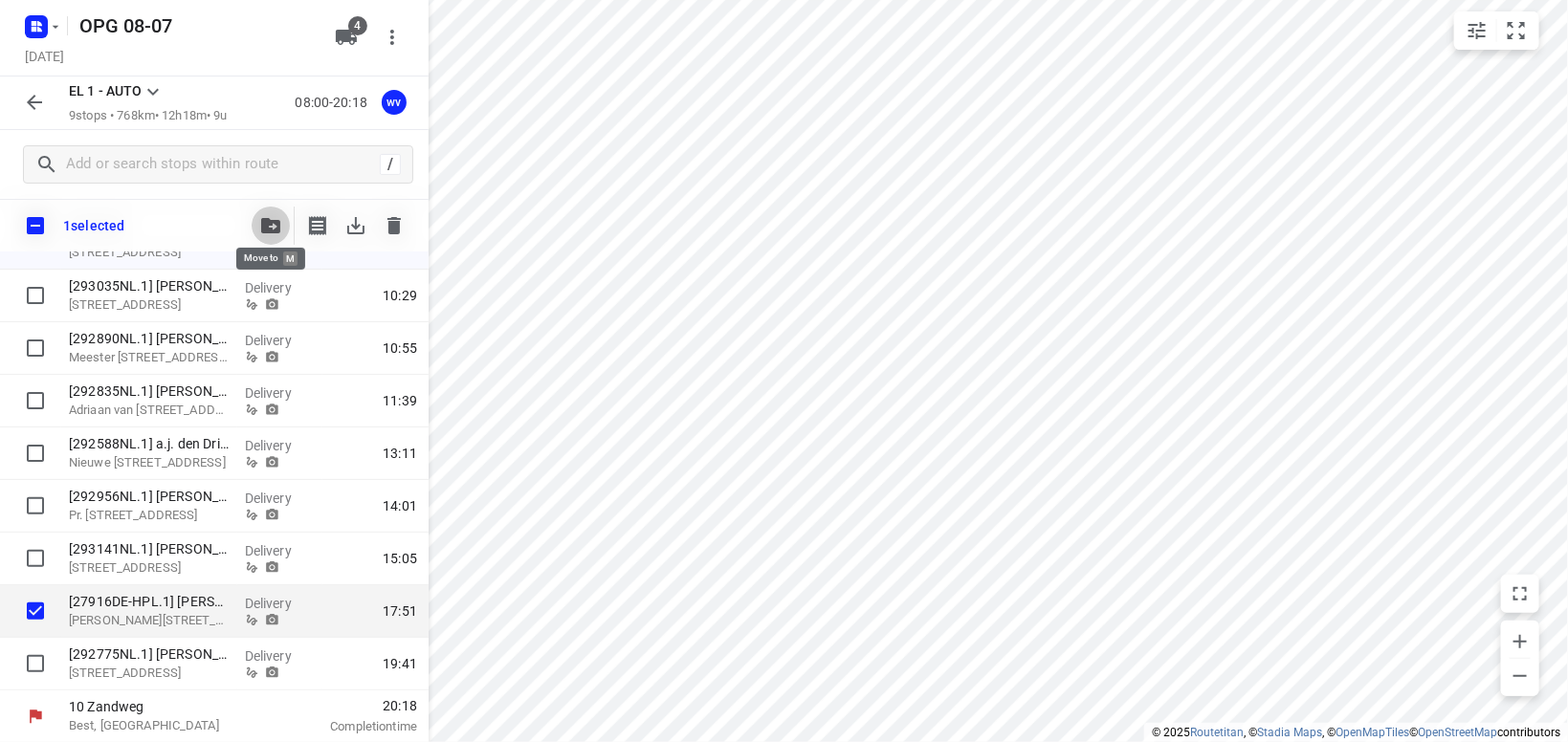 click 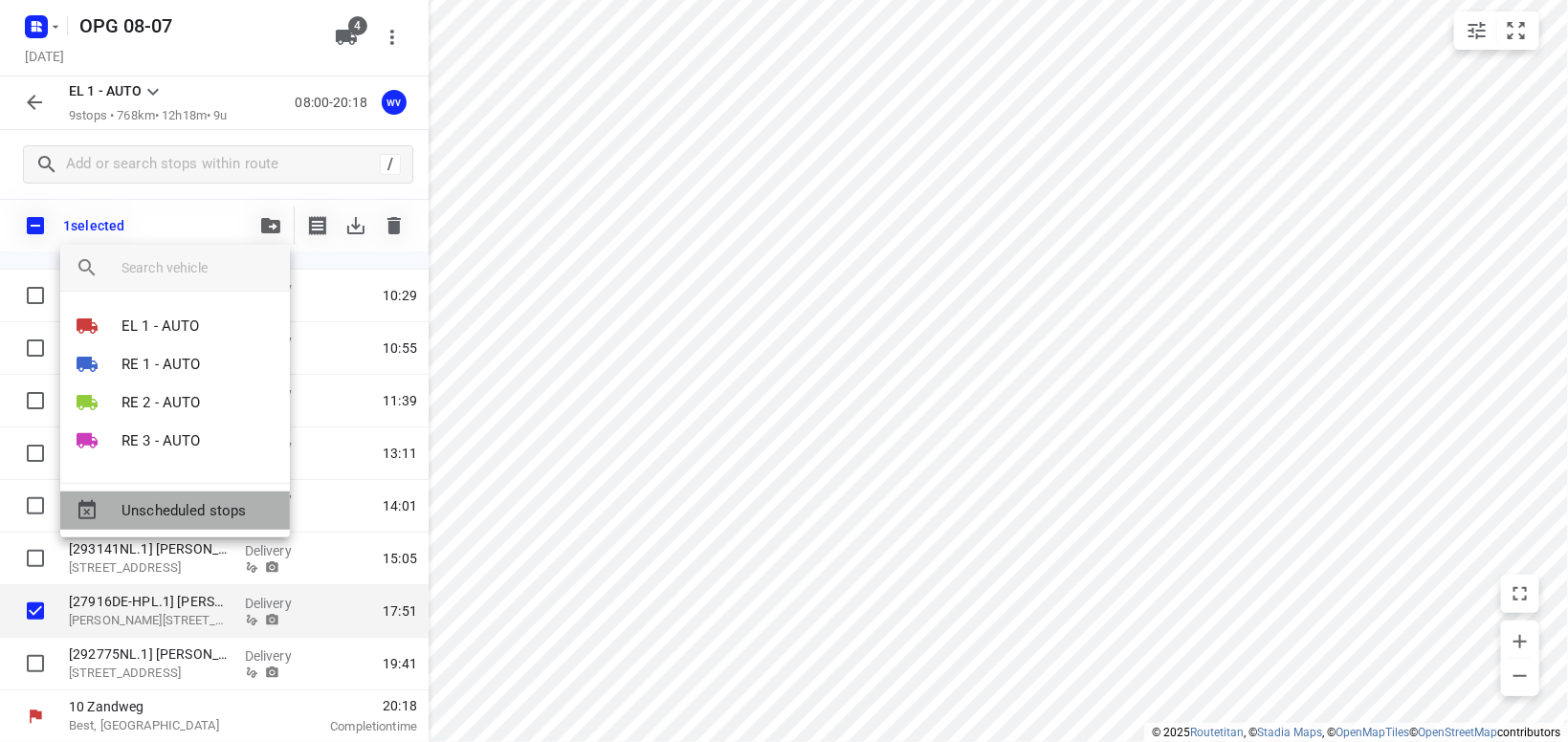 click on "Unscheduled stops" at bounding box center [198, 511] 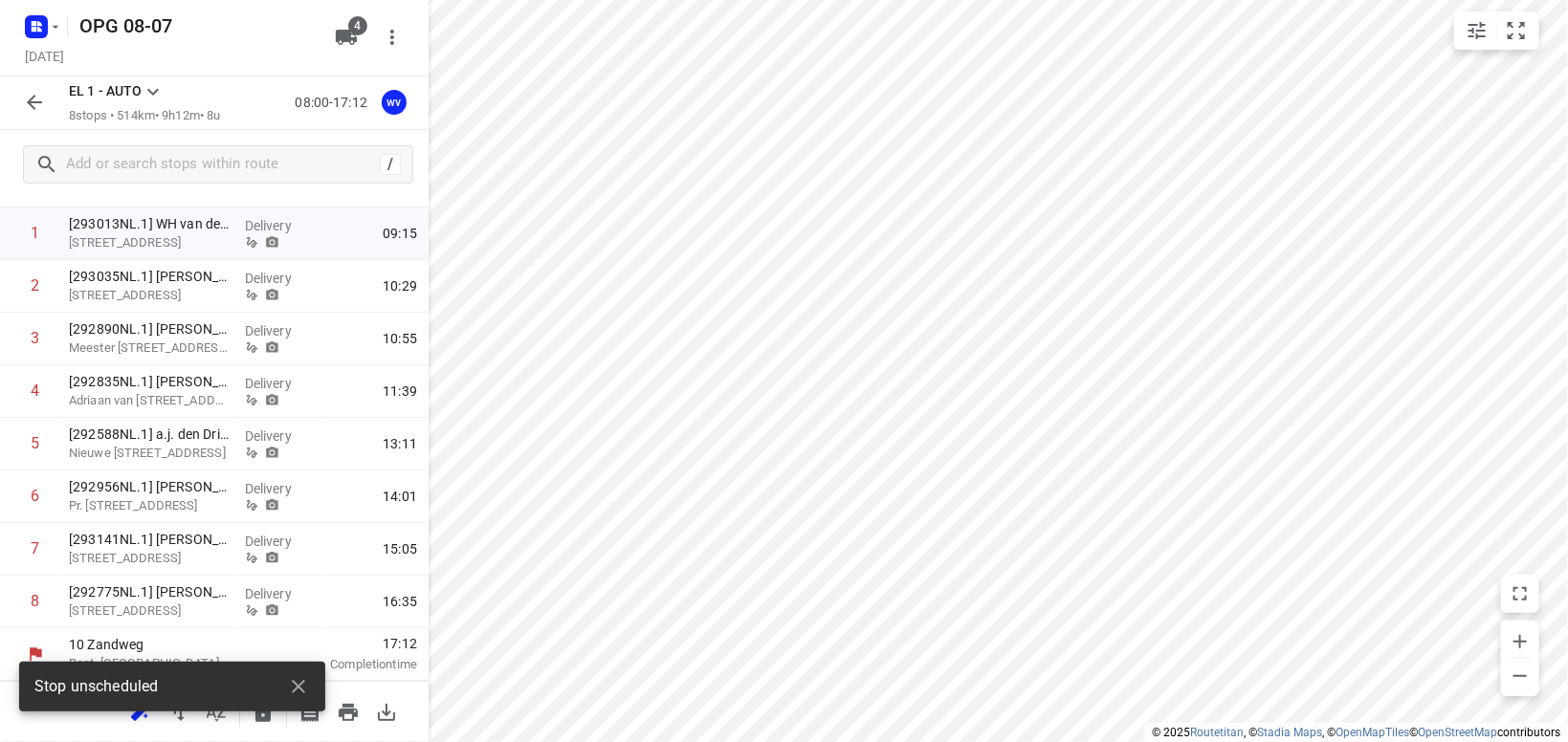 scroll, scrollTop: 142, scrollLeft: 0, axis: vertical 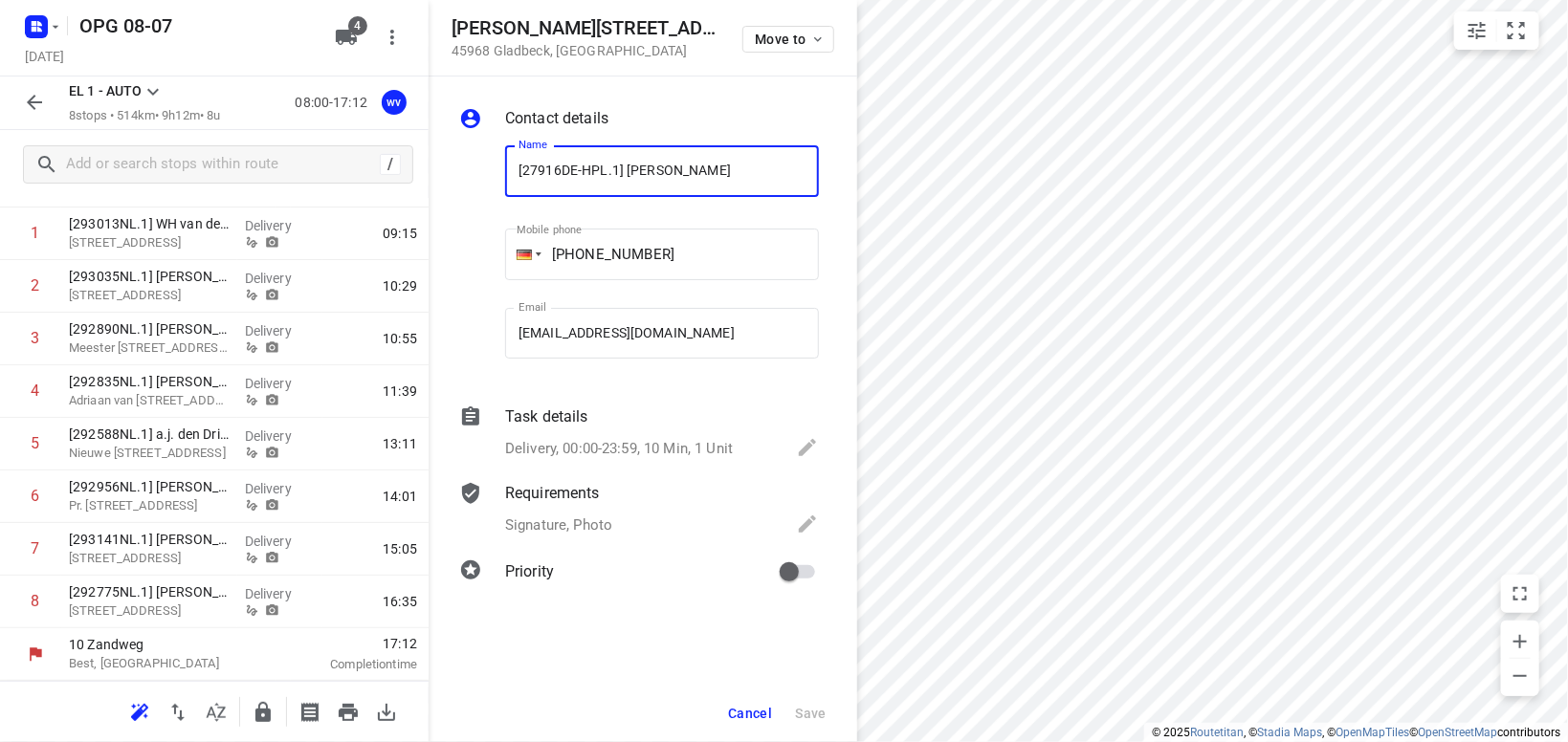 click on "Move to" at bounding box center [788, 37] 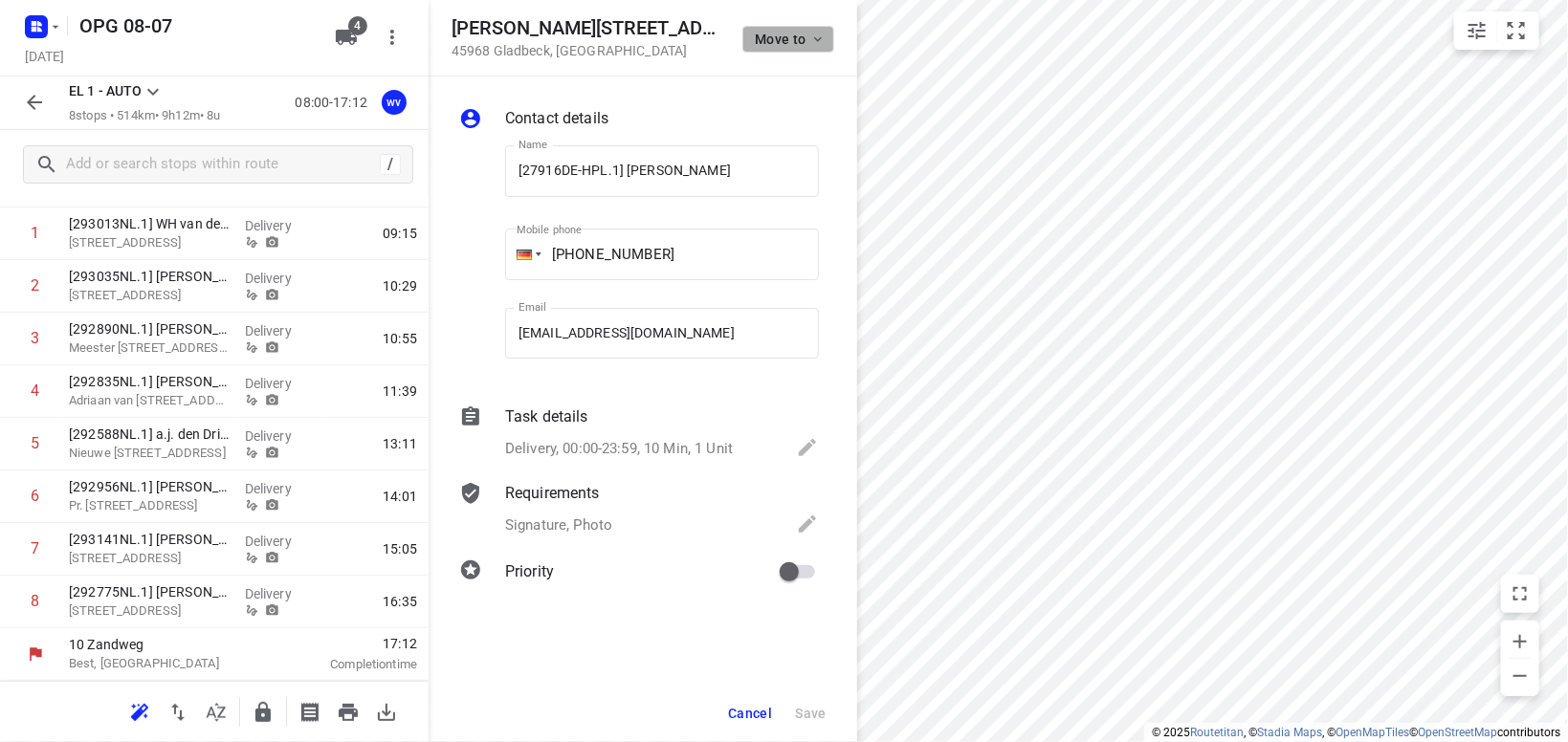 click on "Move to" at bounding box center (790, 39) 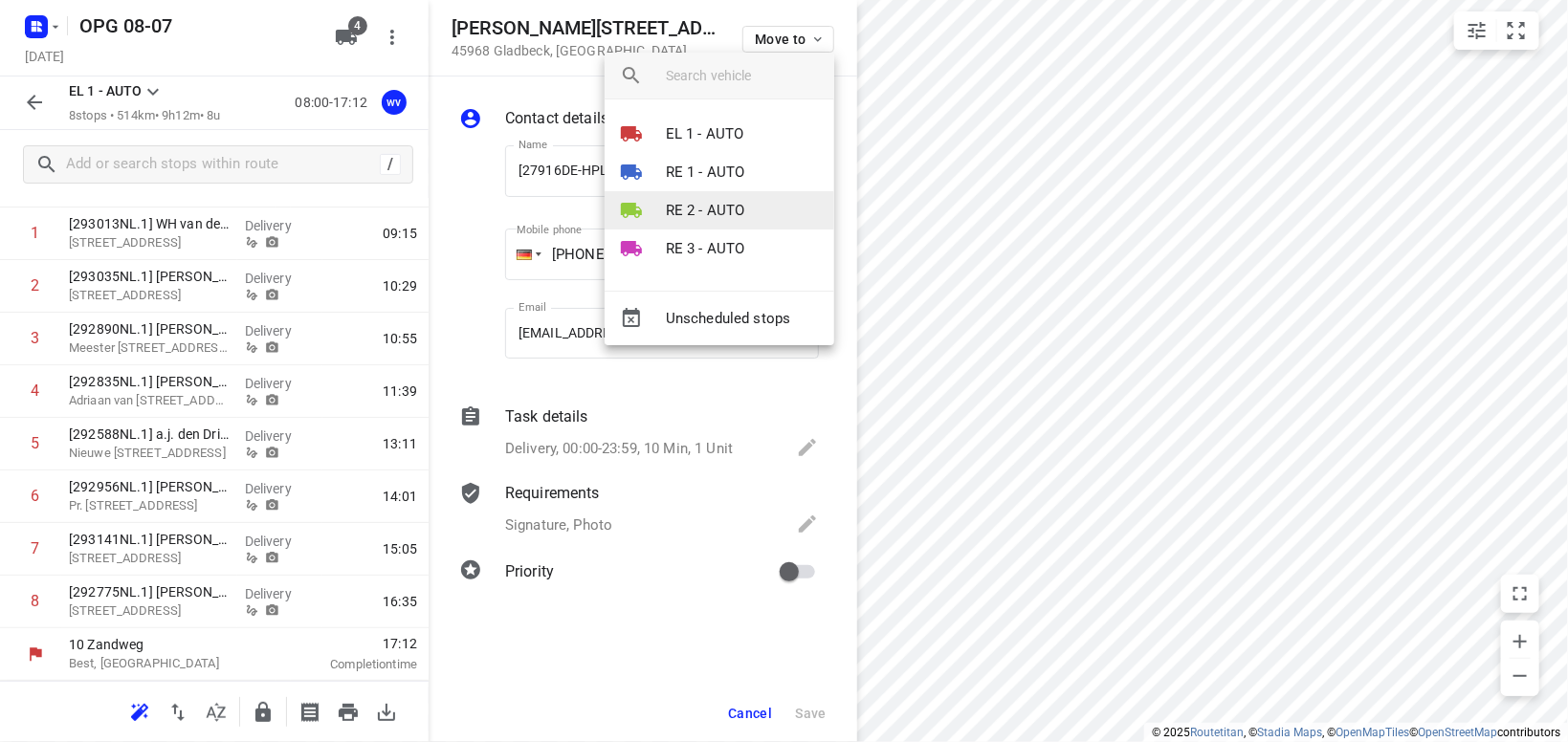 click on "RE 2 - AUTO" at bounding box center [705, 210] 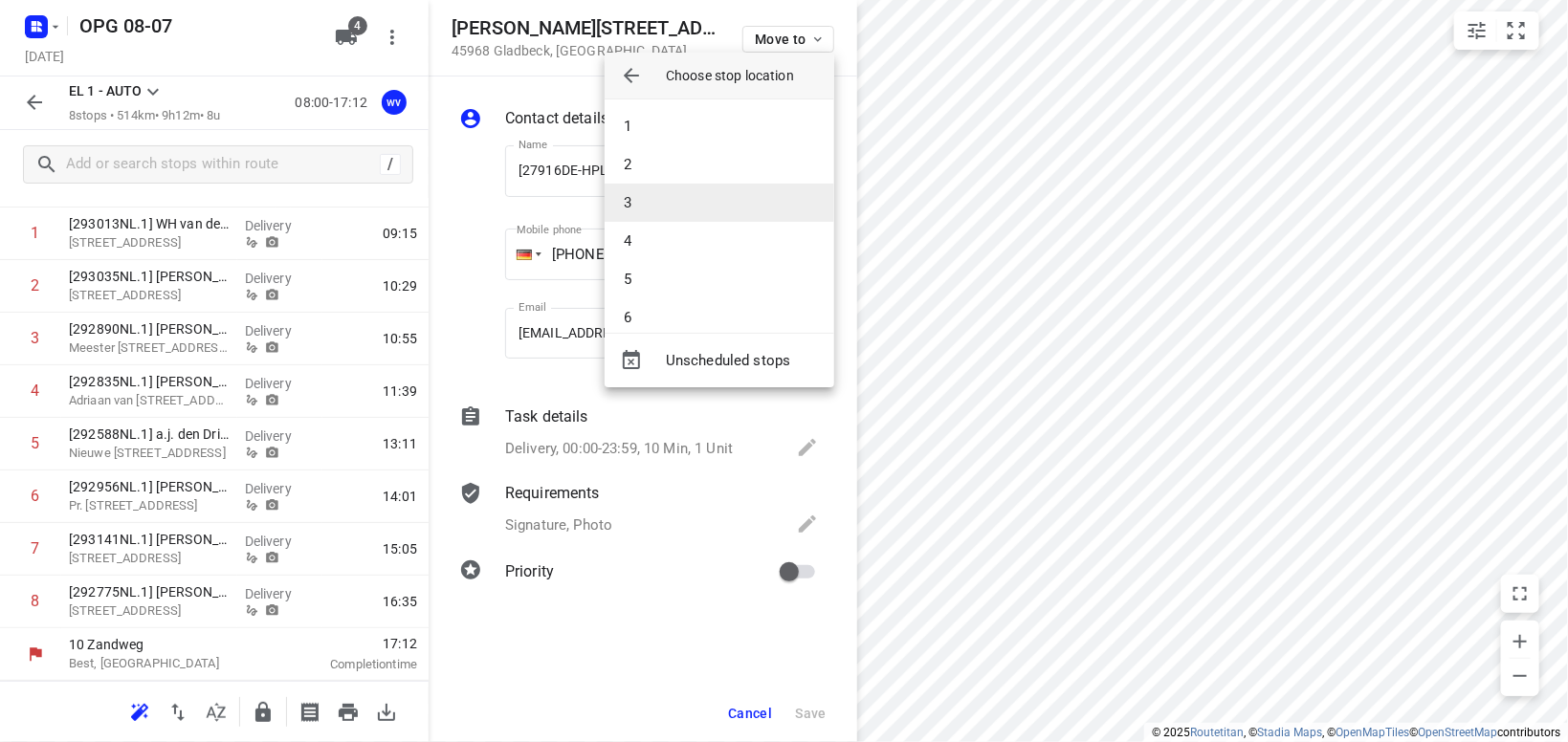 click on "3" at bounding box center [719, 203] 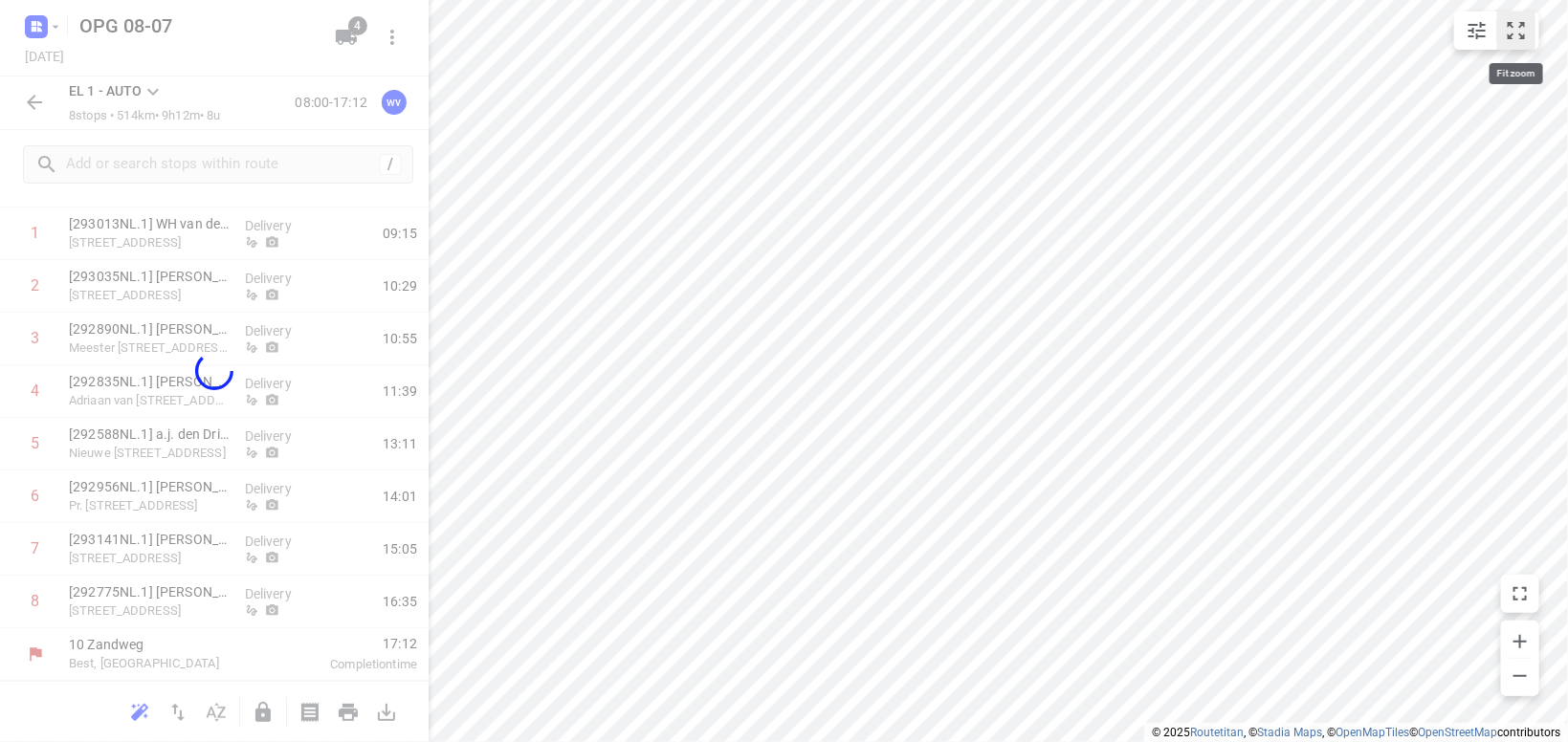 click 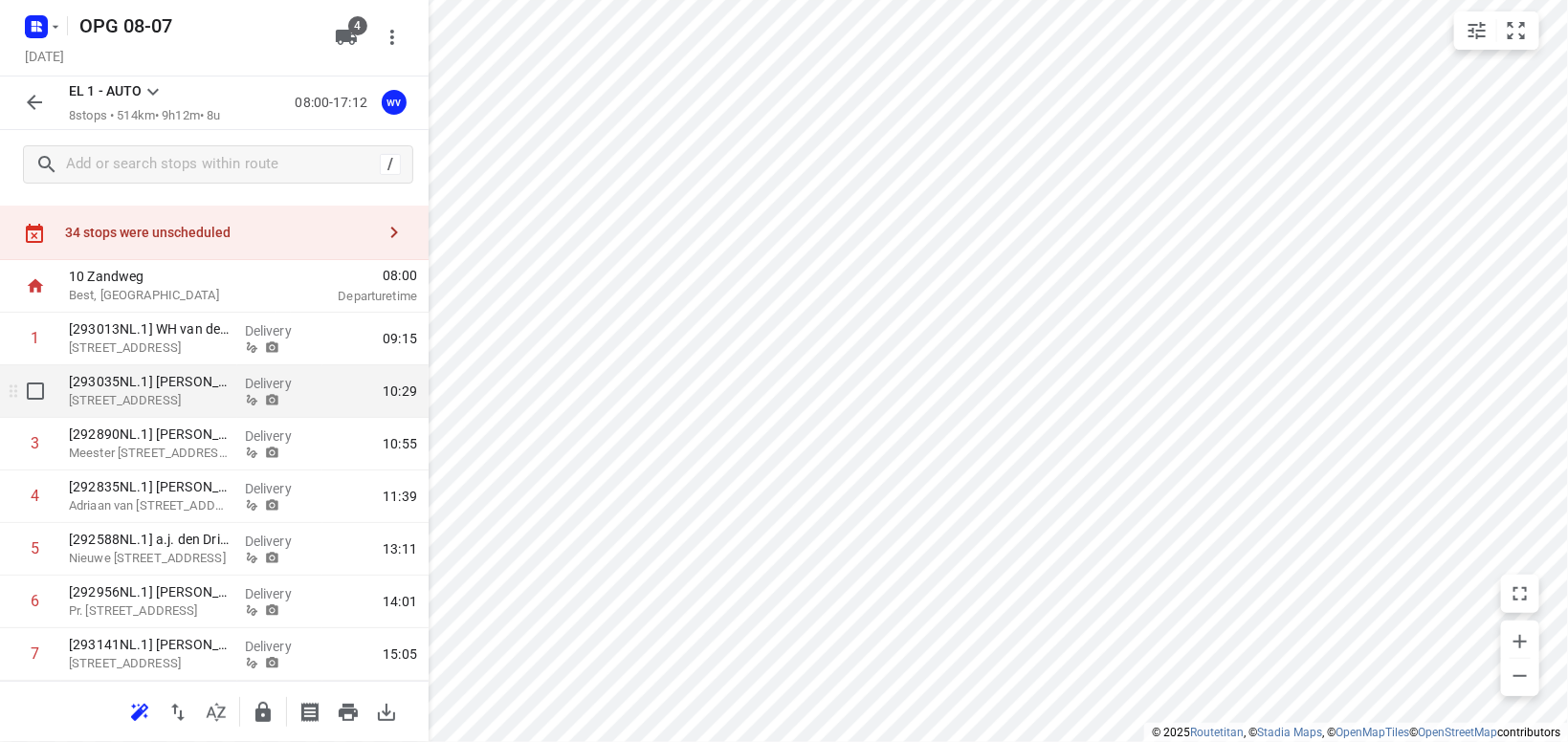 scroll, scrollTop: 0, scrollLeft: 0, axis: both 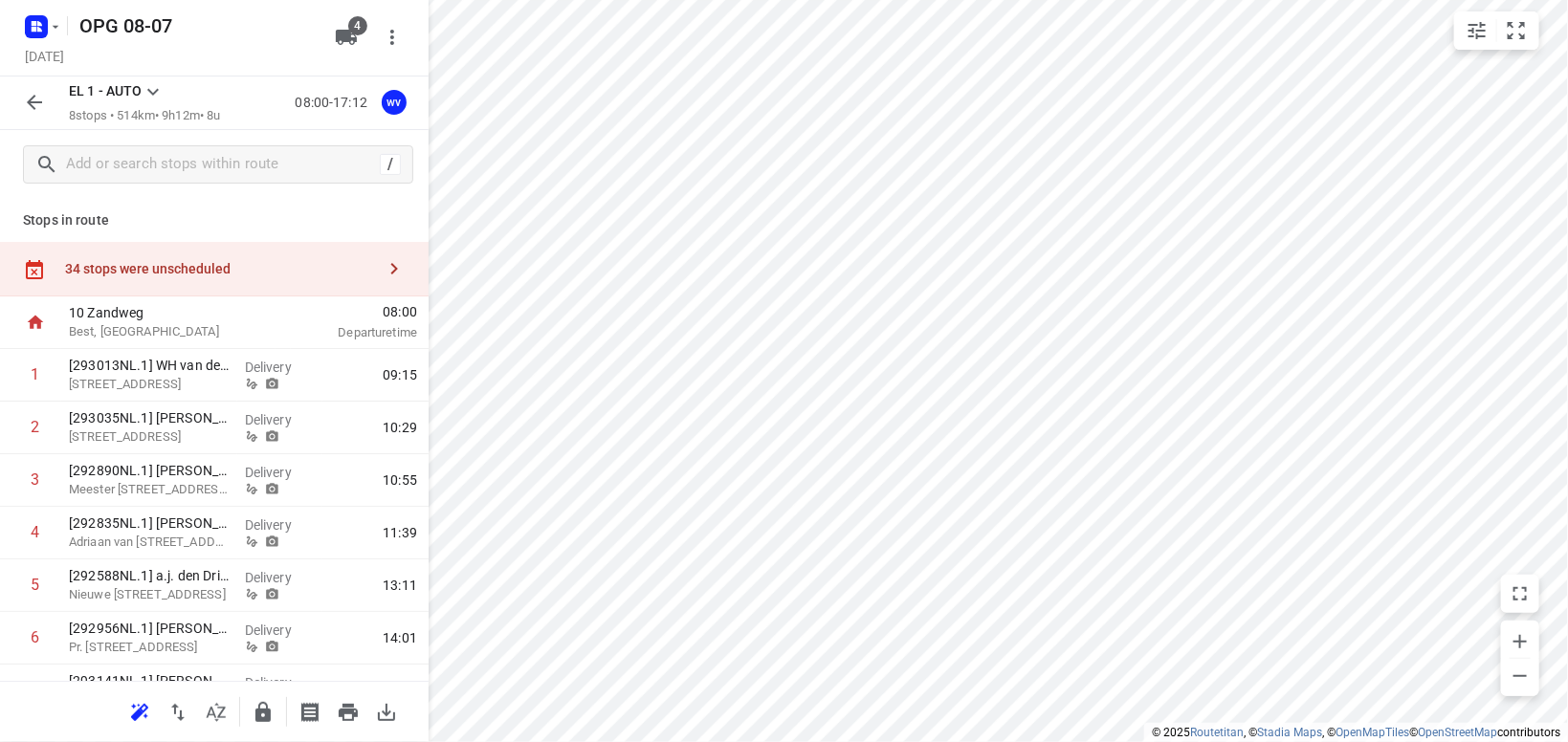 click 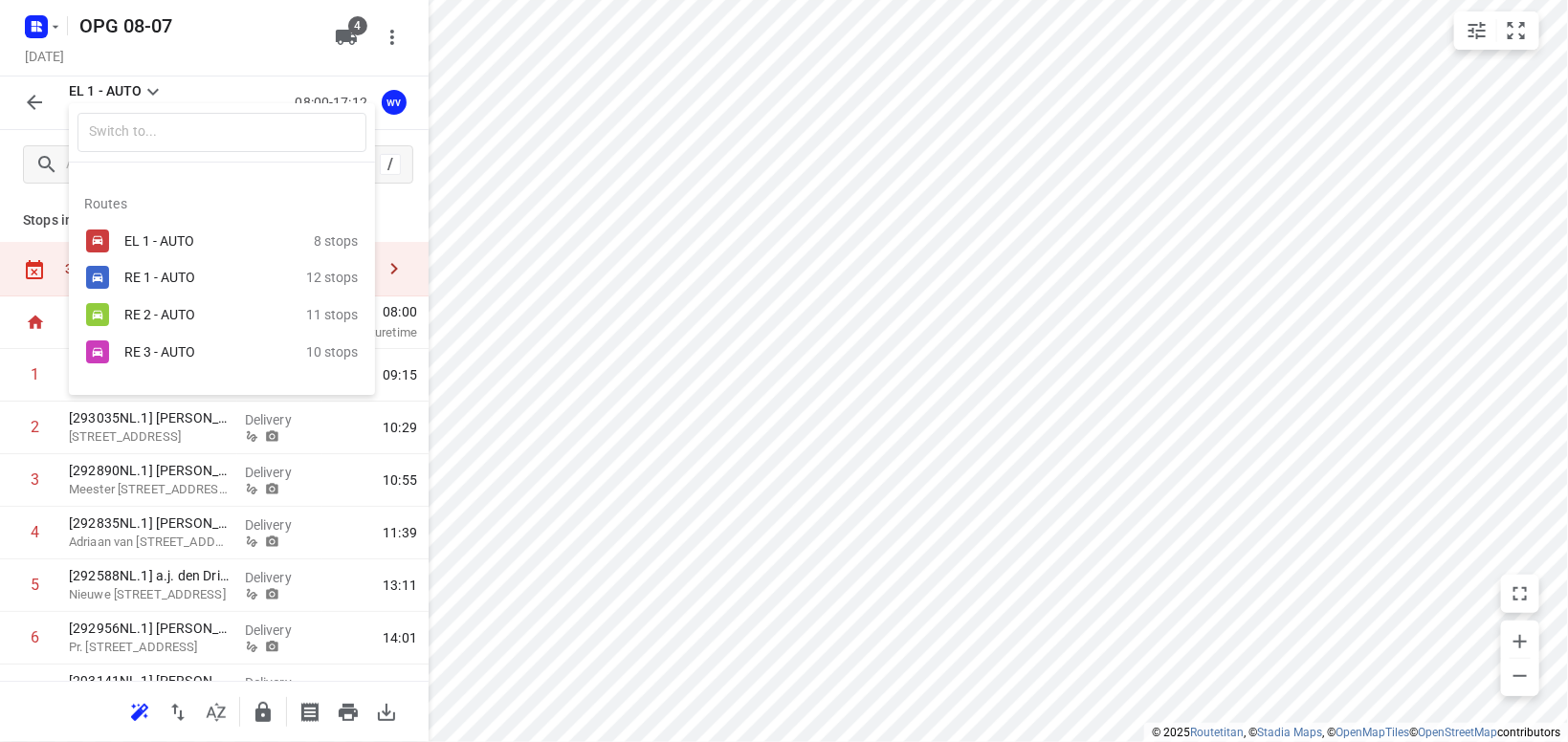 click on "RE 2 - AUTO" at bounding box center (215, 315) 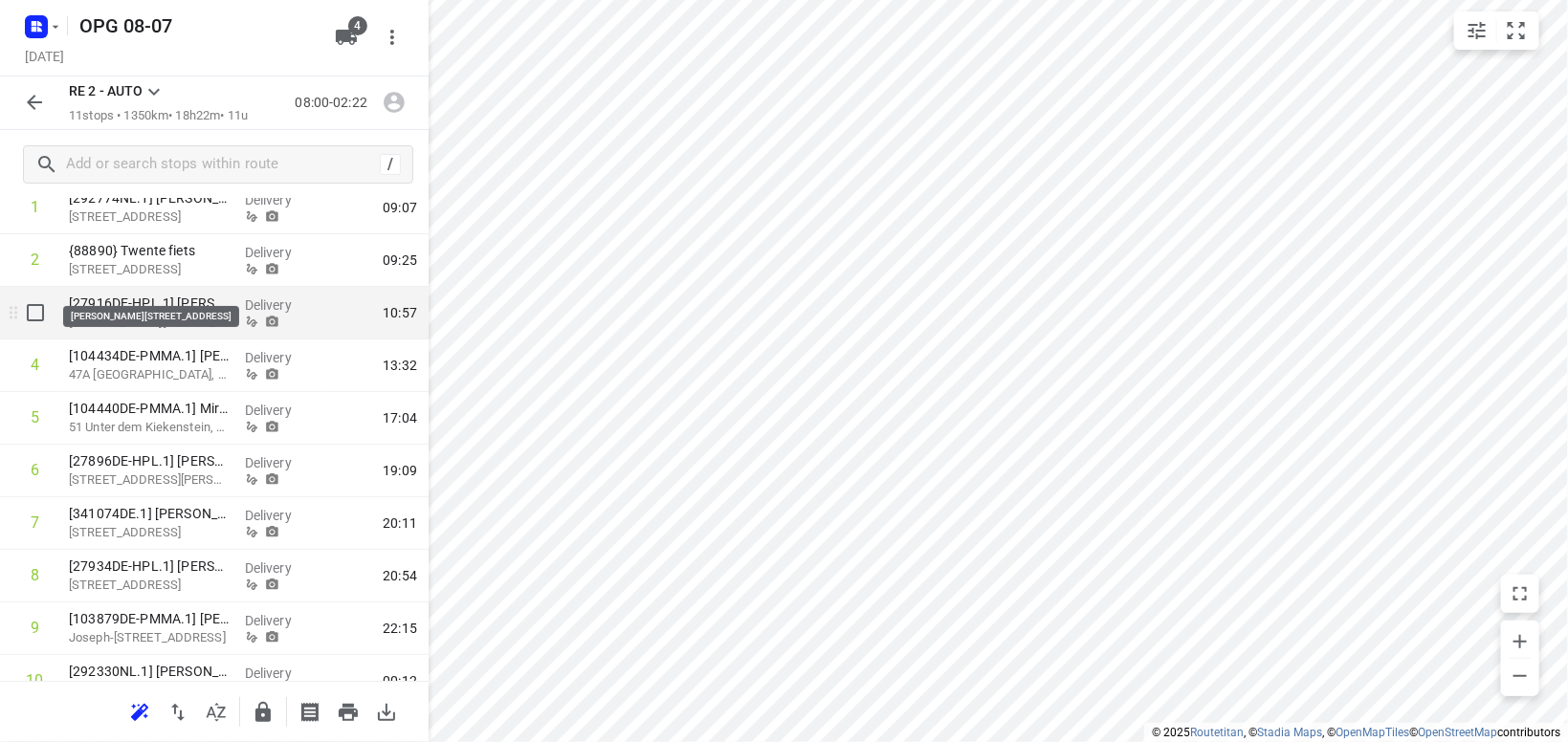scroll, scrollTop: 112, scrollLeft: 0, axis: vertical 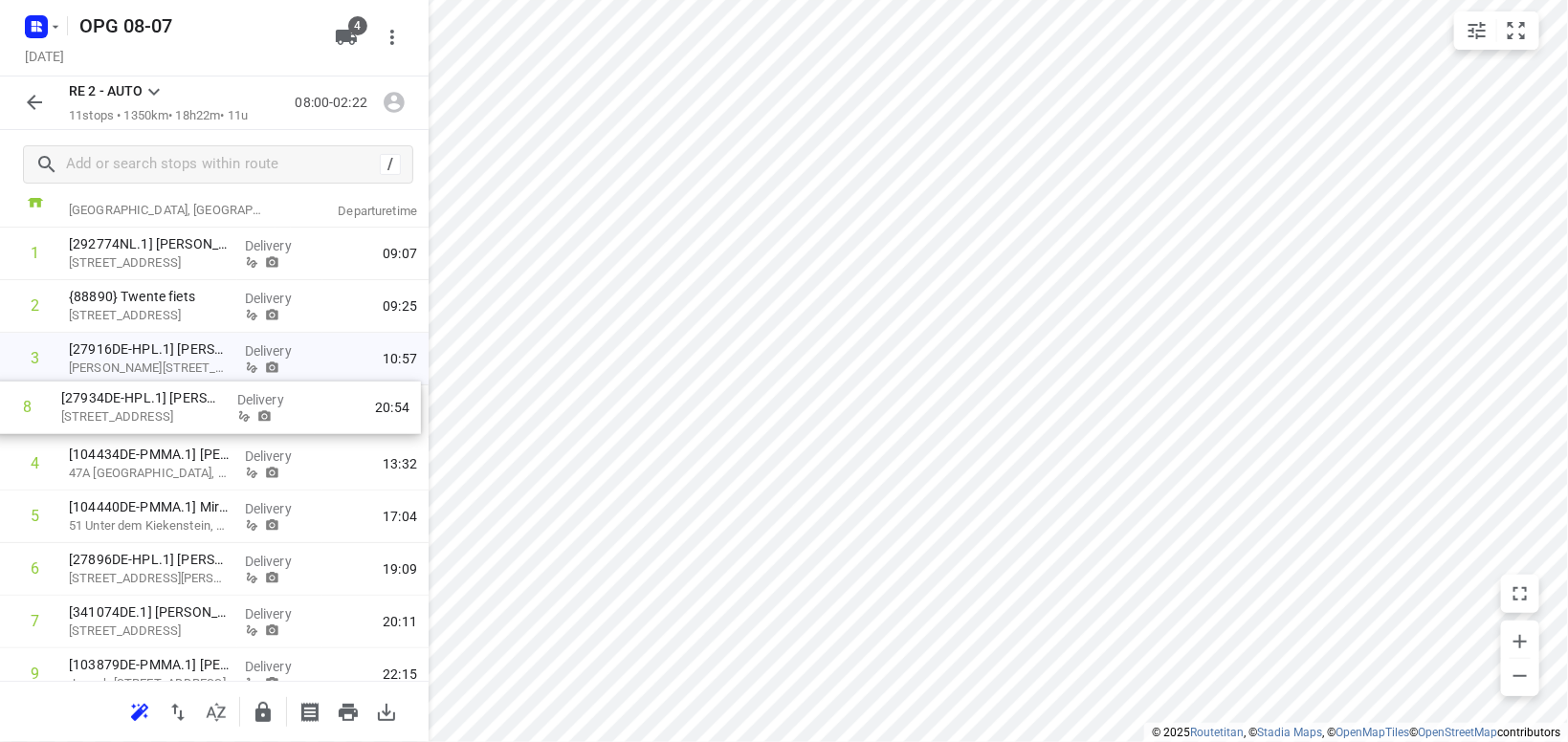 drag, startPoint x: 126, startPoint y: 622, endPoint x: 120, endPoint y: 392, distance: 230.07825 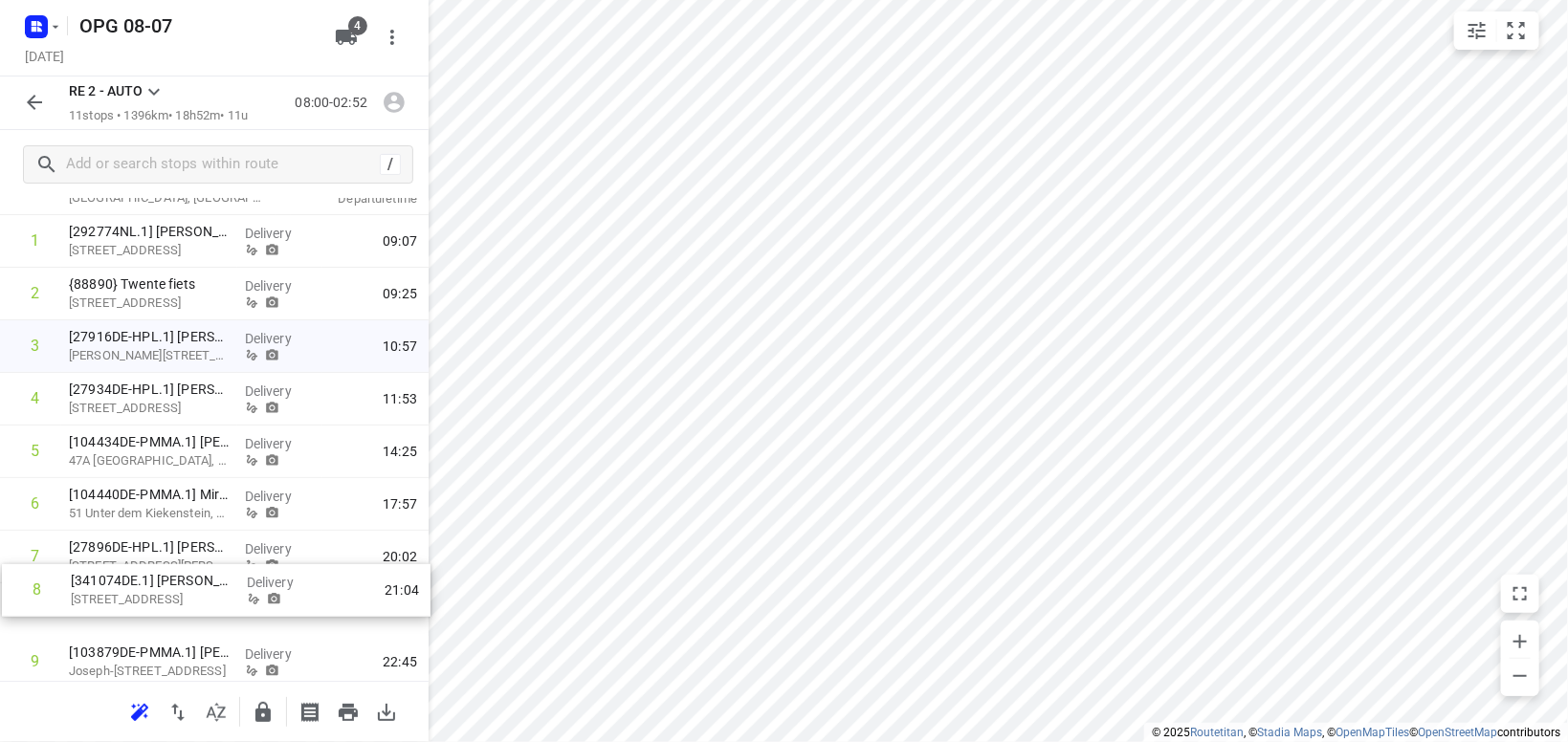 scroll, scrollTop: 140, scrollLeft: 0, axis: vertical 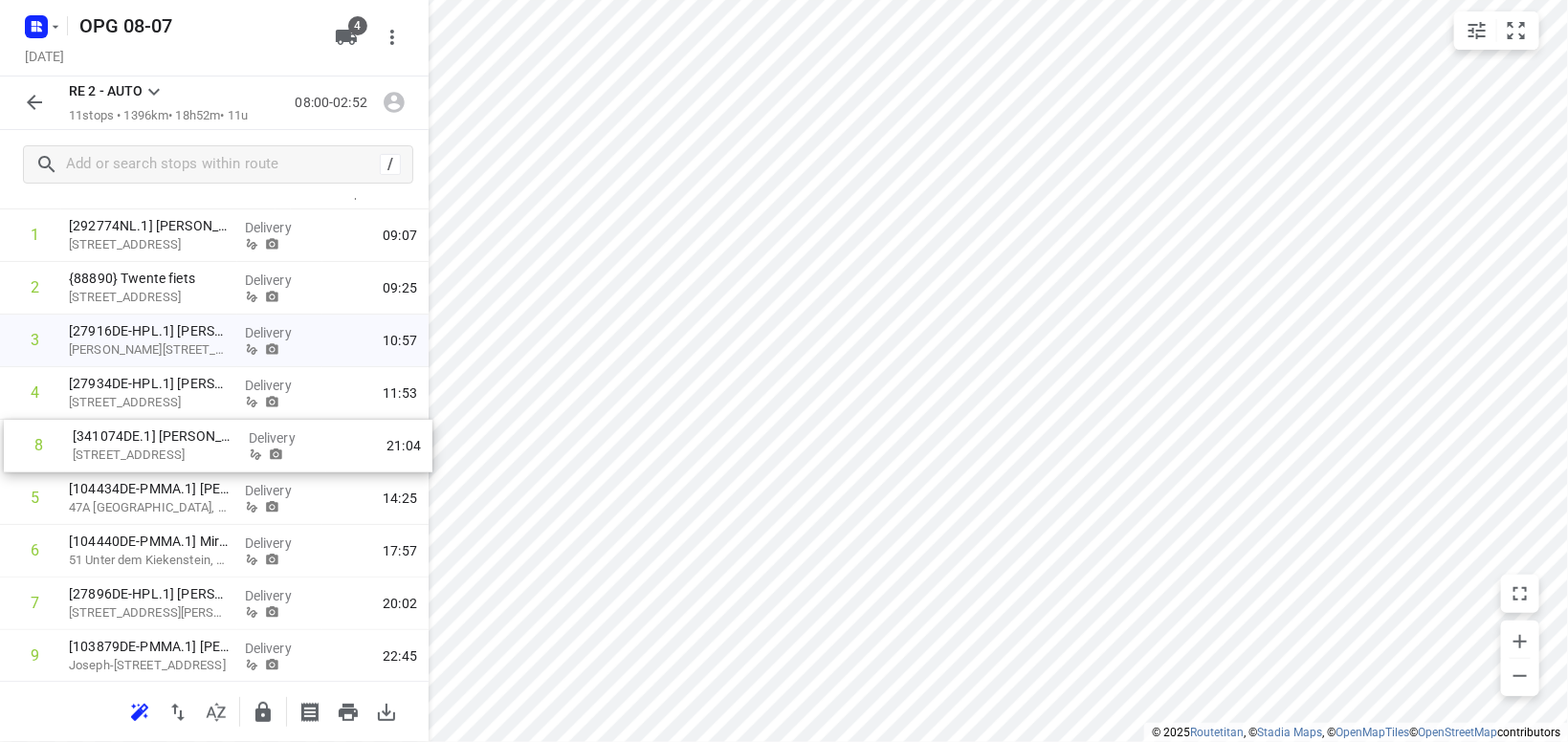 drag, startPoint x: 135, startPoint y: 618, endPoint x: 143, endPoint y: 438, distance: 180.17769 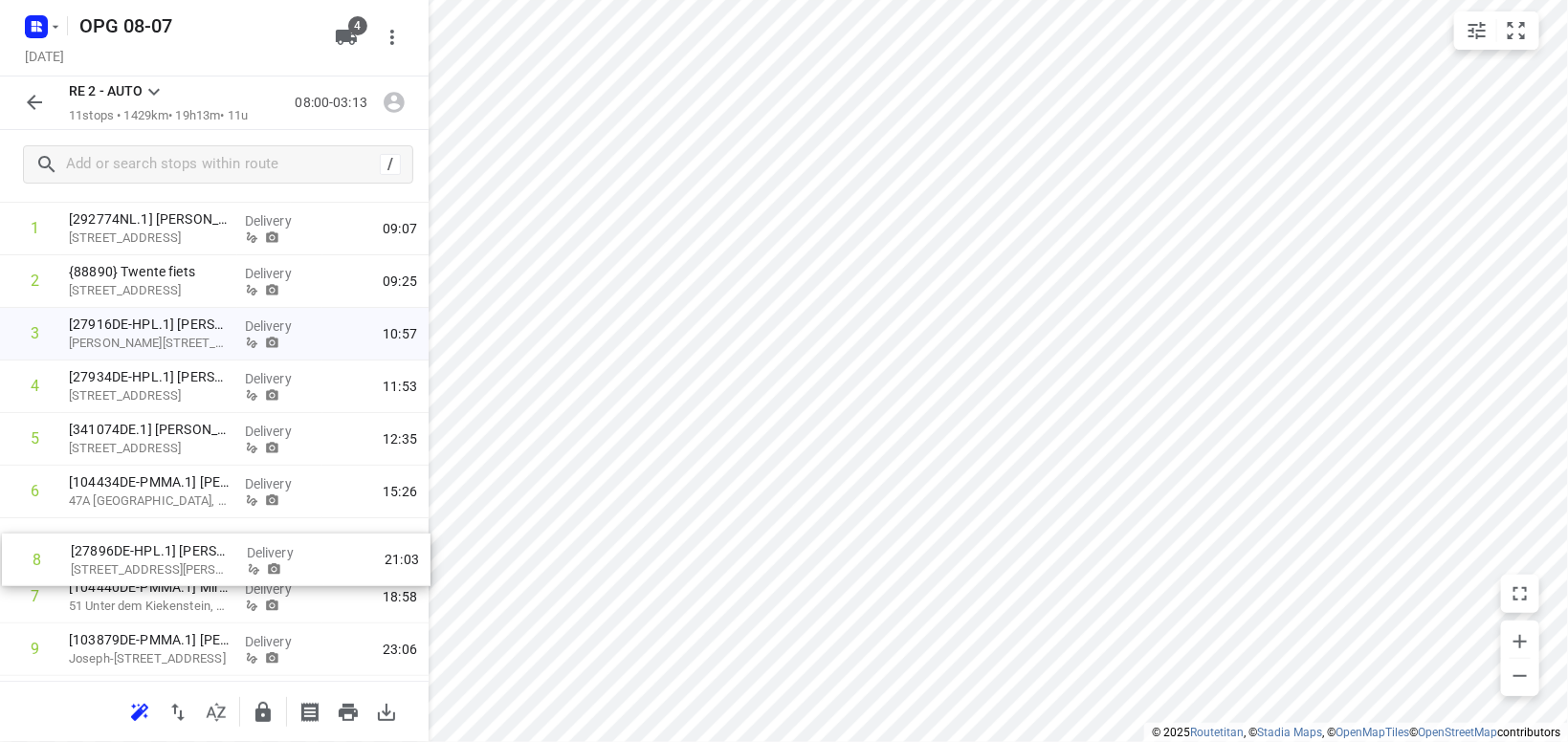 scroll, scrollTop: 151, scrollLeft: 0, axis: vertical 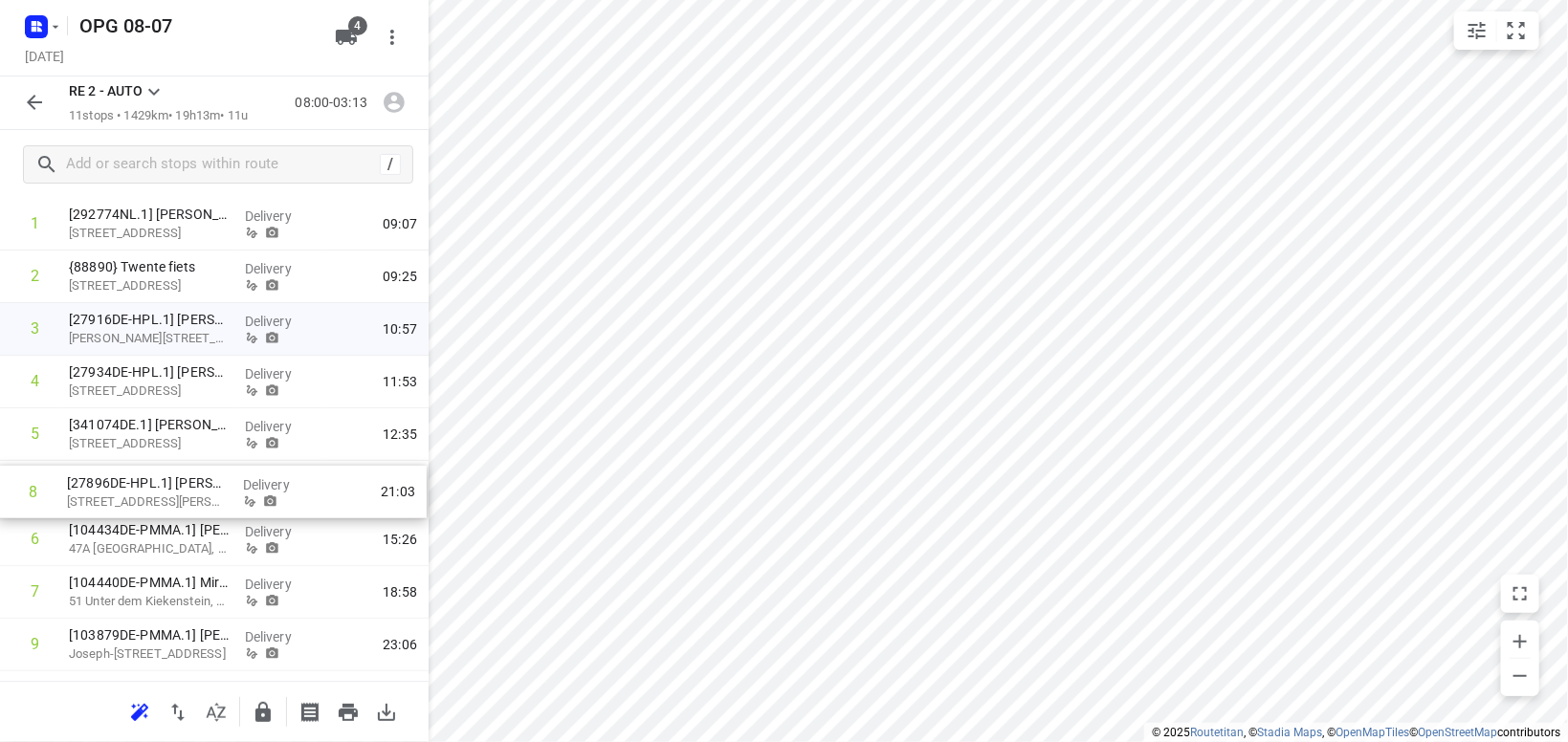 drag, startPoint x: 133, startPoint y: 602, endPoint x: 134, endPoint y: 490, distance: 112.004464 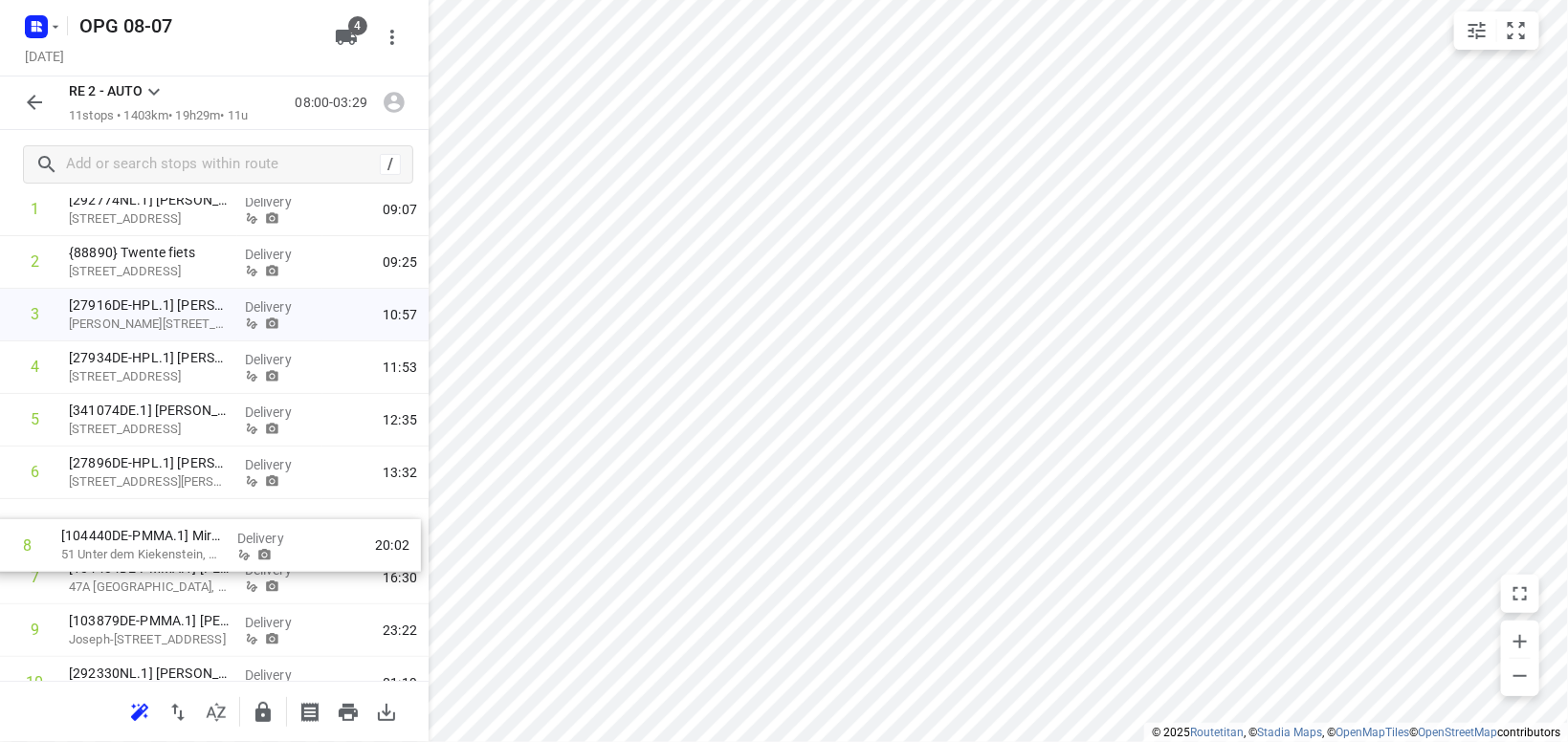 scroll, scrollTop: 165, scrollLeft: 0, axis: vertical 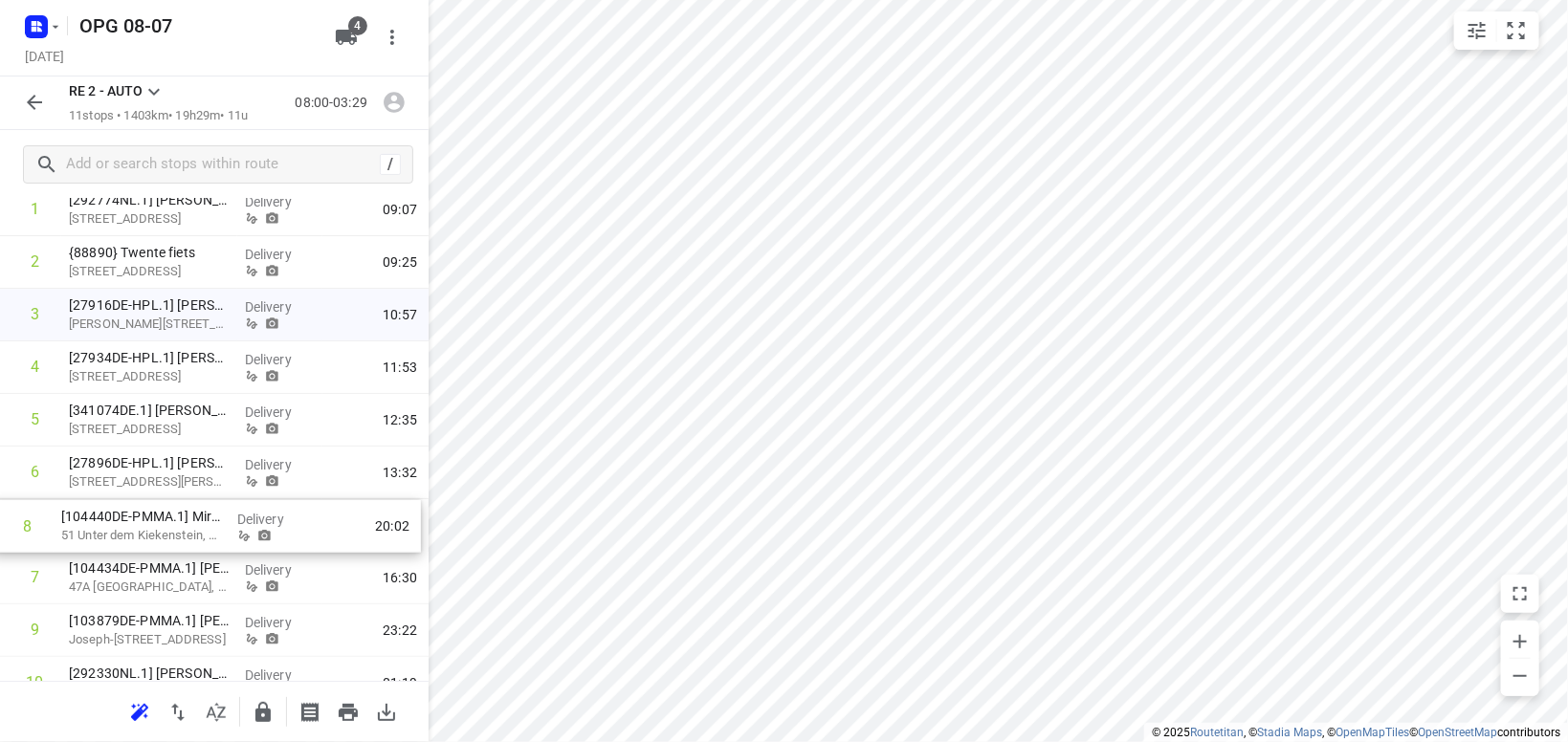 drag, startPoint x: 127, startPoint y: 590, endPoint x: 121, endPoint y: 517, distance: 73.24616 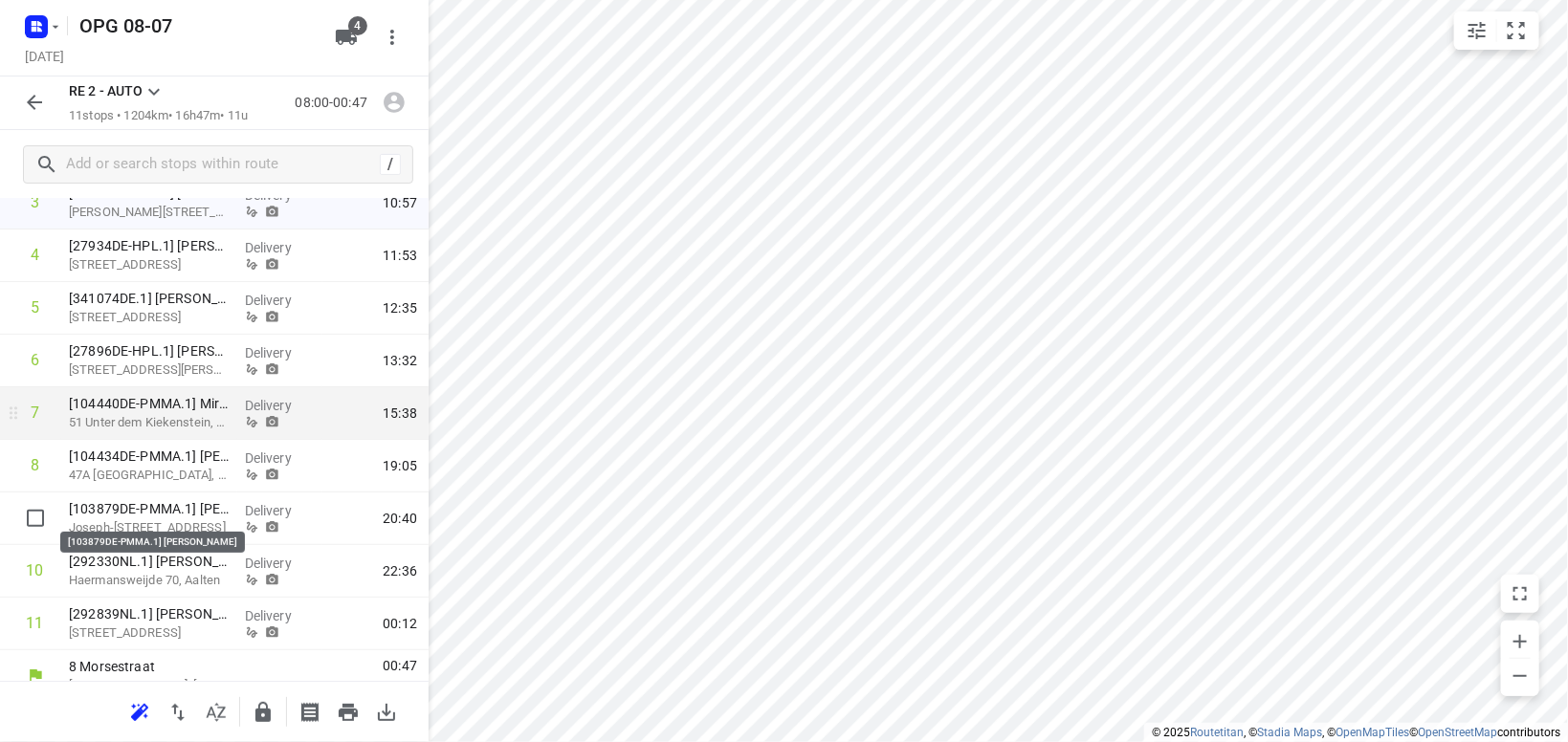 scroll, scrollTop: 299, scrollLeft: 0, axis: vertical 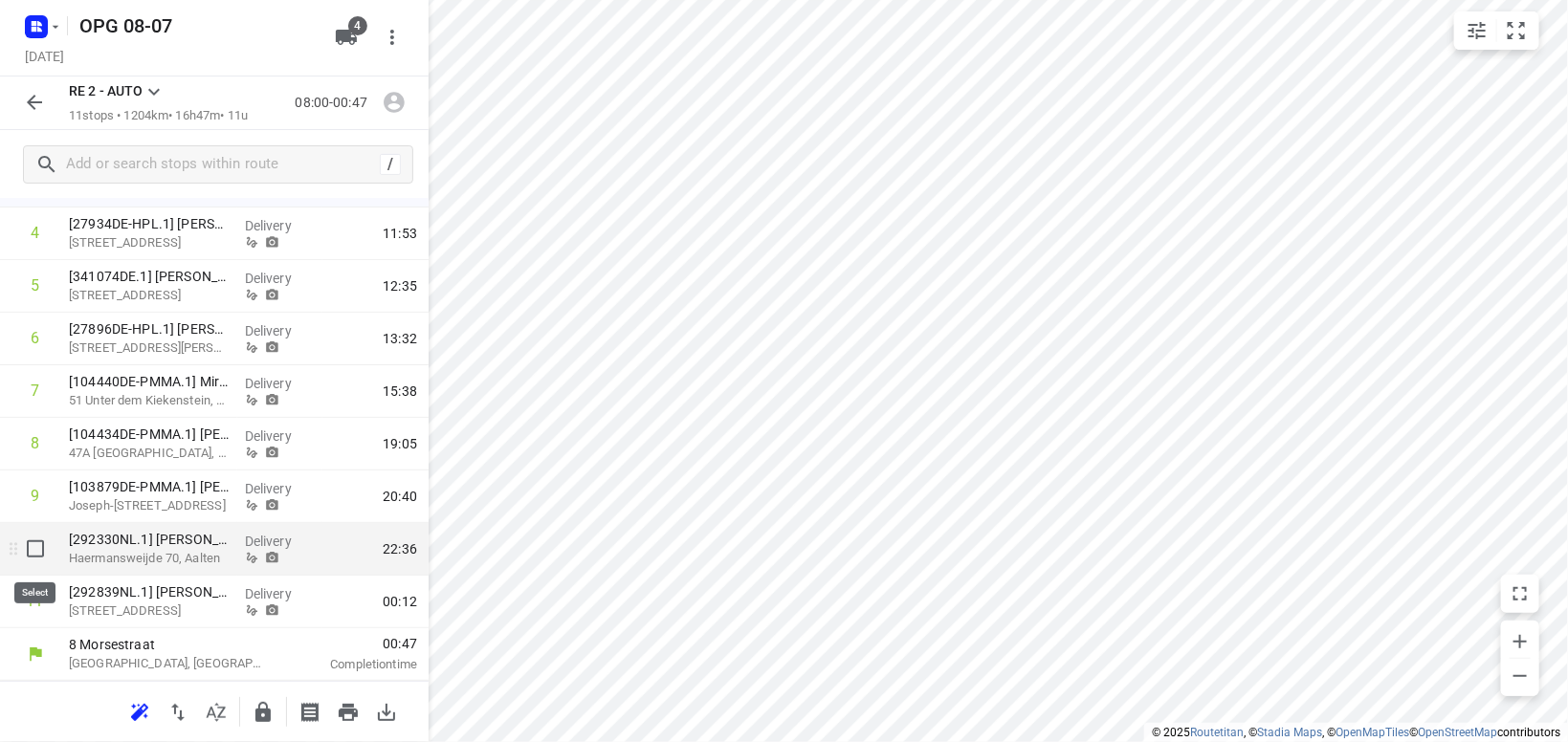 click at bounding box center (35, 549) 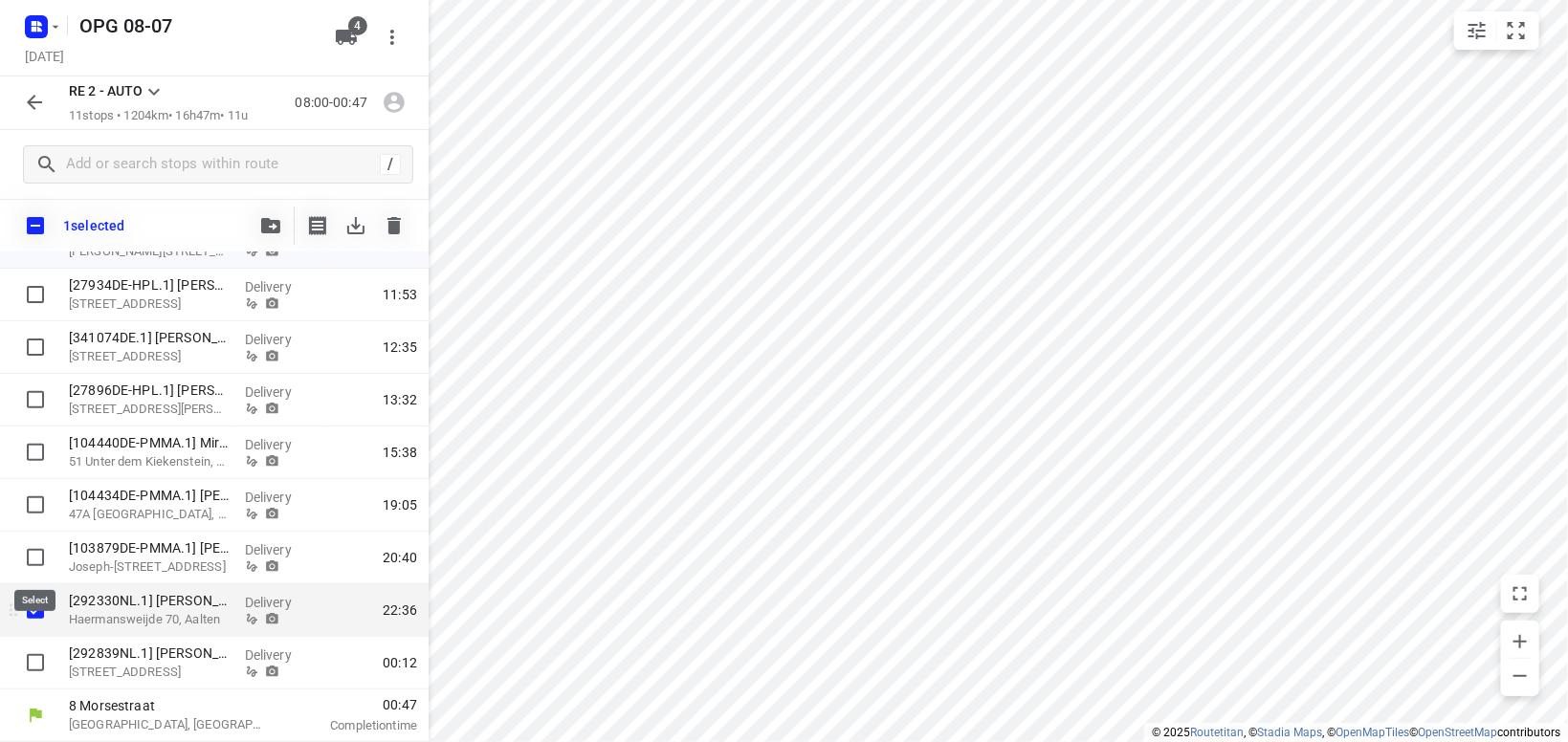 scroll, scrollTop: 292, scrollLeft: 0, axis: vertical 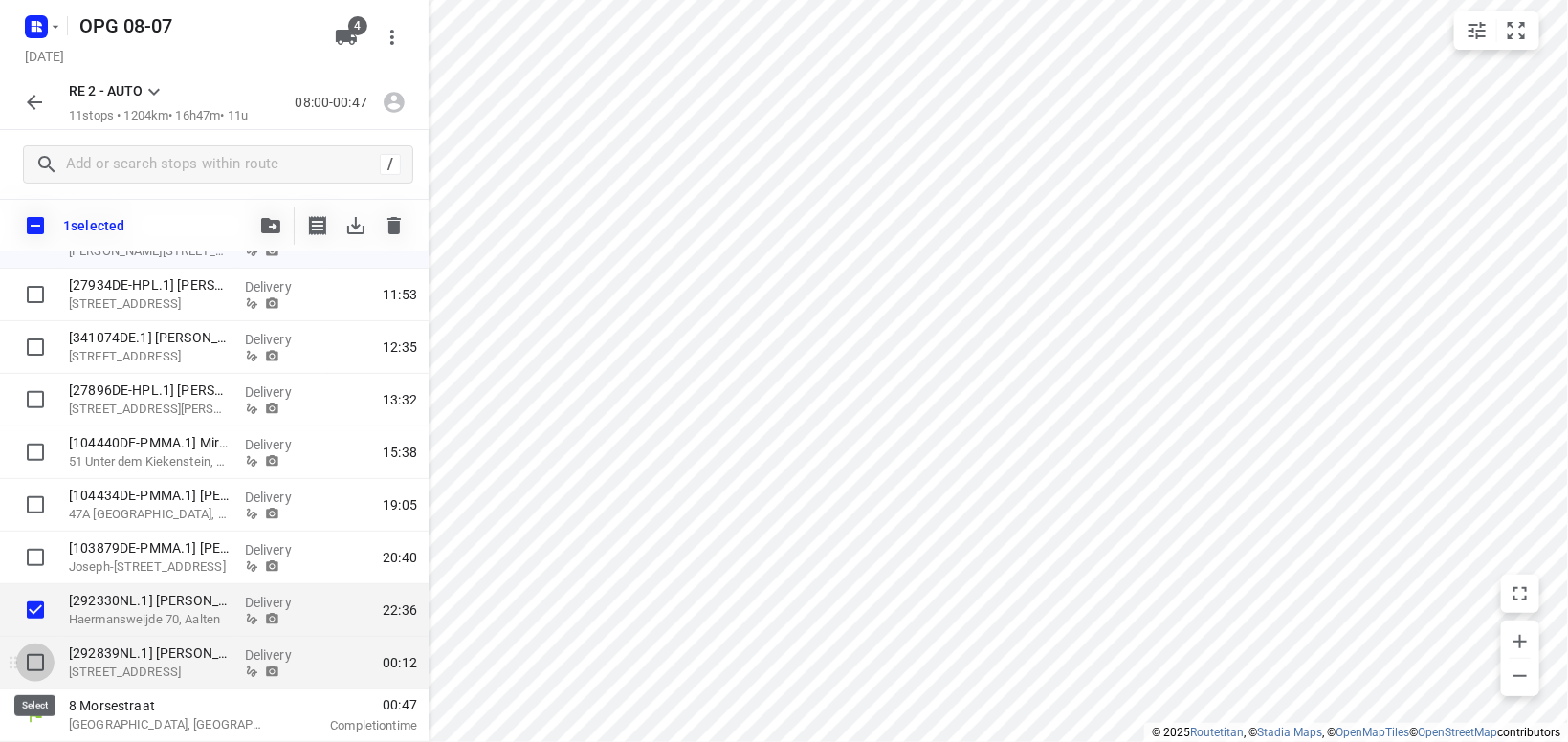 click at bounding box center (35, 663) 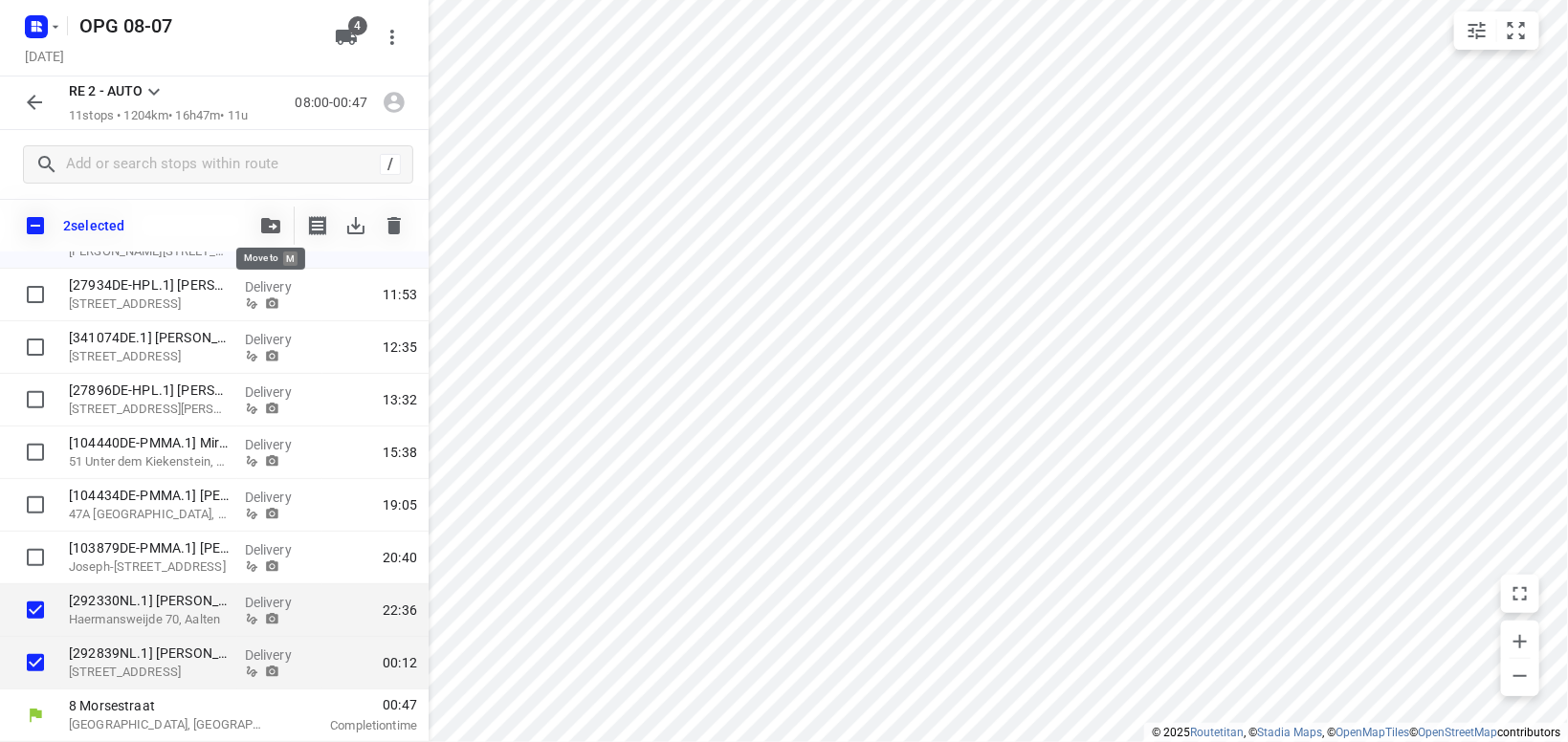 click 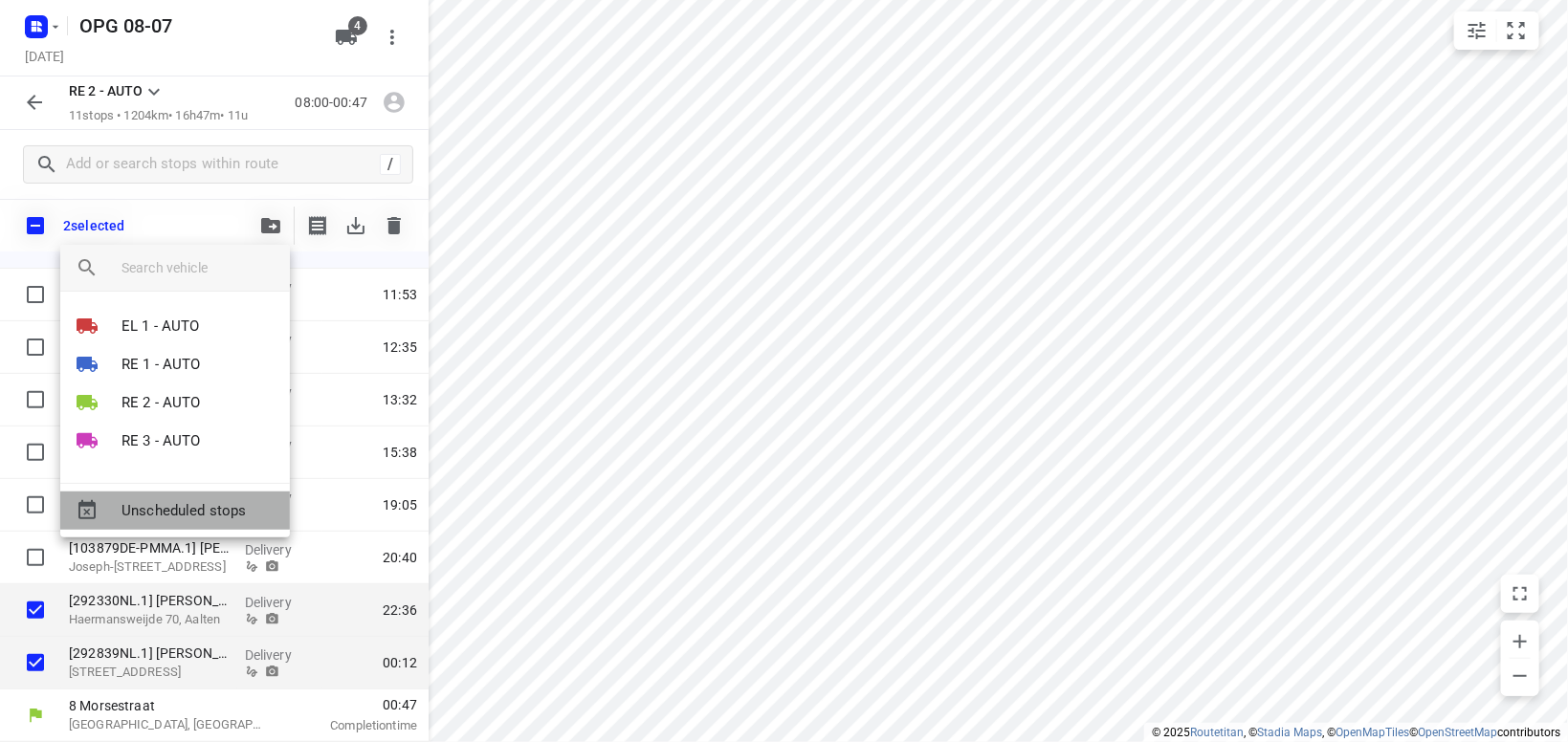 click on "Unscheduled stops" at bounding box center [198, 511] 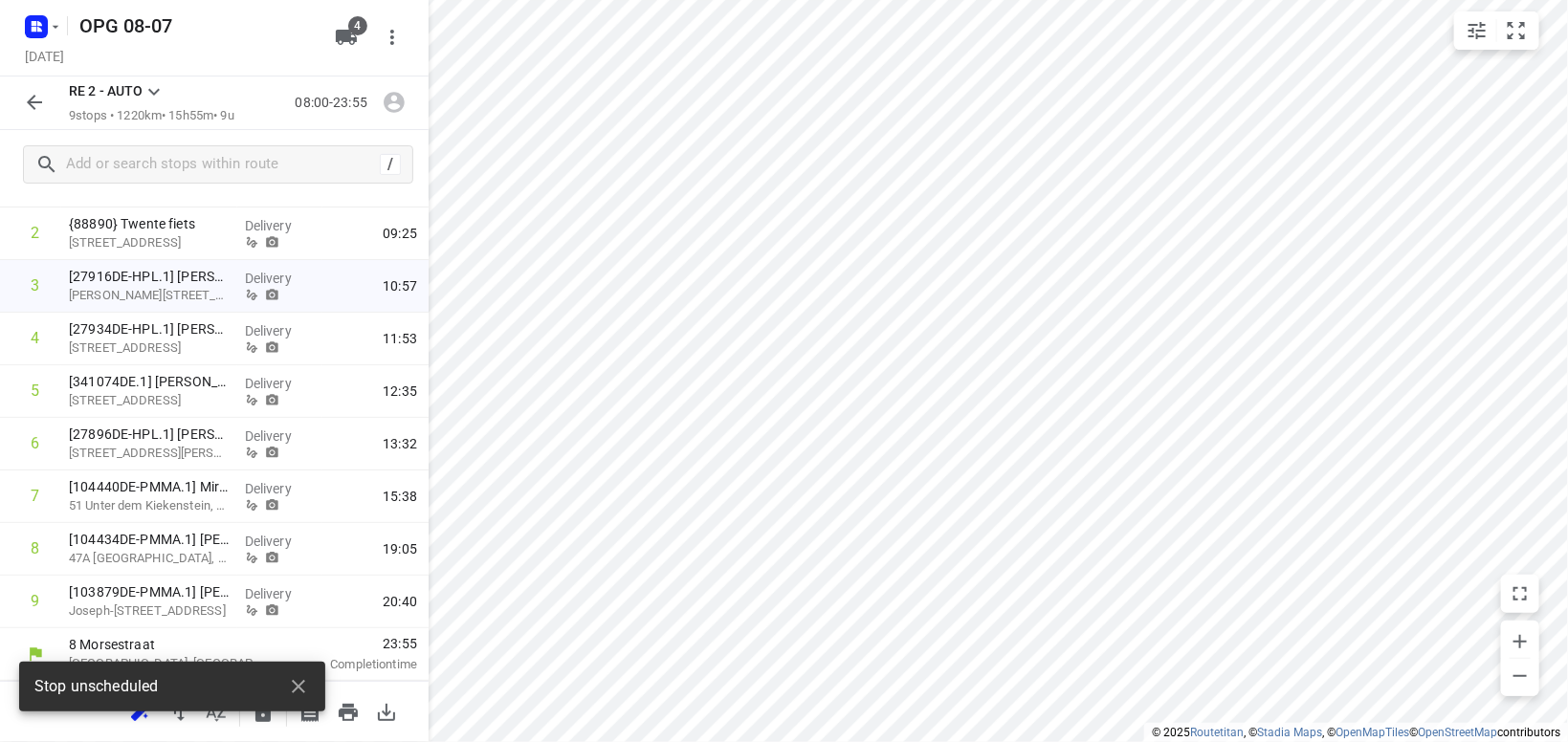 scroll, scrollTop: 193, scrollLeft: 0, axis: vertical 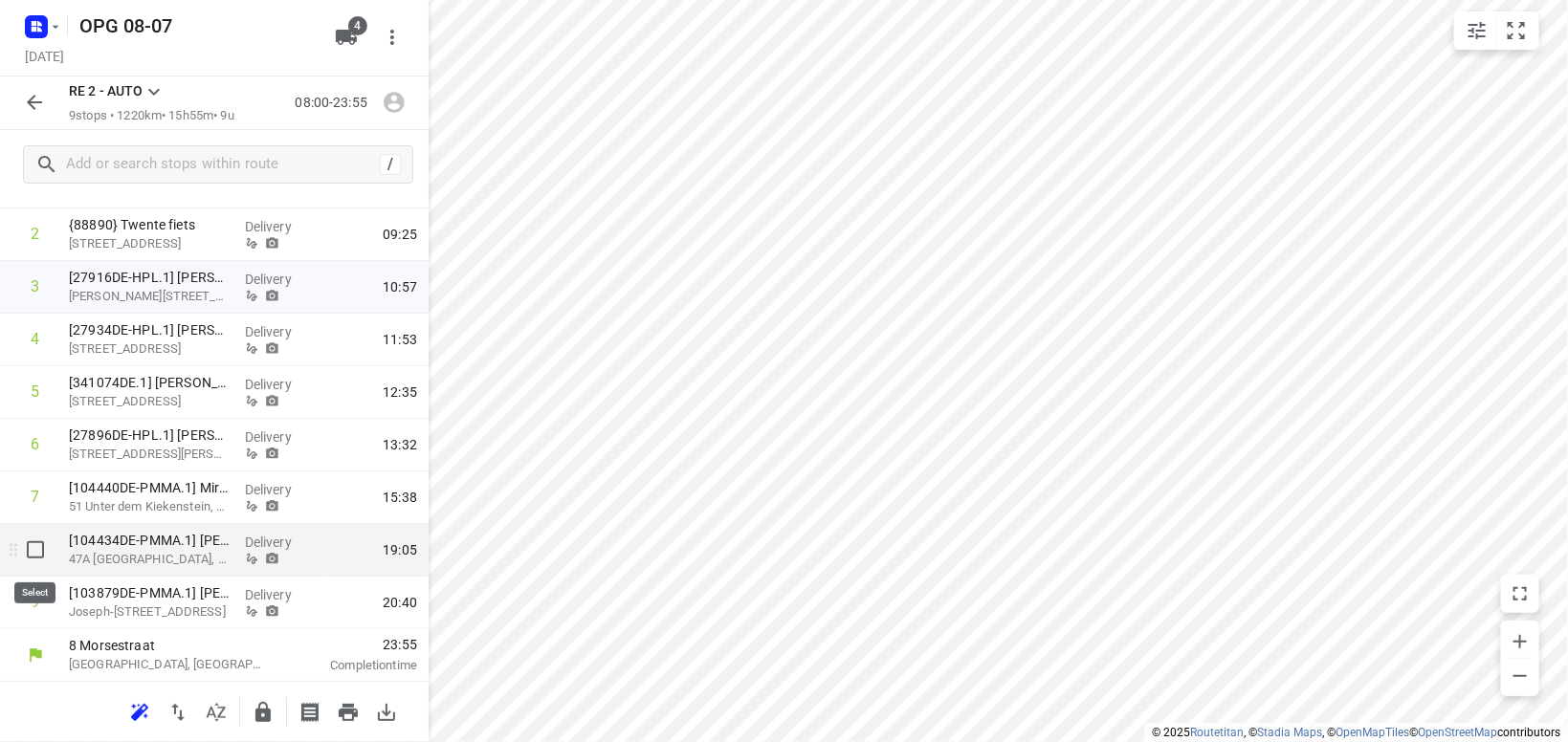 click at bounding box center [35, 550] 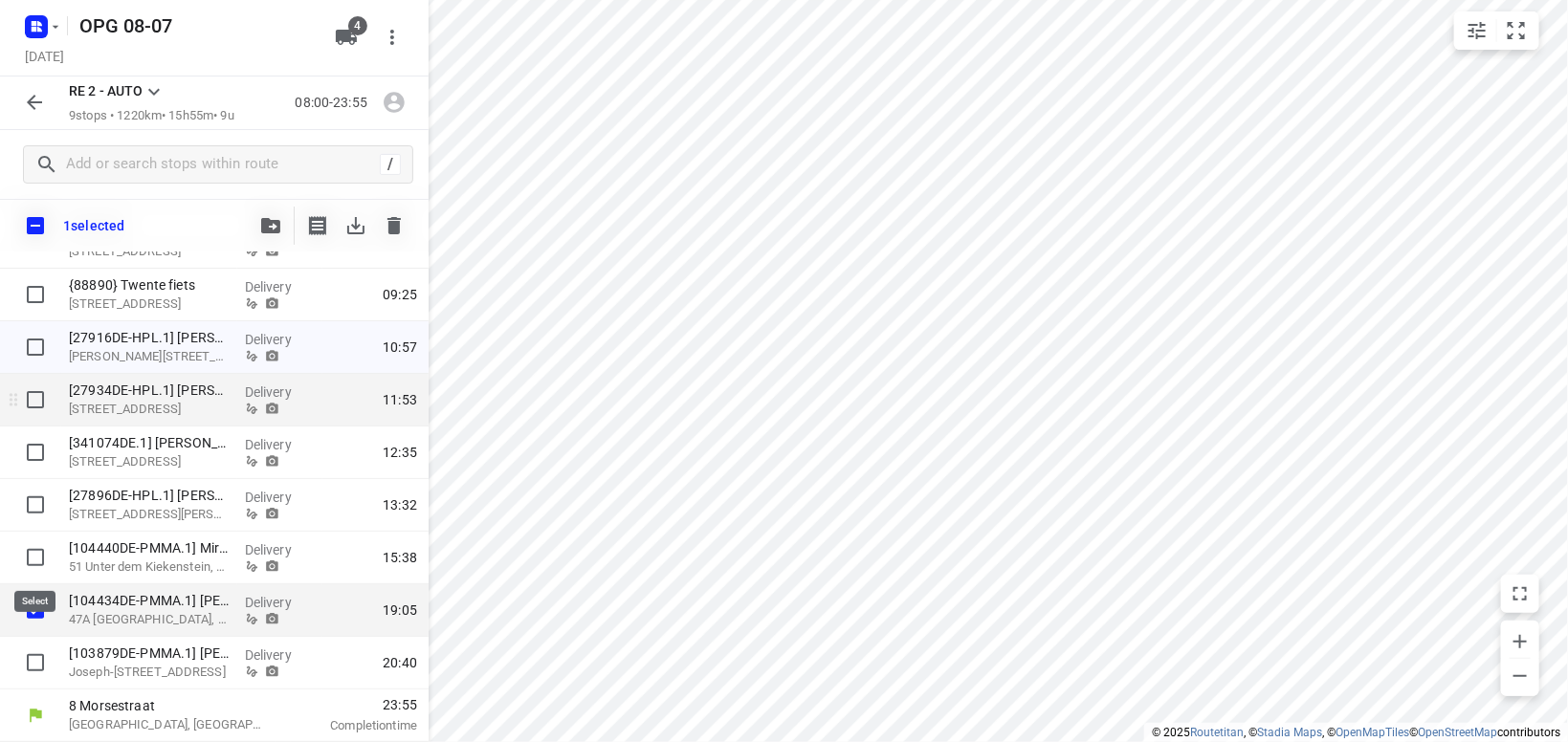 scroll, scrollTop: 186, scrollLeft: 0, axis: vertical 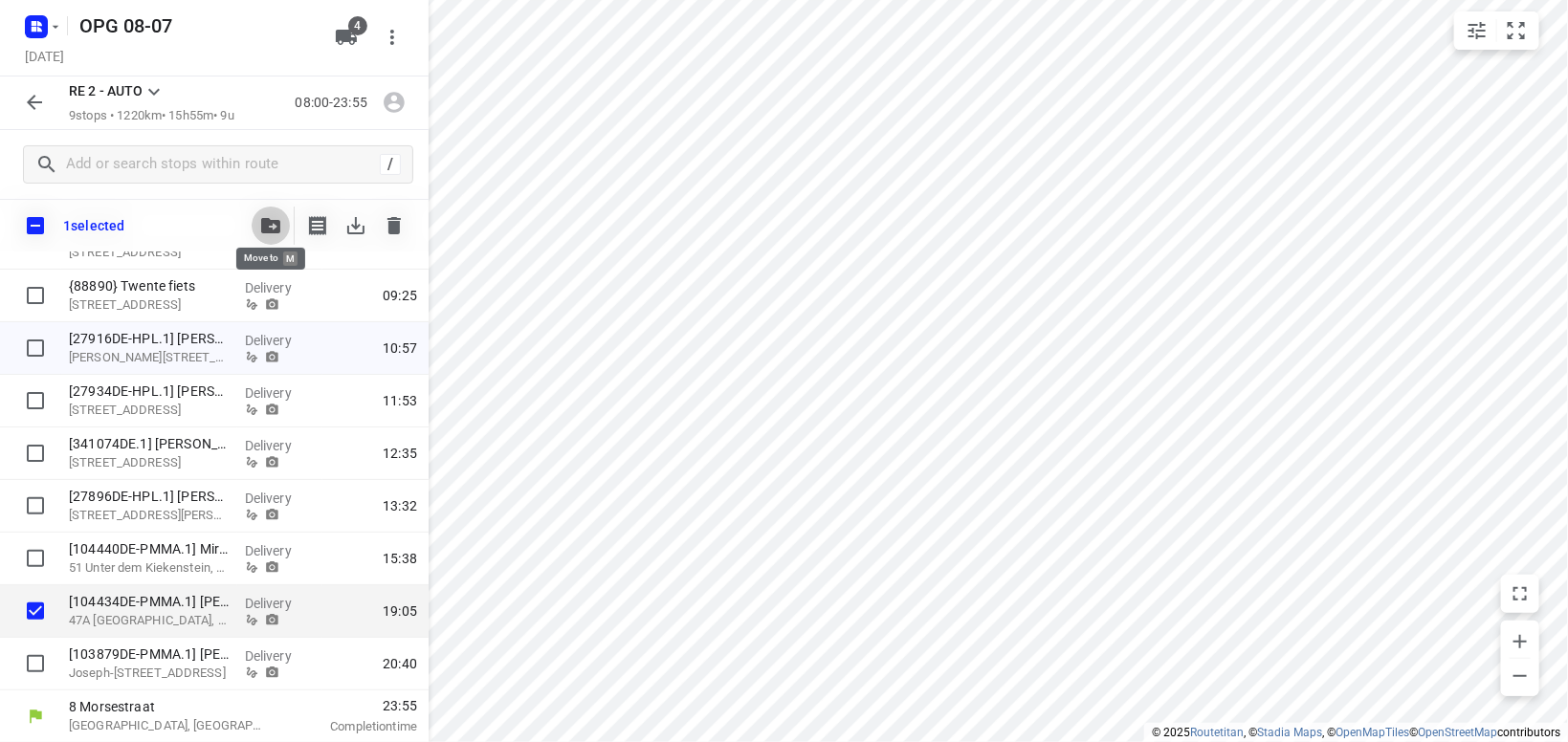 click 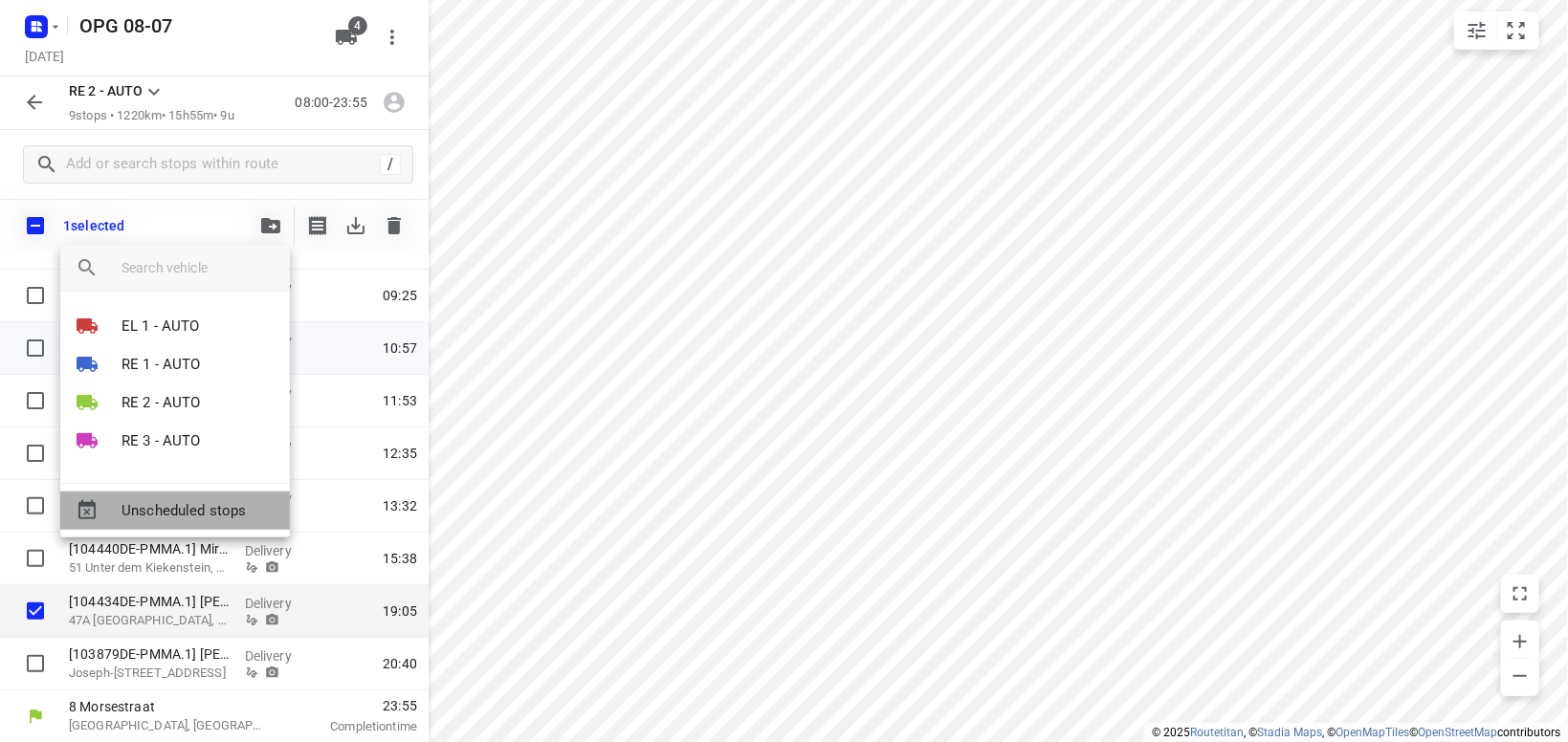 click on "Unscheduled stops" at bounding box center (198, 511) 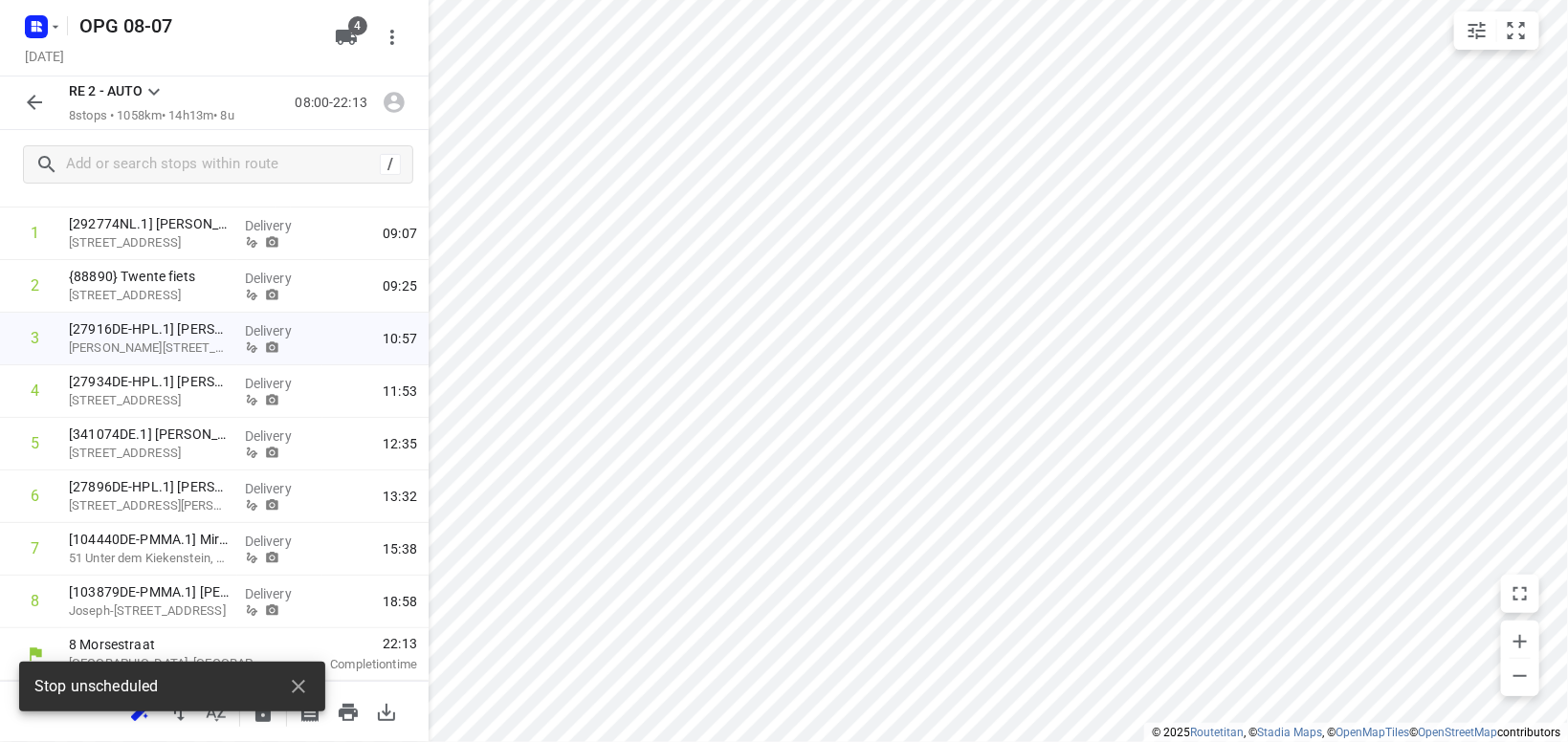 scroll, scrollTop: 142, scrollLeft: 0, axis: vertical 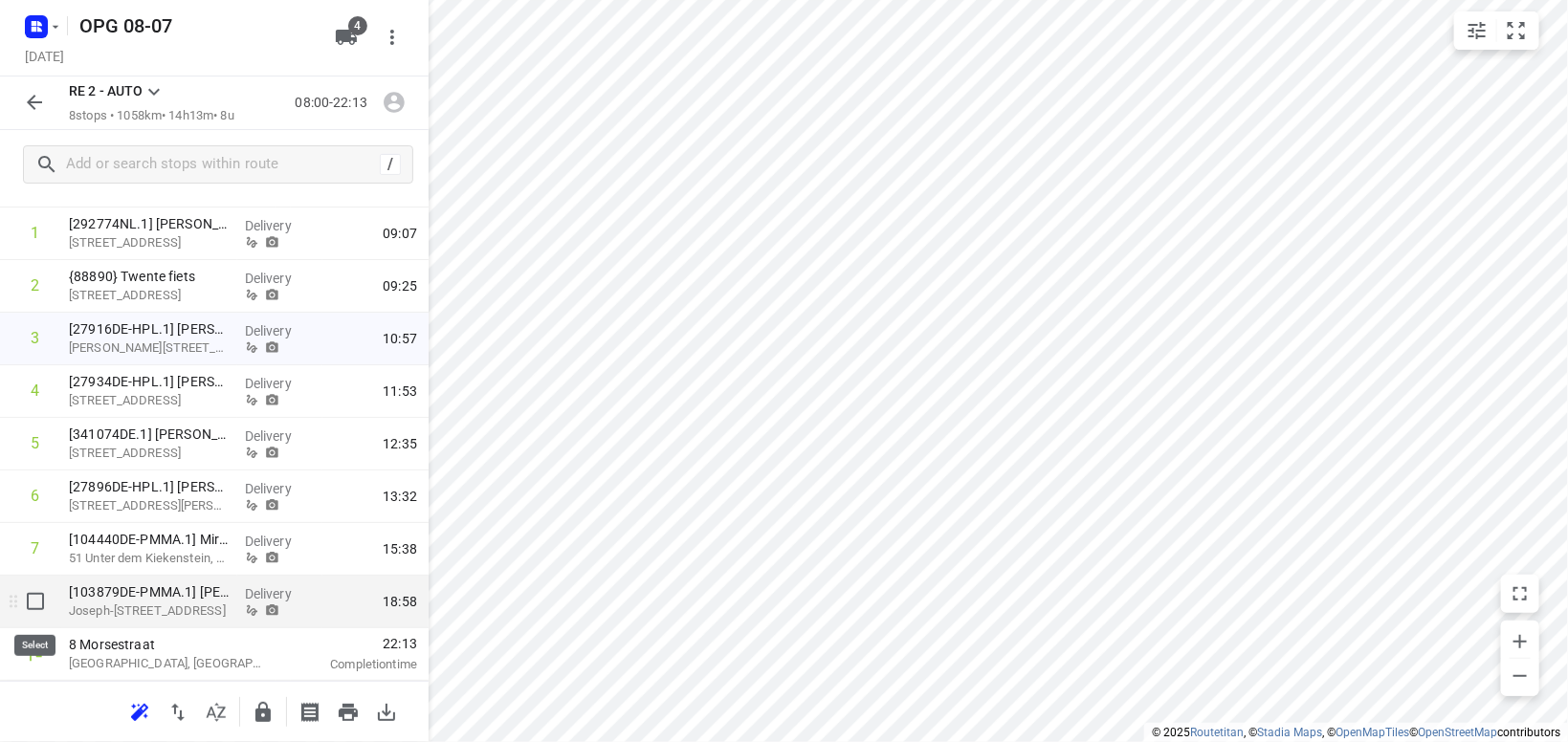 click at bounding box center [35, 601] 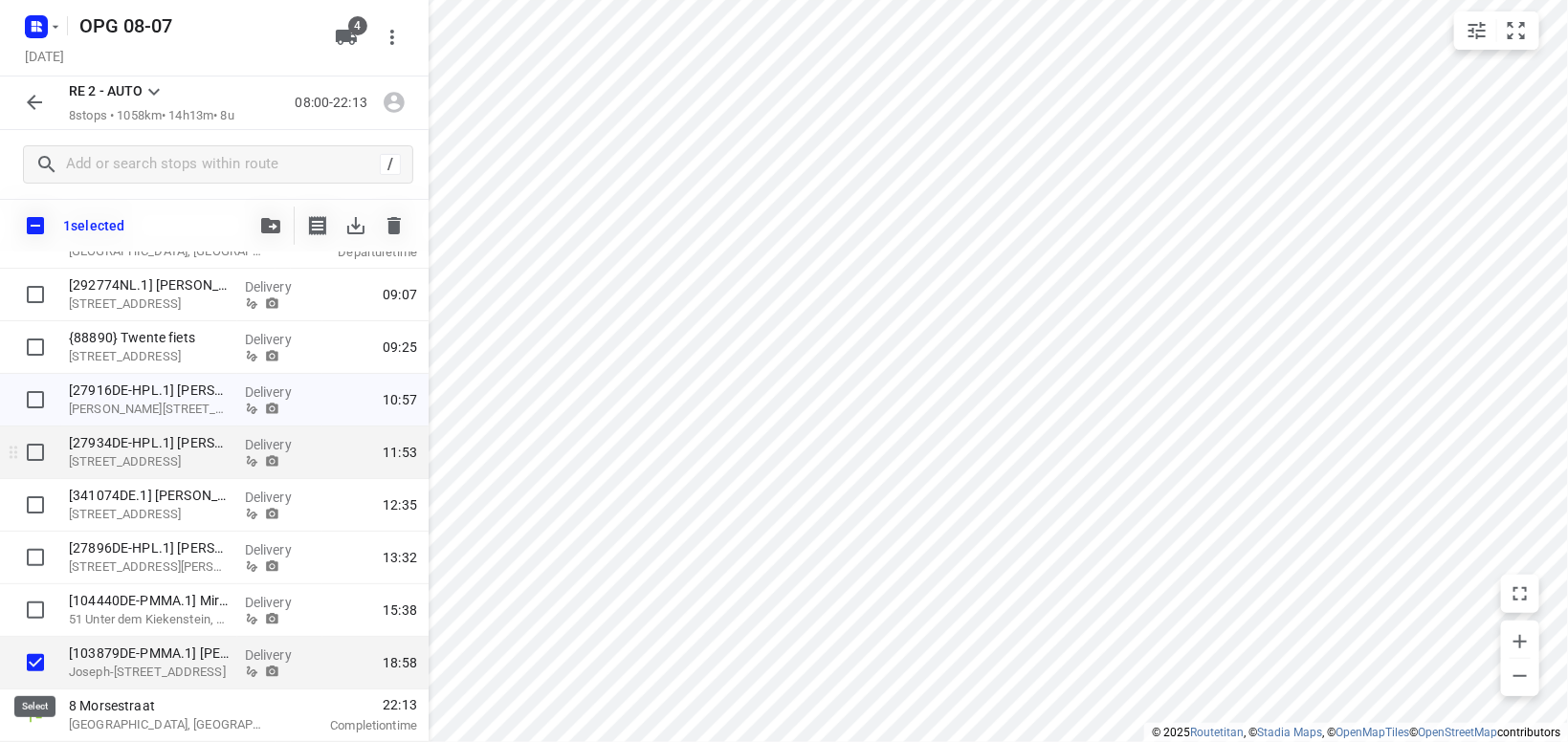 scroll, scrollTop: 134, scrollLeft: 0, axis: vertical 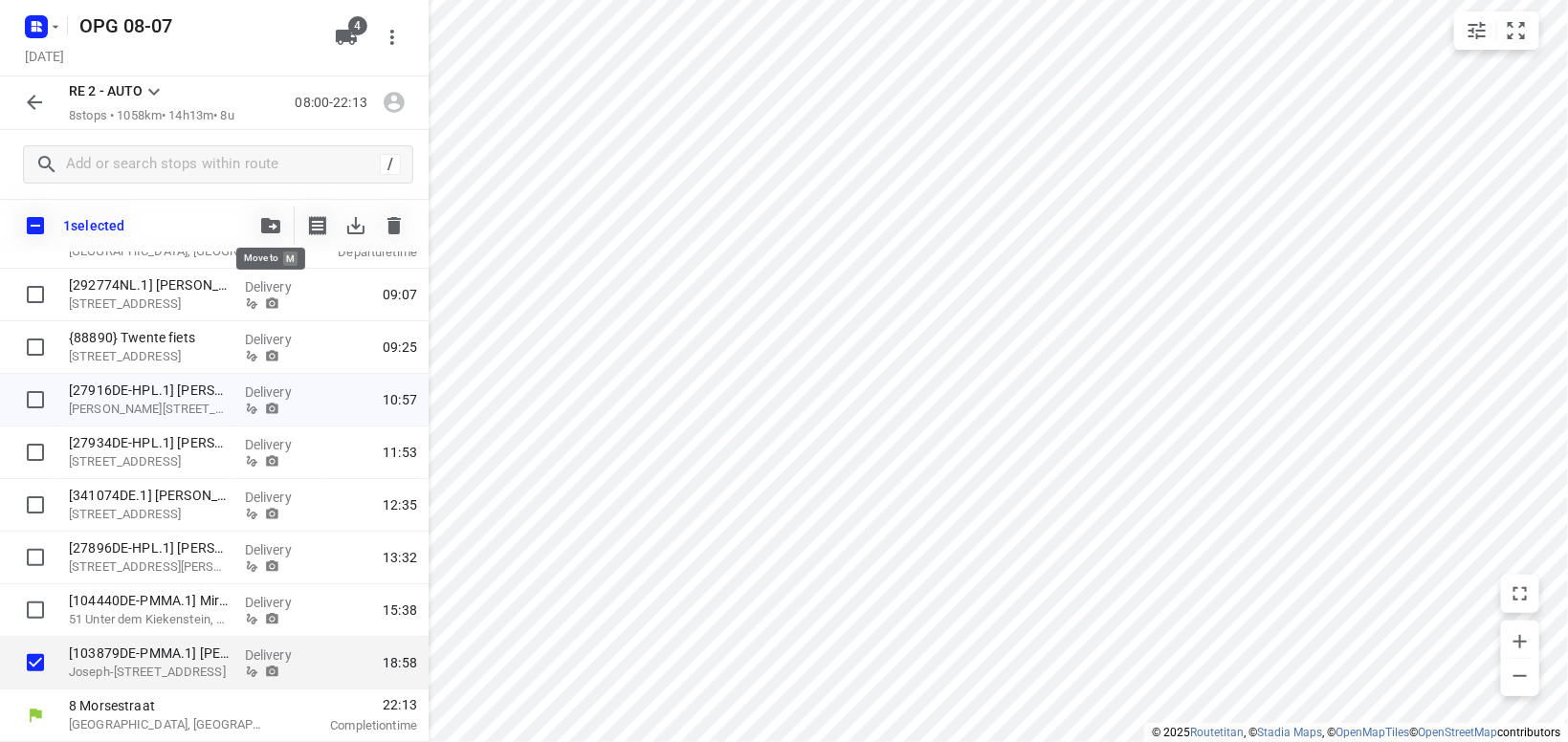 click 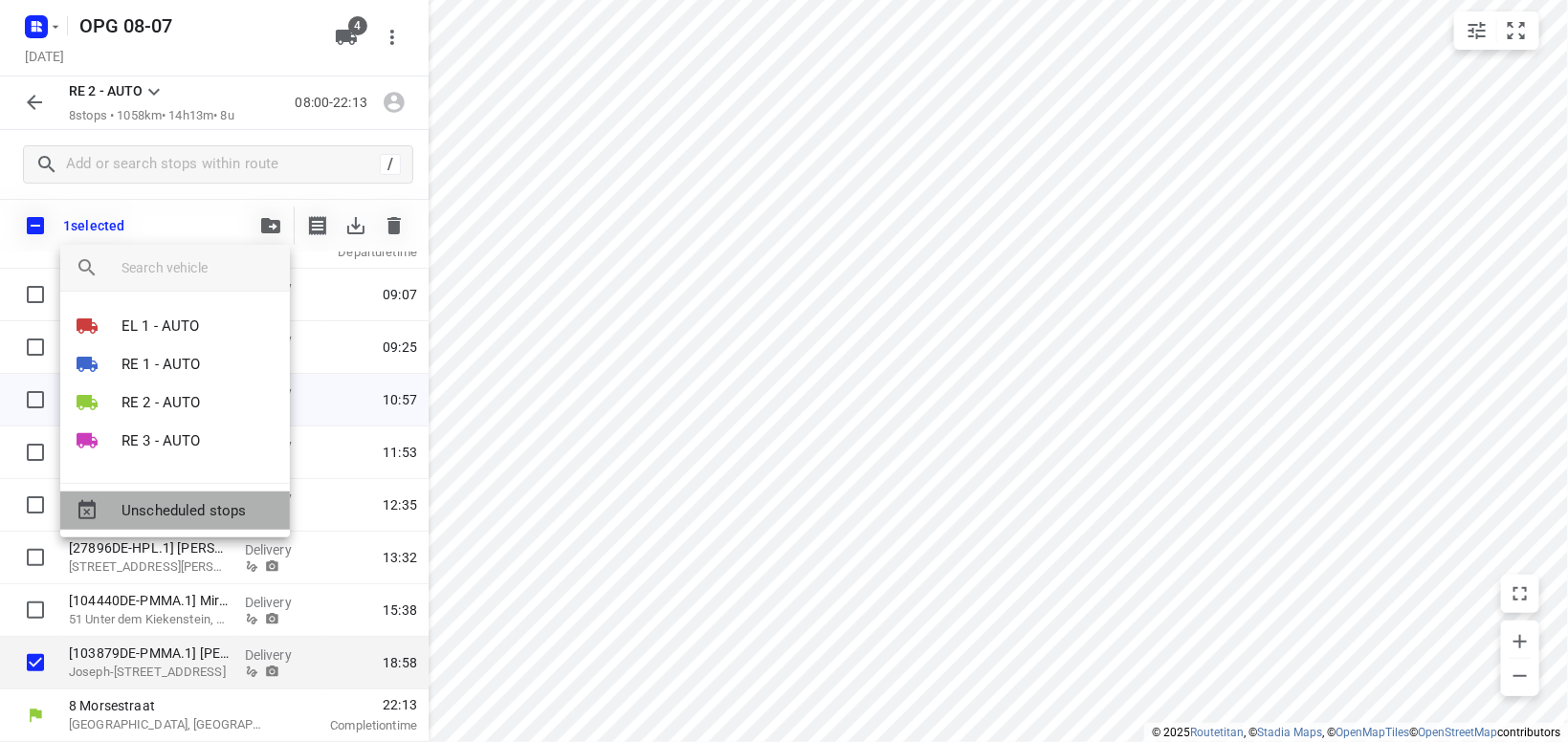 click on "Unscheduled stops" at bounding box center (198, 511) 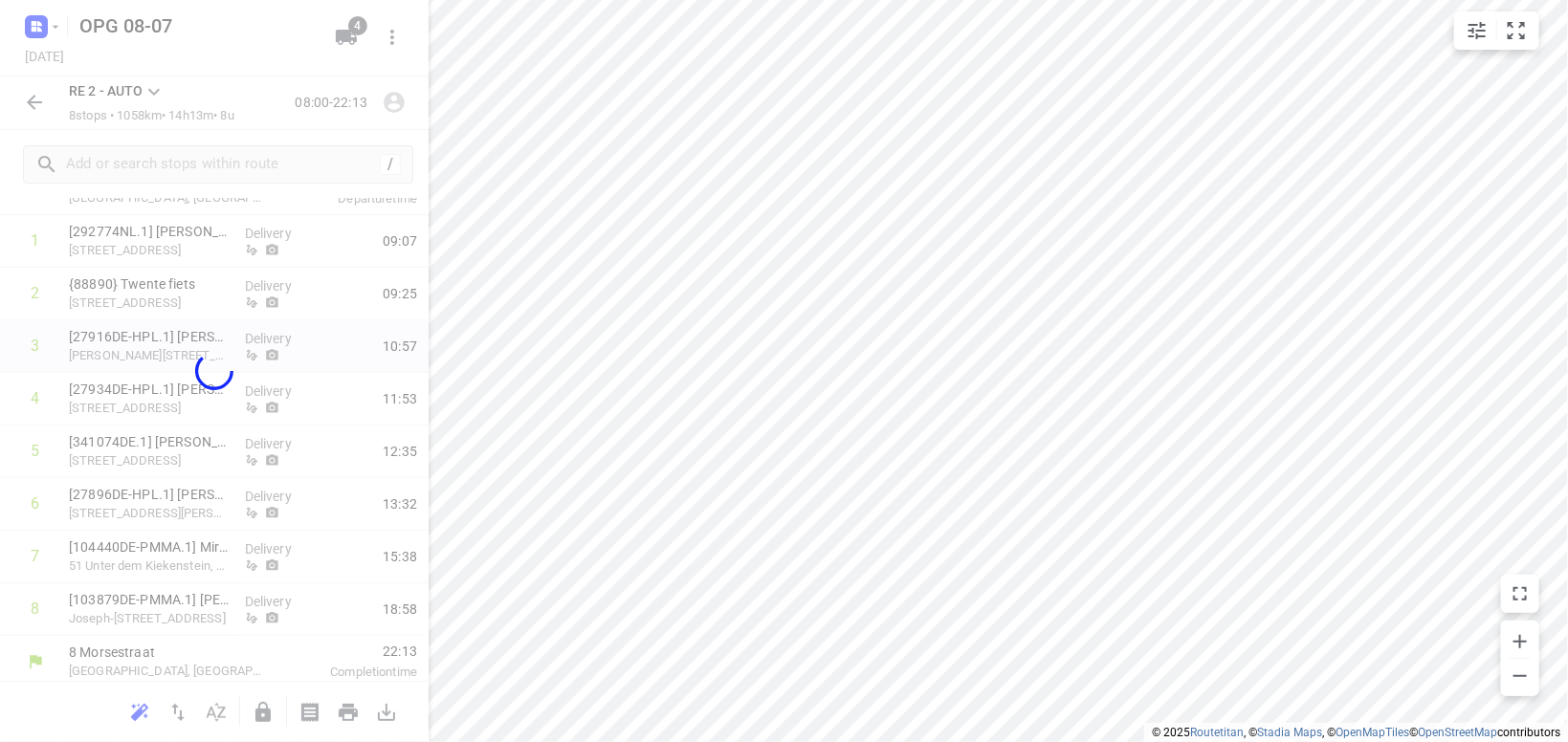 scroll, scrollTop: 89, scrollLeft: 0, axis: vertical 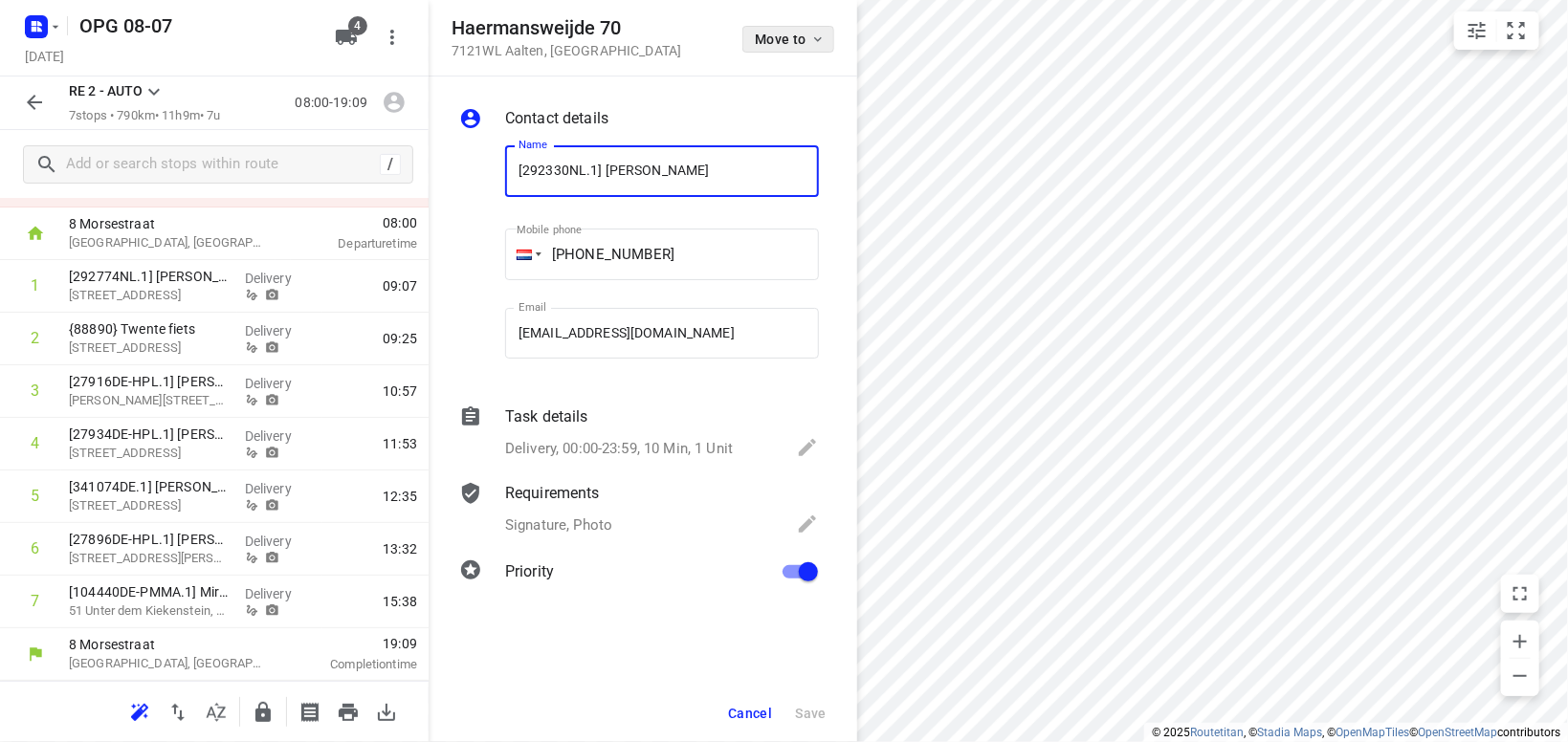 click 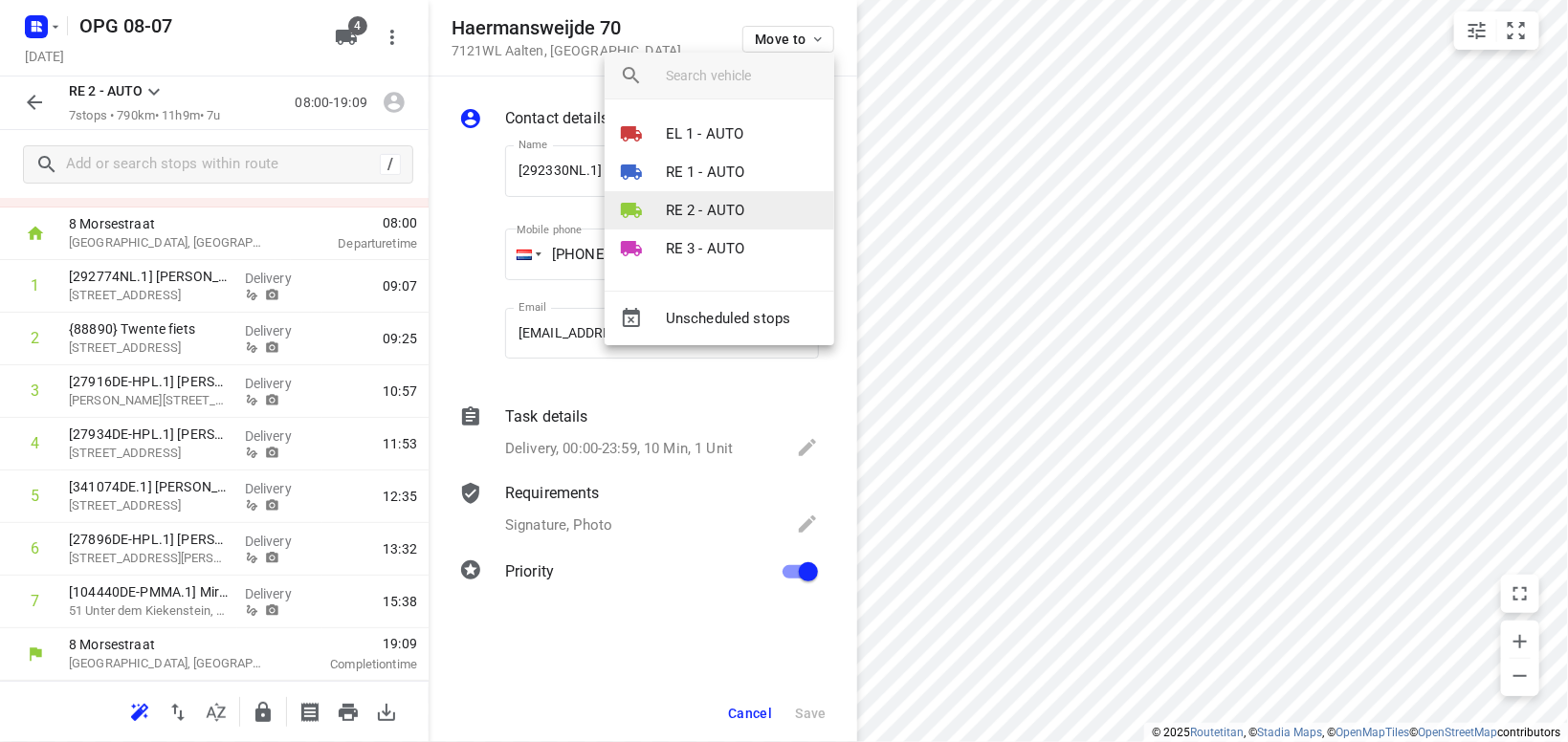 click on "RE 2 - AUTO" at bounding box center [719, 210] 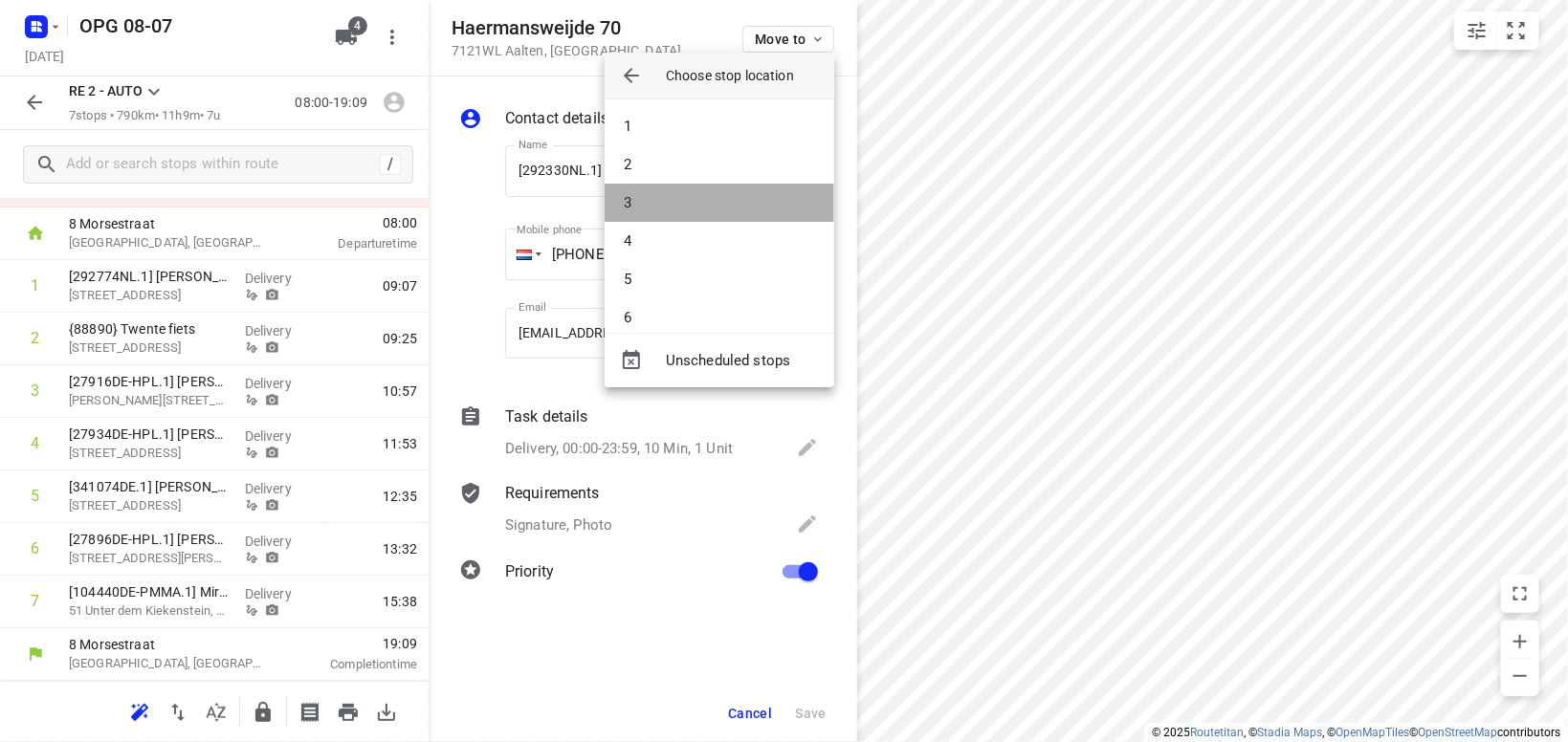 click on "3" at bounding box center (719, 203) 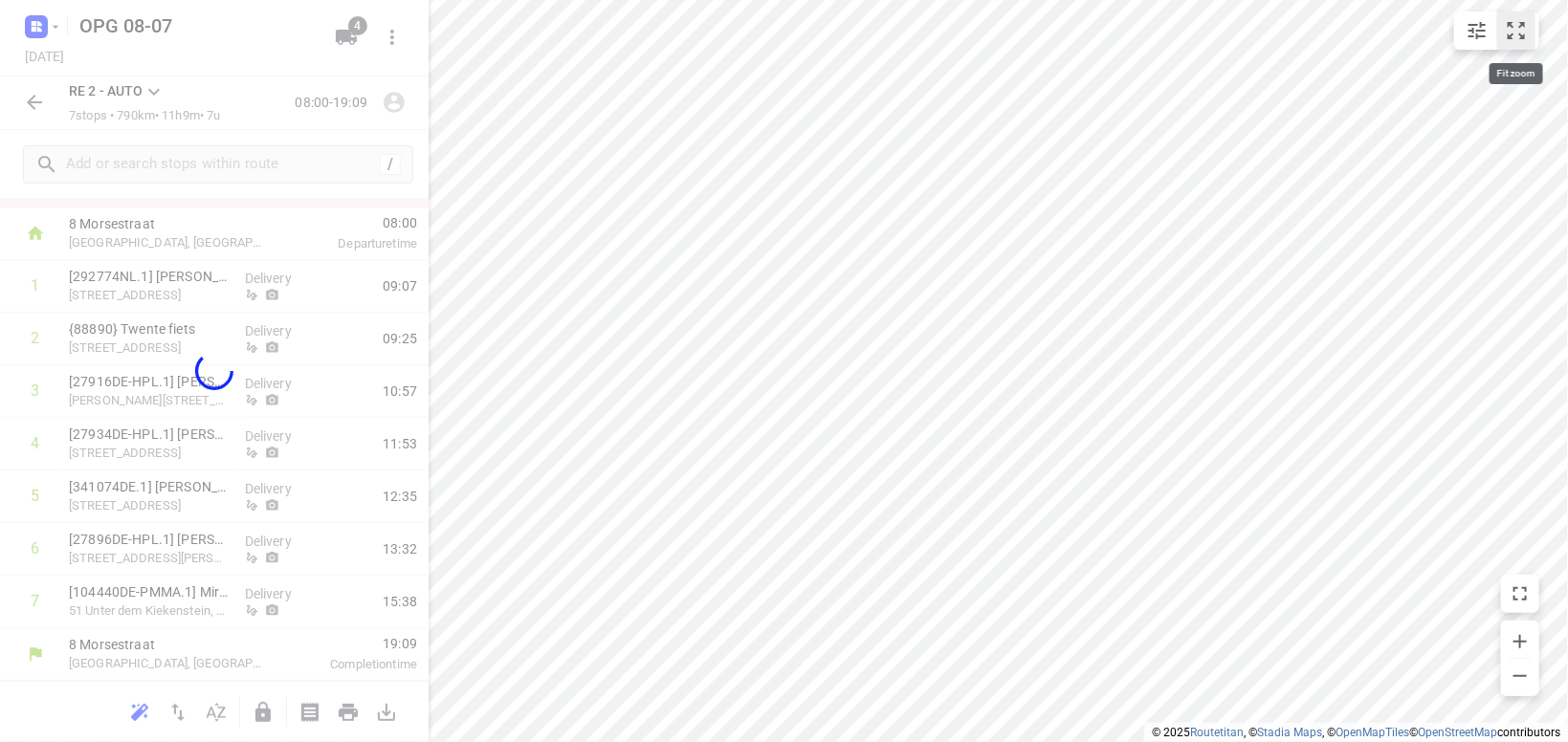 click 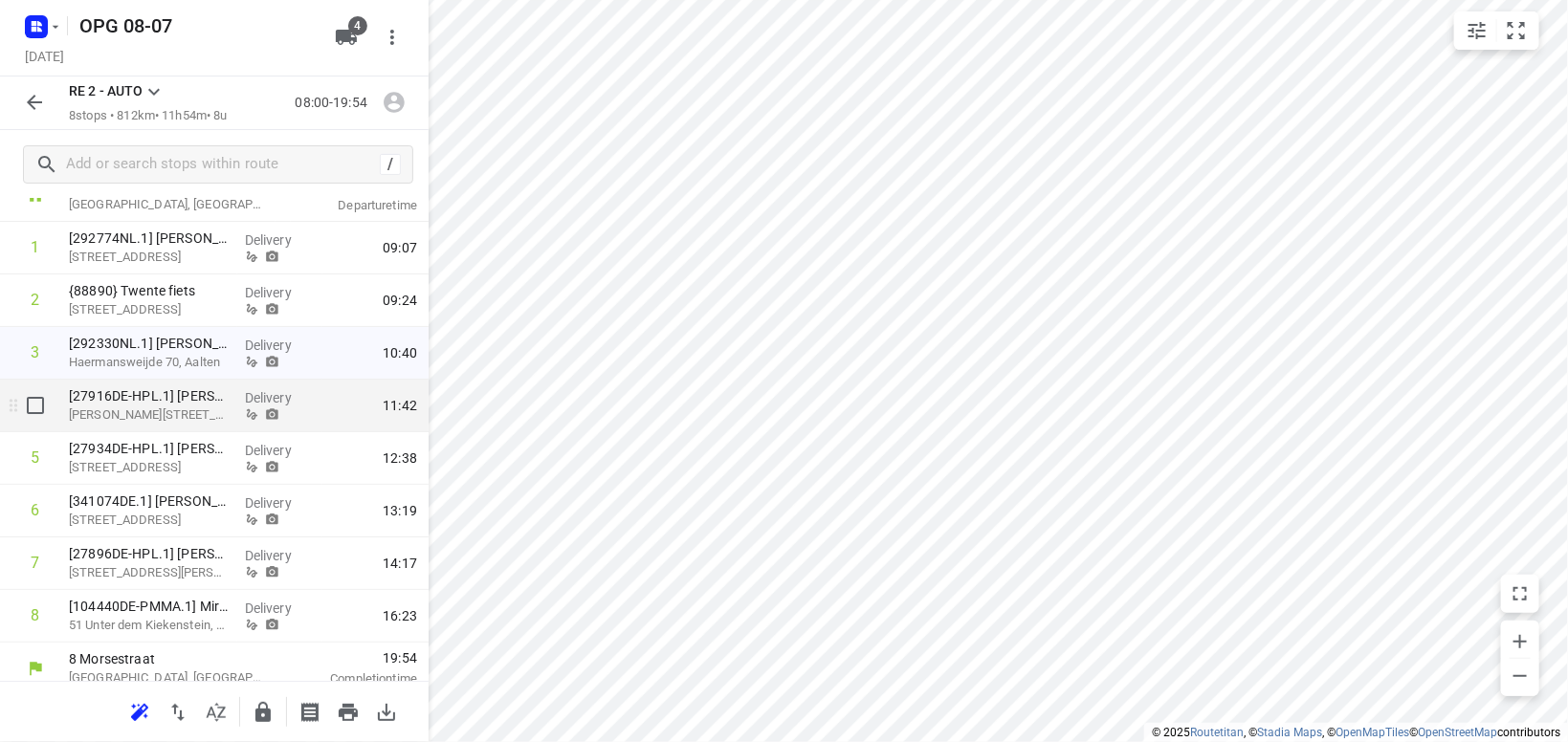 scroll, scrollTop: 142, scrollLeft: 0, axis: vertical 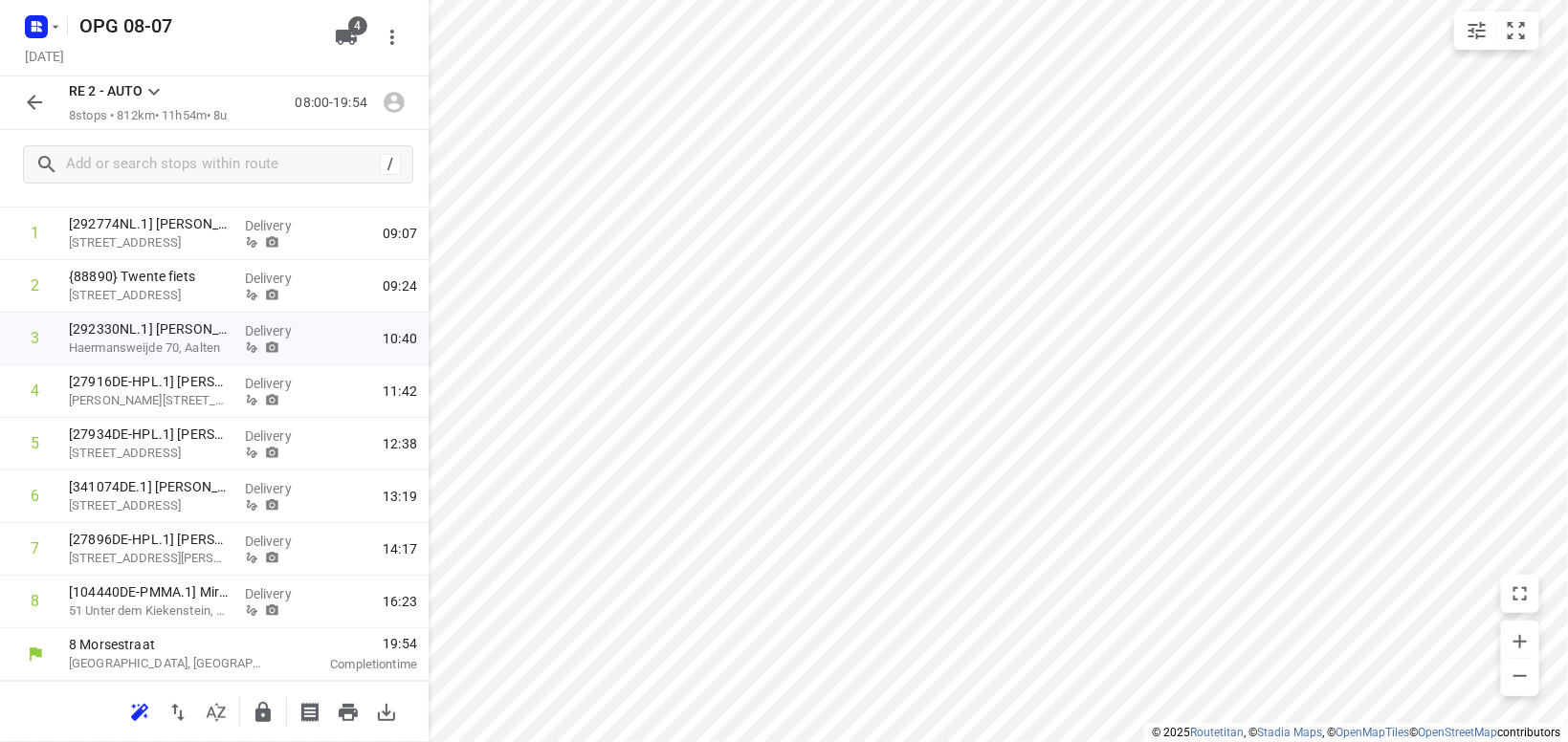 click 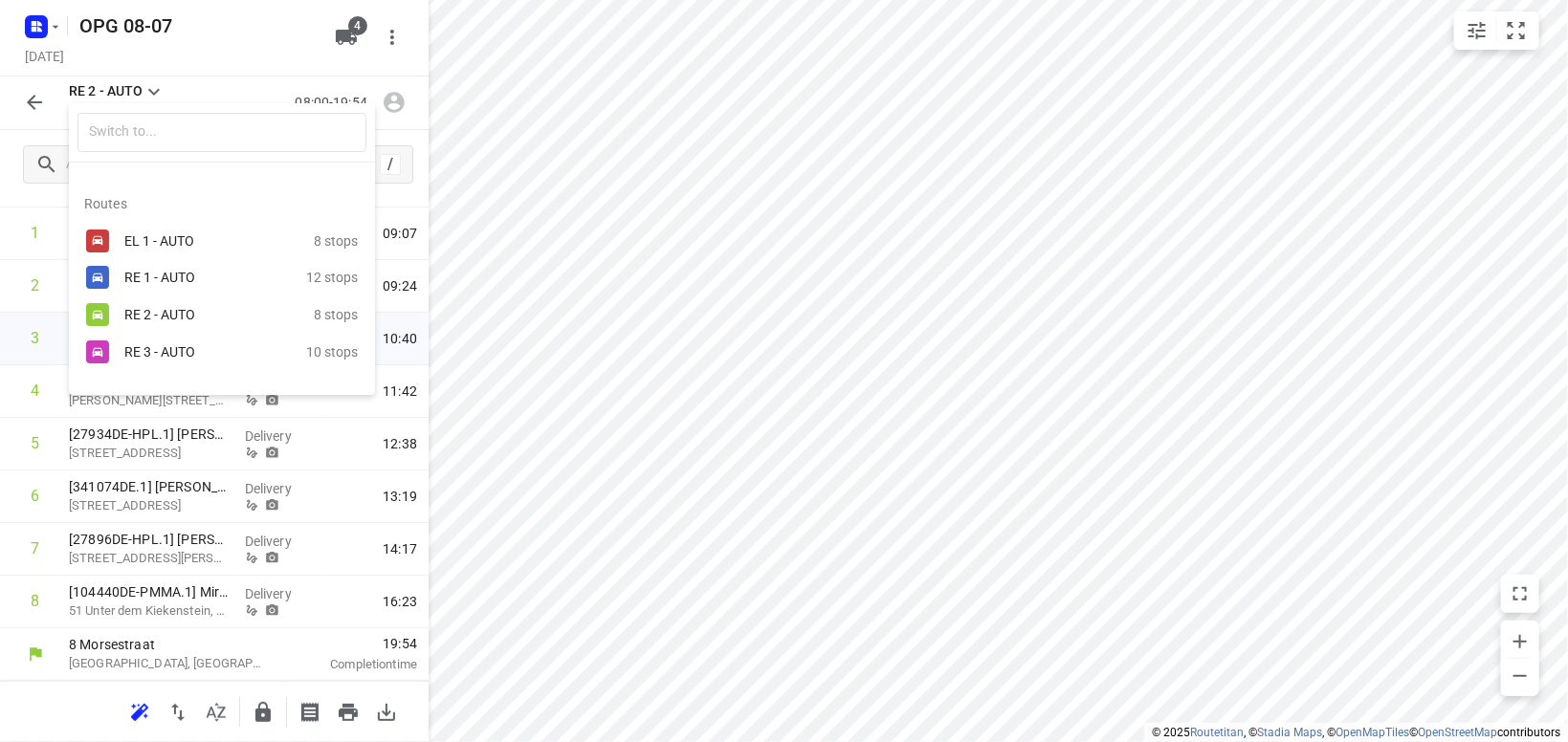 click on "RE 3 - AUTO" at bounding box center [206, 352] 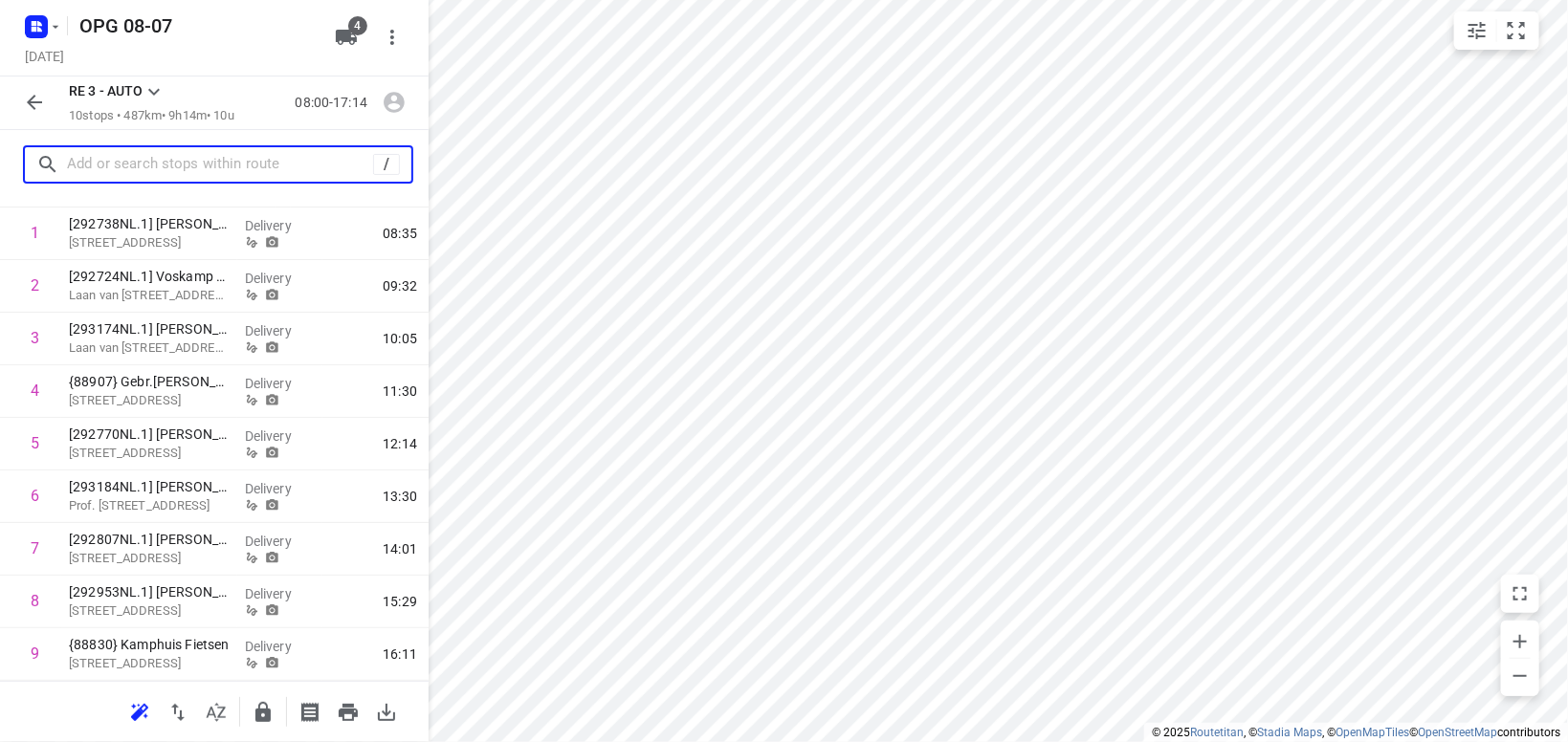 click at bounding box center [220, 164] 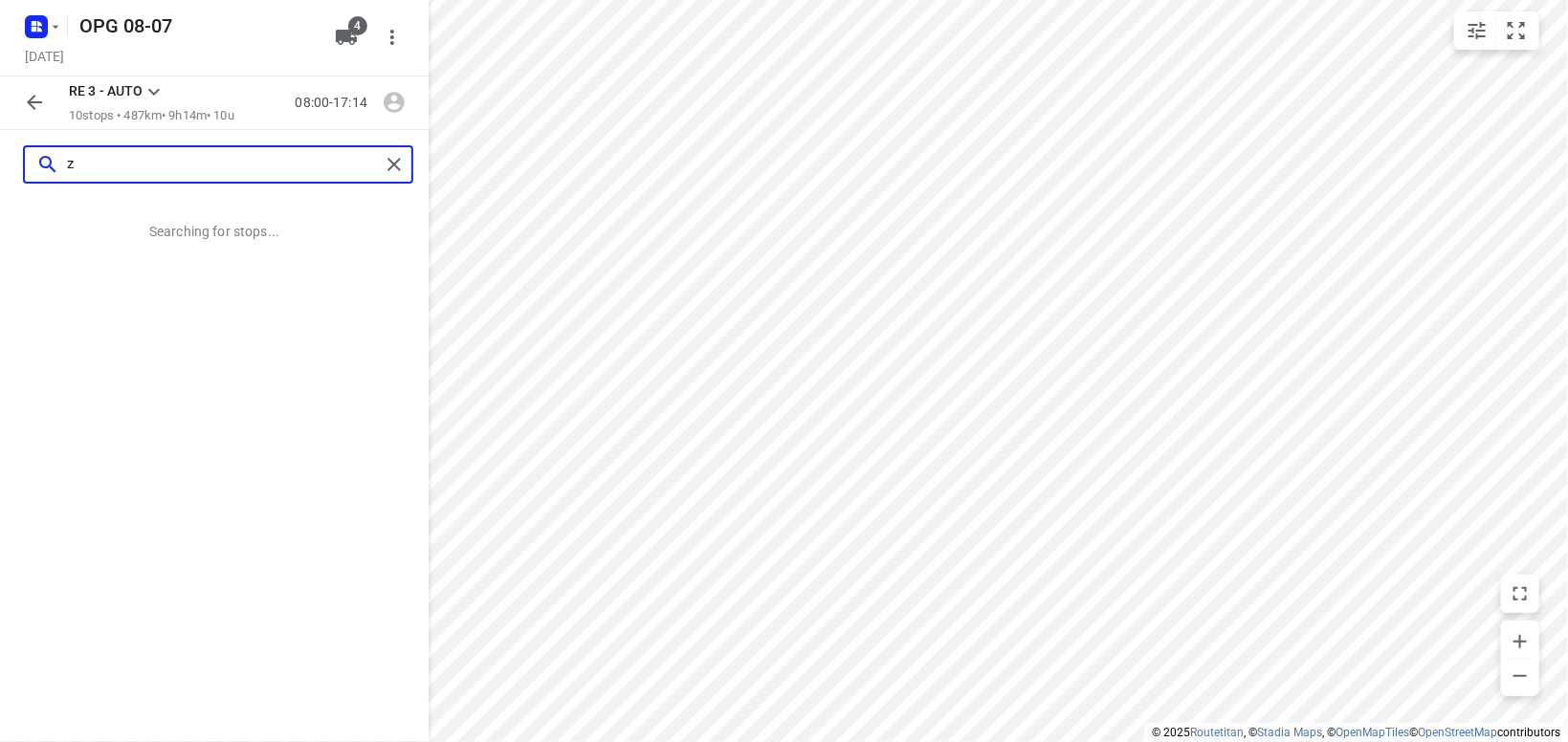 scroll, scrollTop: 0, scrollLeft: 0, axis: both 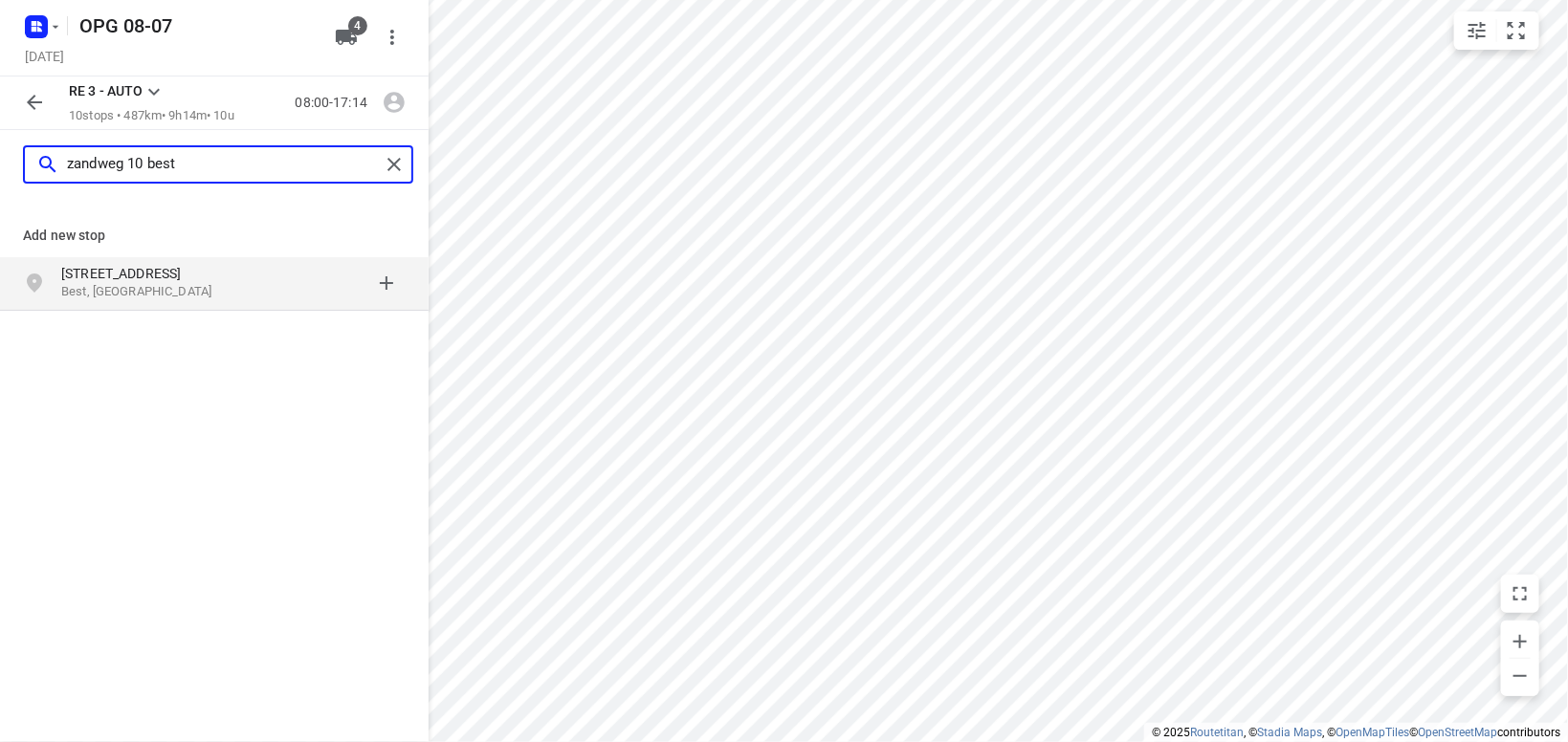 type on "zandweg 10 best" 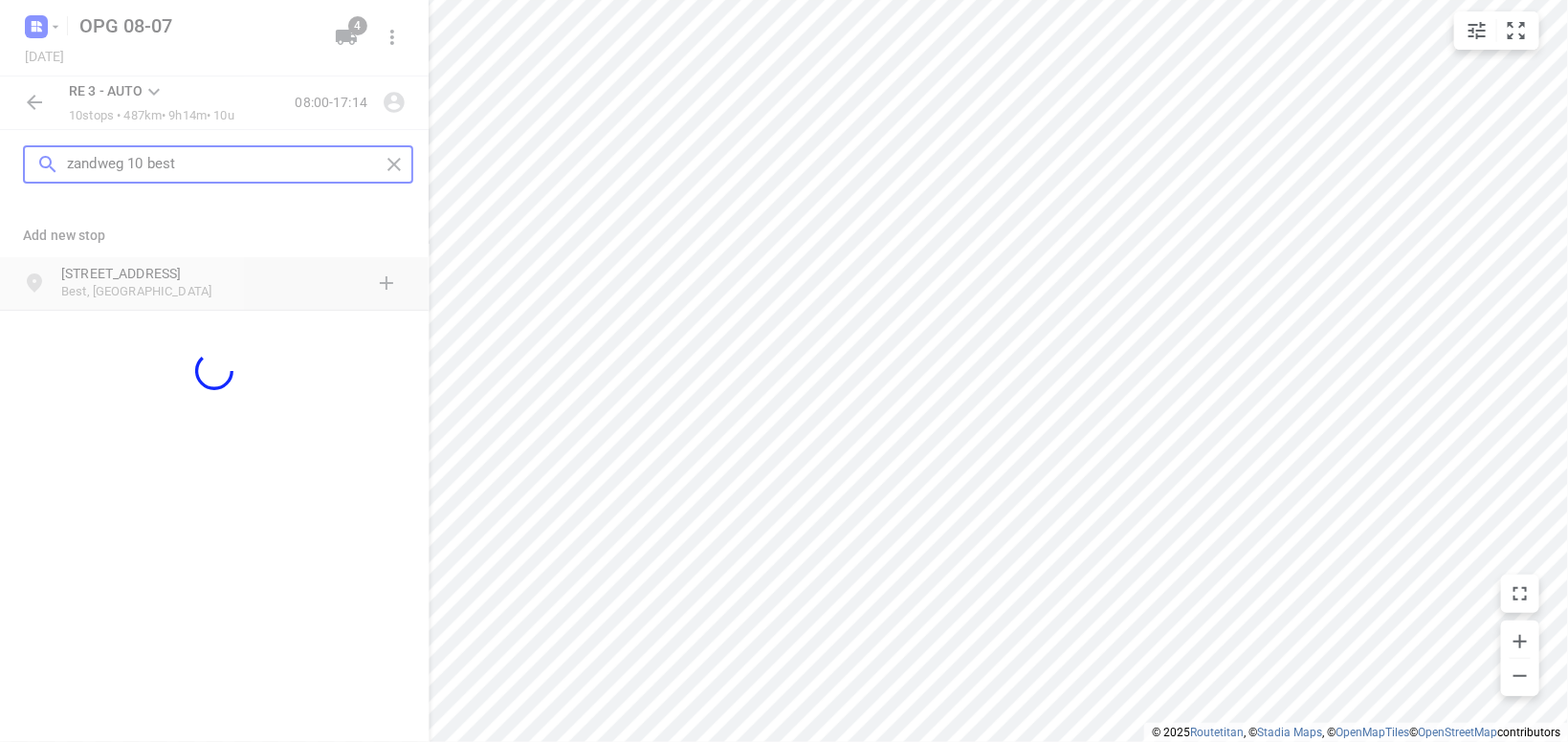 type 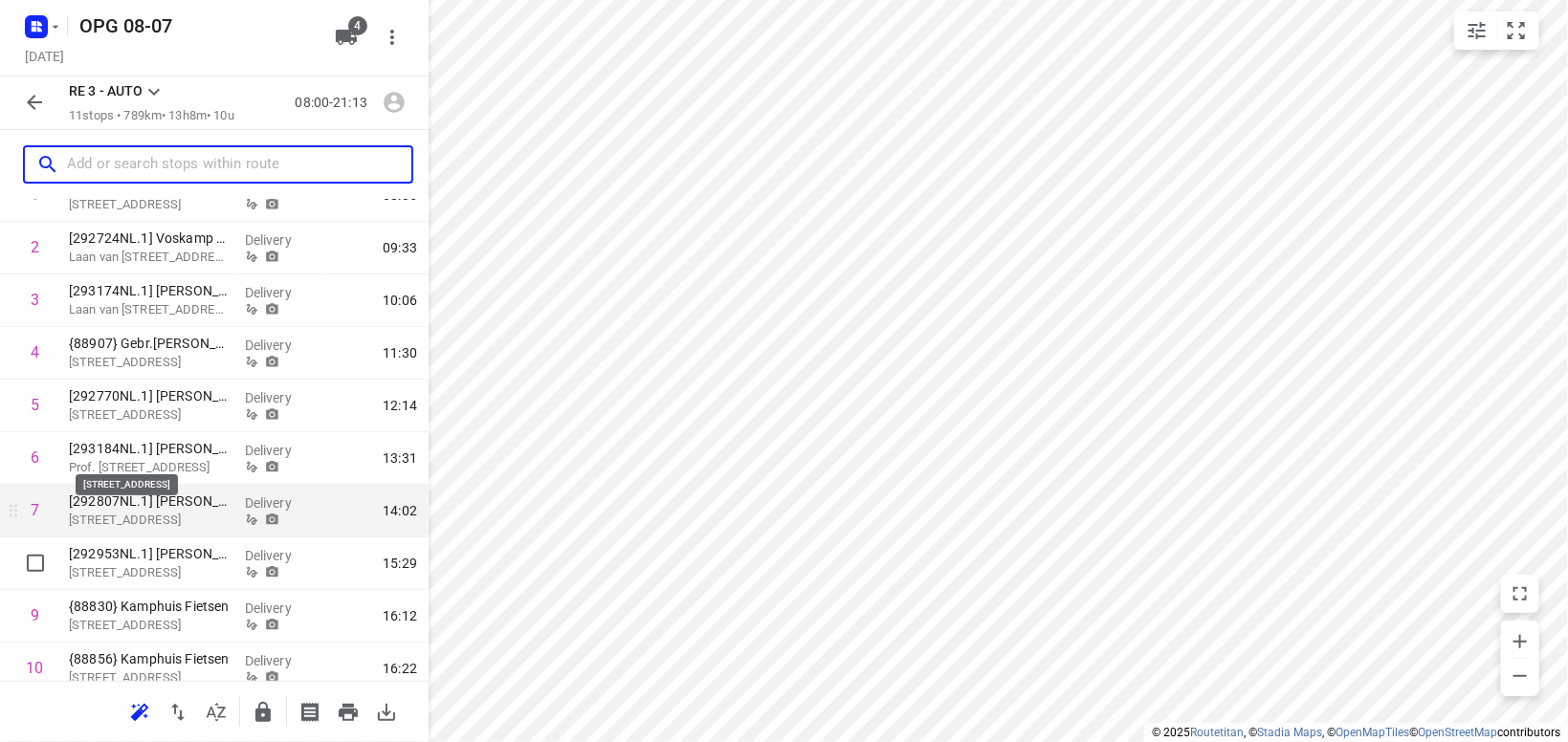scroll, scrollTop: 299, scrollLeft: 0, axis: vertical 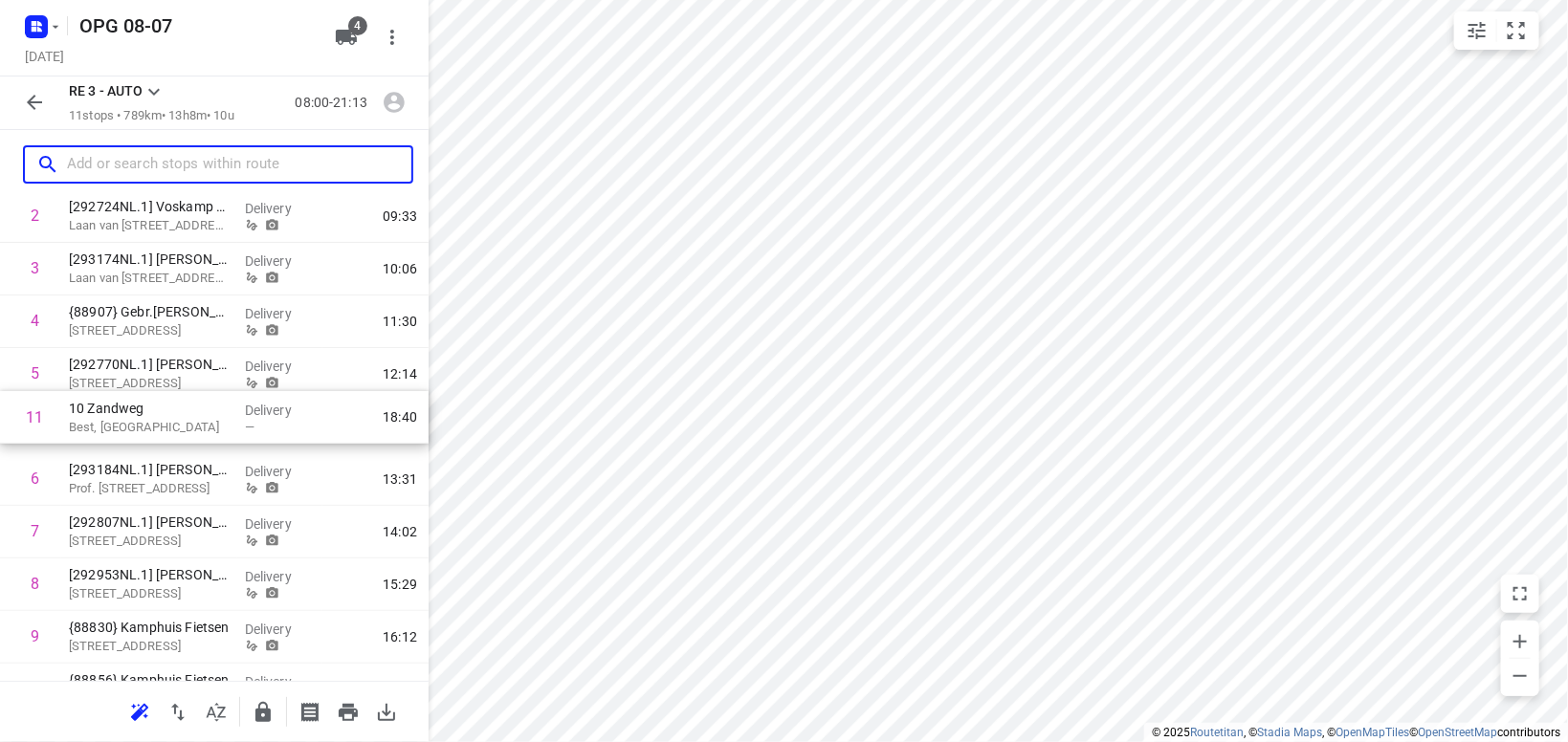 drag, startPoint x: 142, startPoint y: 604, endPoint x: 142, endPoint y: 414, distance: 190 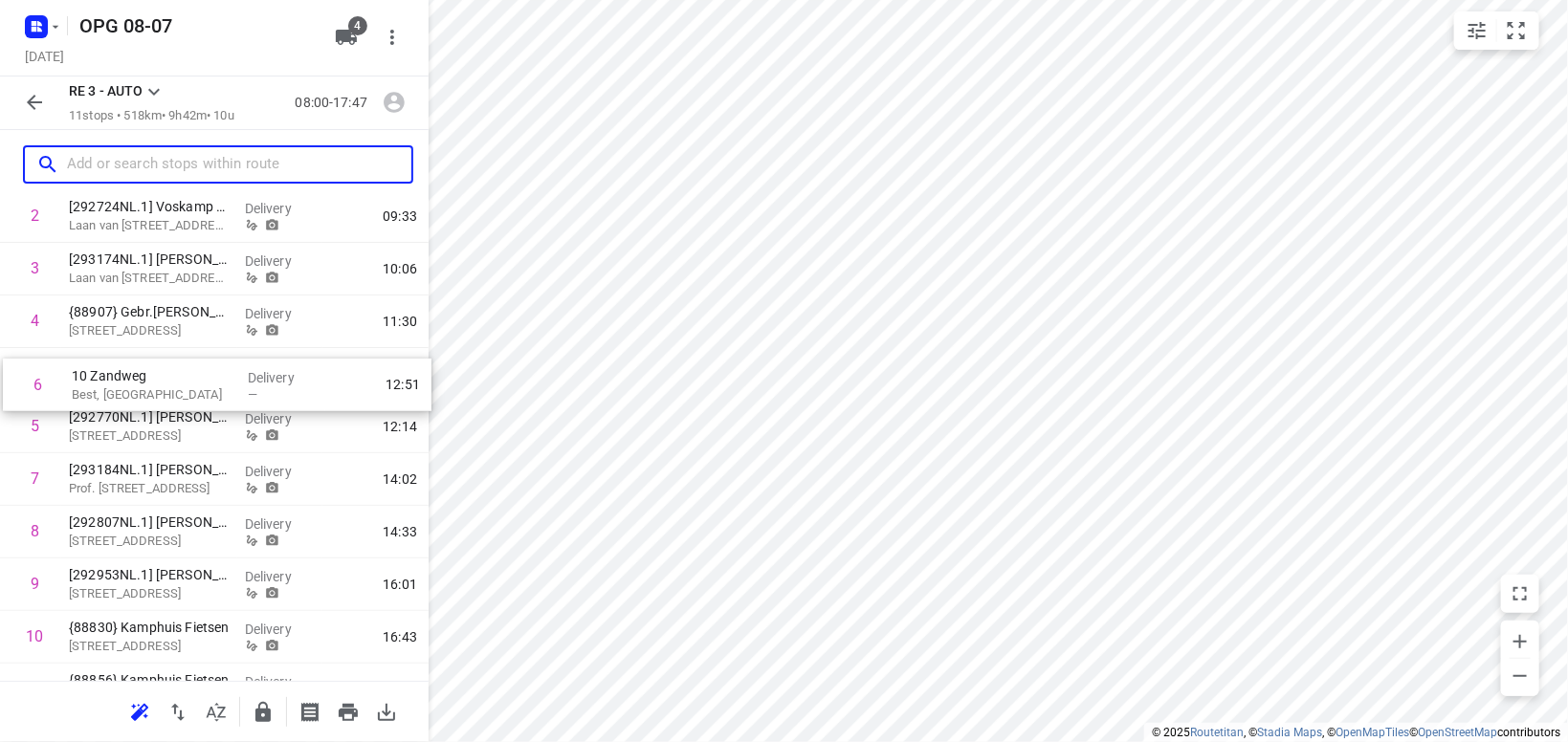 drag, startPoint x: 129, startPoint y: 418, endPoint x: 135, endPoint y: 370, distance: 48.373546 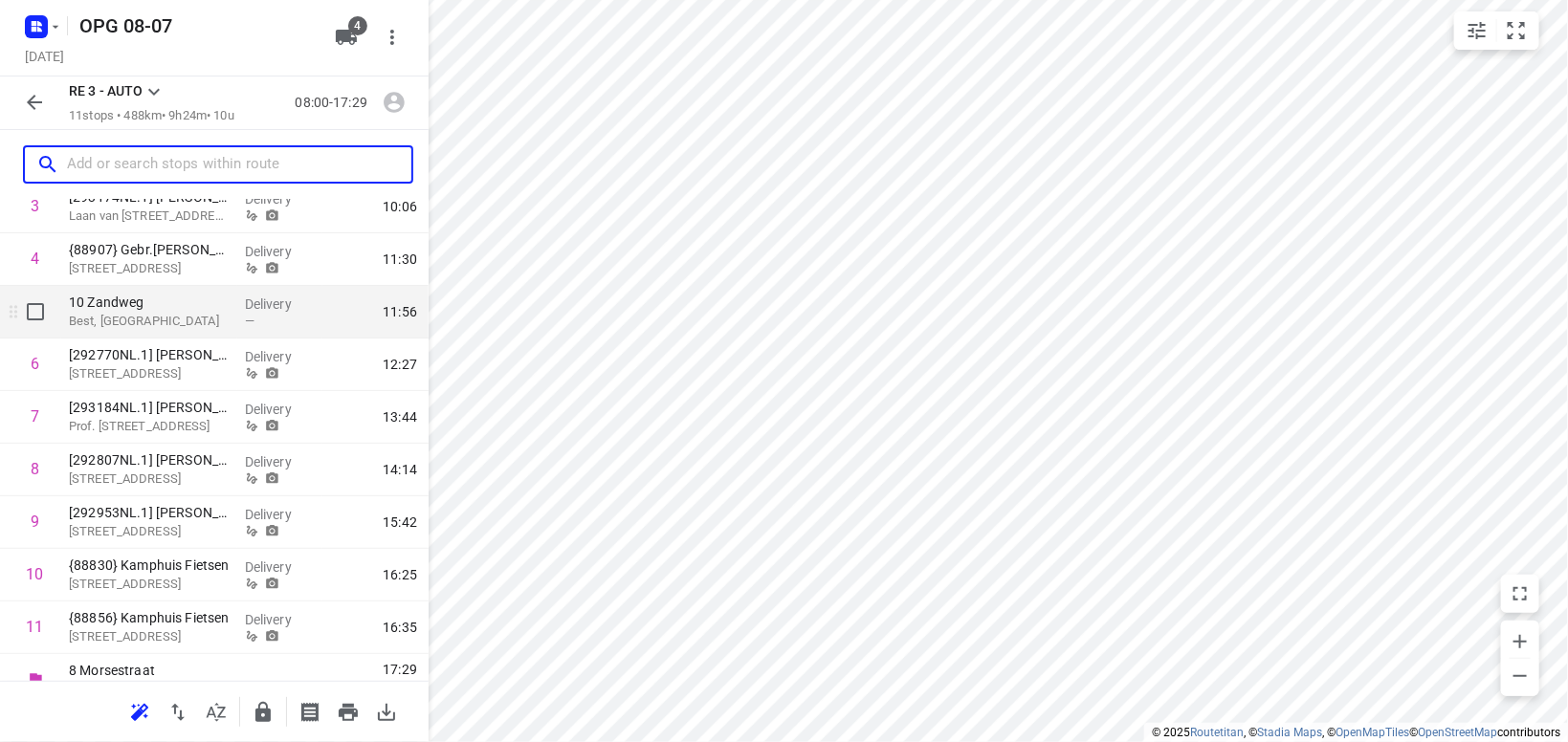 scroll, scrollTop: 299, scrollLeft: 0, axis: vertical 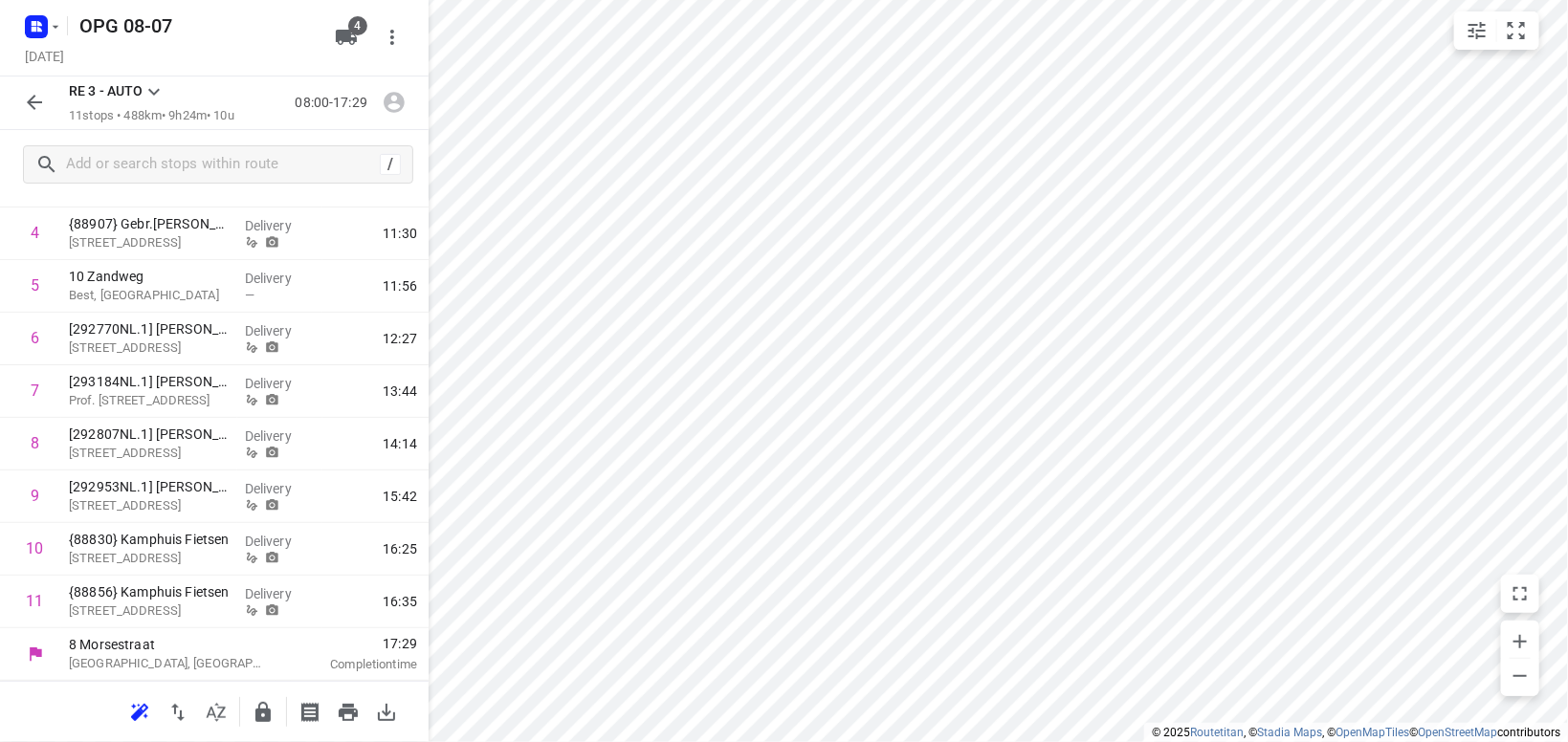 click 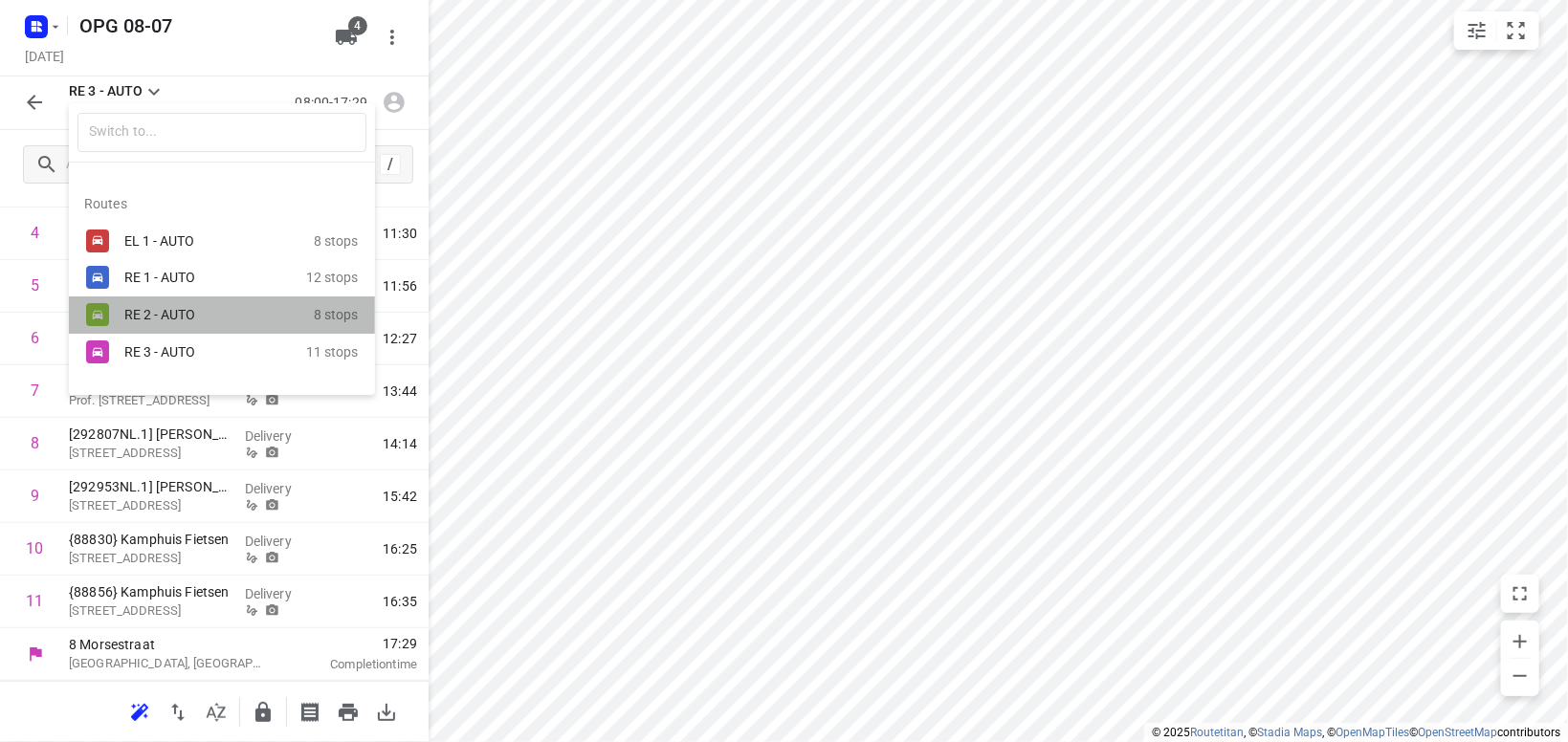 click on "RE 2 - AUTO" at bounding box center [206, 315] 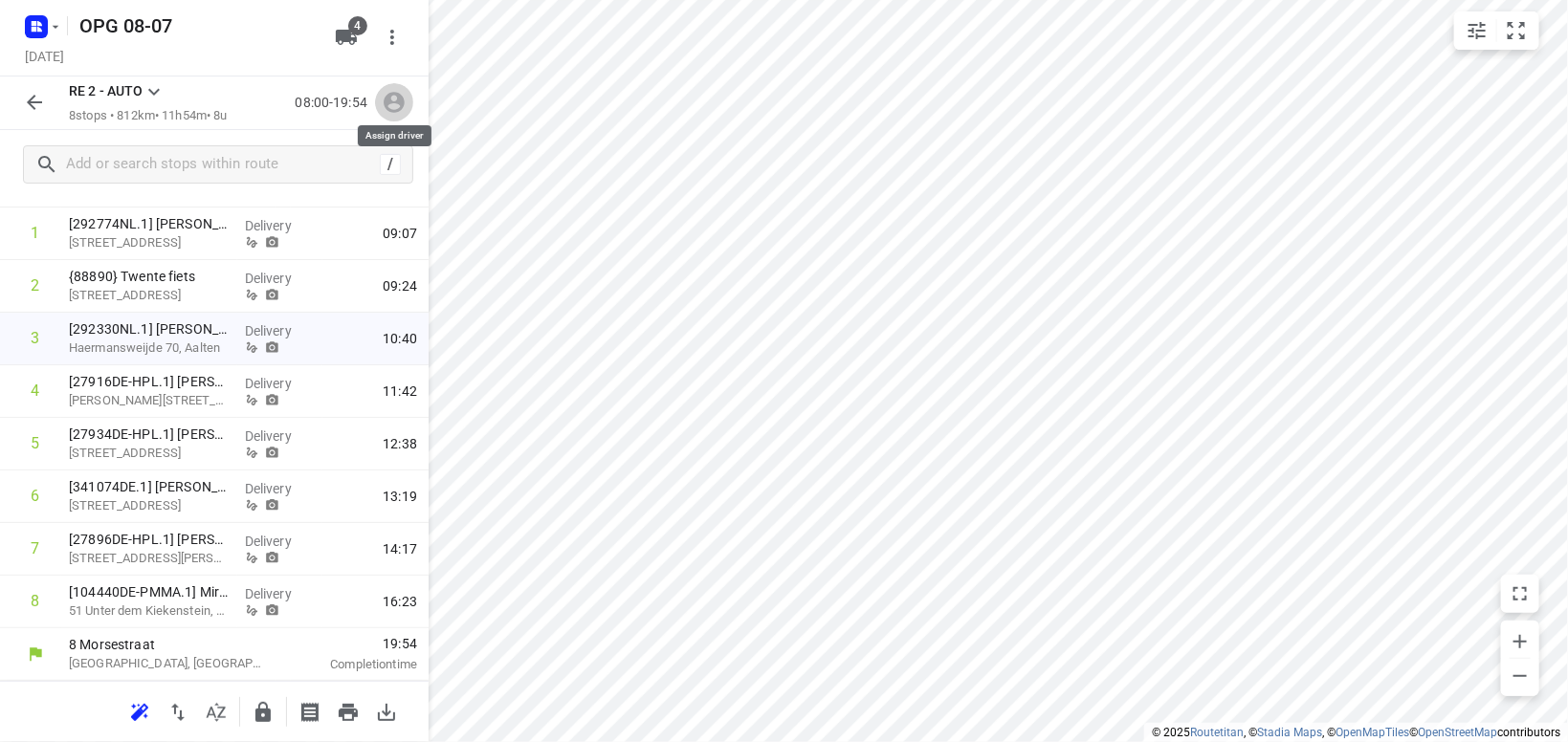 click 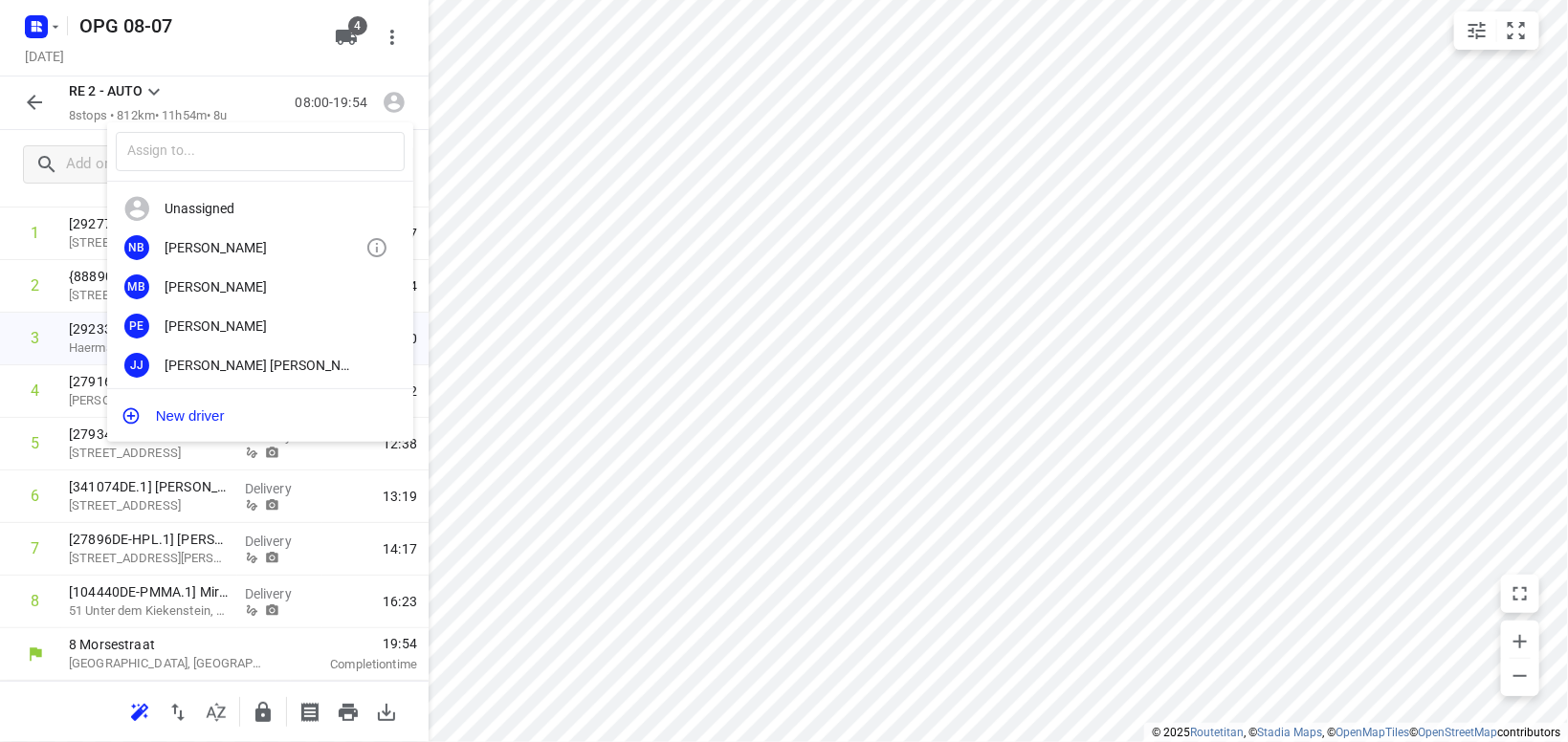click on "[PERSON_NAME]" at bounding box center (265, 248) 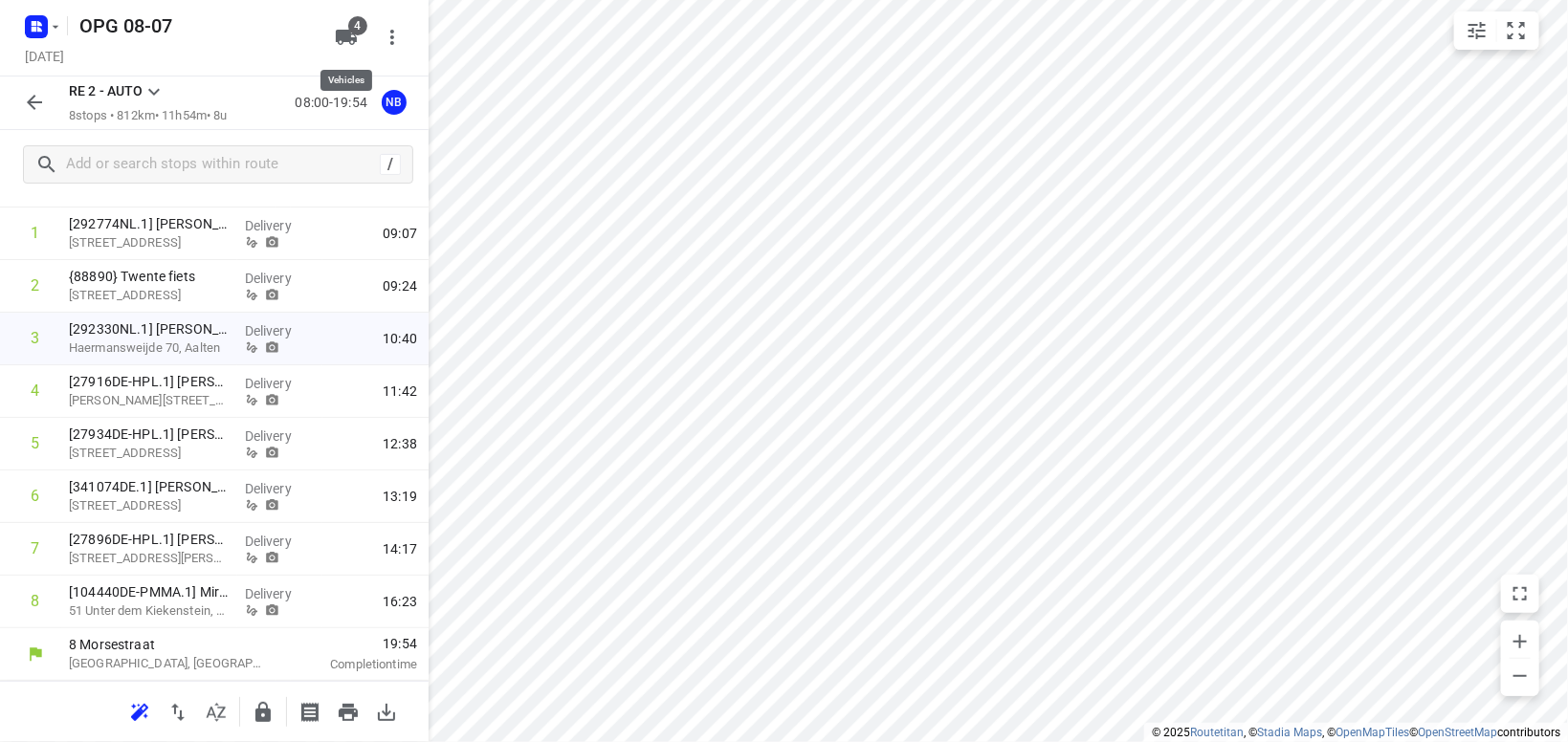 click 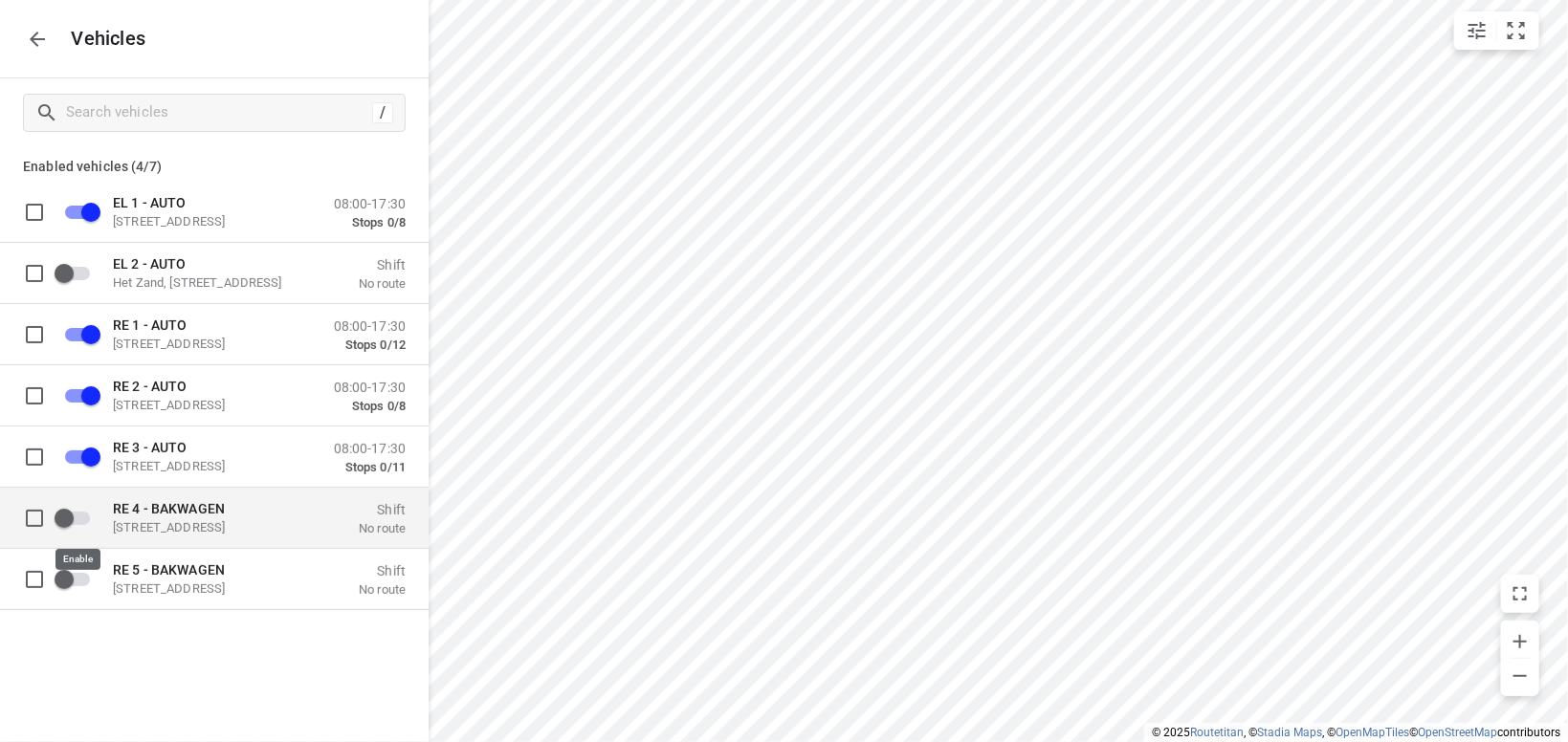 click at bounding box center [64, 517] 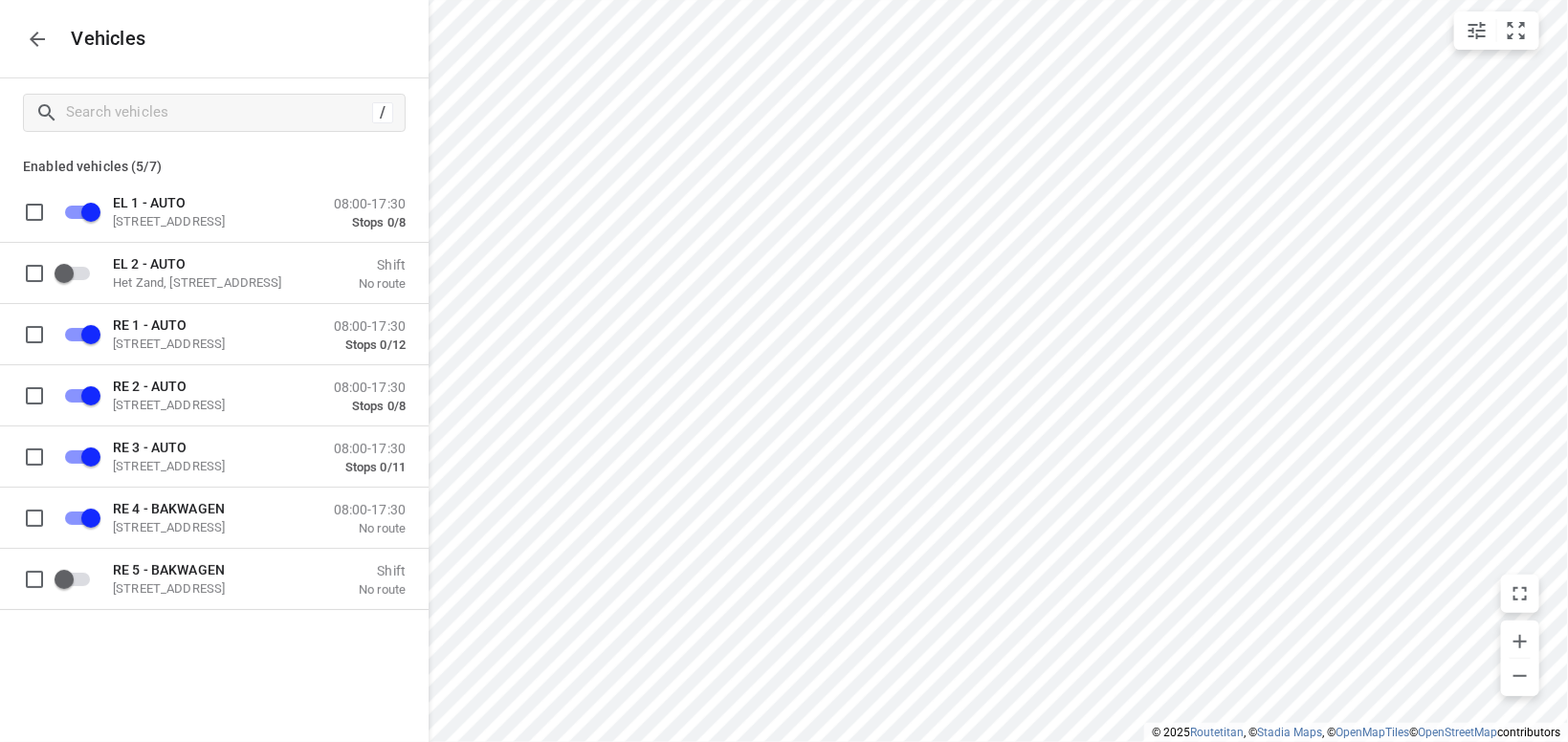 checkbox on "true" 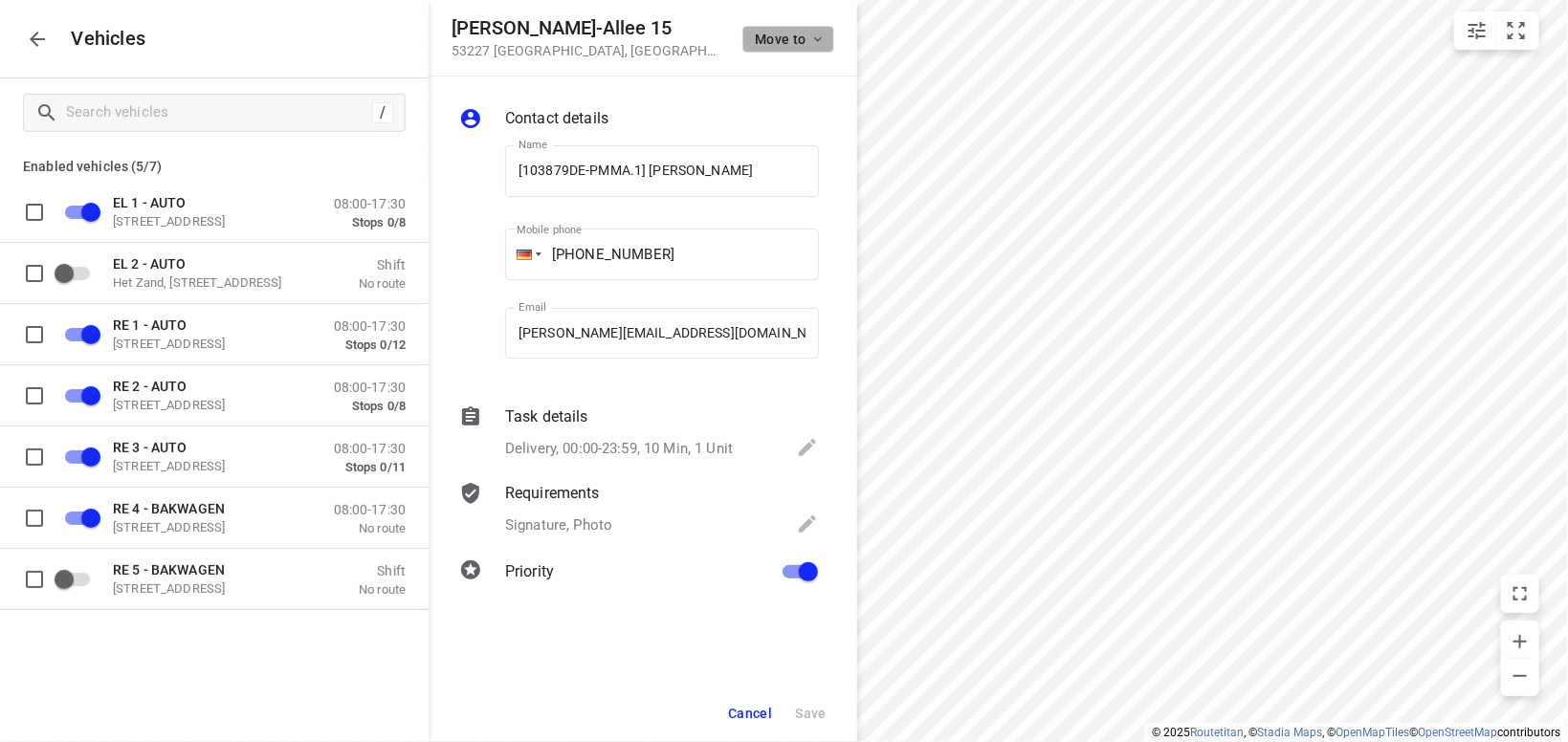 click on "Move to" at bounding box center (788, 39) 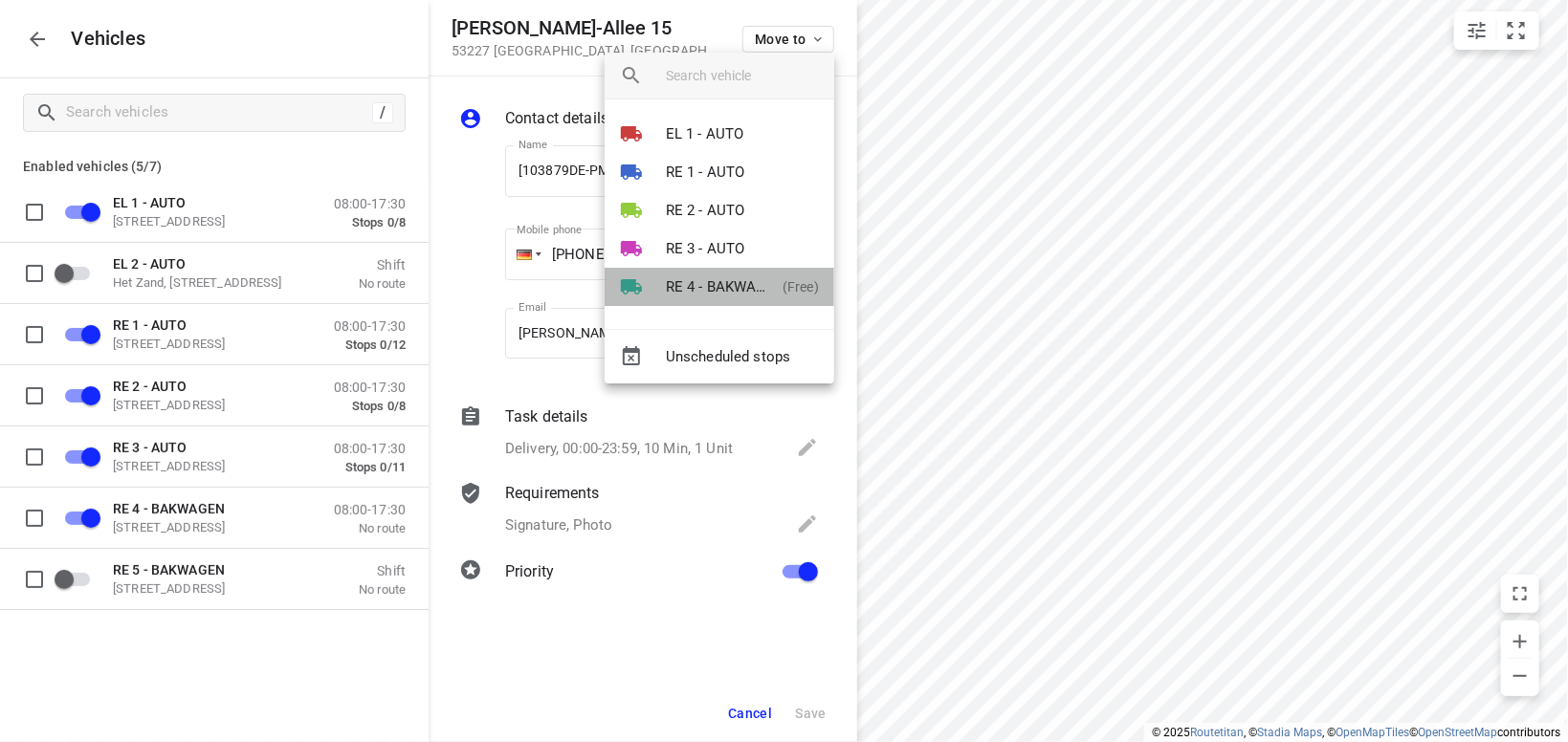 click on "RE 4 - BAKWAGEN" at bounding box center [720, 287] 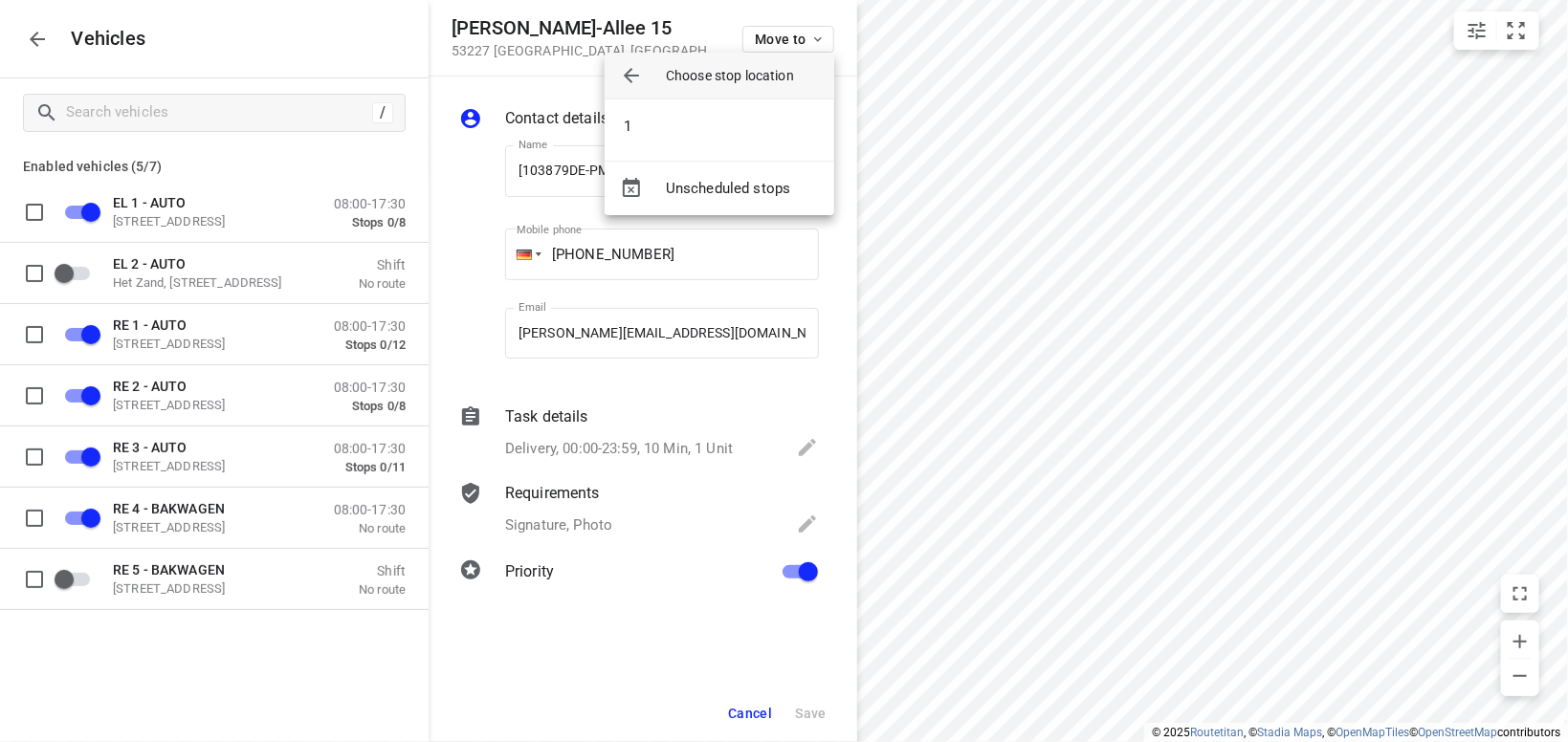 click on "1" at bounding box center [719, 126] 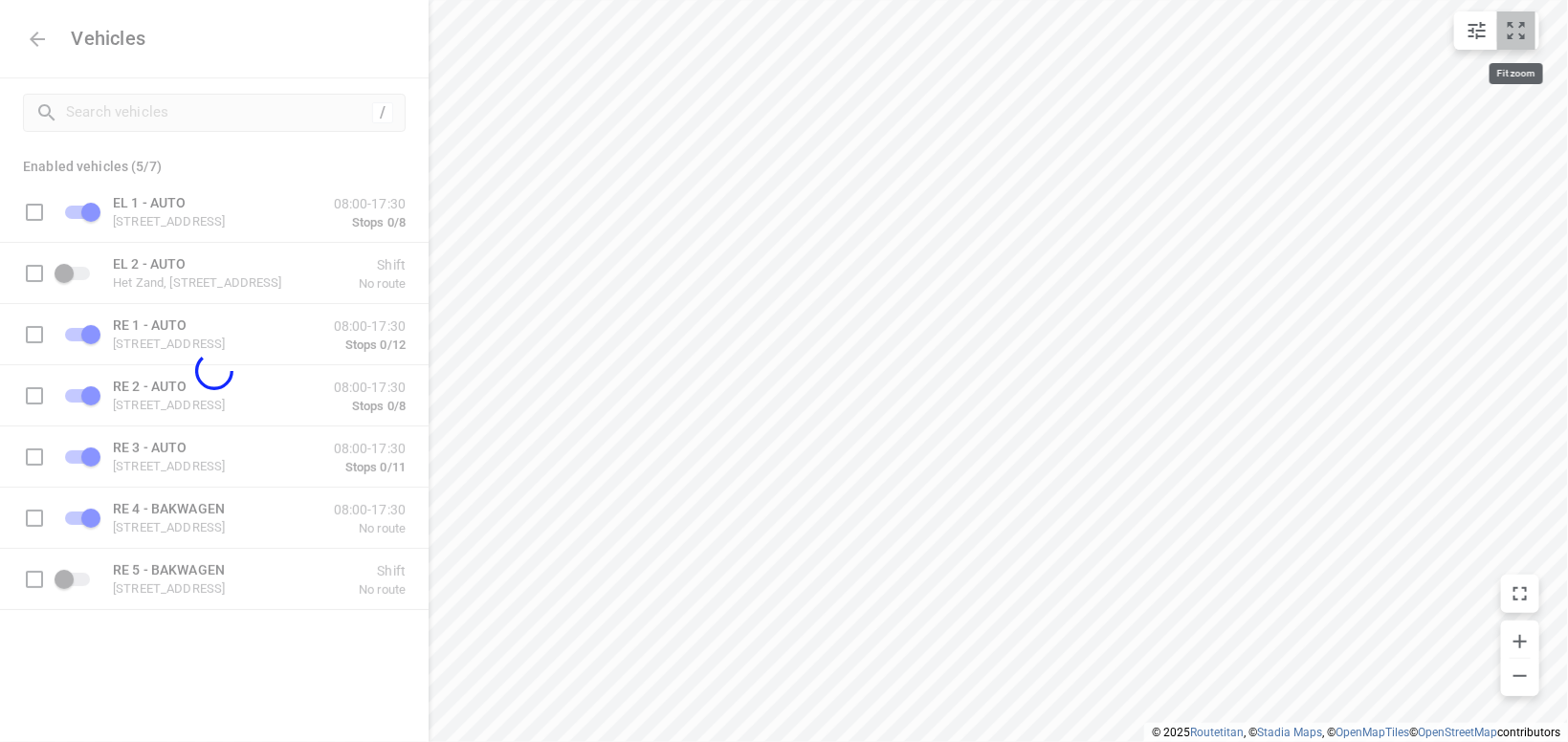 click 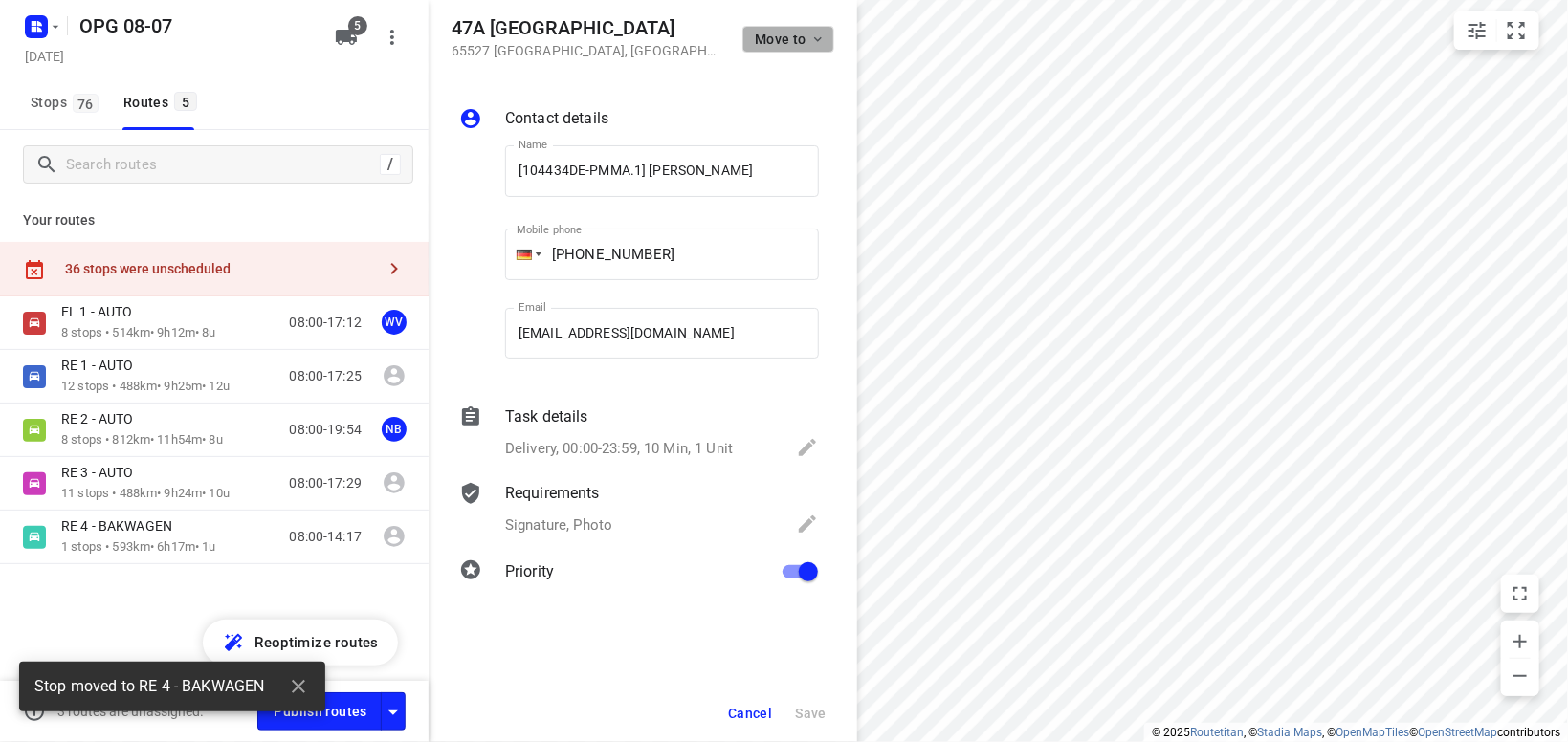 click 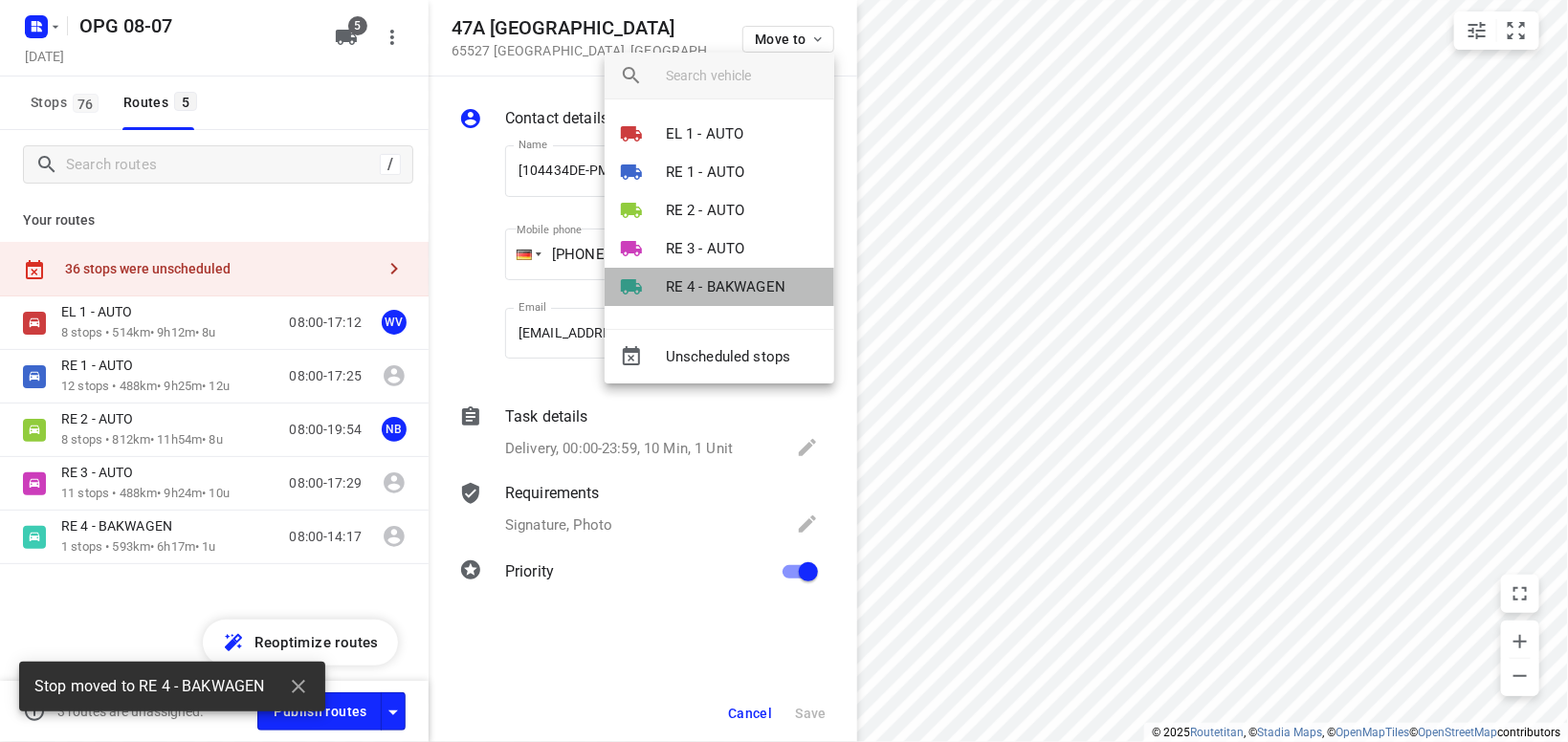 click on "RE 4 - BAKWAGEN" at bounding box center [725, 287] 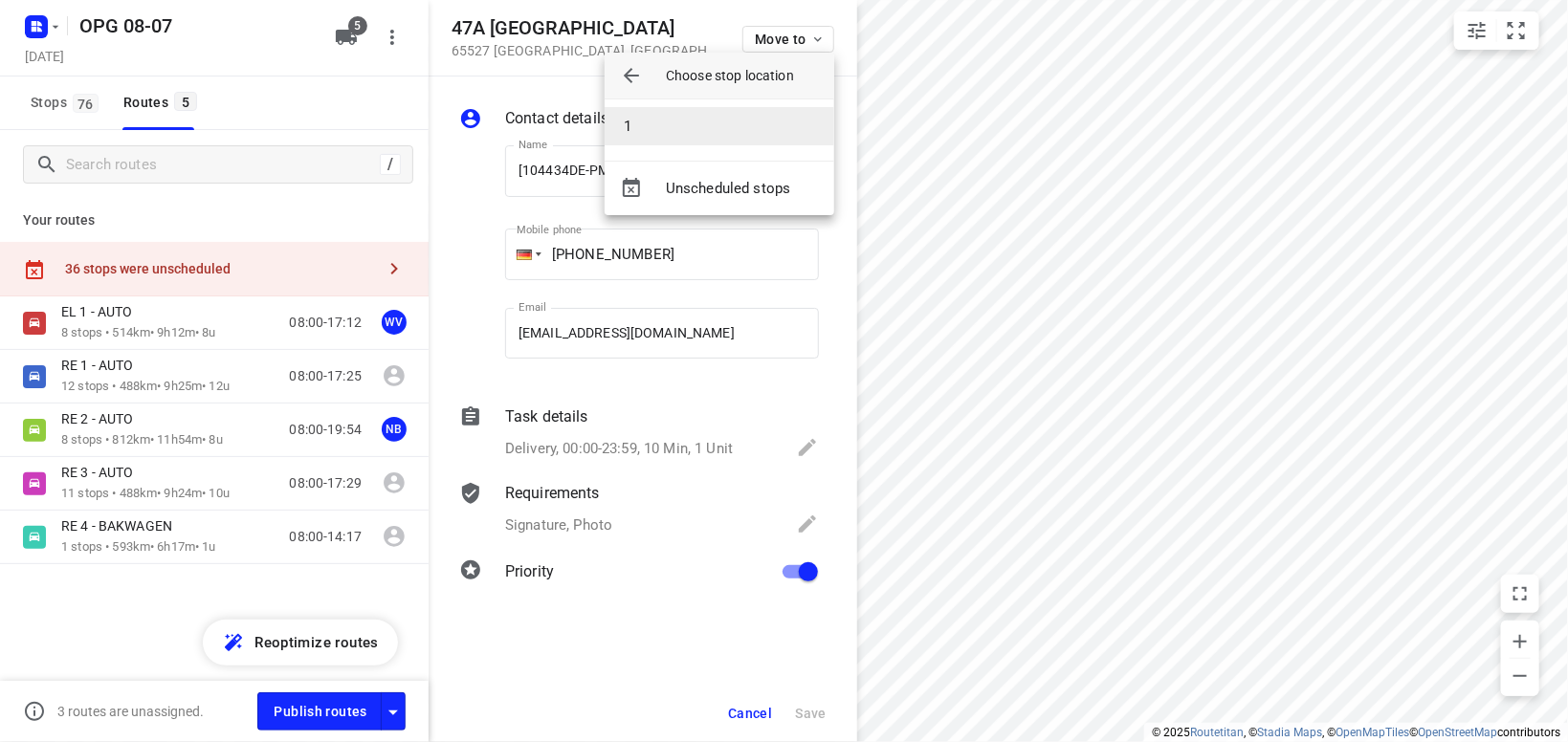 click on "1" at bounding box center (719, 126) 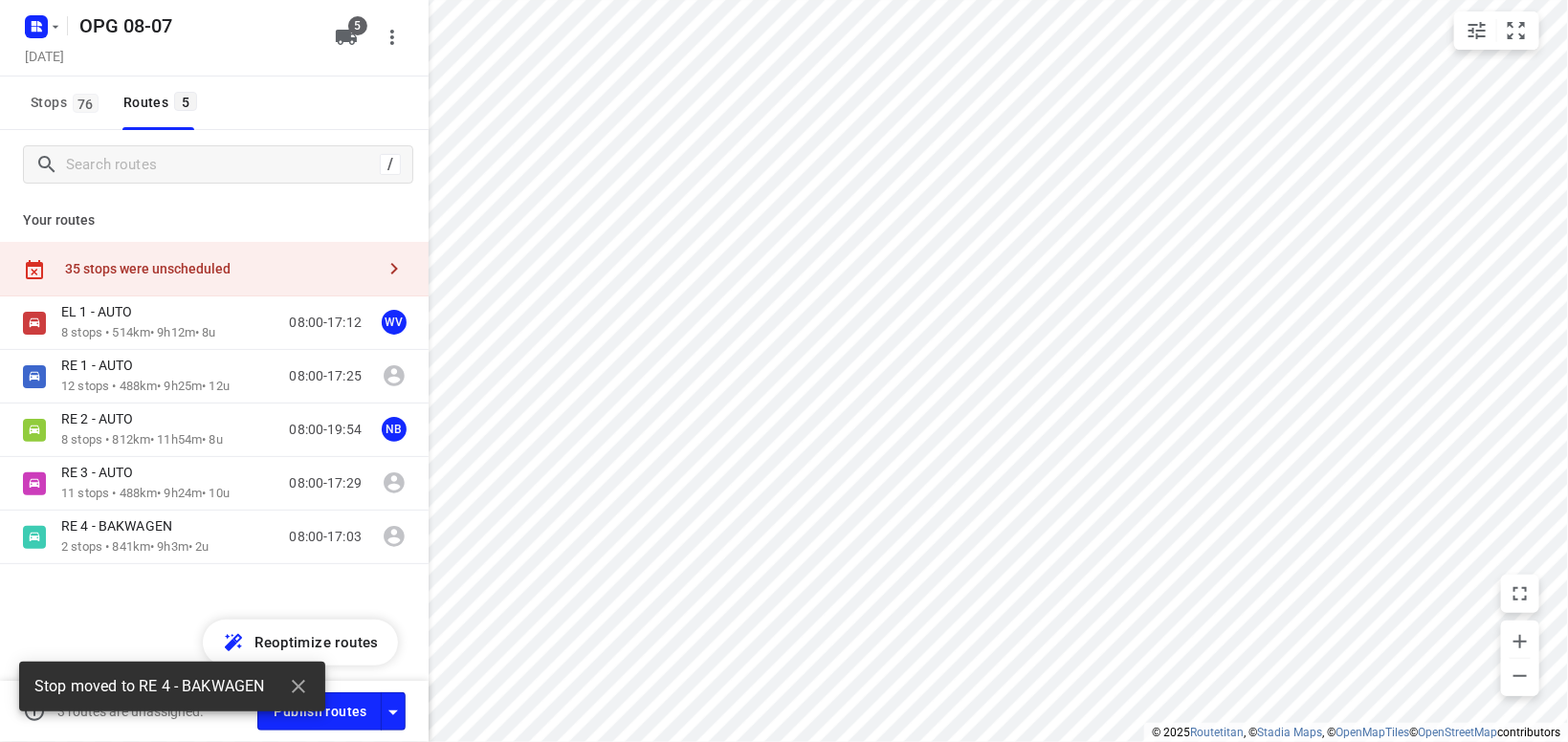 click on "2   stops •   841km  •   9h3m  • 2u" at bounding box center (135, 547) 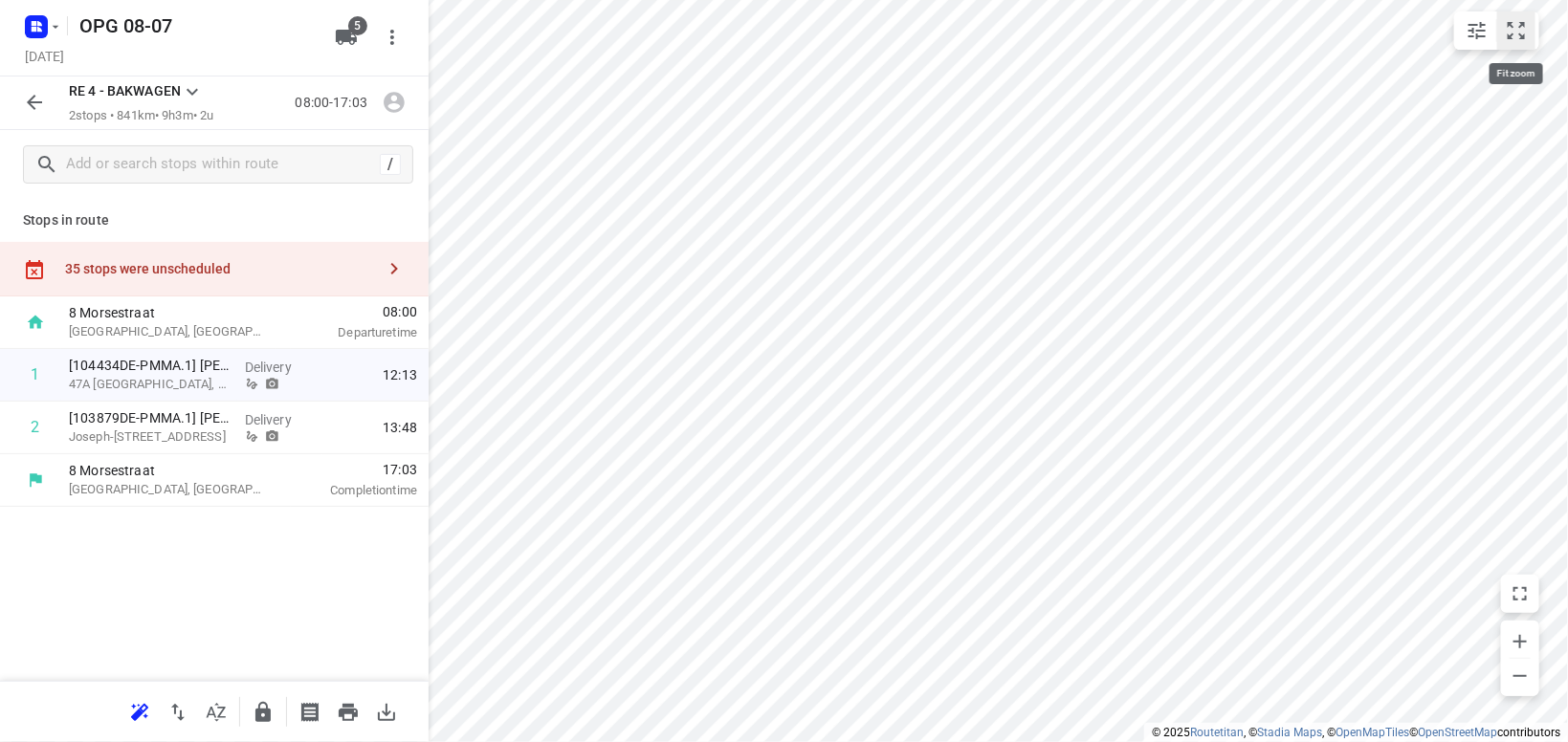 click 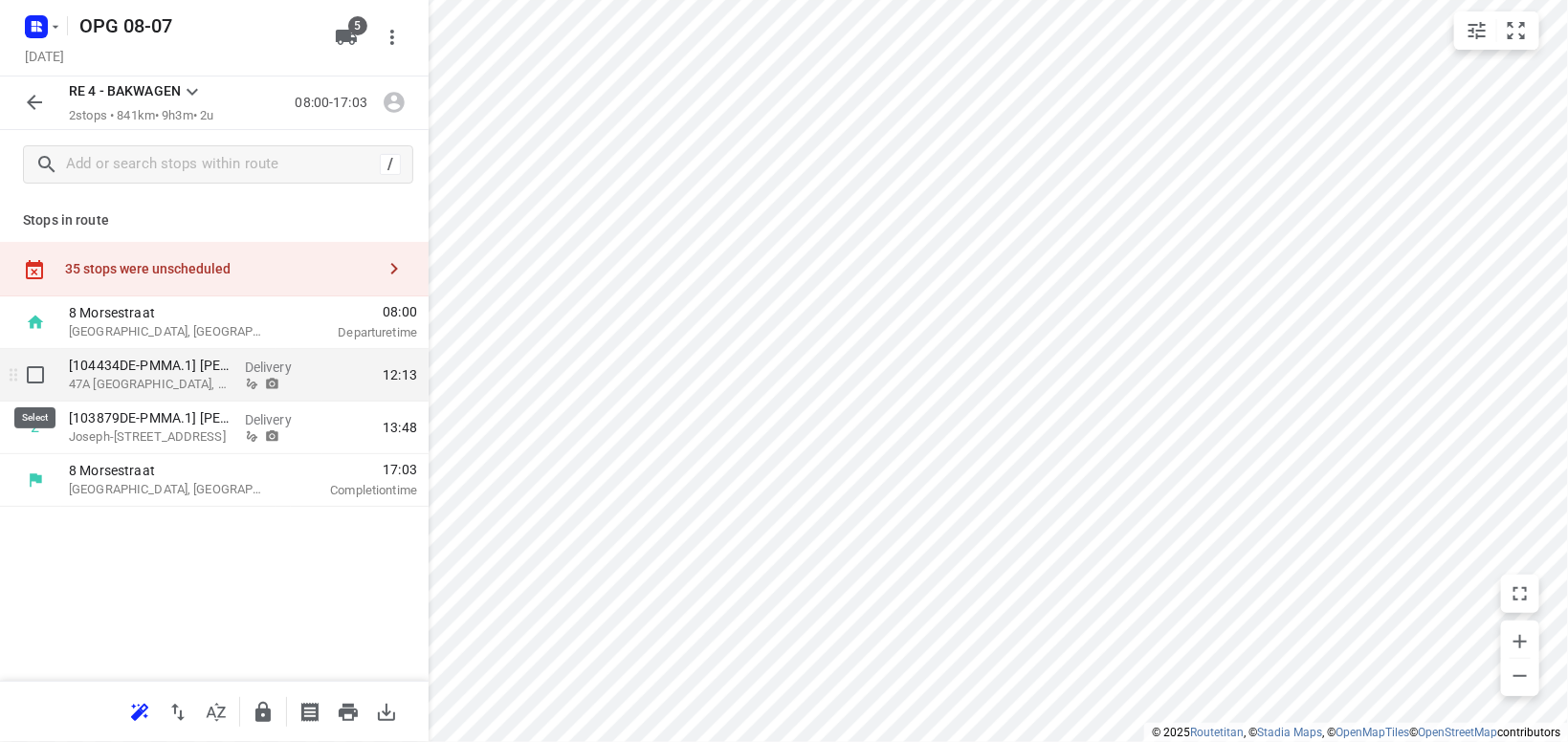 click at bounding box center [35, 375] 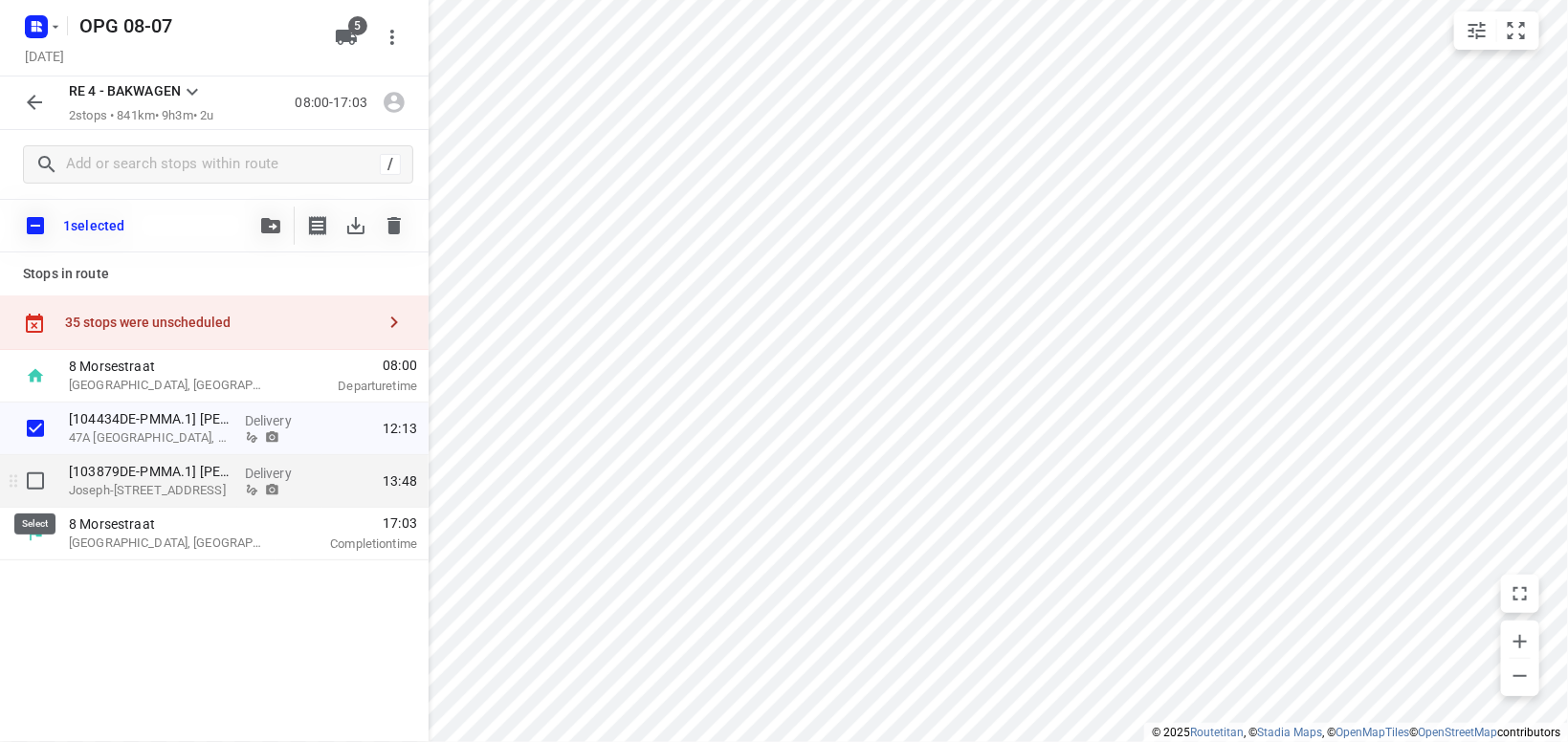 click at bounding box center [35, 481] 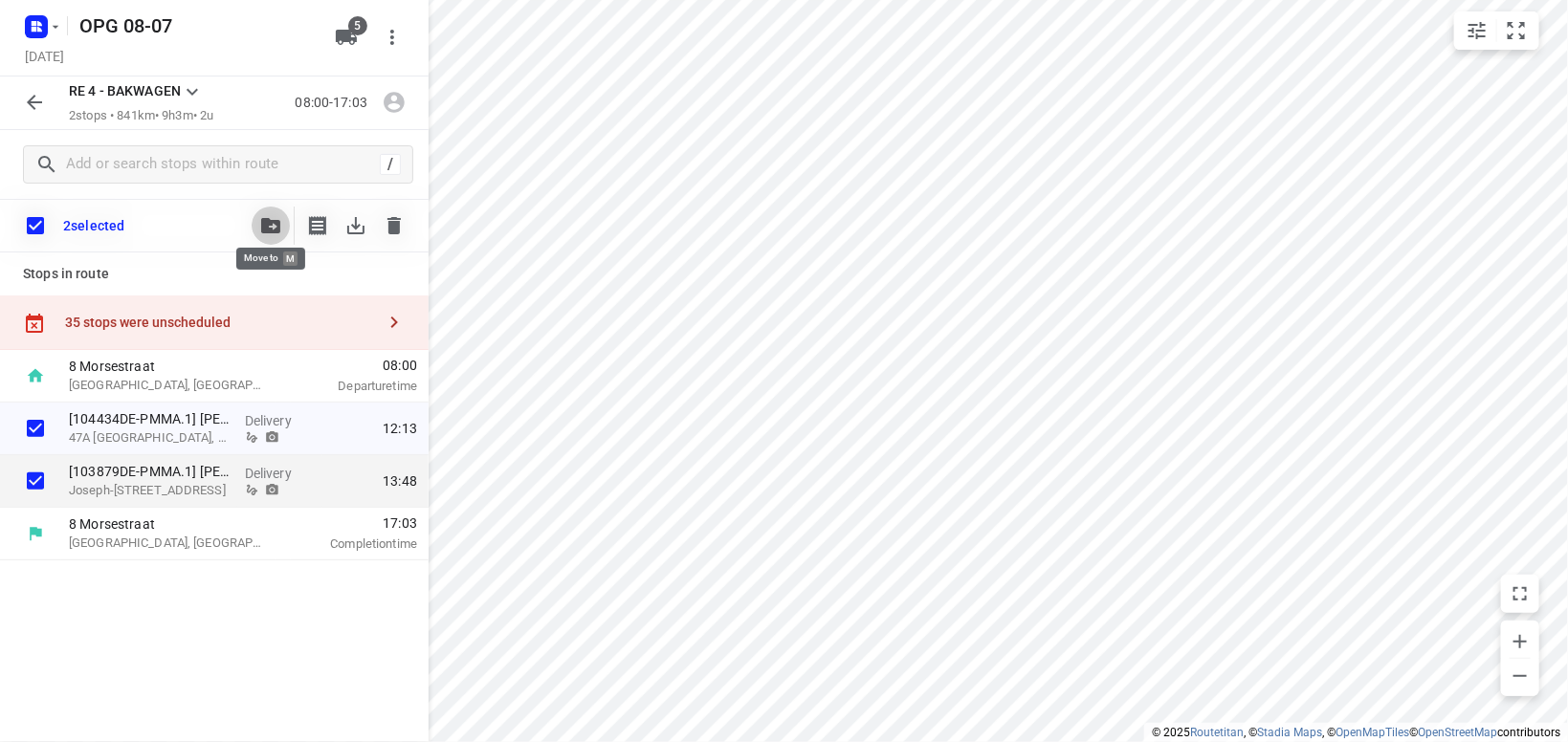 click 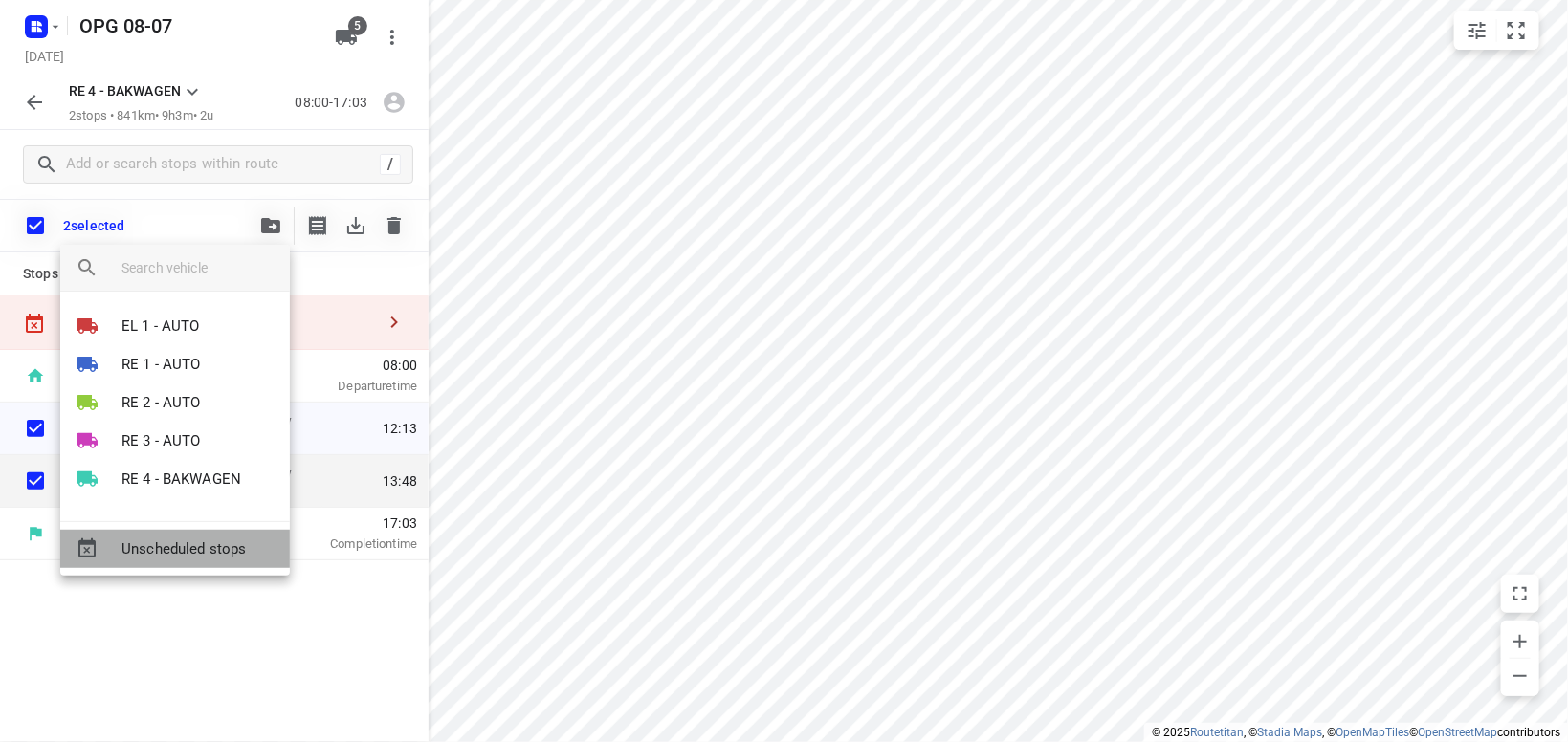 click on "Unscheduled stops" at bounding box center [198, 549] 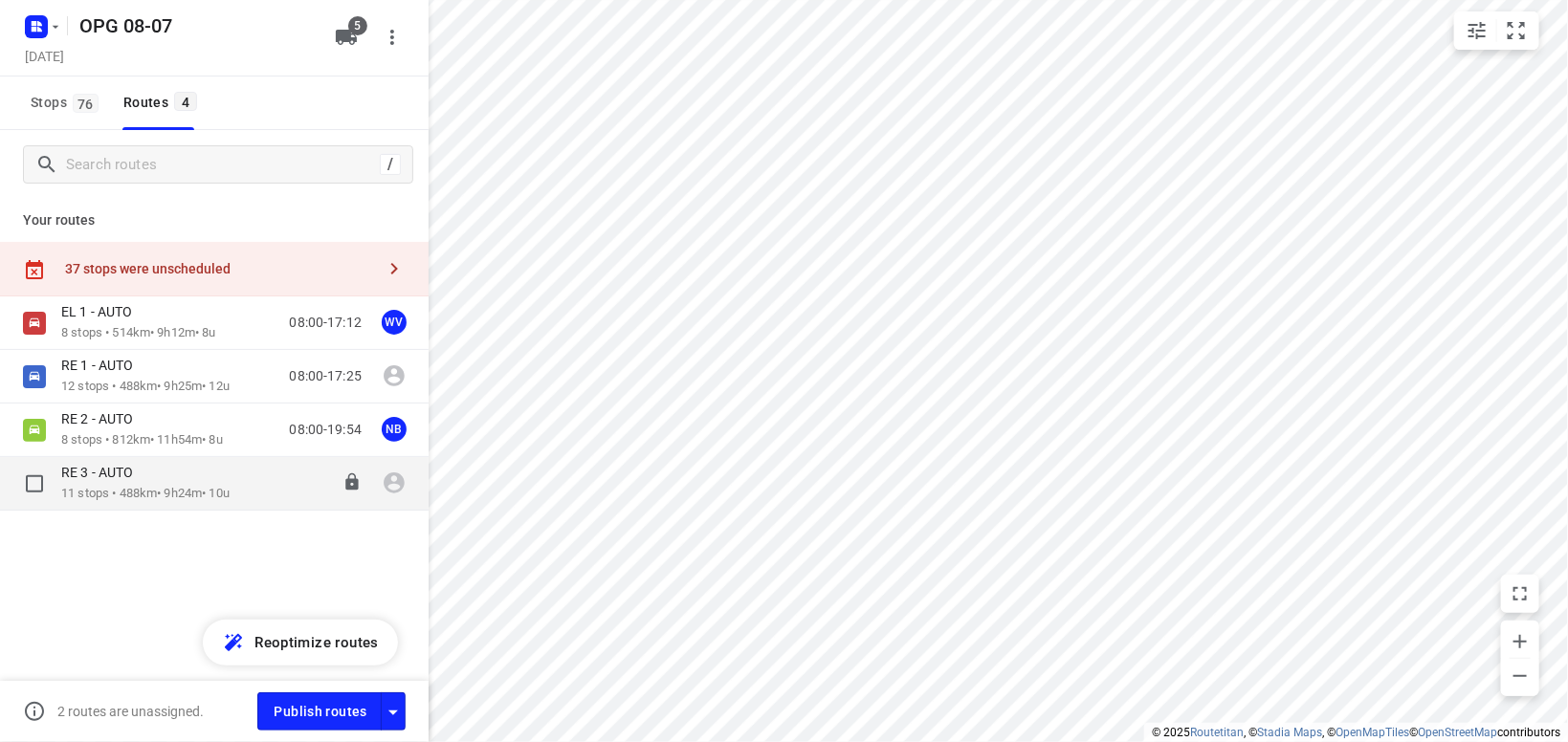 click on "11   stops •   488km  •   9h24m  • 10u" at bounding box center (145, 493) 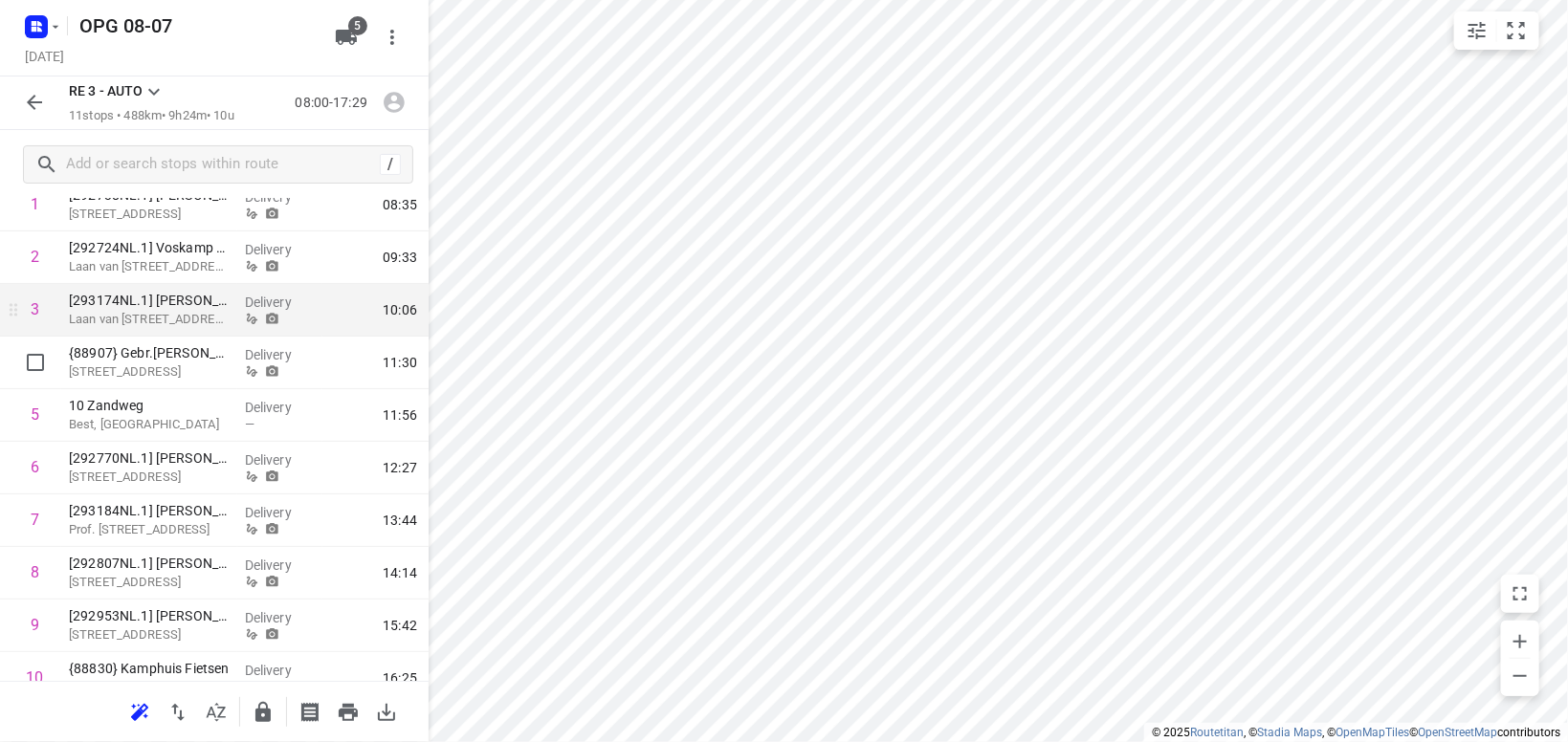 scroll, scrollTop: 299, scrollLeft: 0, axis: vertical 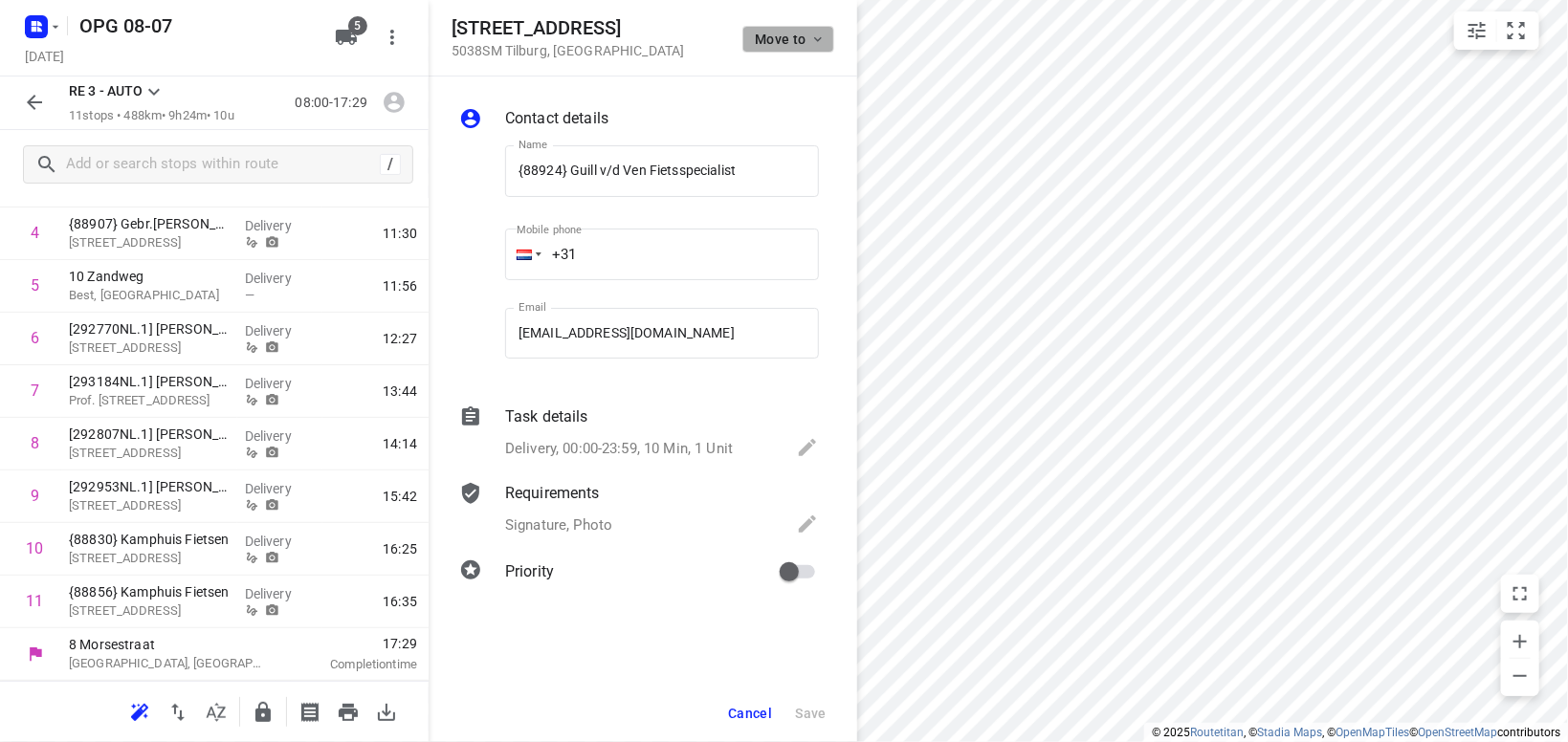 click 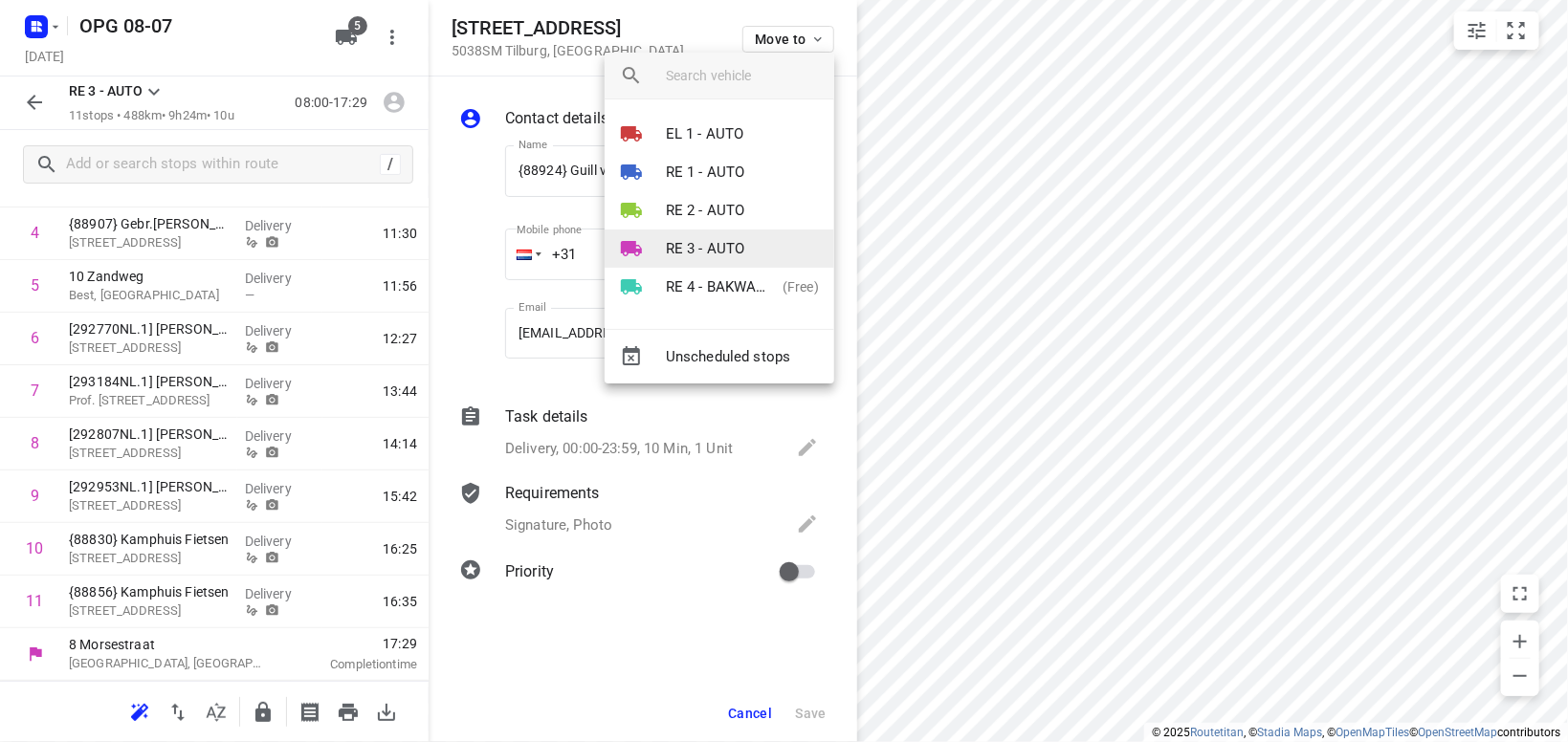 click on "RE 3 - AUTO" at bounding box center (719, 249) 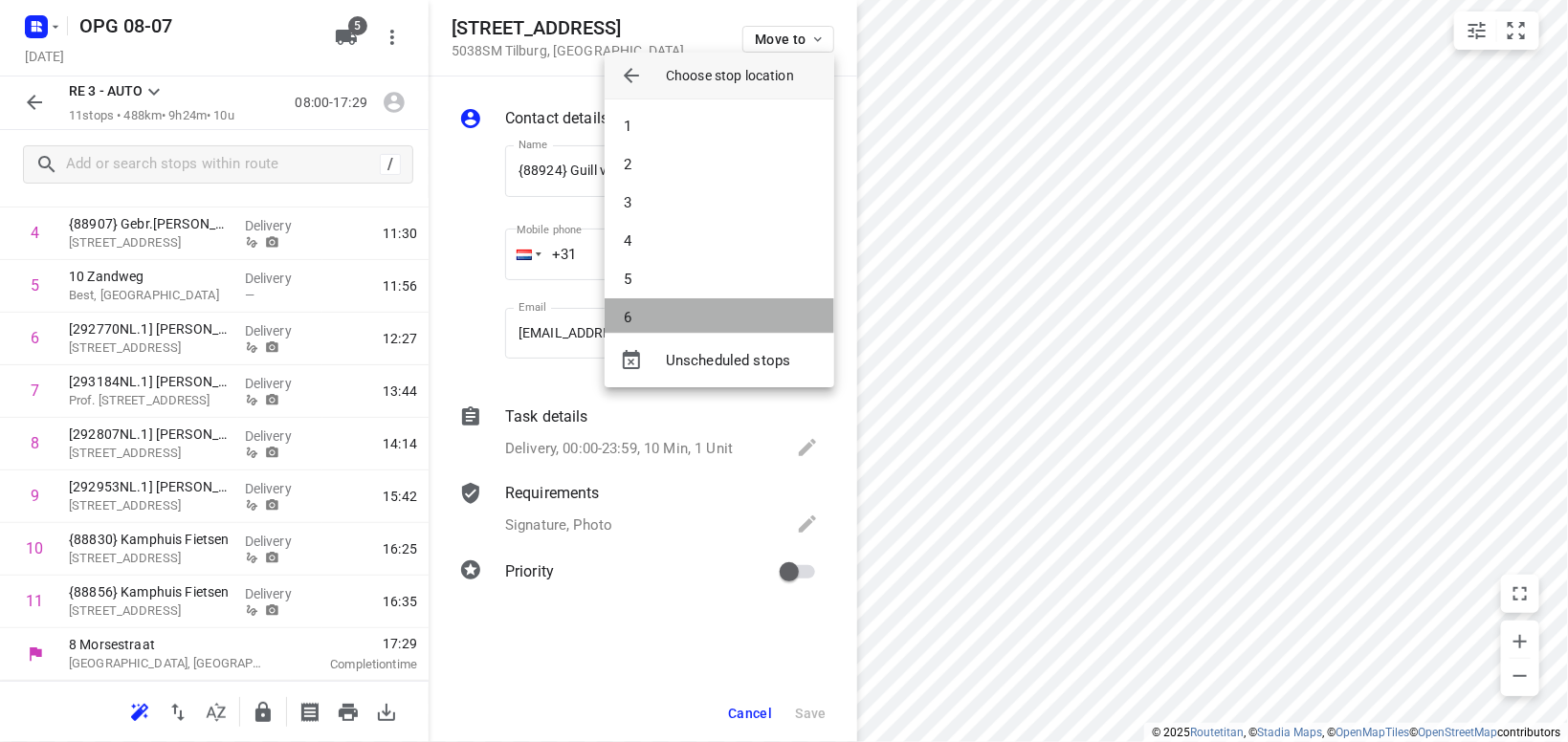 drag, startPoint x: 724, startPoint y: 315, endPoint x: 786, endPoint y: 322, distance: 62.39391 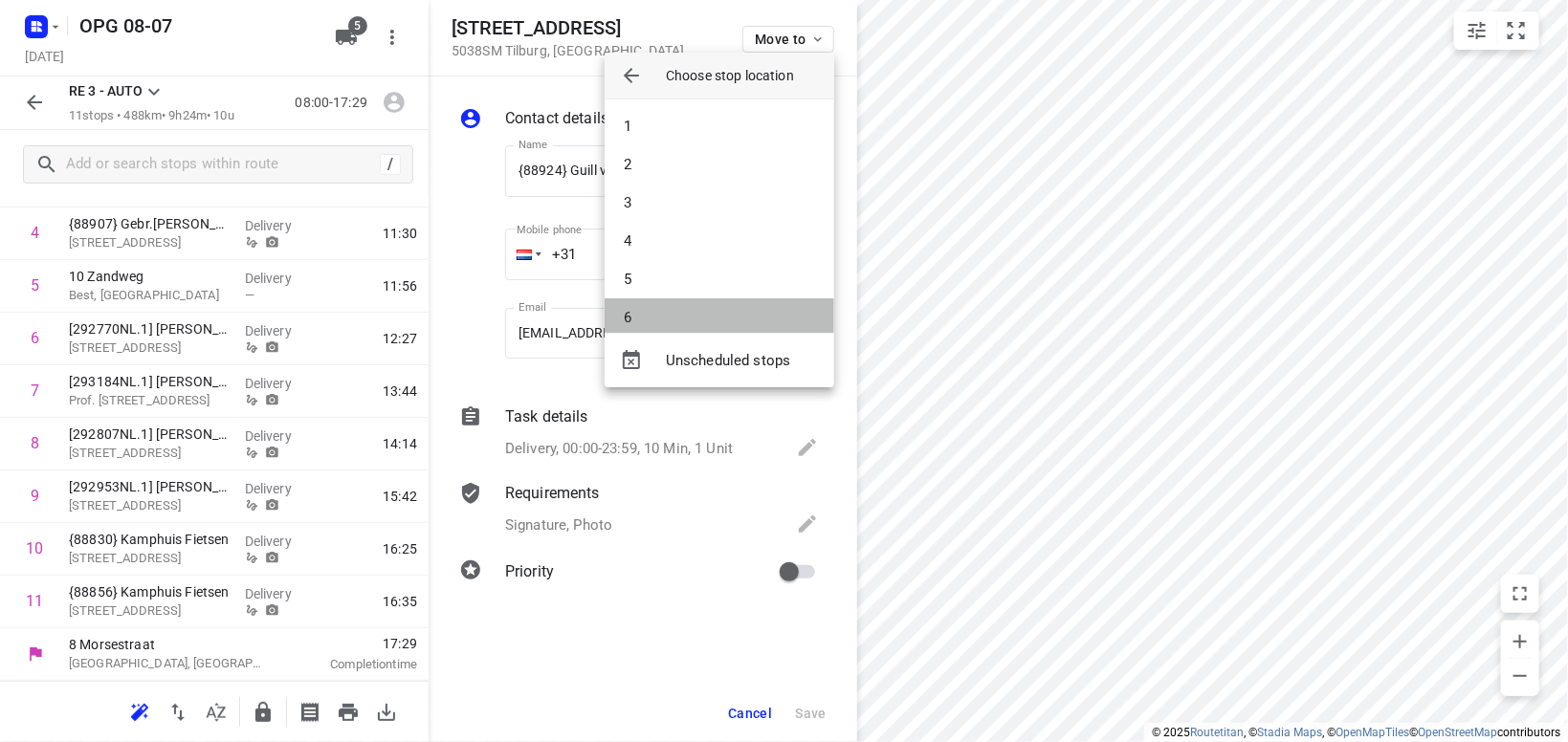 click on "6" at bounding box center (719, 317) 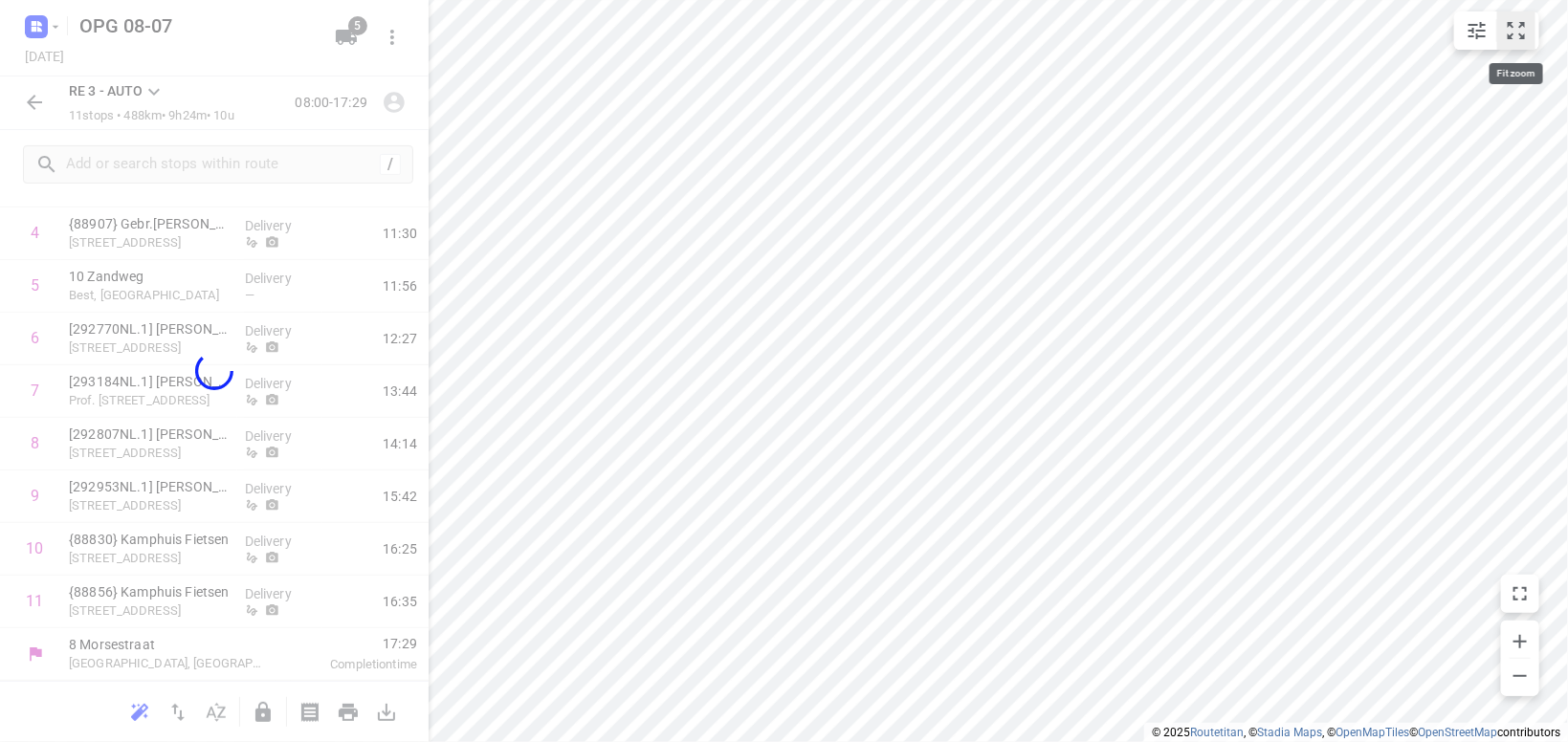 click 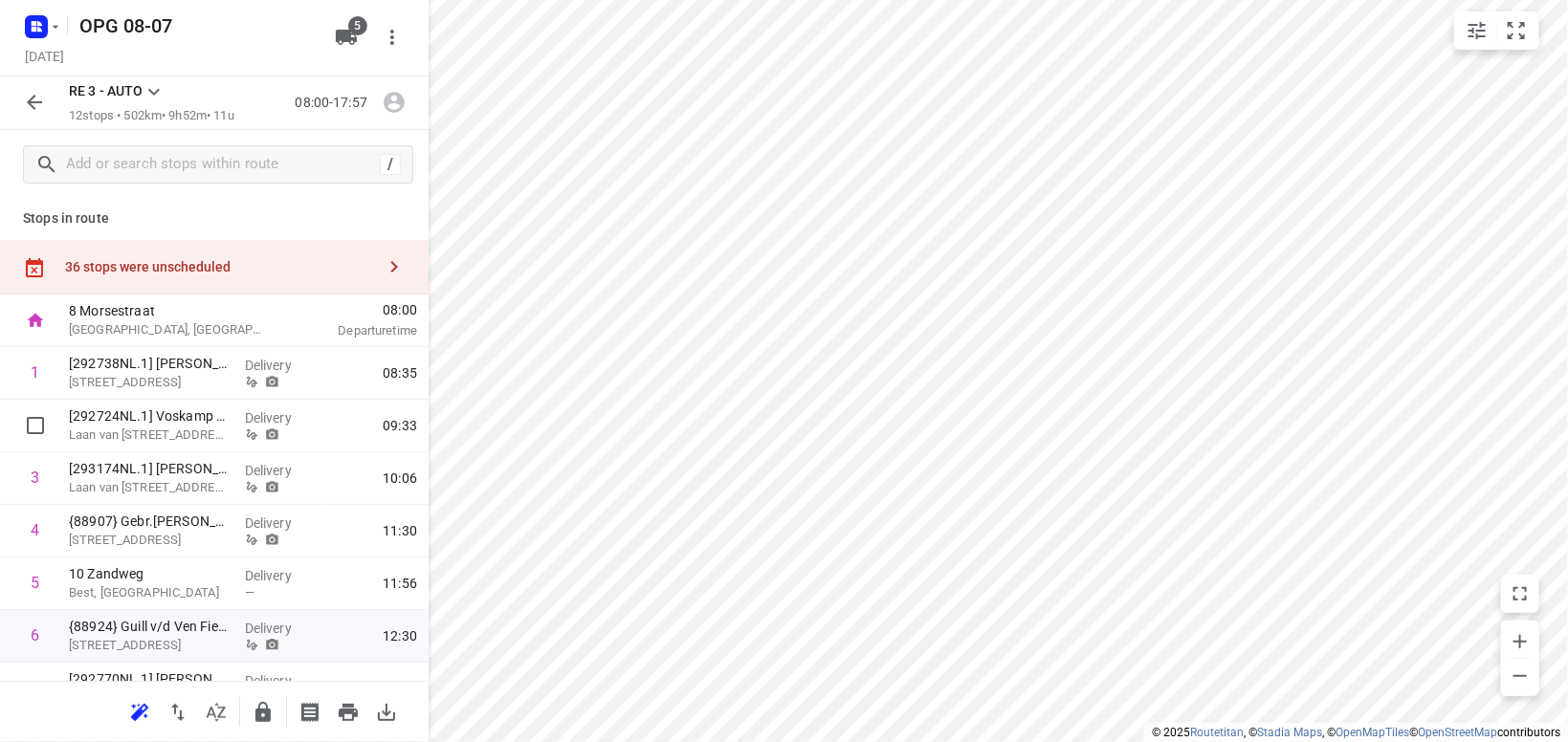 scroll, scrollTop: 0, scrollLeft: 0, axis: both 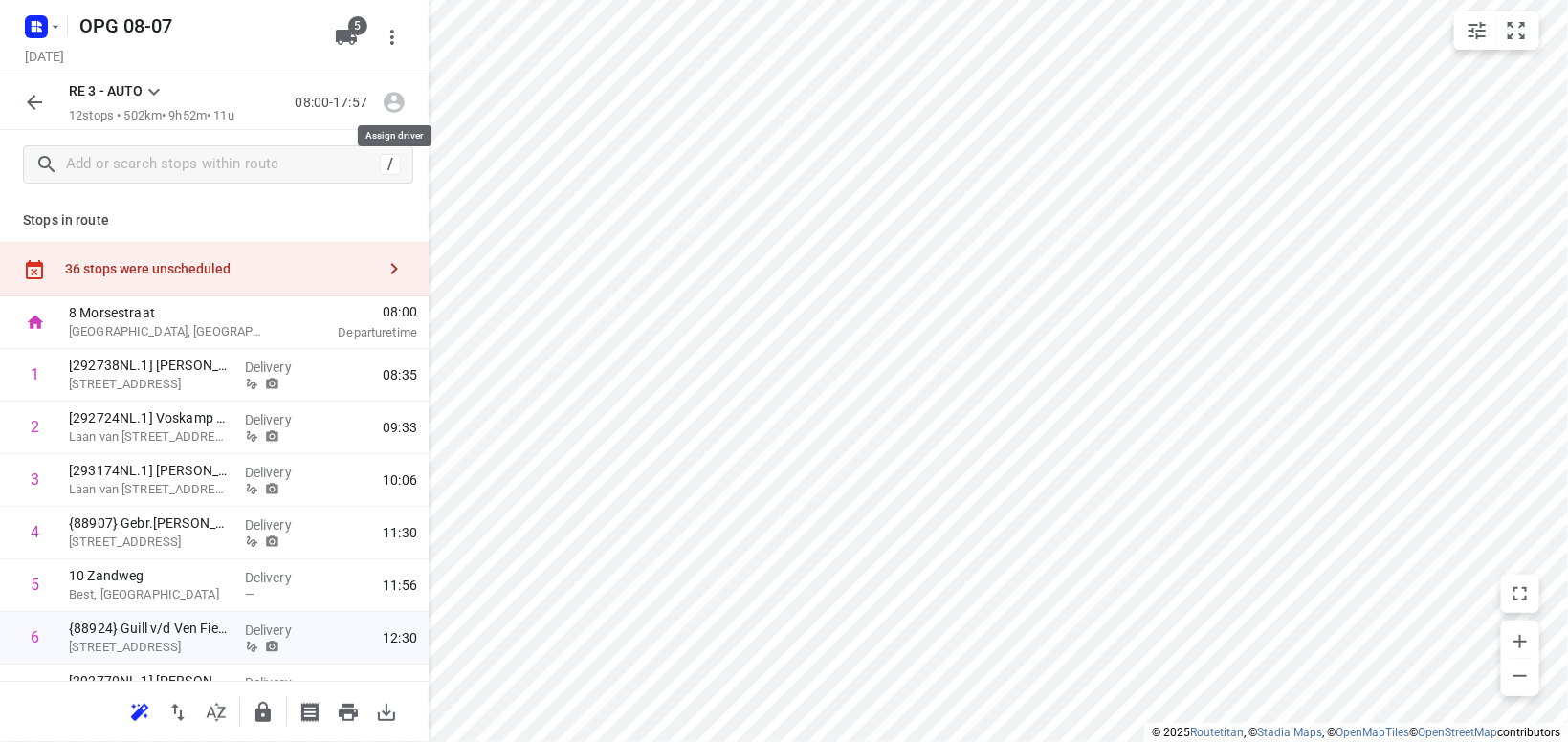 click 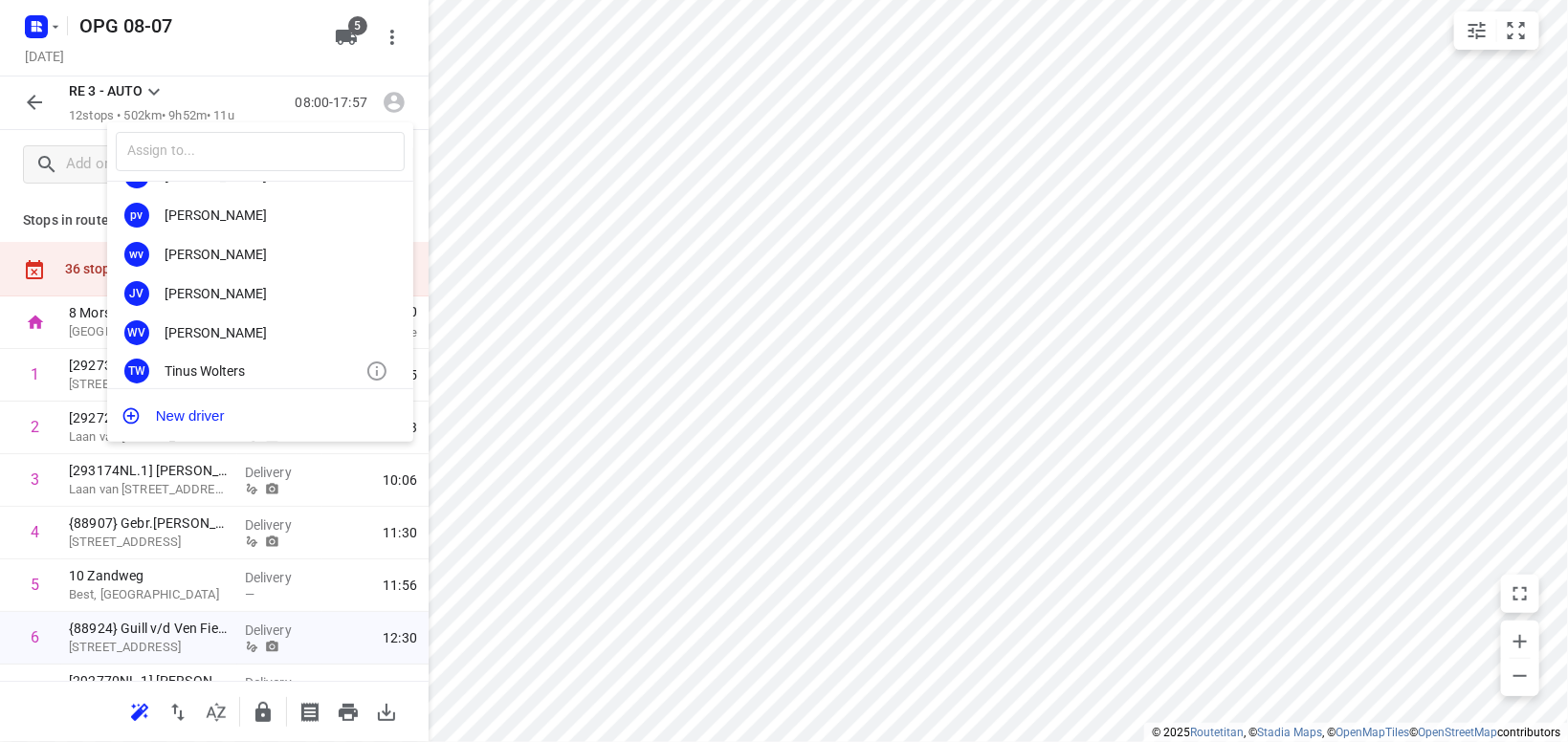 scroll, scrollTop: 395, scrollLeft: 0, axis: vertical 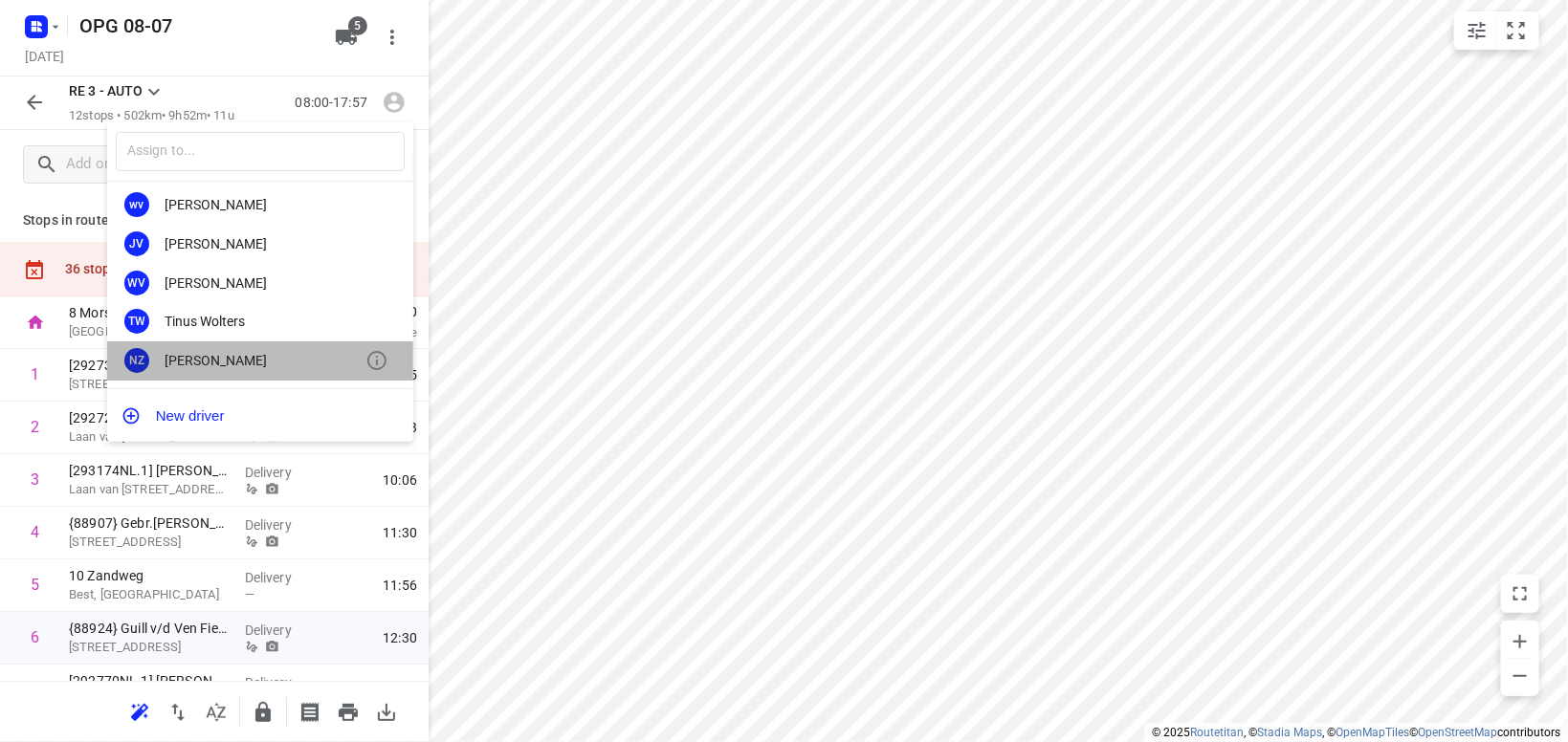 click on "[PERSON_NAME]" at bounding box center (265, 360) 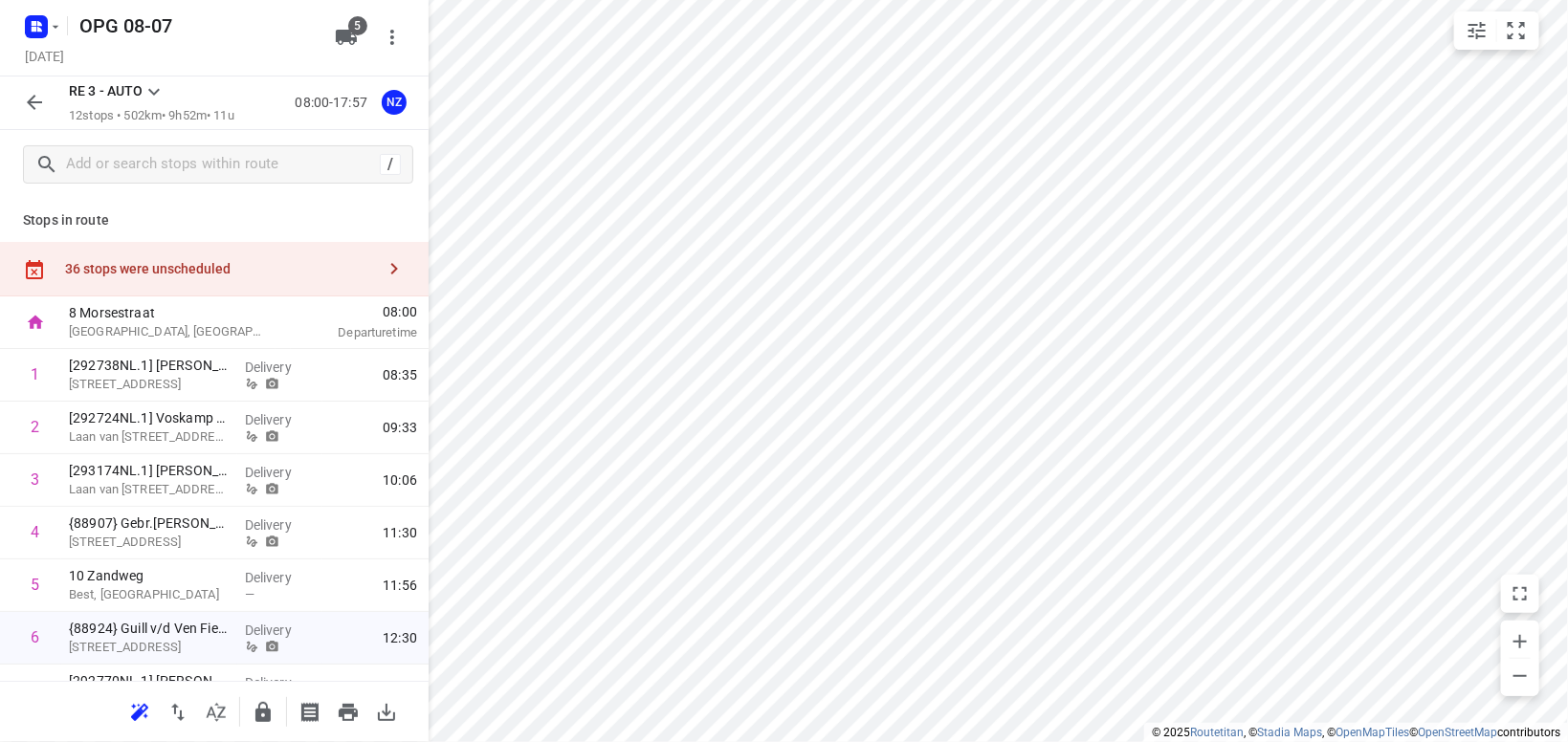 click 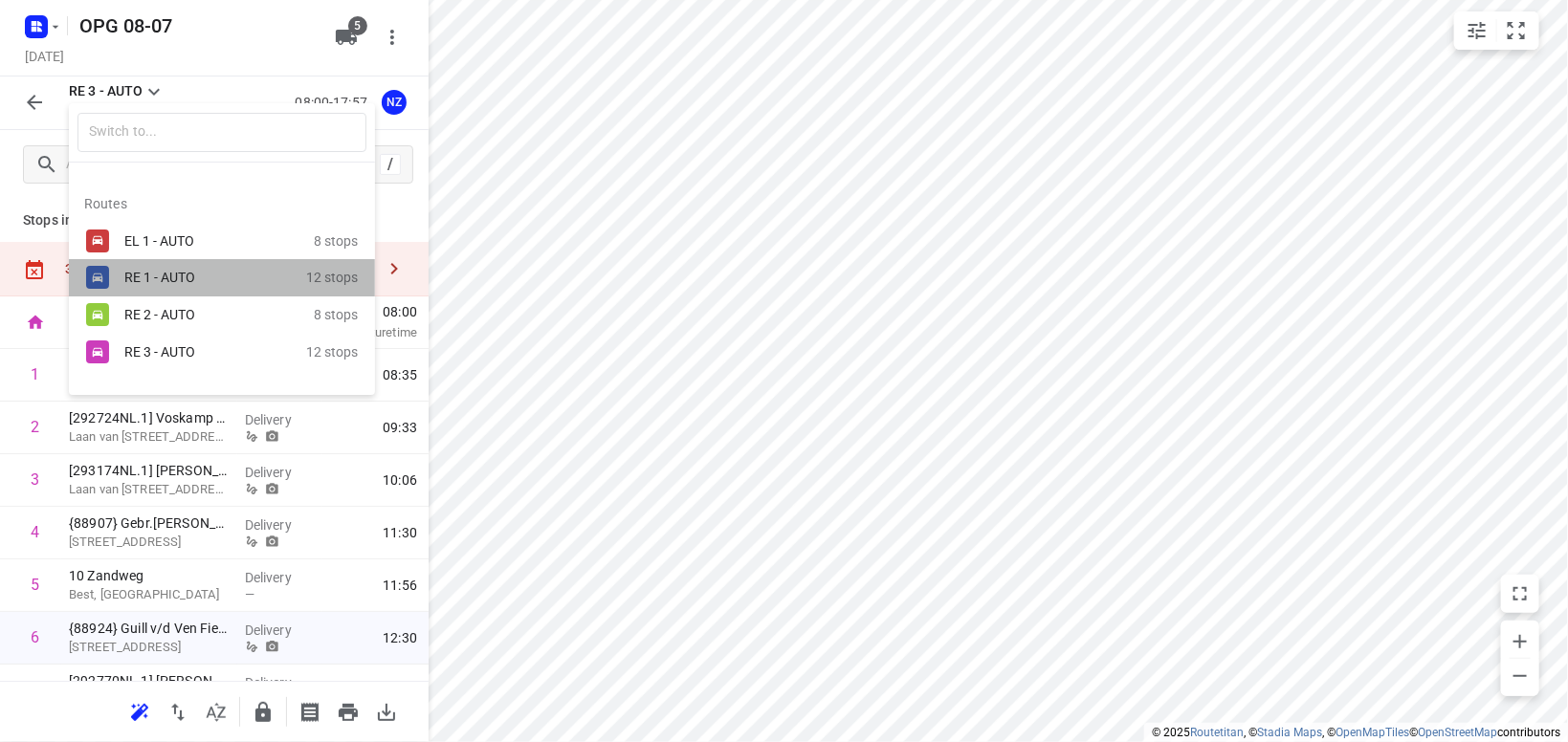 click on "RE 1 - AUTO 12 stops" at bounding box center [222, 277] 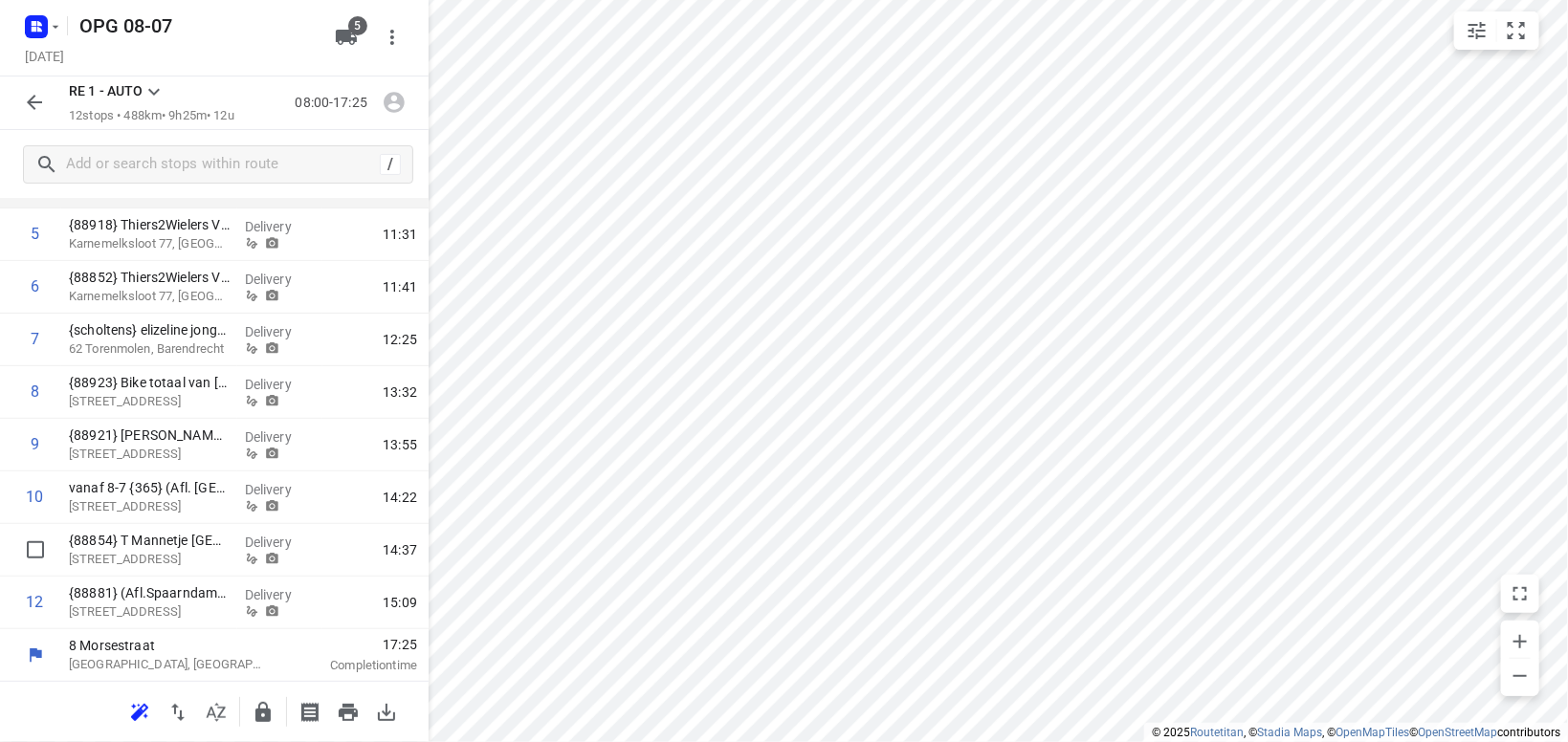 scroll, scrollTop: 0, scrollLeft: 0, axis: both 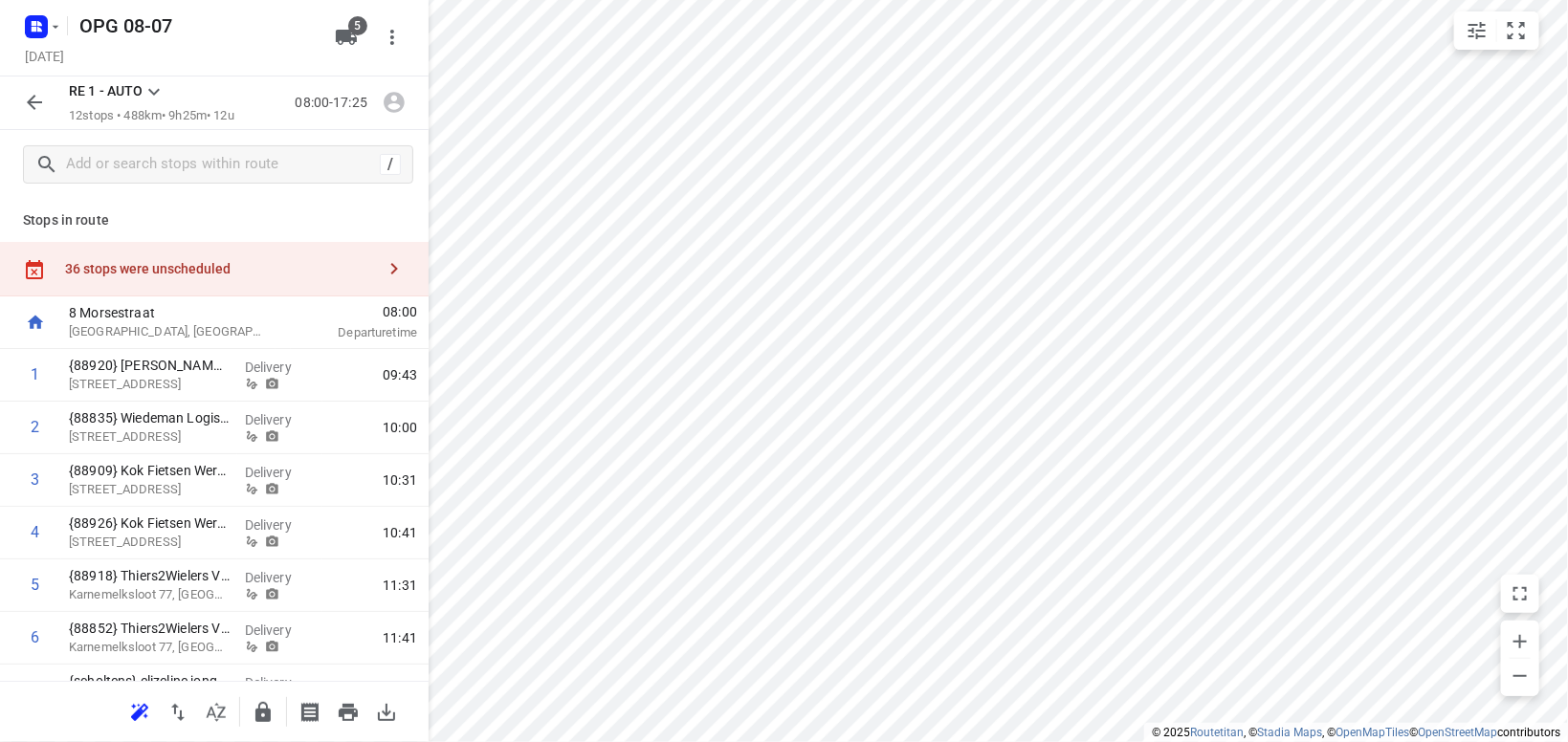 click 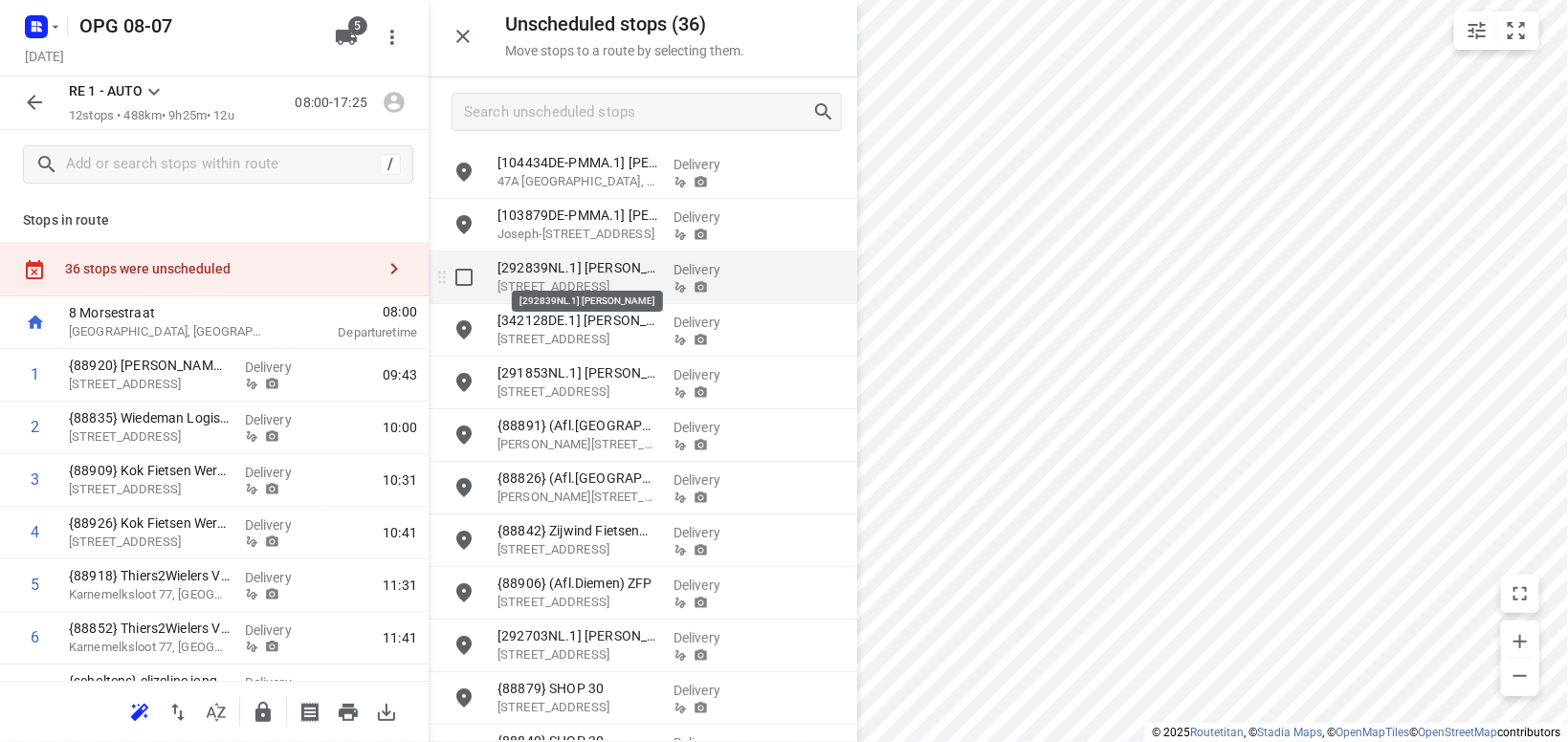 click on "[292839NL.1] [PERSON_NAME]" at bounding box center (578, 268) 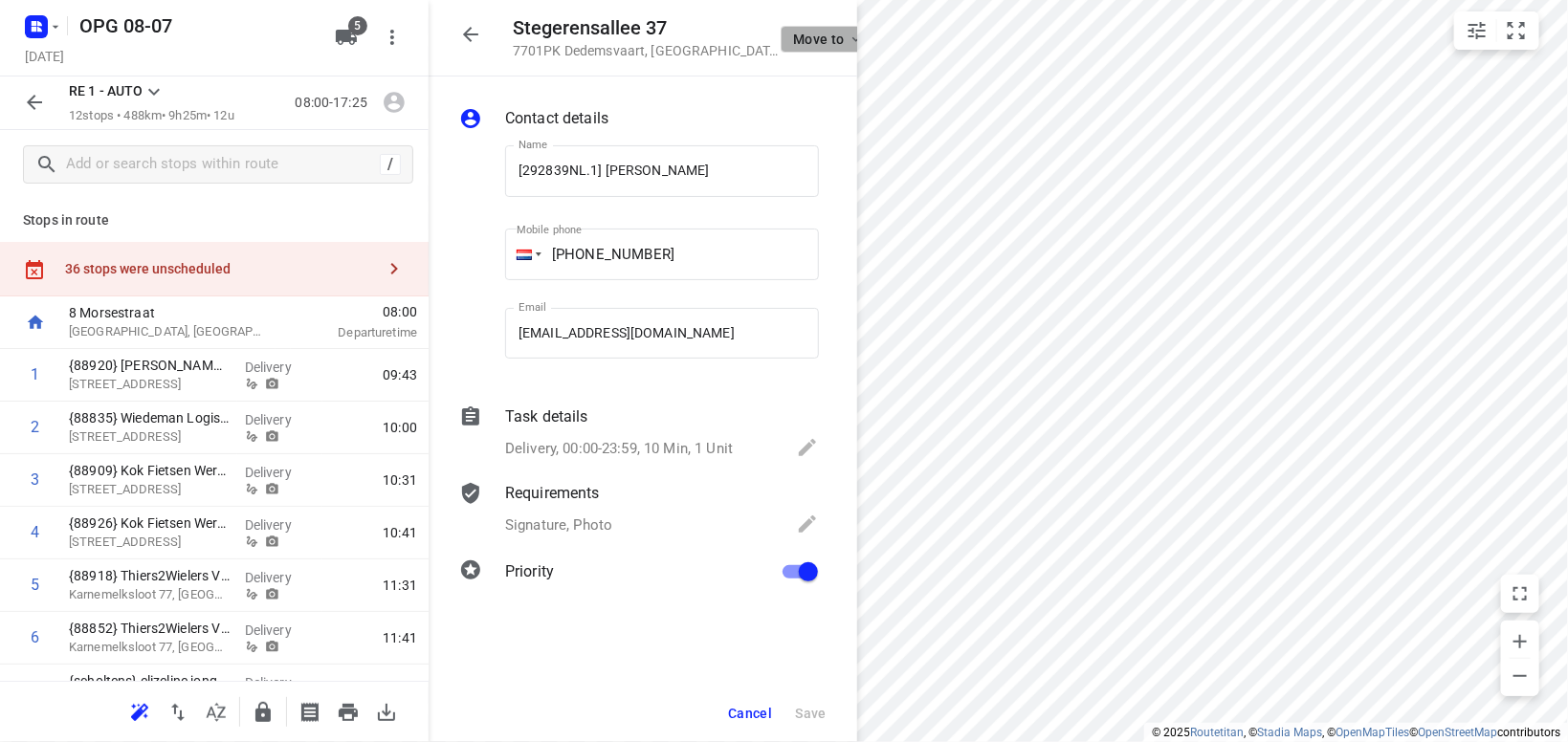 click on "Move to" at bounding box center [828, 39] 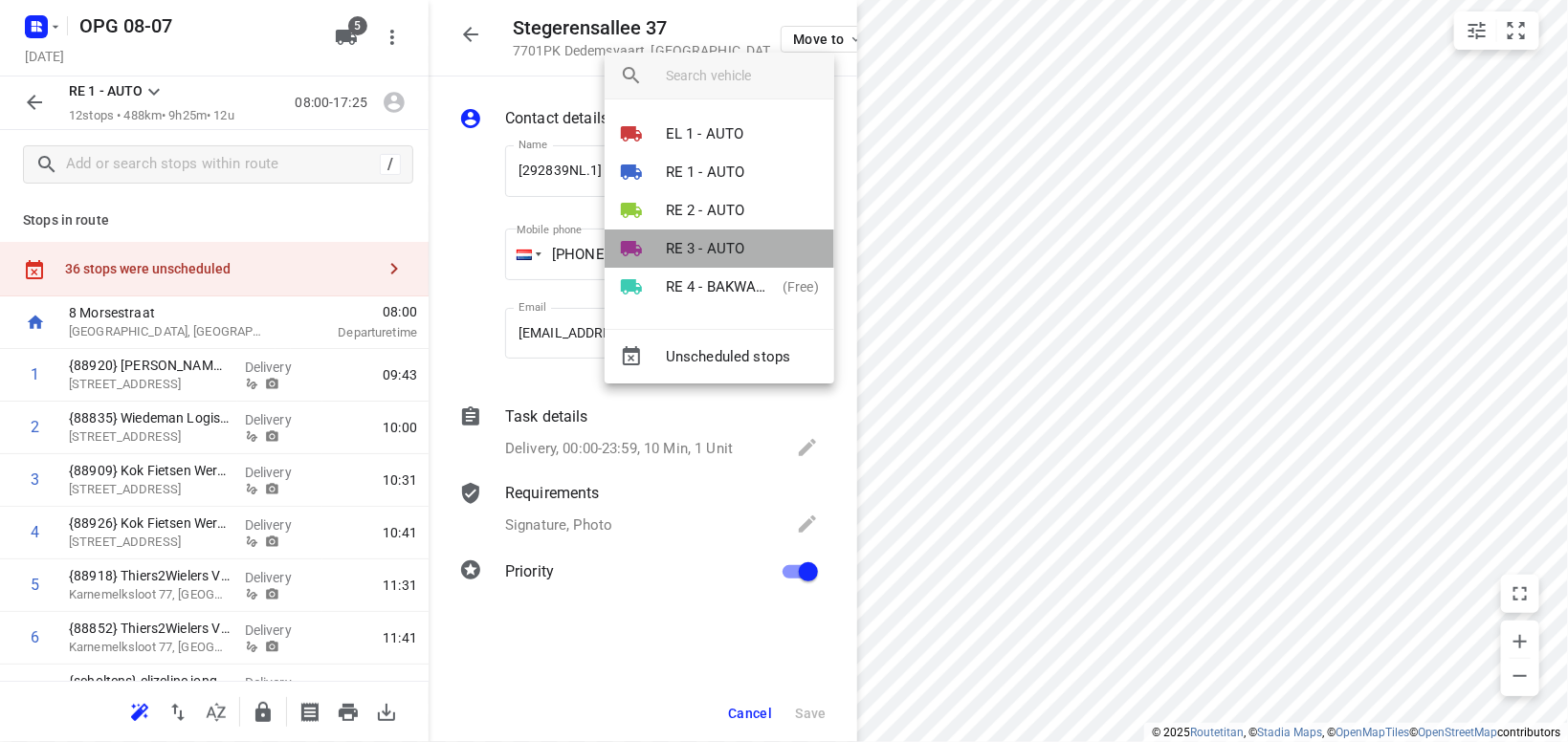 click on "RE 3 - AUTO" at bounding box center (705, 249) 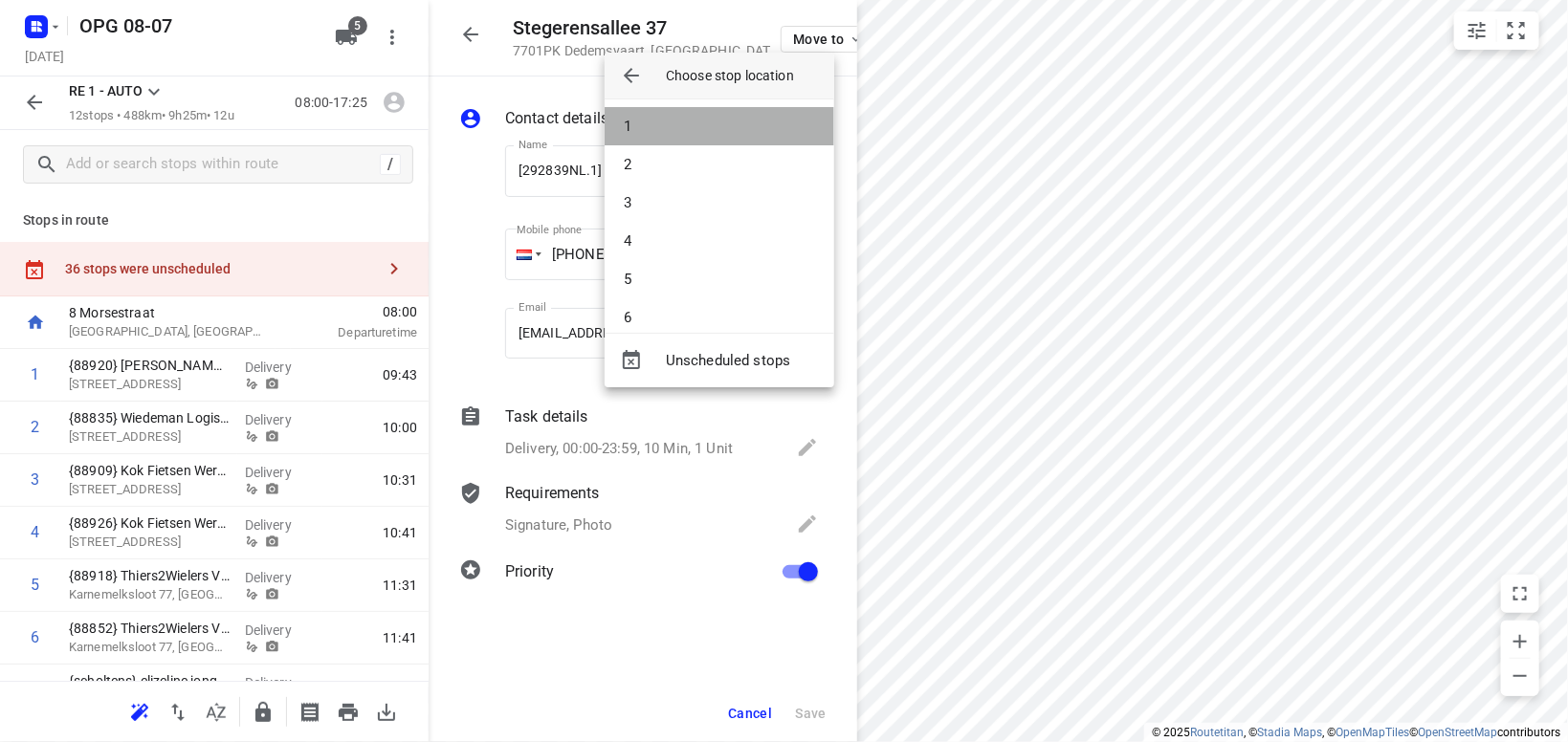 click on "1" at bounding box center [719, 126] 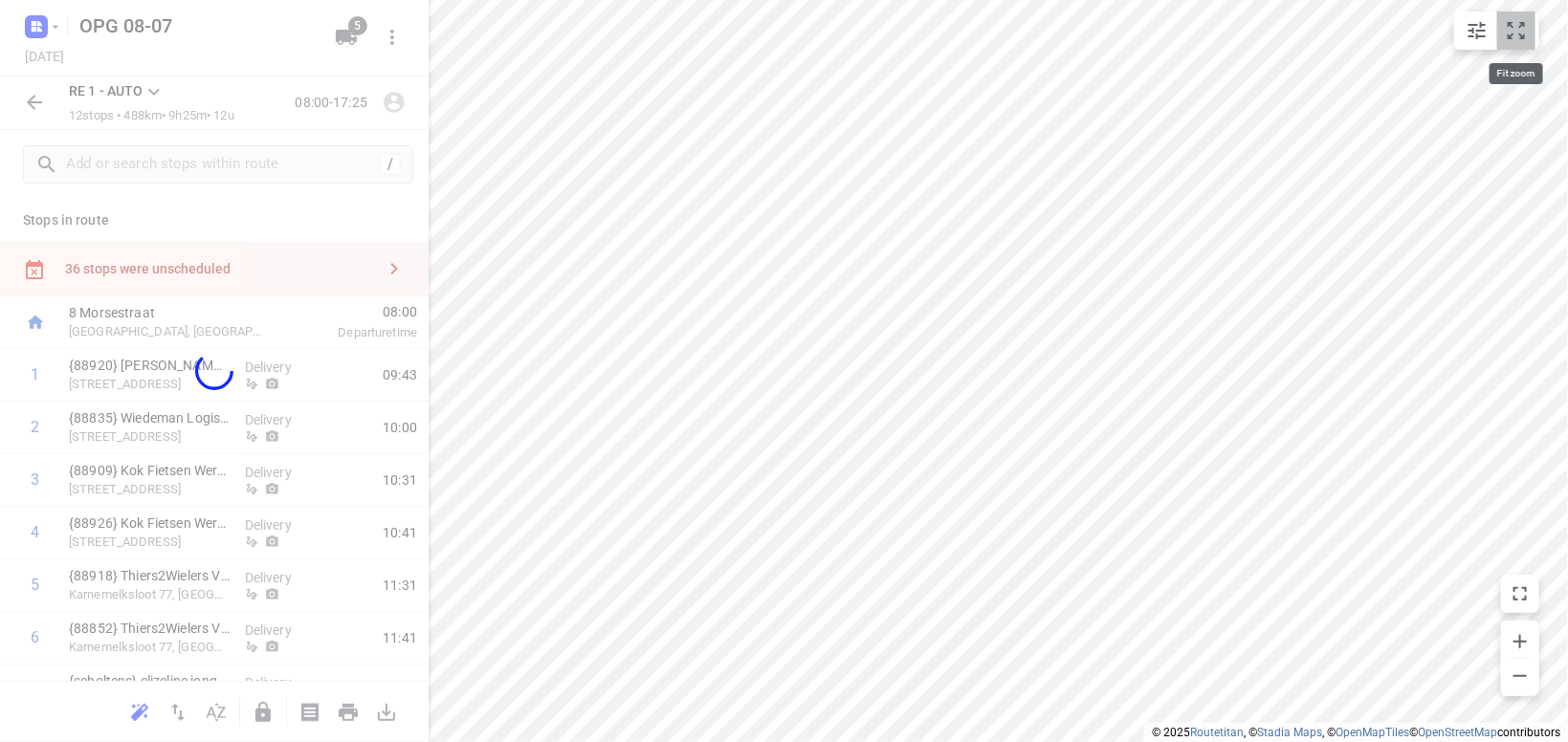 click 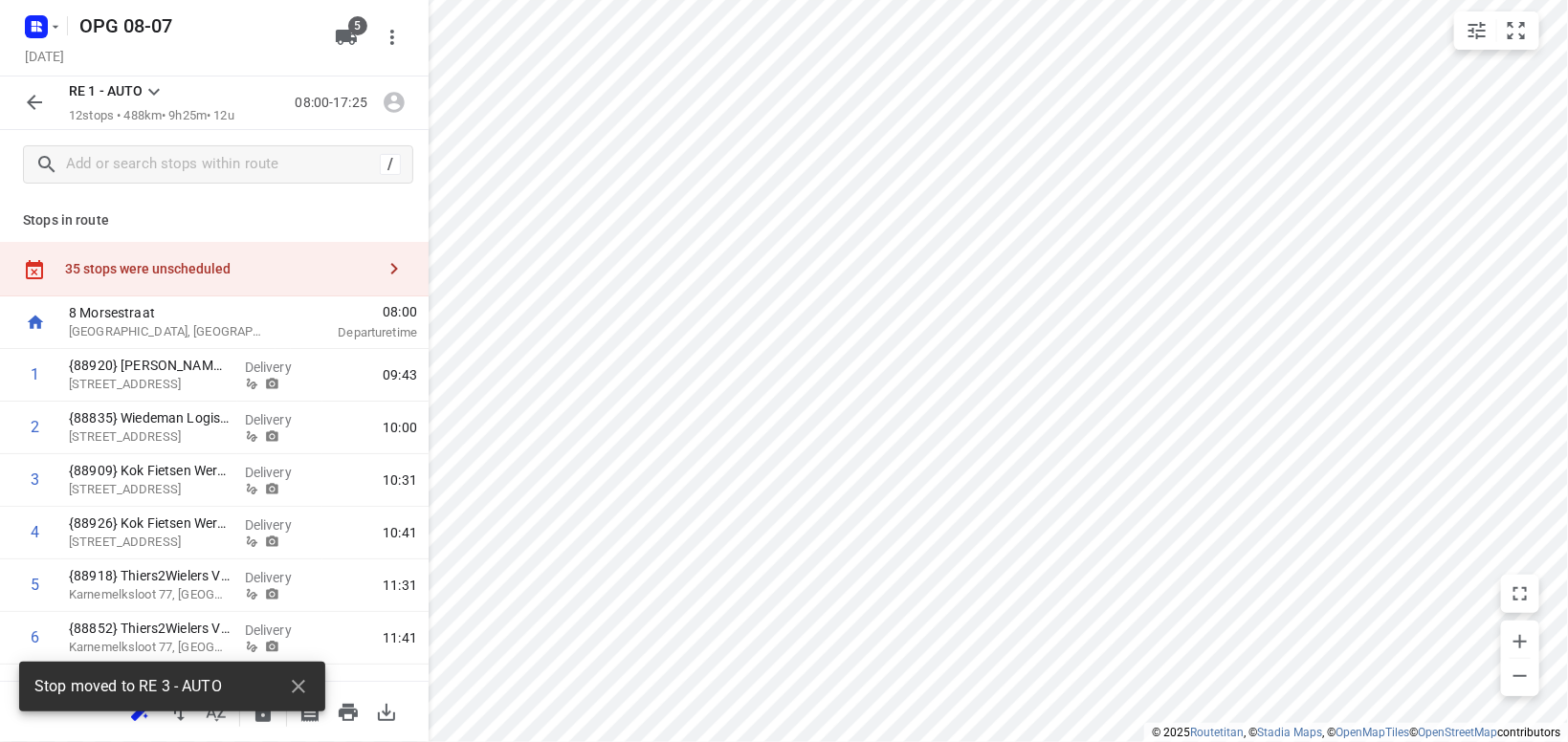 click 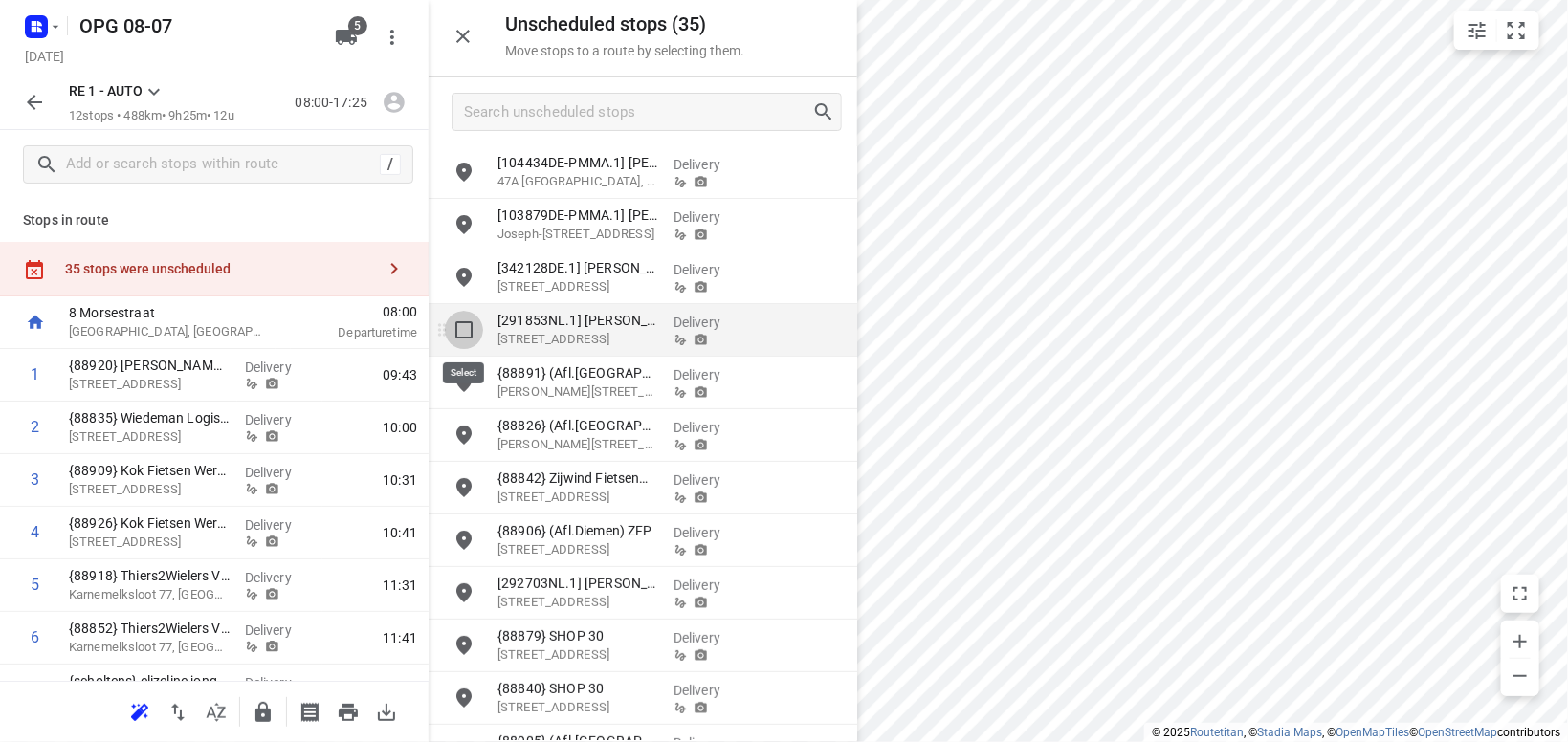 click at bounding box center [464, 330] 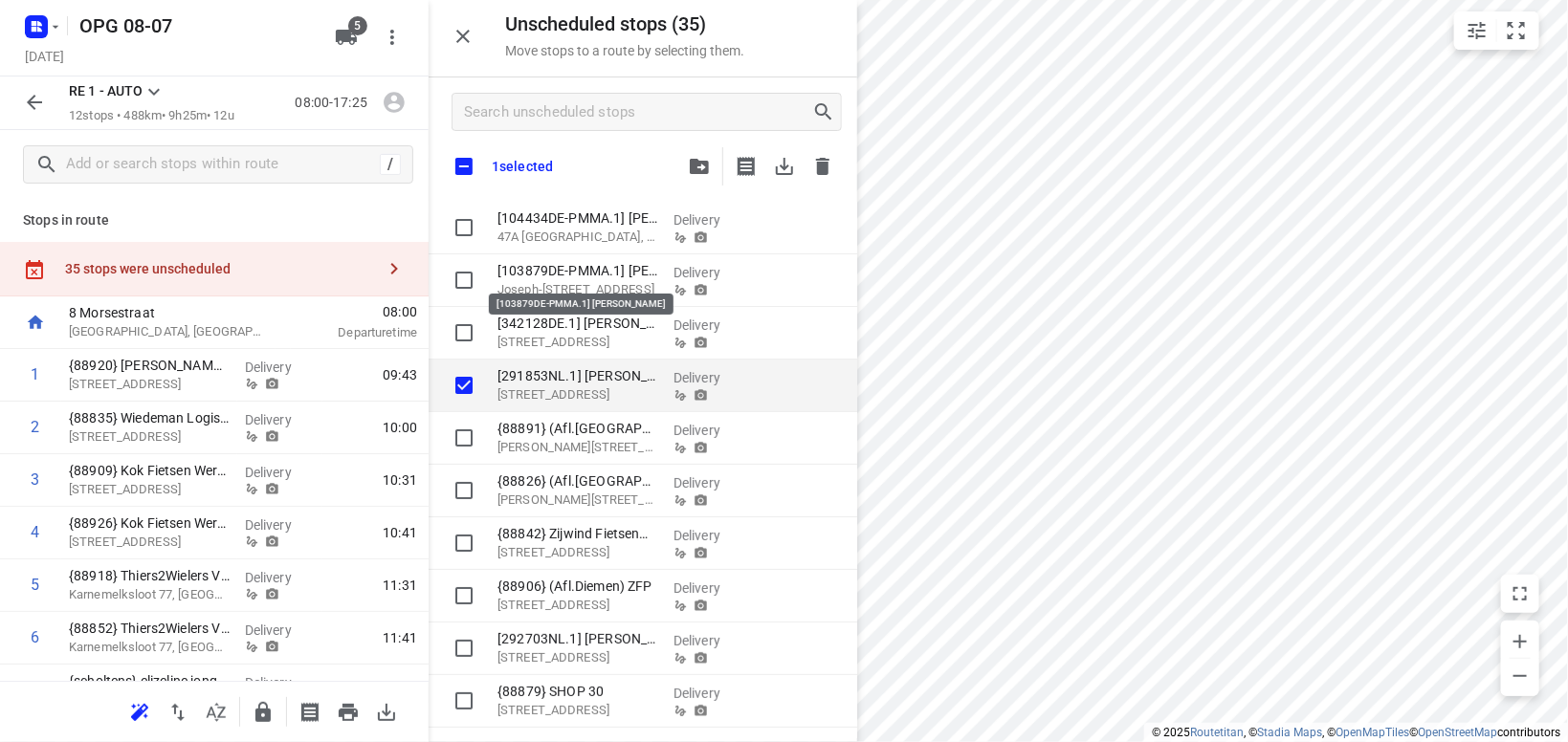 checkbox on "true" 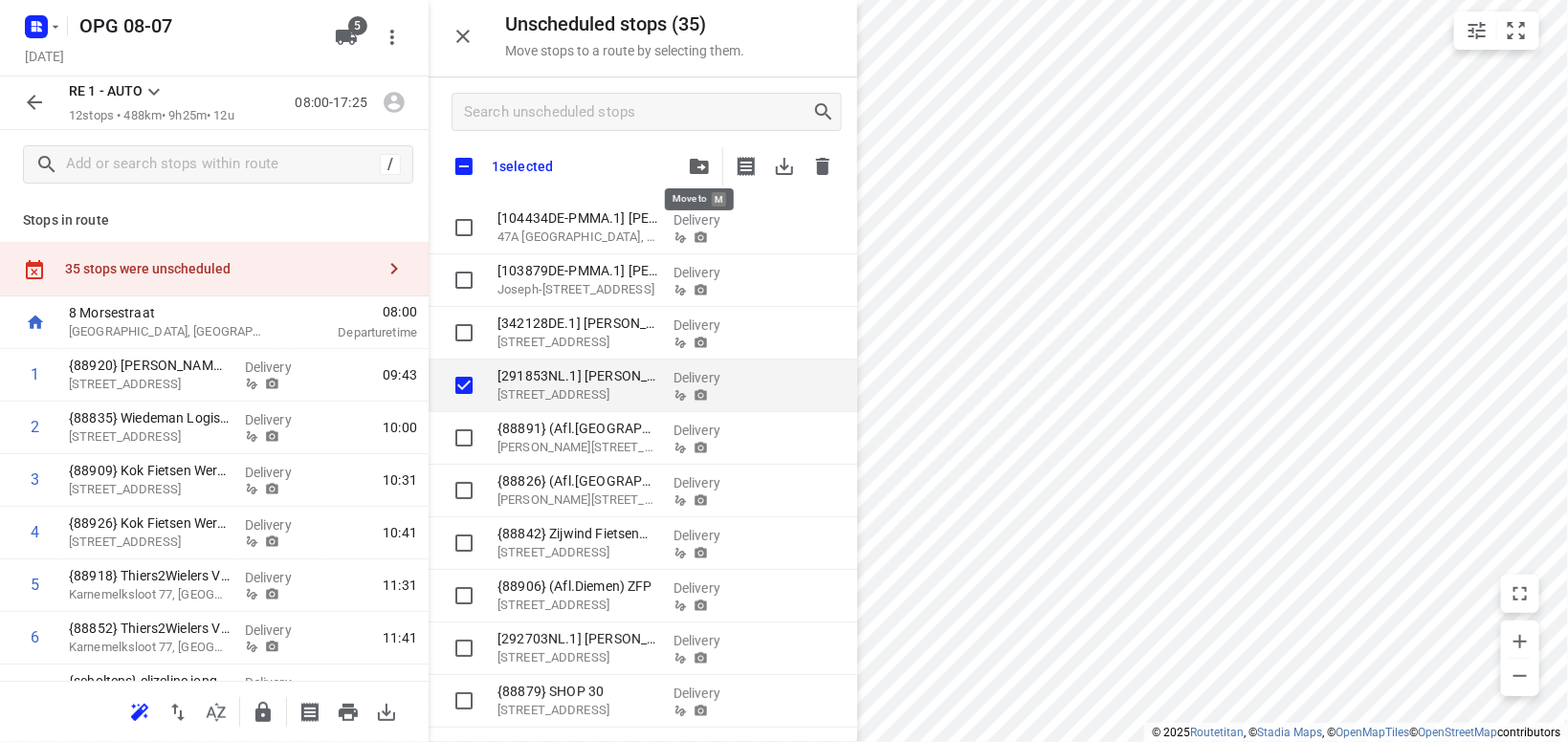 click 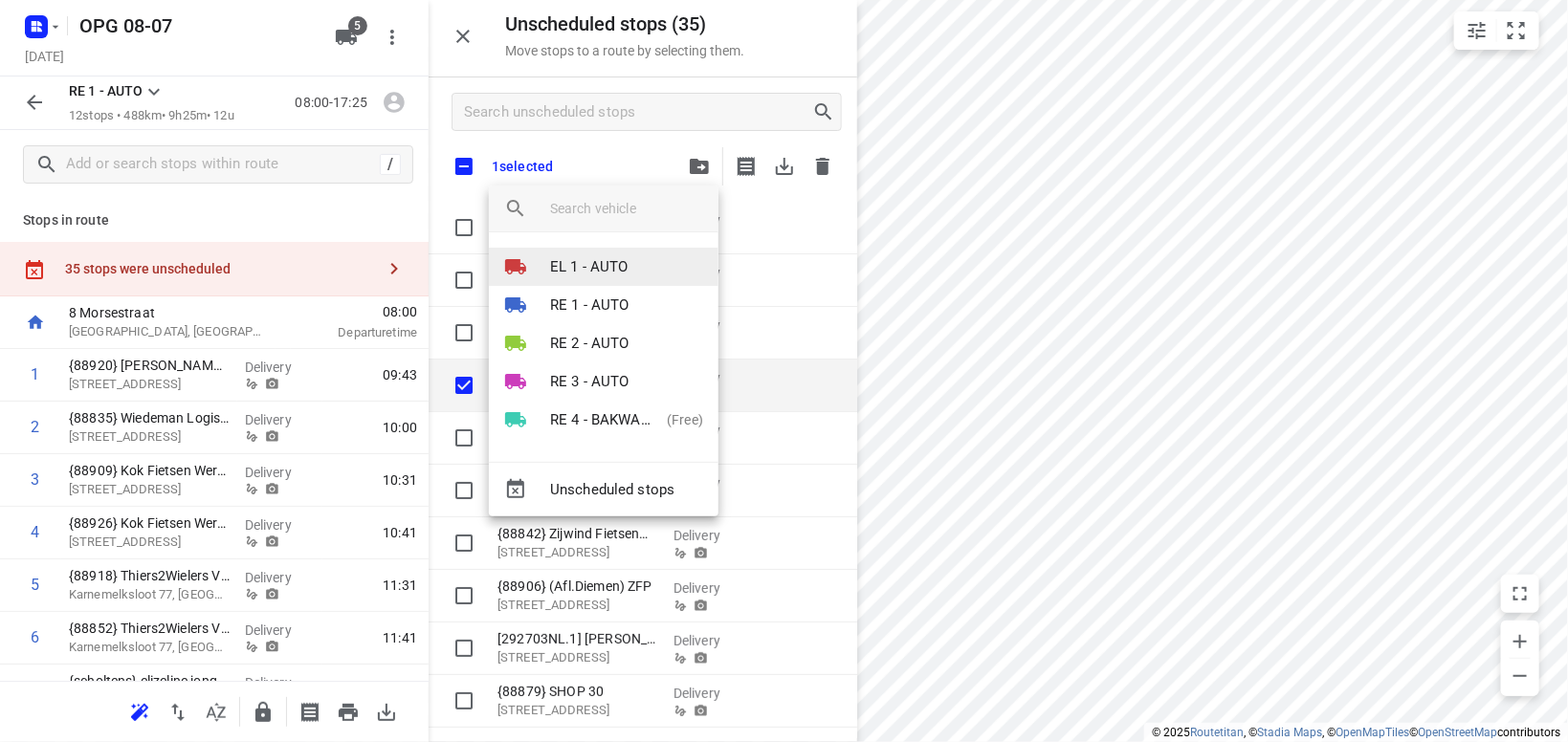 click on "EL 1 - AUTO" at bounding box center [589, 267] 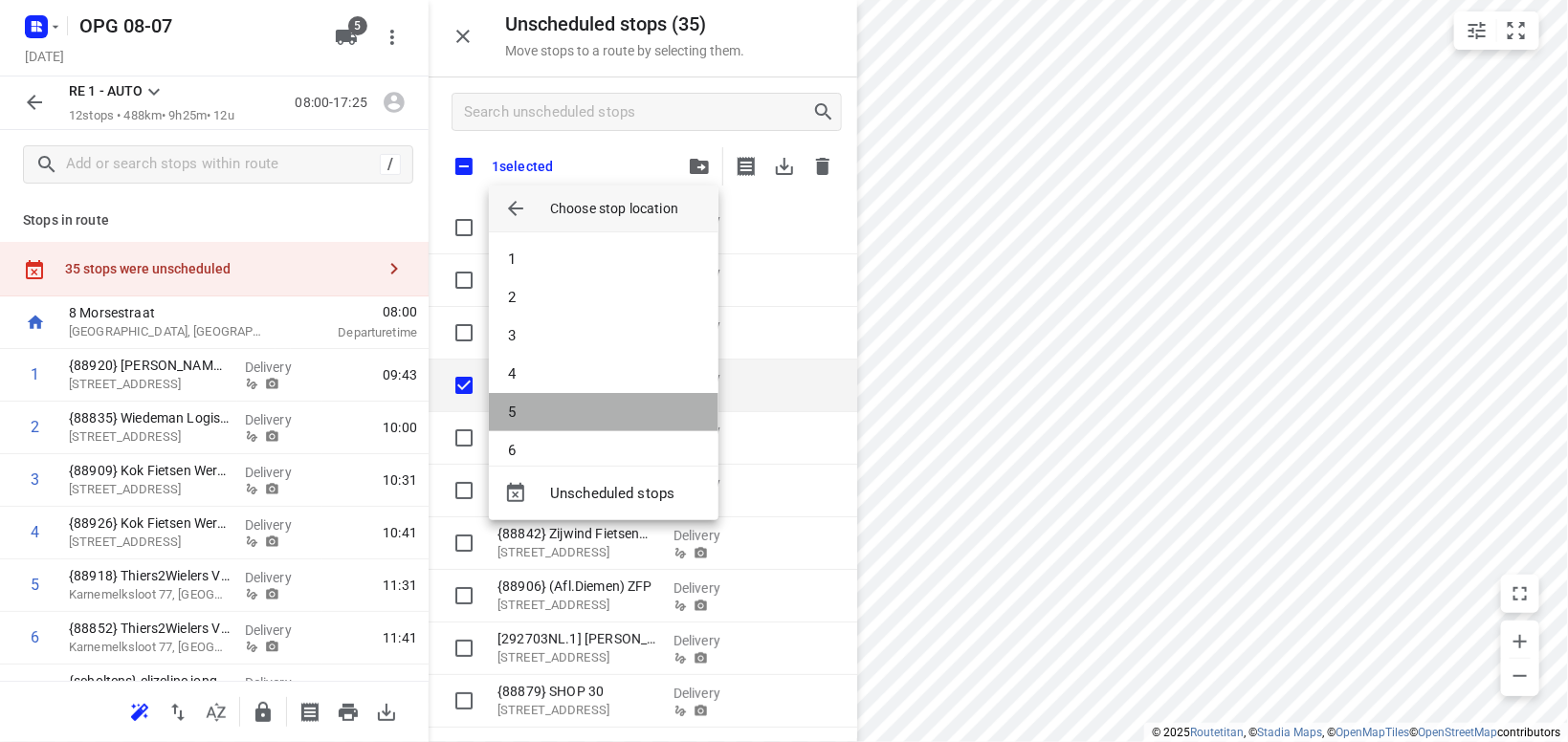 click on "5" at bounding box center (604, 412) 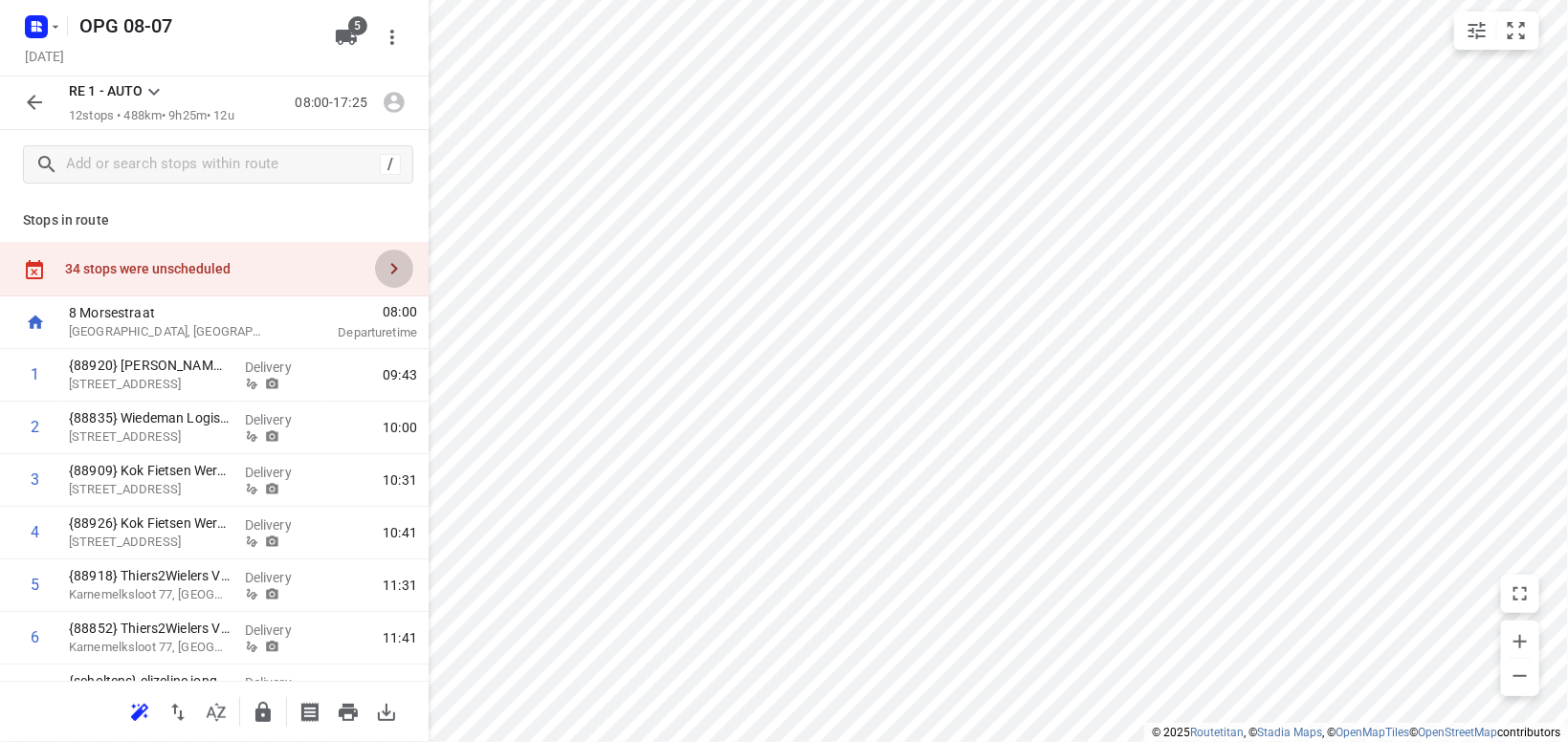 click 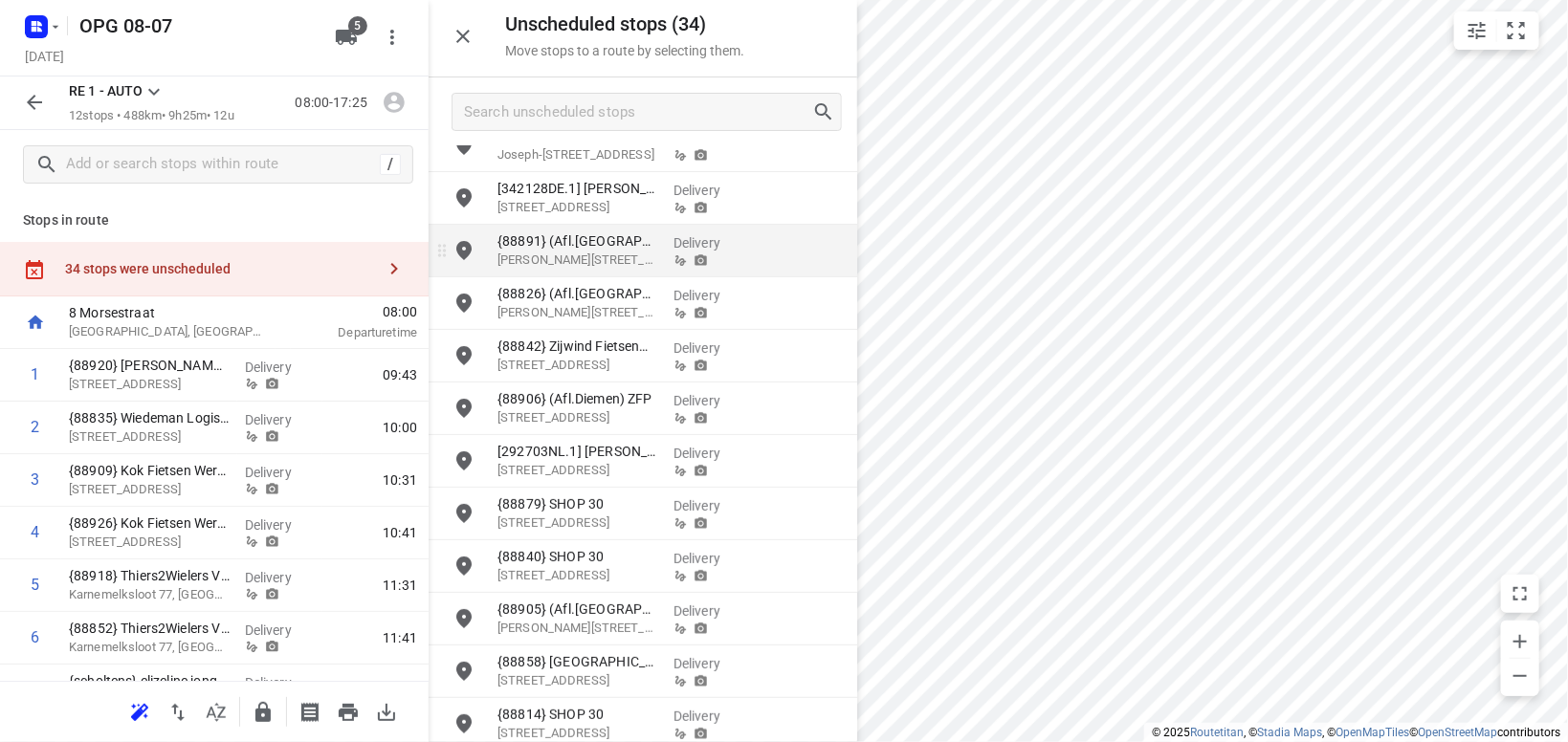 scroll, scrollTop: 112, scrollLeft: 0, axis: vertical 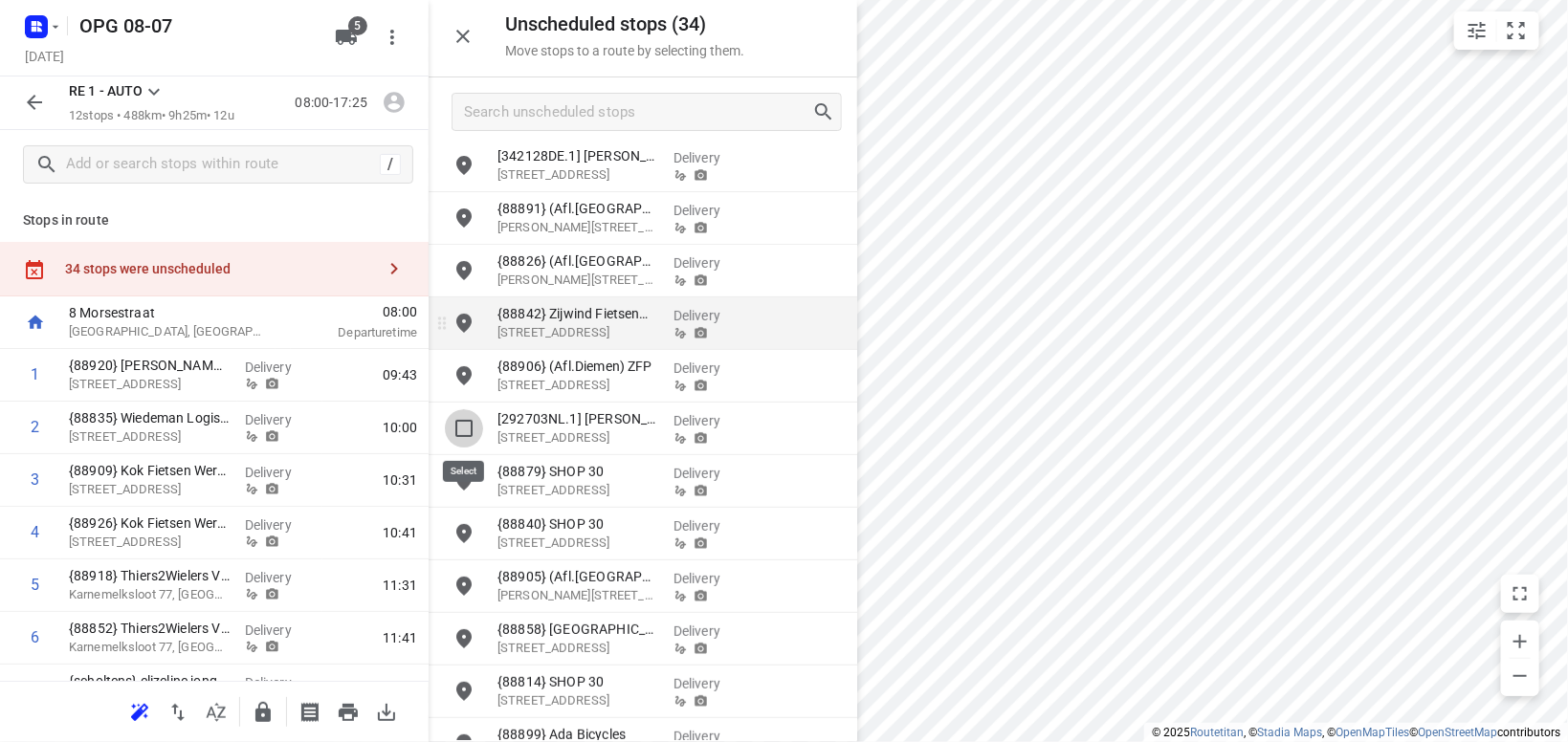 drag, startPoint x: 464, startPoint y: 426, endPoint x: 534, endPoint y: 386, distance: 80.62258 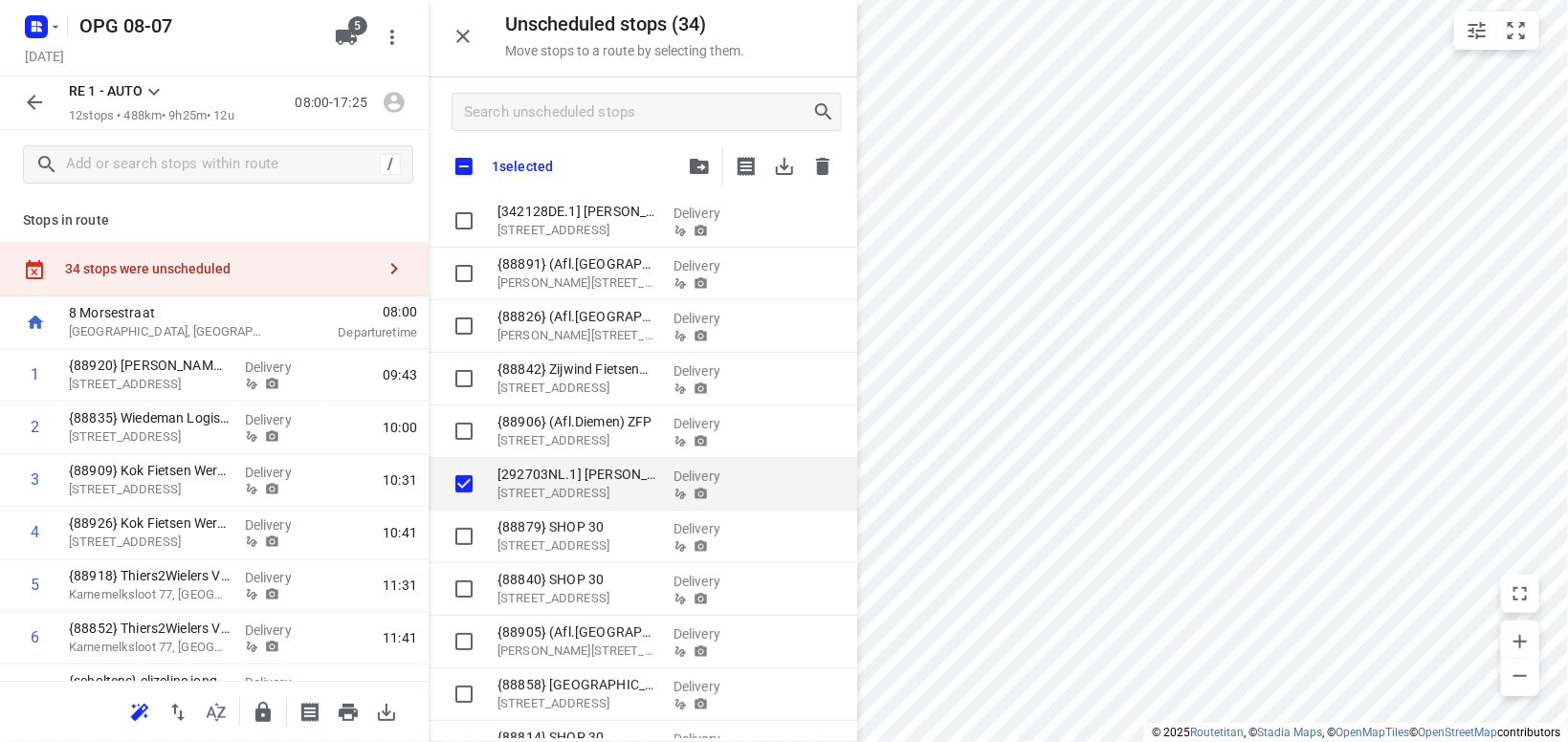 checkbox on "true" 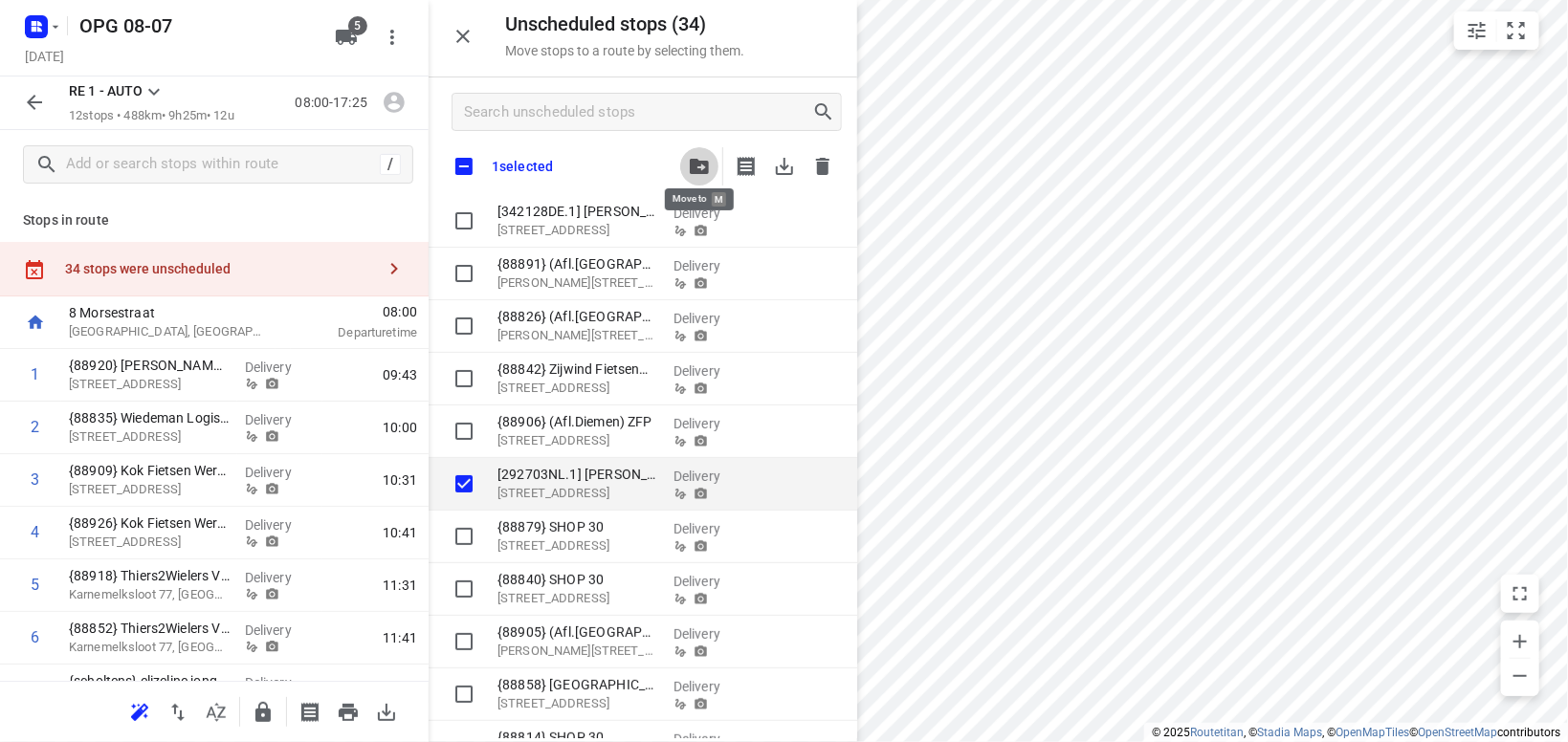 click 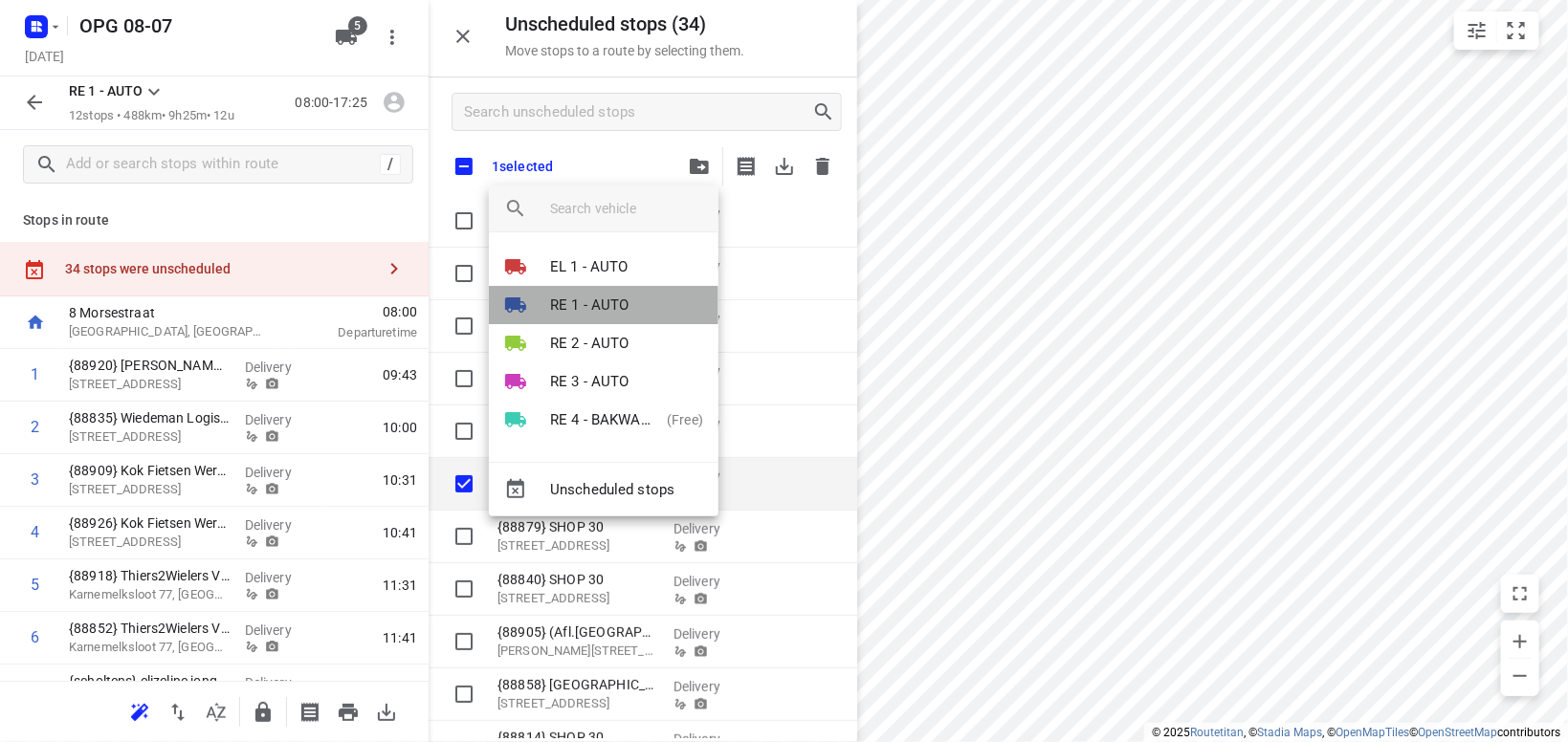 click on "RE 1 - AUTO" at bounding box center [589, 305] 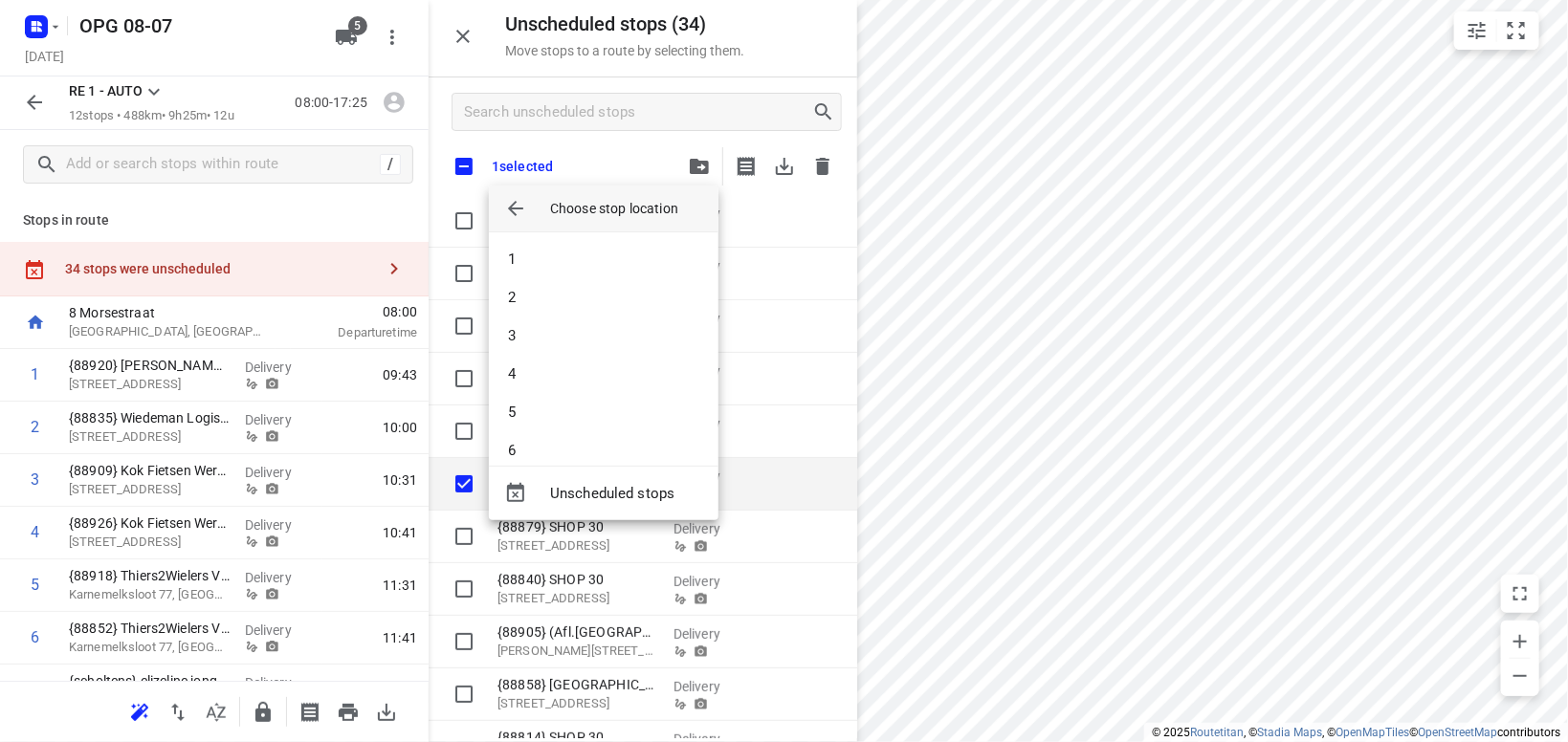 click on "2" at bounding box center [604, 297] 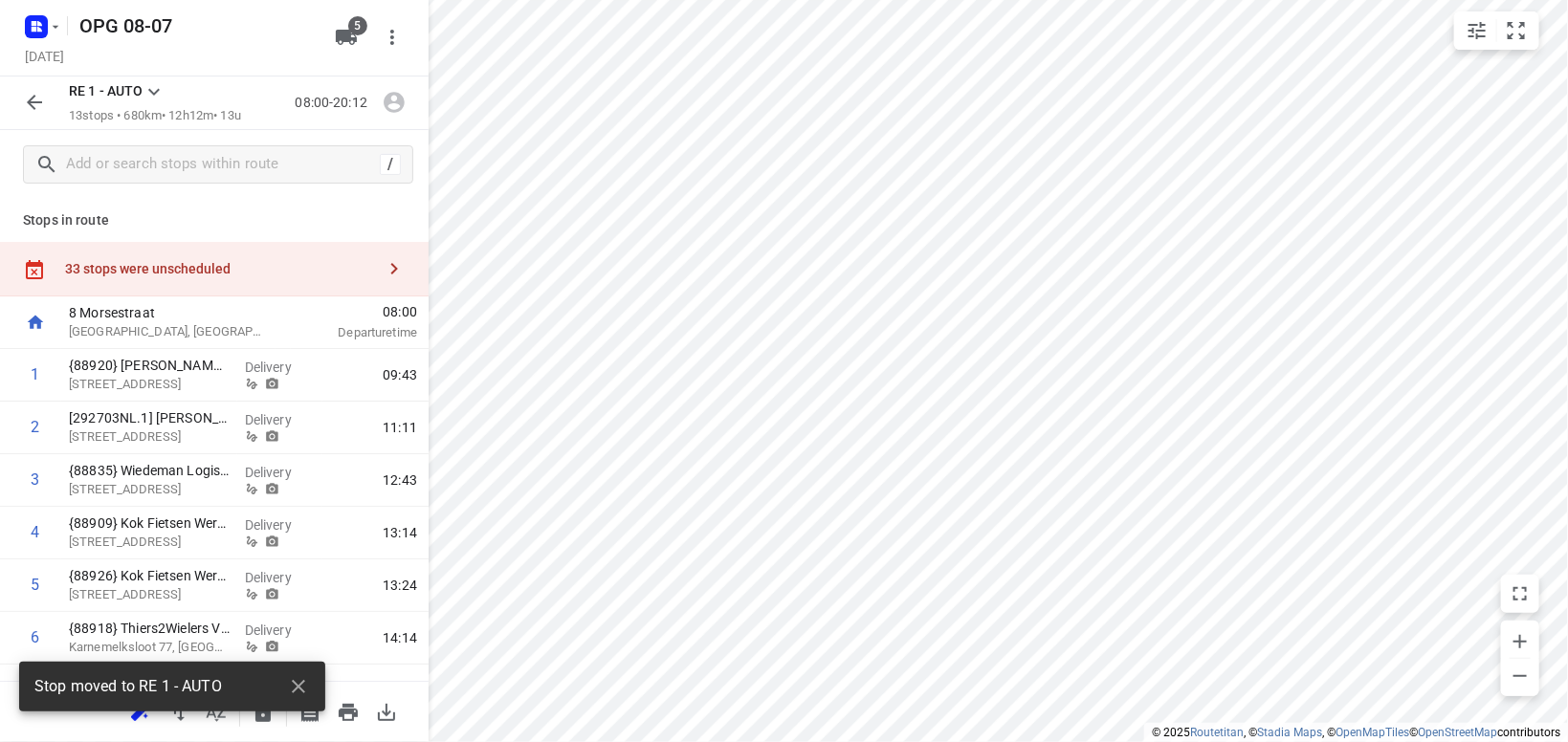 click 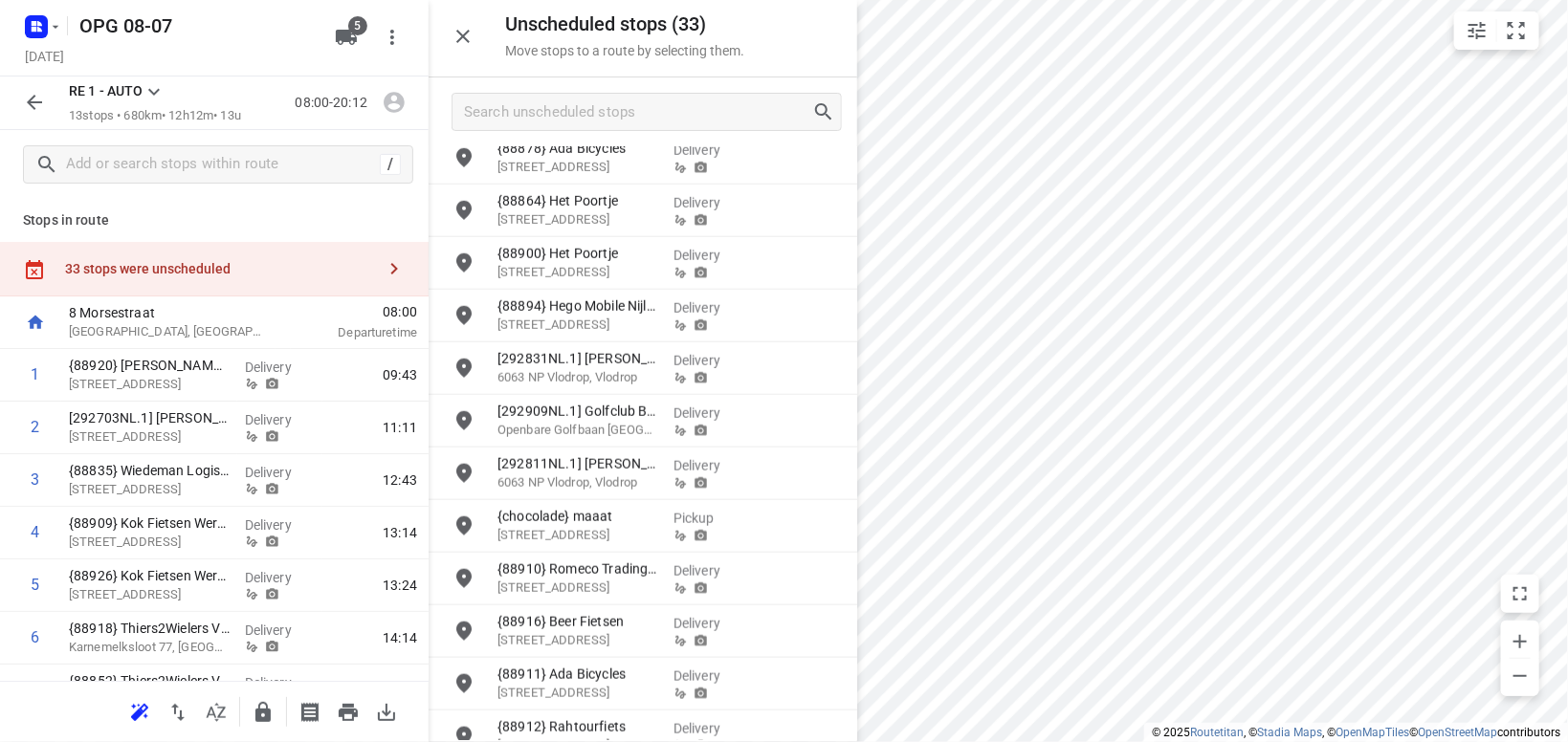 scroll, scrollTop: 780, scrollLeft: 0, axis: vertical 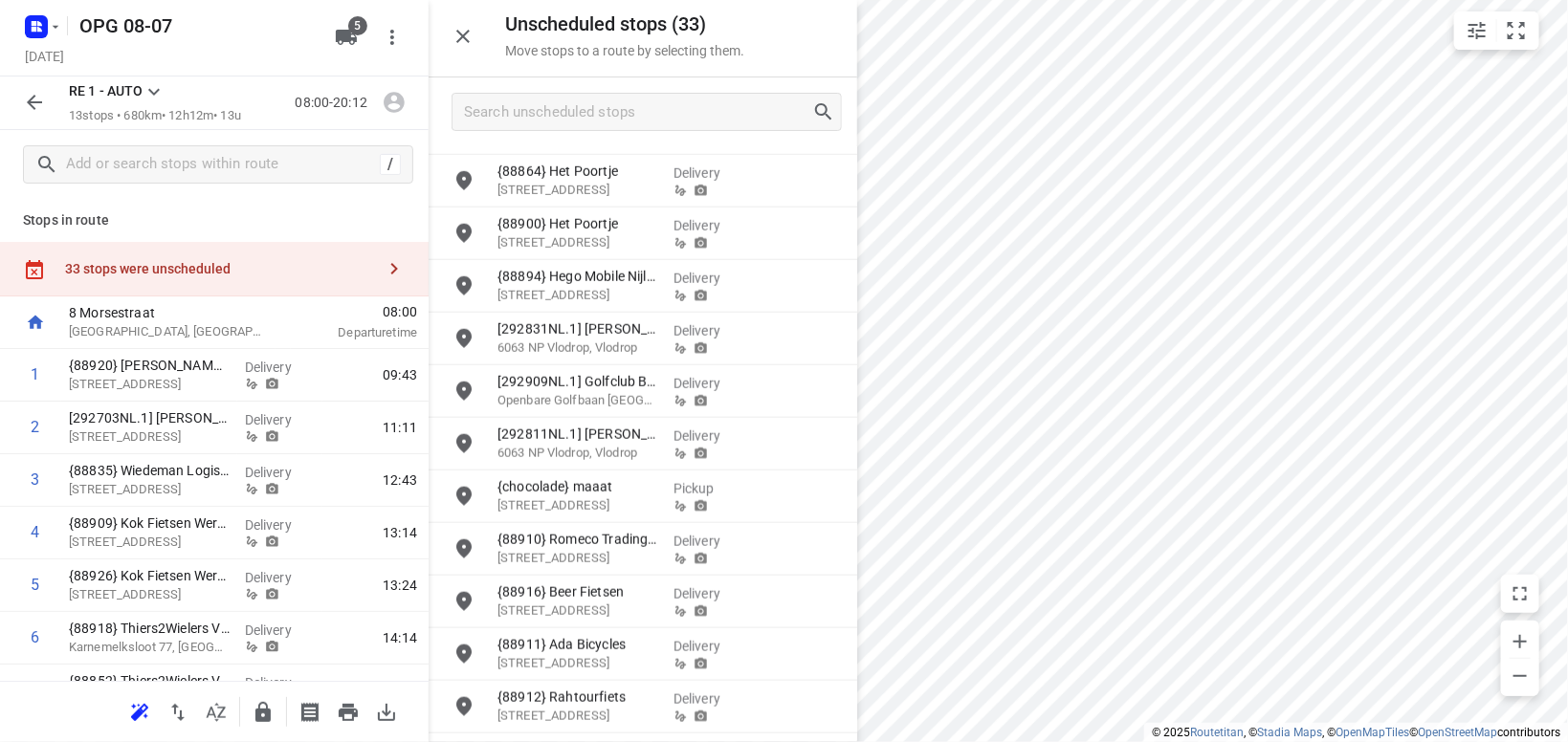 click 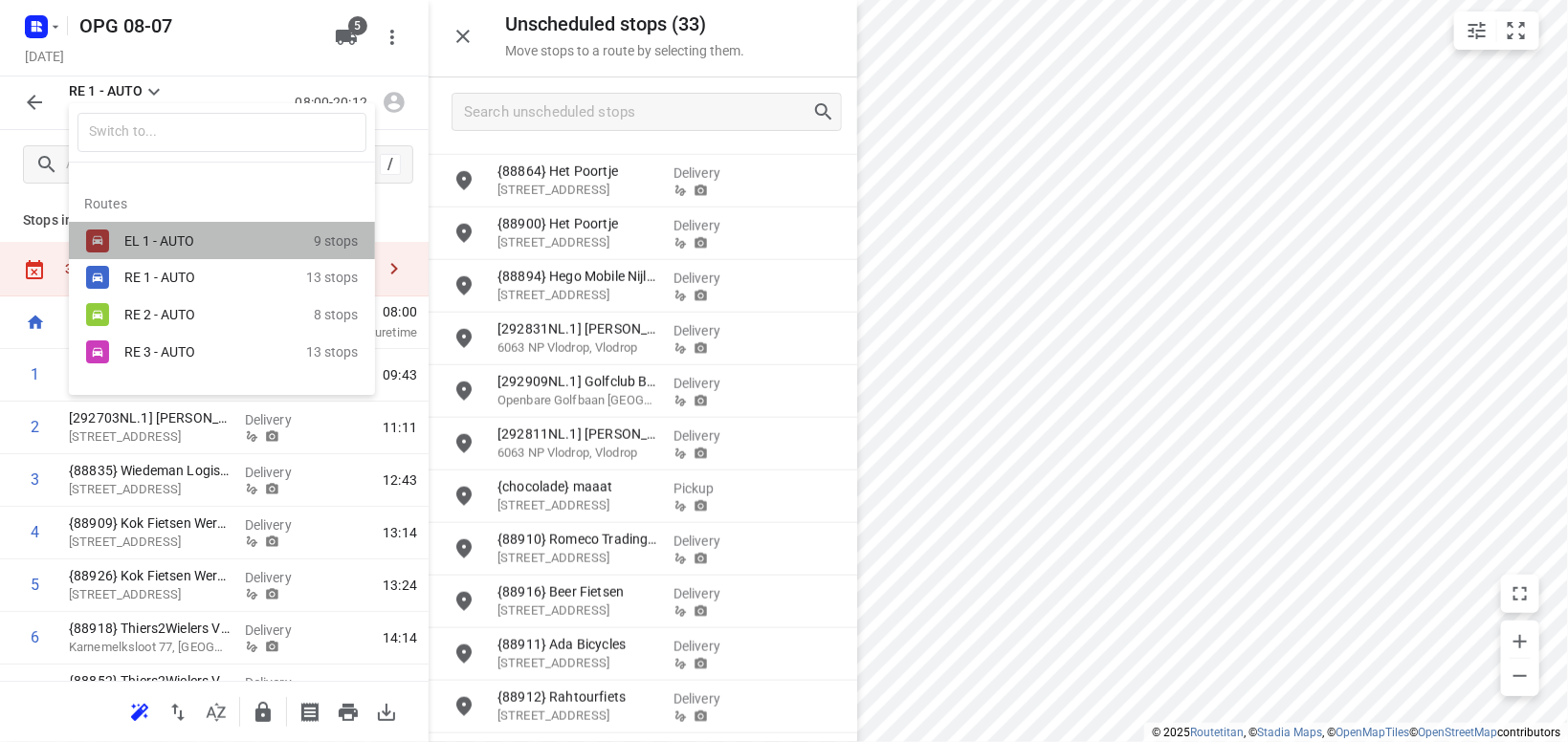 click on "EL 1 - AUTO" at bounding box center (206, 241) 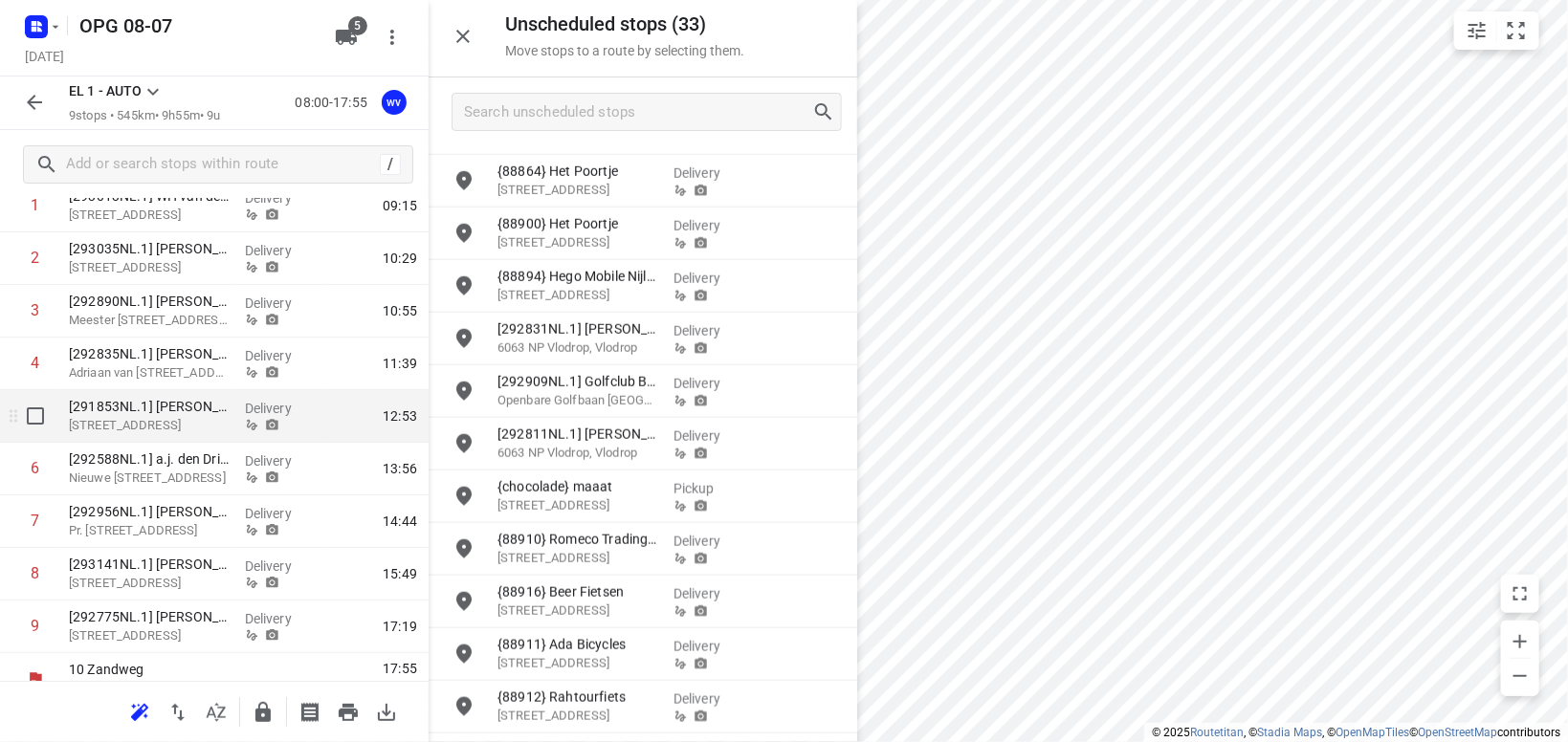 scroll, scrollTop: 193, scrollLeft: 0, axis: vertical 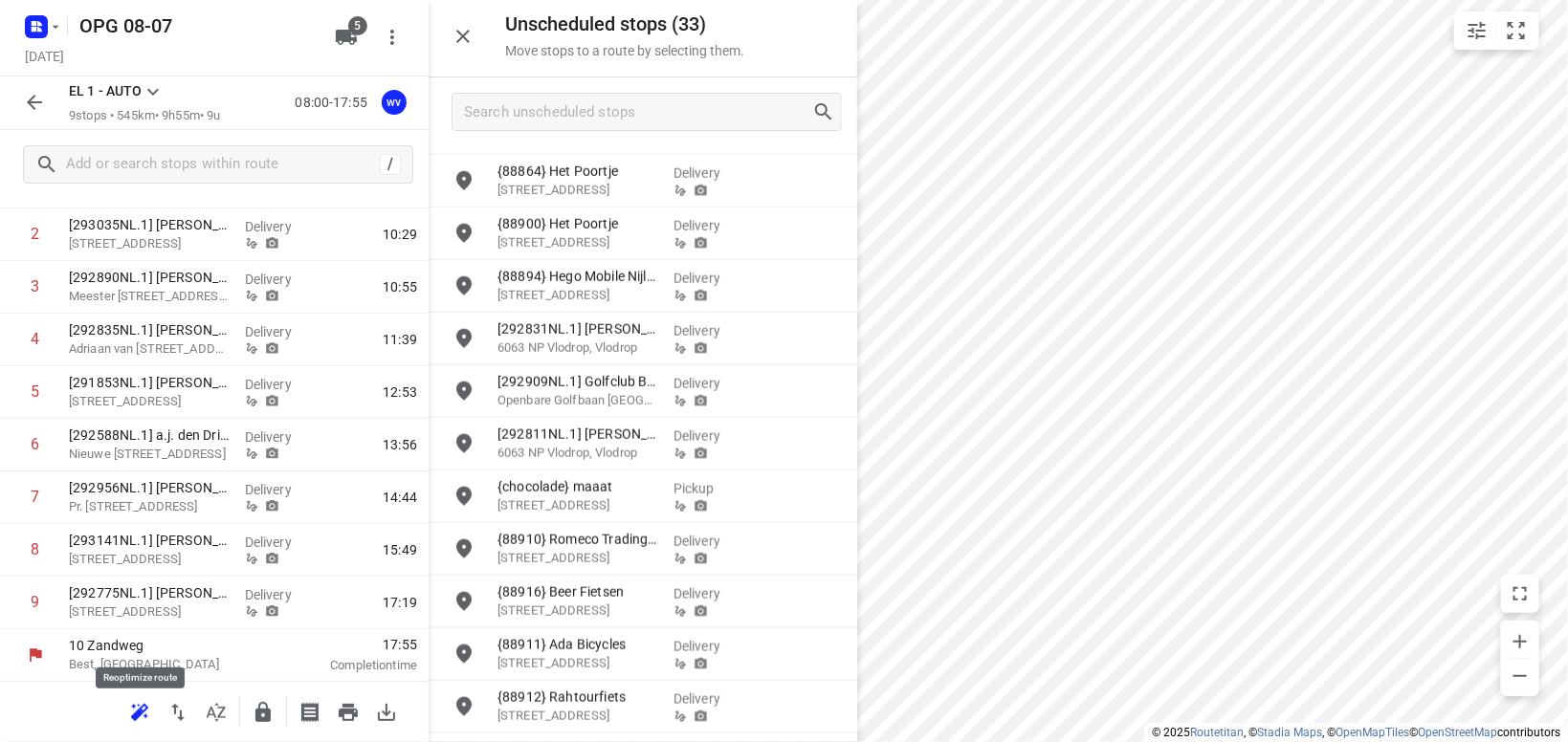 click 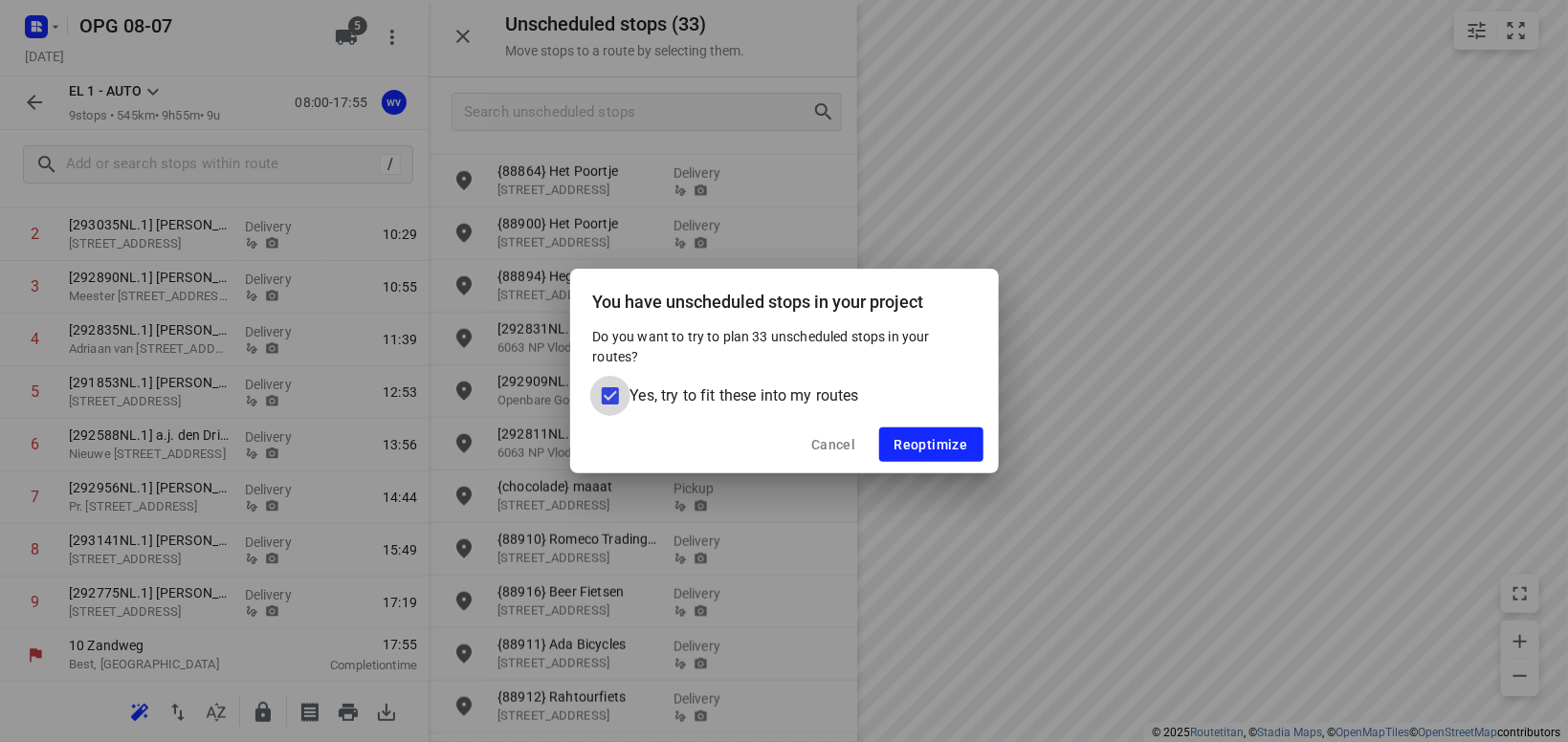 click on "Yes, try to fit these into my routes" at bounding box center (610, 396) 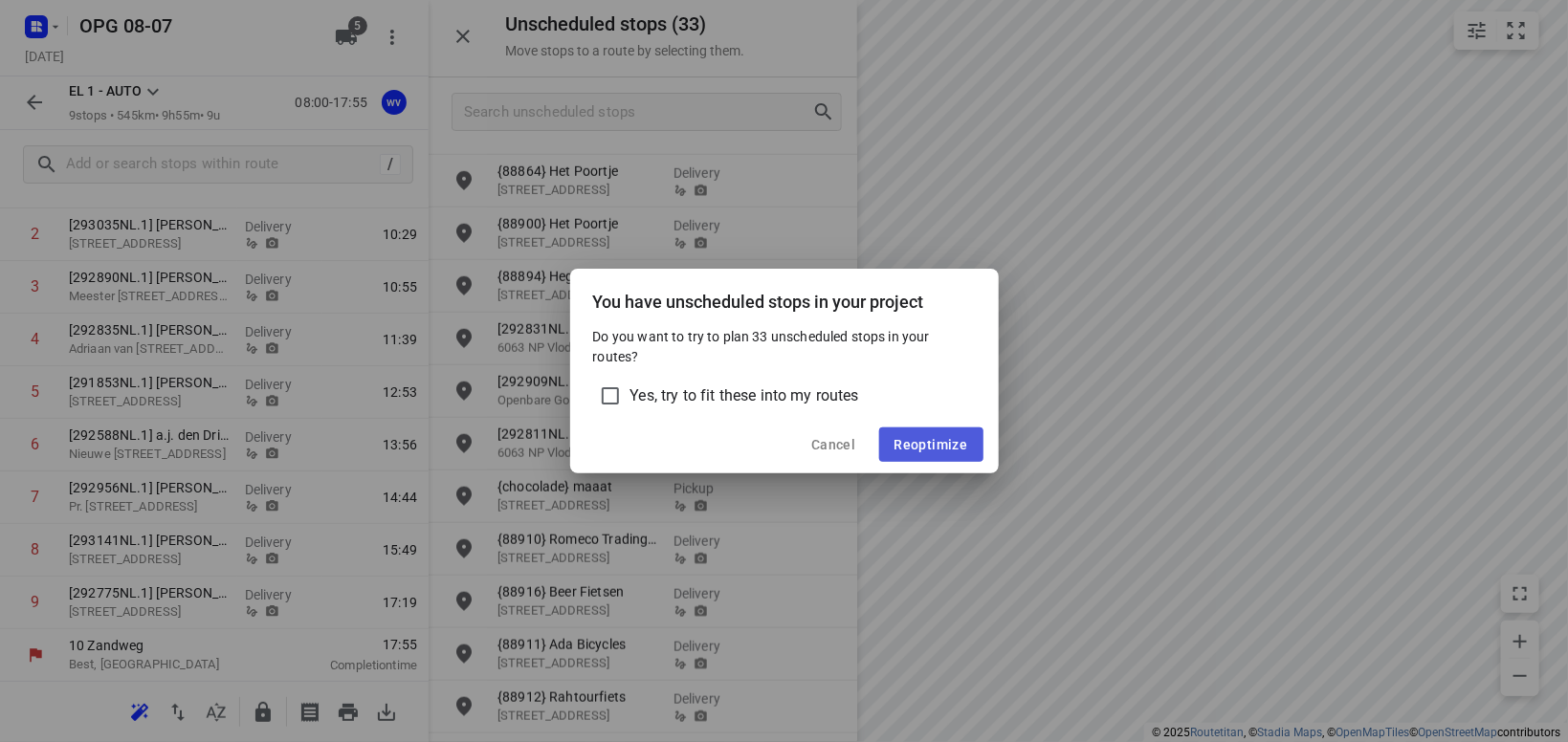 click on "Reoptimize" at bounding box center [931, 445] 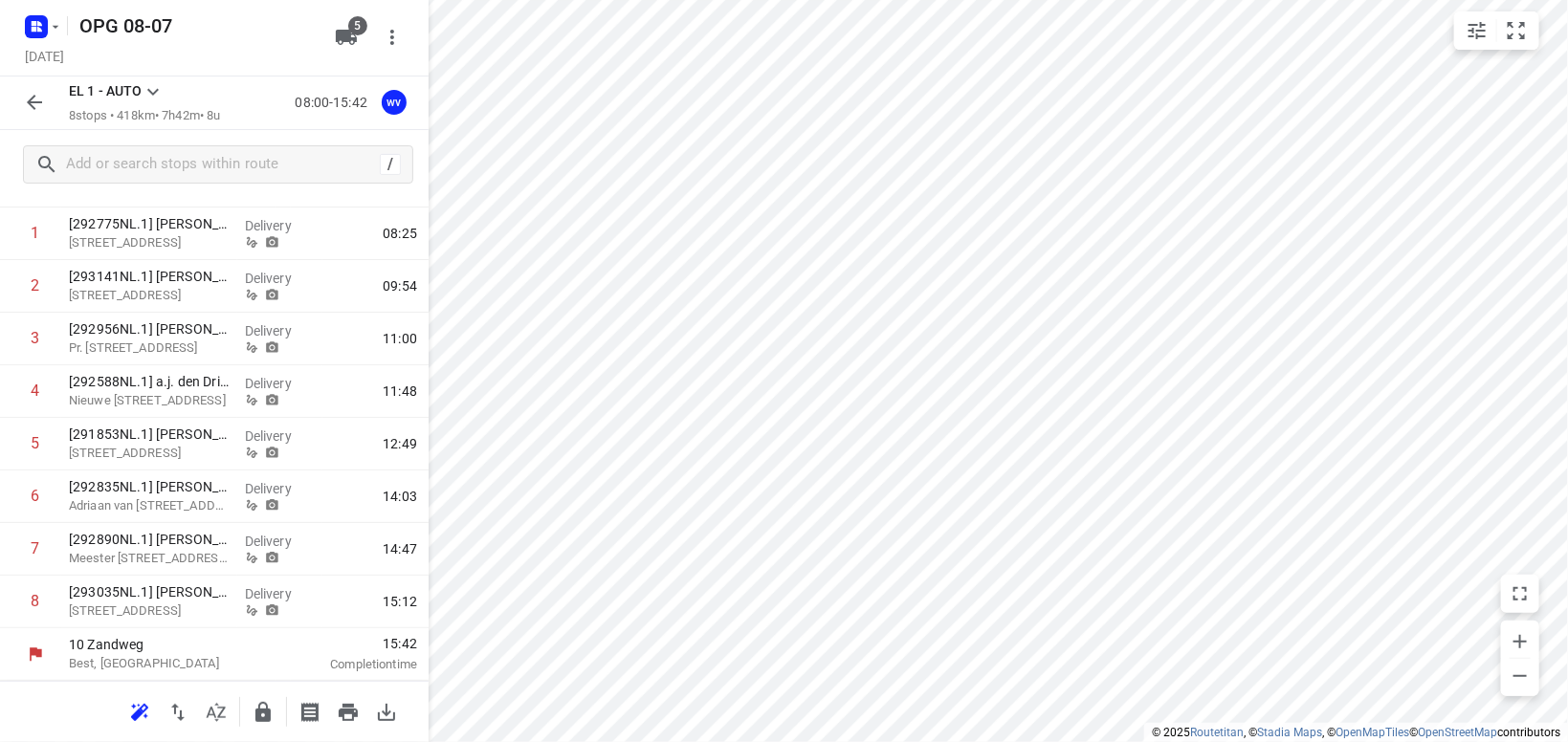 scroll, scrollTop: 142, scrollLeft: 0, axis: vertical 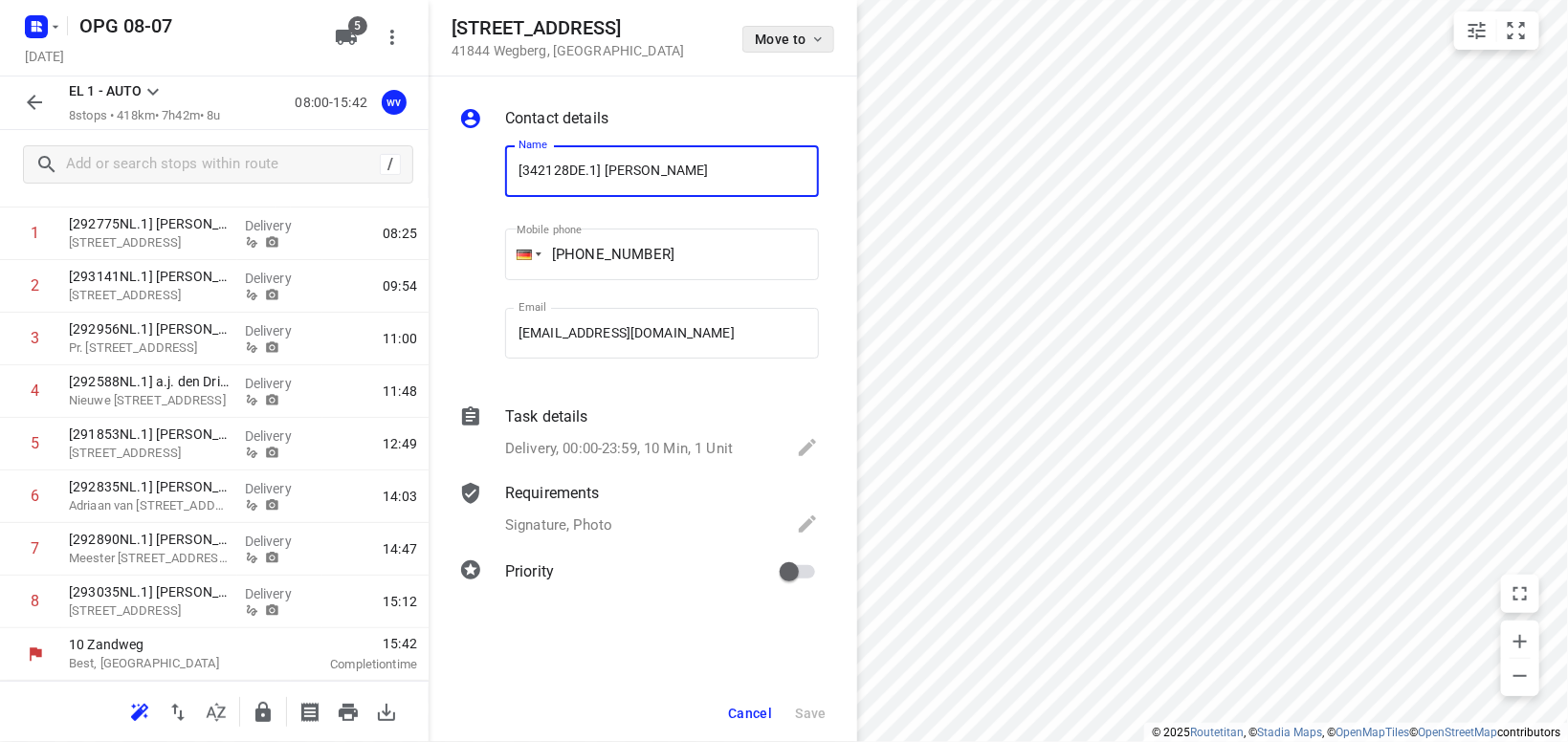 click 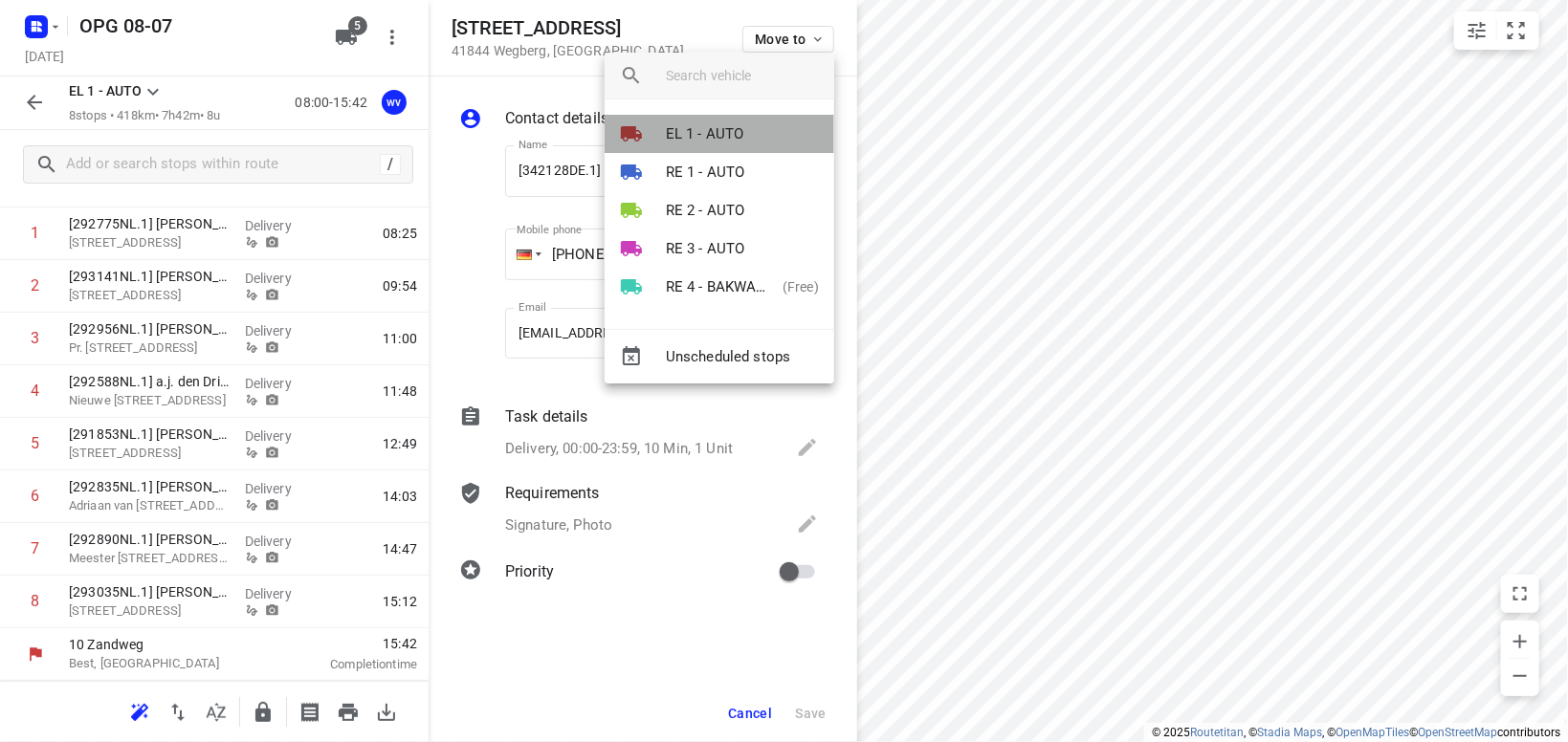 click on "EL 1 - AUTO" at bounding box center (705, 134) 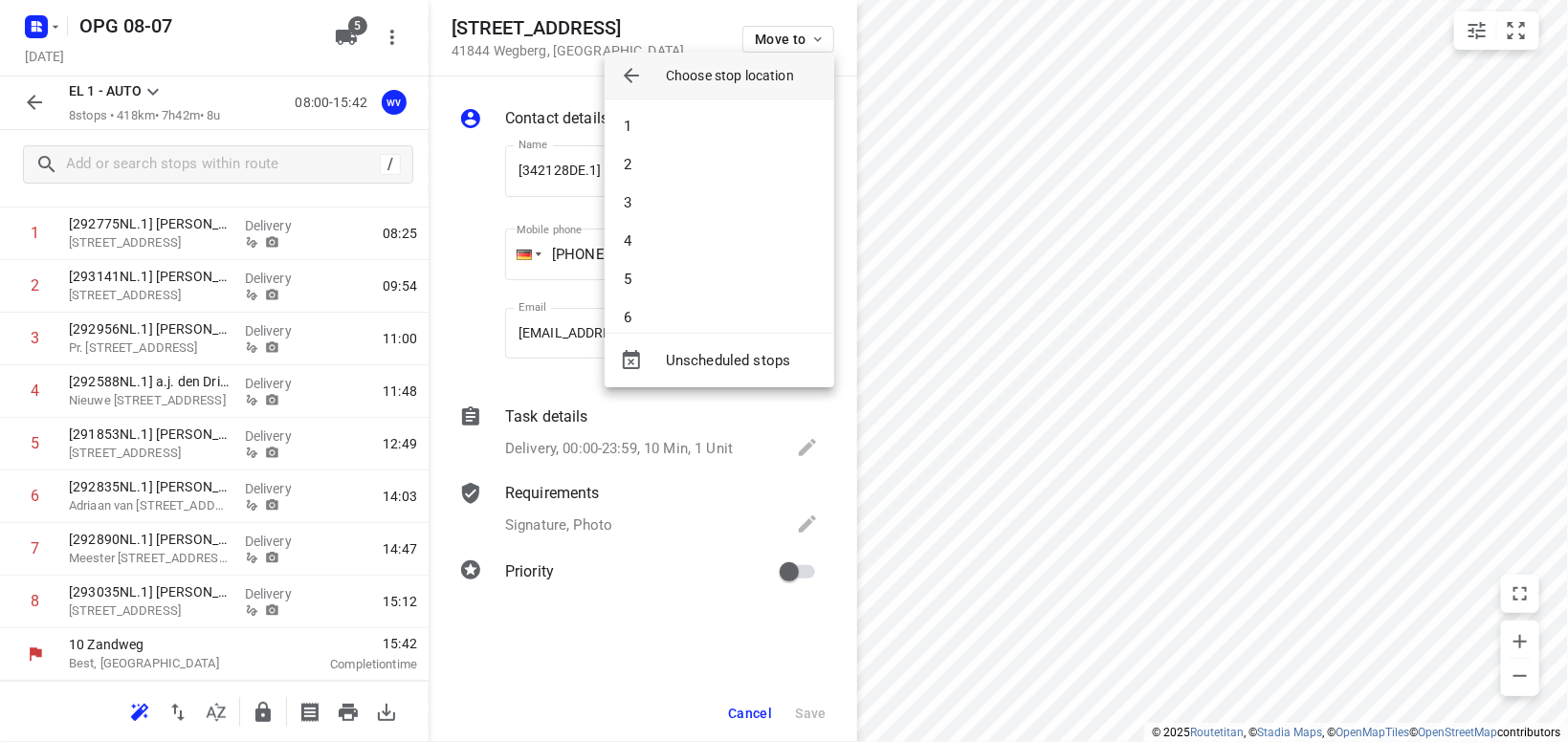 click on "1" at bounding box center [719, 126] 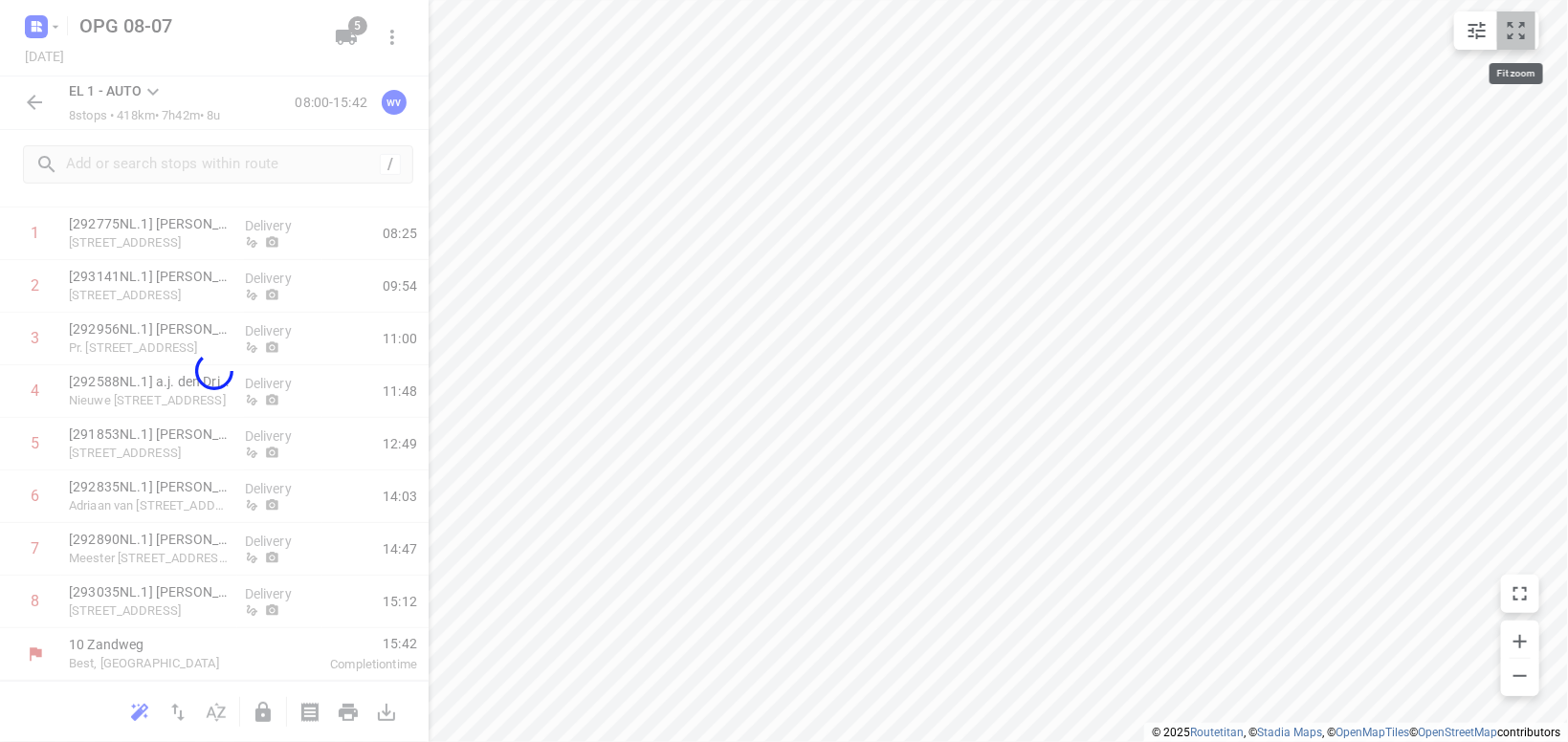 click 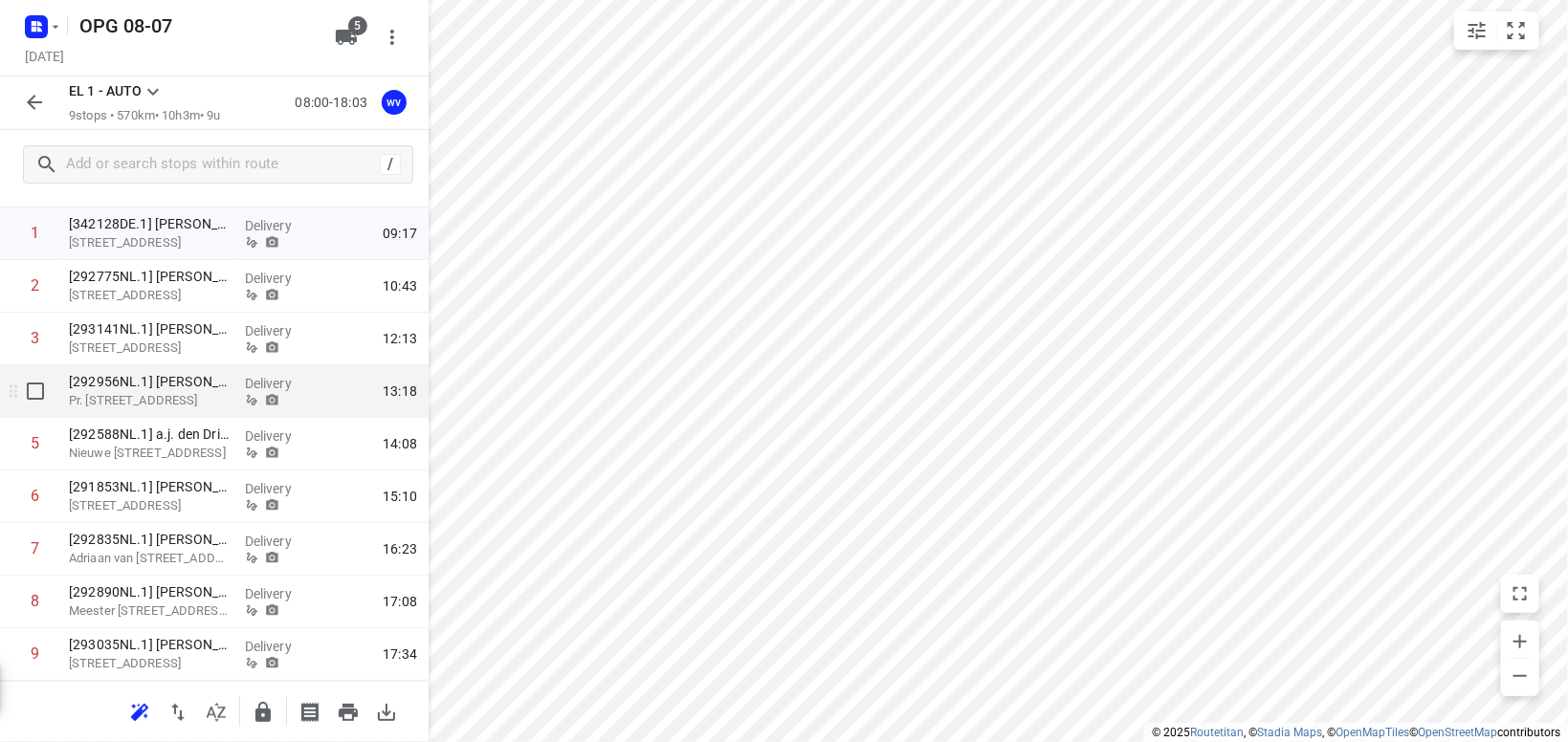 scroll, scrollTop: 193, scrollLeft: 0, axis: vertical 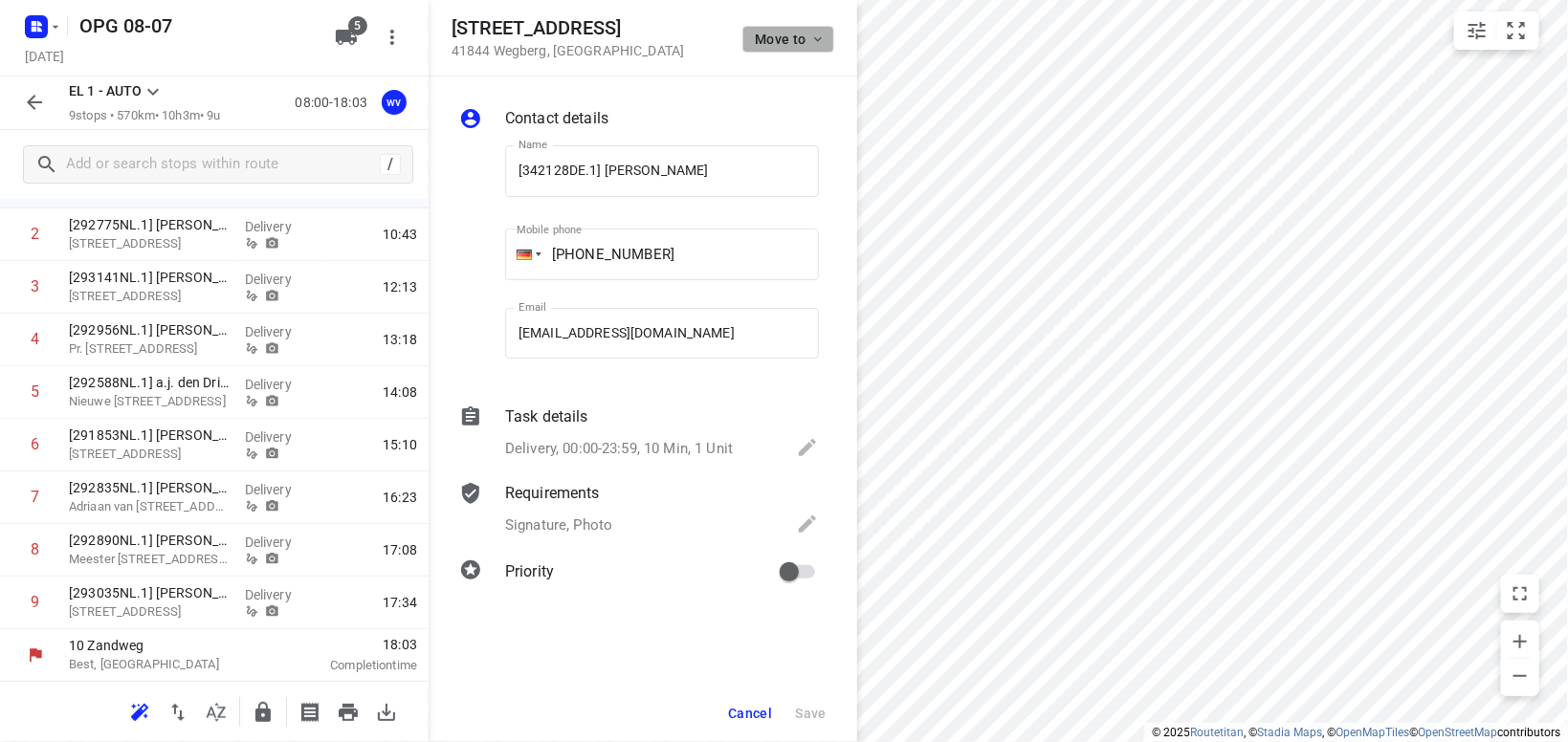 click 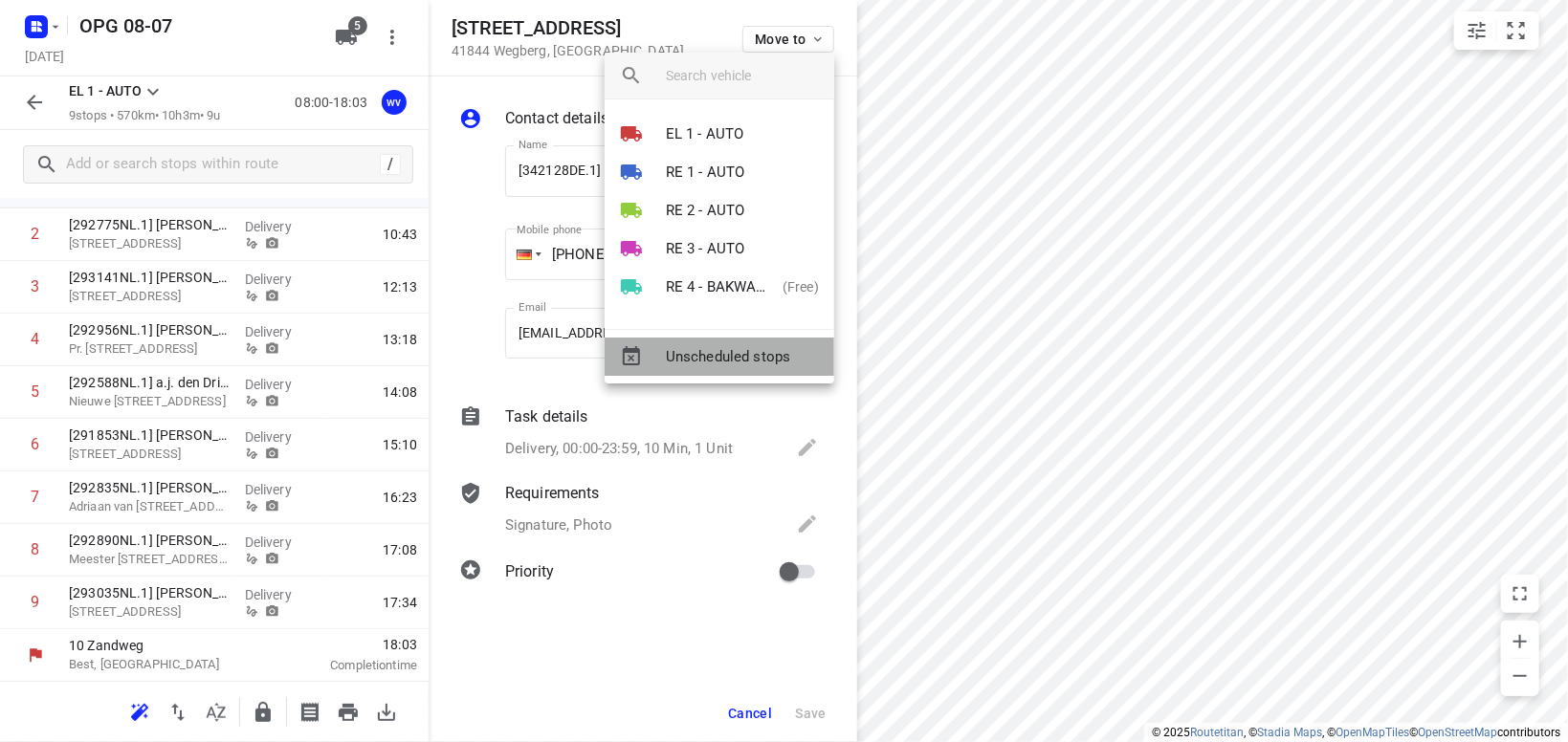 click on "Unscheduled stops" at bounding box center (742, 357) 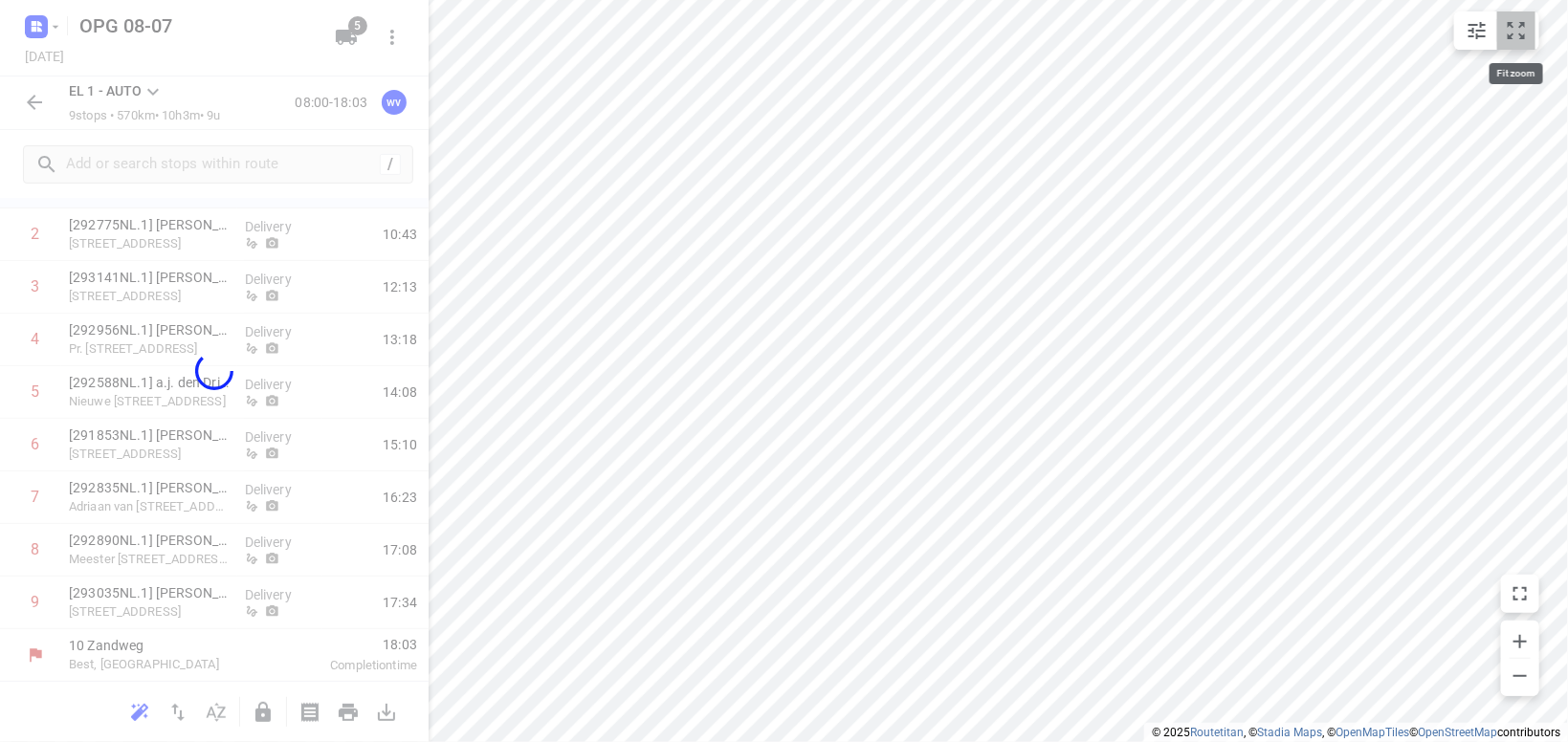 click 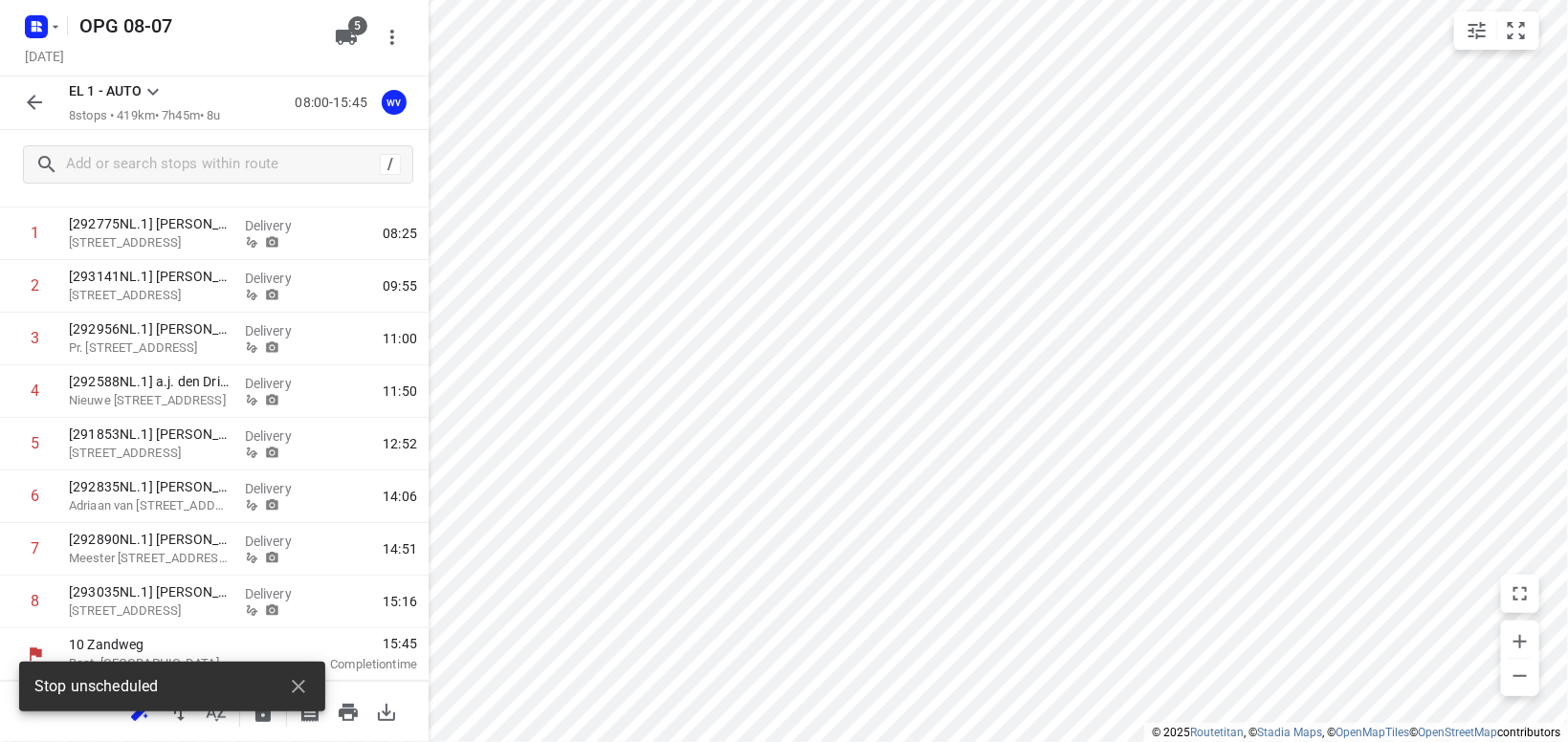 scroll, scrollTop: 142, scrollLeft: 0, axis: vertical 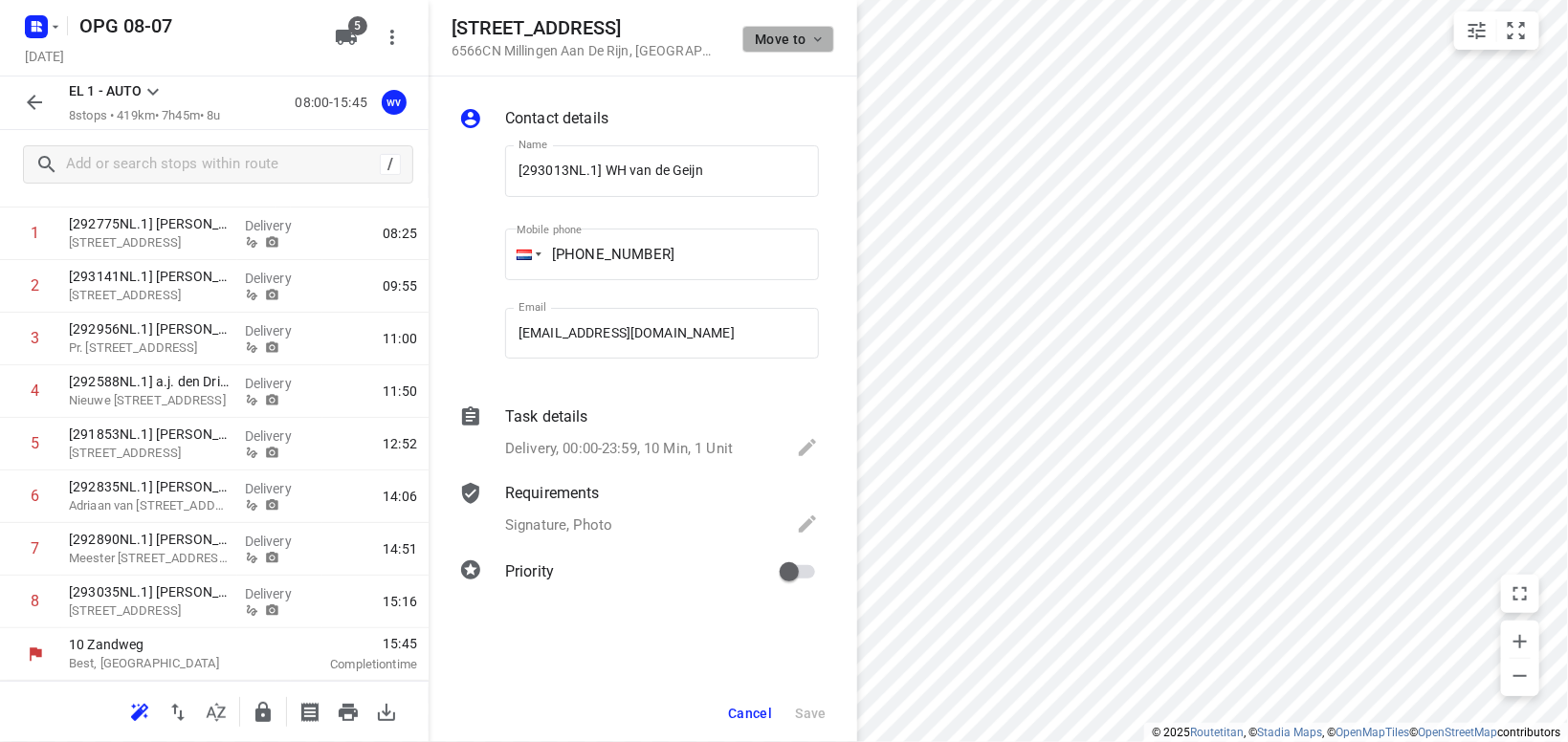 click 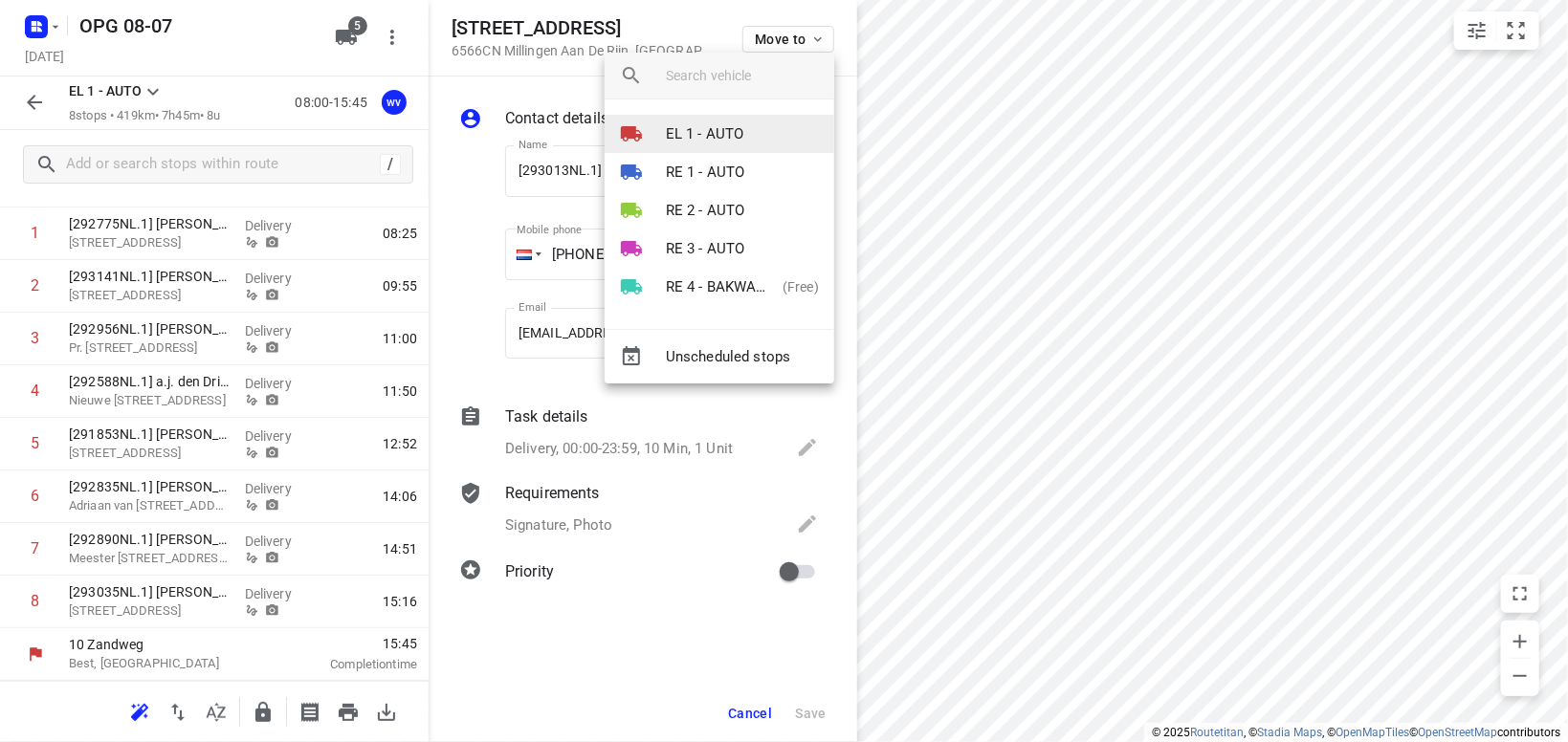 click on "EL 1 - AUTO" at bounding box center [705, 134] 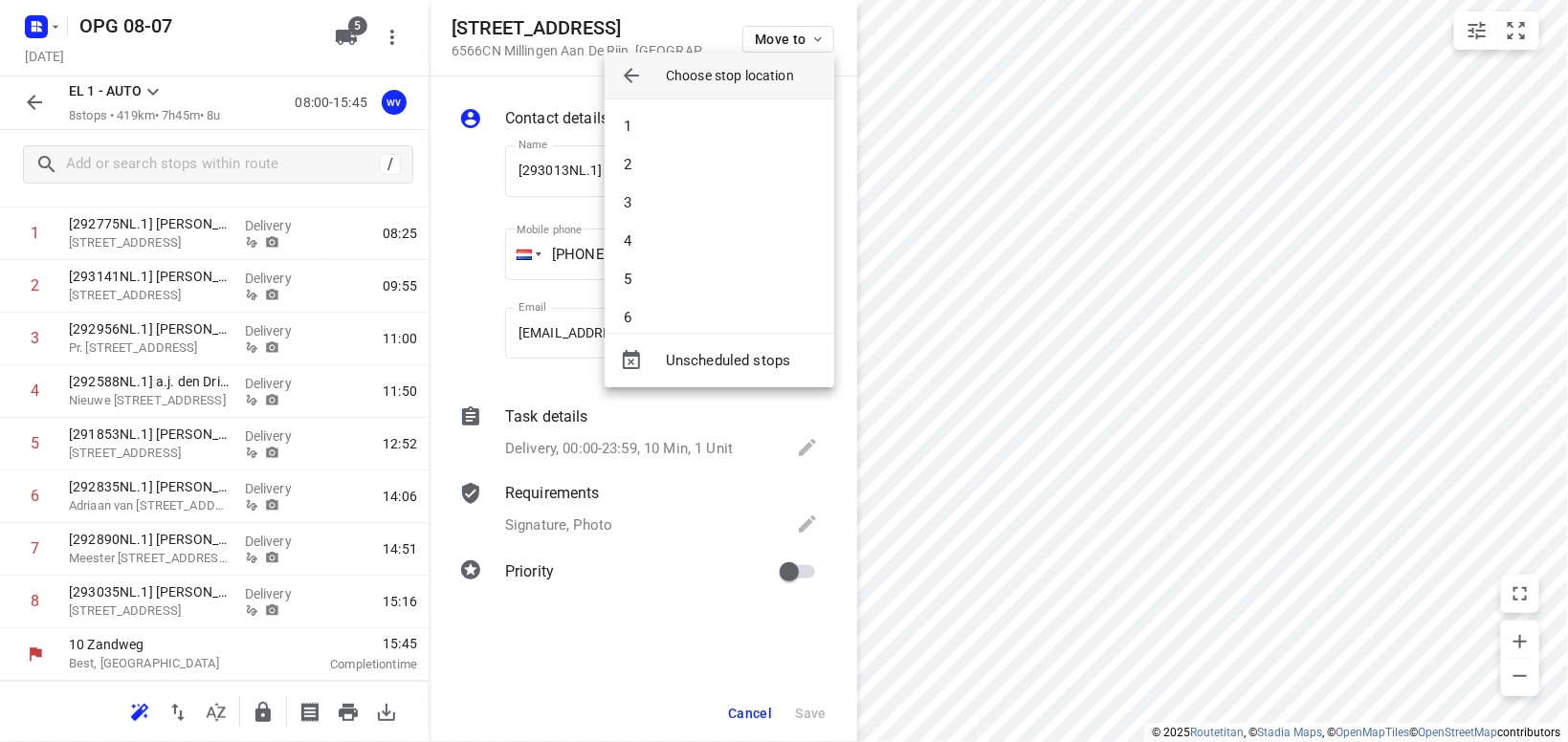 click on "1" at bounding box center (719, 126) 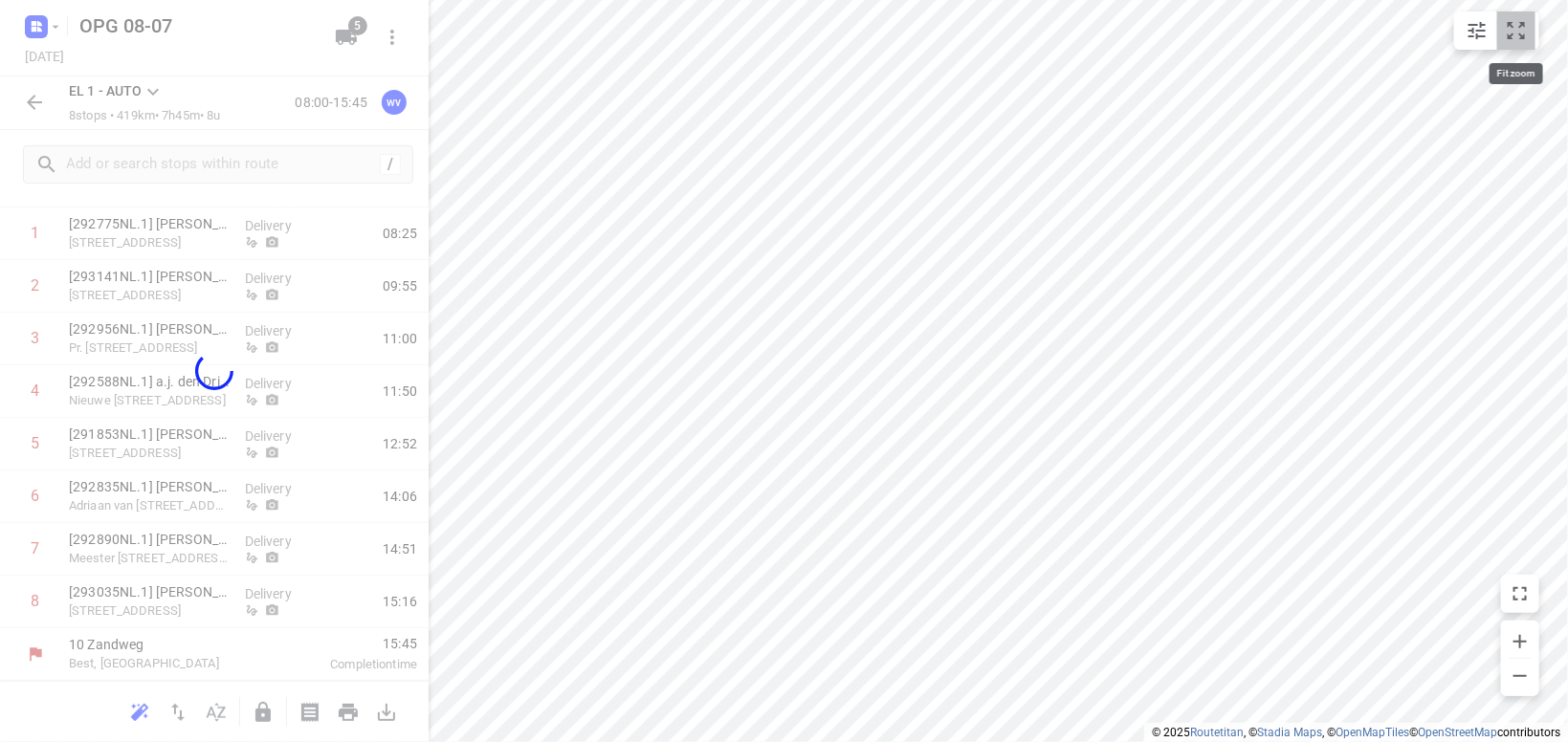 click at bounding box center (1516, 31) 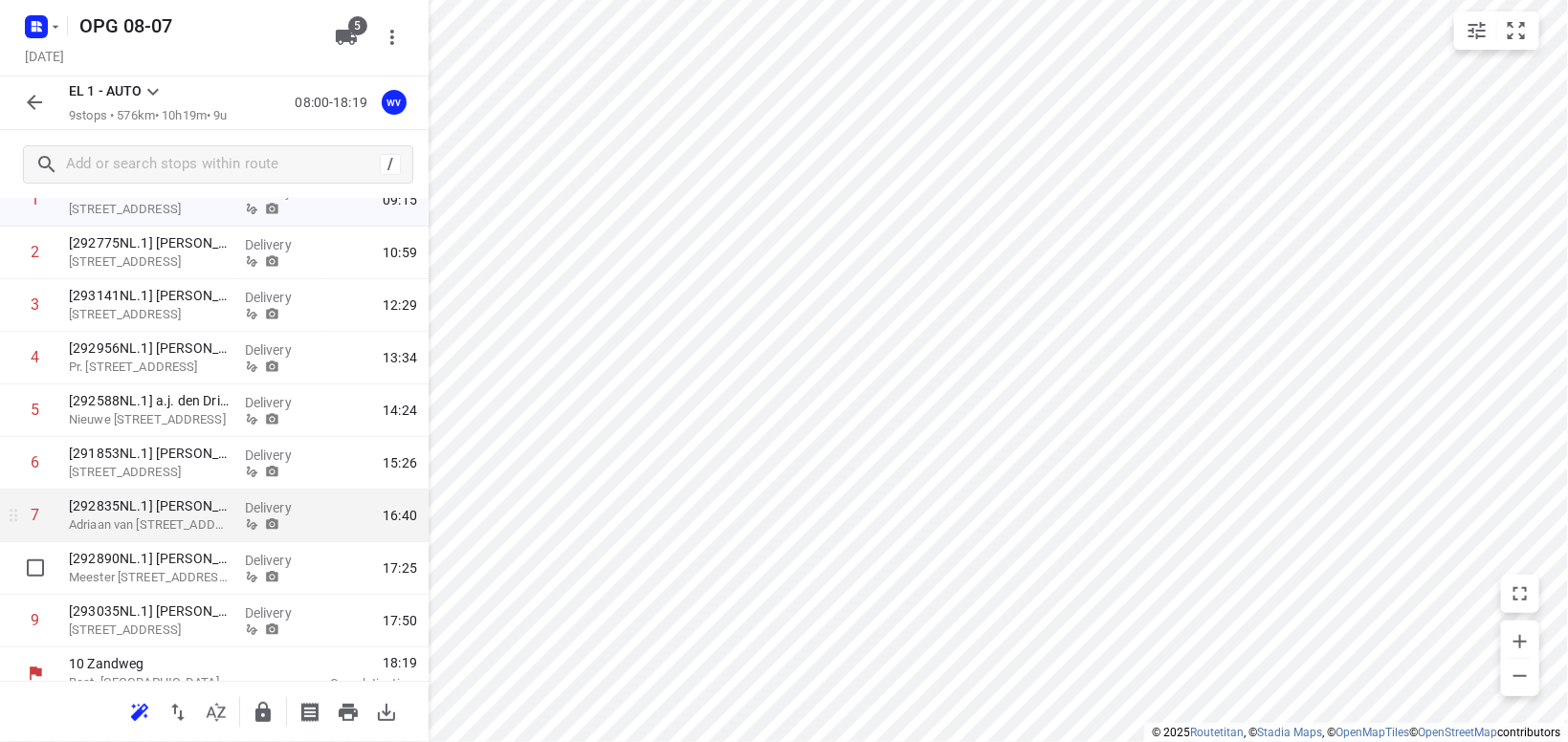 scroll, scrollTop: 193, scrollLeft: 0, axis: vertical 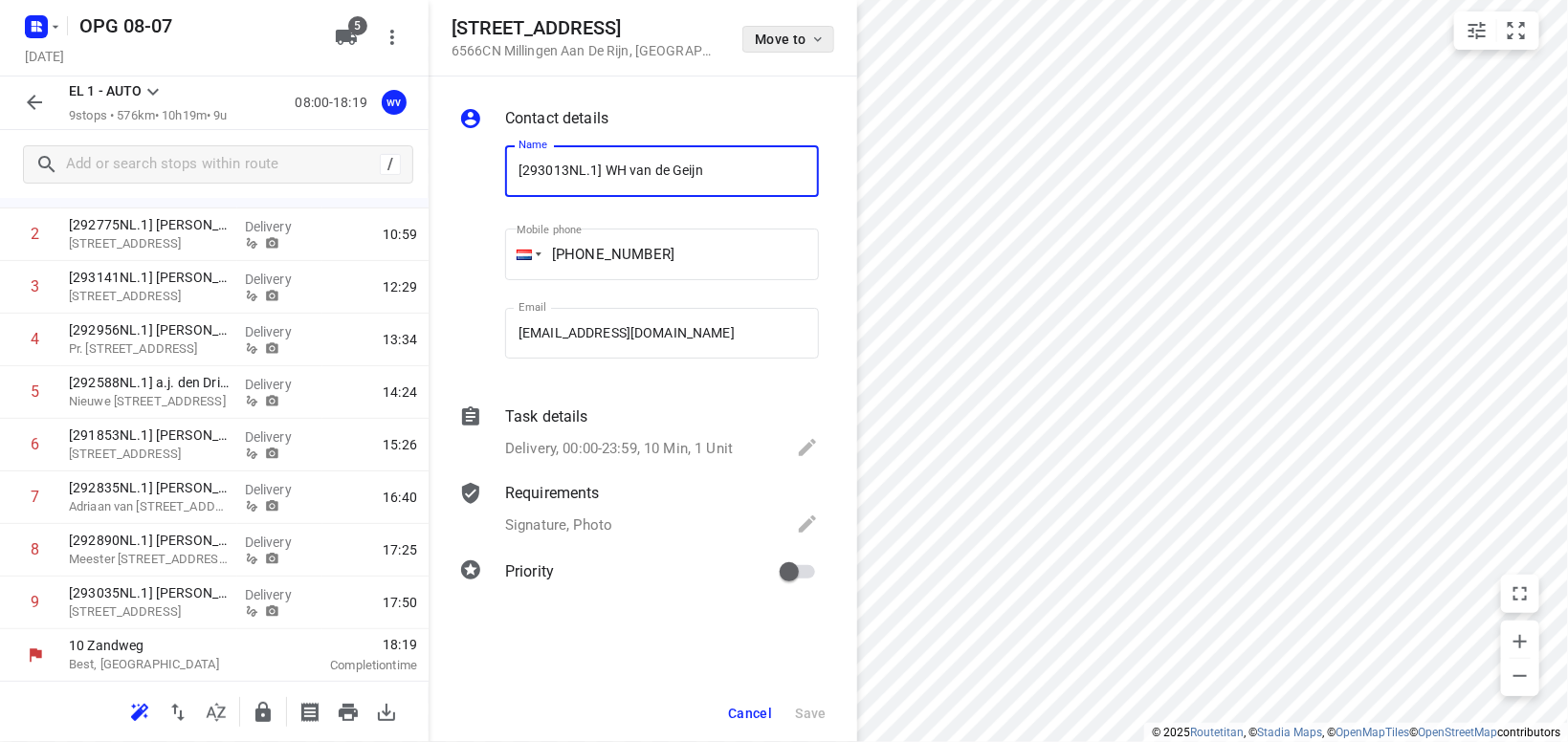 click on "Move to" at bounding box center (788, 39) 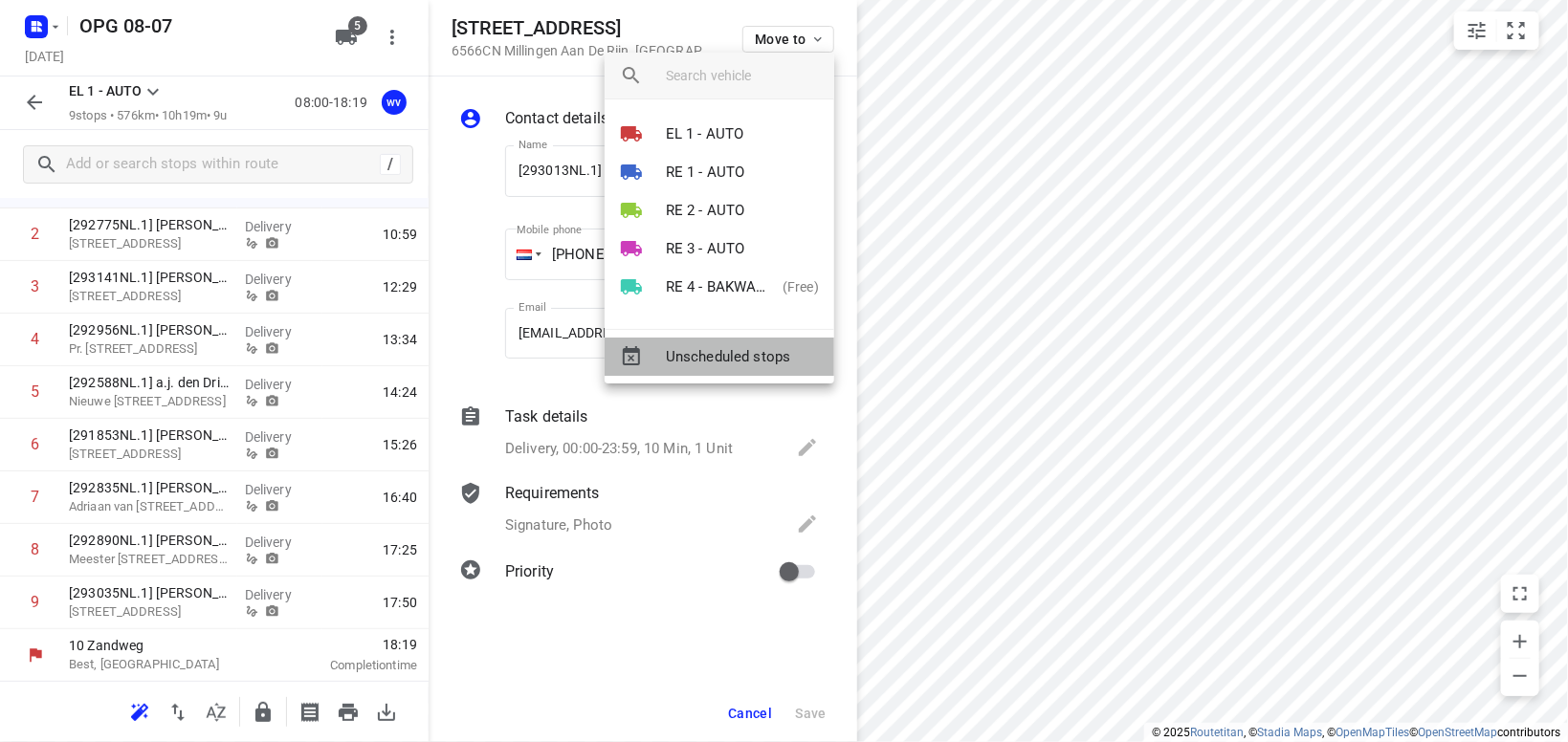 click on "Unscheduled stops" at bounding box center [742, 357] 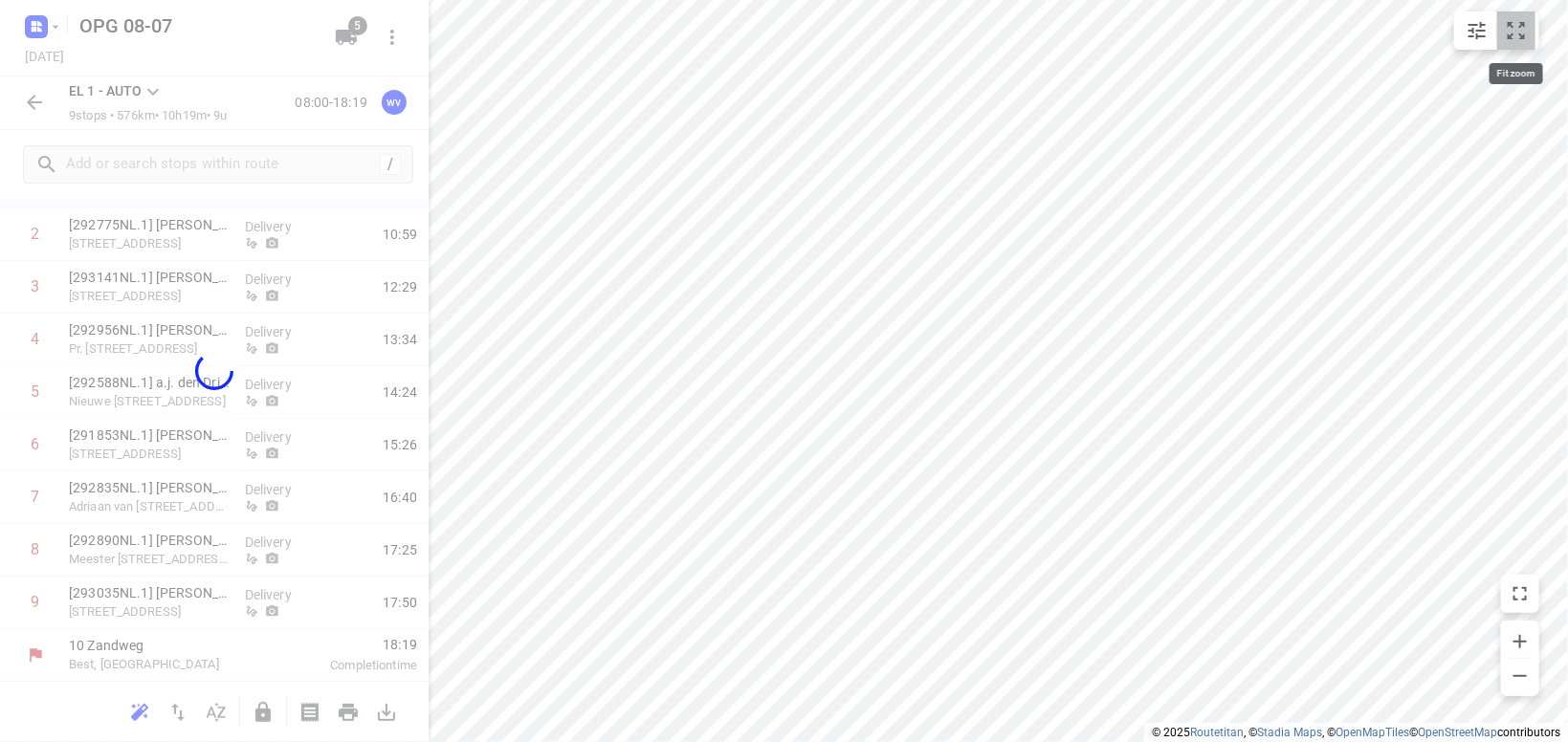 click 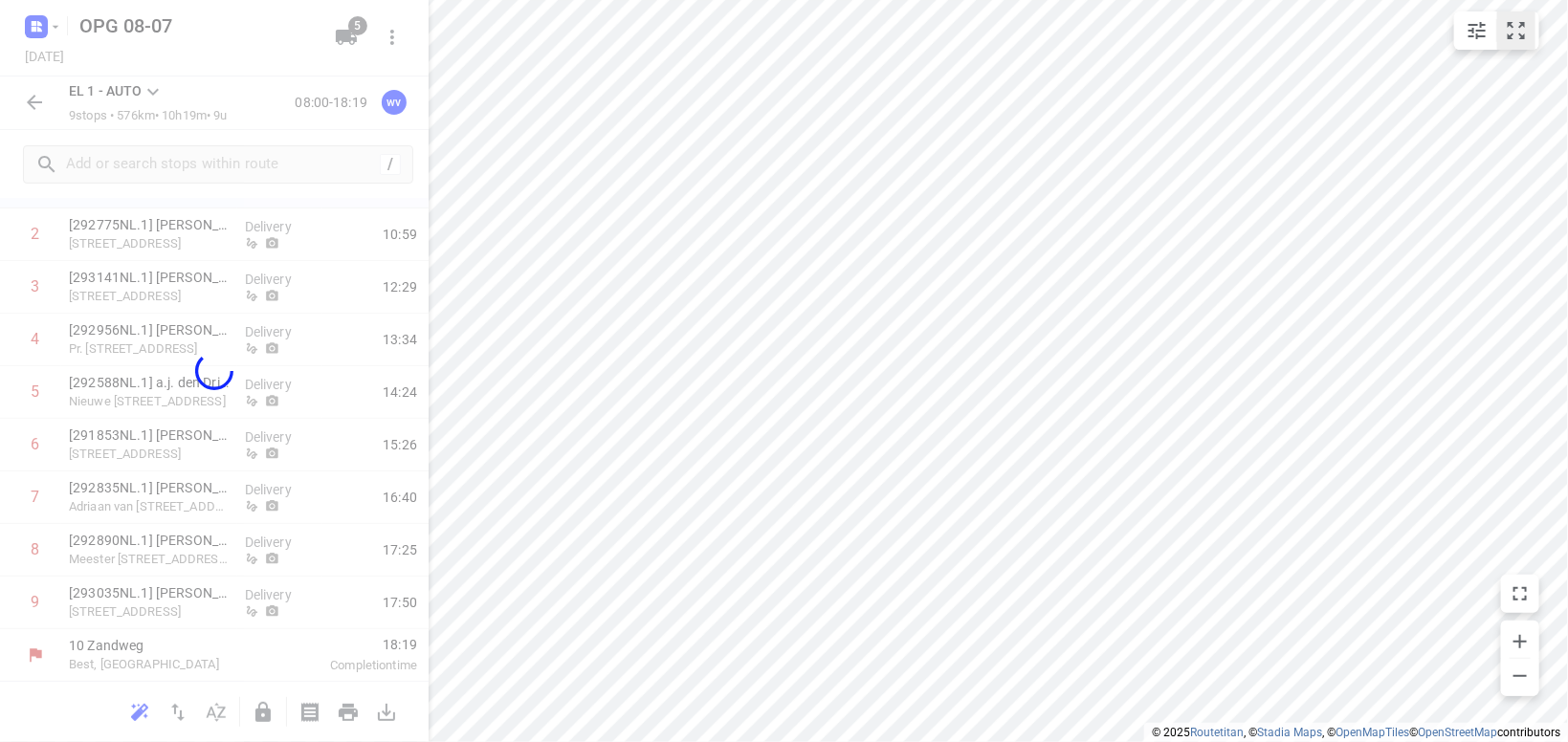 scroll, scrollTop: 142, scrollLeft: 0, axis: vertical 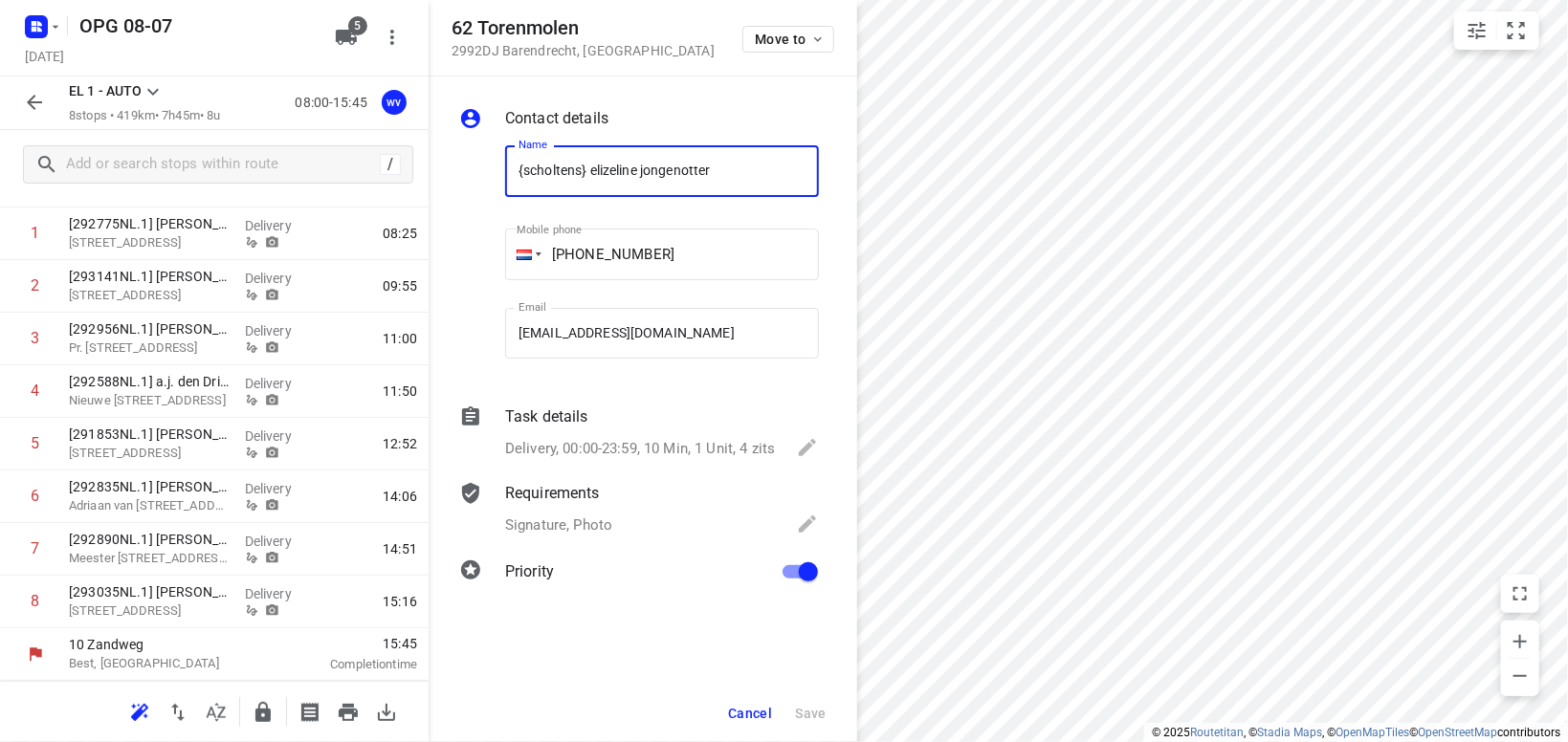 click on "Cancel" at bounding box center (750, 713) 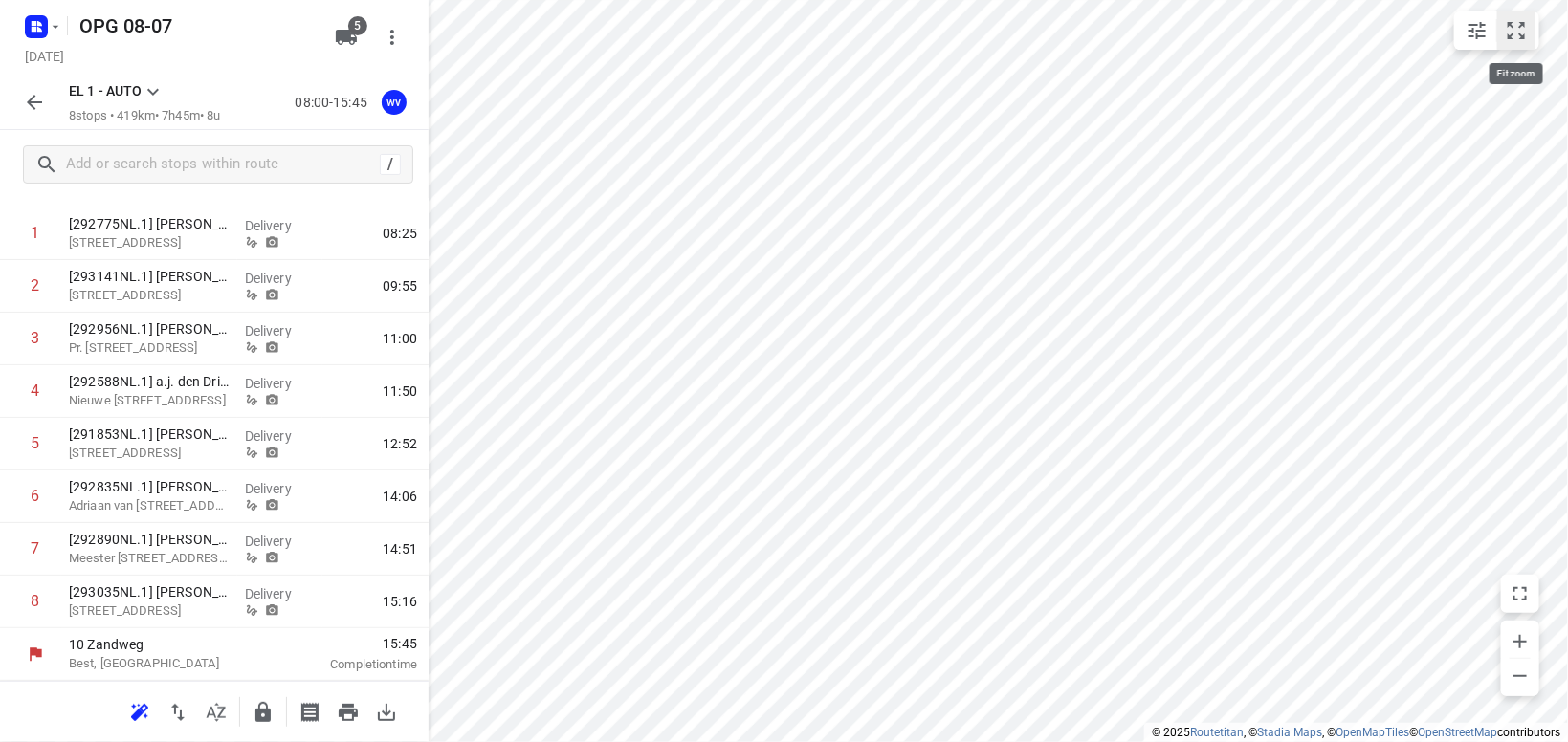 click 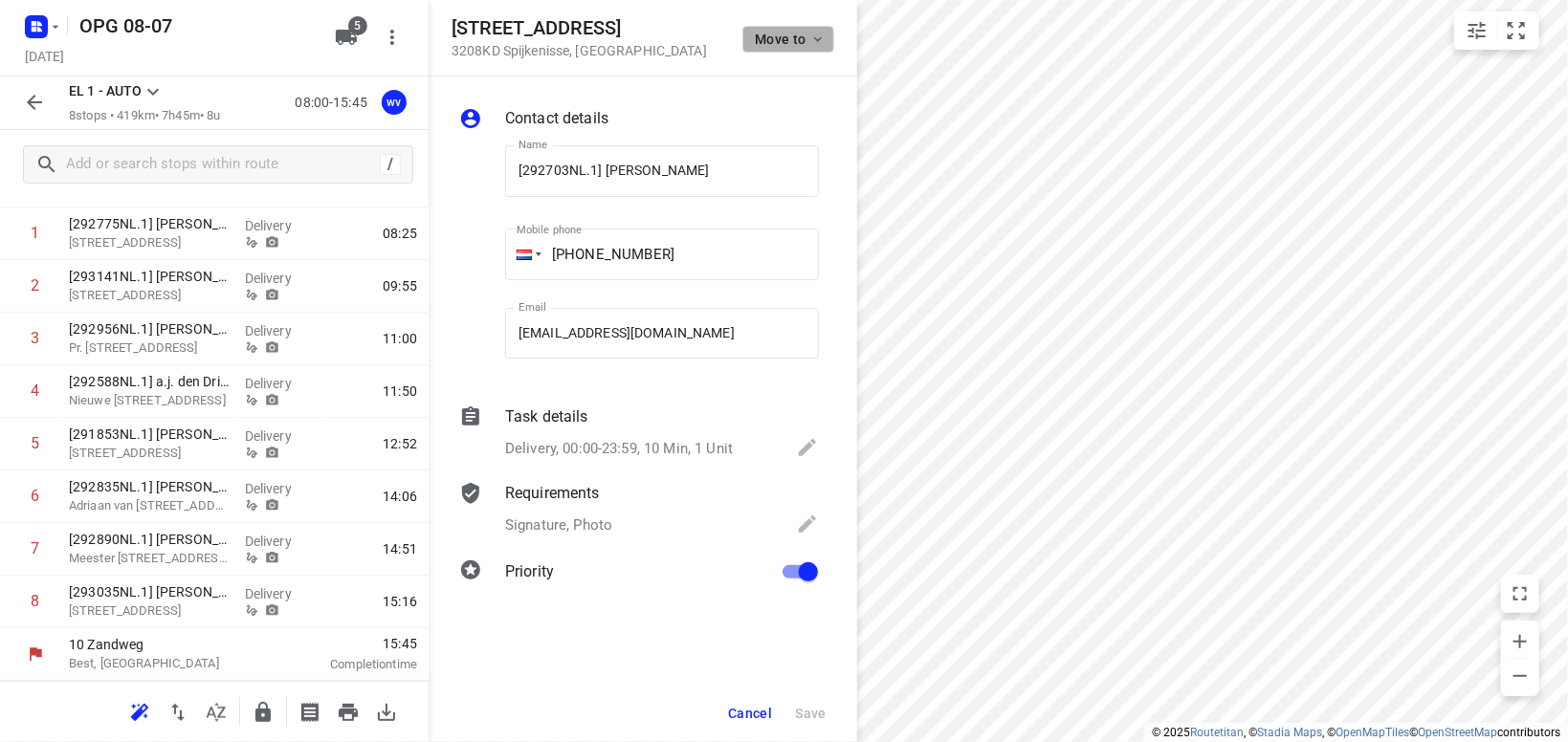 click 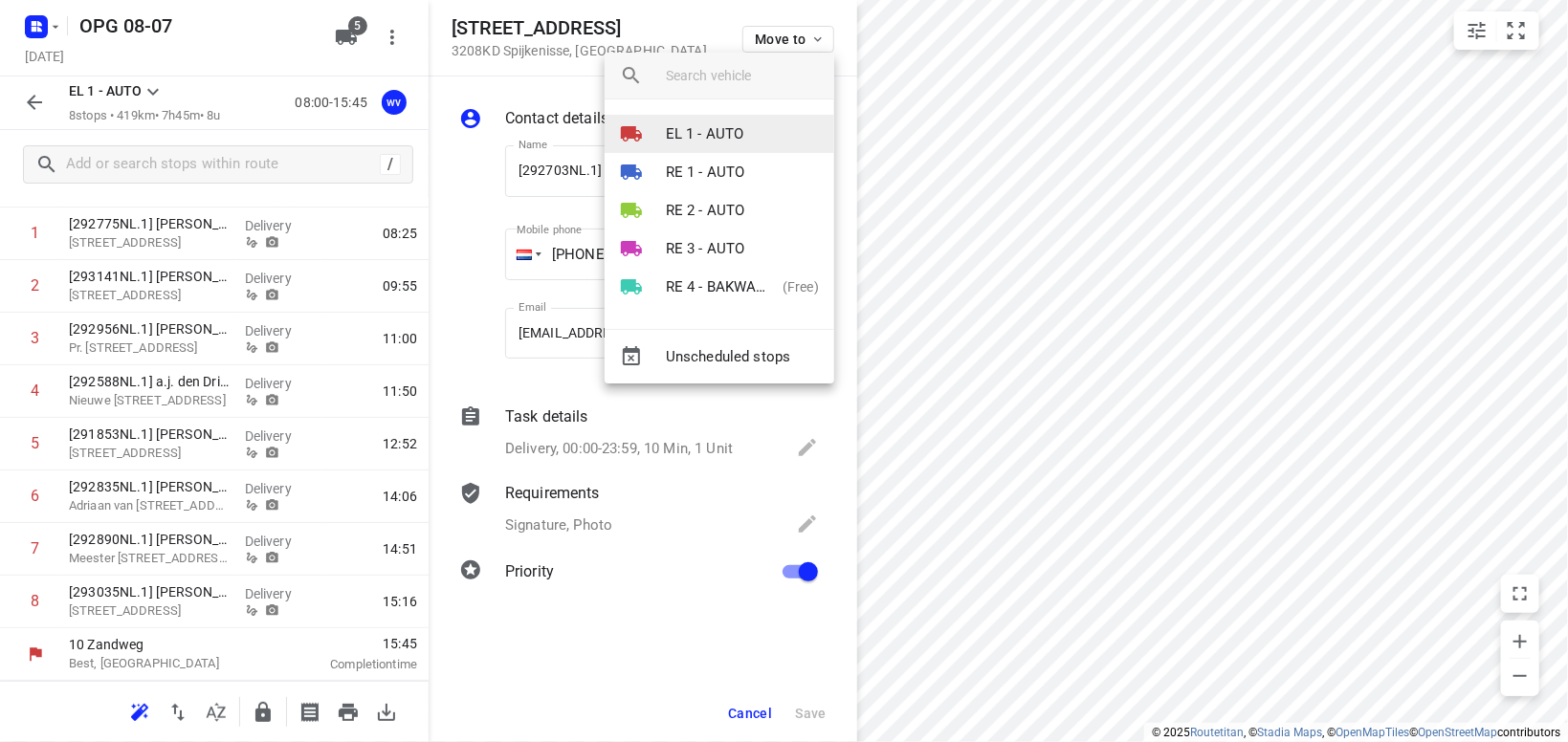 click on "EL 1 - AUTO" at bounding box center [705, 134] 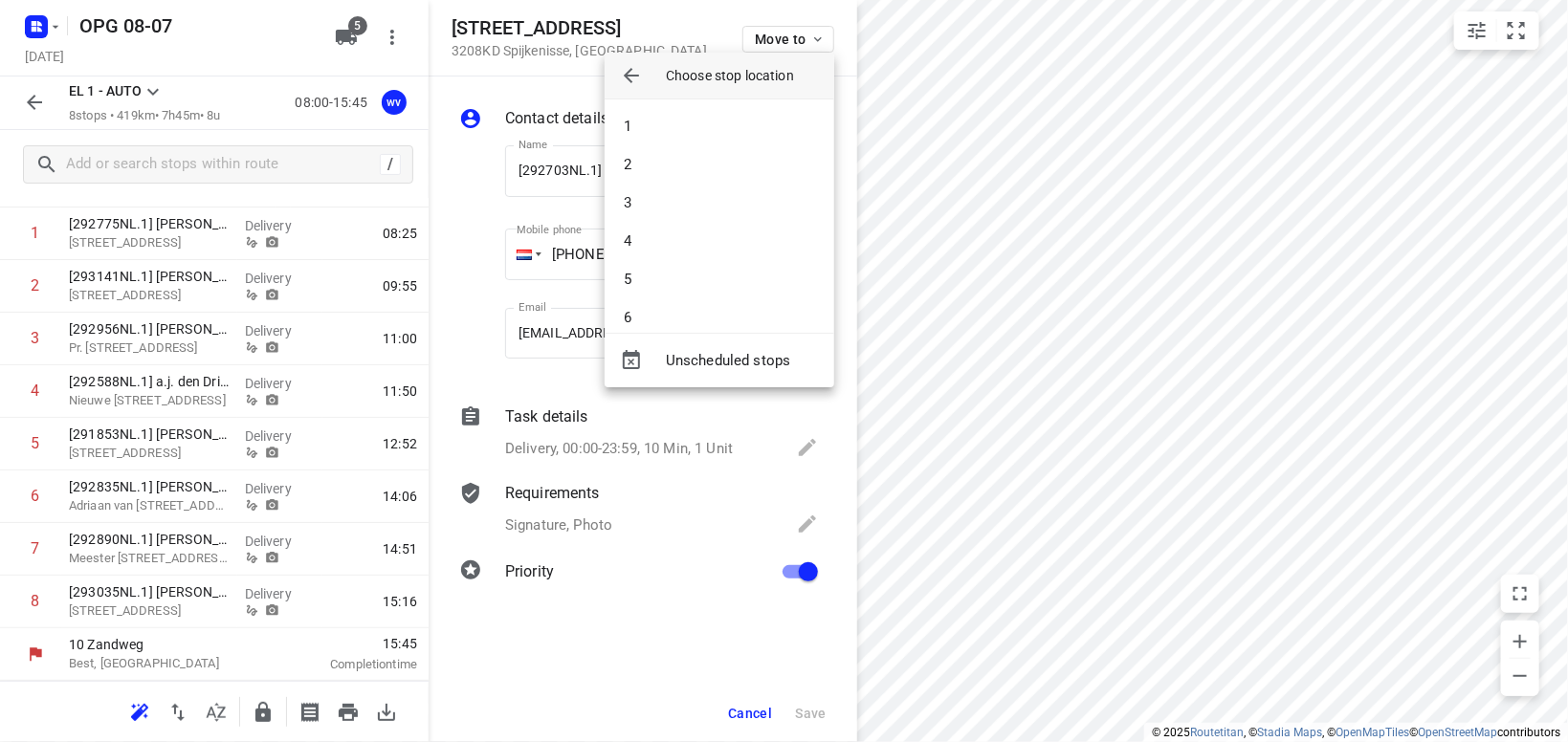 drag, startPoint x: 727, startPoint y: 164, endPoint x: 743, endPoint y: 156, distance: 17.888544 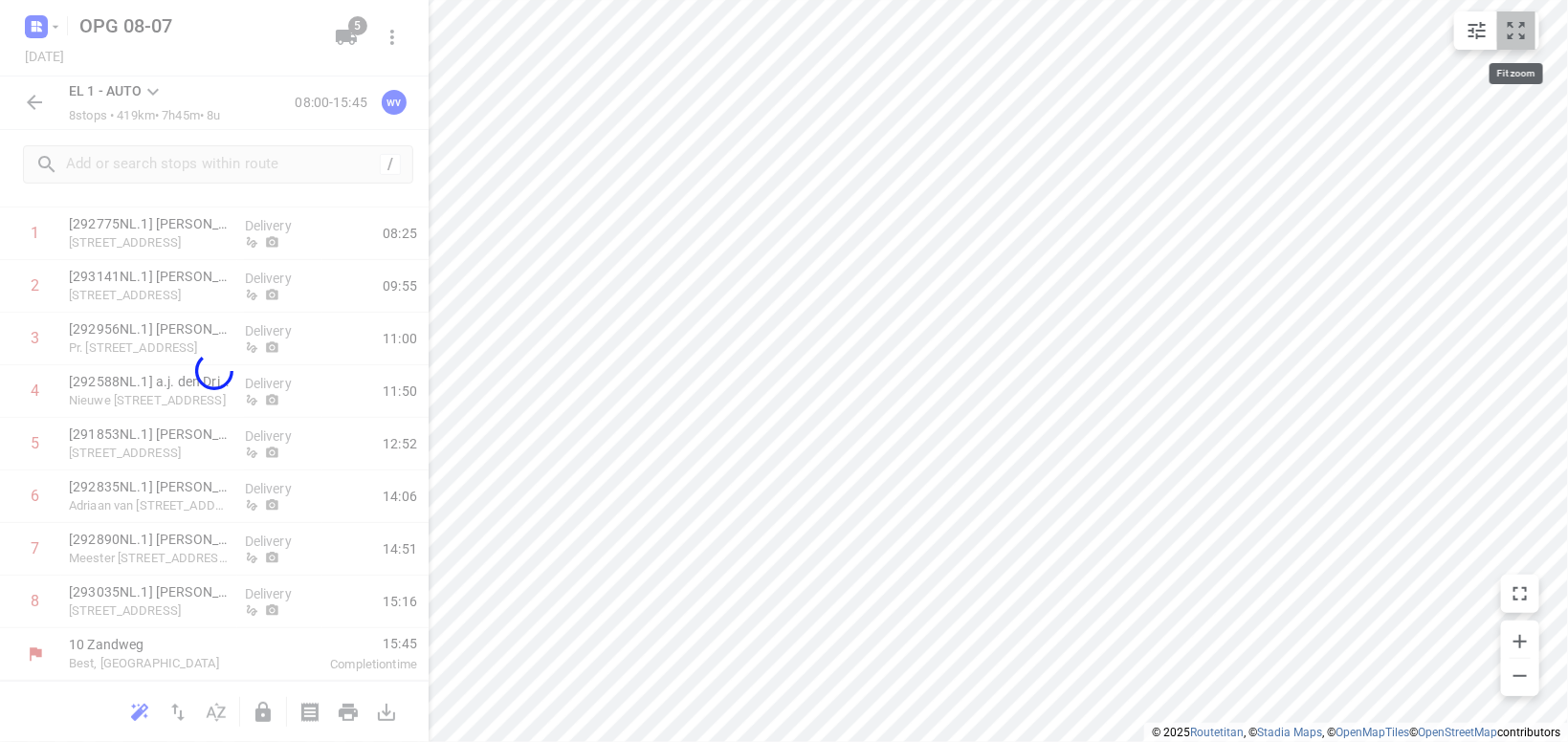 click 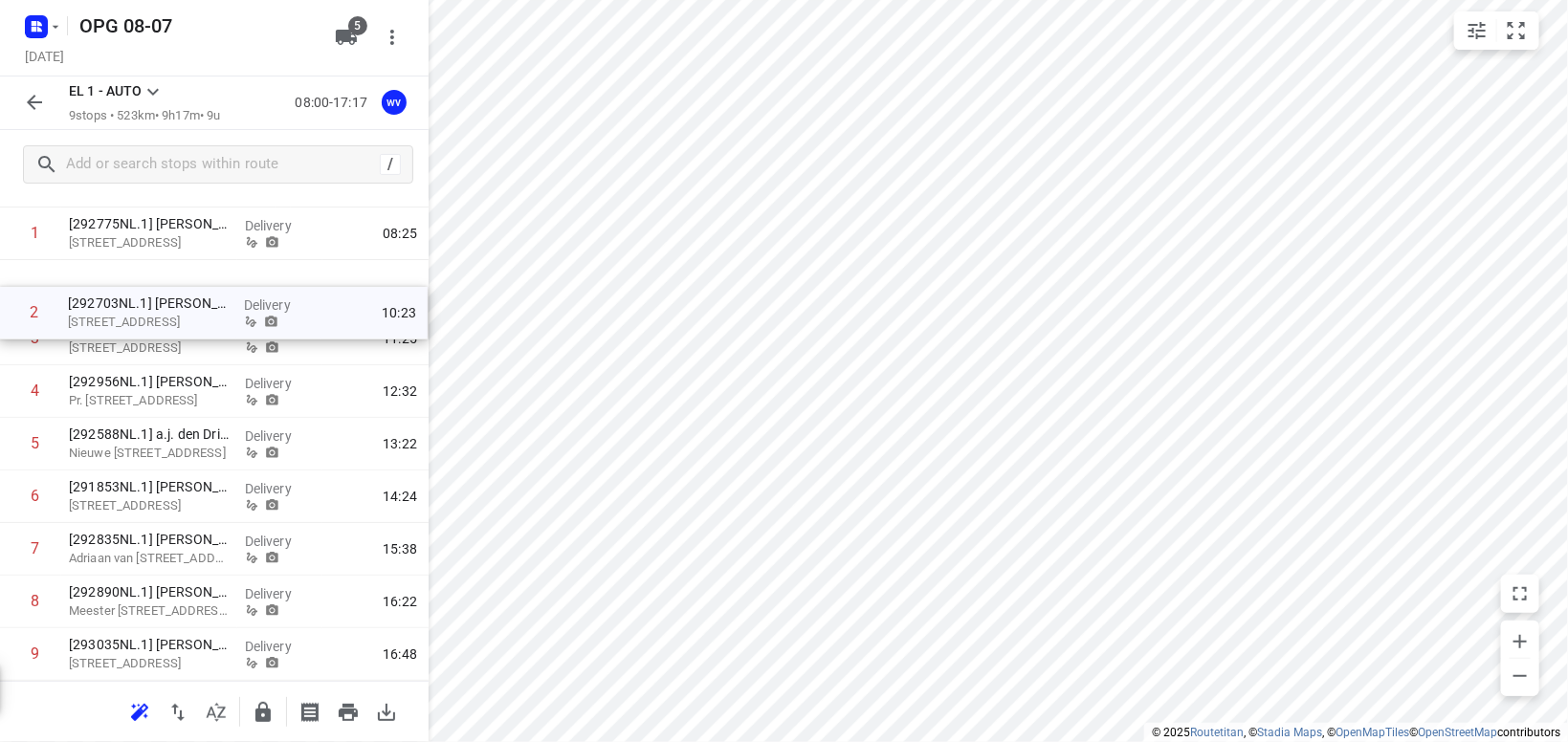 scroll, scrollTop: 139, scrollLeft: 0, axis: vertical 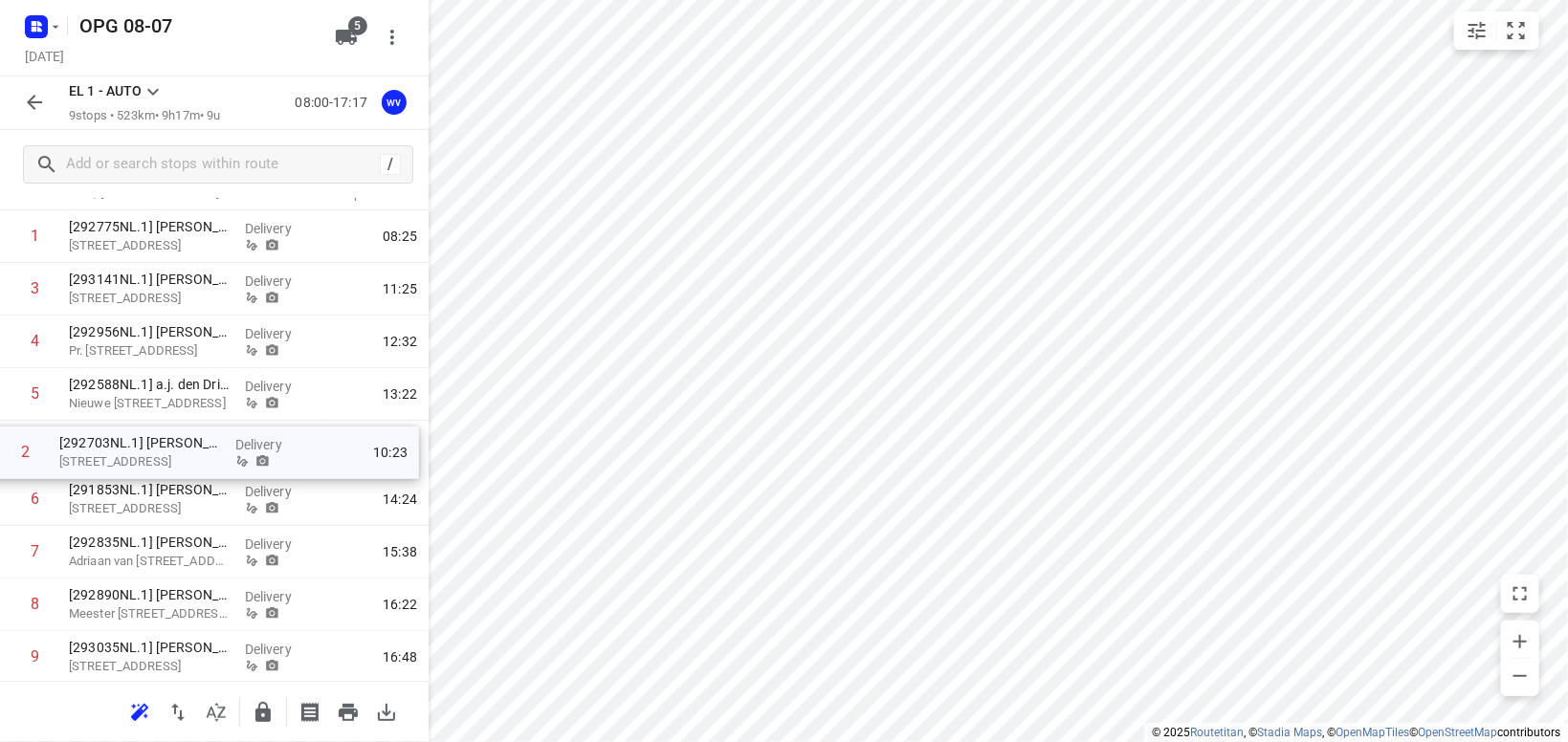 drag, startPoint x: 133, startPoint y: 277, endPoint x: 125, endPoint y: 440, distance: 163.1962 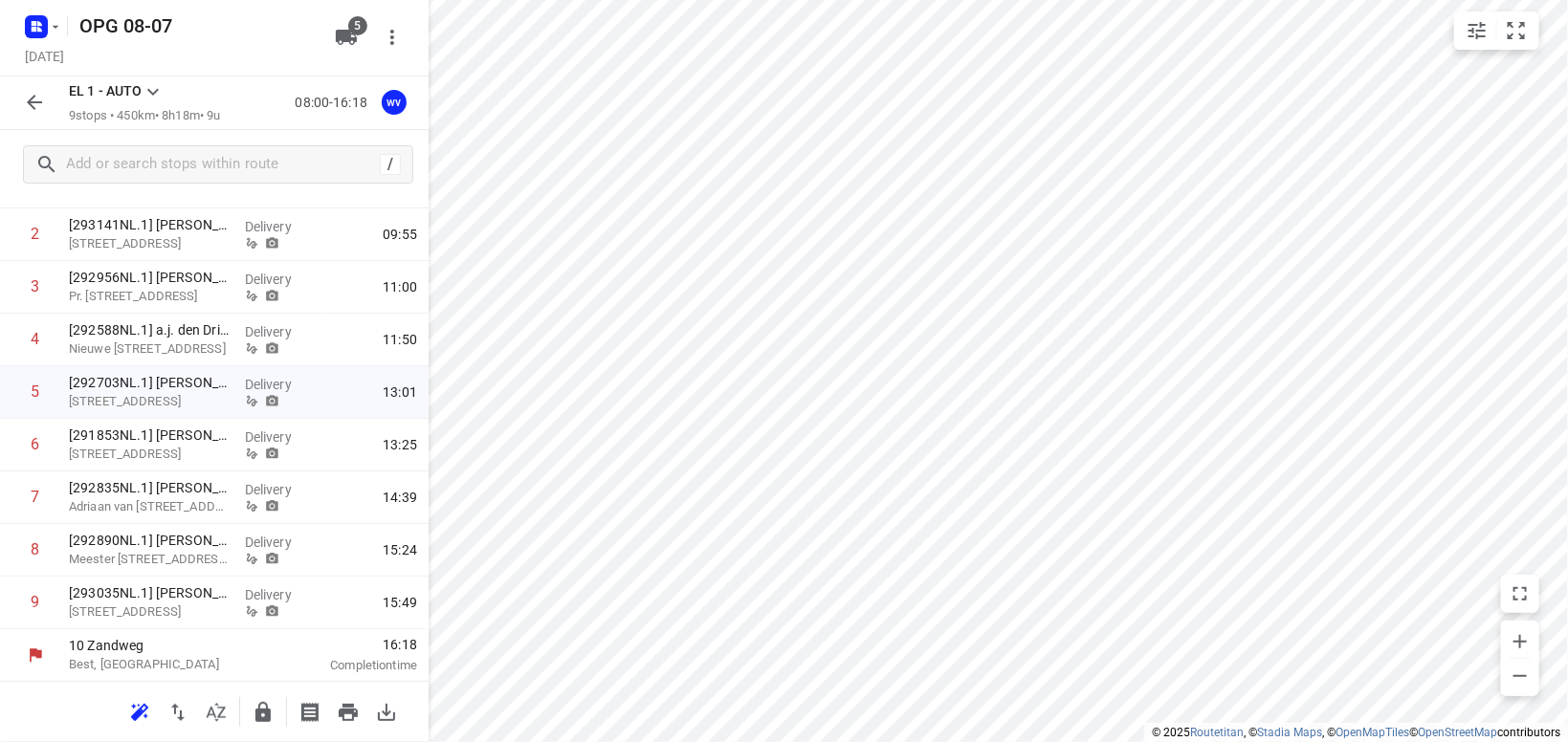 scroll, scrollTop: 0, scrollLeft: 0, axis: both 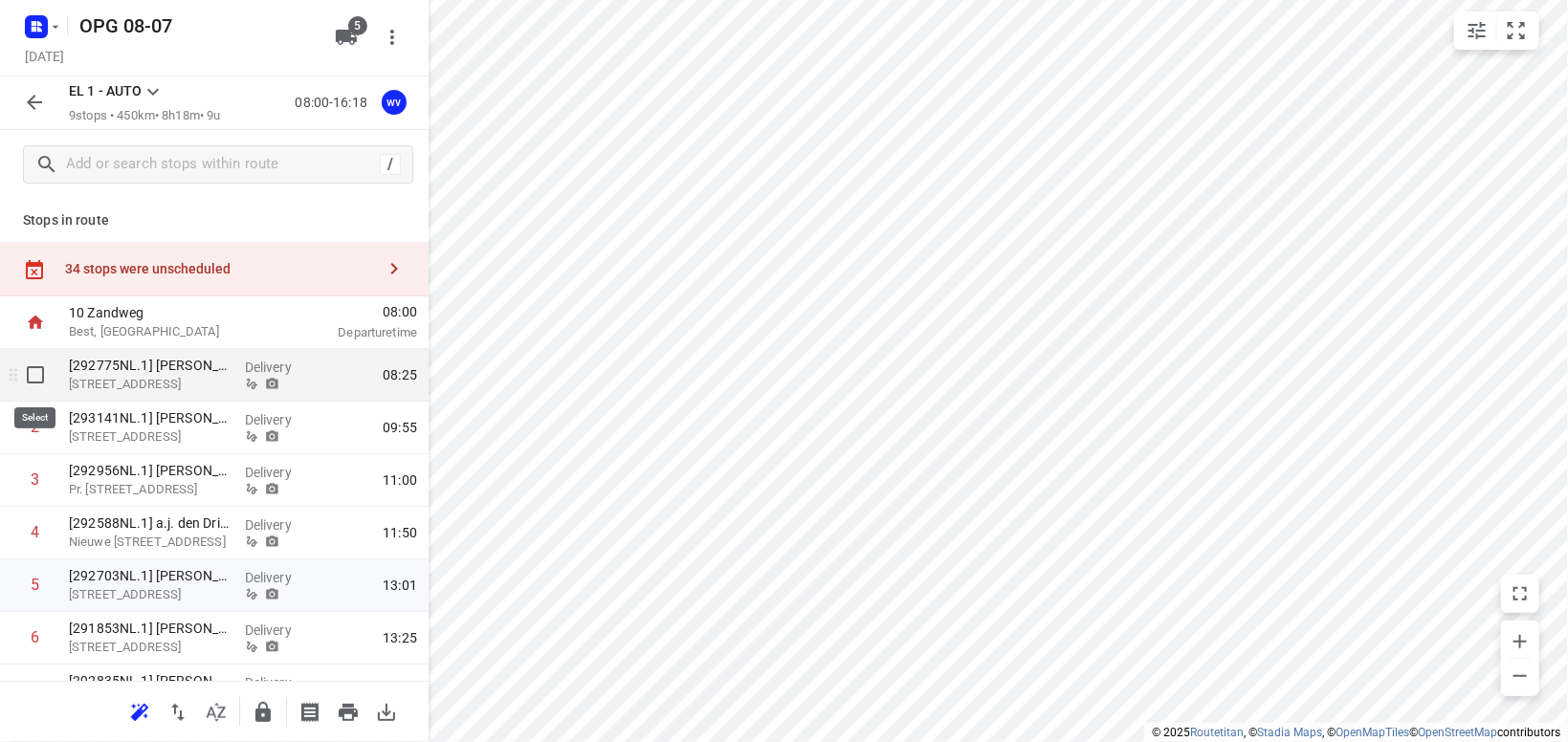 click at bounding box center (35, 375) 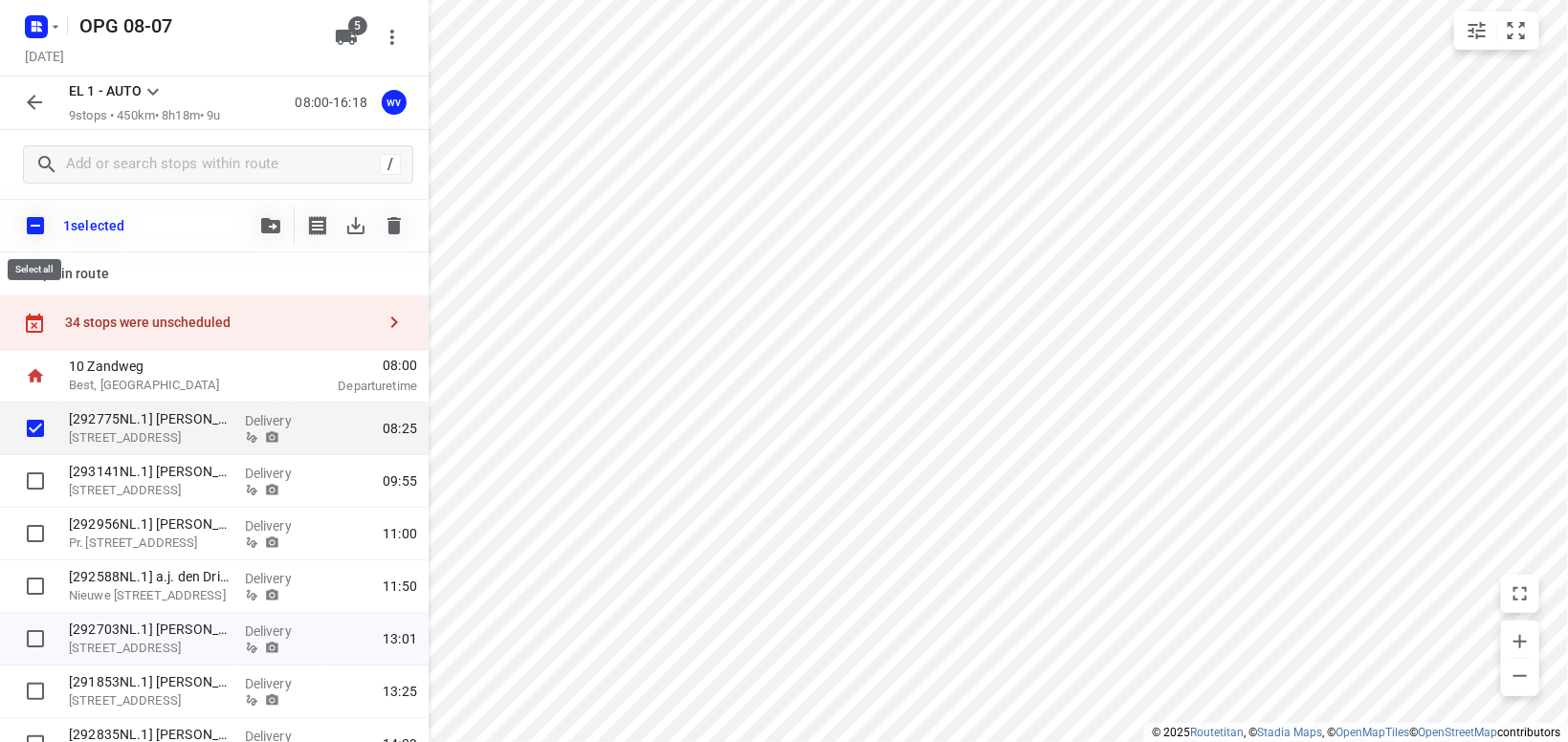 click at bounding box center [35, 226] 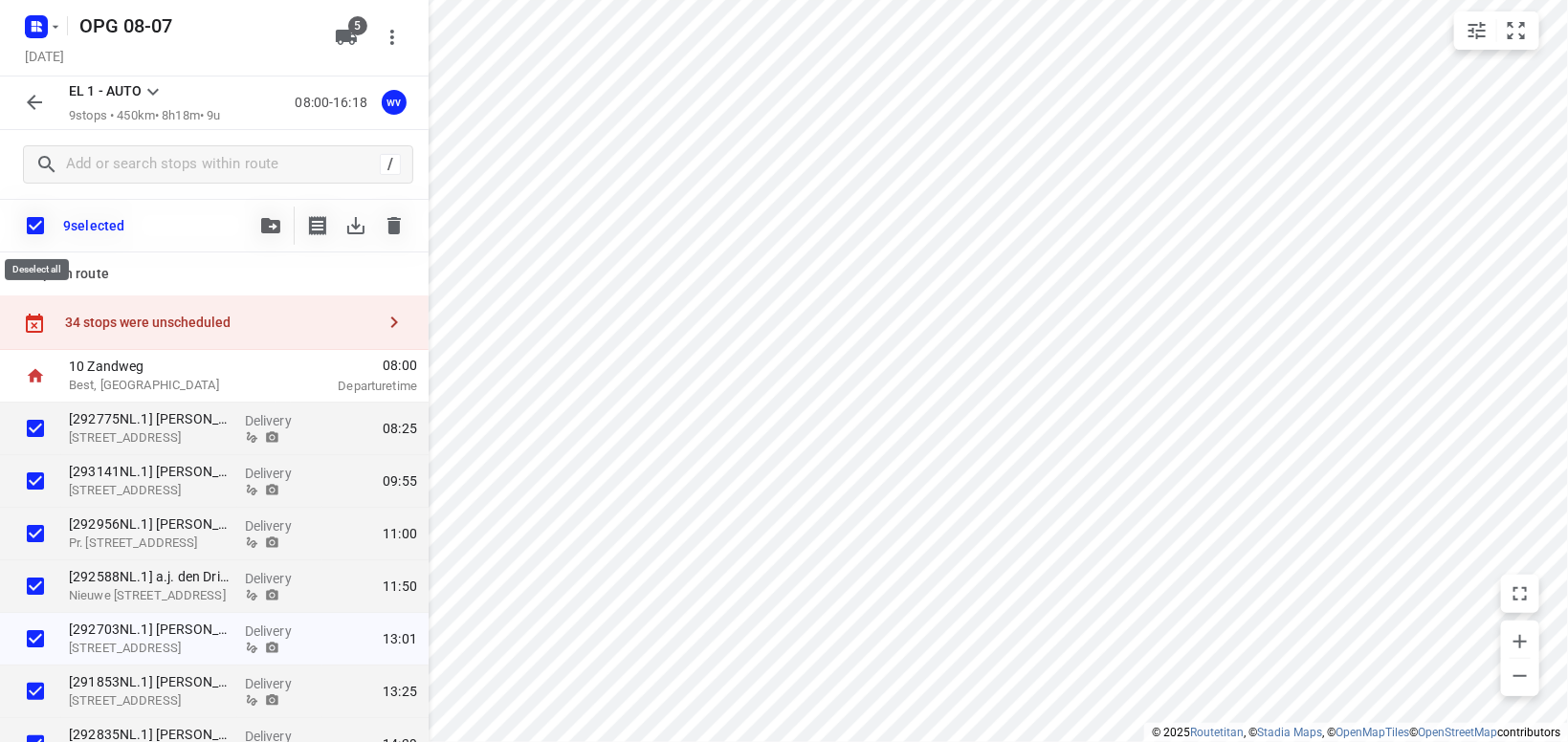 checkbox on "true" 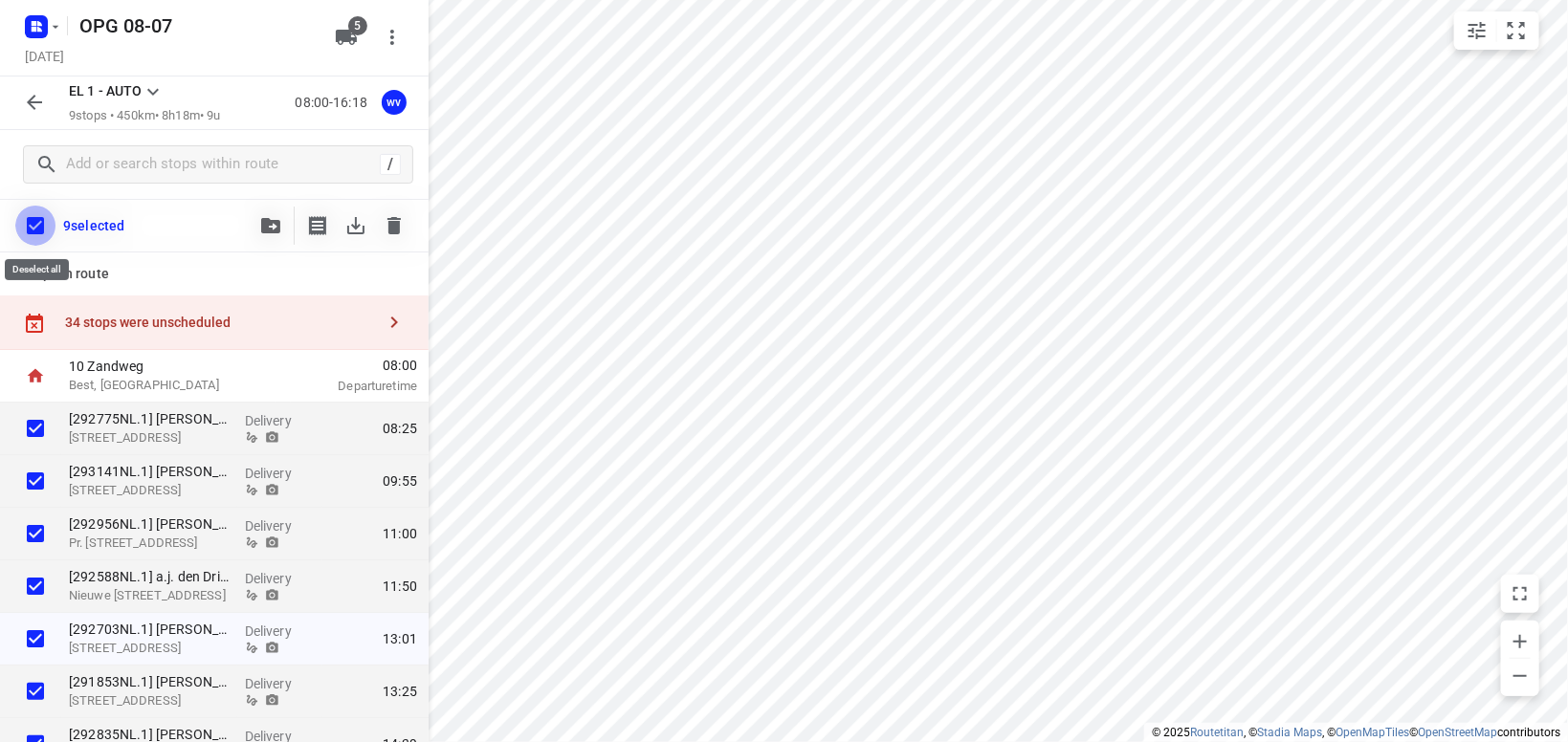 click at bounding box center (35, 226) 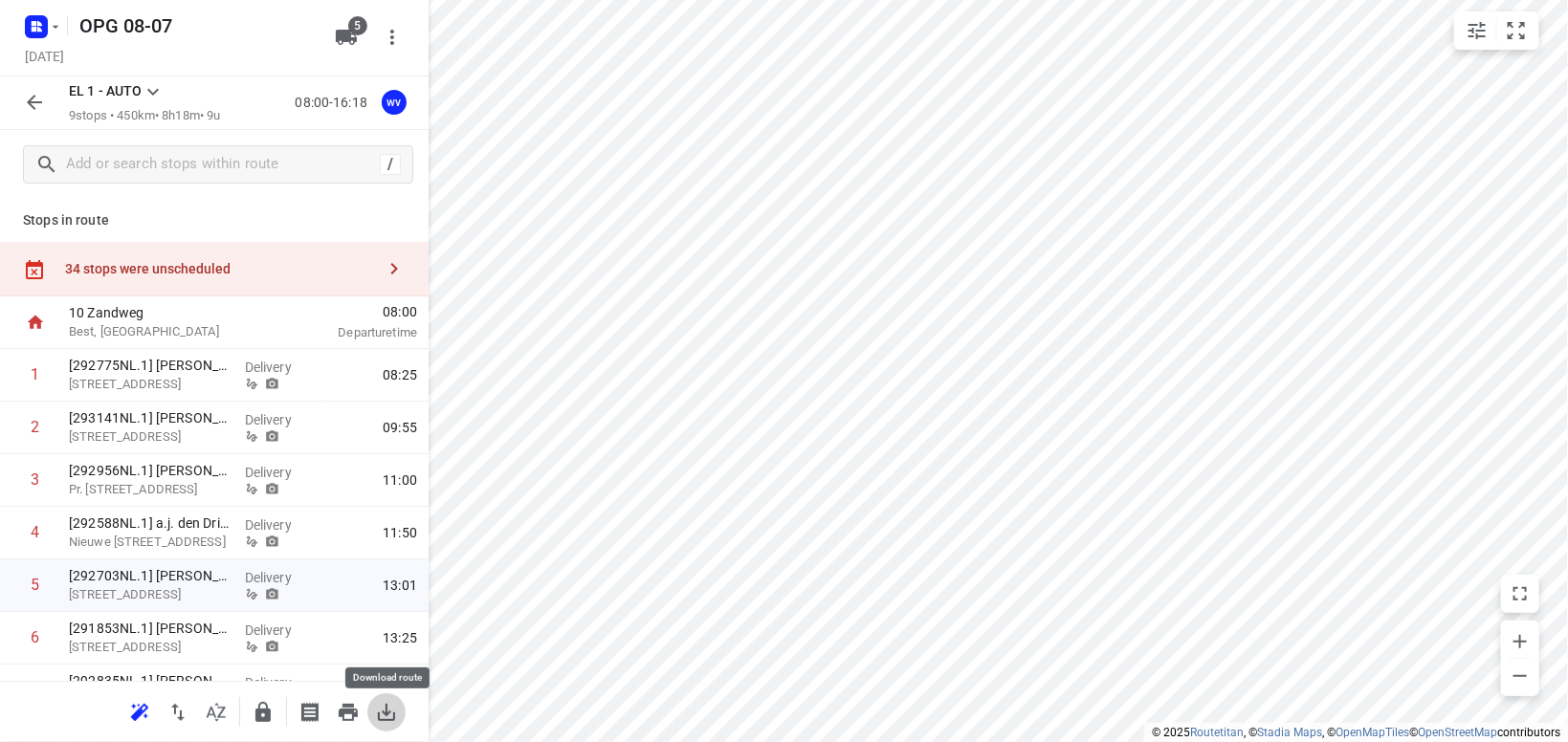 click 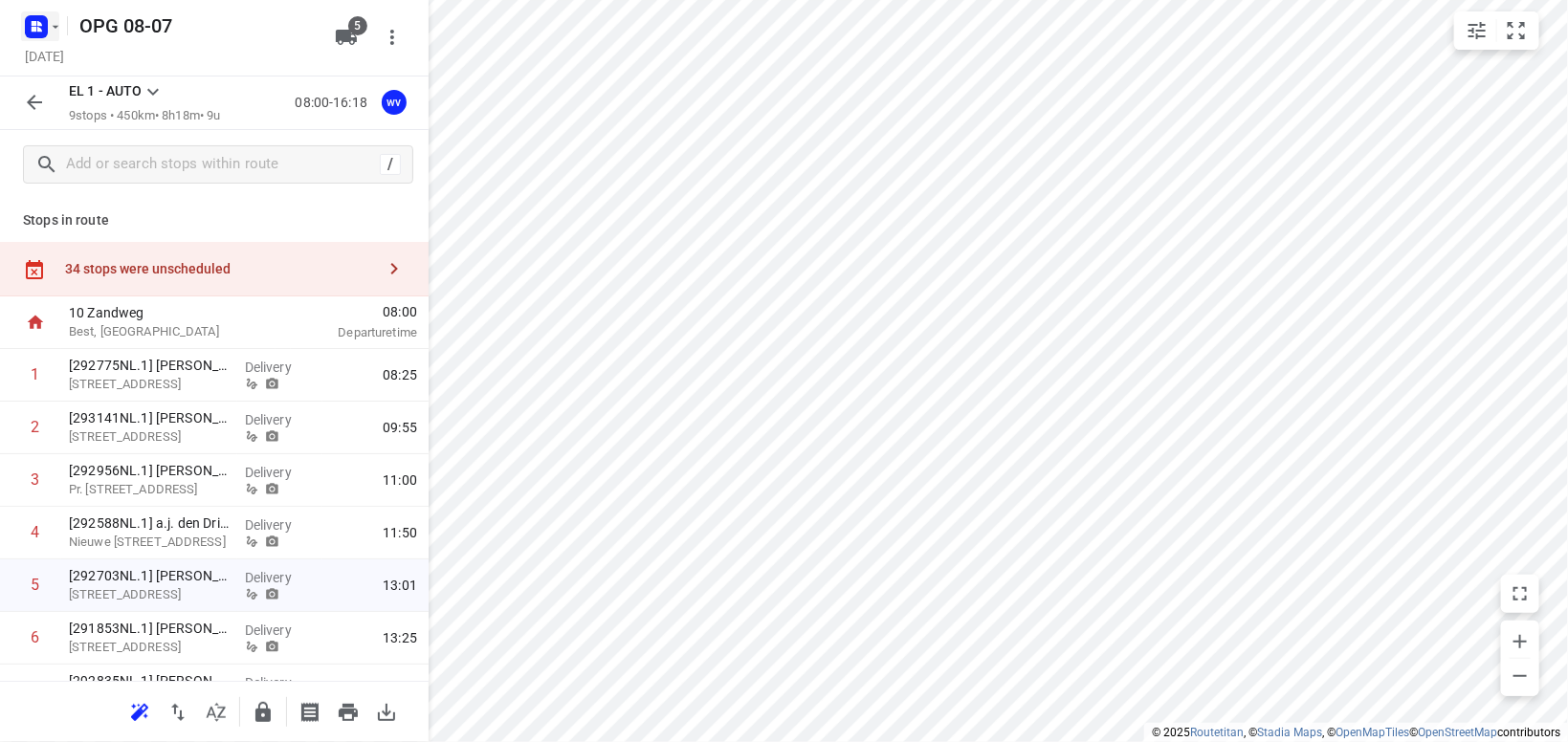click 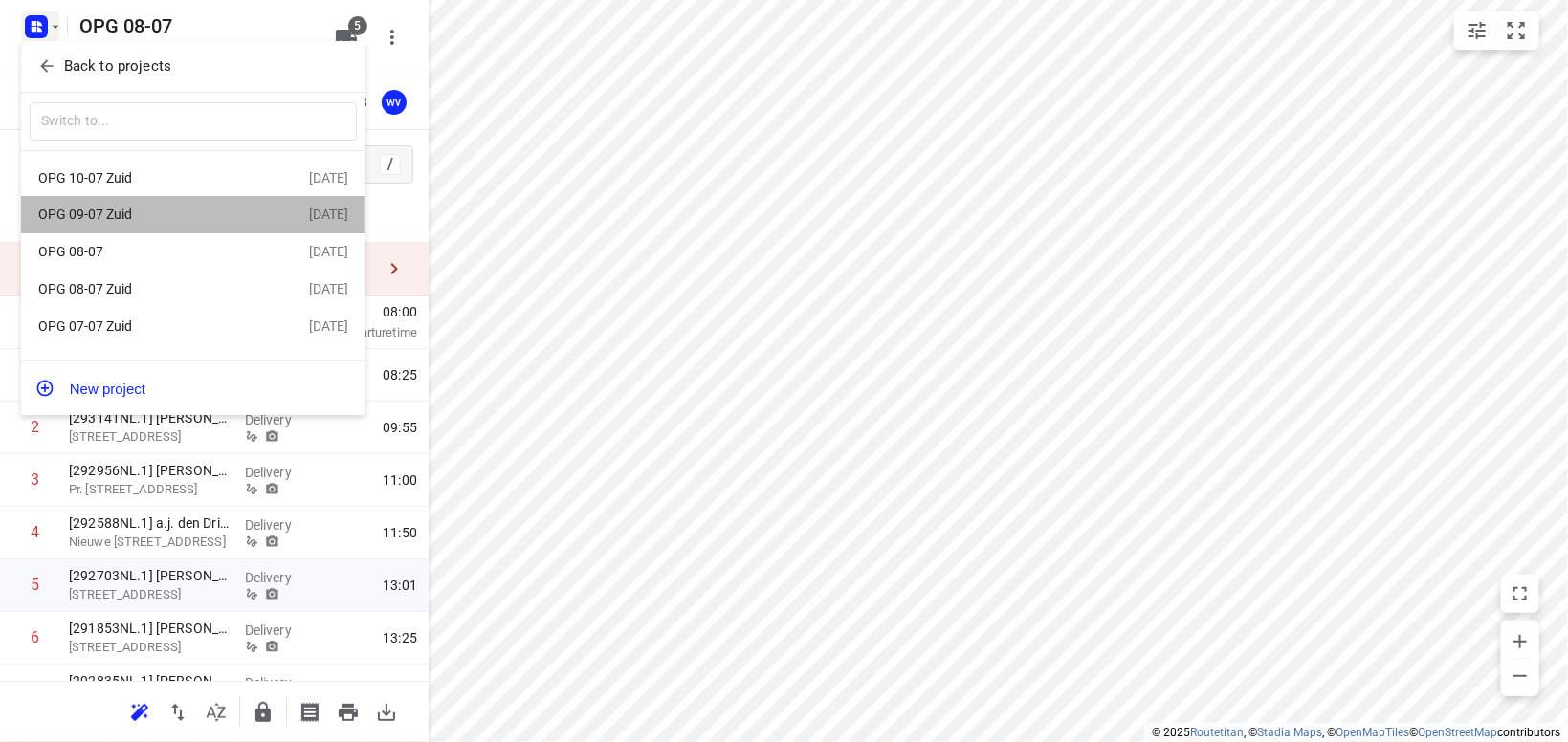click on "OPG 09-07 Zuid" at bounding box center [148, 214] 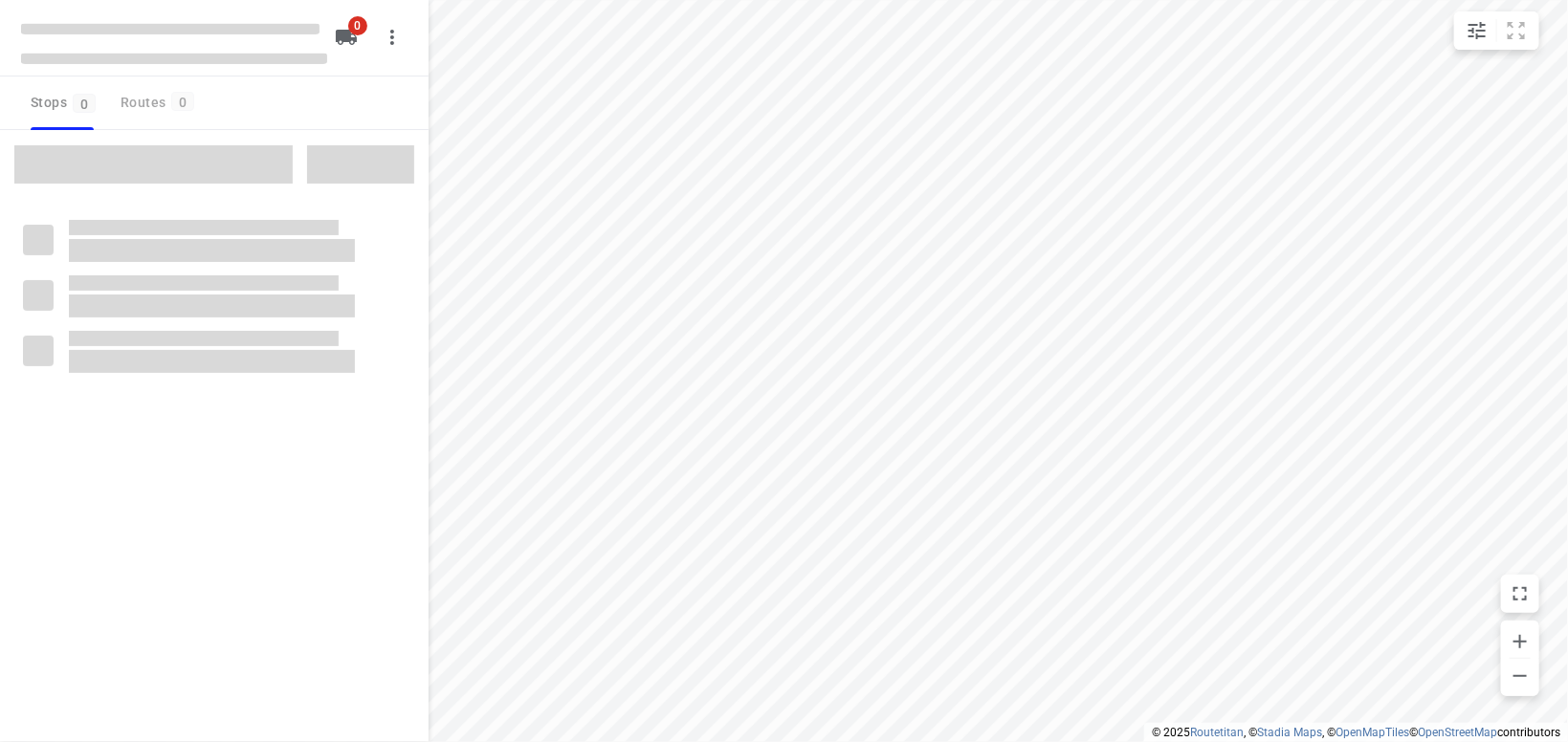 type on "distance" 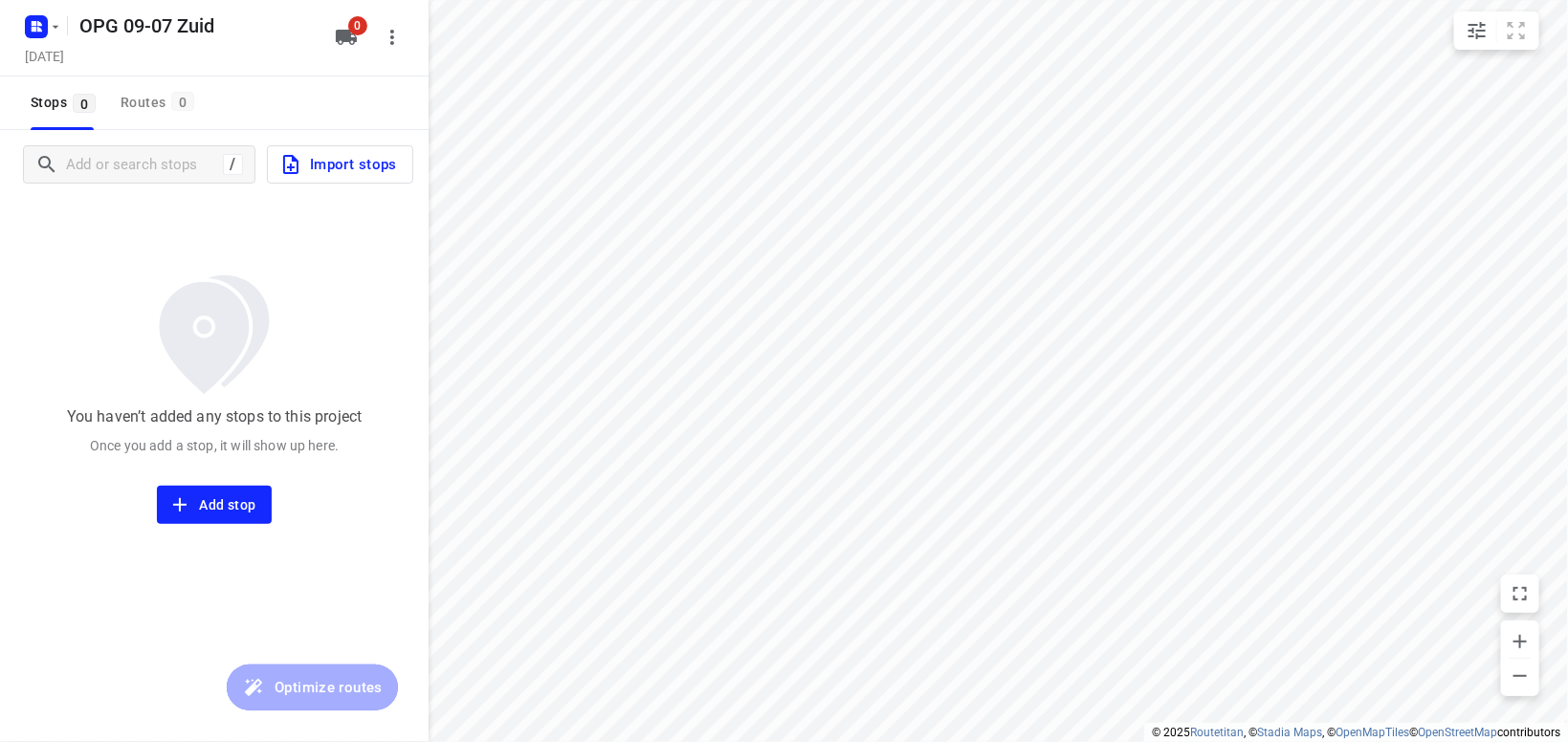 click on "Import stops" at bounding box center (338, 164) 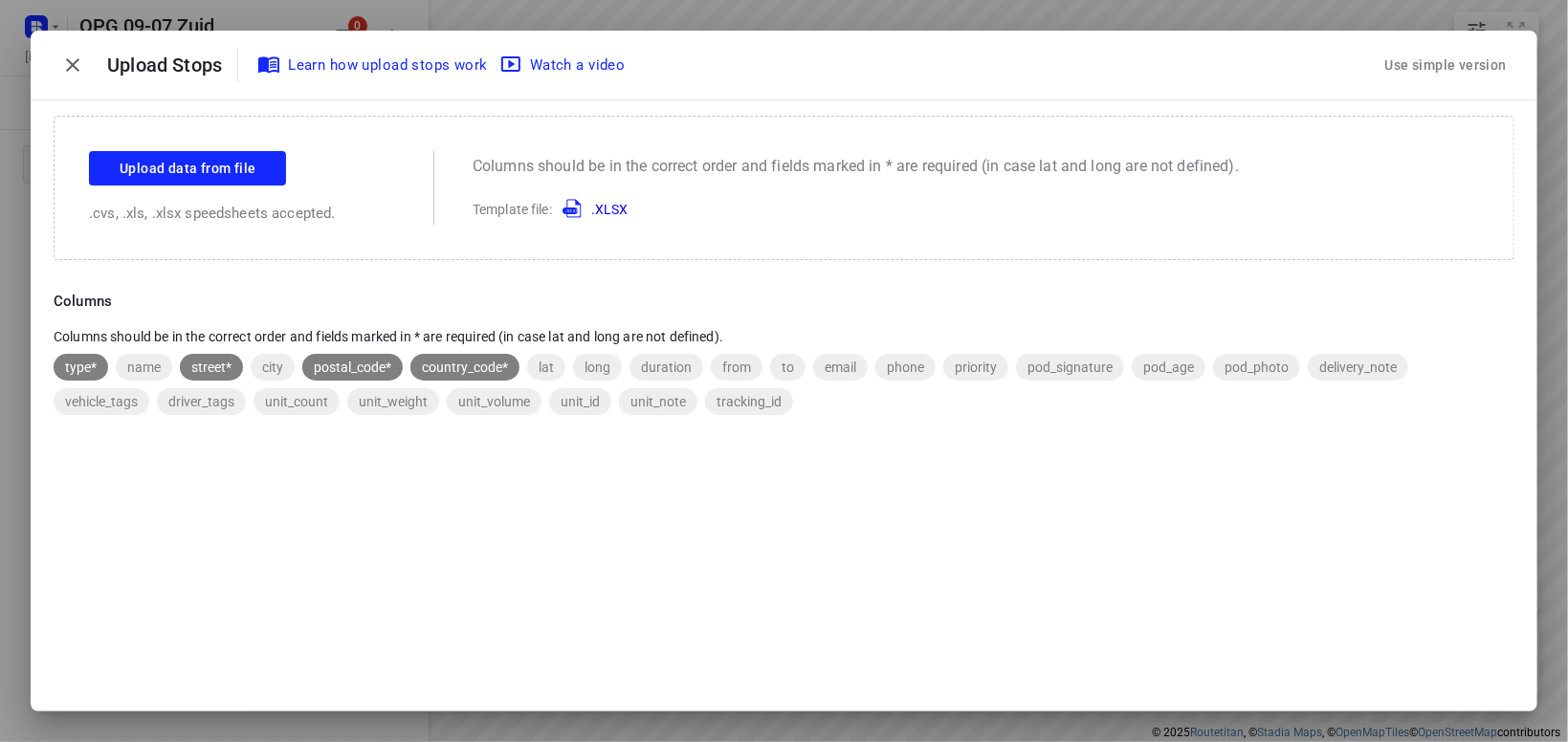 click on "Use simple version" at bounding box center [1446, 65] 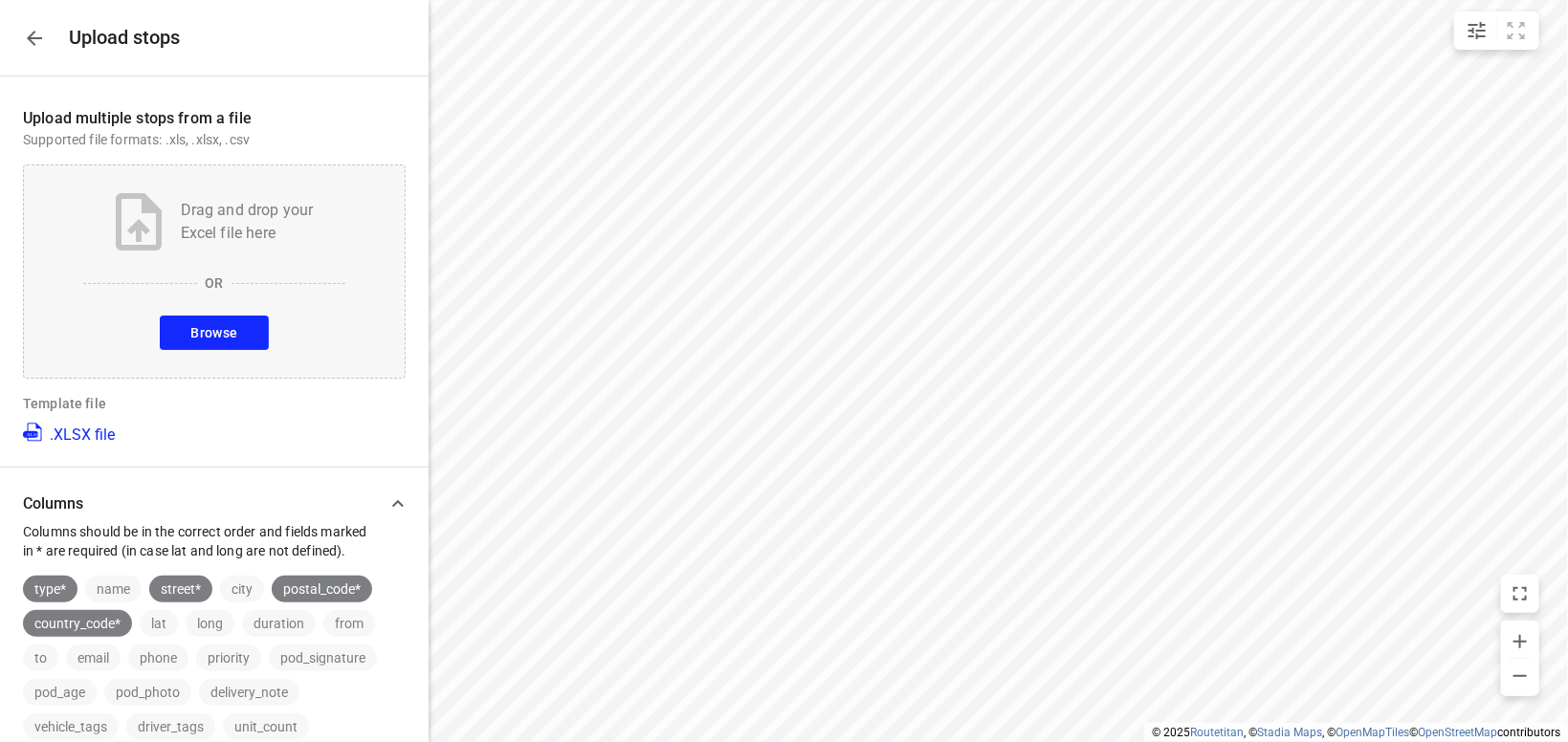 click on "Browse" at bounding box center (213, 333) 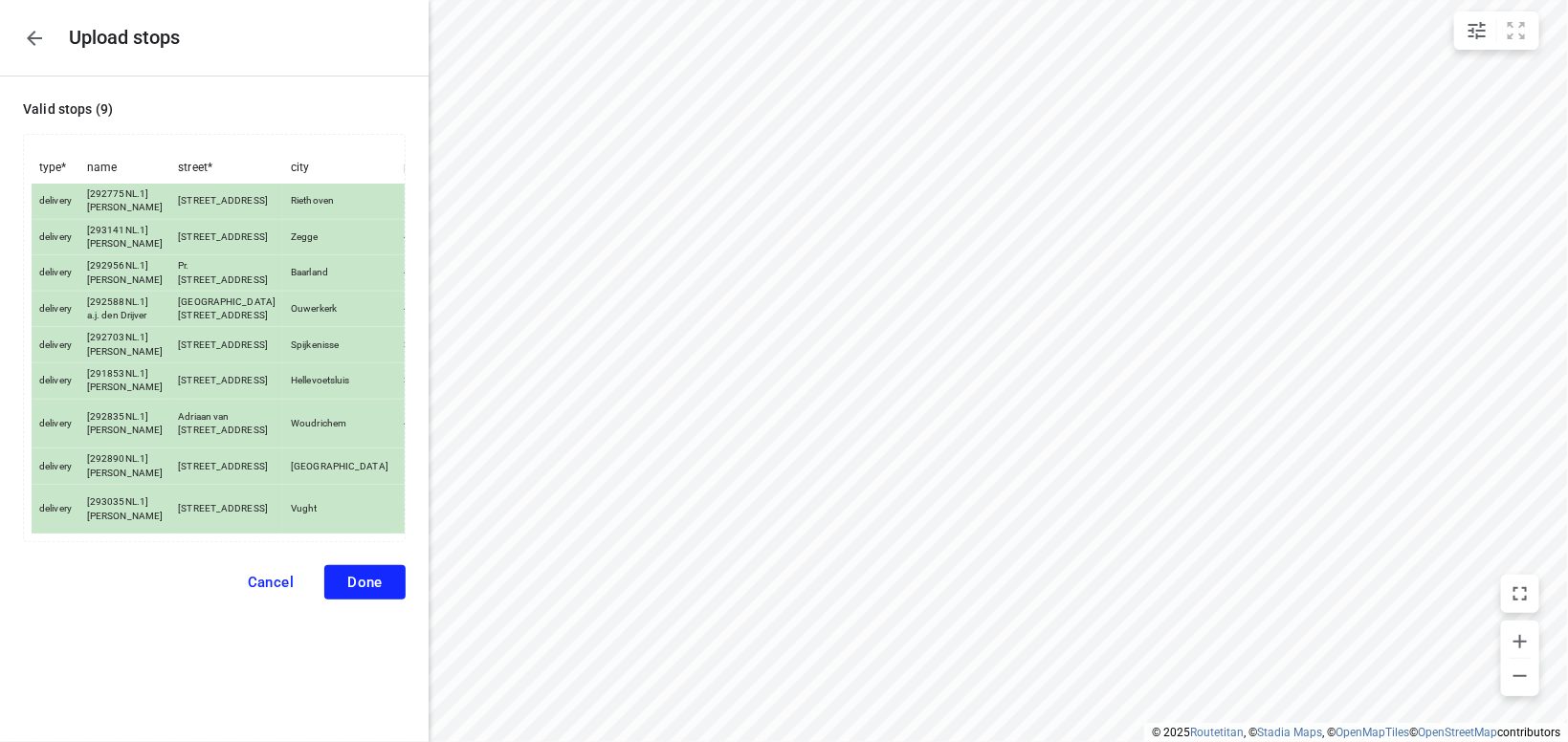 click on "Done" at bounding box center [364, 582] 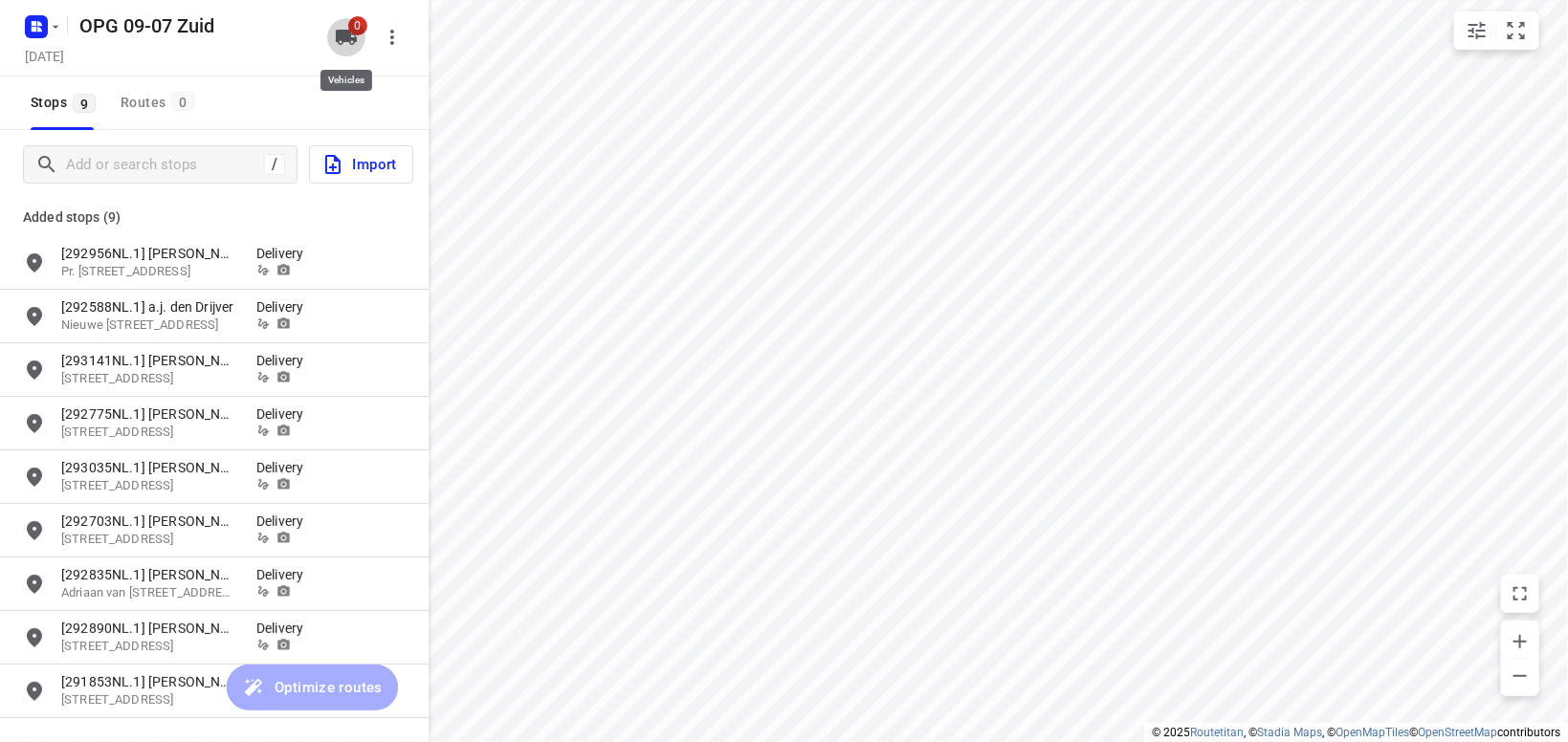 click 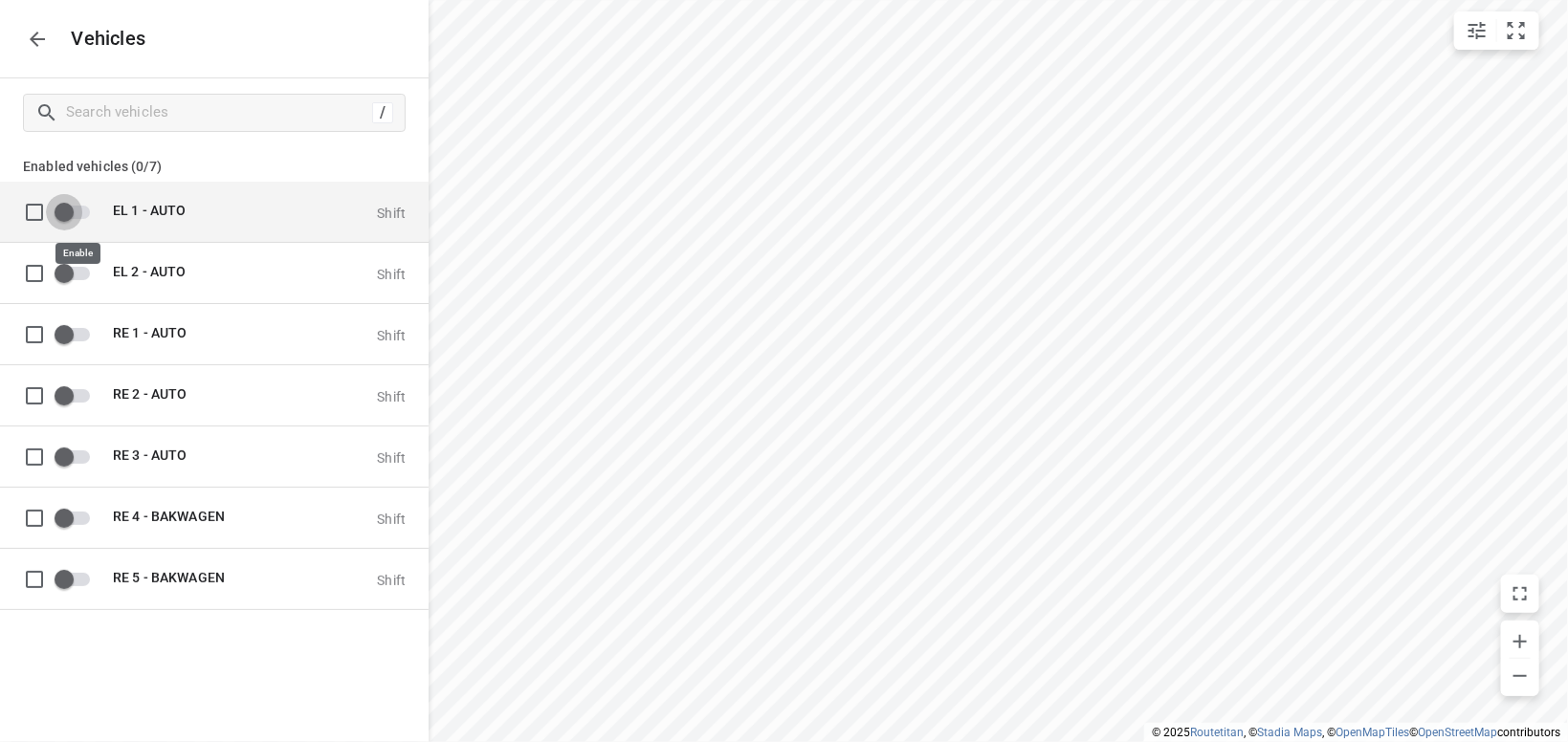 click at bounding box center [64, 211] 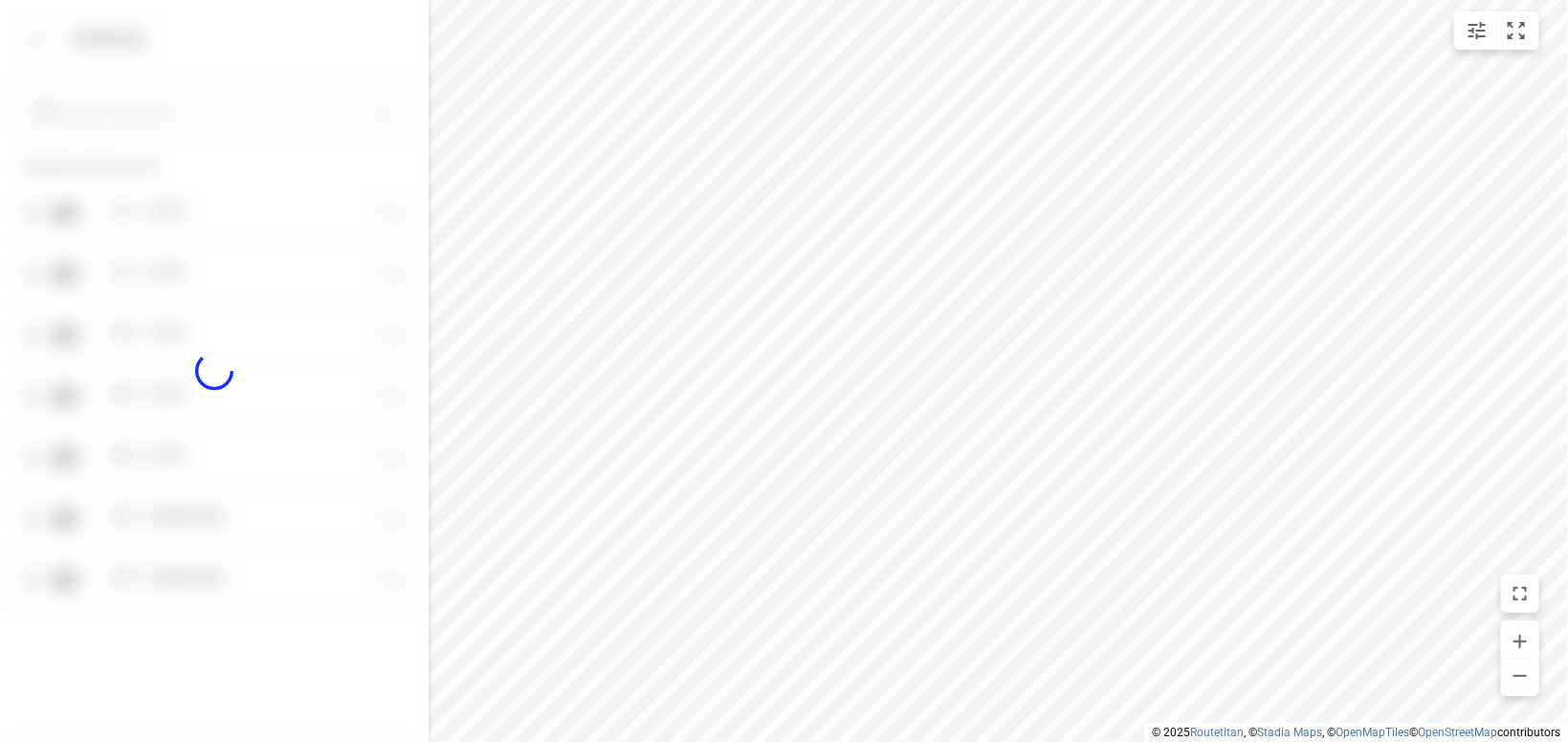 checkbox on "true" 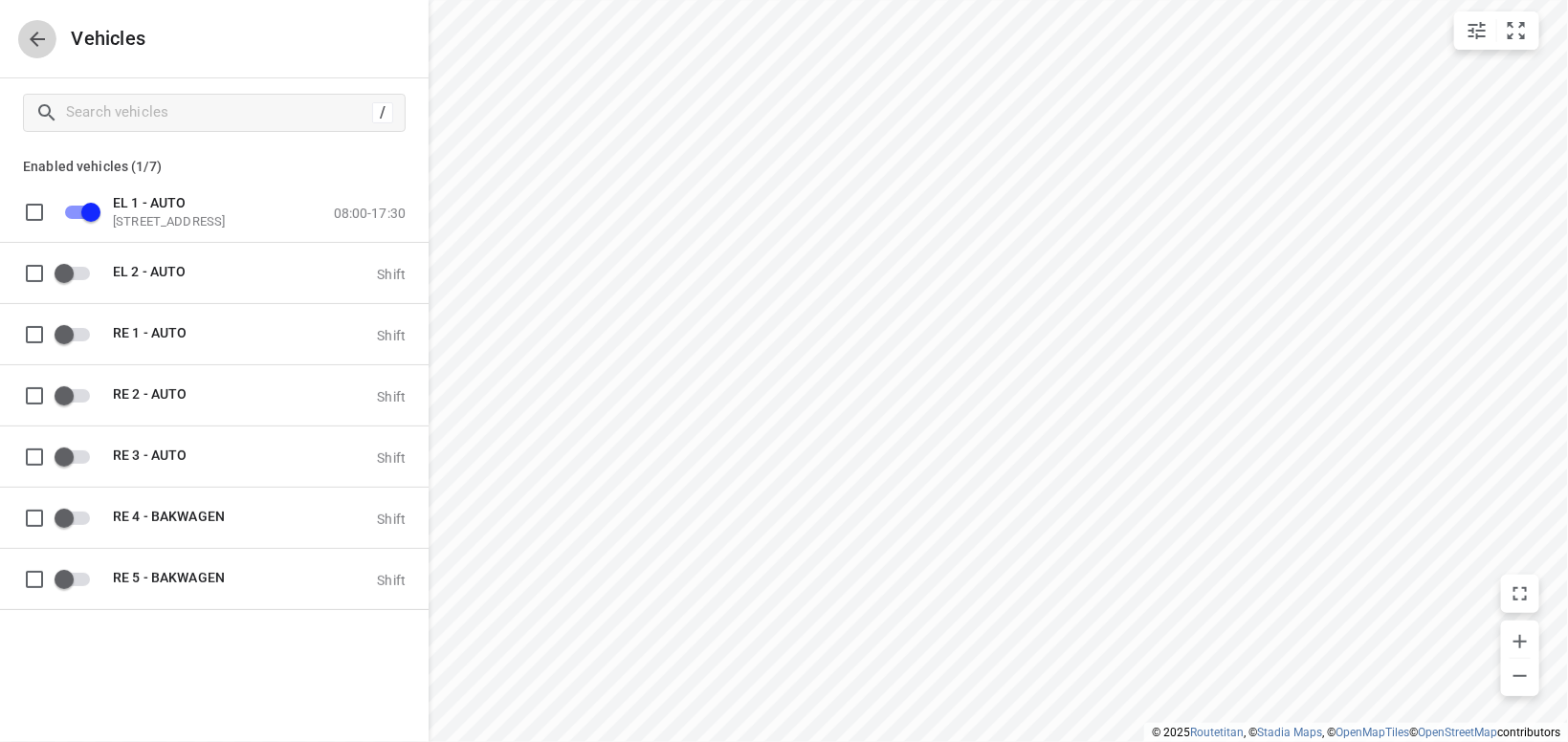 click 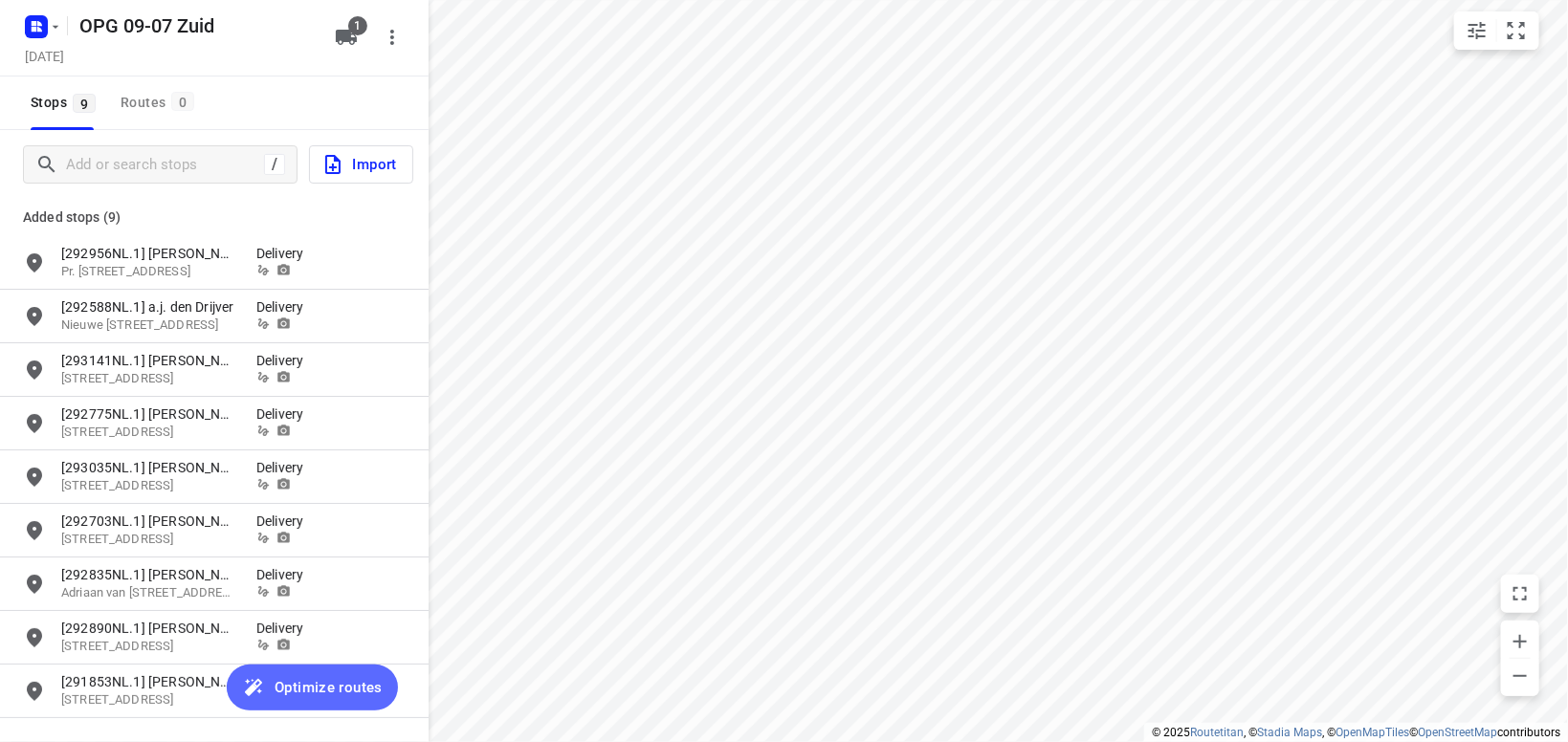 click on "Optimize routes" at bounding box center (328, 687) 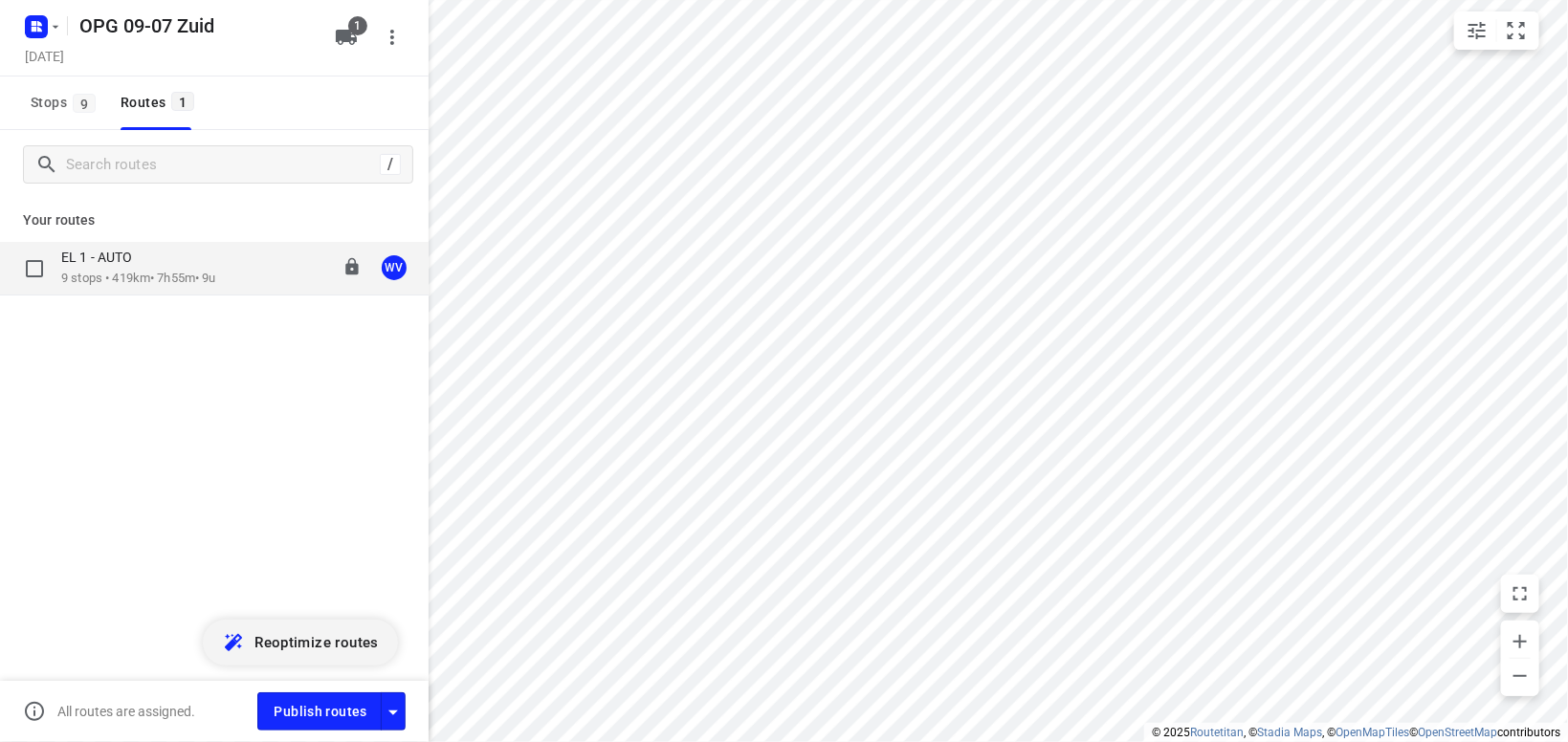 click on "EL 1 - AUTO" at bounding box center (139, 259) 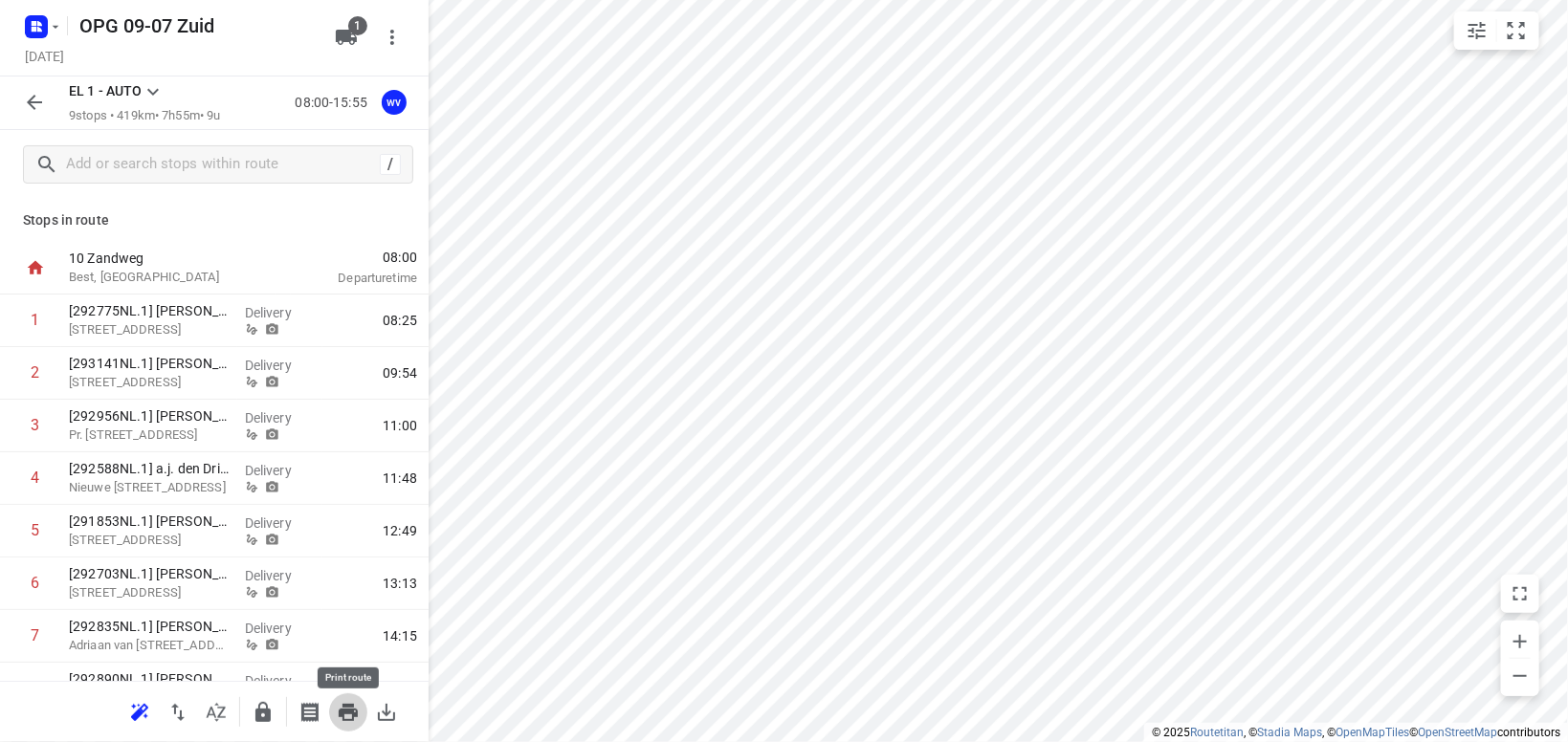 click 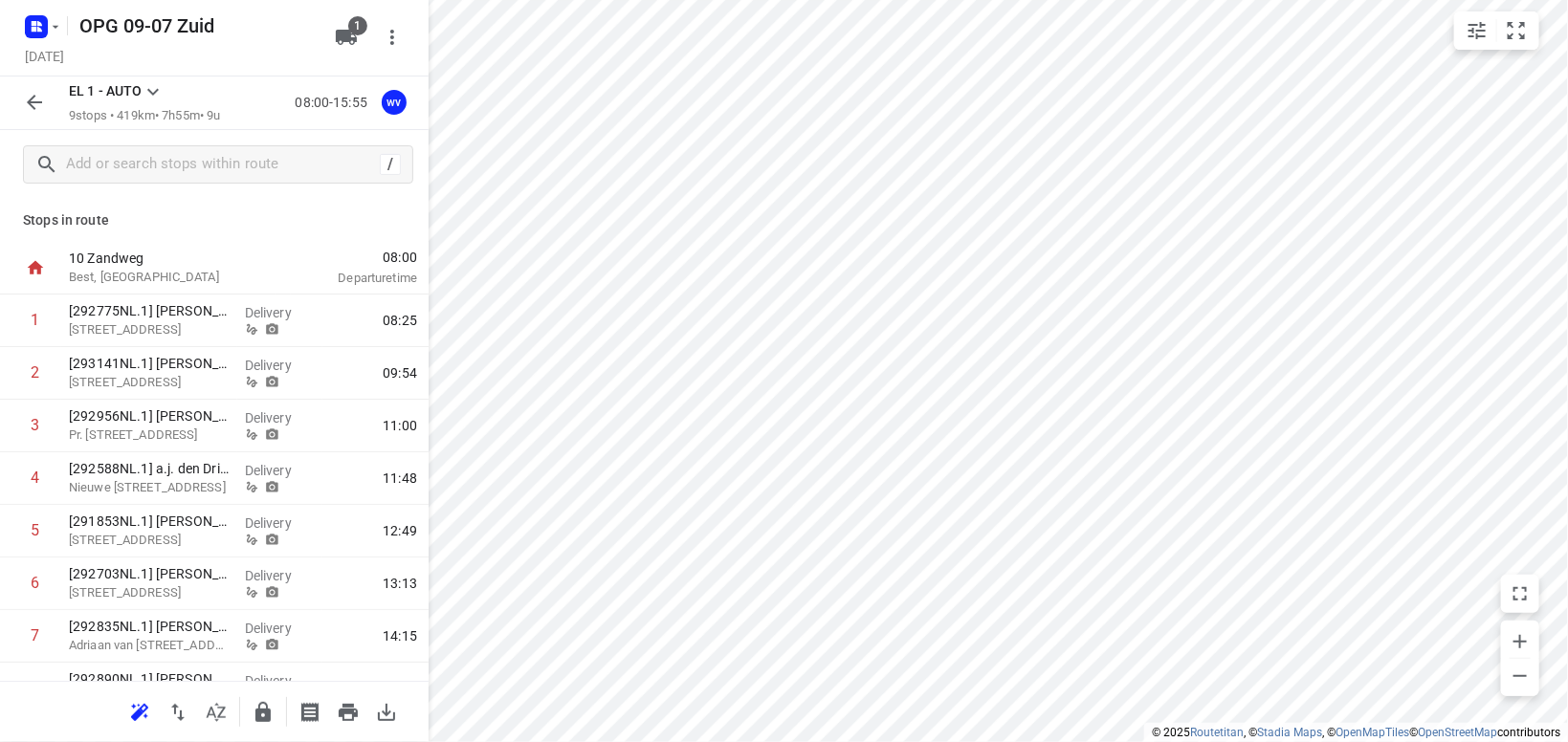 scroll, scrollTop: 0, scrollLeft: 0, axis: both 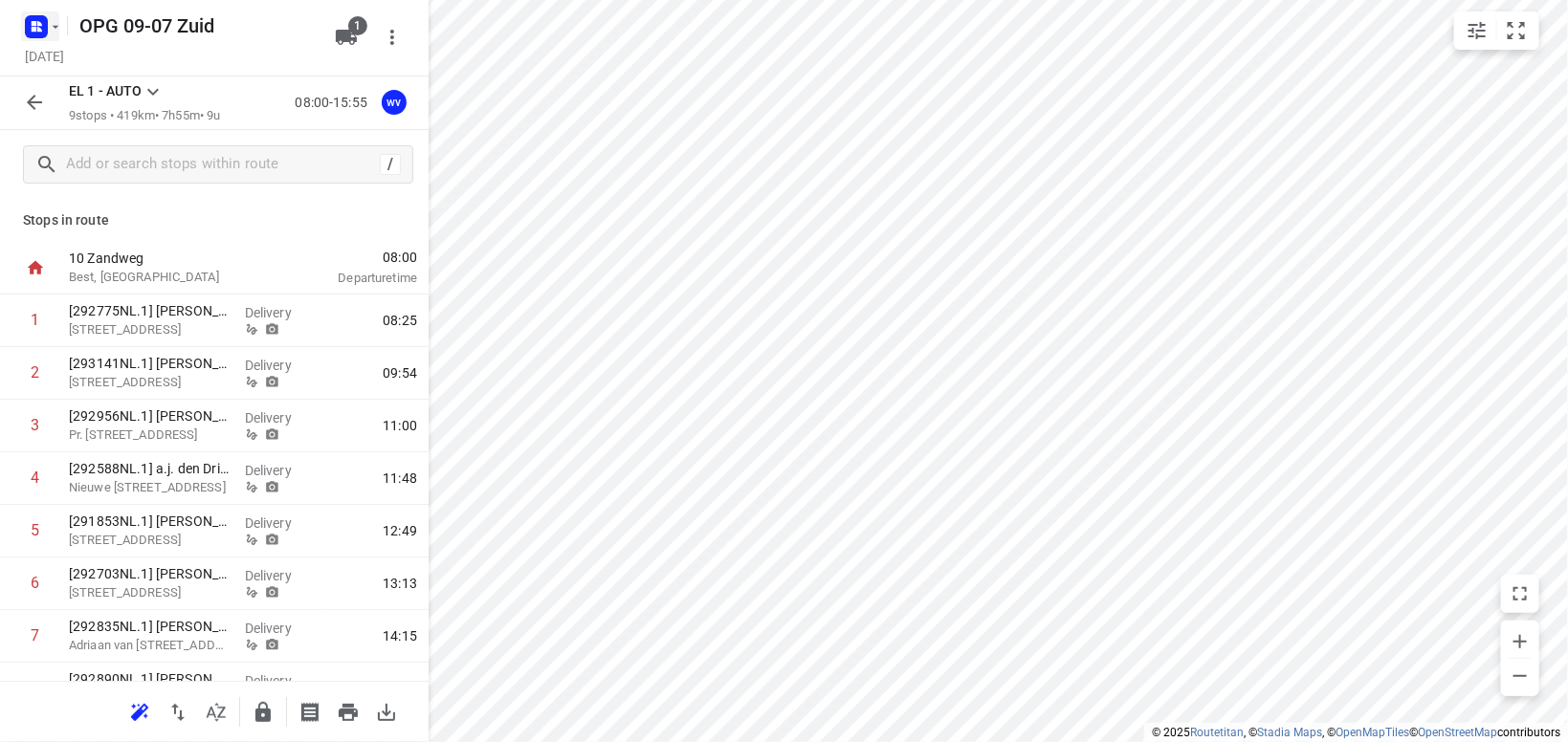 click 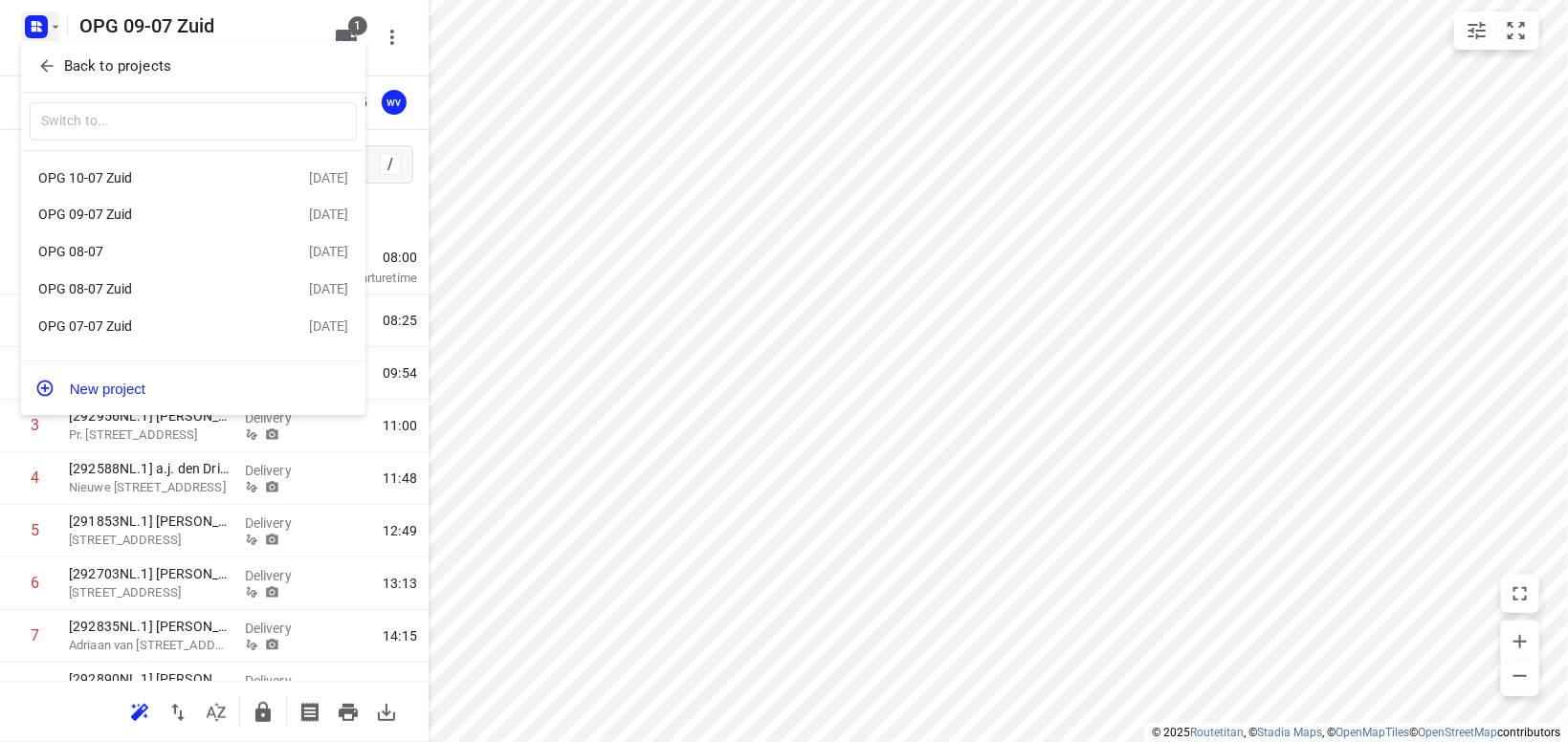 click on "OPG 08-07" at bounding box center [148, 251] 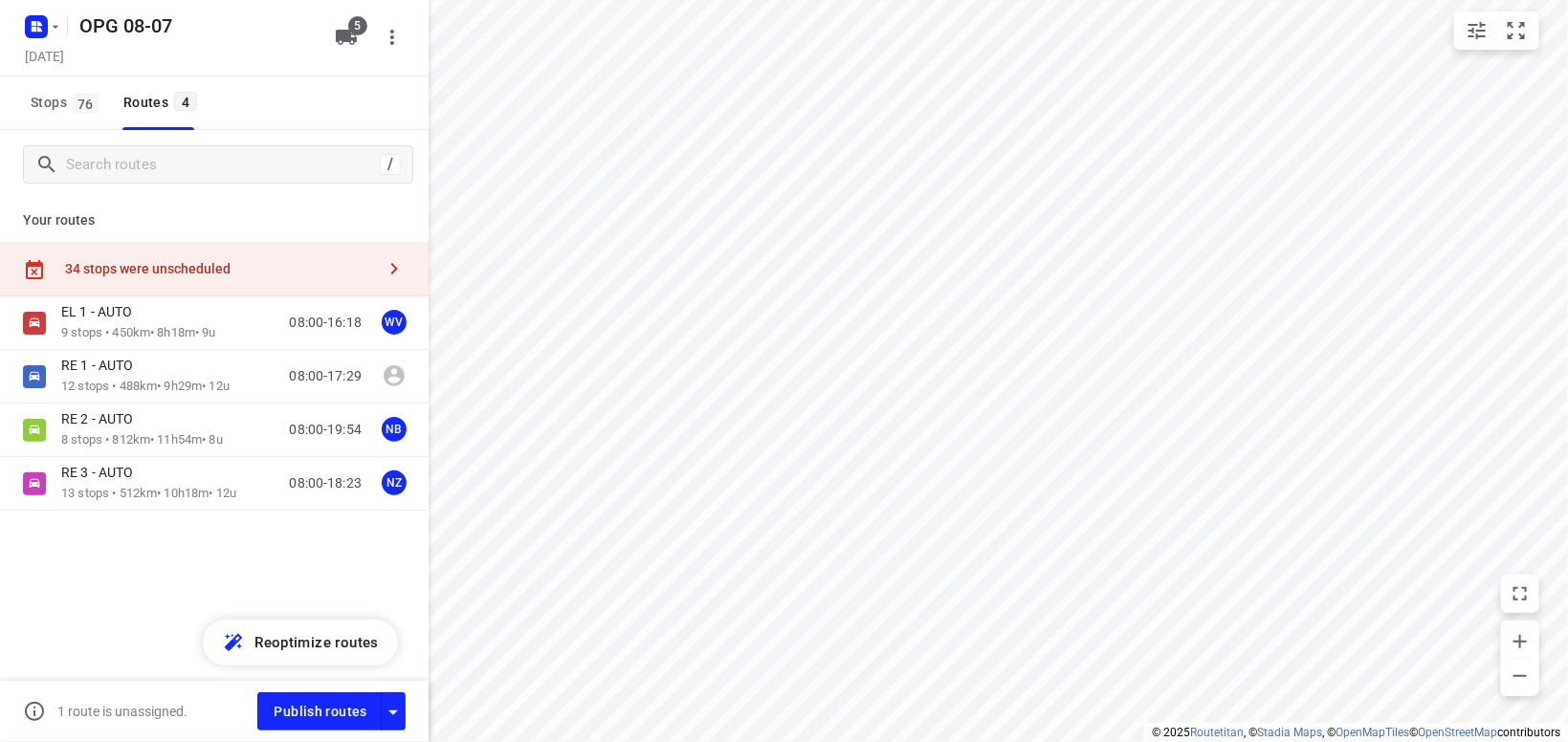 type on "distance" 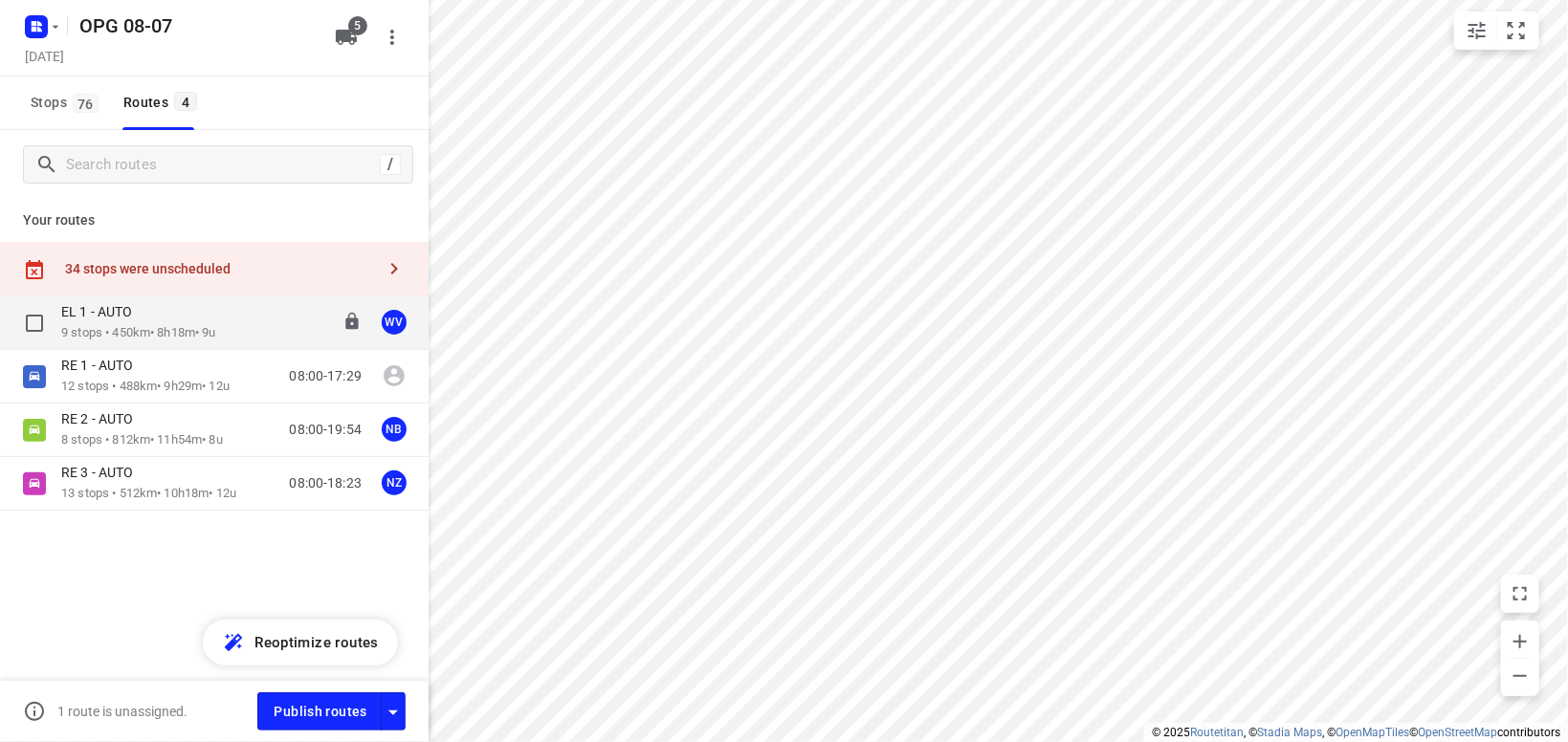 click on "EL 1 - AUTO" at bounding box center [139, 314] 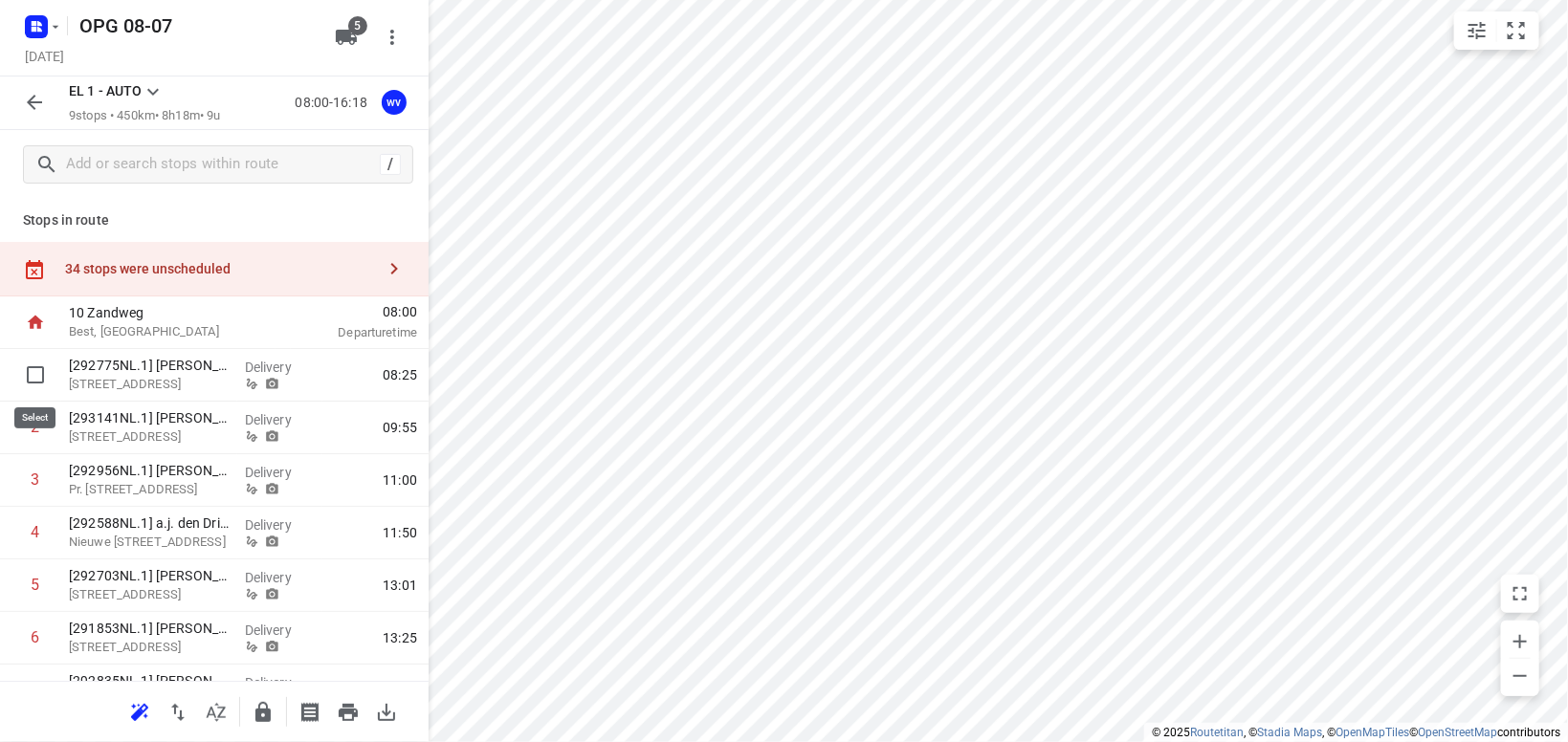 click at bounding box center (35, 375) 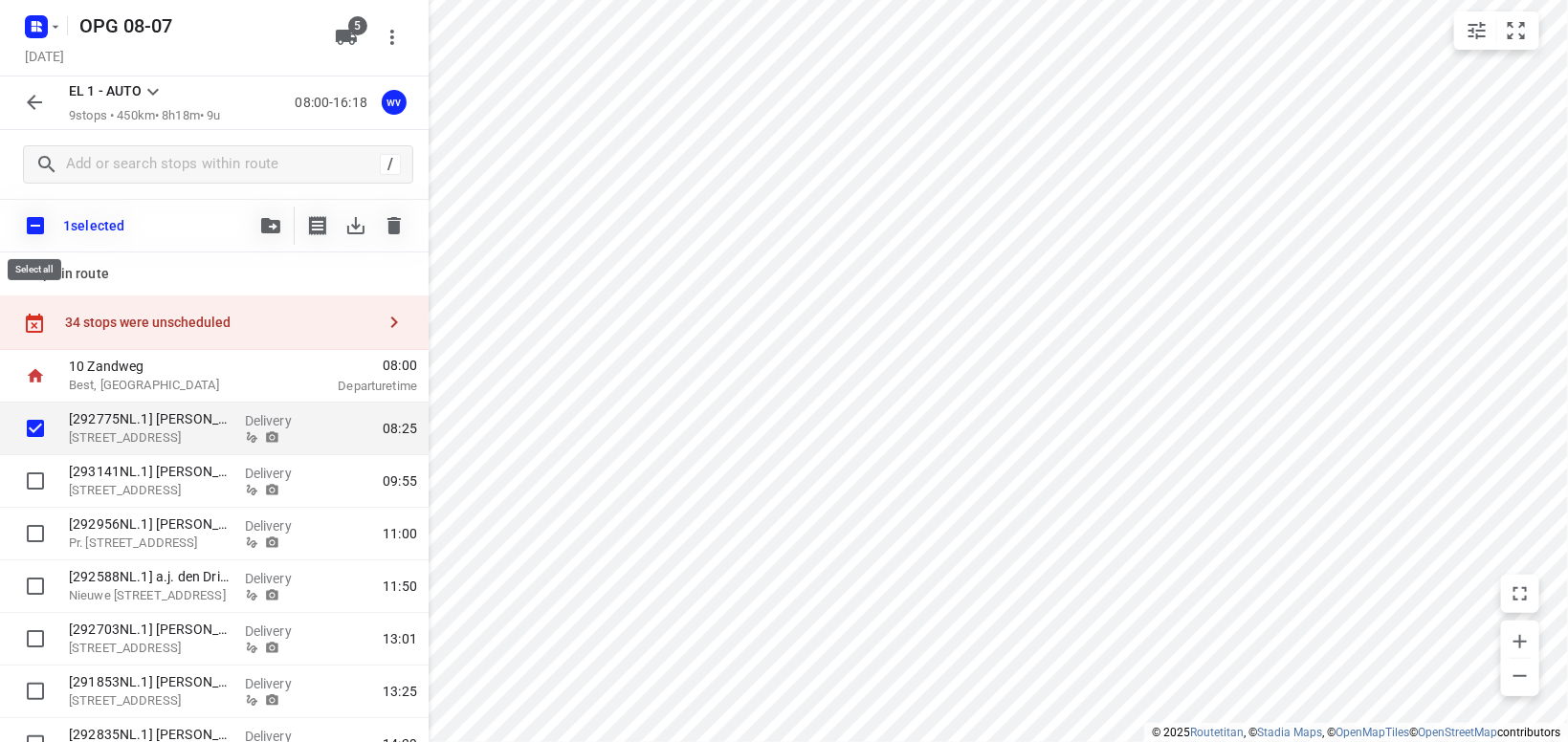 click at bounding box center (35, 226) 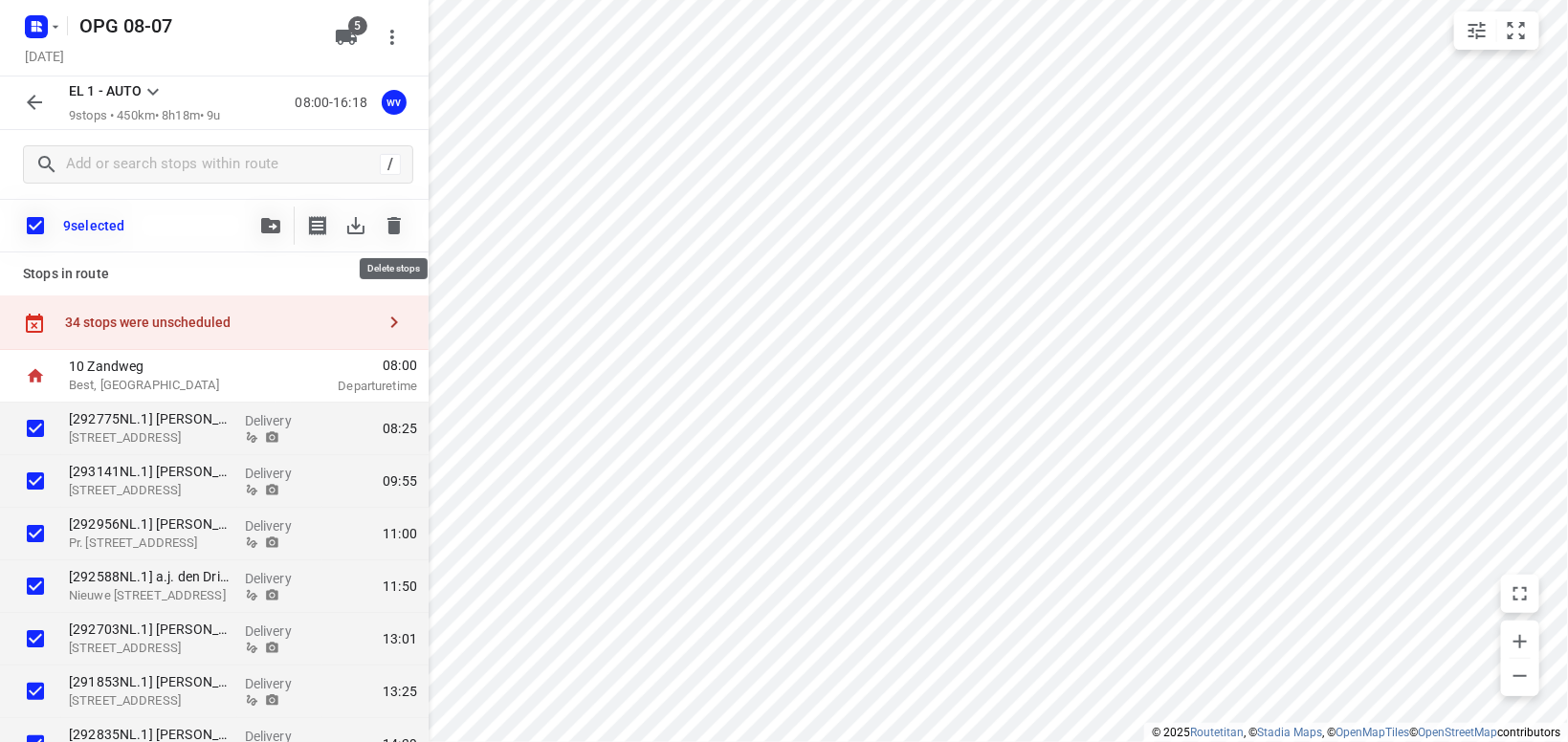 click 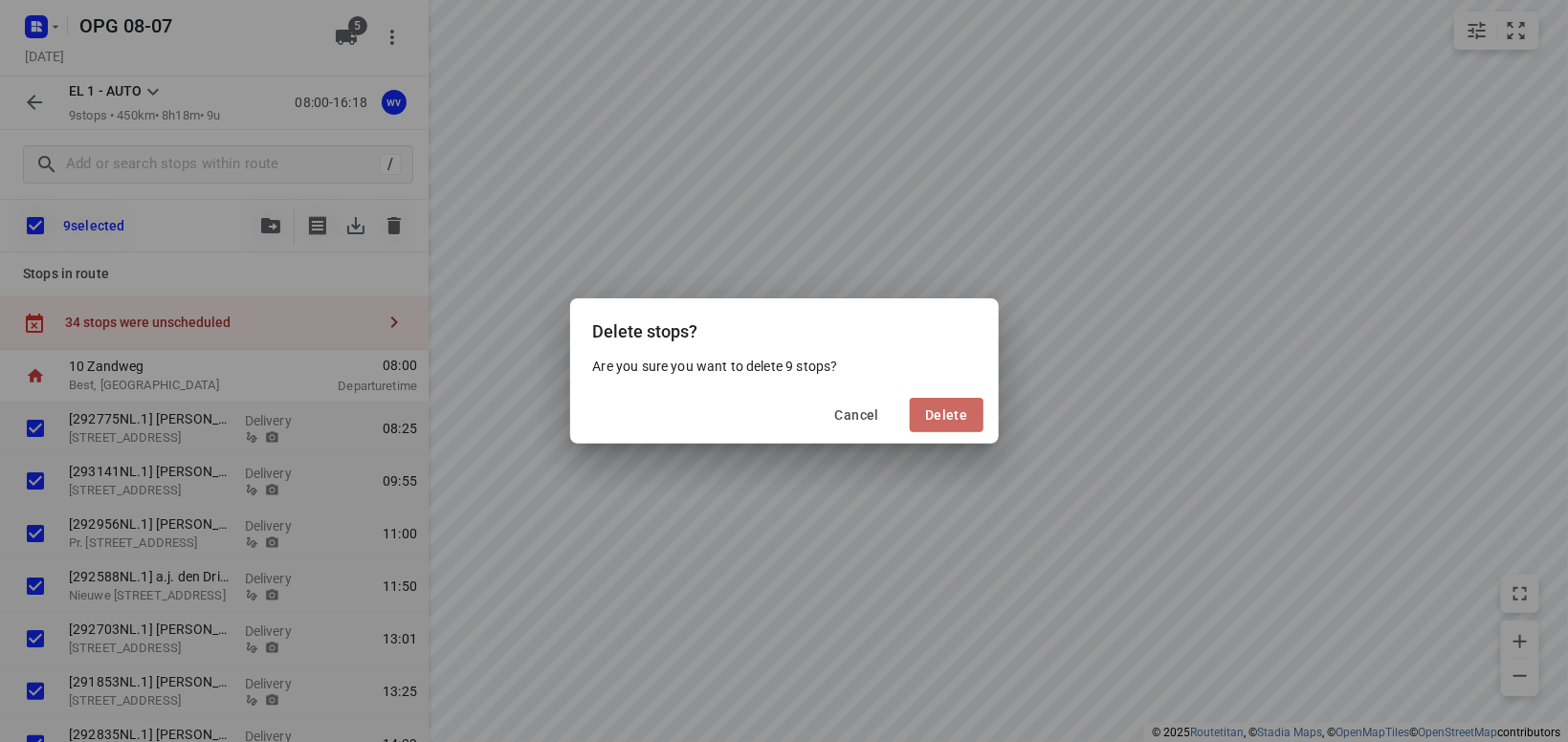 click on "Delete" at bounding box center [946, 415] 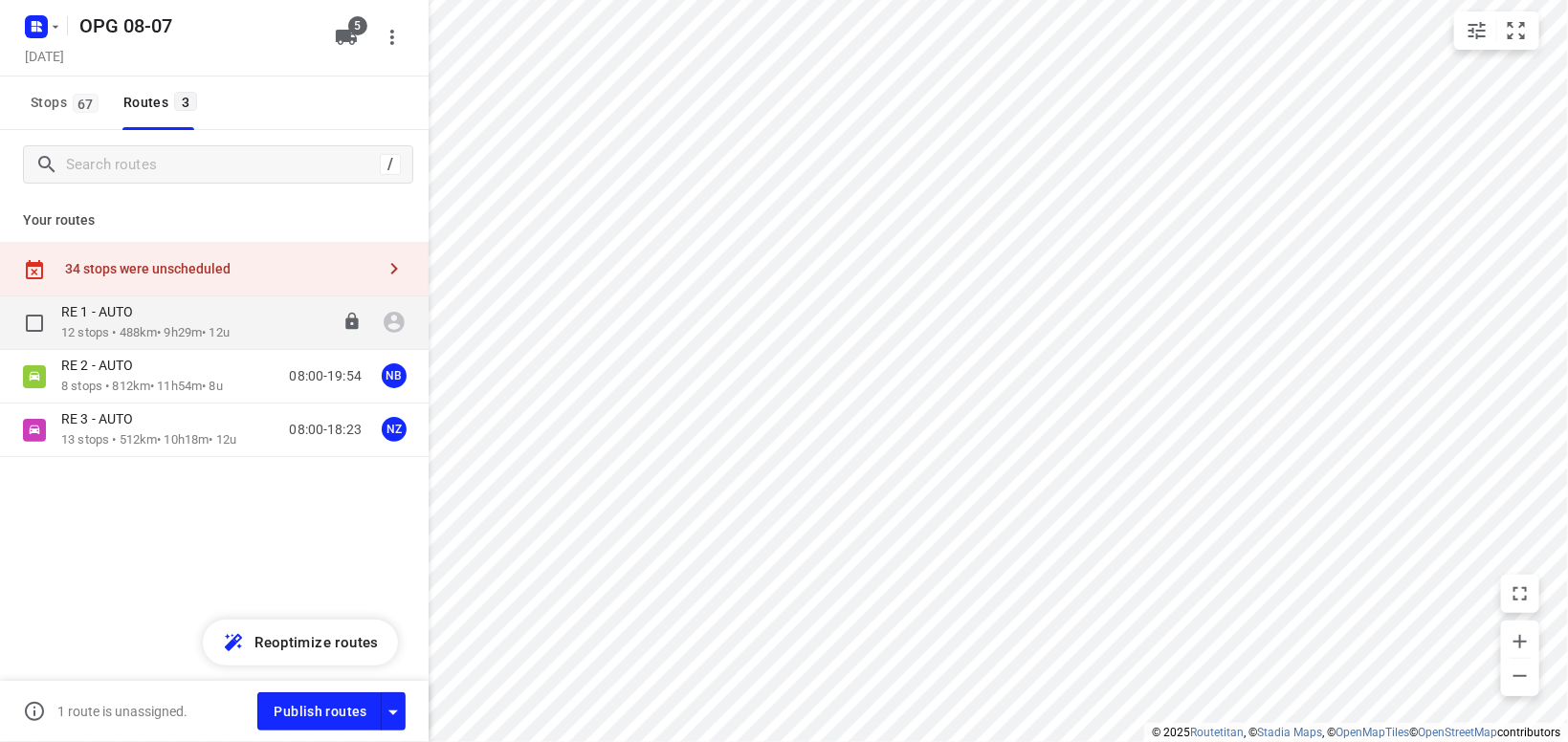 click on "RE 1 - AUTO" at bounding box center (145, 314) 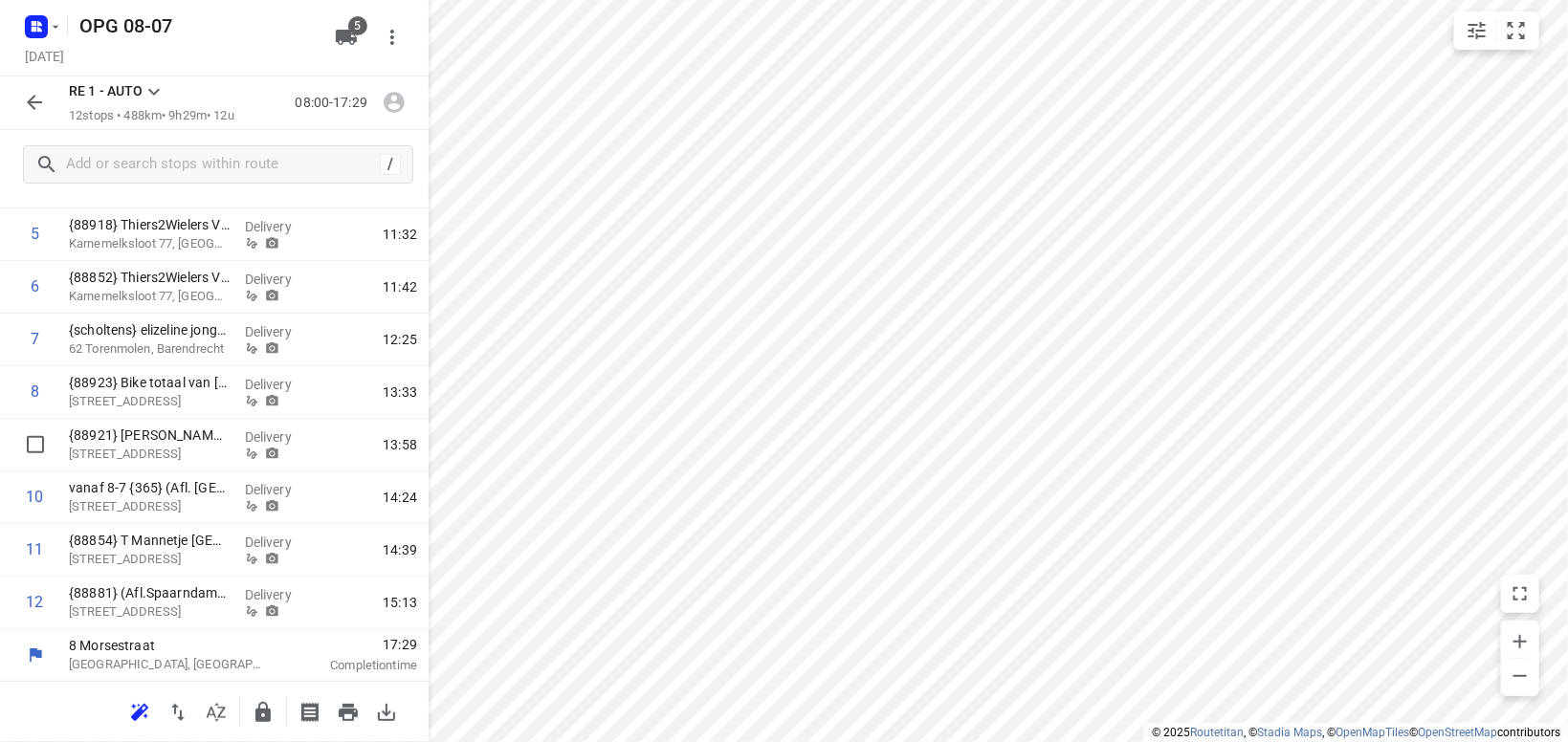 scroll, scrollTop: 0, scrollLeft: 0, axis: both 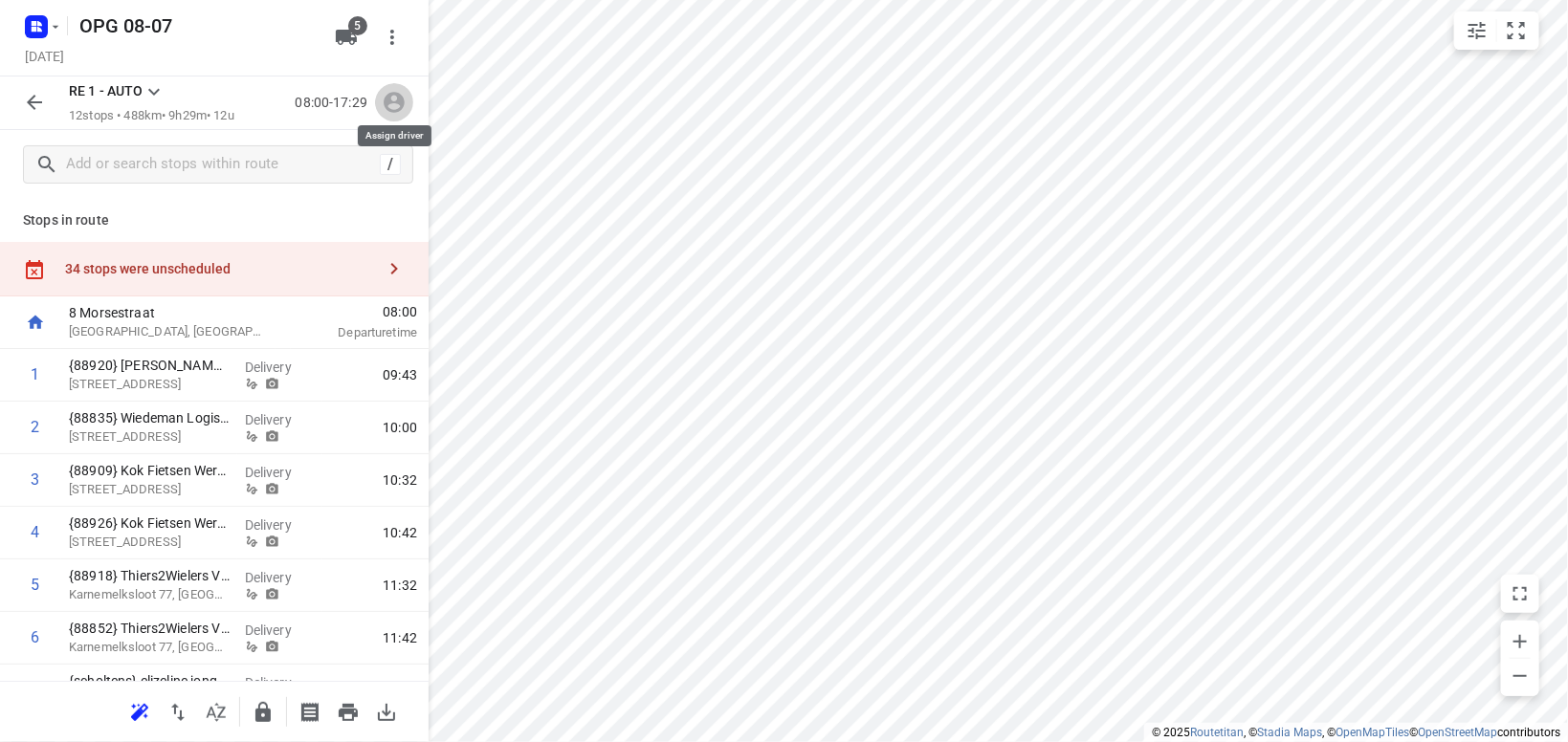 click 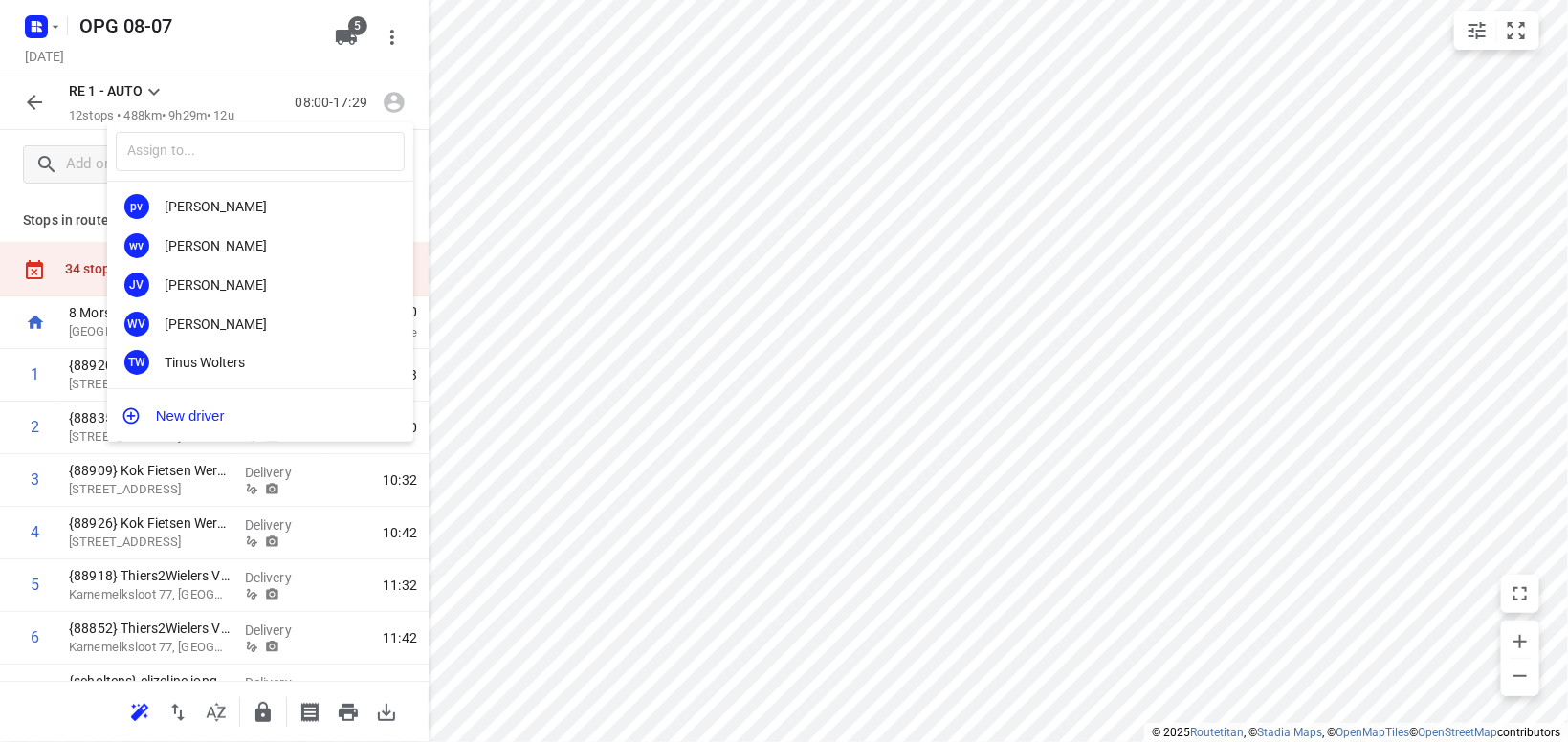 scroll, scrollTop: 395, scrollLeft: 0, axis: vertical 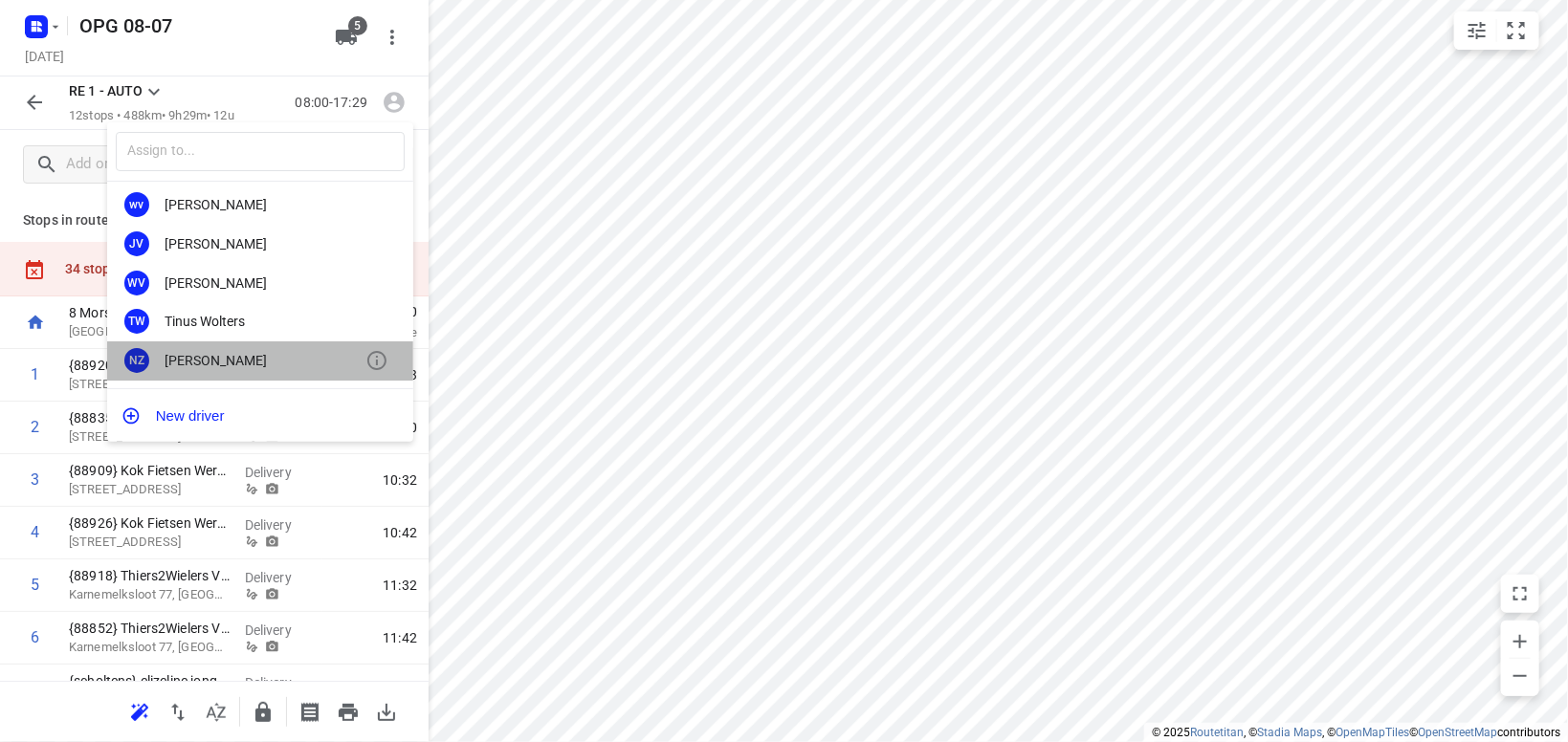 click on "NZ [PERSON_NAME]" at bounding box center [260, 360] 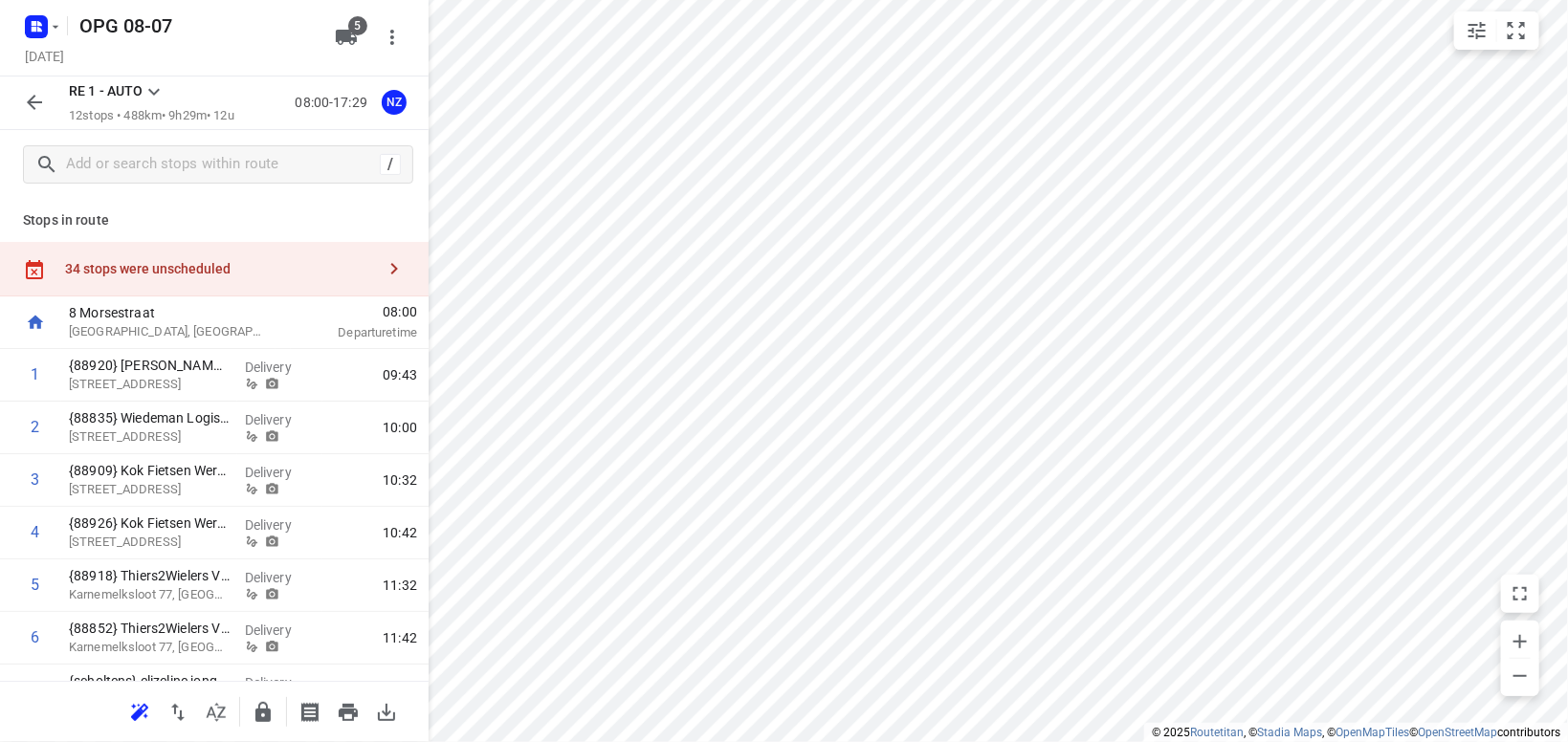 click 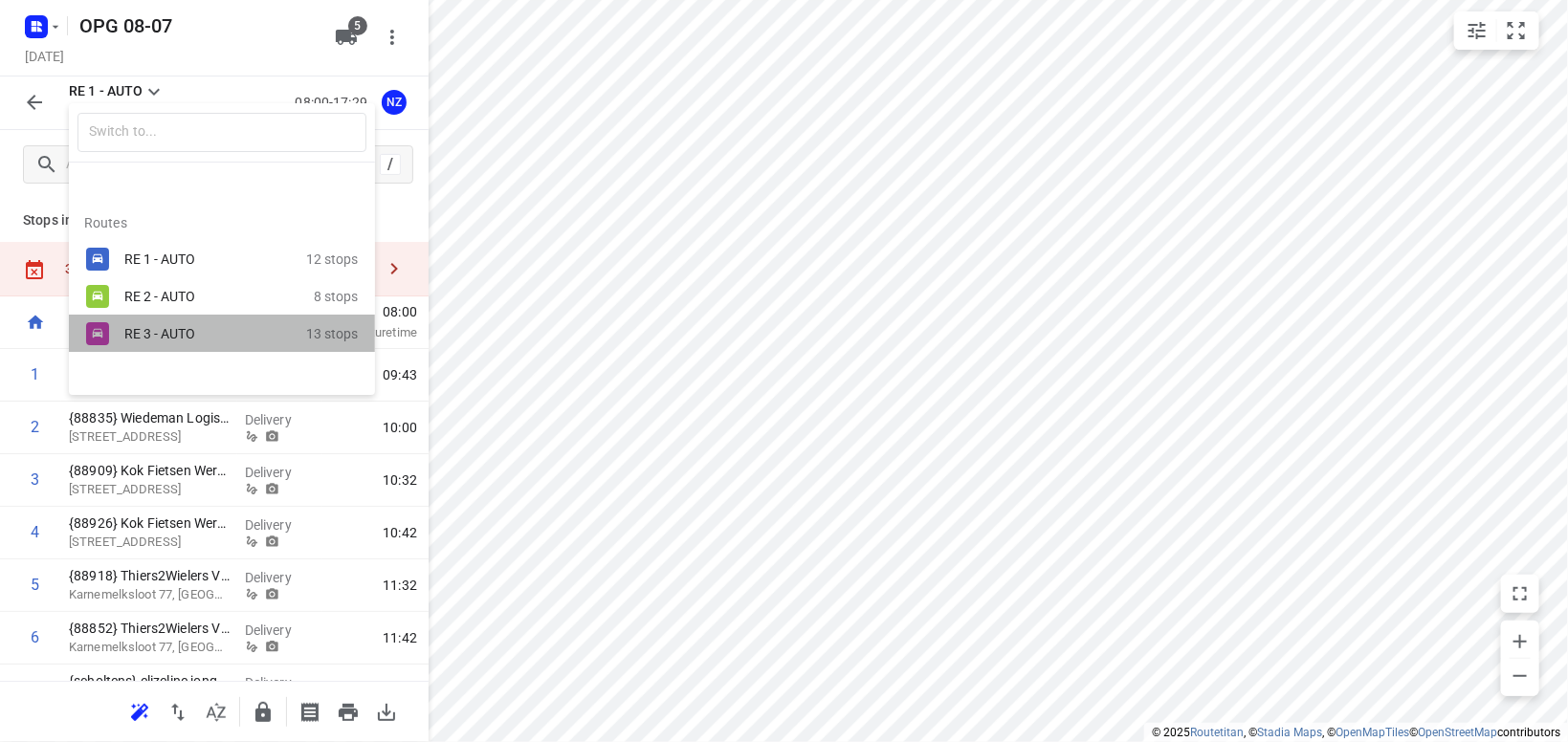 click on "RE 3 - AUTO" at bounding box center [206, 334] 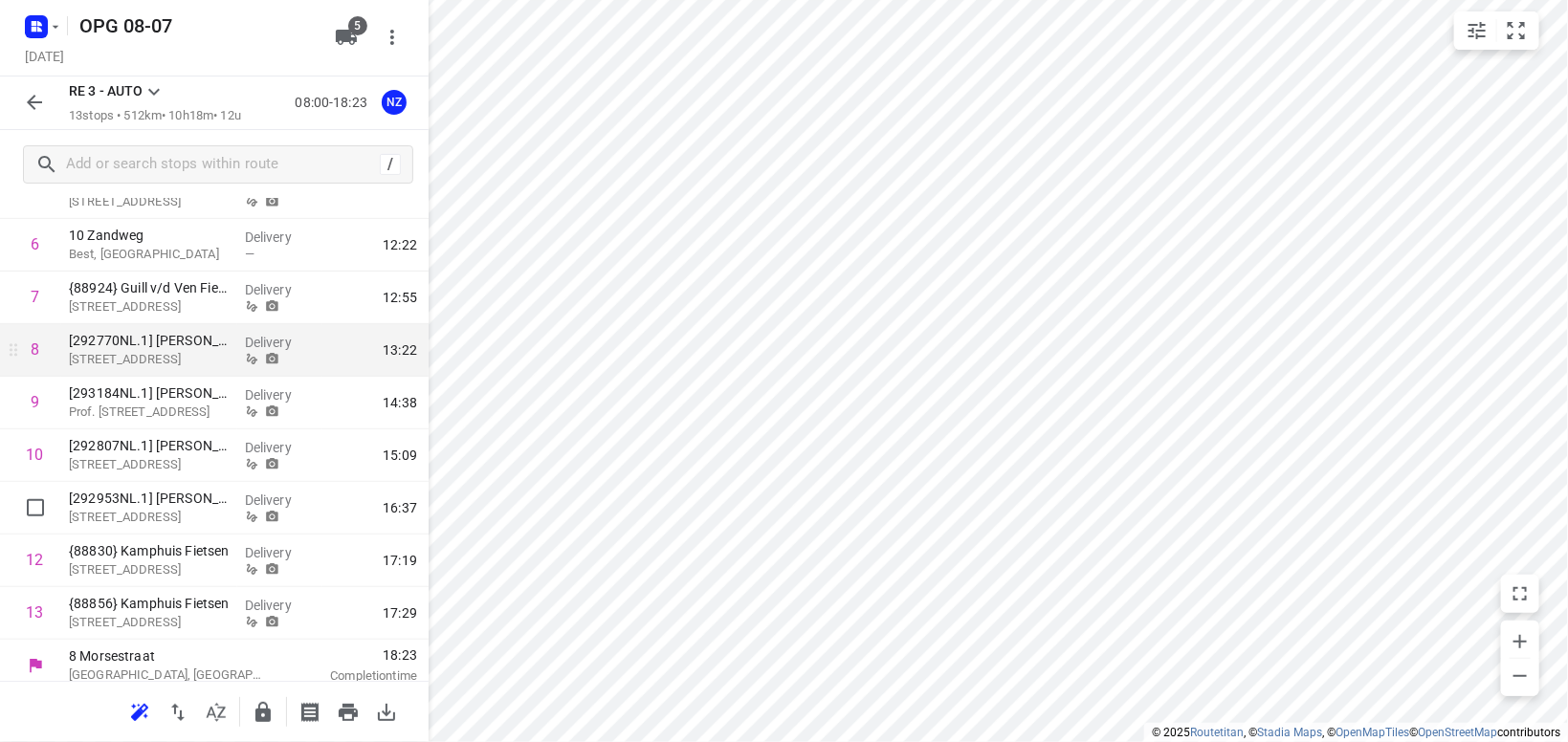 scroll, scrollTop: 404, scrollLeft: 0, axis: vertical 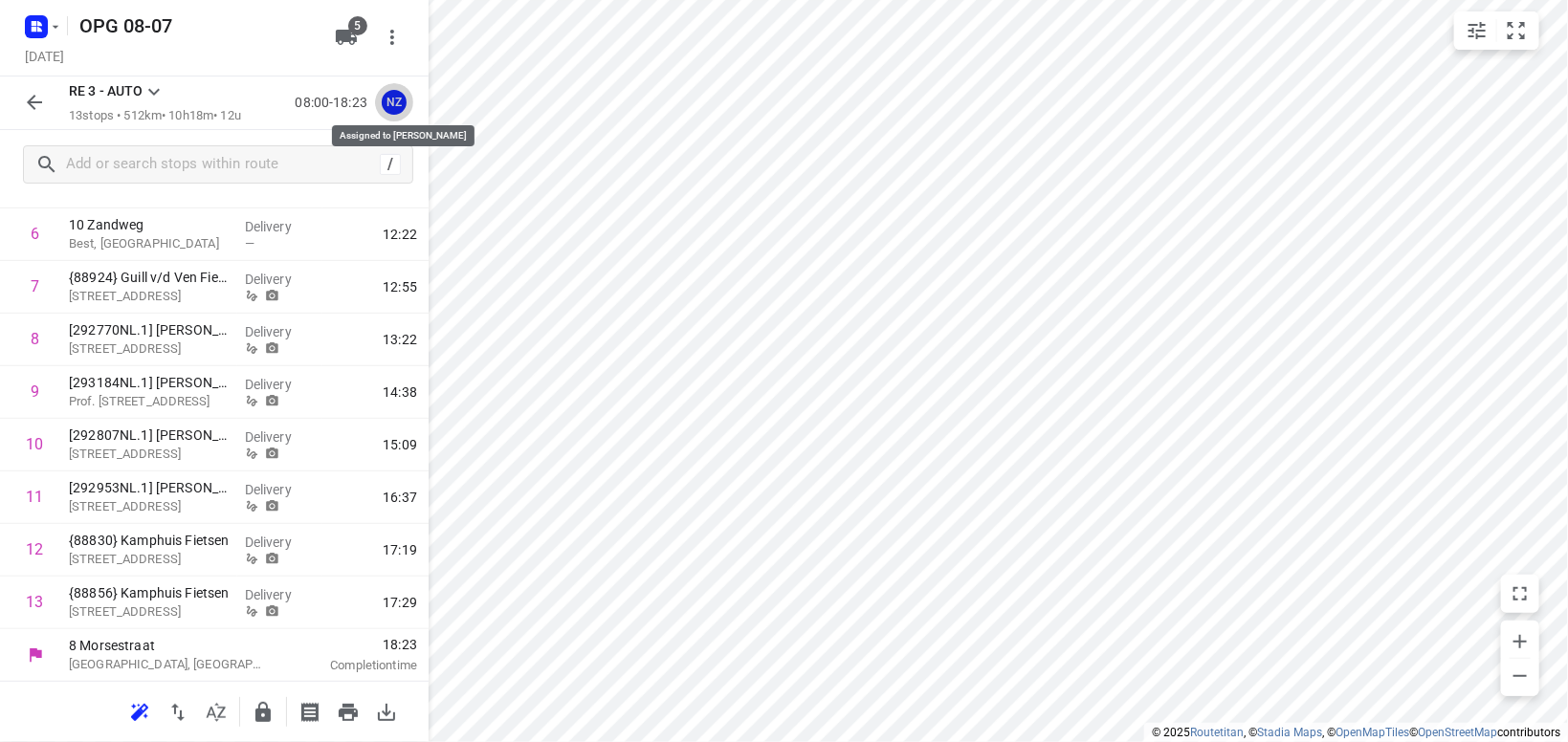 click on "NZ" at bounding box center [394, 102] 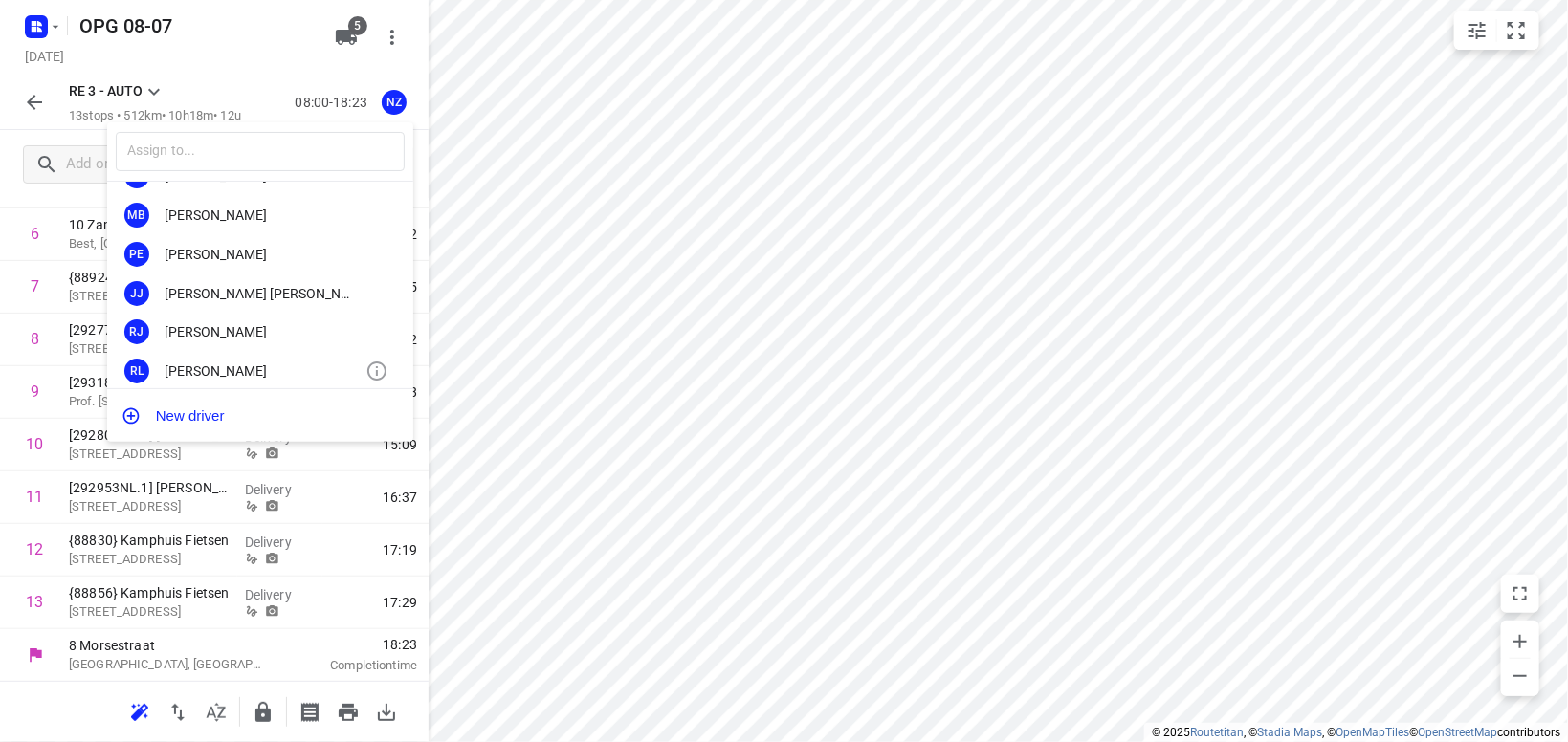 scroll, scrollTop: 112, scrollLeft: 0, axis: vertical 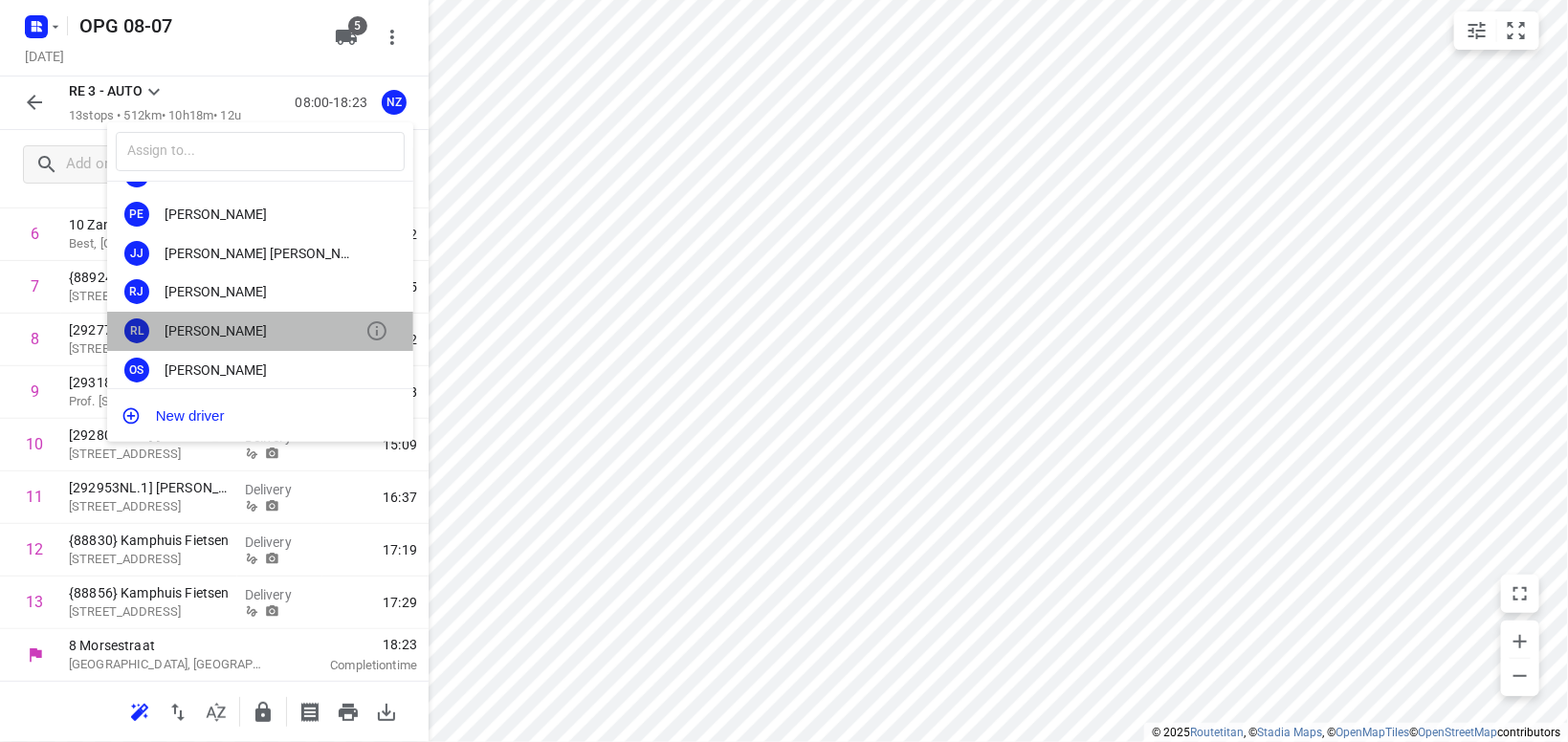 click on "[PERSON_NAME]" at bounding box center [265, 331] 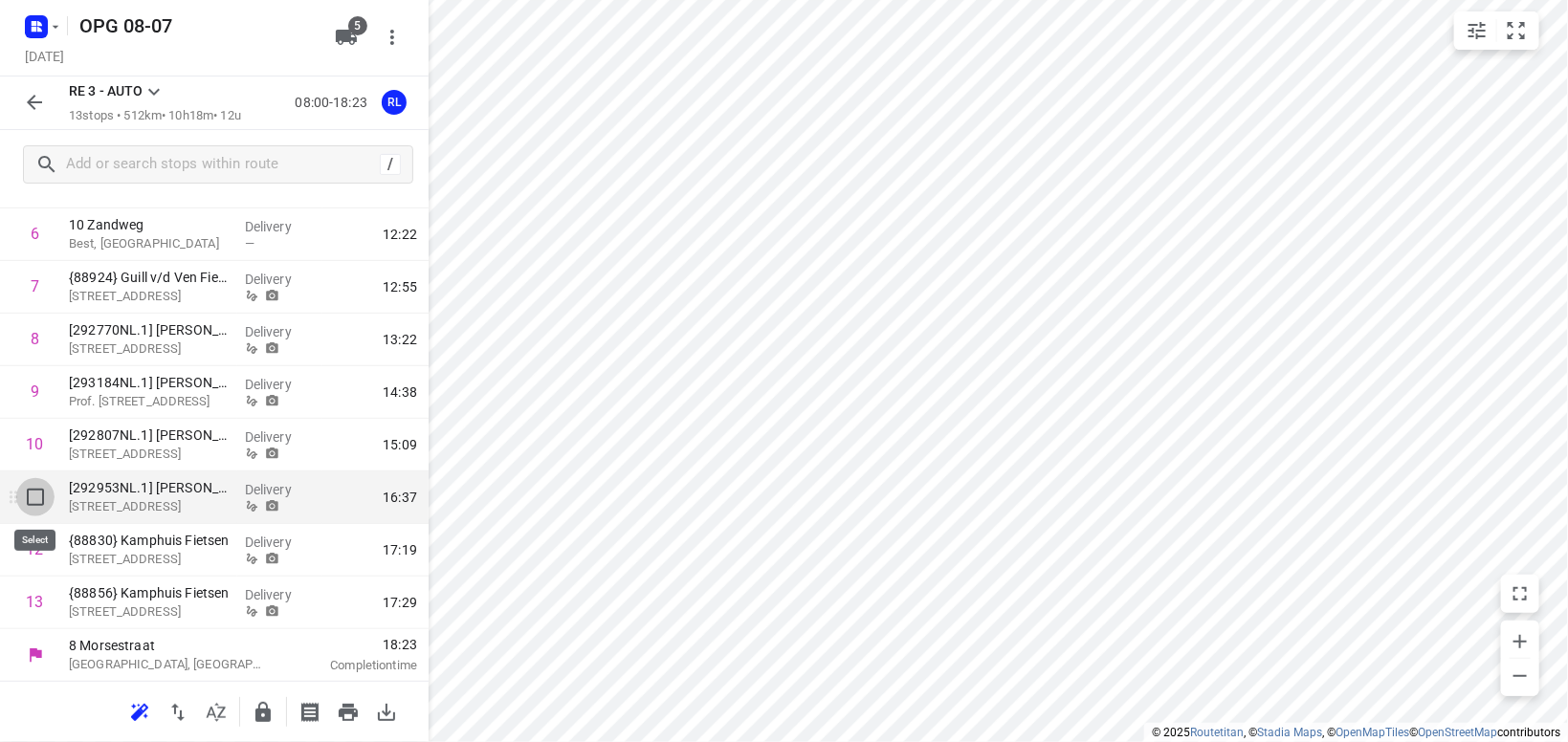 click at bounding box center (35, 497) 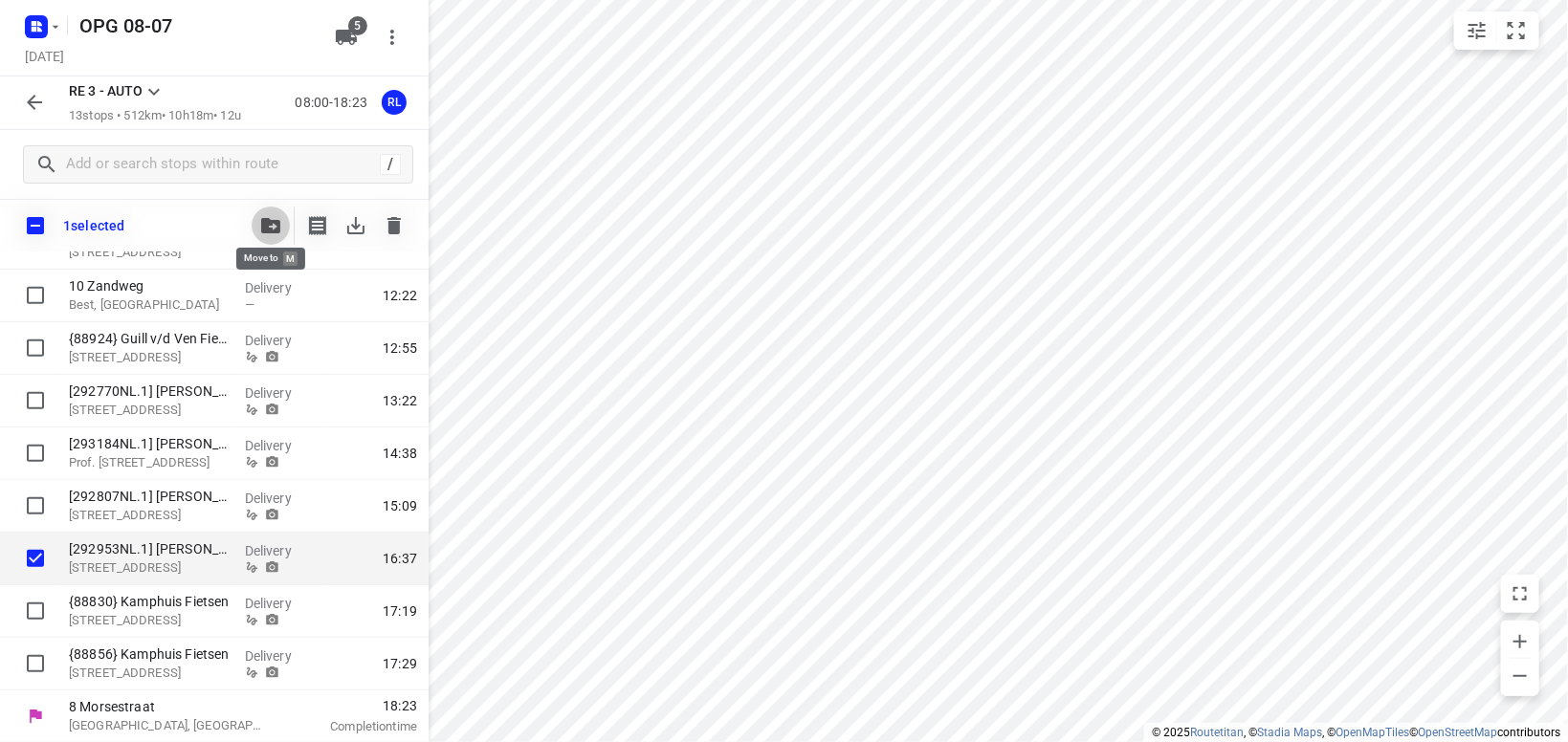 click 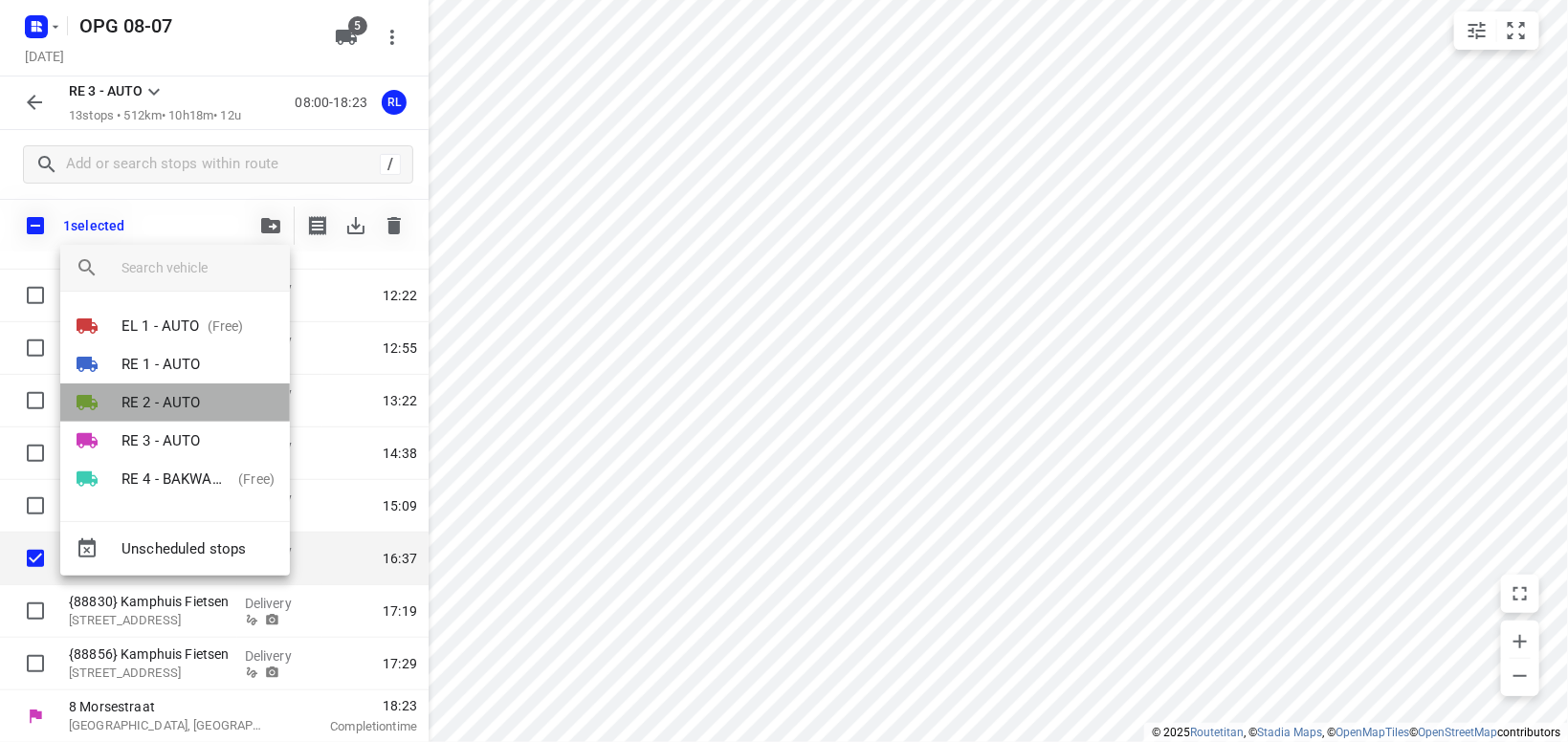 click on "RE 2 - AUTO" at bounding box center (161, 403) 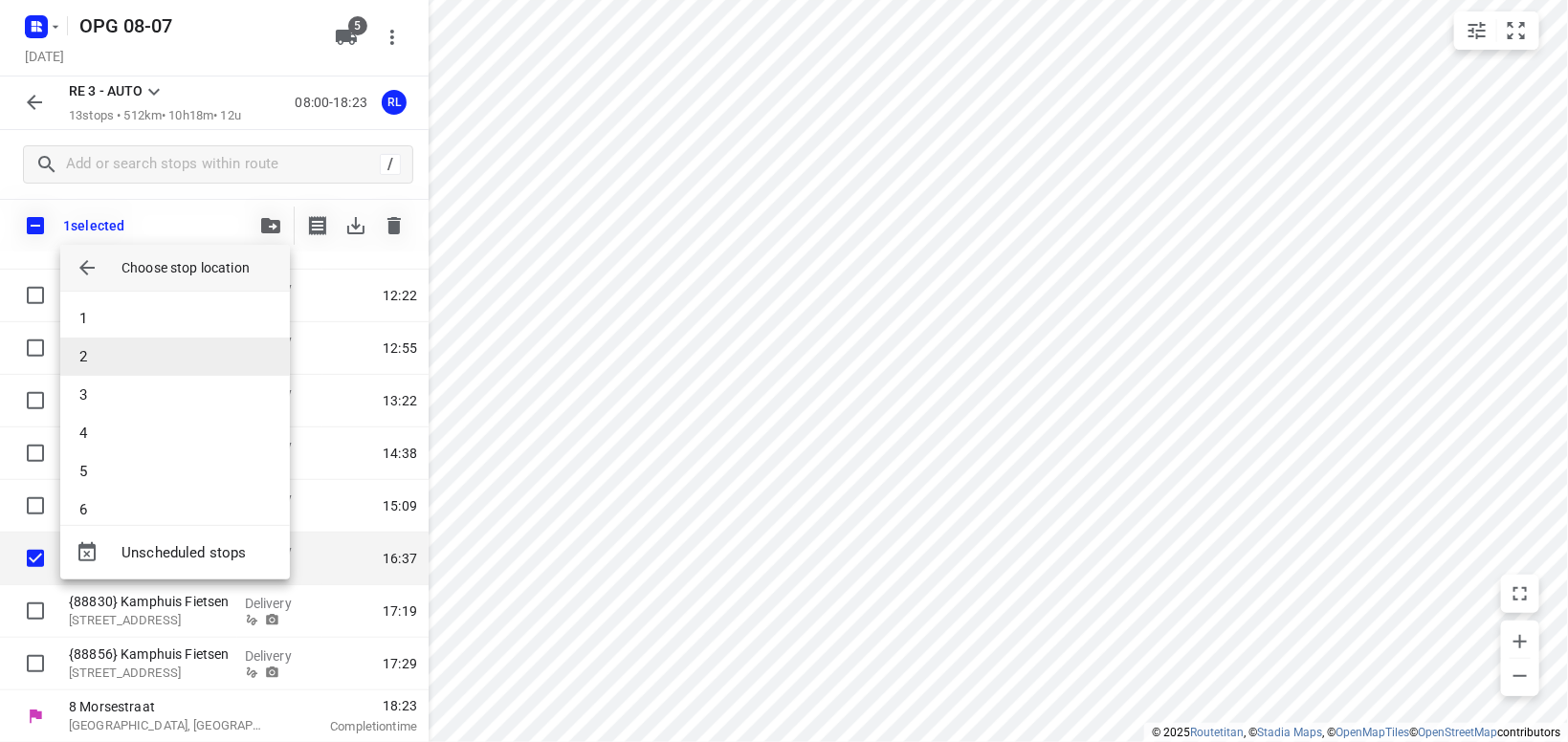 click on "2" at bounding box center [175, 357] 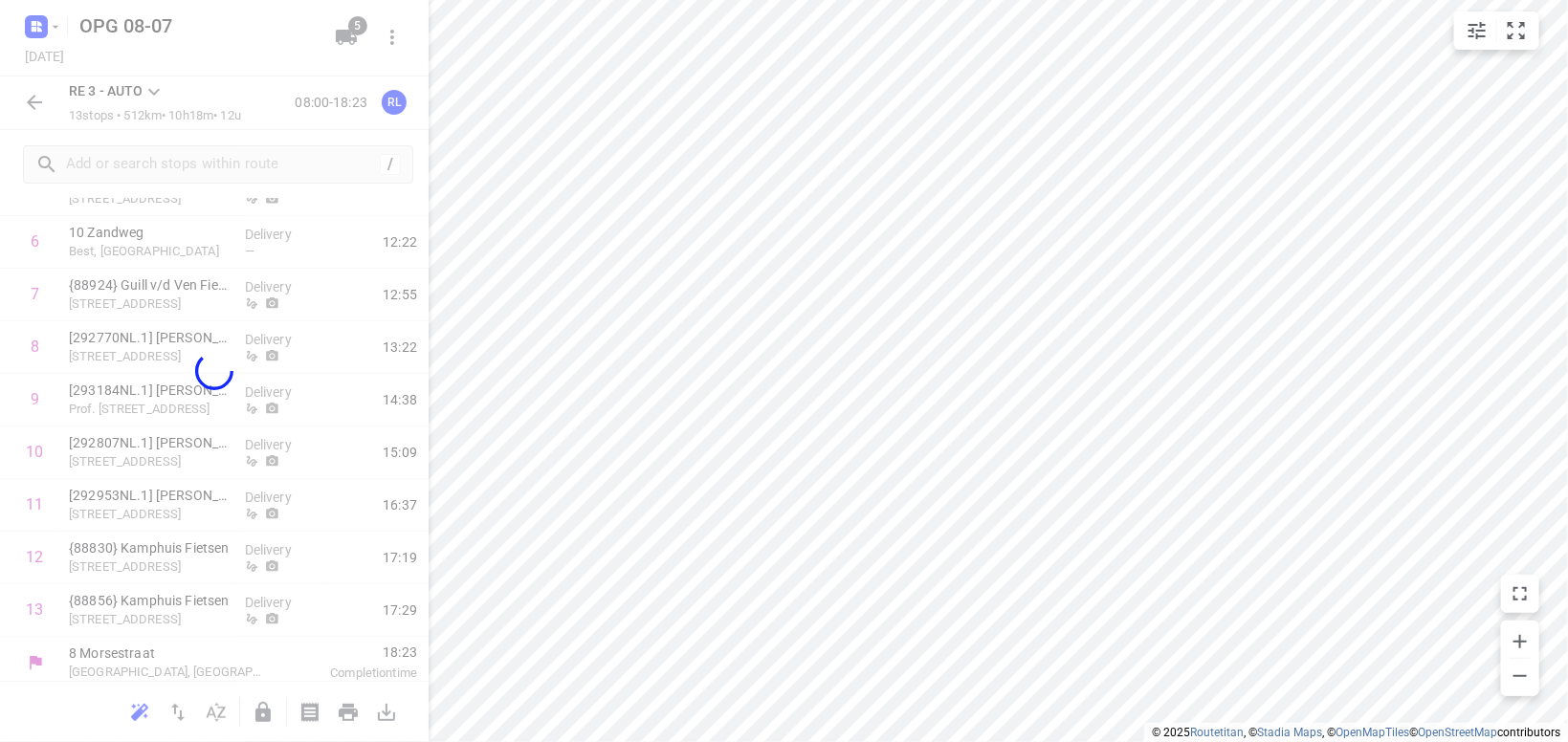 scroll, scrollTop: 351, scrollLeft: 0, axis: vertical 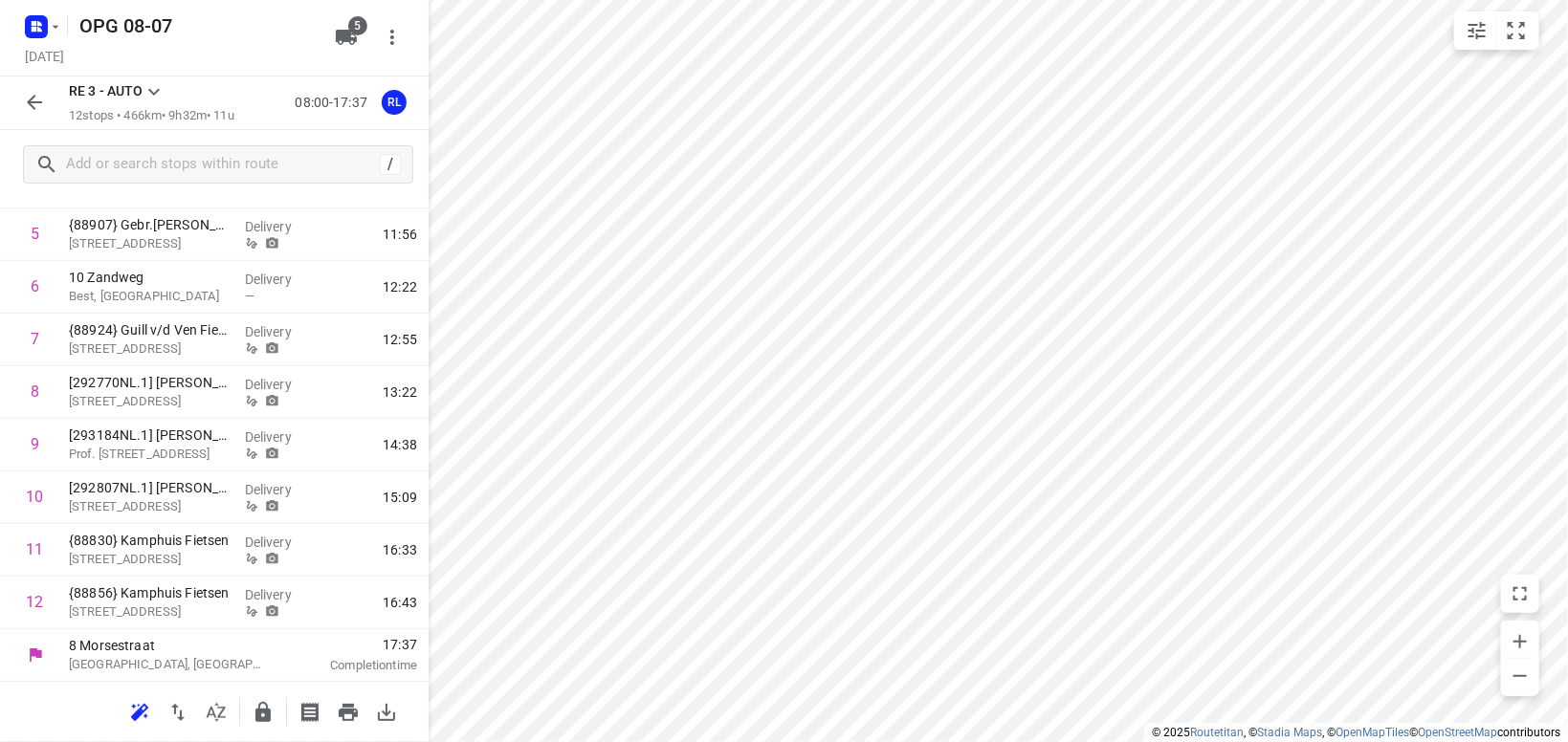 click 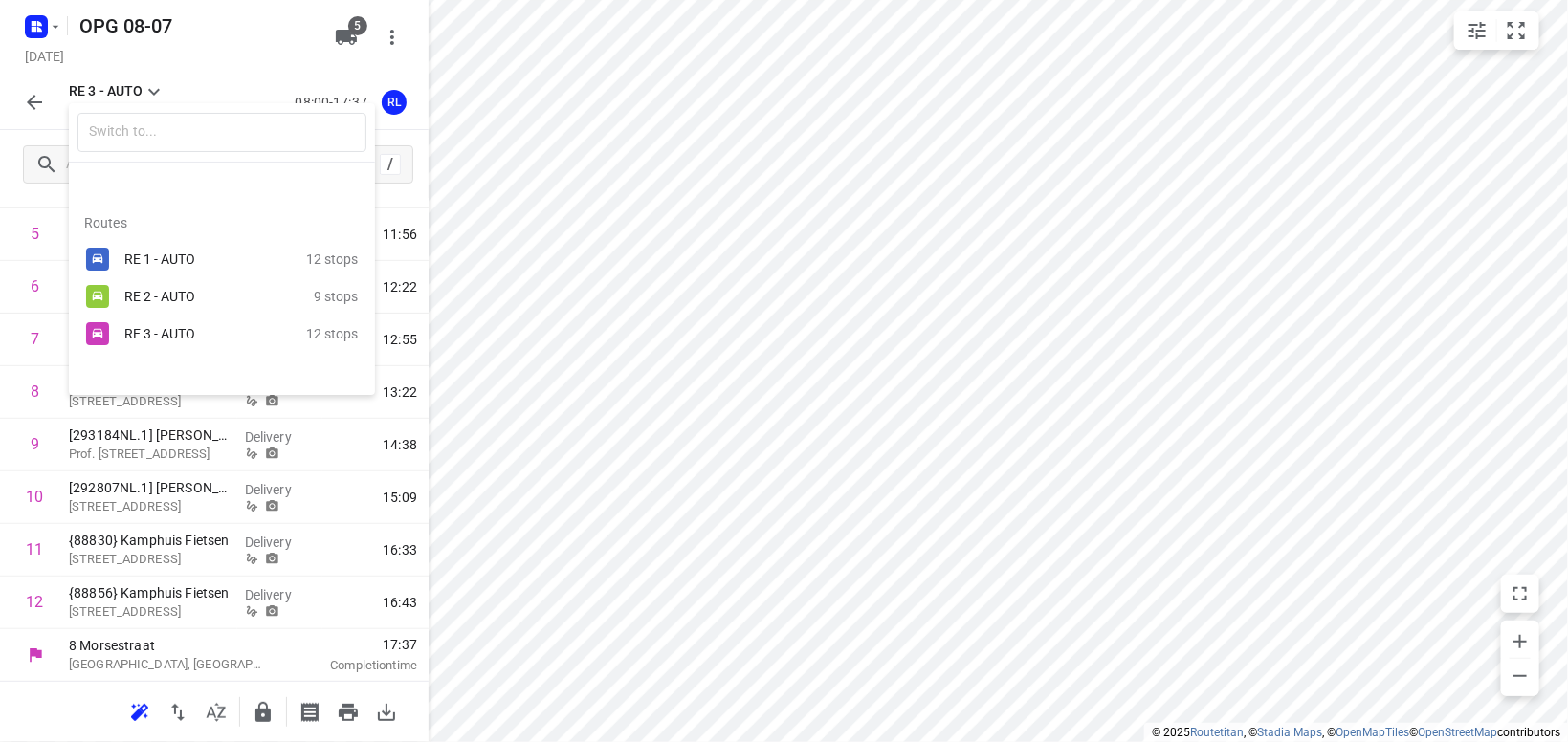 click on "RE 2 - AUTO" at bounding box center (206, 296) 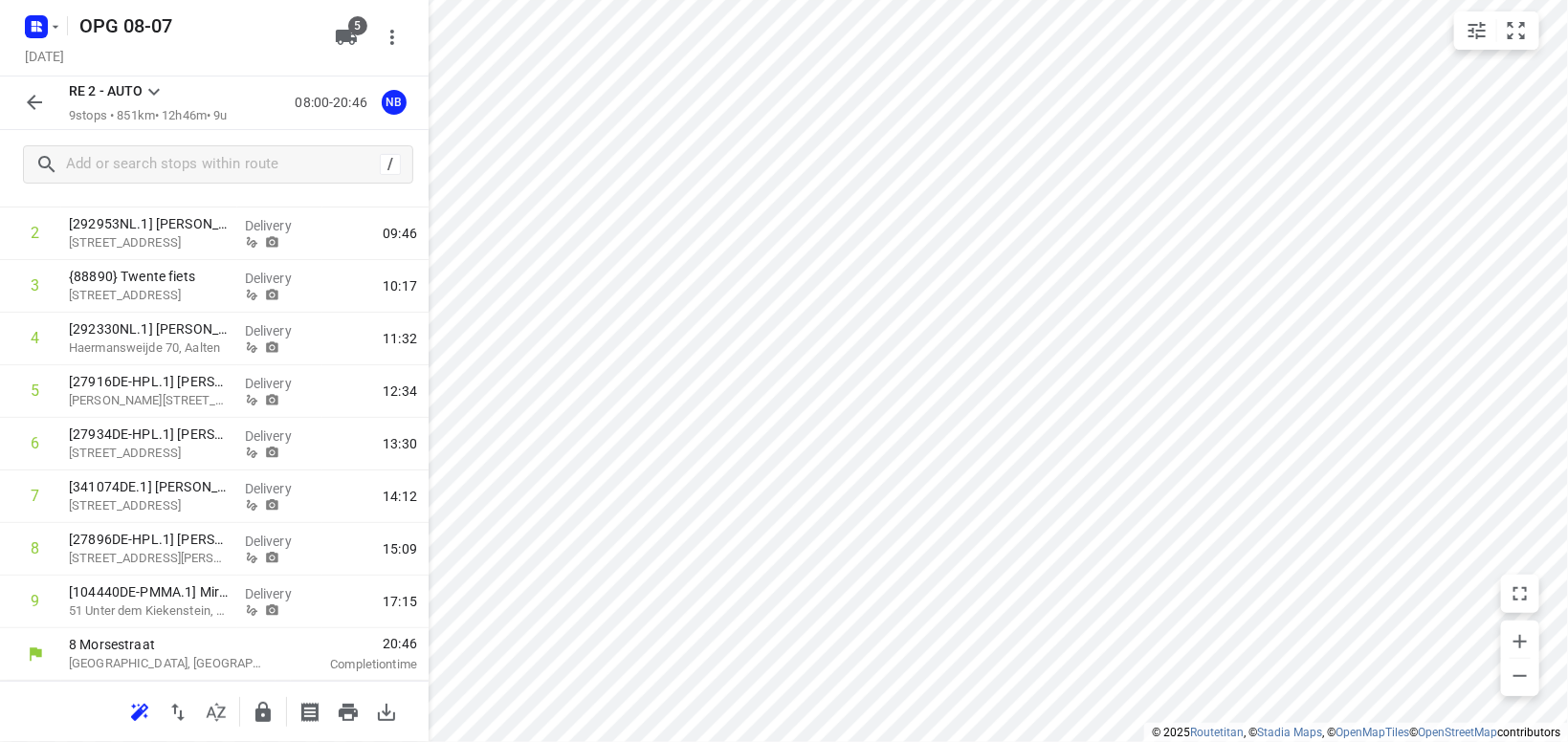 scroll, scrollTop: 193, scrollLeft: 0, axis: vertical 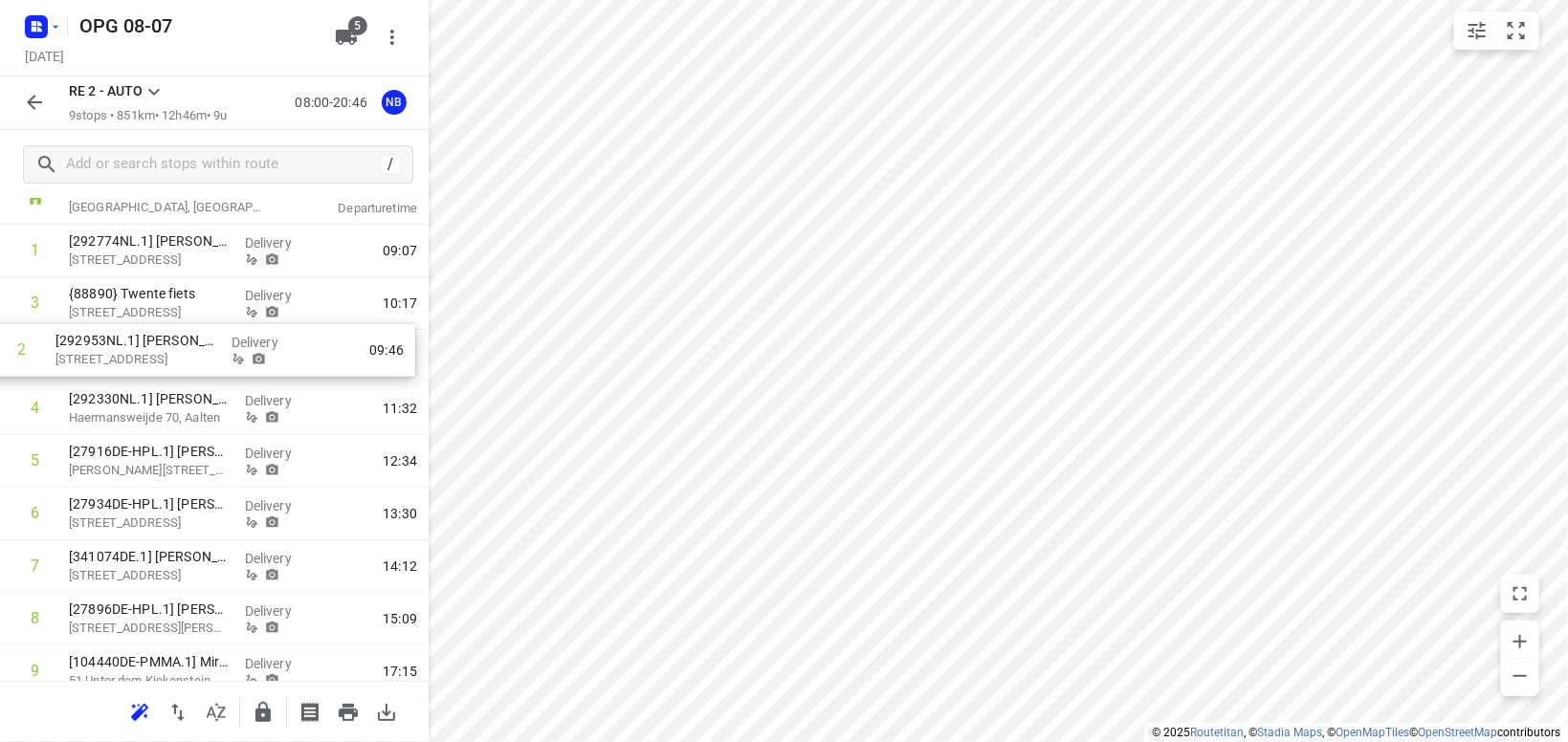 drag, startPoint x: 156, startPoint y: 229, endPoint x: 141, endPoint y: 346, distance: 117.95762 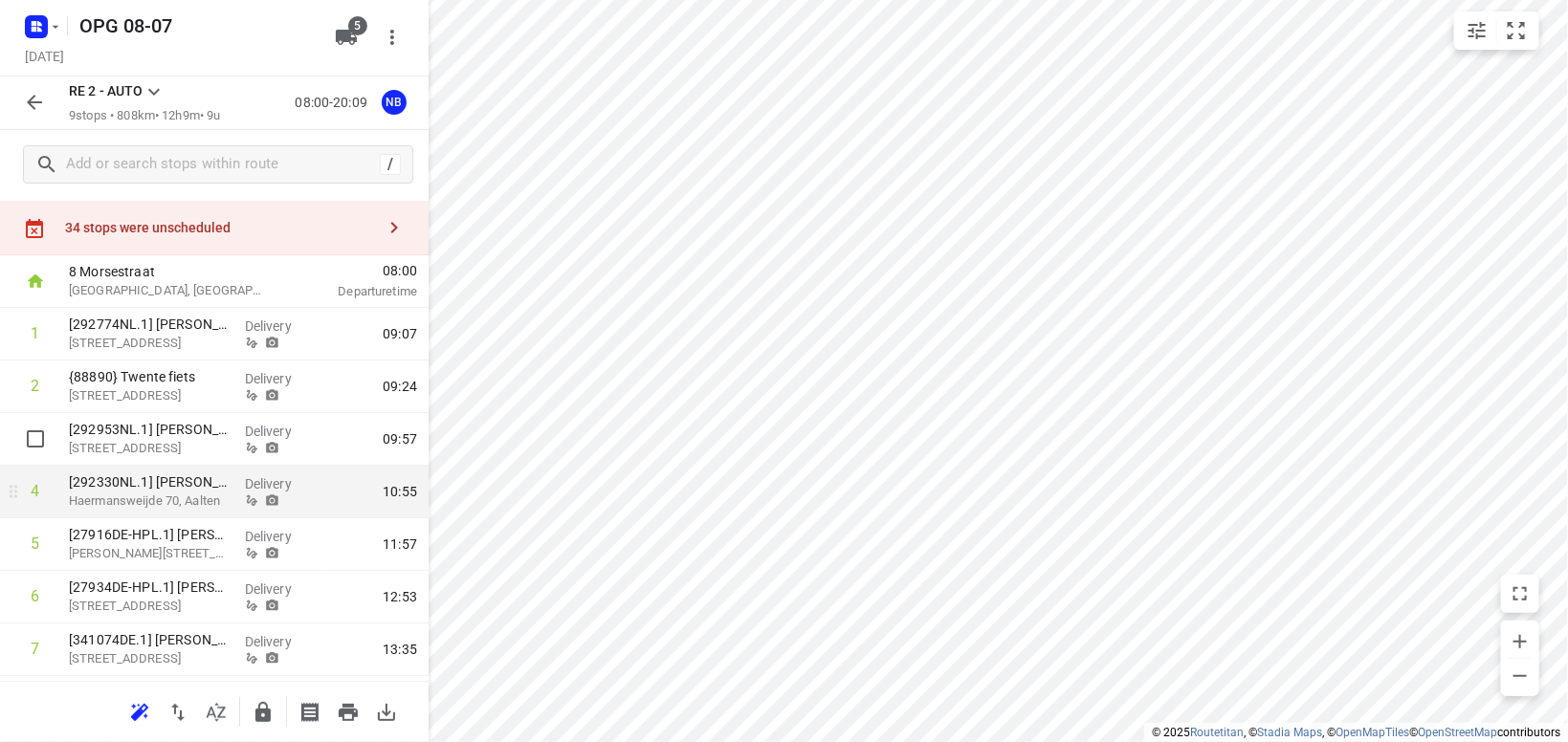 scroll, scrollTop: 0, scrollLeft: 0, axis: both 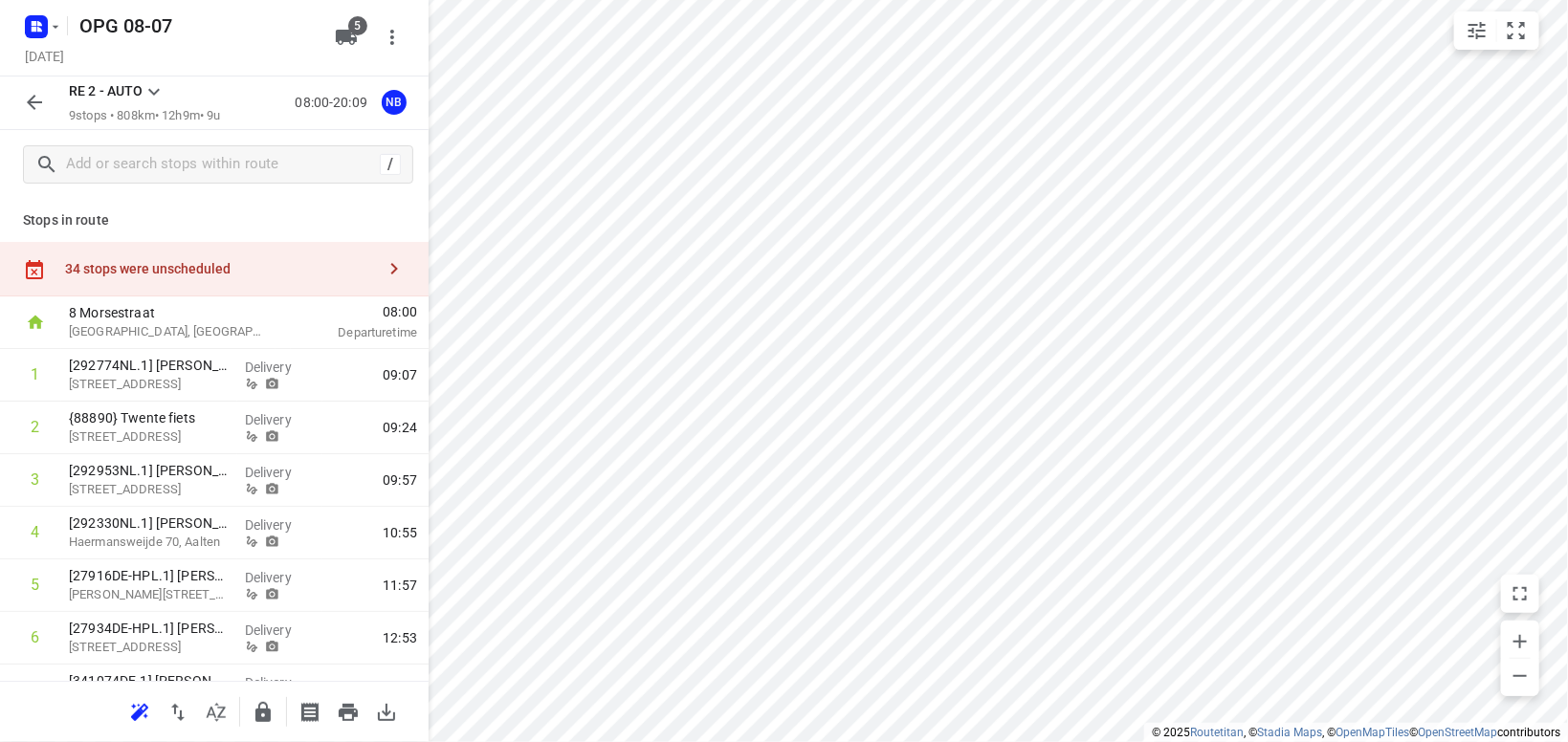 click 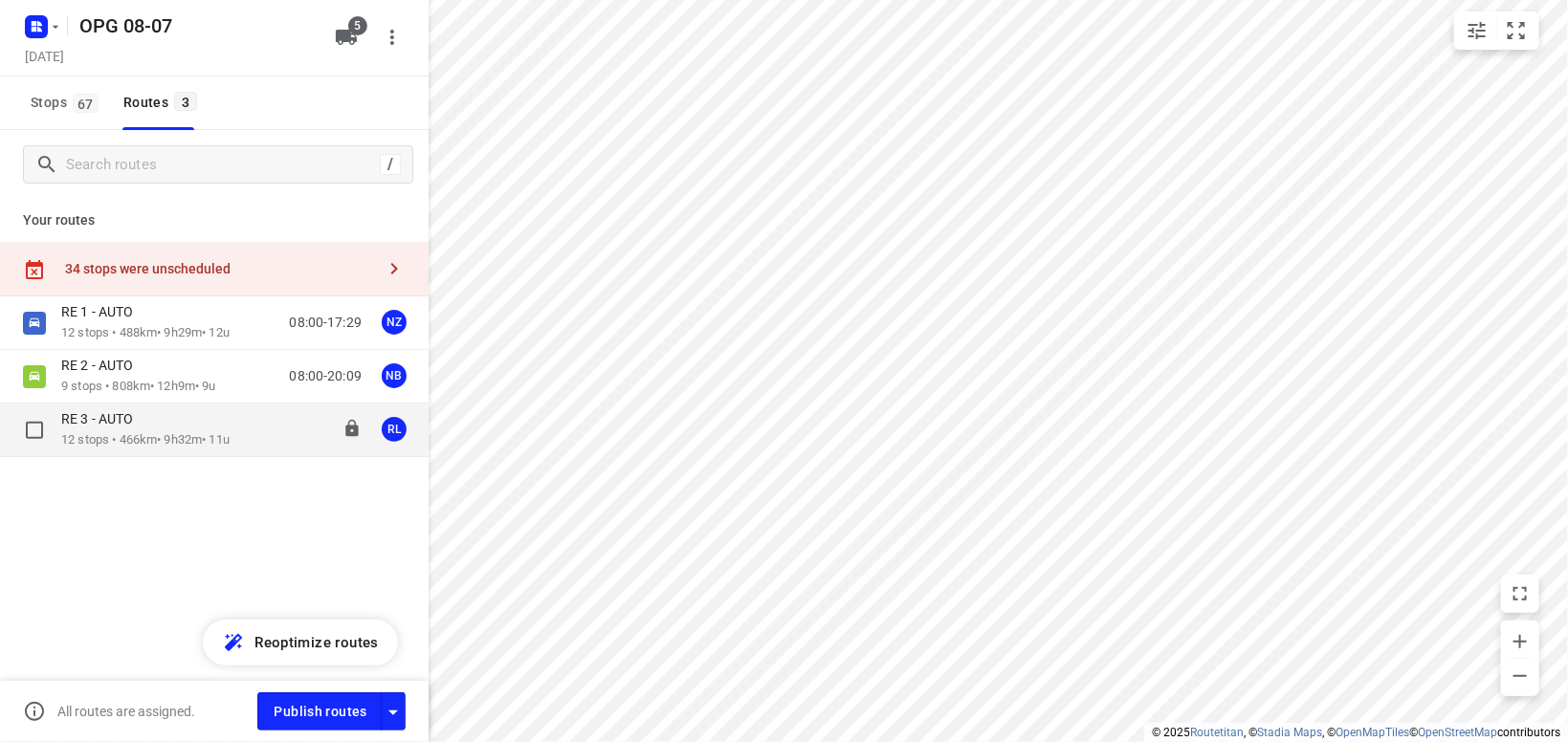 click on "RE 3 - AUTO" at bounding box center (145, 421) 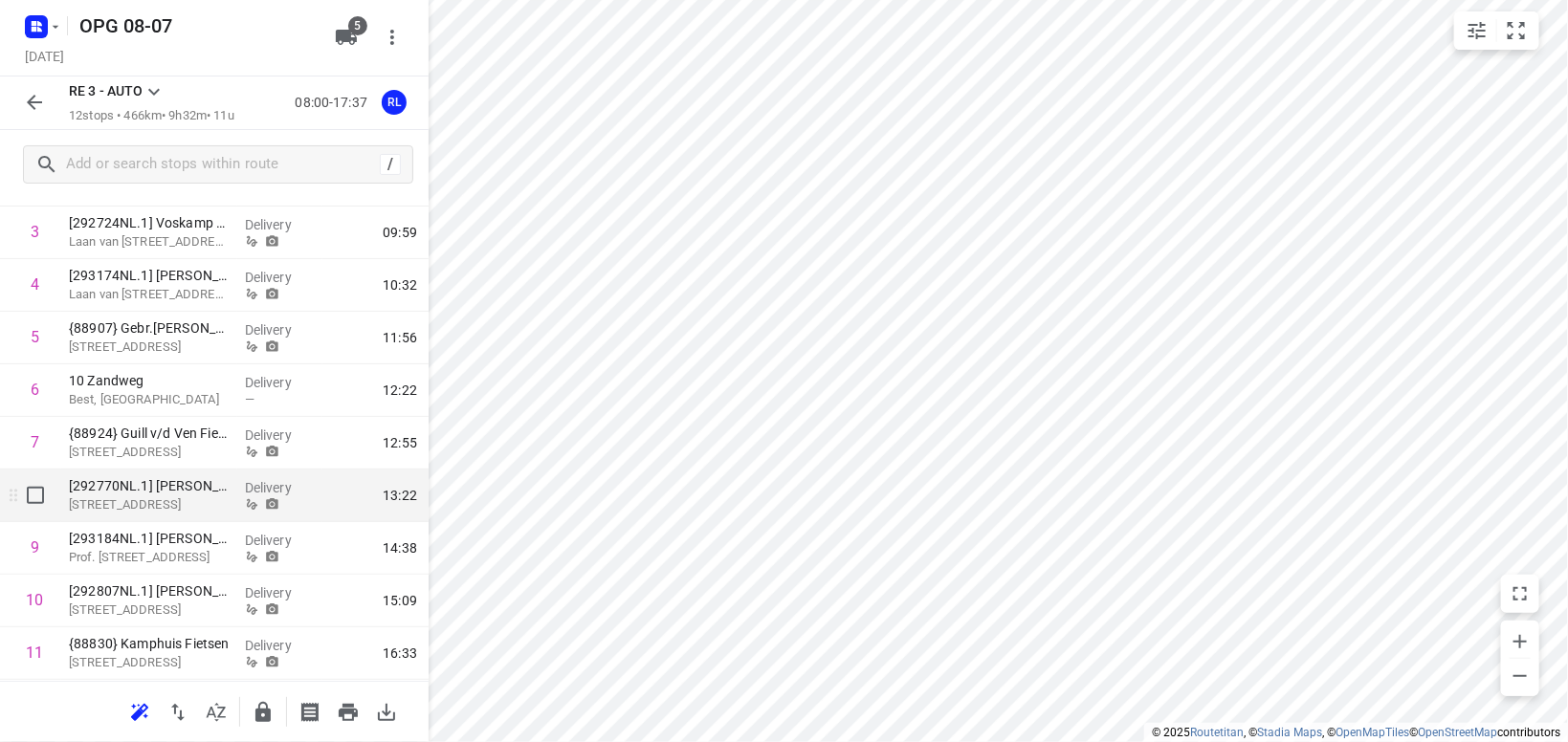 scroll, scrollTop: 351, scrollLeft: 0, axis: vertical 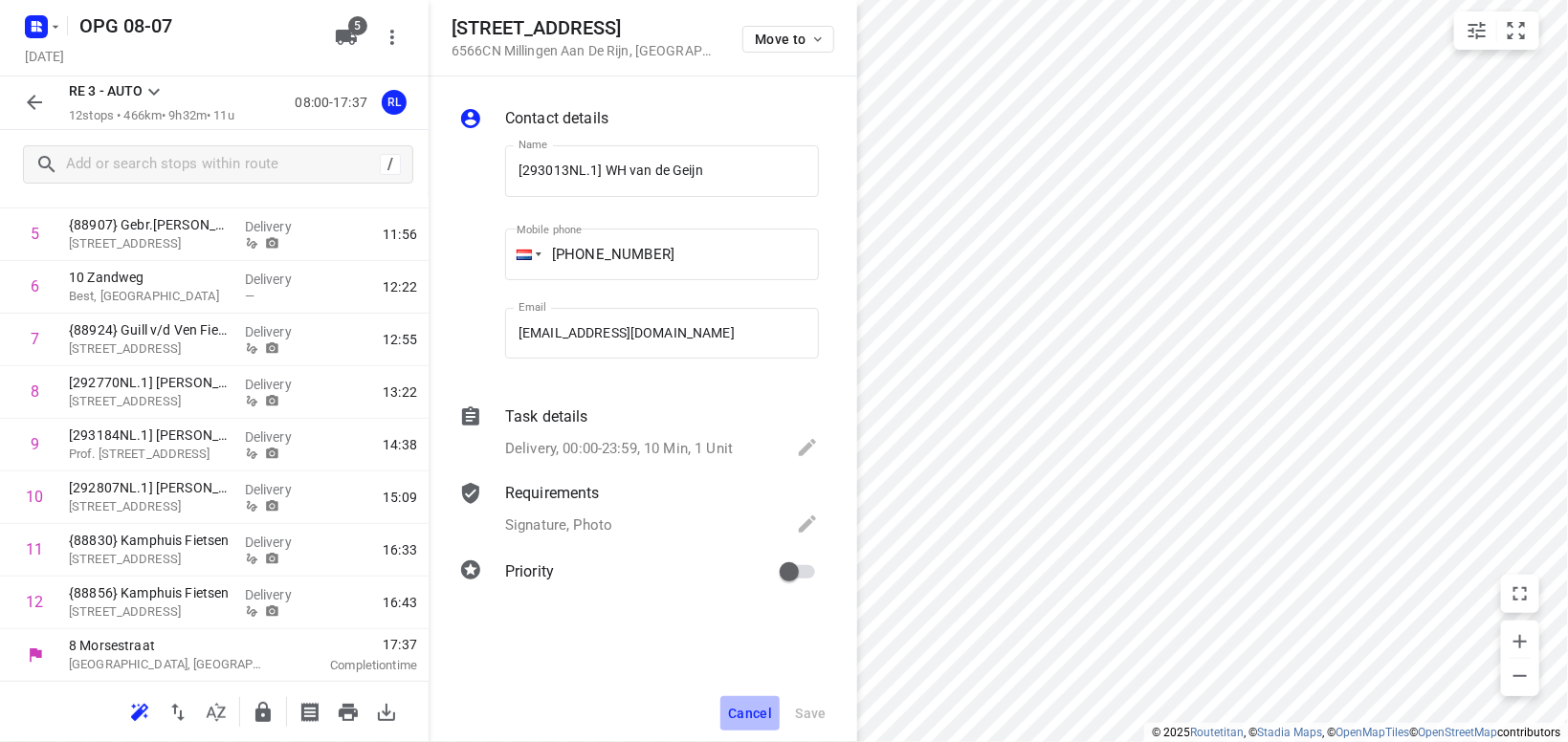 click on "Cancel" at bounding box center [750, 713] 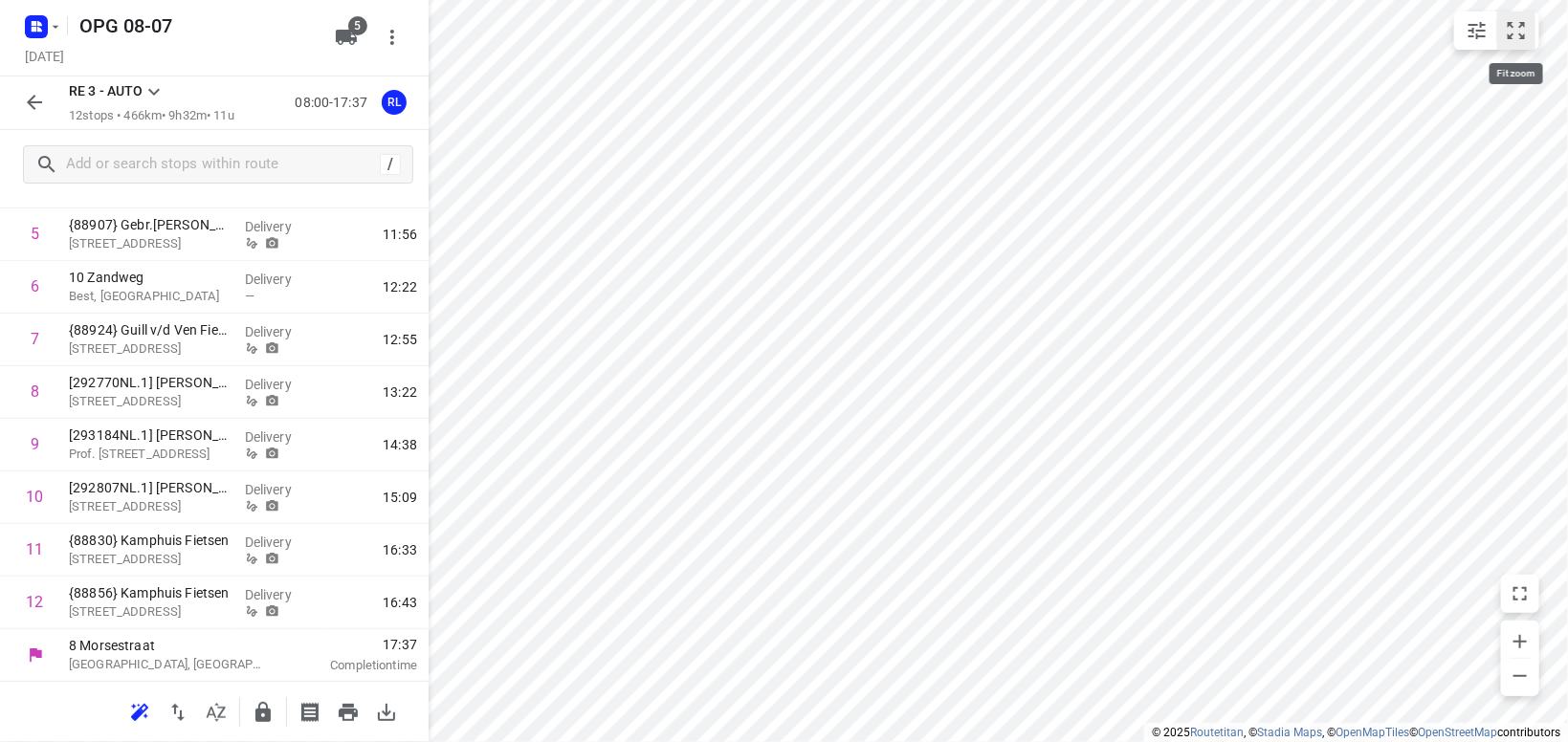 click 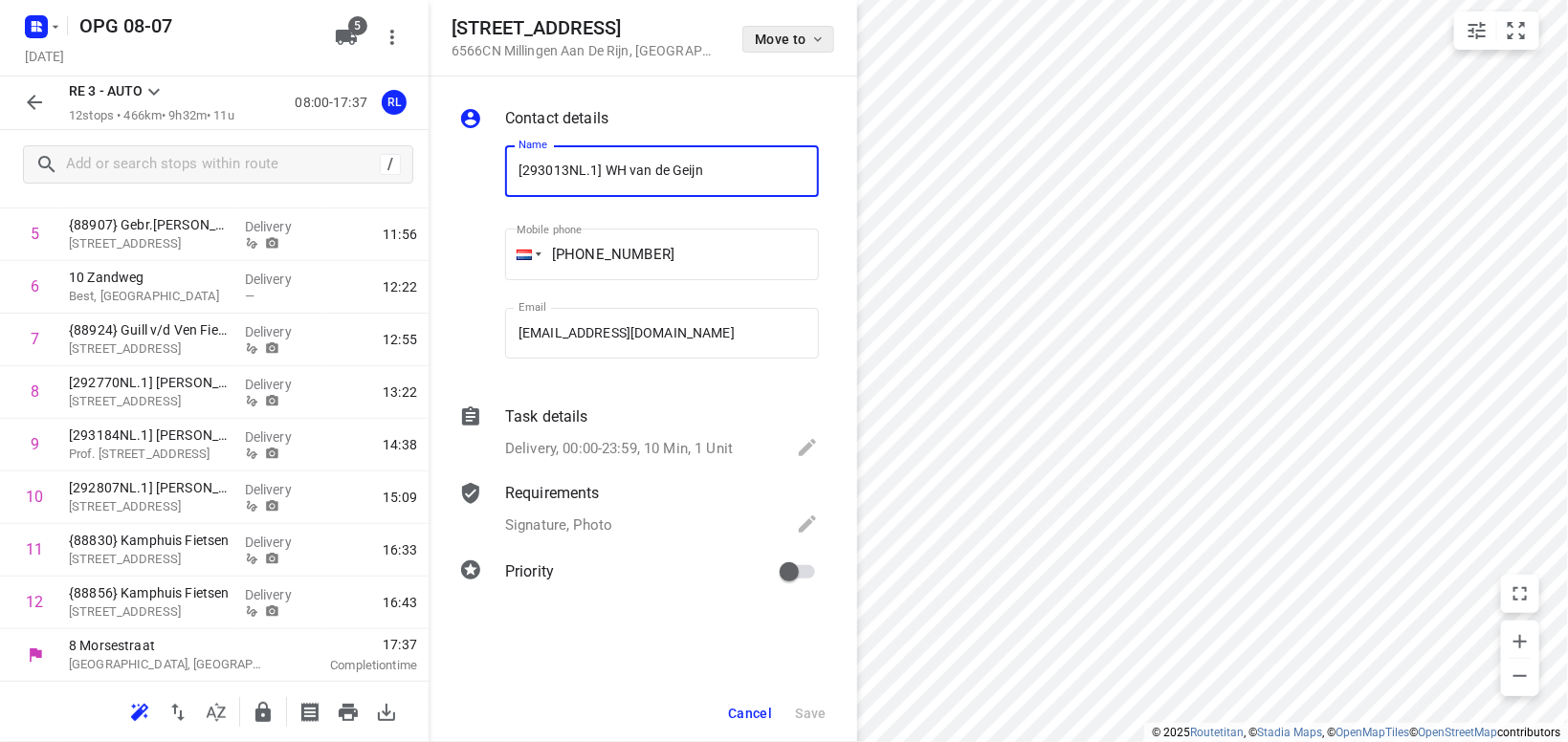 click 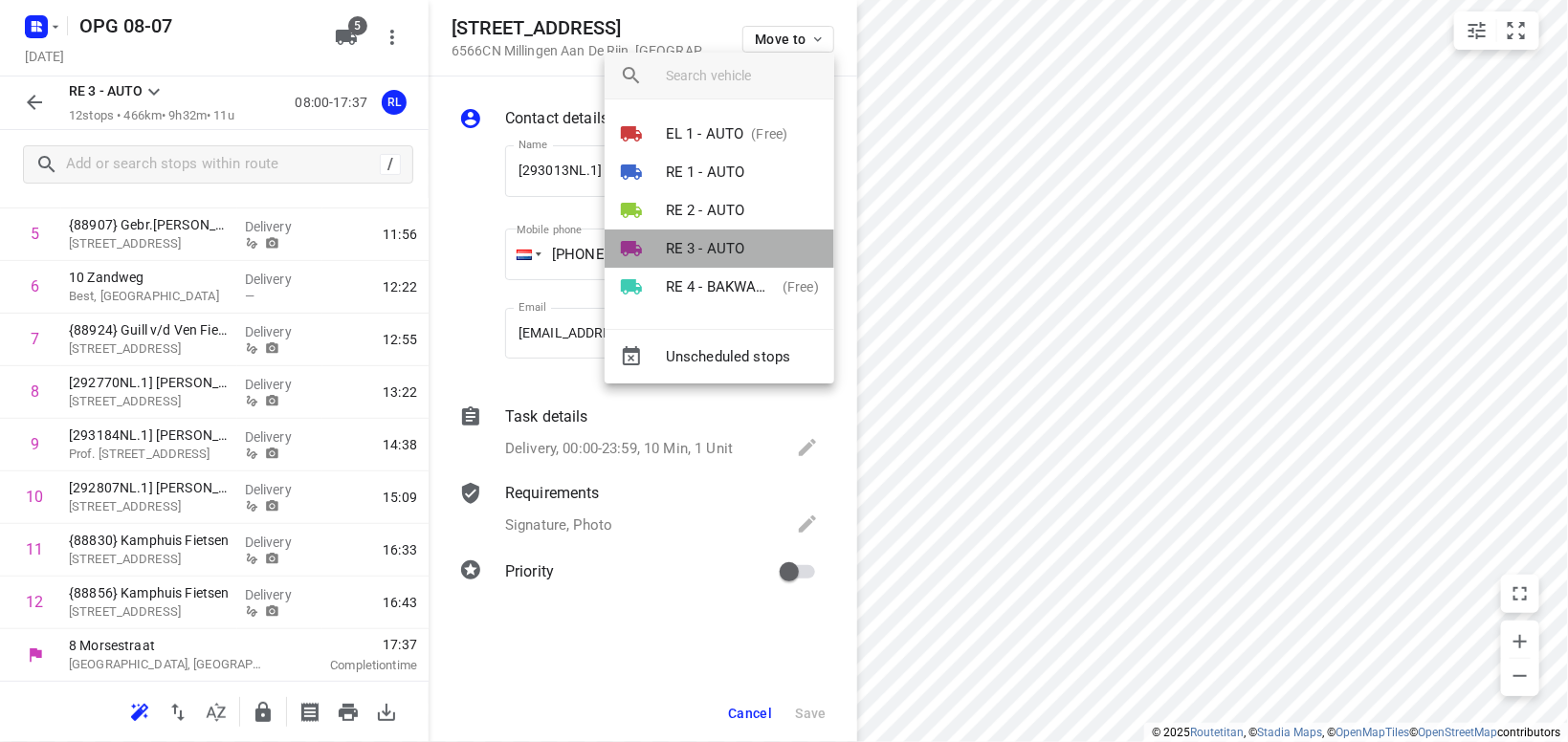 click on "RE 3 - AUTO" at bounding box center [705, 249] 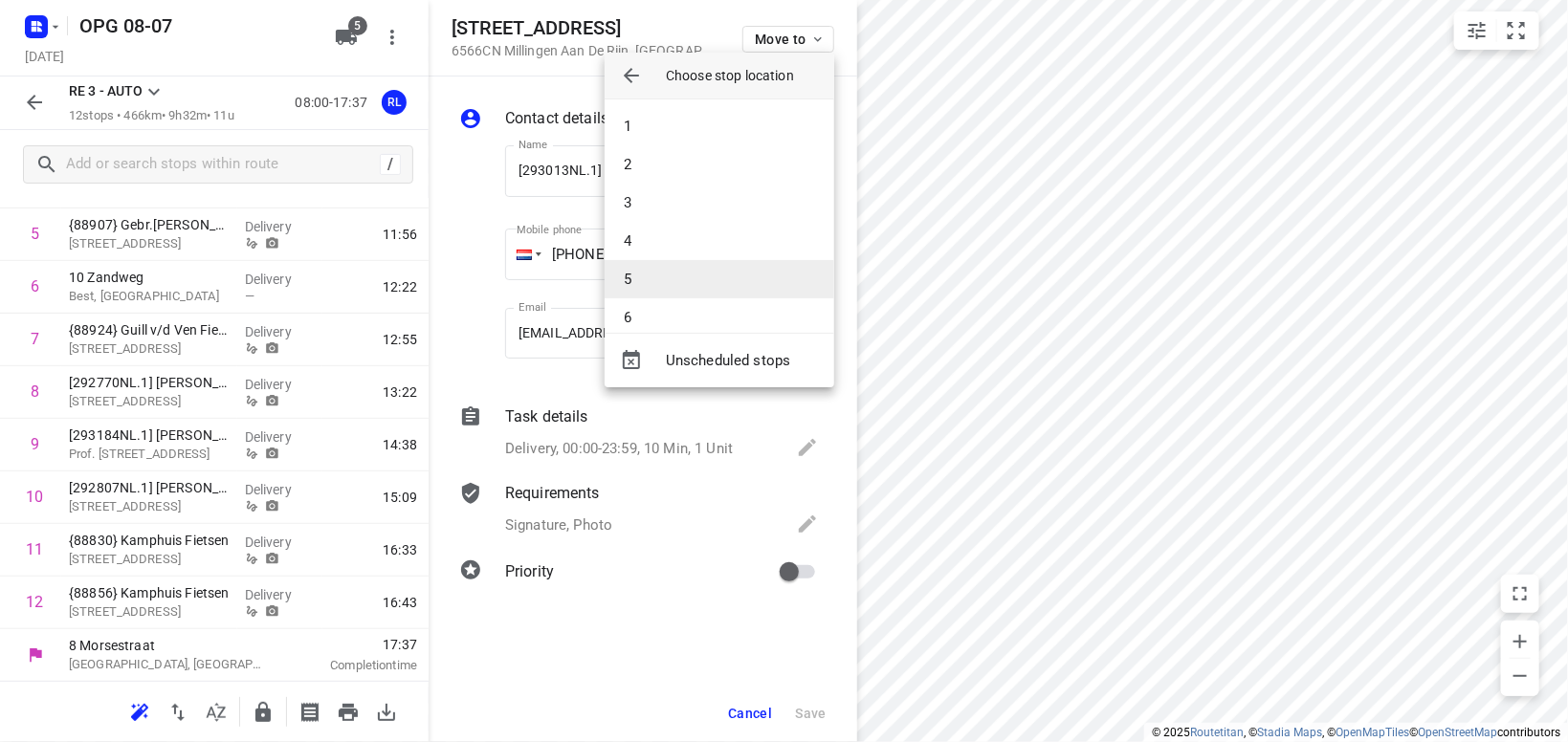 click on "5" at bounding box center [719, 279] 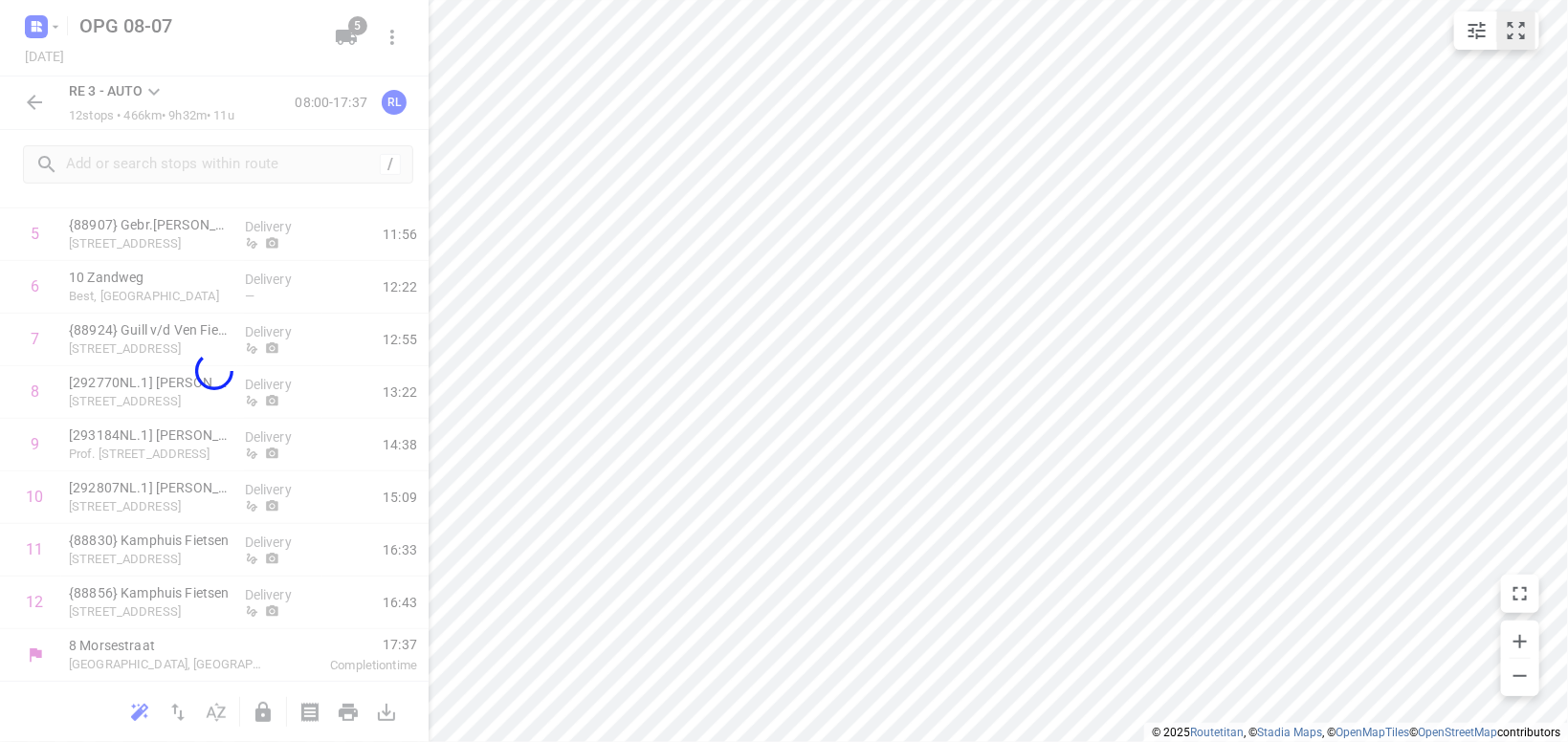 click on "i © 2025  Routetitan , ©  Stadia Maps , ©  OpenMapTiles  ©  OpenStreetMap  contributors" at bounding box center [784, 371] 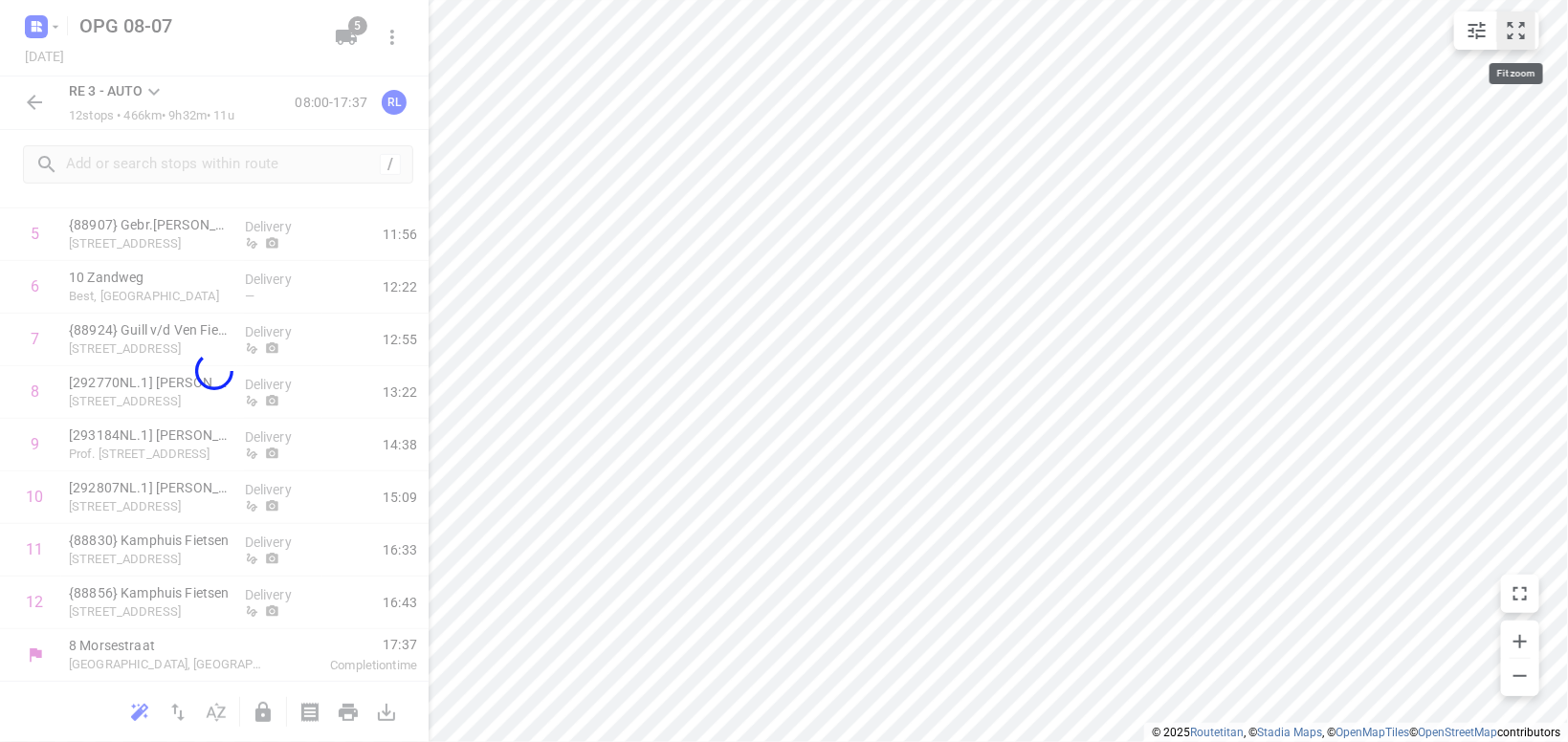 click 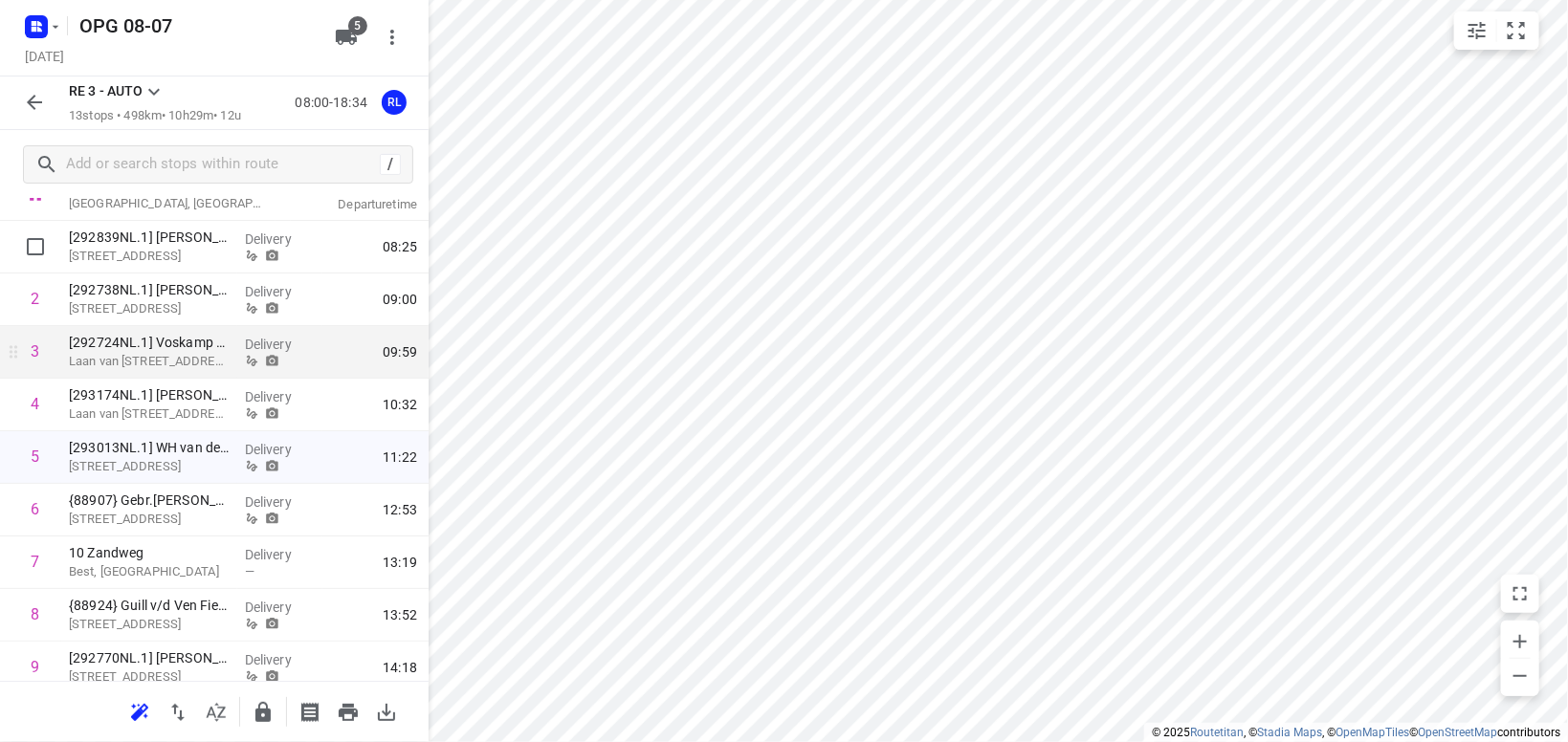 scroll, scrollTop: 0, scrollLeft: 0, axis: both 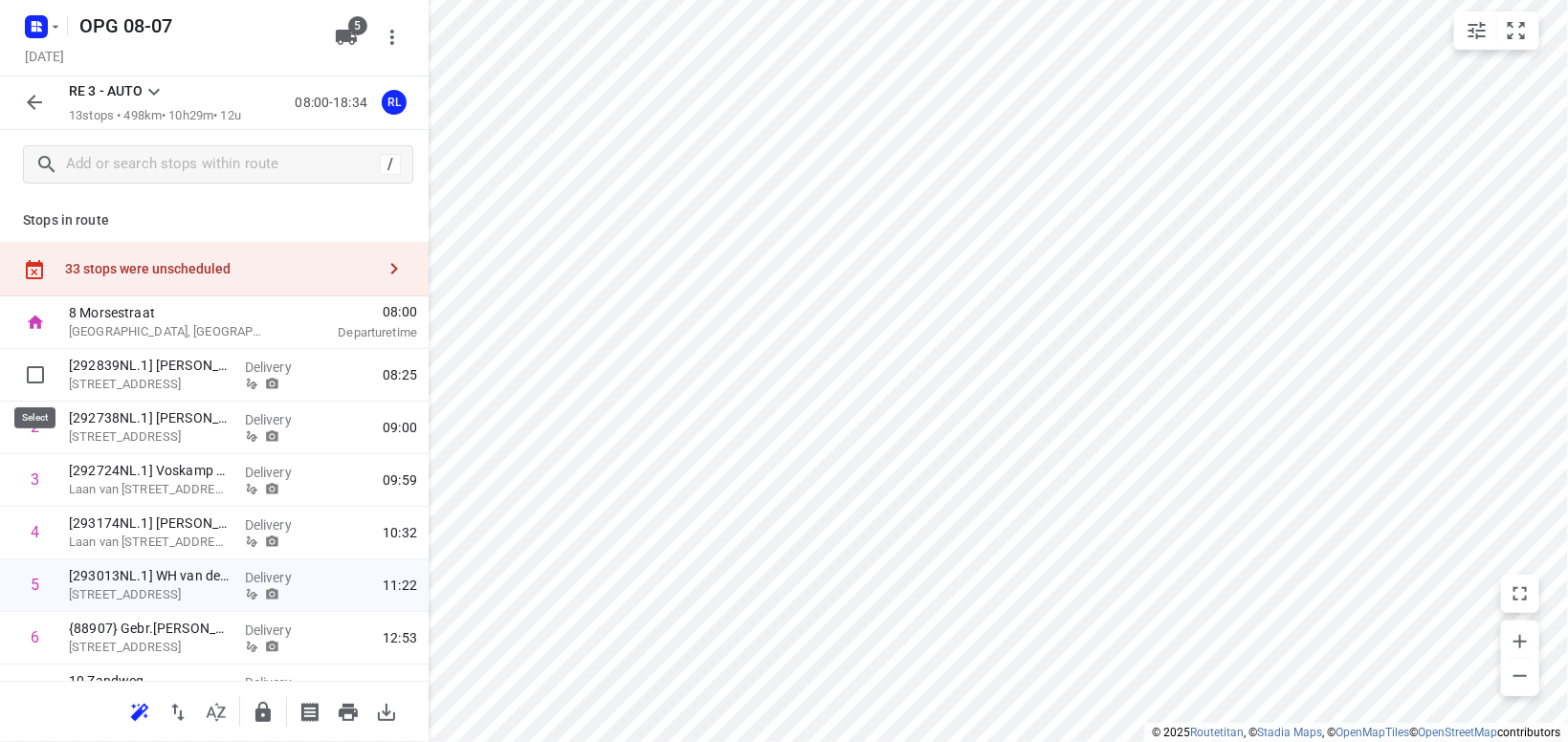 click at bounding box center [35, 375] 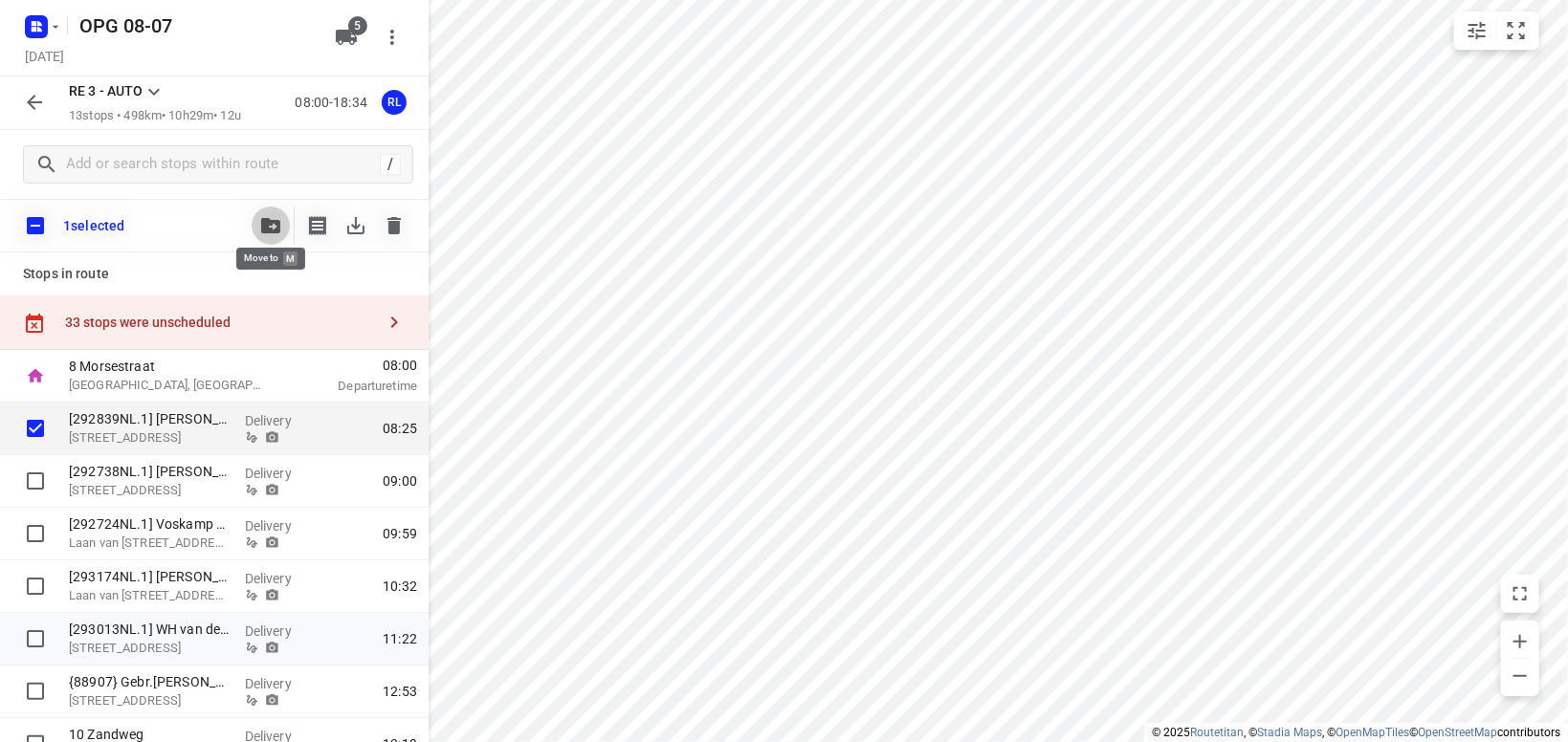 click at bounding box center [271, 226] 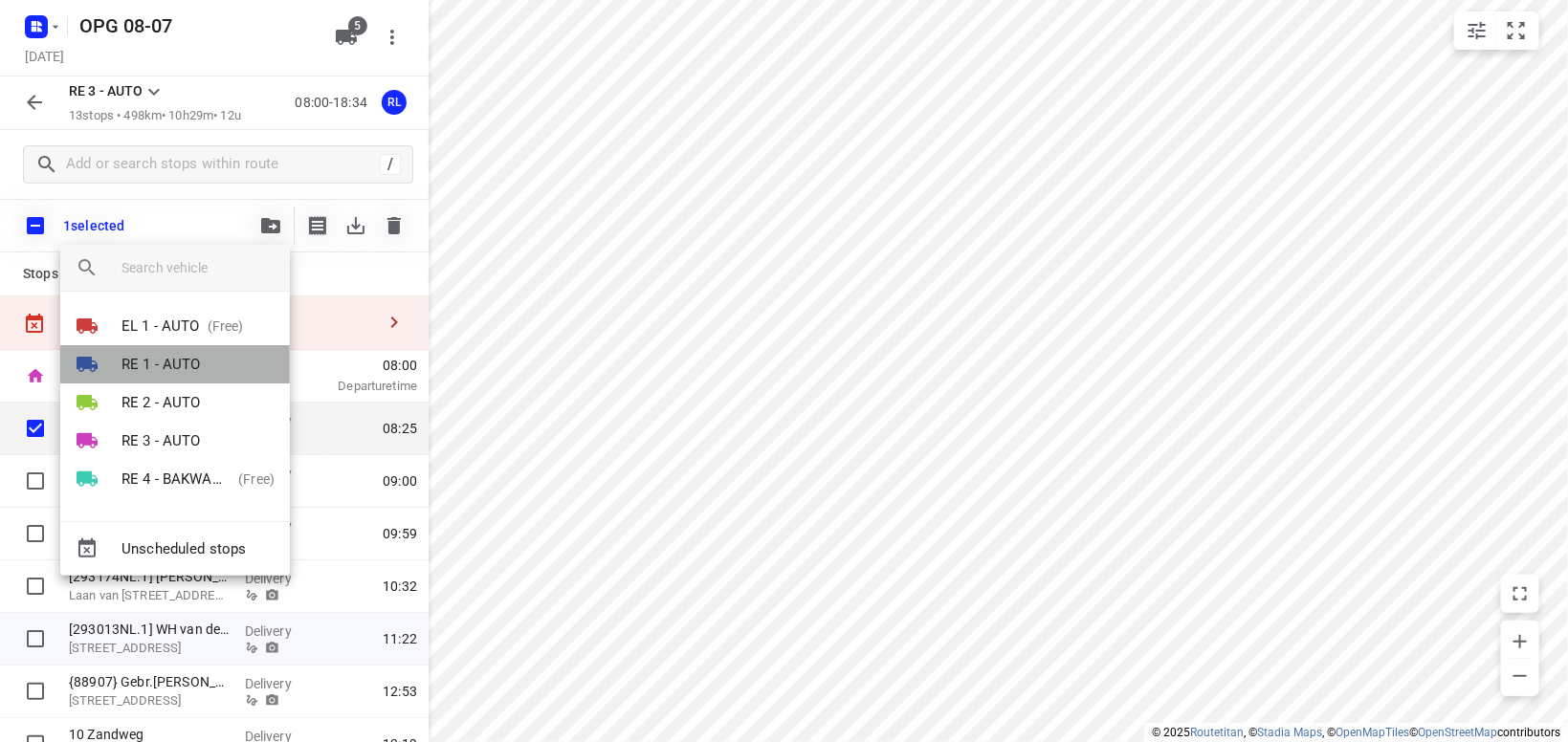 click on "RE 1 - AUTO" at bounding box center (175, 364) 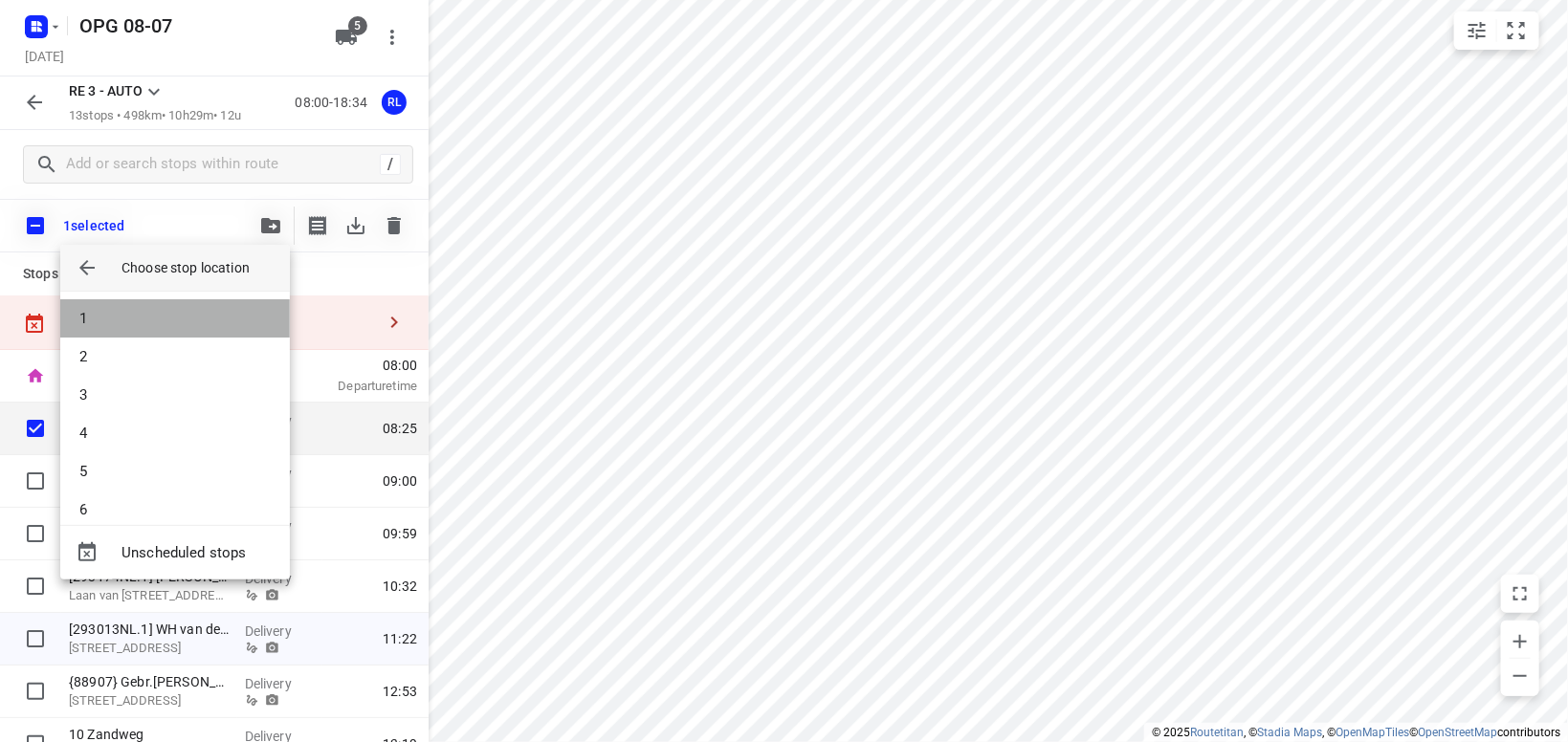 click on "1" at bounding box center [175, 318] 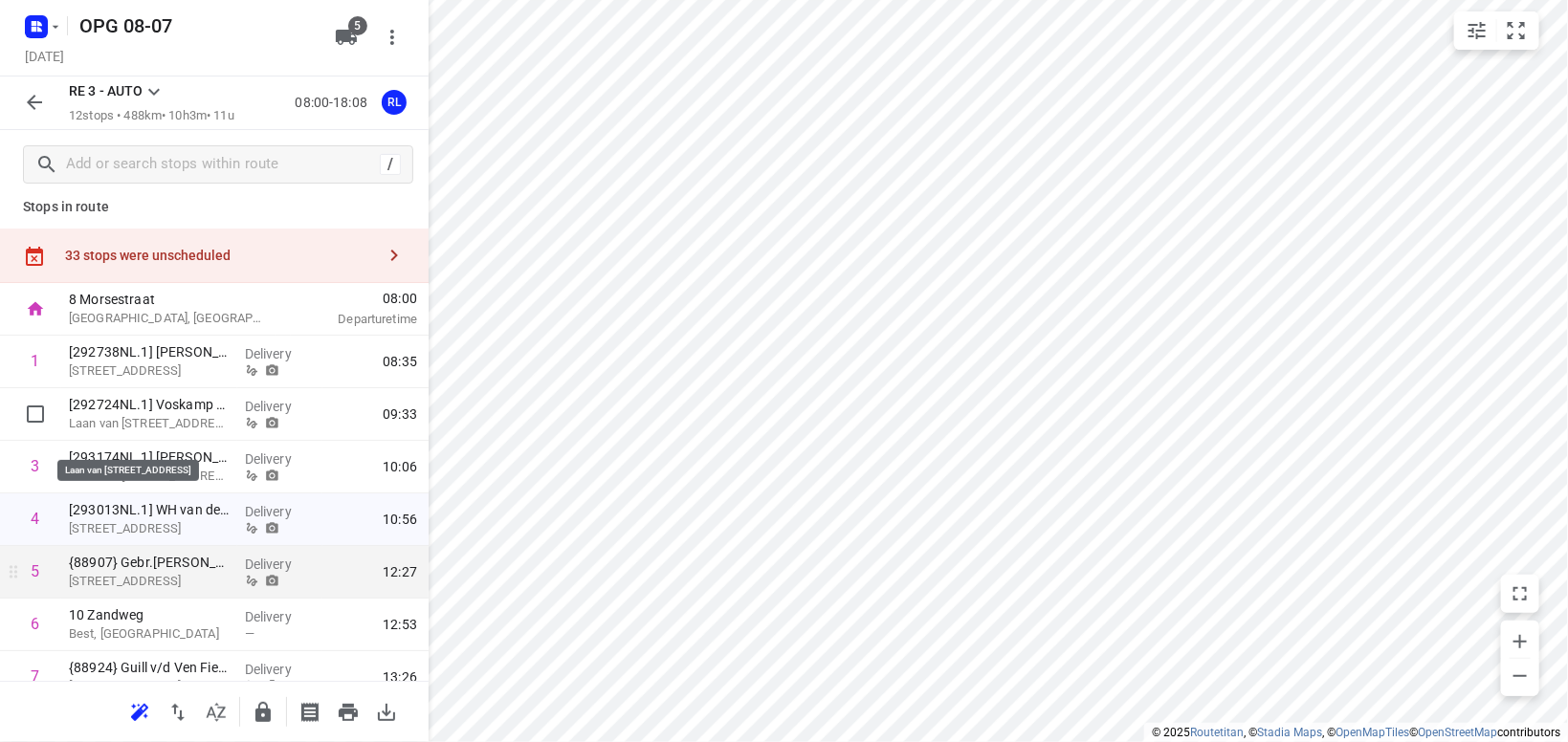 scroll, scrollTop: 0, scrollLeft: 0, axis: both 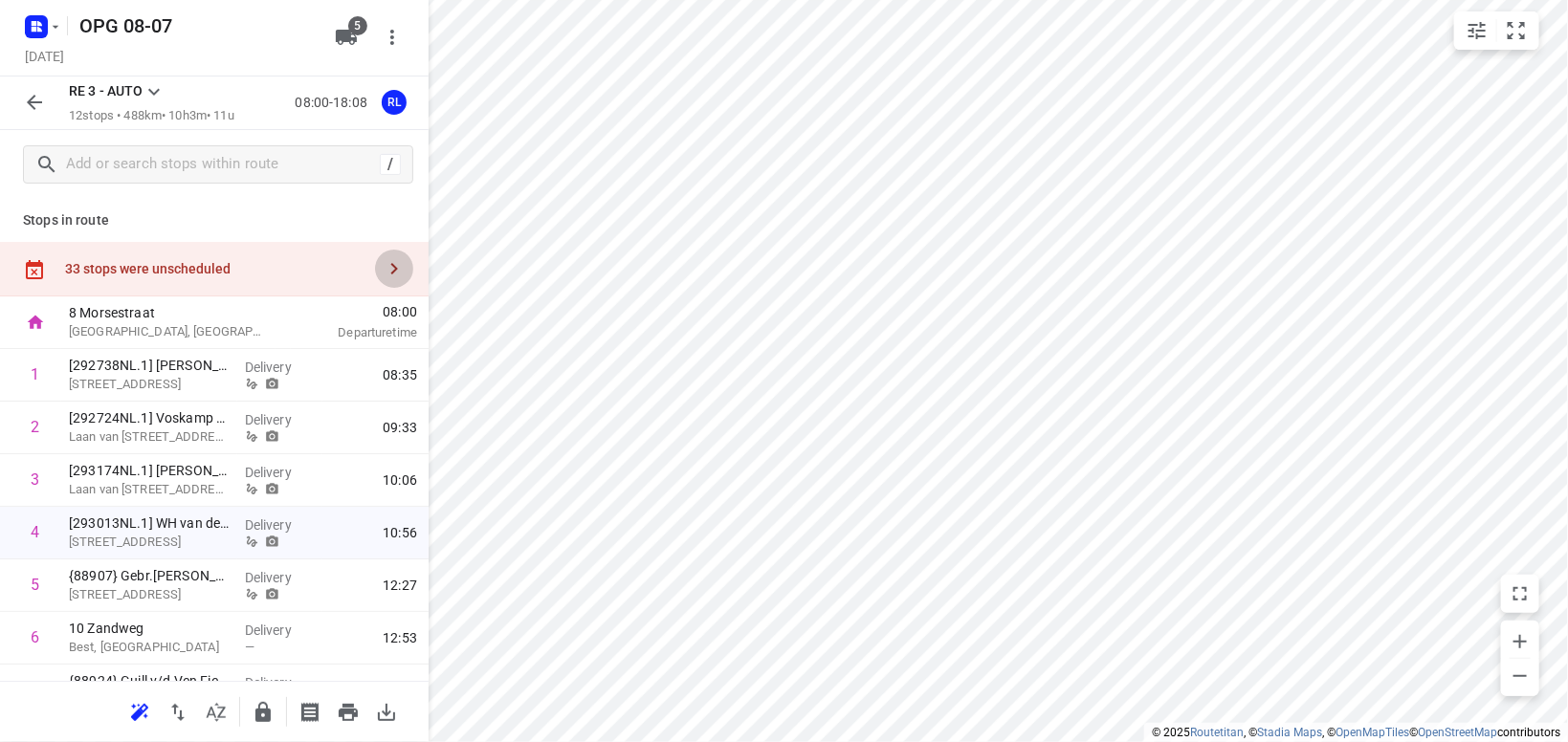 click 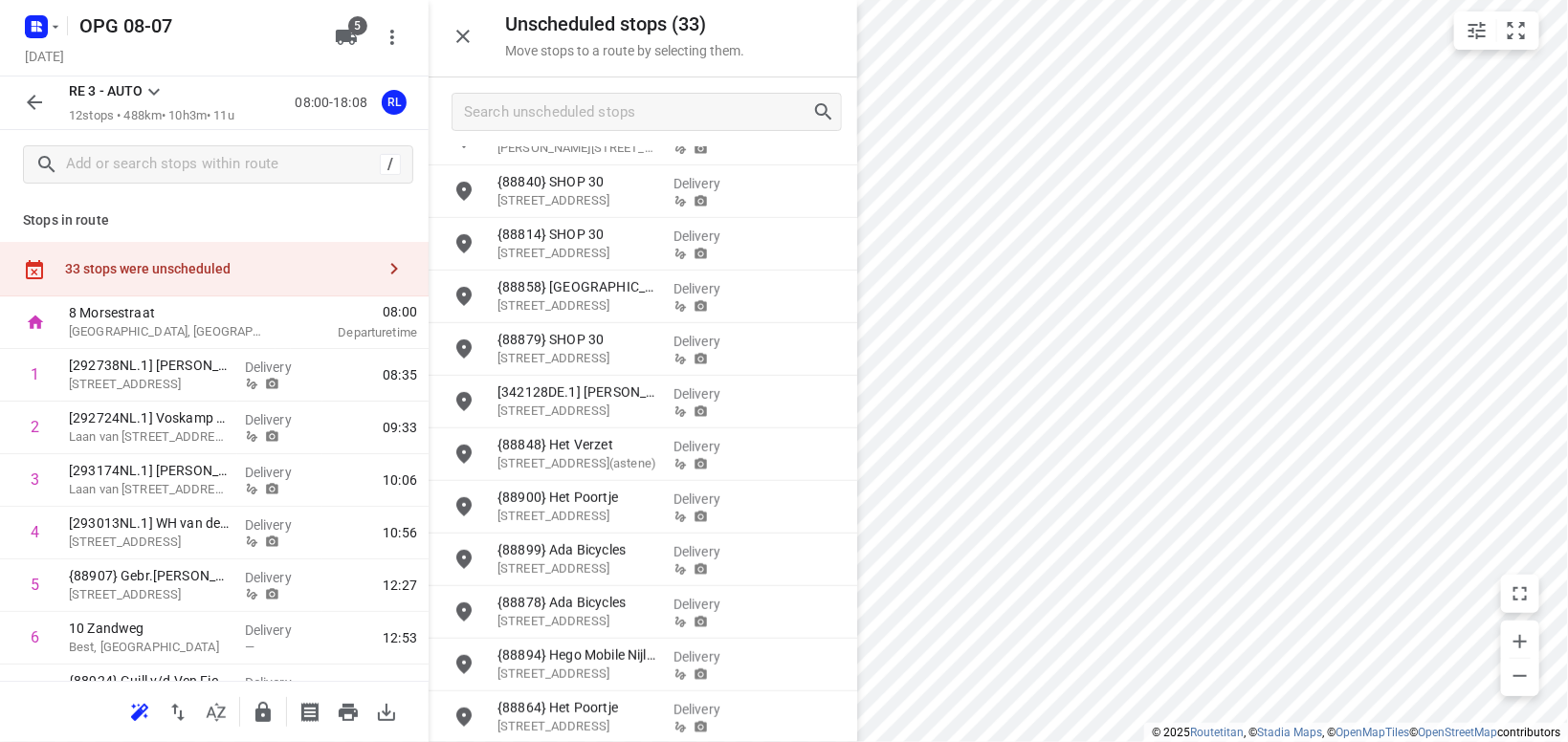 scroll, scrollTop: 780, scrollLeft: 0, axis: vertical 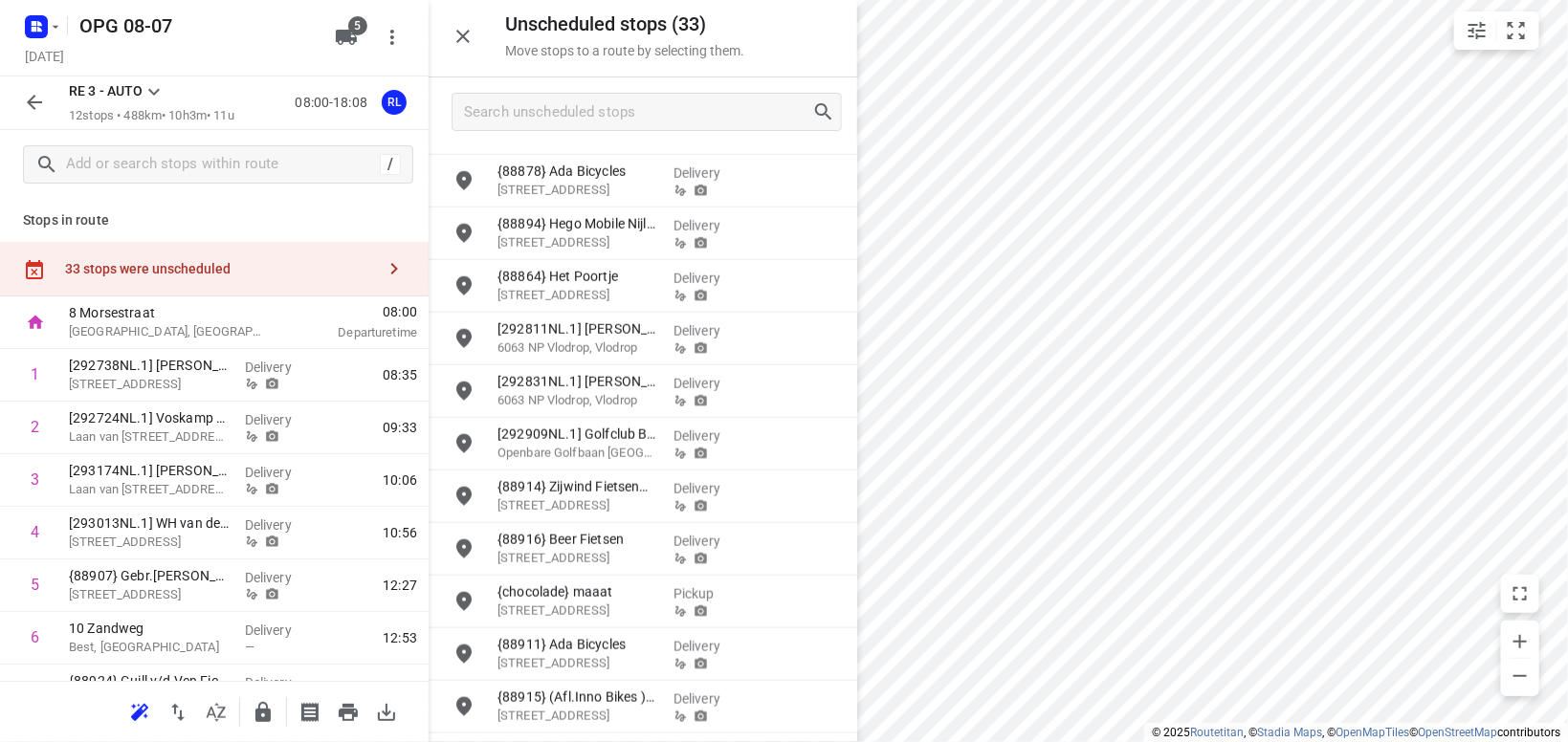 click 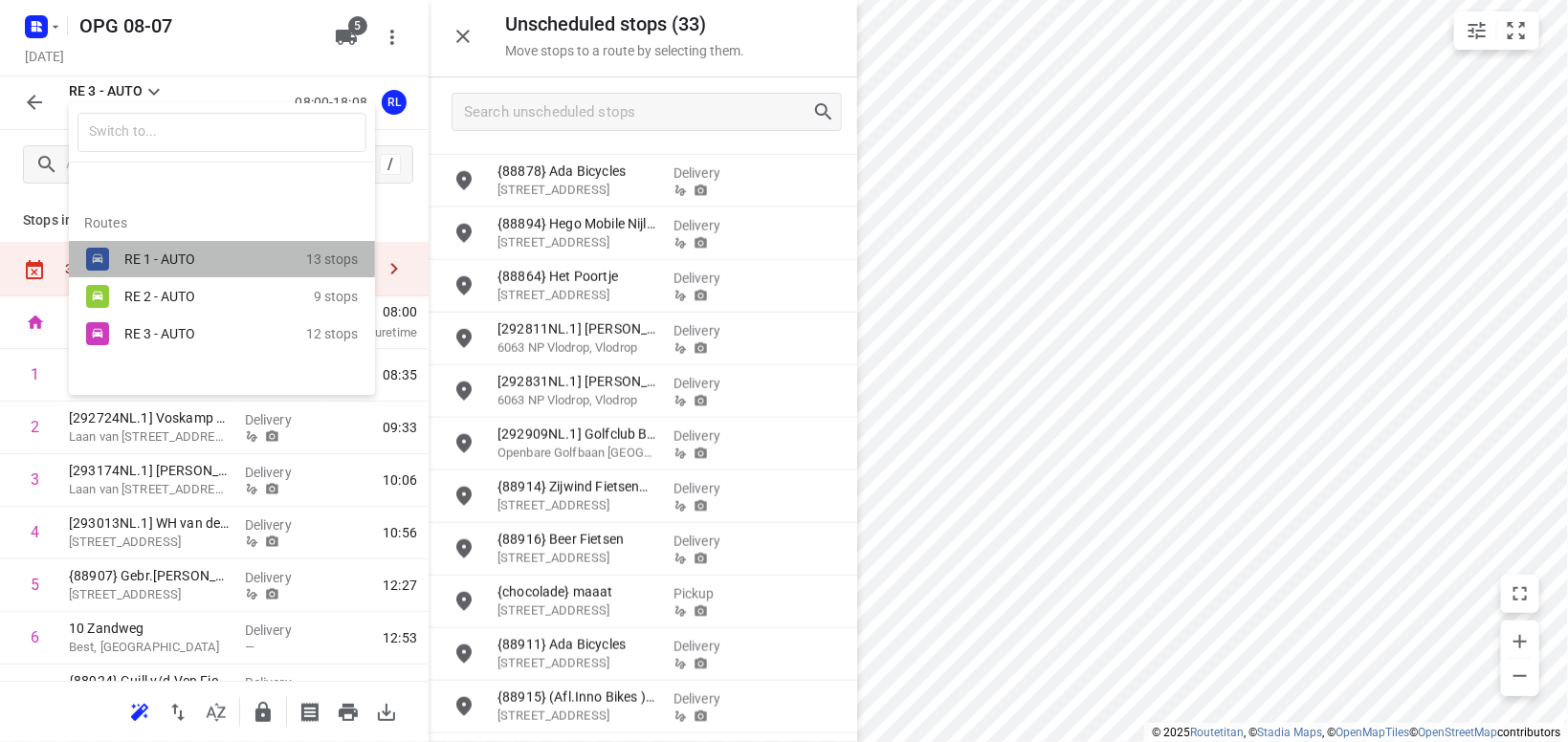click on "RE 1 - AUTO" at bounding box center [215, 259] 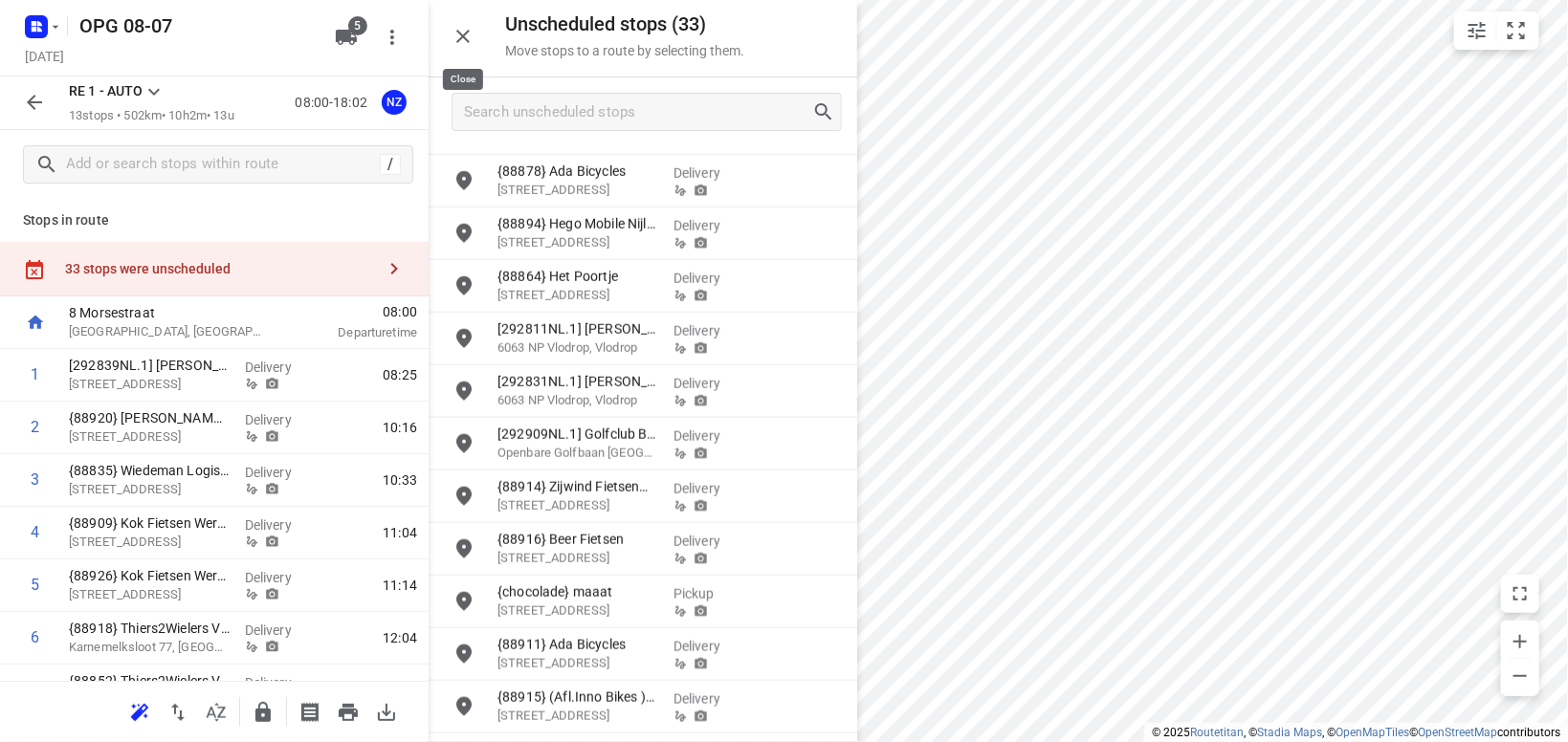 click 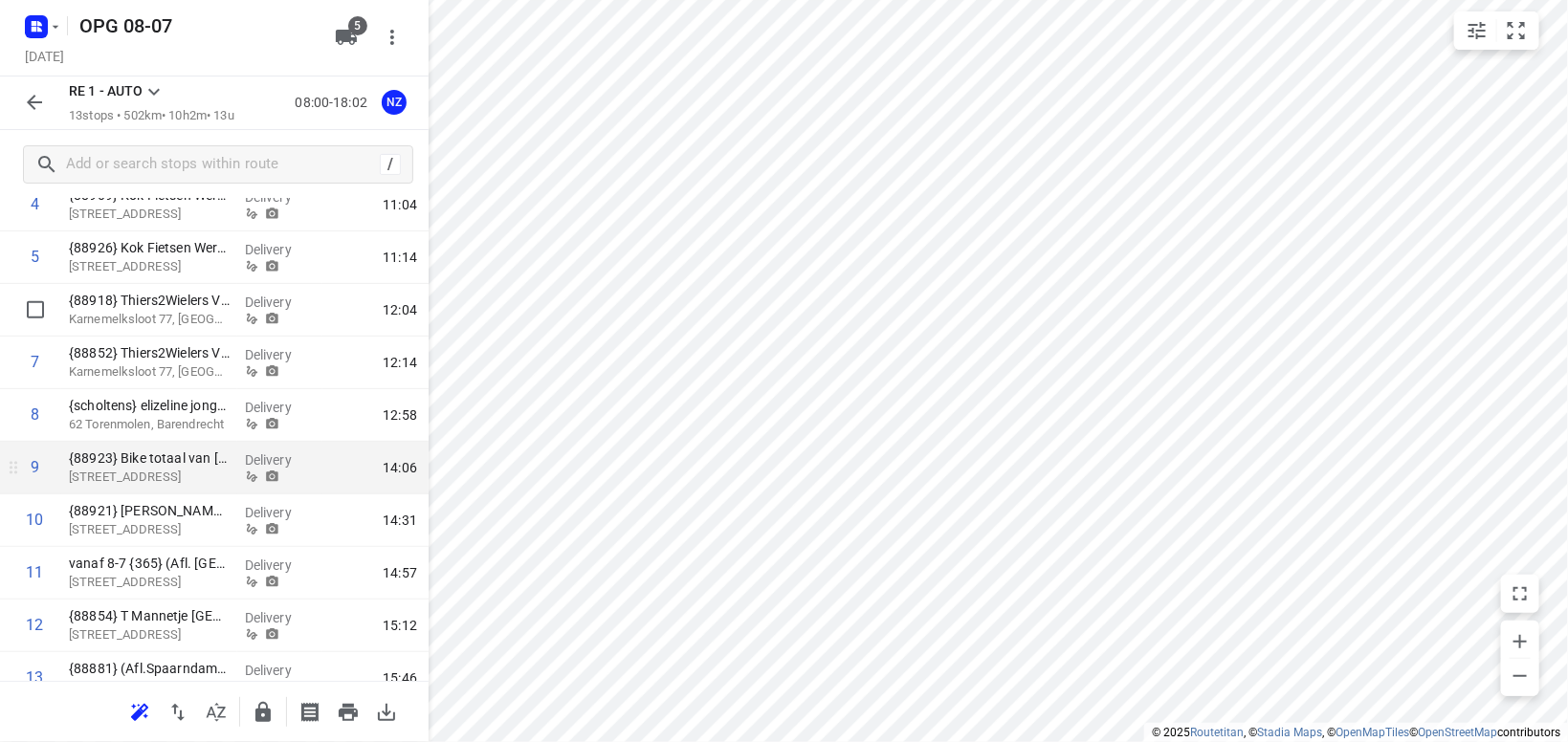 scroll, scrollTop: 404, scrollLeft: 0, axis: vertical 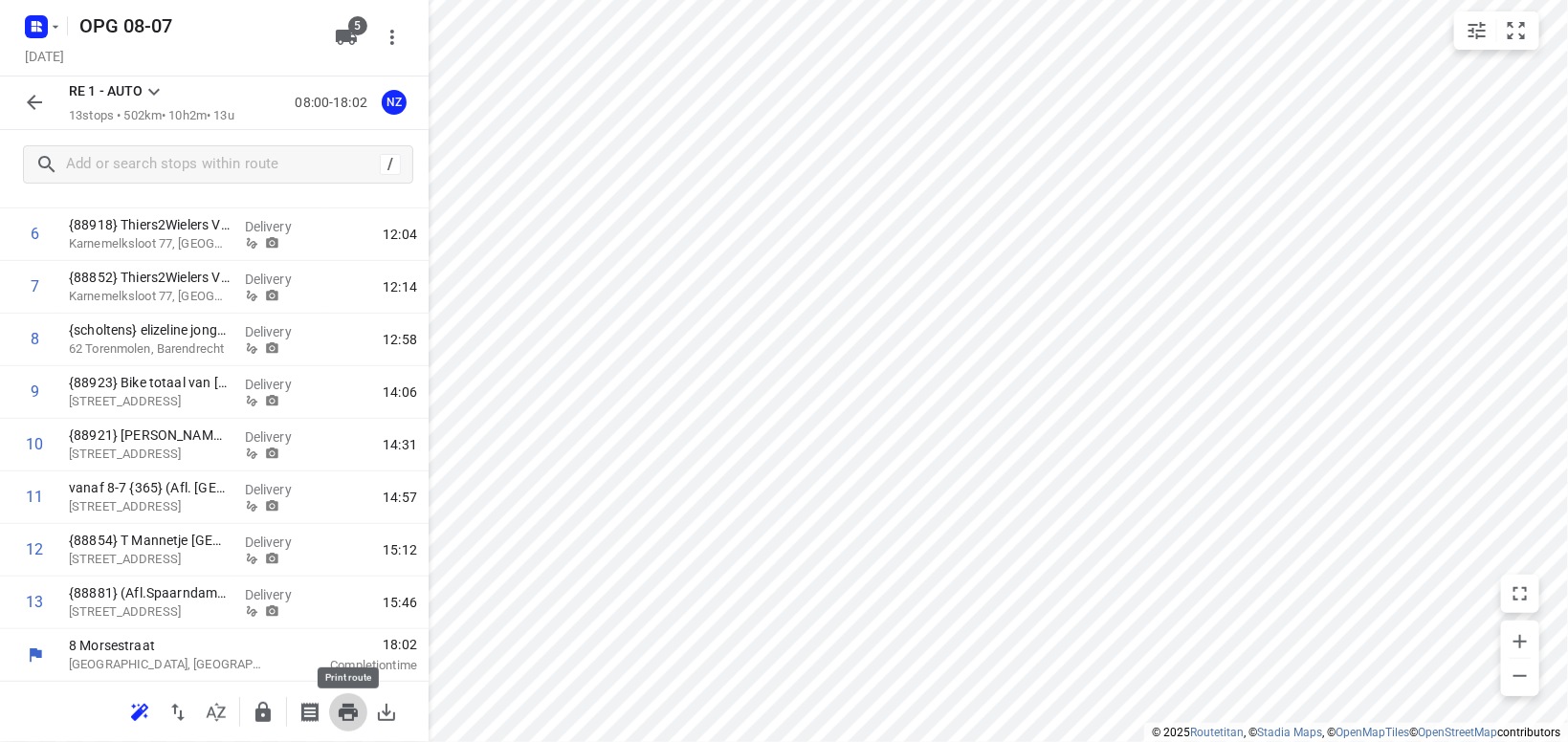 click 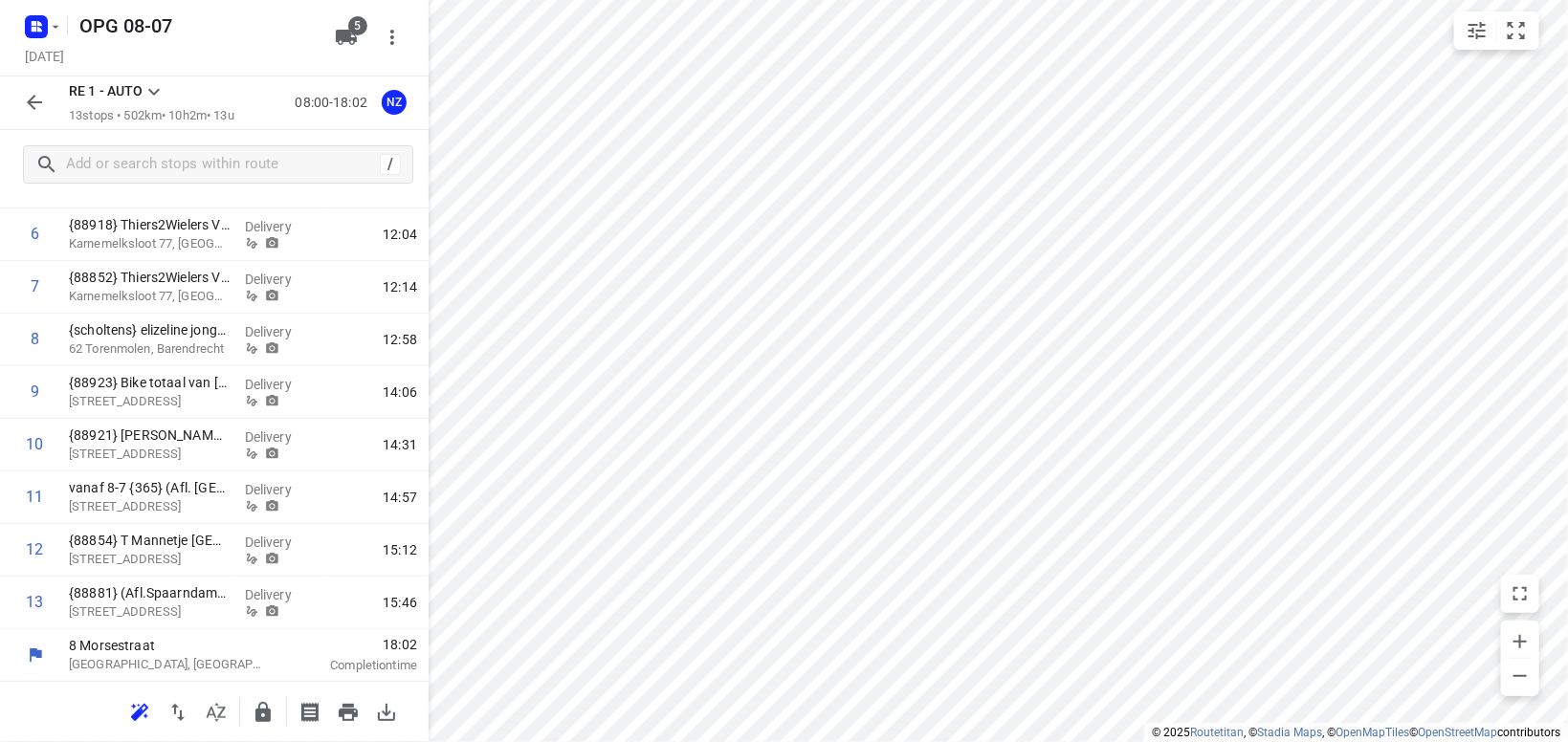 scroll, scrollTop: 0, scrollLeft: 0, axis: both 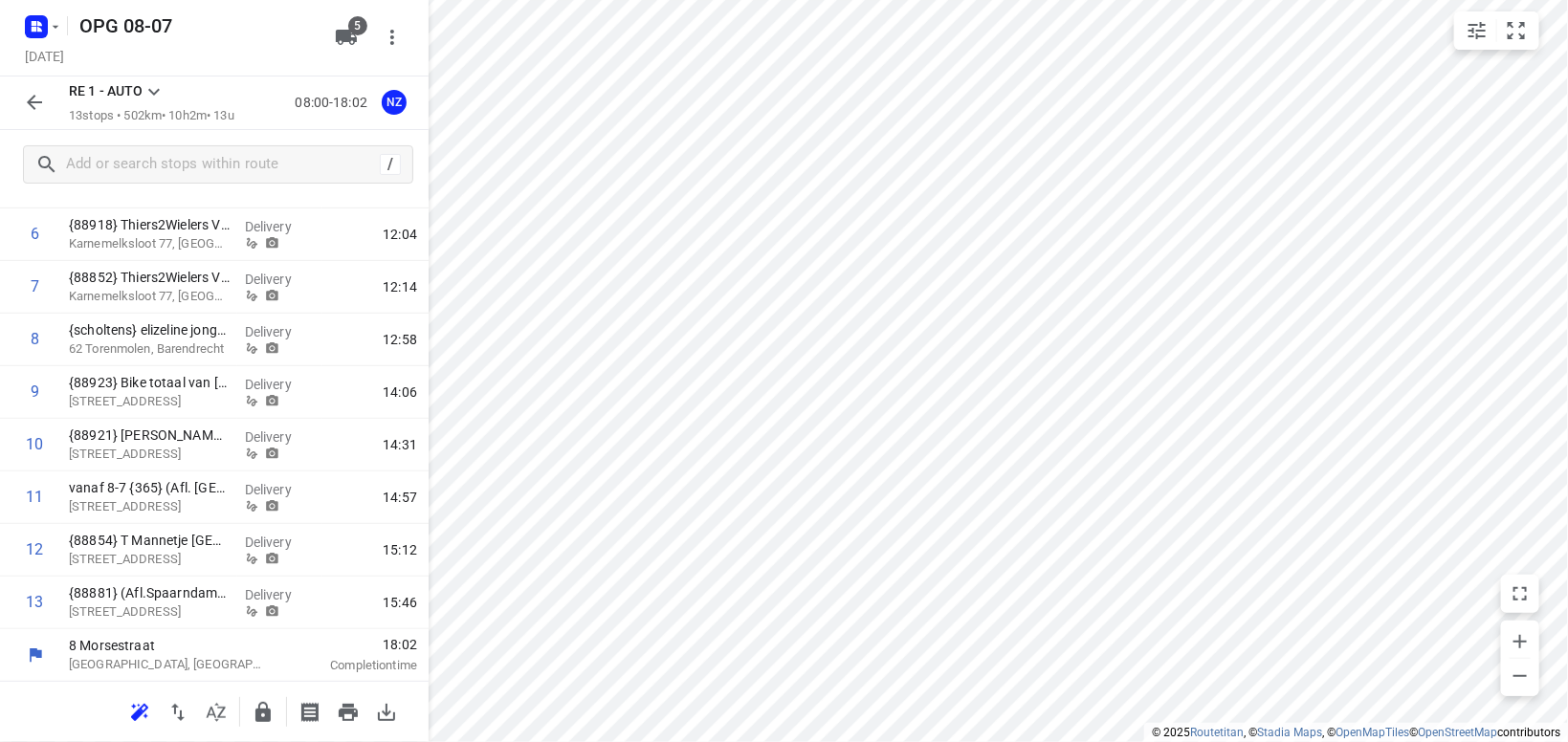 click 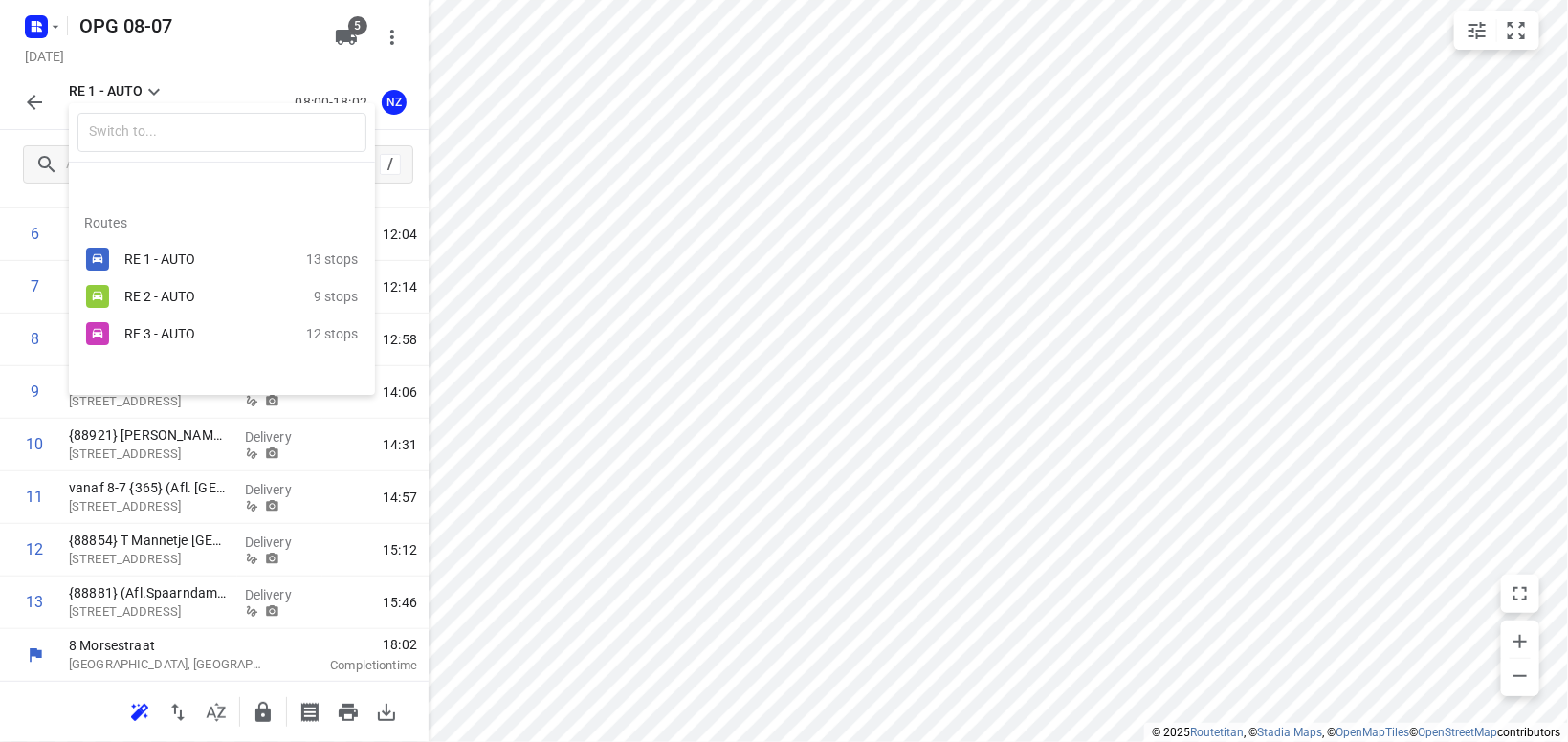 click on "RE 2 - AUTO" at bounding box center [206, 296] 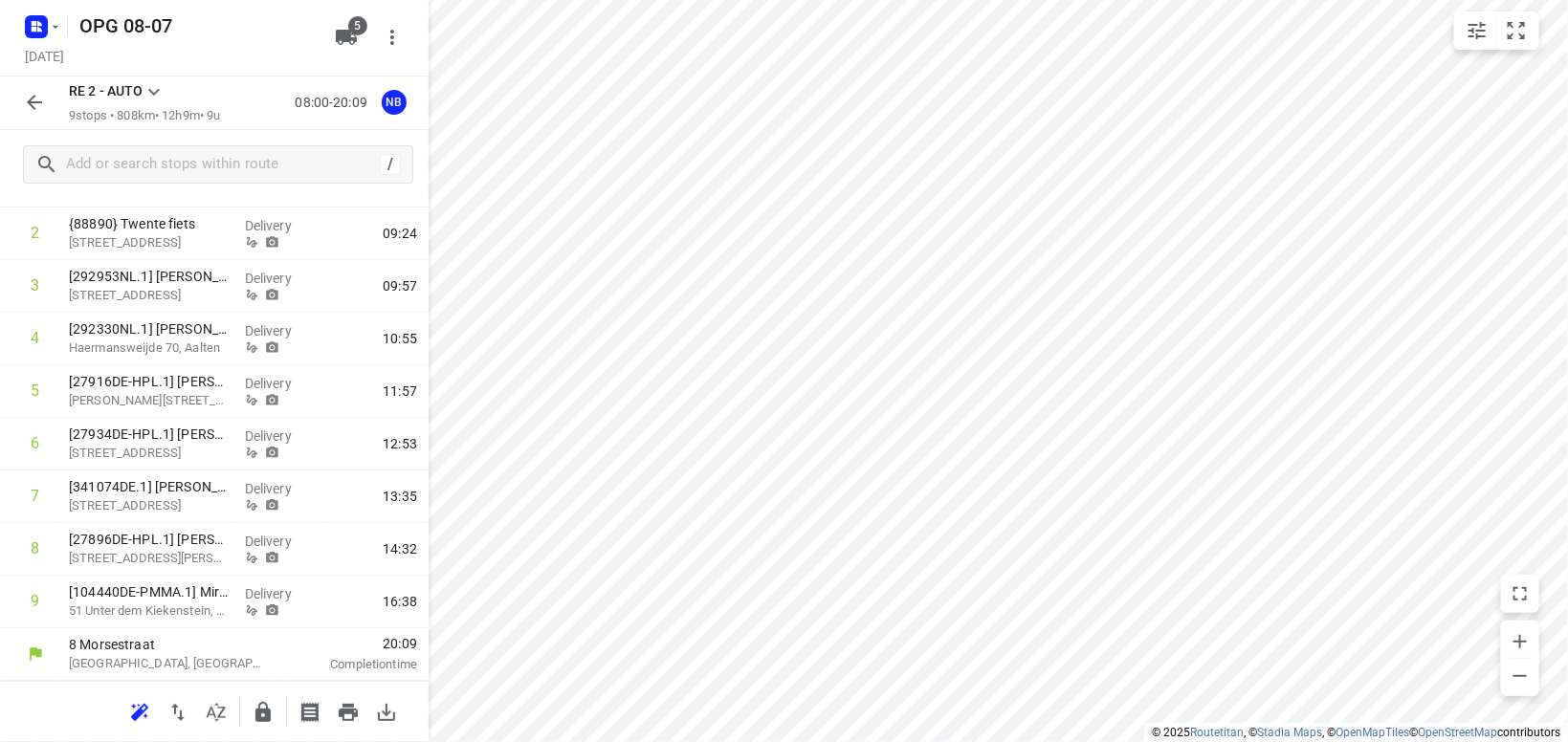 scroll, scrollTop: 193, scrollLeft: 0, axis: vertical 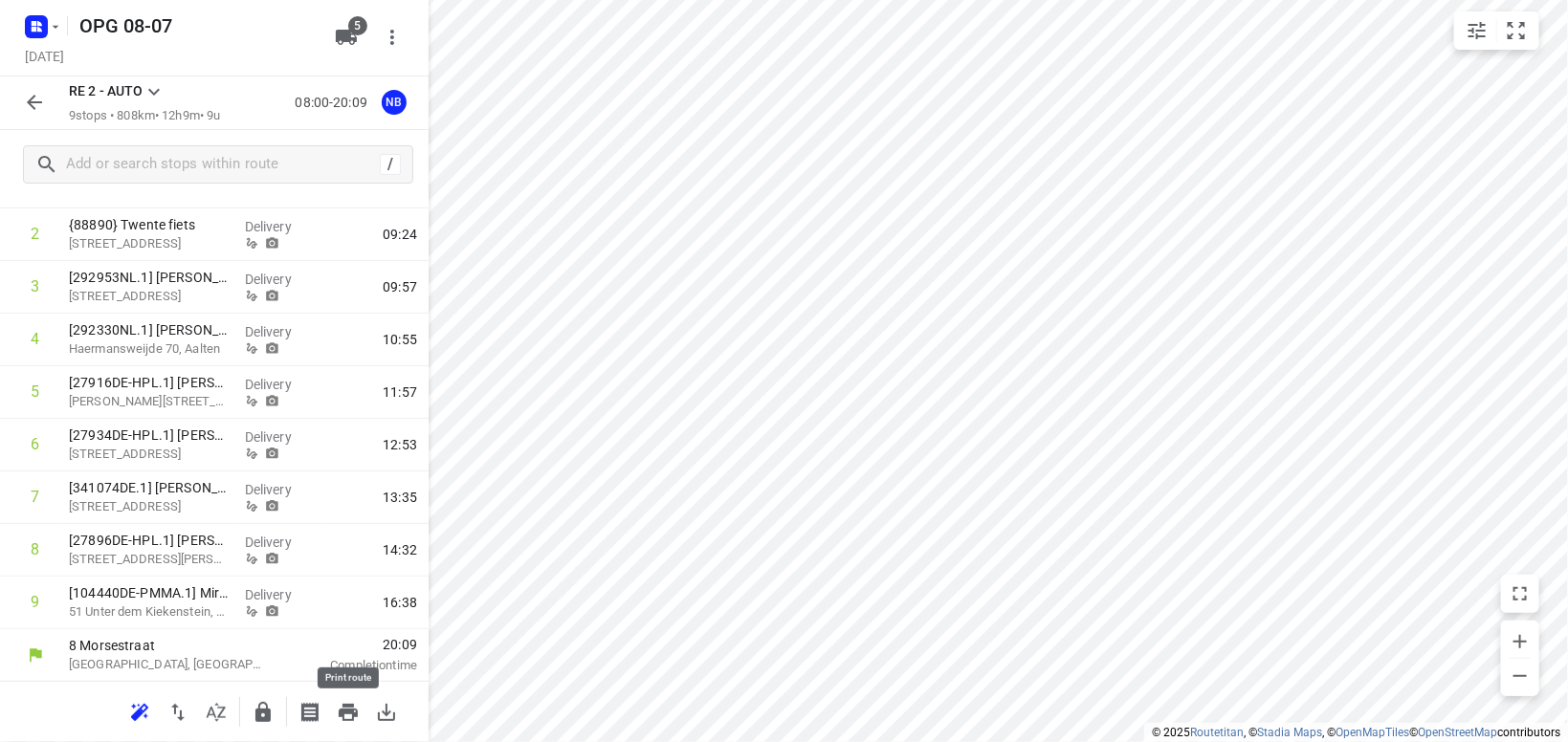 click 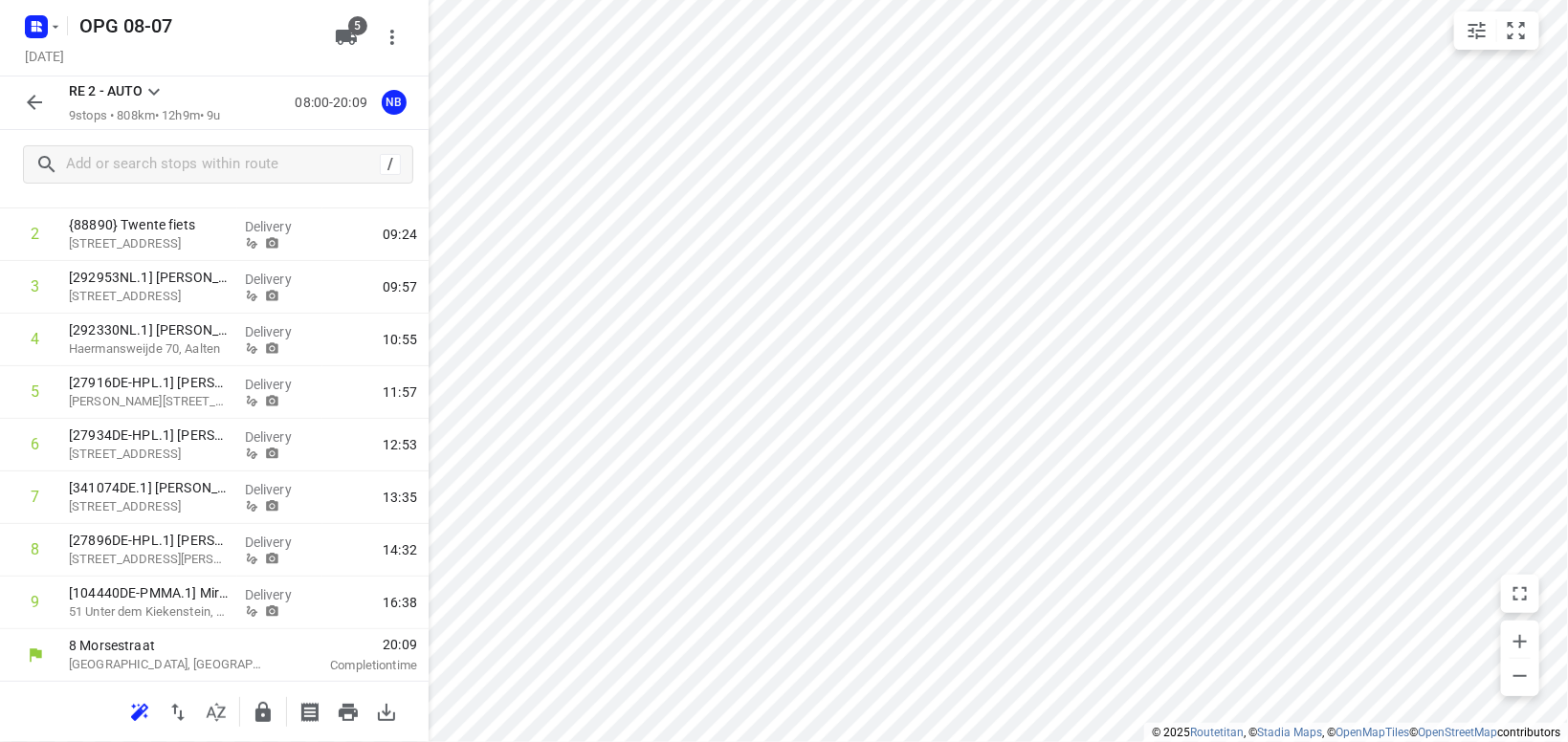 scroll, scrollTop: 0, scrollLeft: 0, axis: both 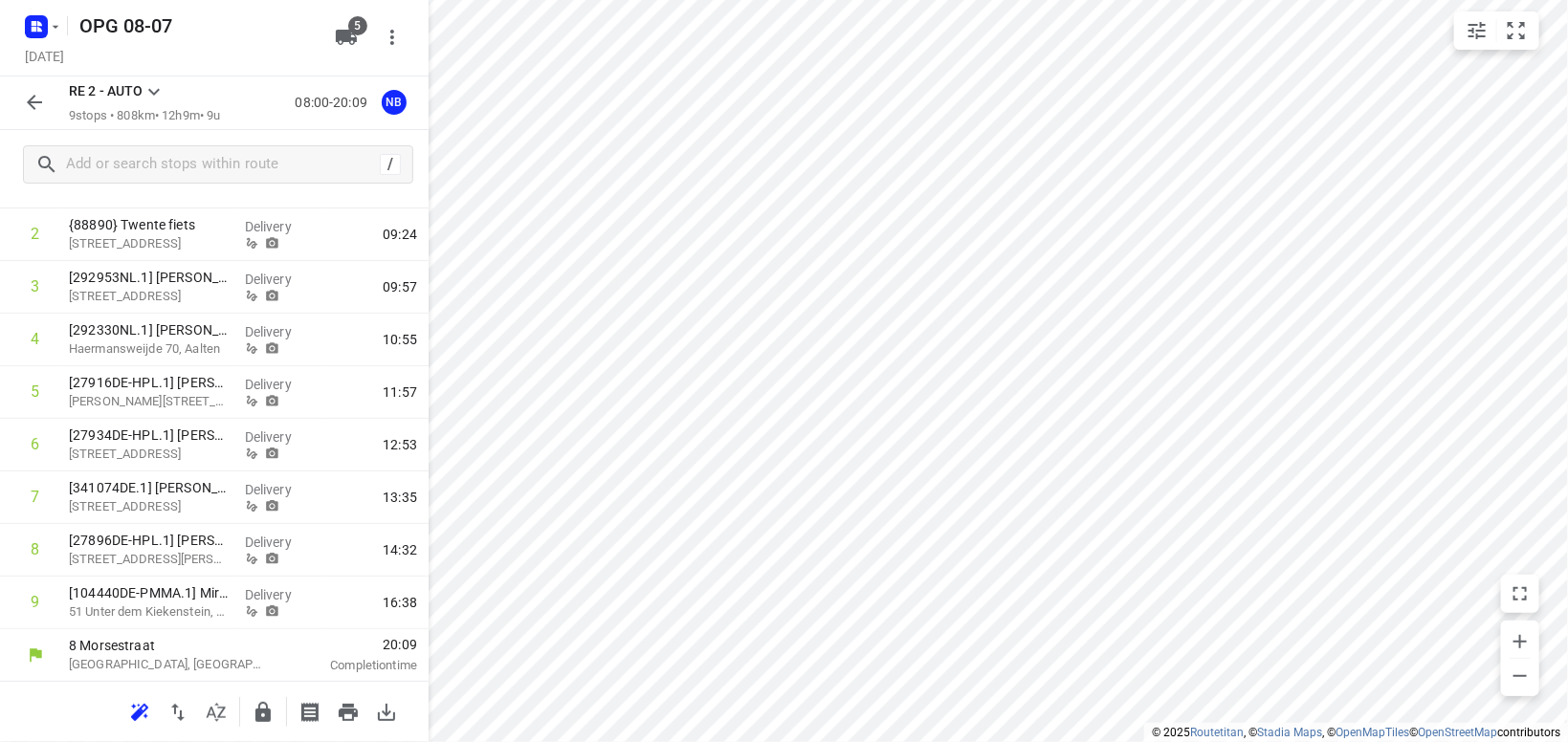 click 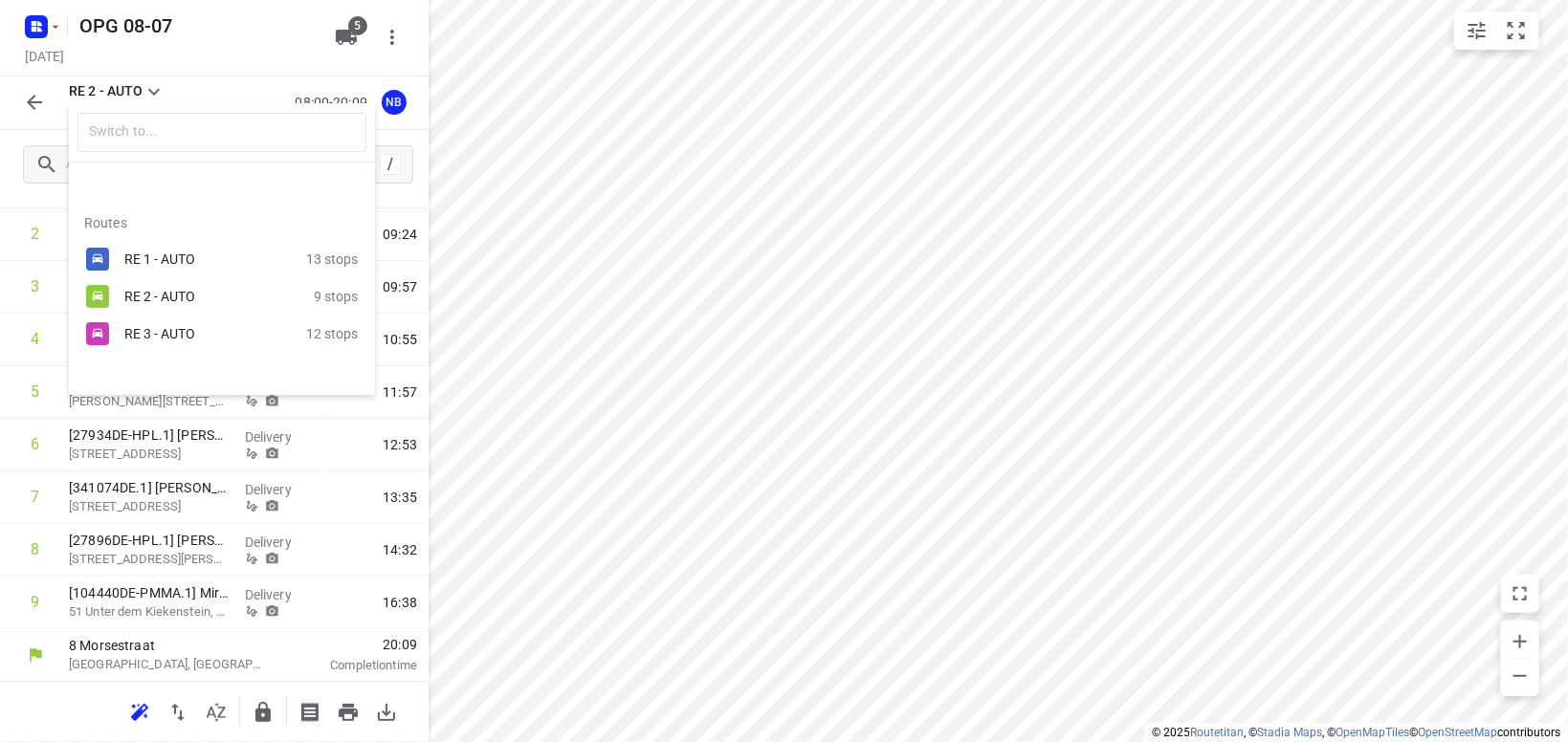 click on "RE 3 - AUTO" at bounding box center (206, 334) 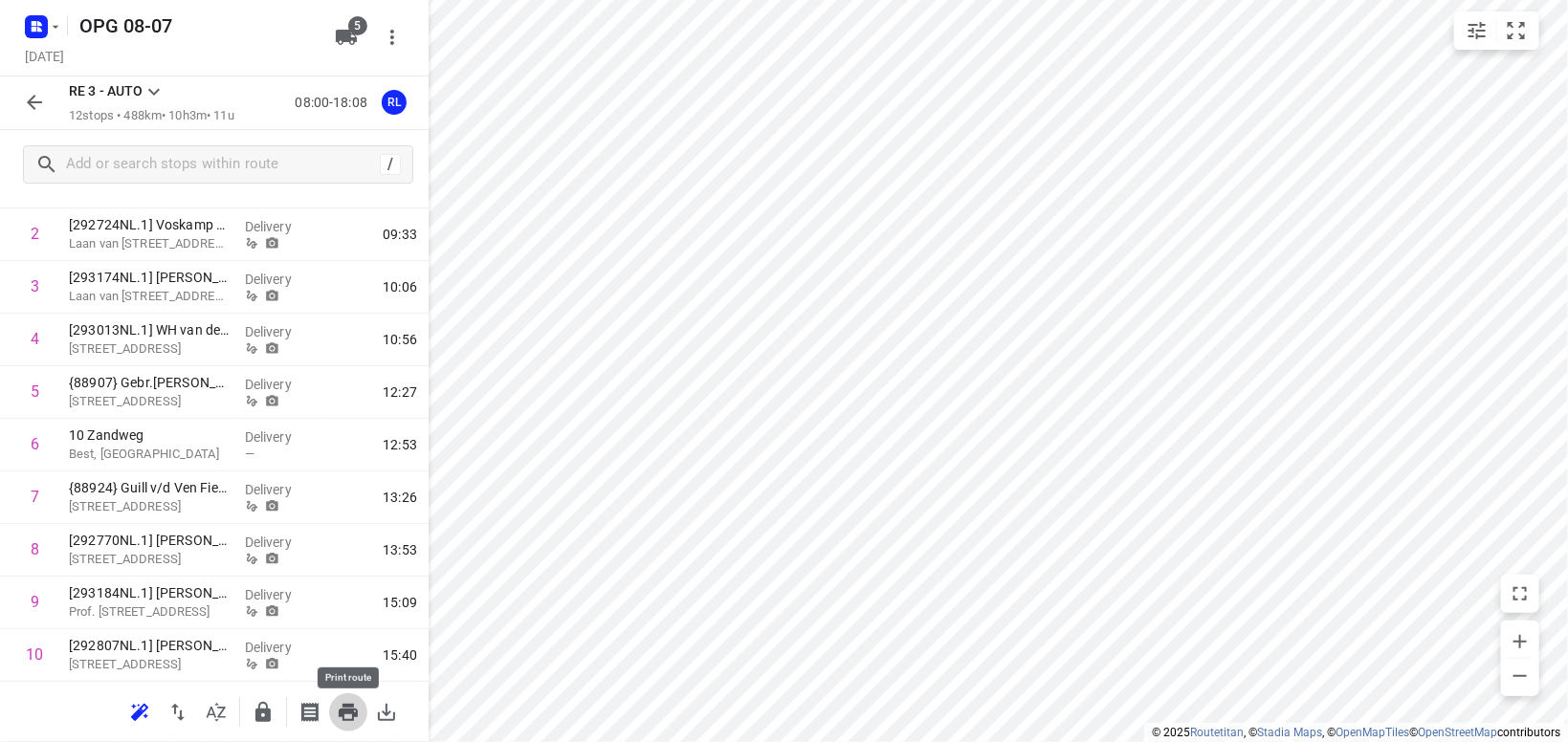 click at bounding box center [348, 712] 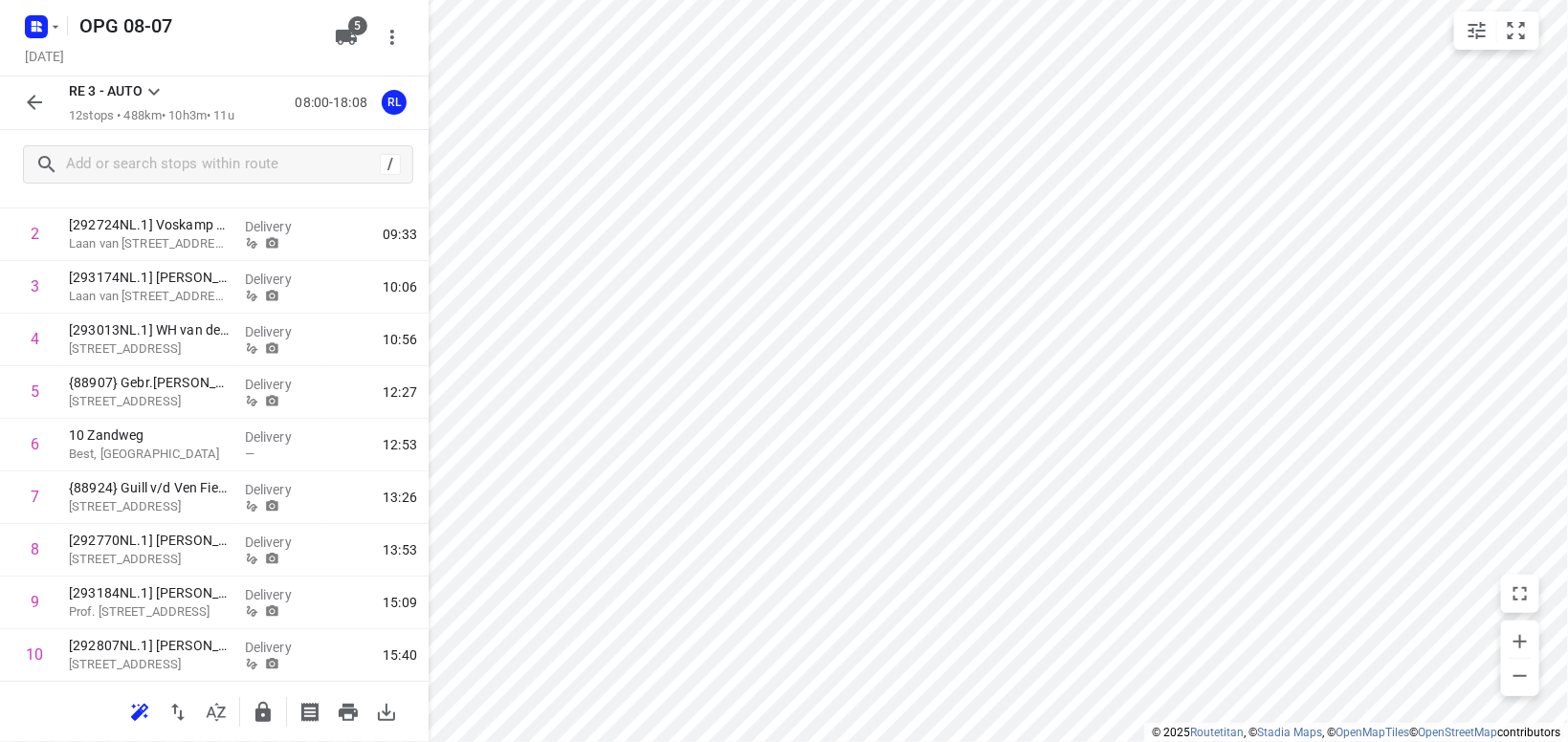 scroll, scrollTop: 0, scrollLeft: 0, axis: both 